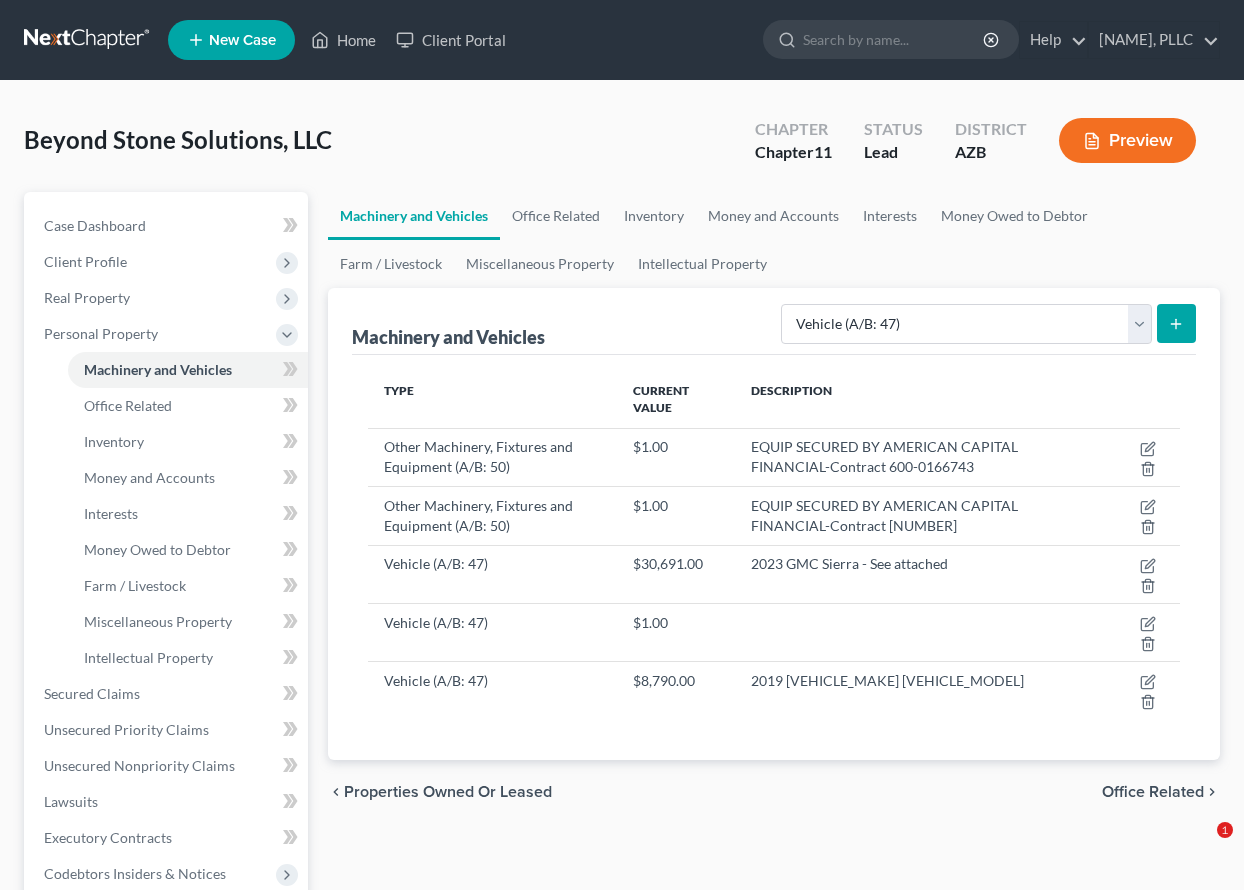 select on "vehicle" 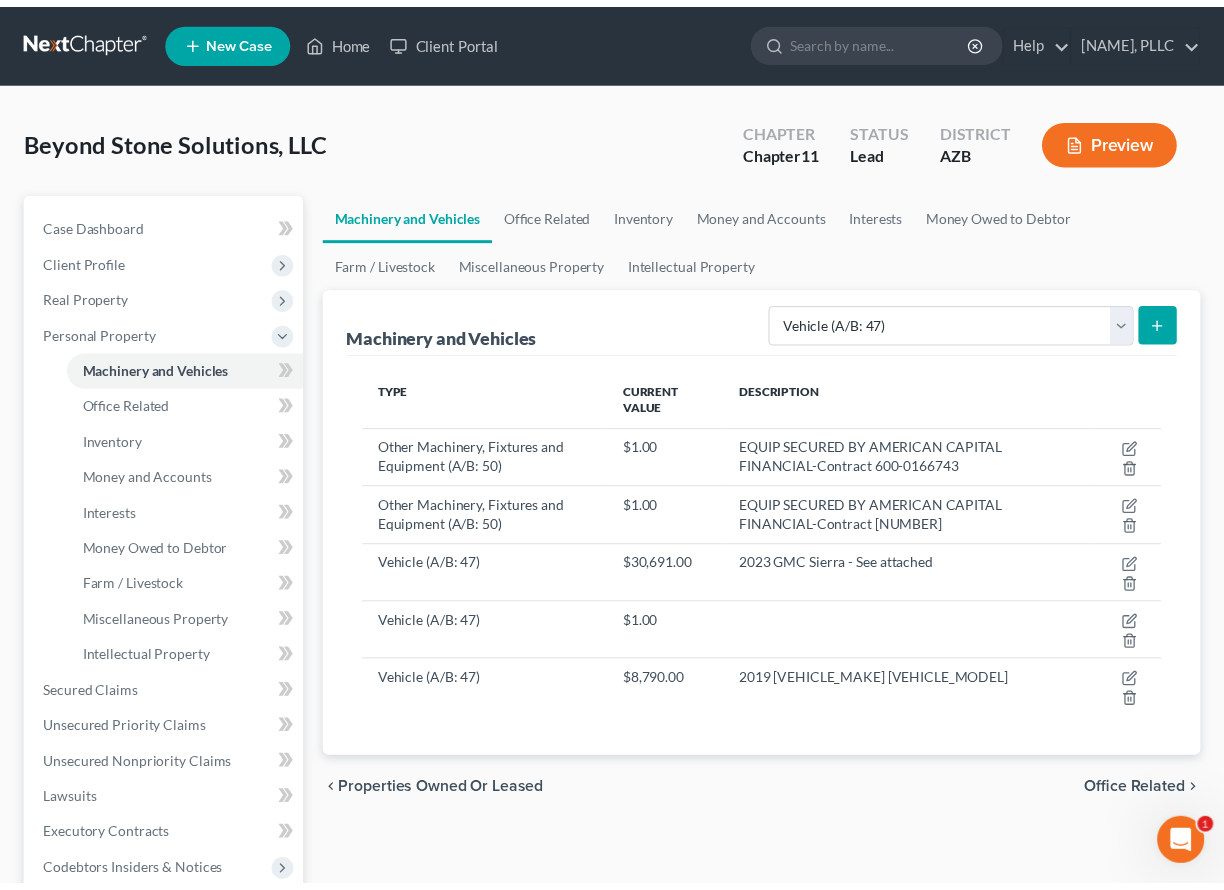 scroll, scrollTop: 0, scrollLeft: 0, axis: both 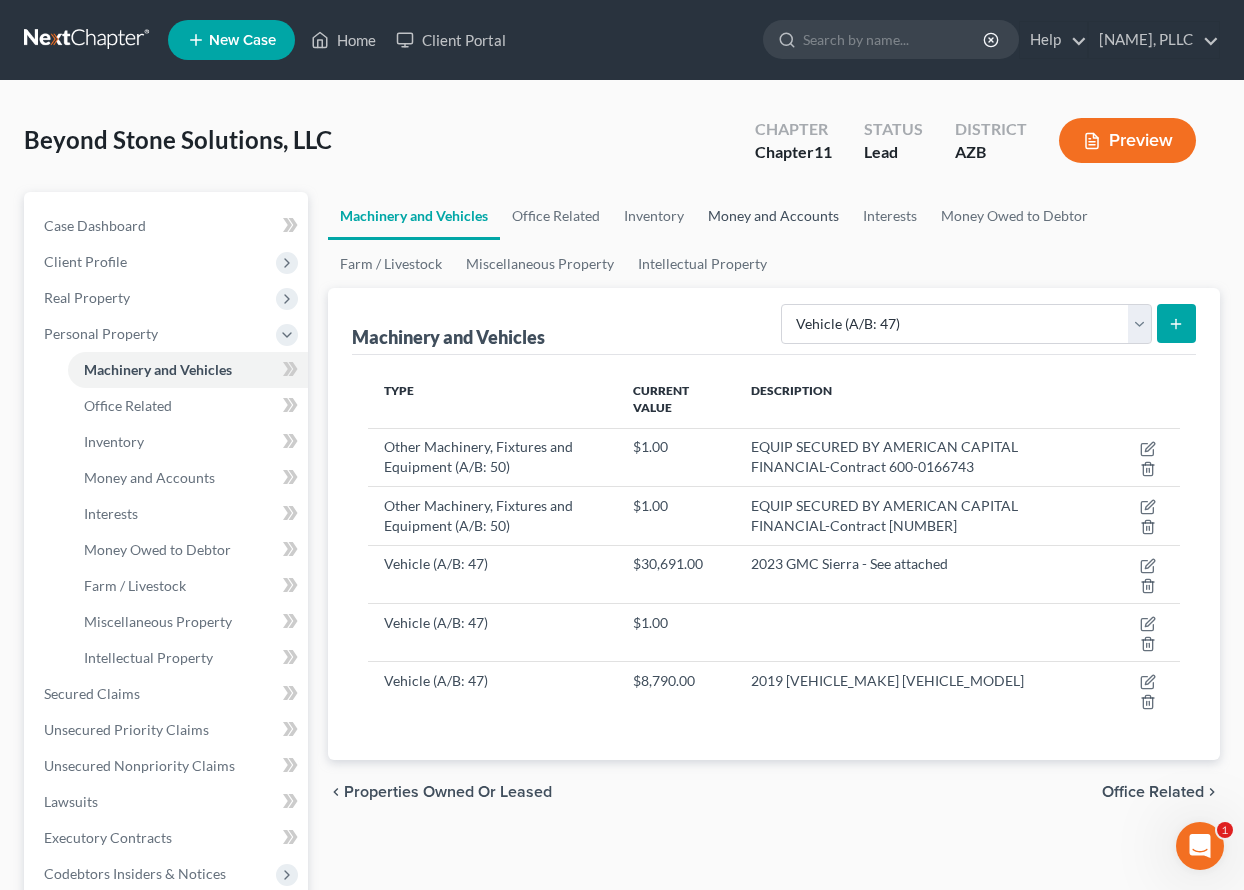 click on "Money and Accounts" at bounding box center [773, 216] 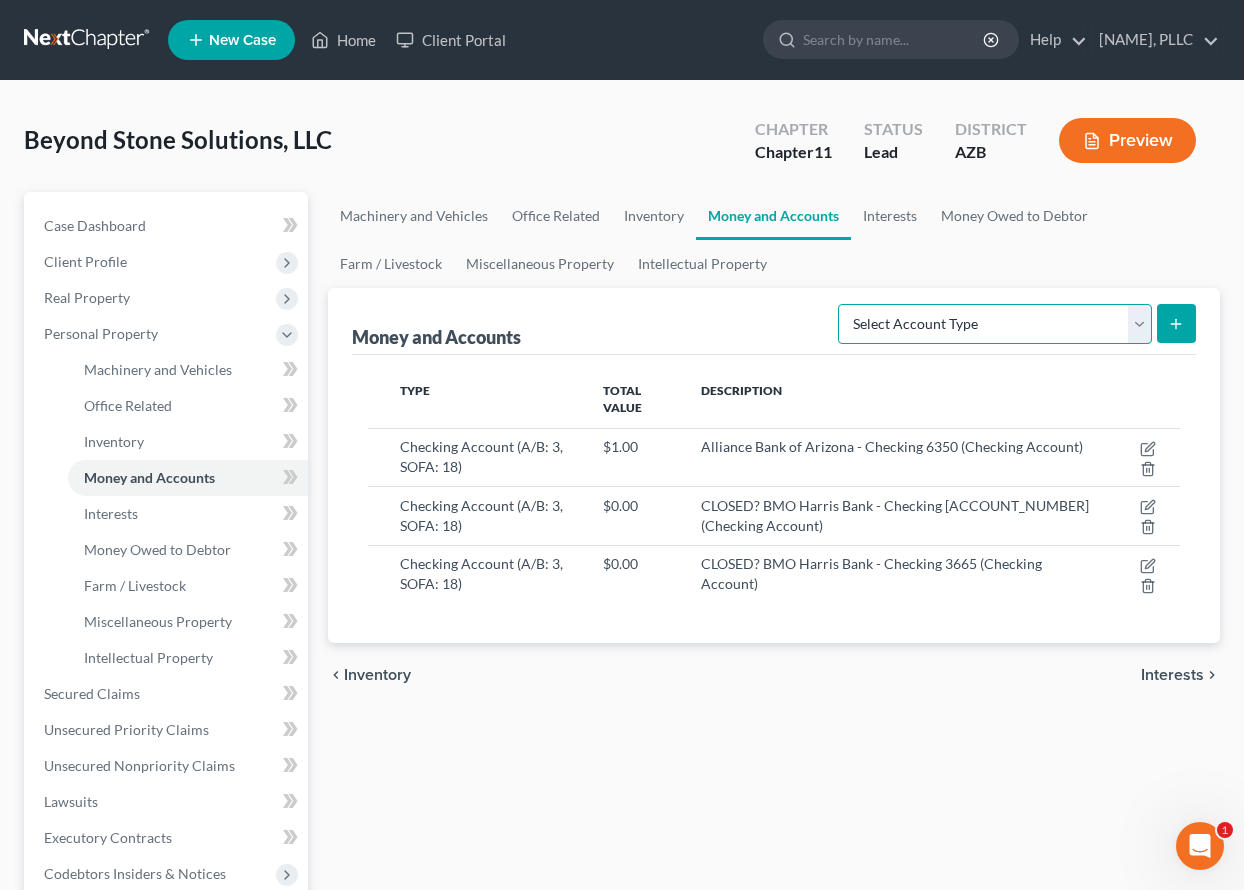 select on "checking" 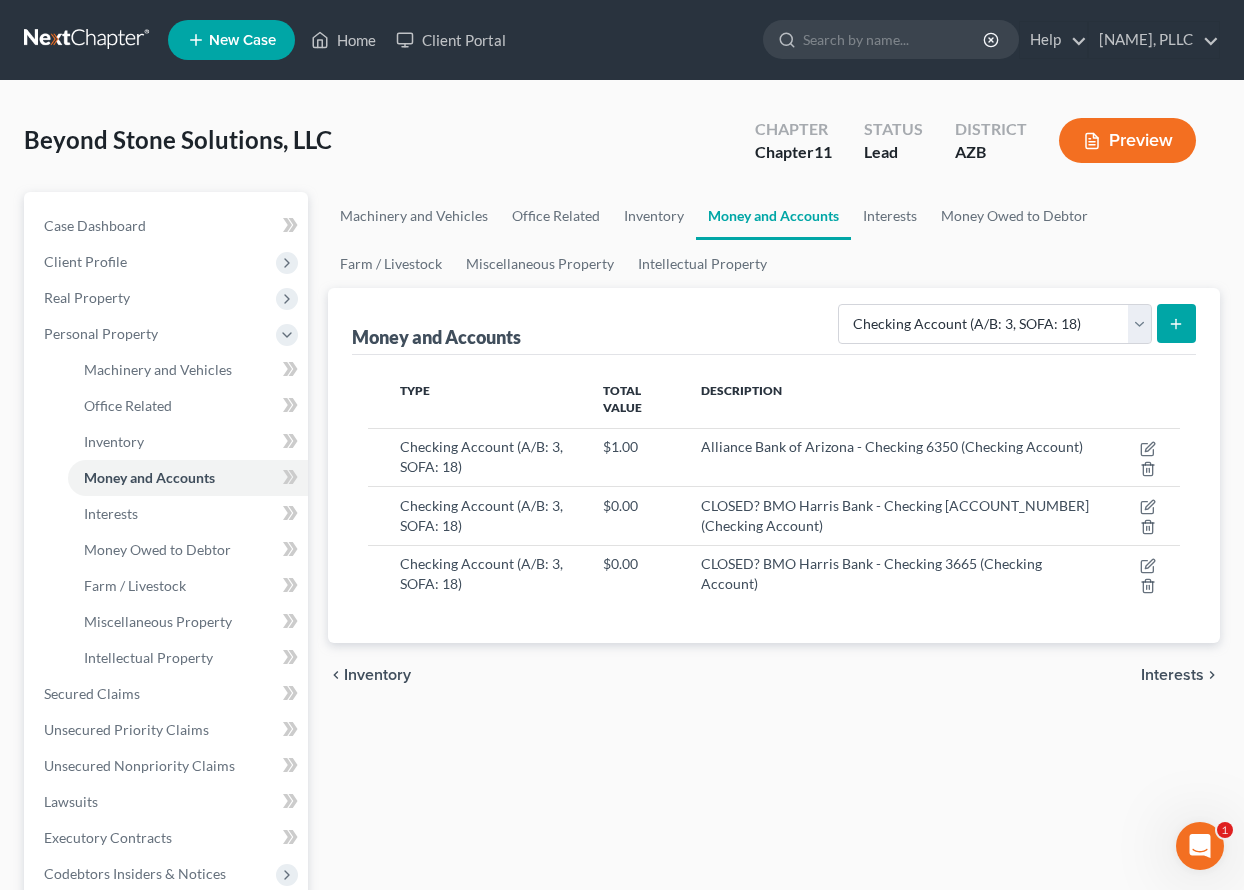 click 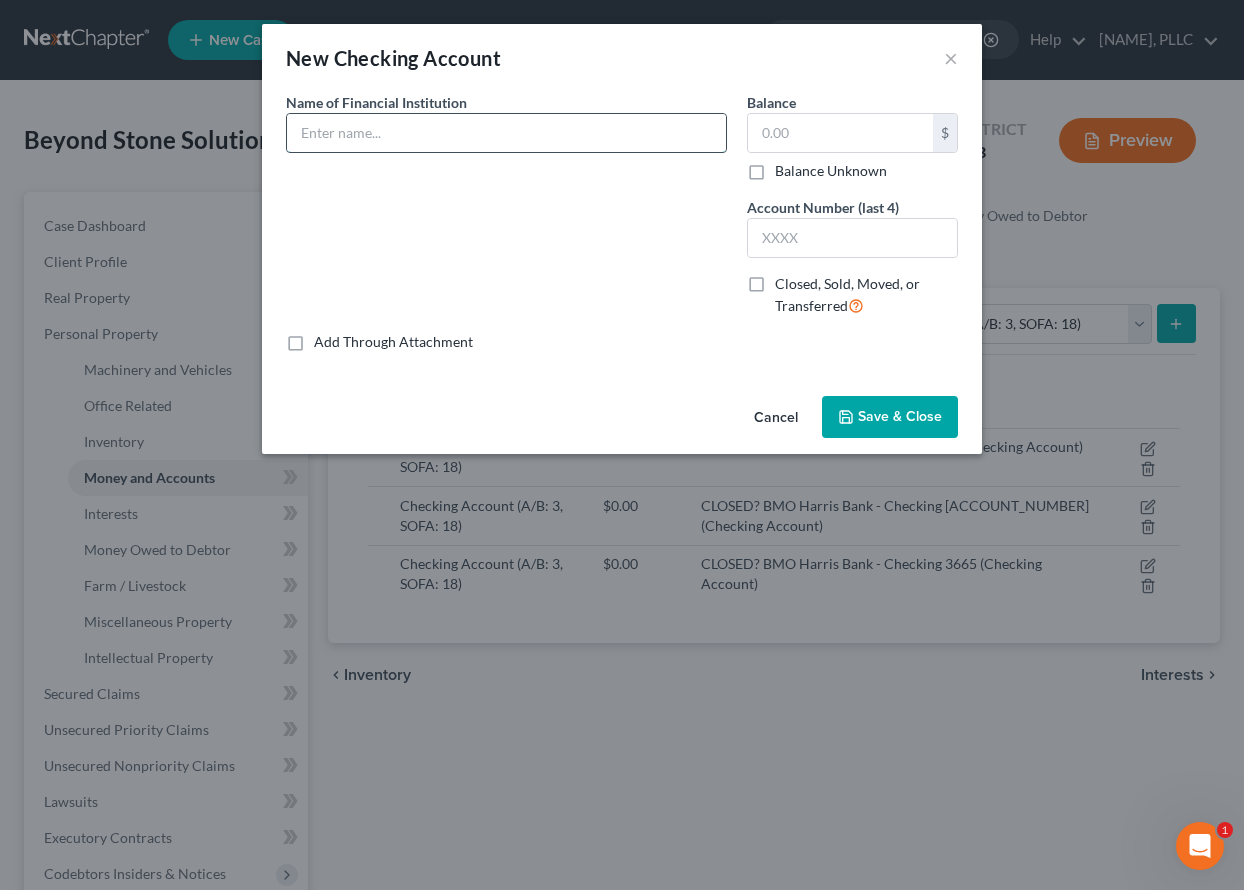 click at bounding box center [506, 133] 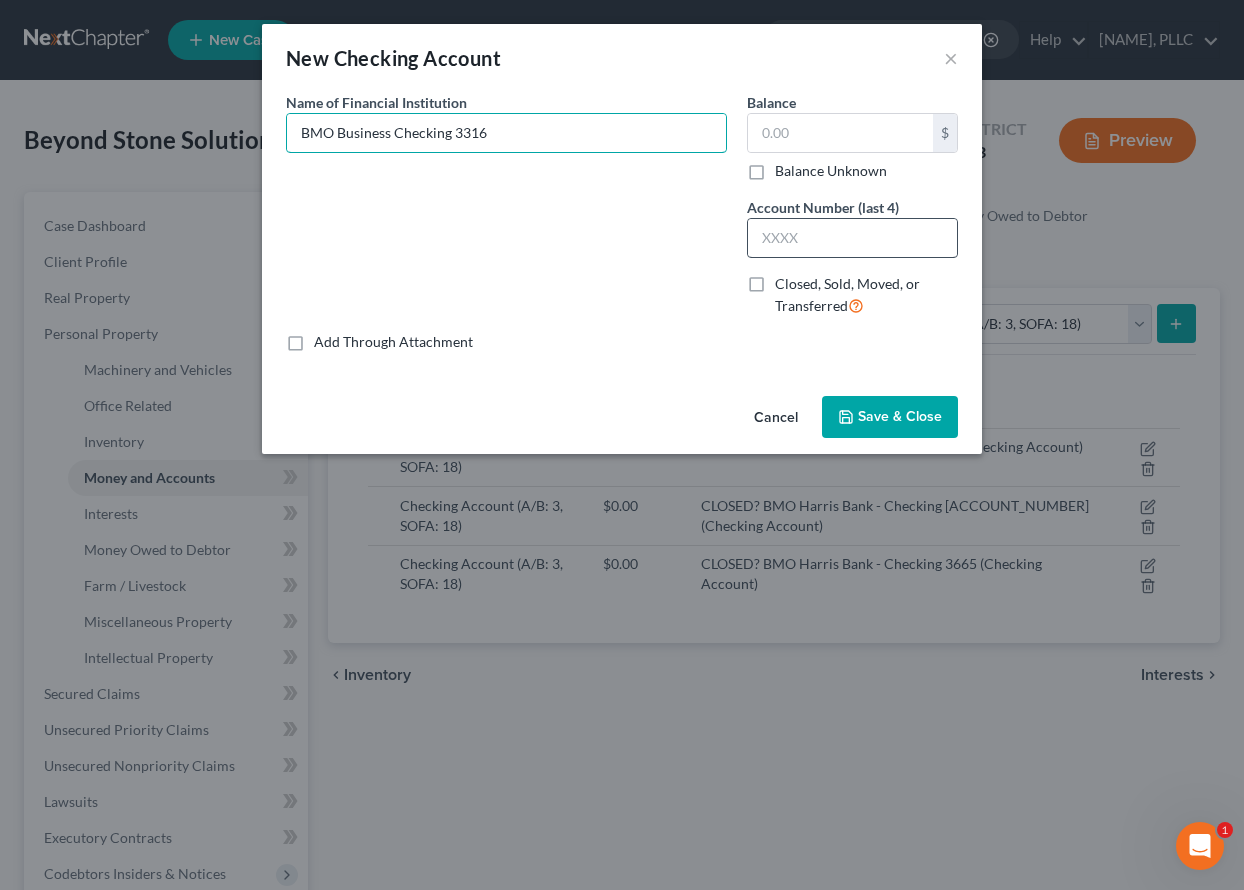 type on "BMO Business Checking 3316" 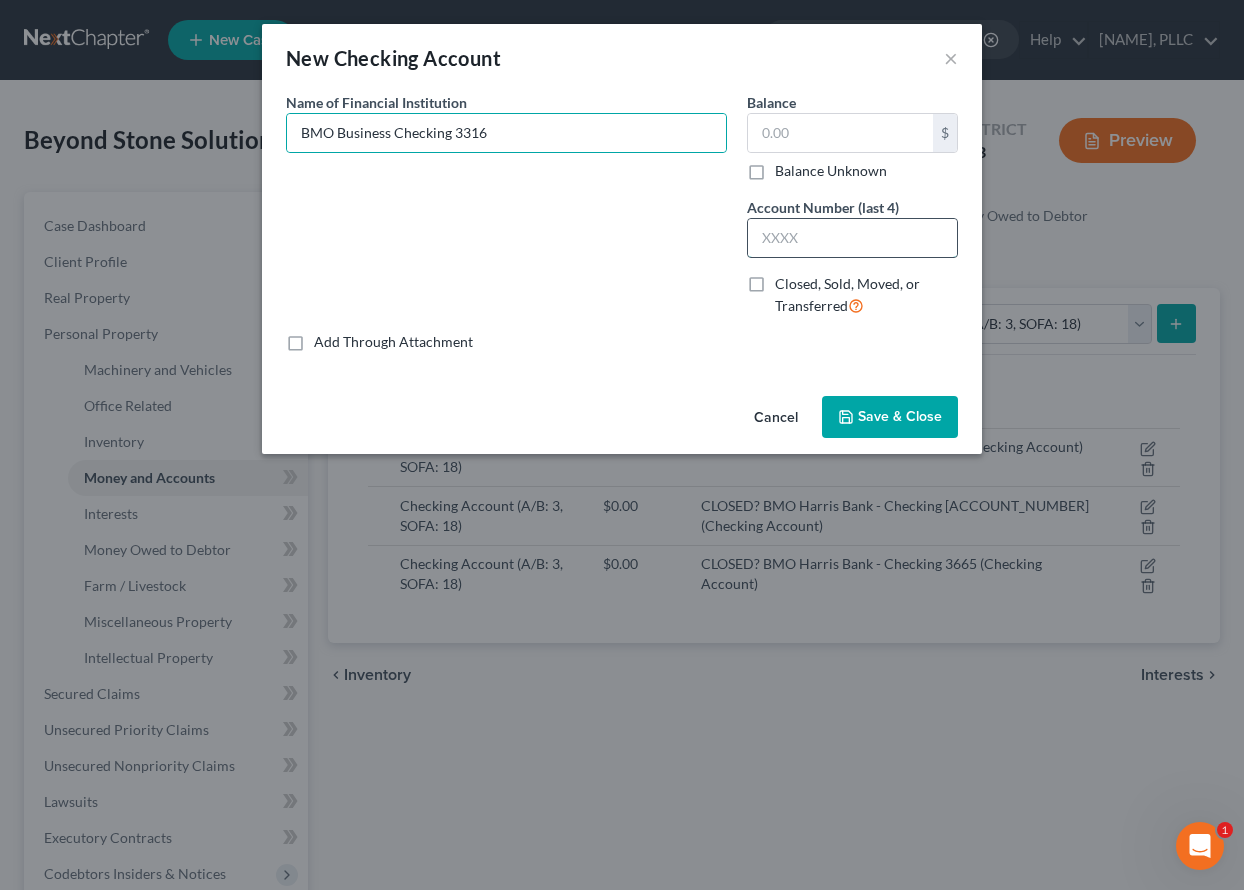 click at bounding box center (852, 238) 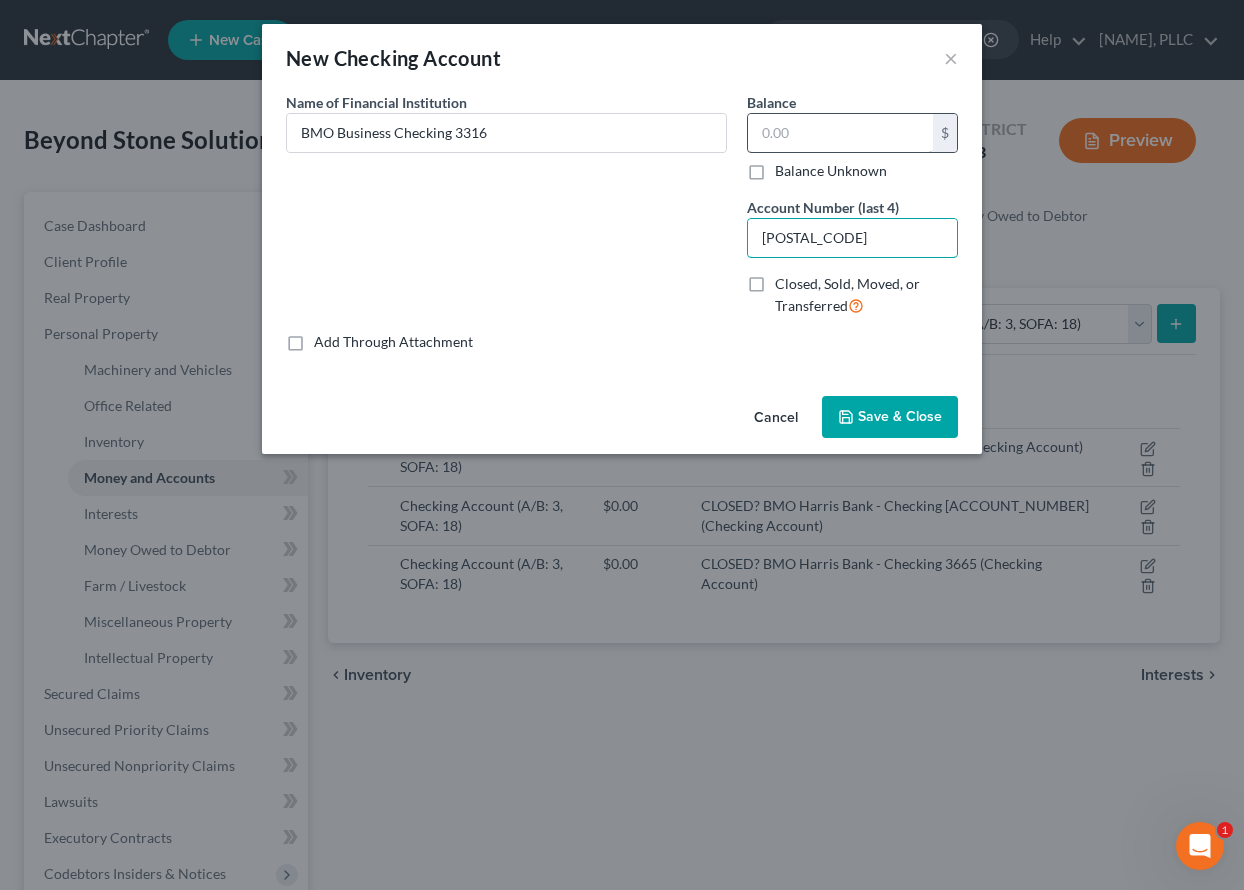 type on "[POSTAL_CODE]" 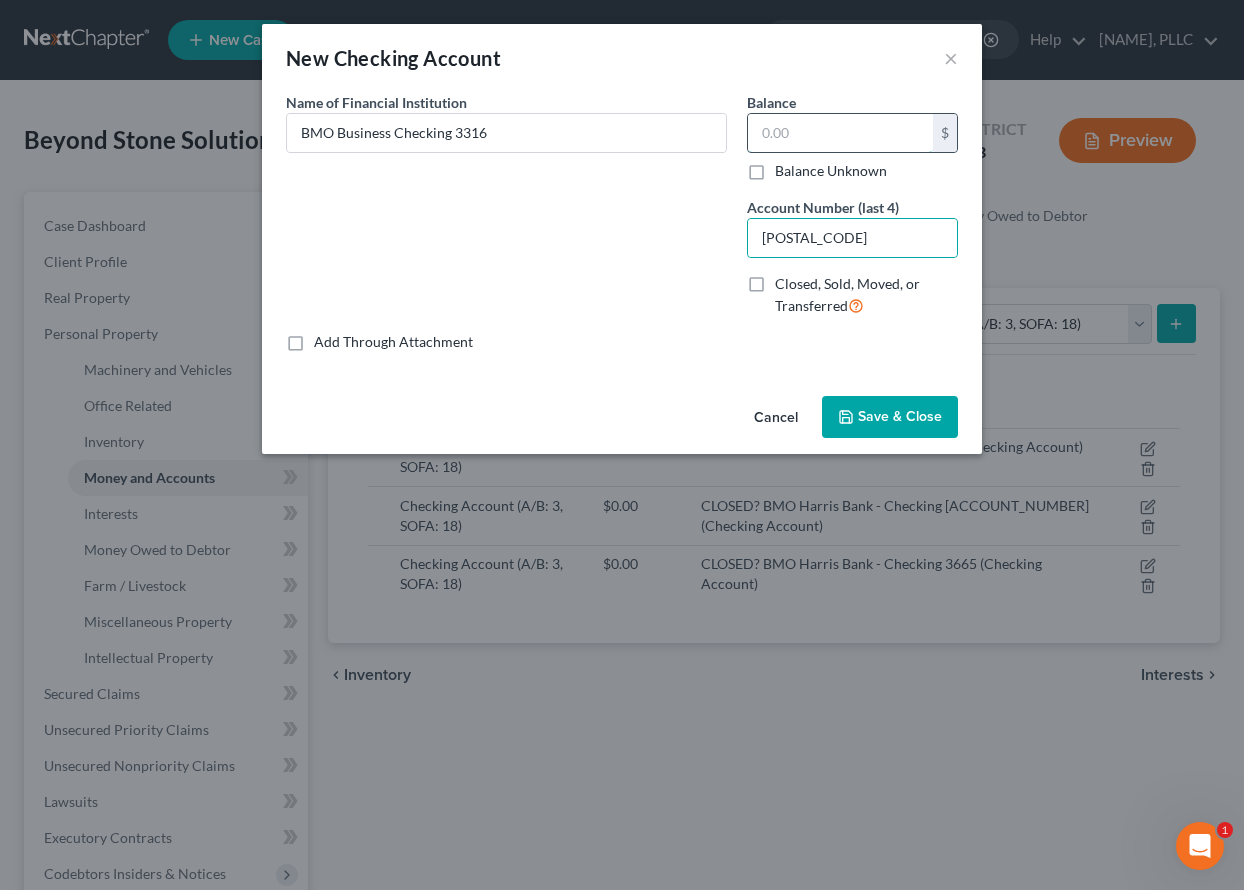 click at bounding box center [840, 133] 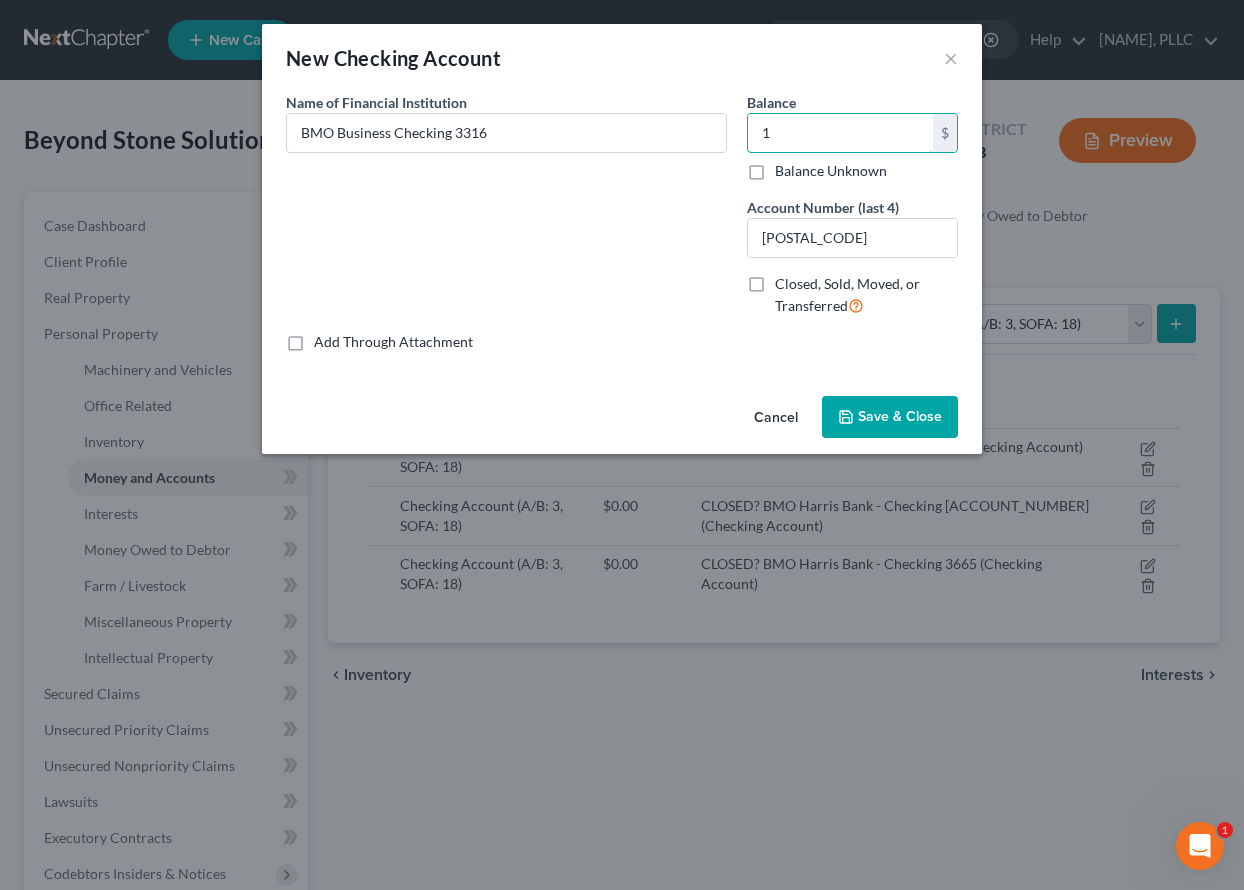type on "1" 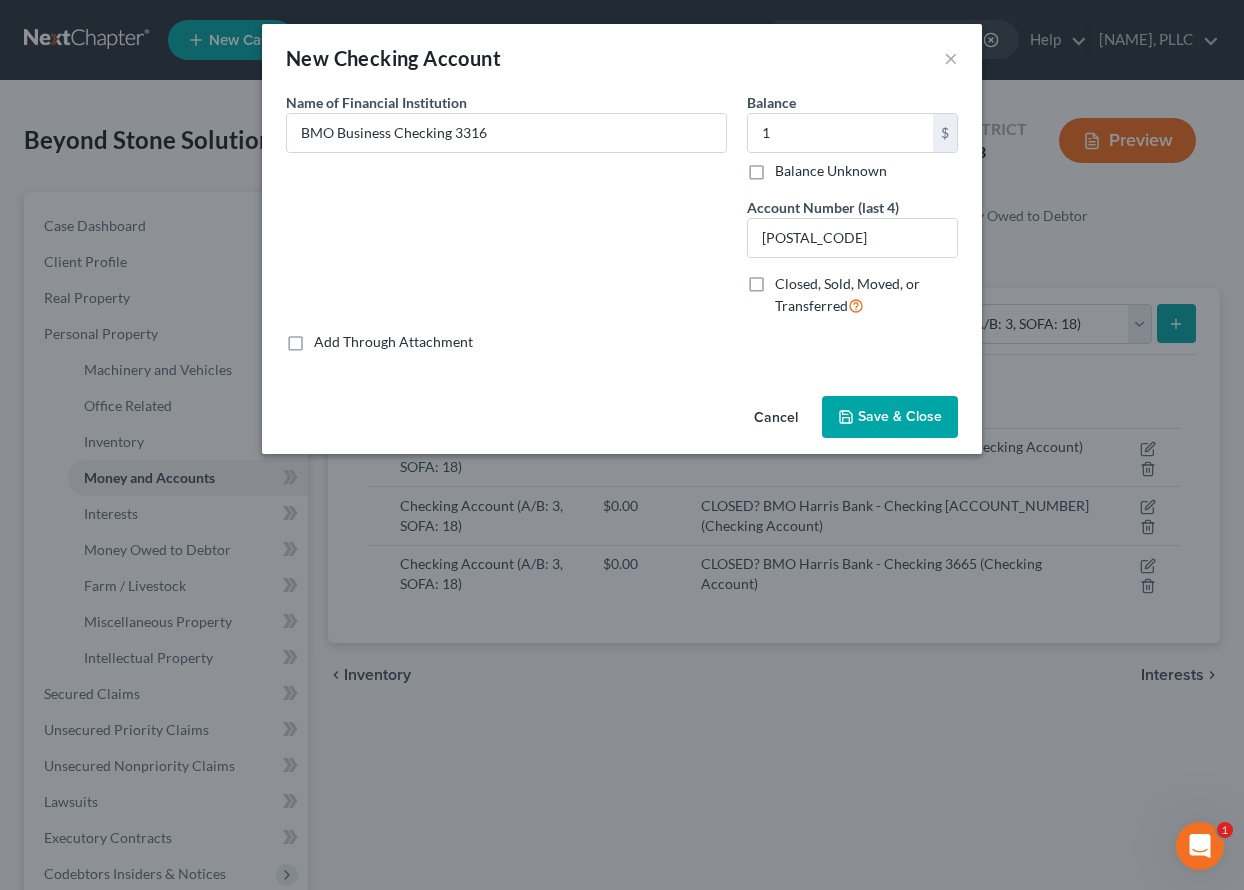 click on "Save & Close" at bounding box center [890, 417] 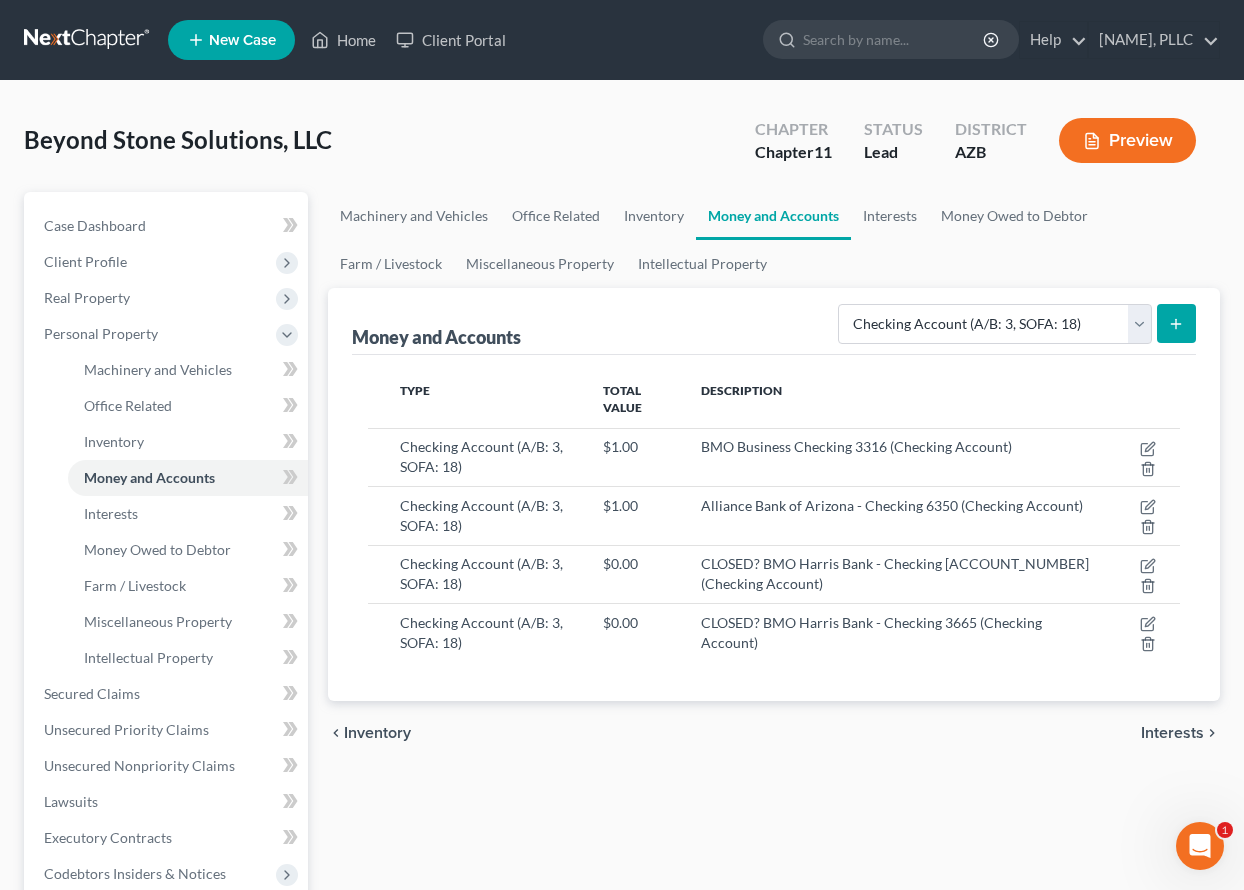 click 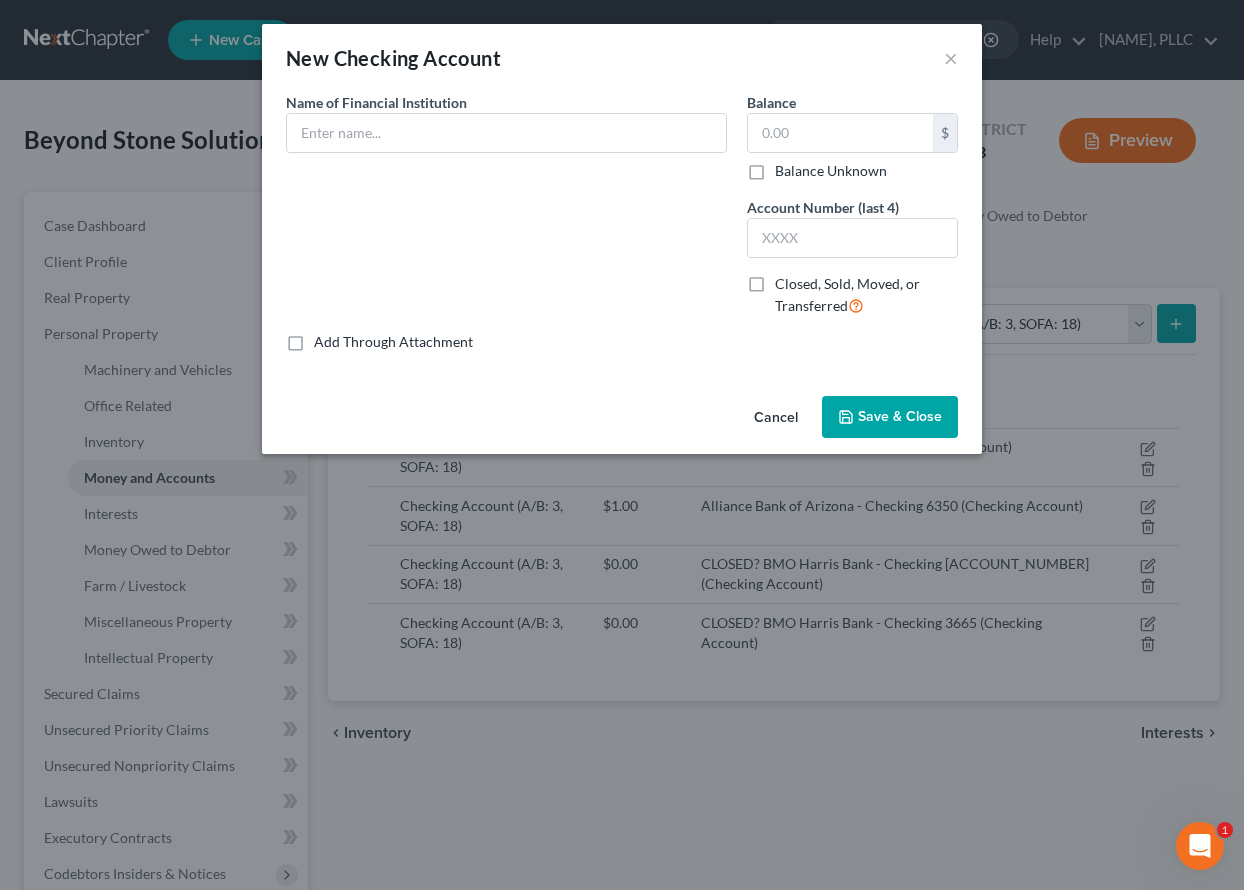click on "Cancel" at bounding box center (776, 418) 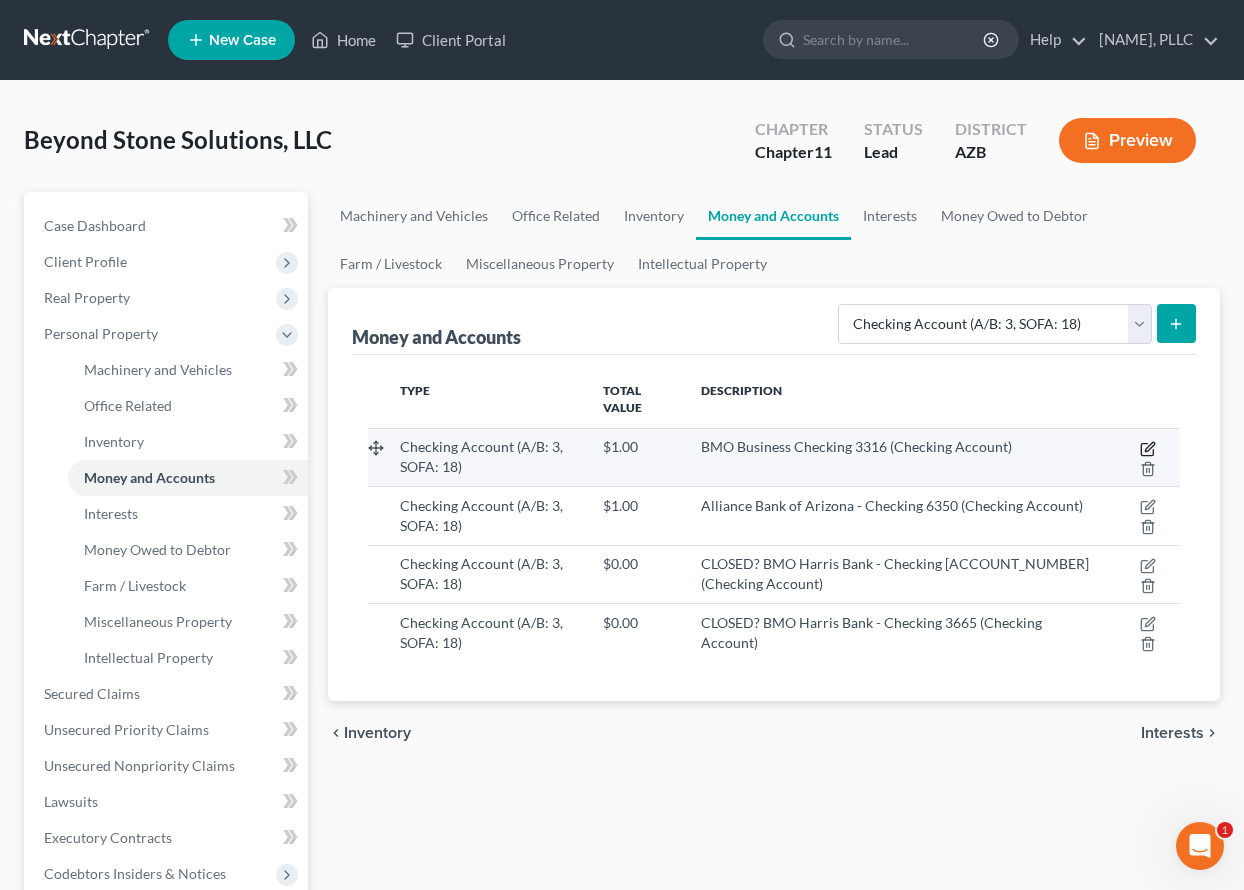 click 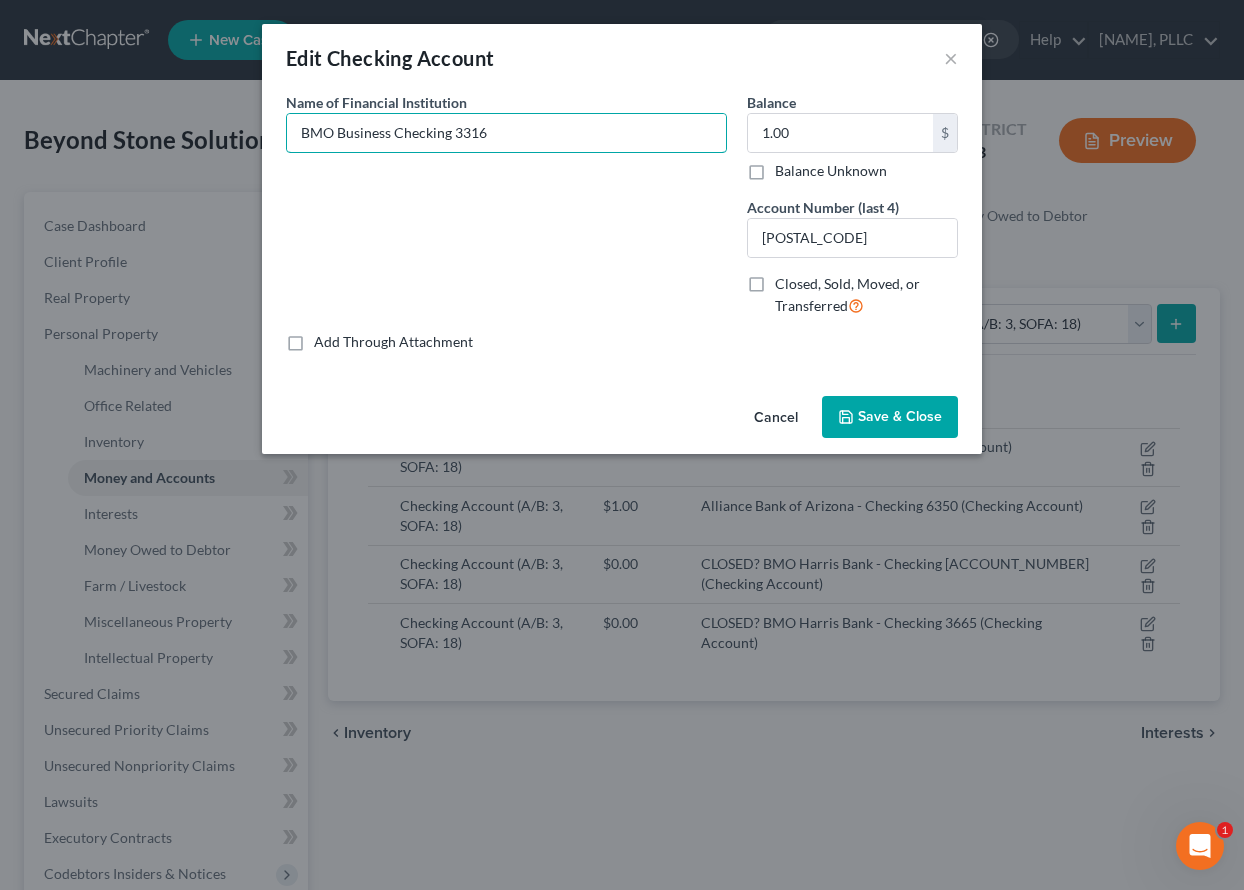 drag, startPoint x: 291, startPoint y: 134, endPoint x: 512, endPoint y: 154, distance: 221.90314 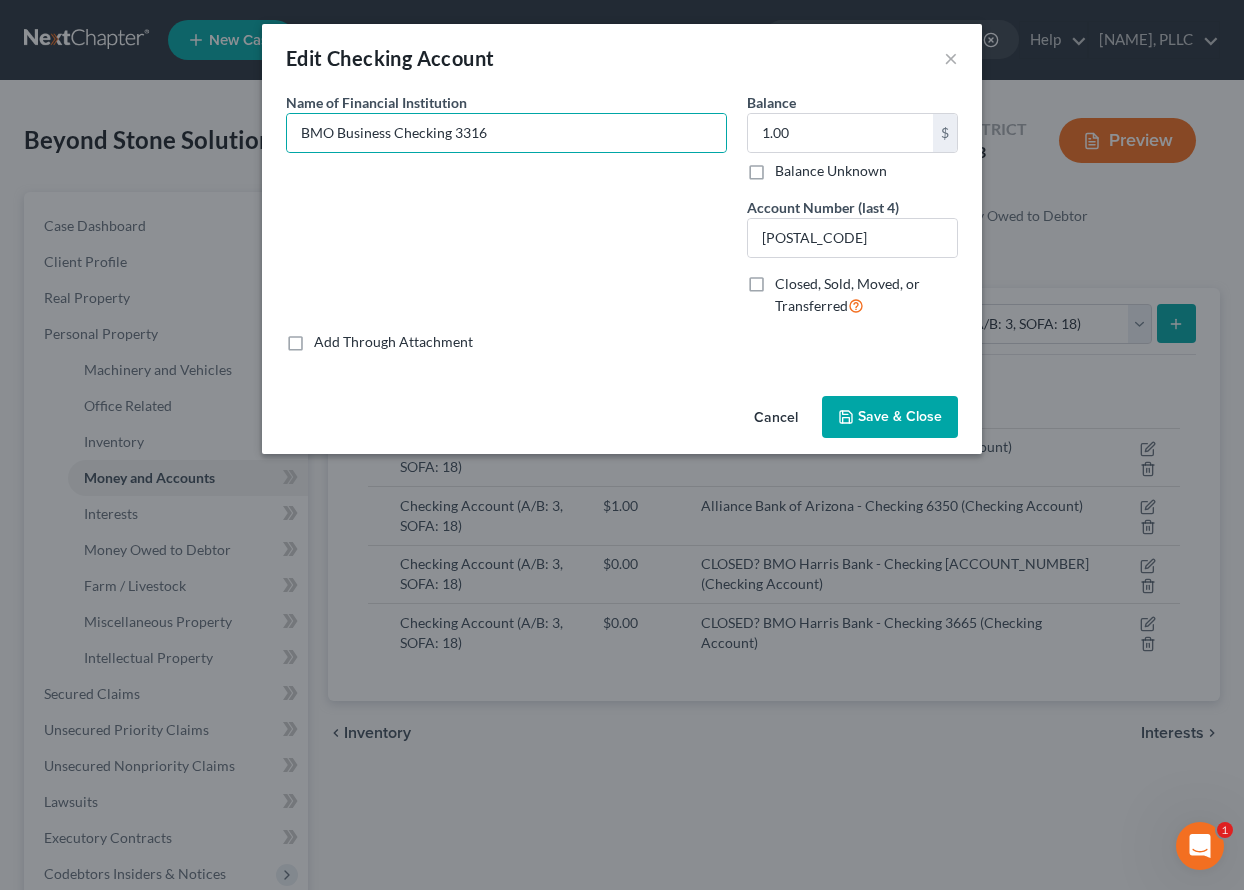 click on "Save & Close" at bounding box center (900, 416) 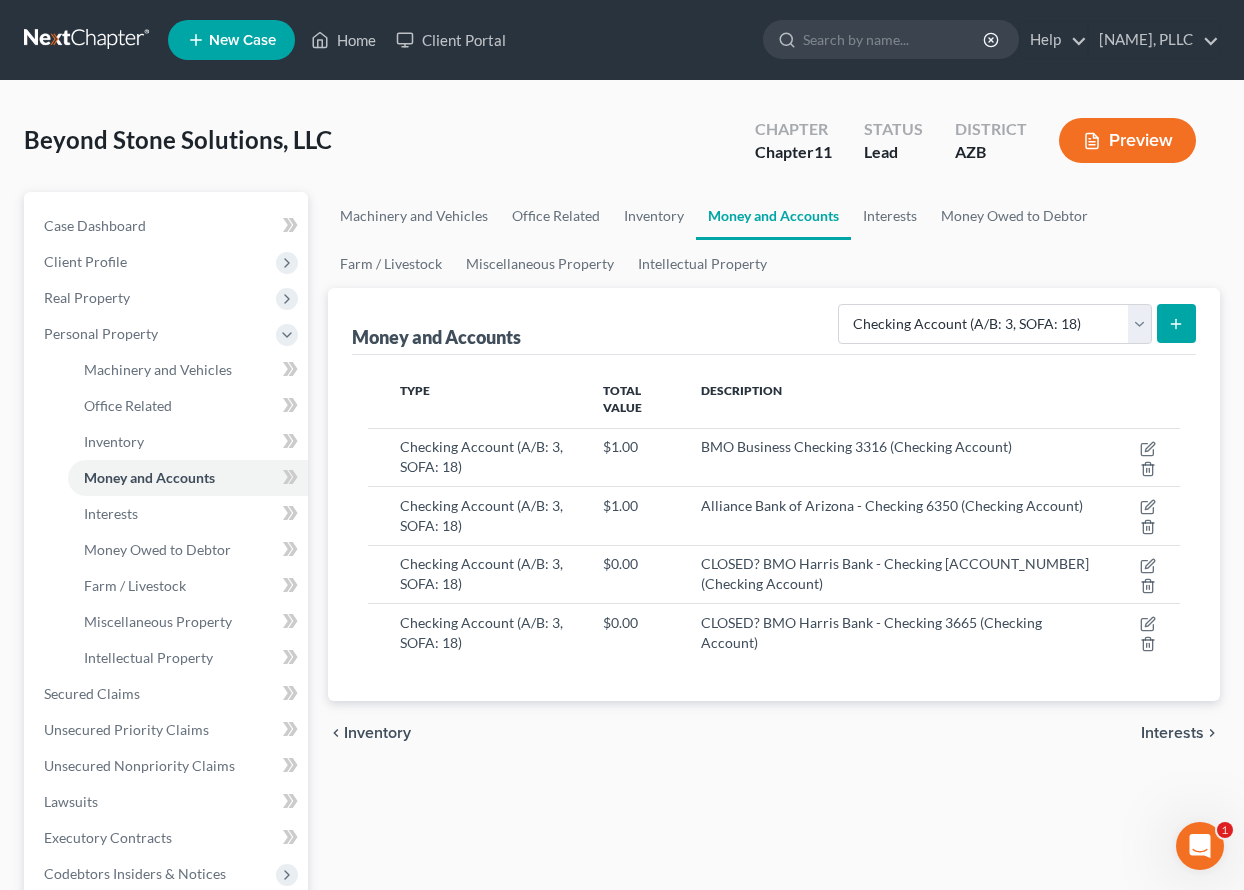 click 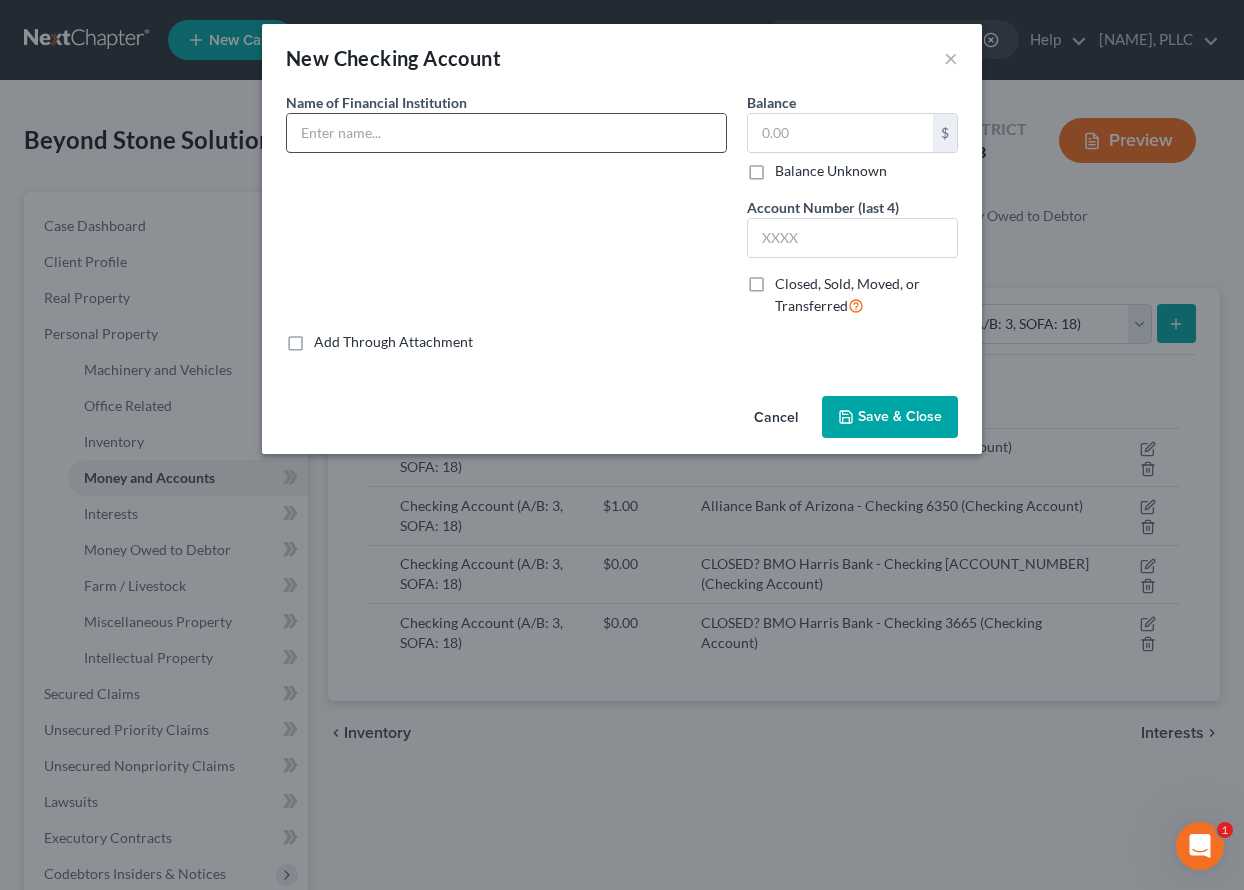 click at bounding box center [506, 133] 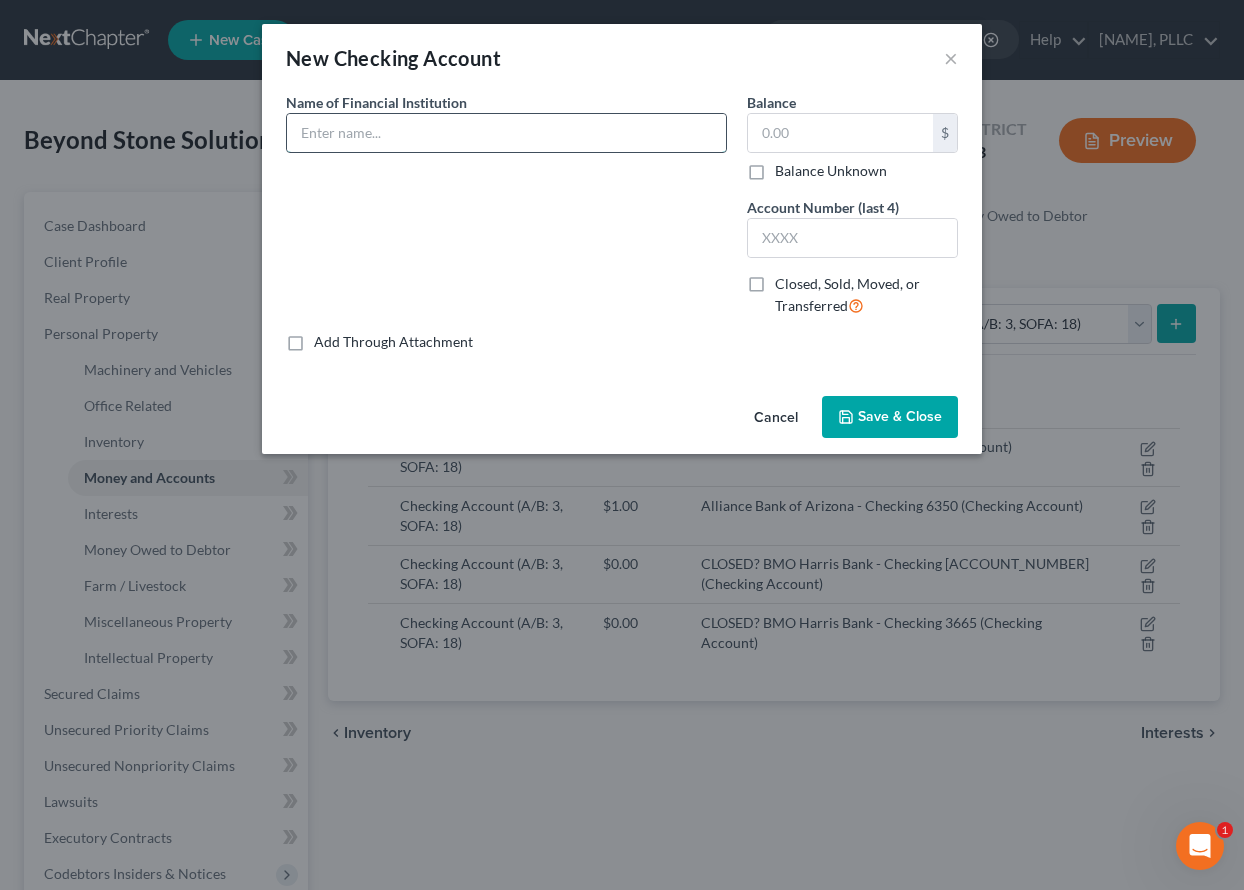 paste on "BMO Business Checking 3316" 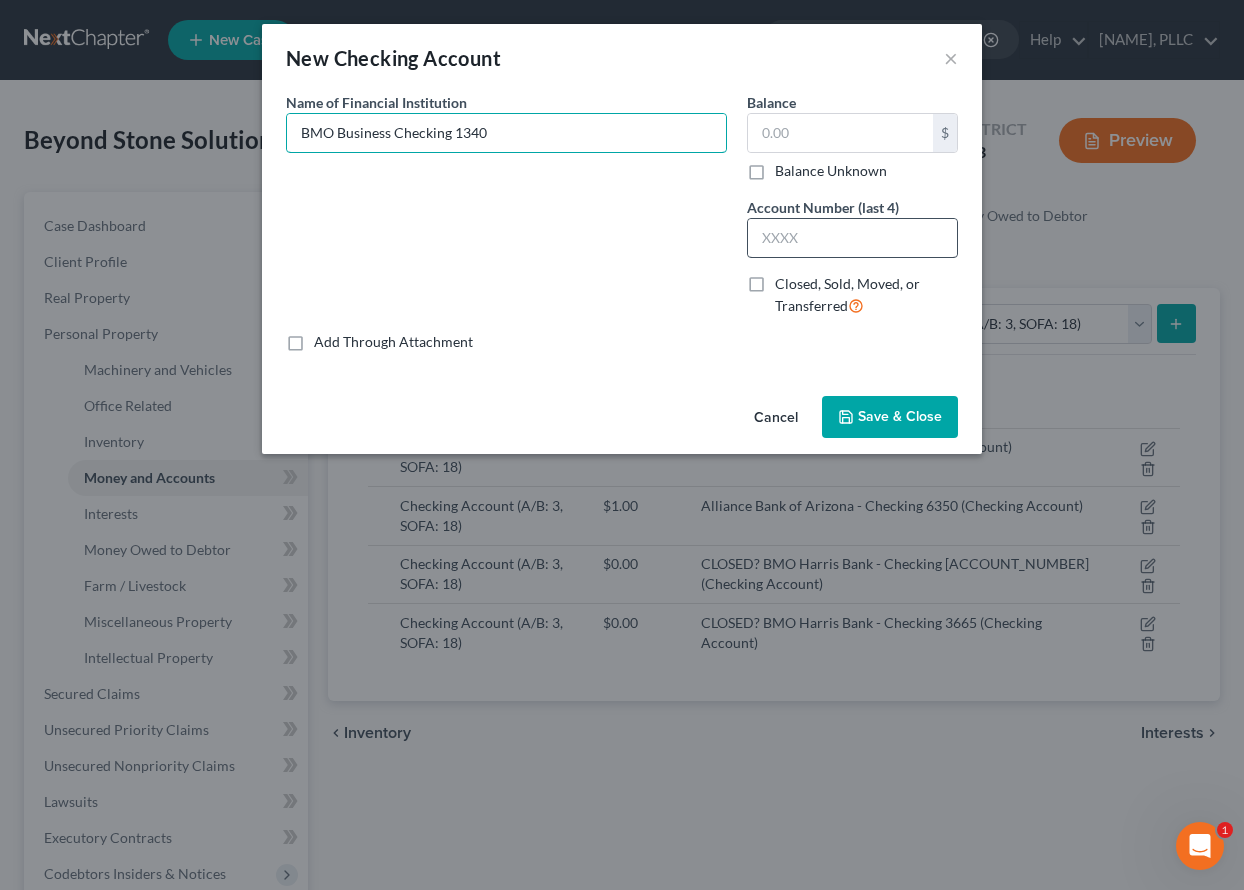type on "BMO Business Checking 1340" 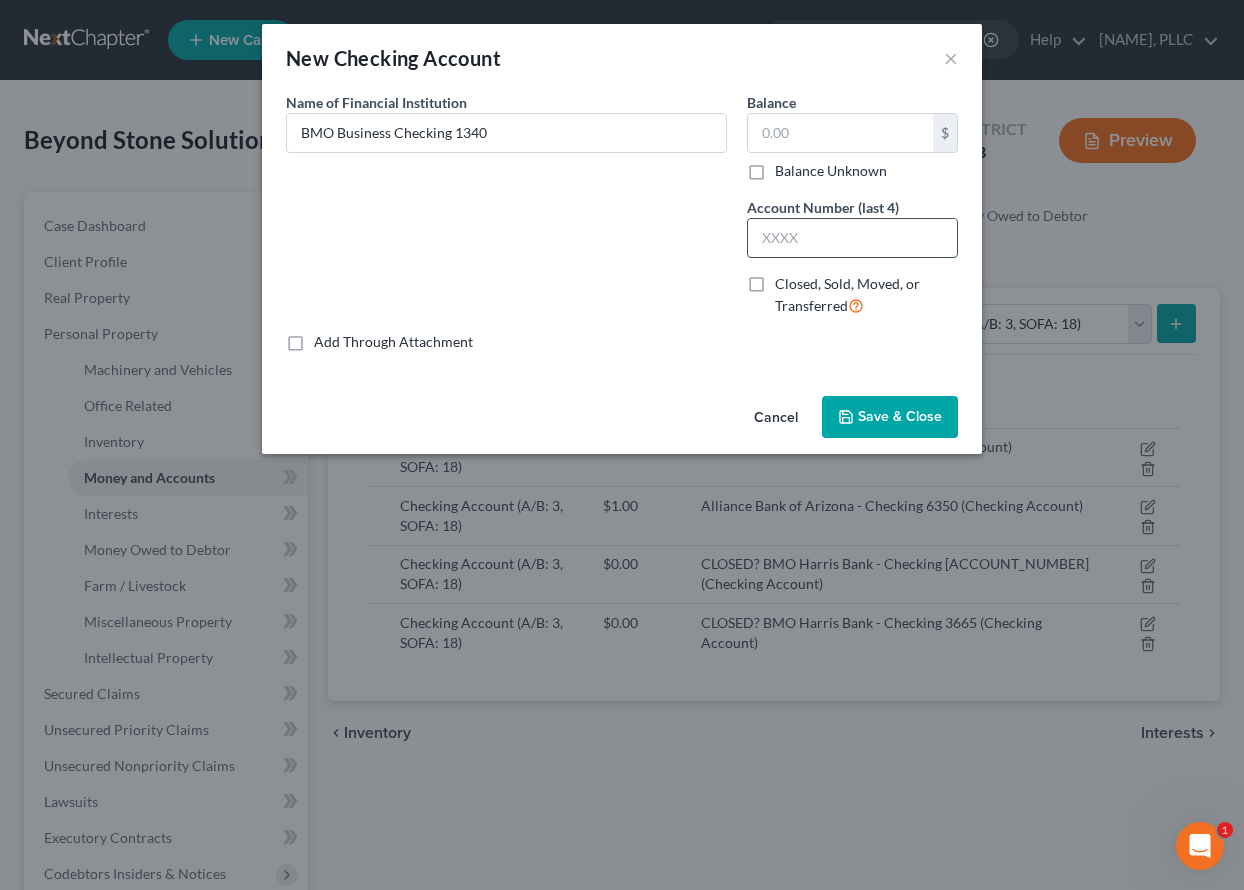click at bounding box center [852, 238] 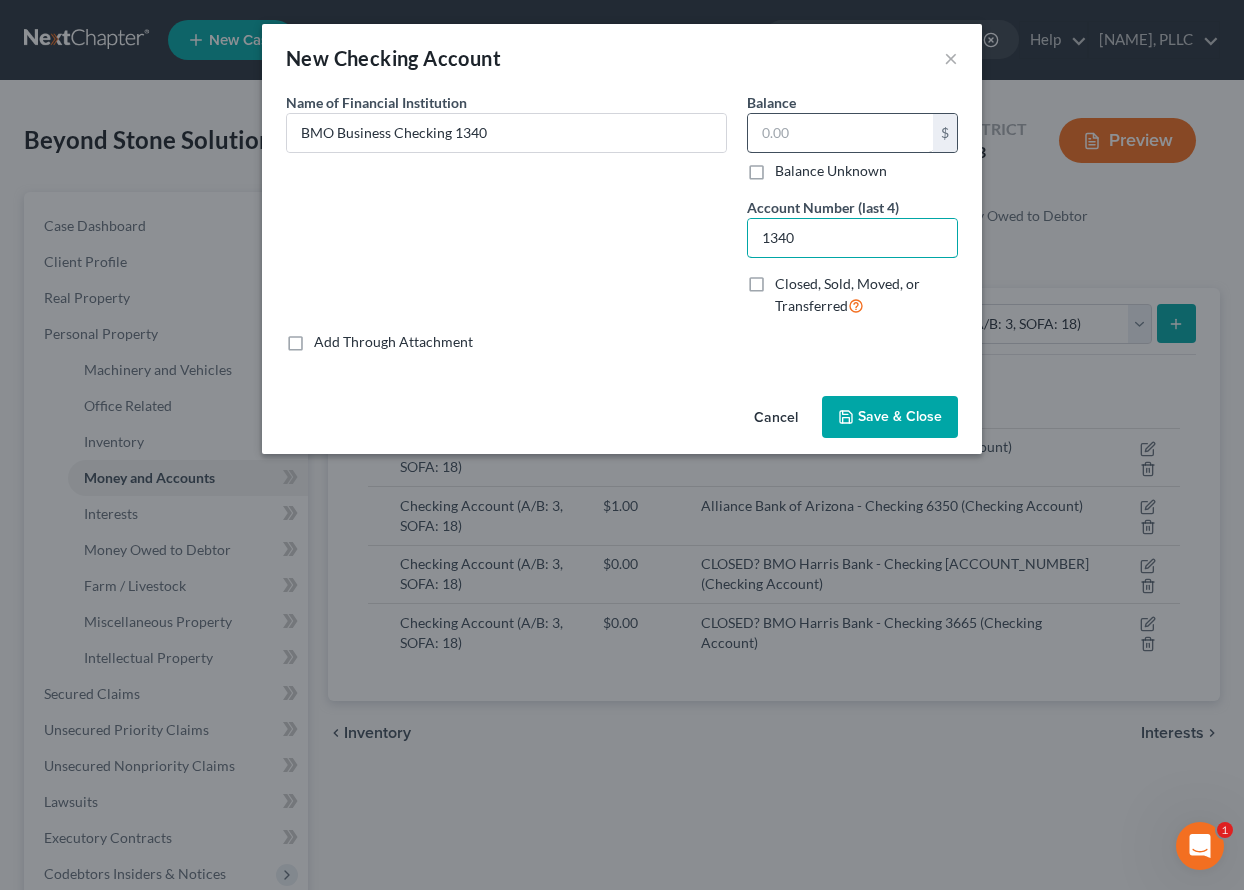 type on "1340" 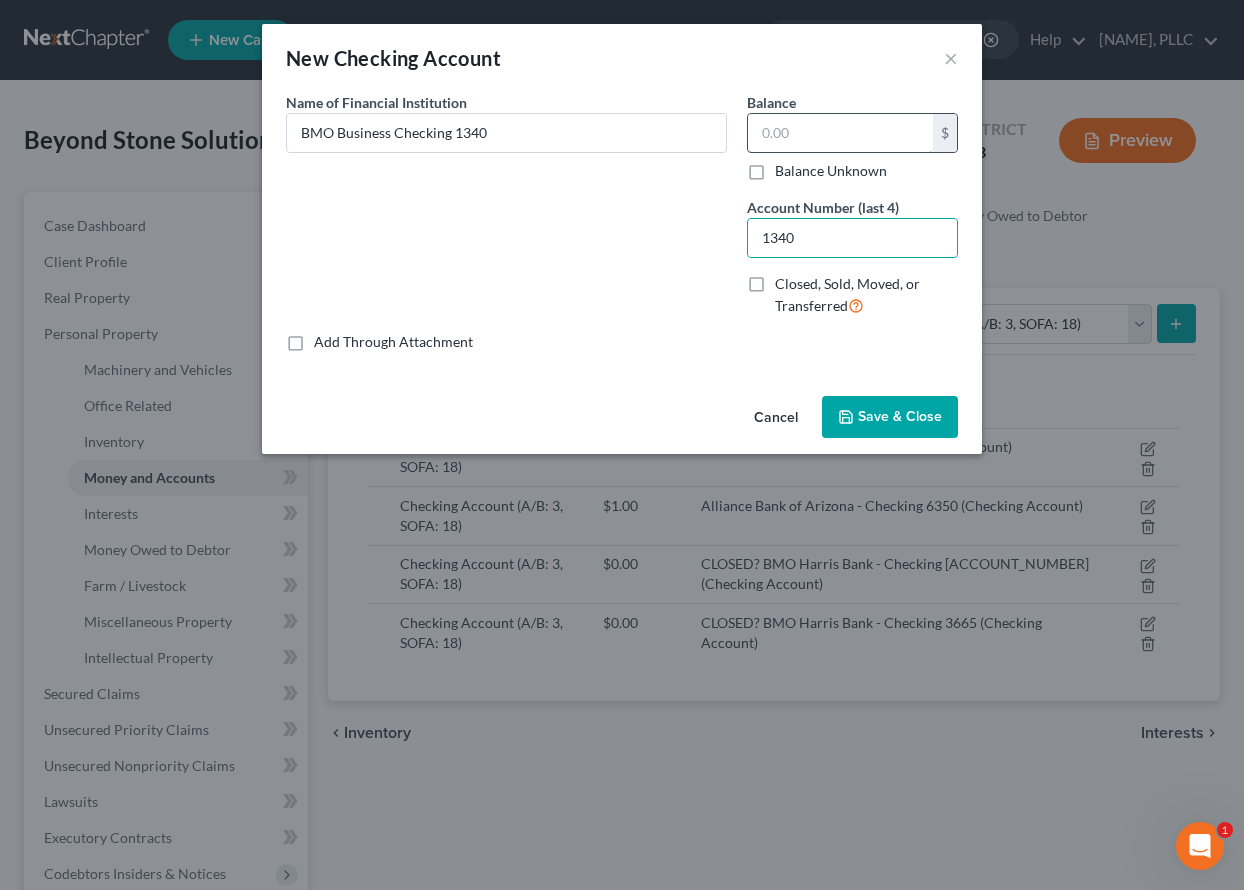 click at bounding box center (840, 133) 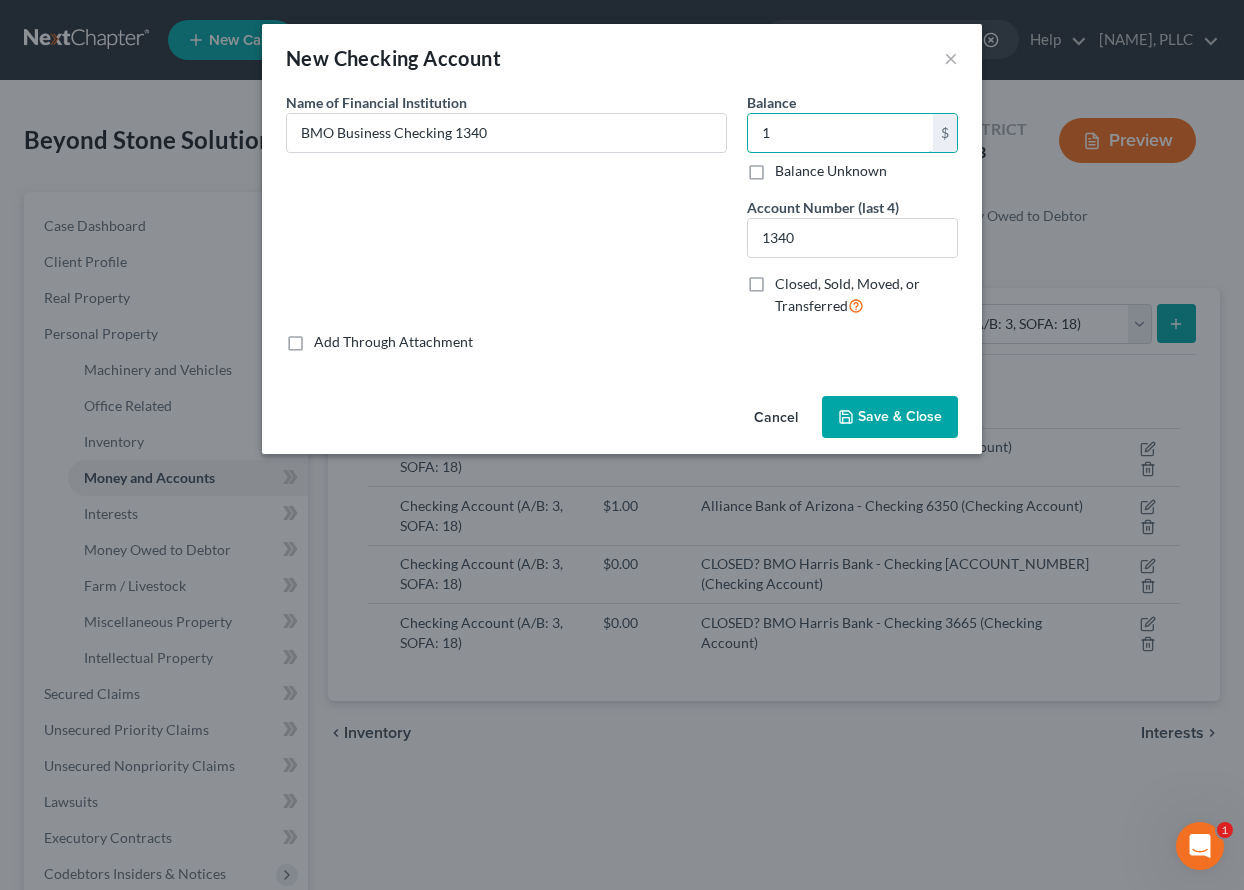 type on "1" 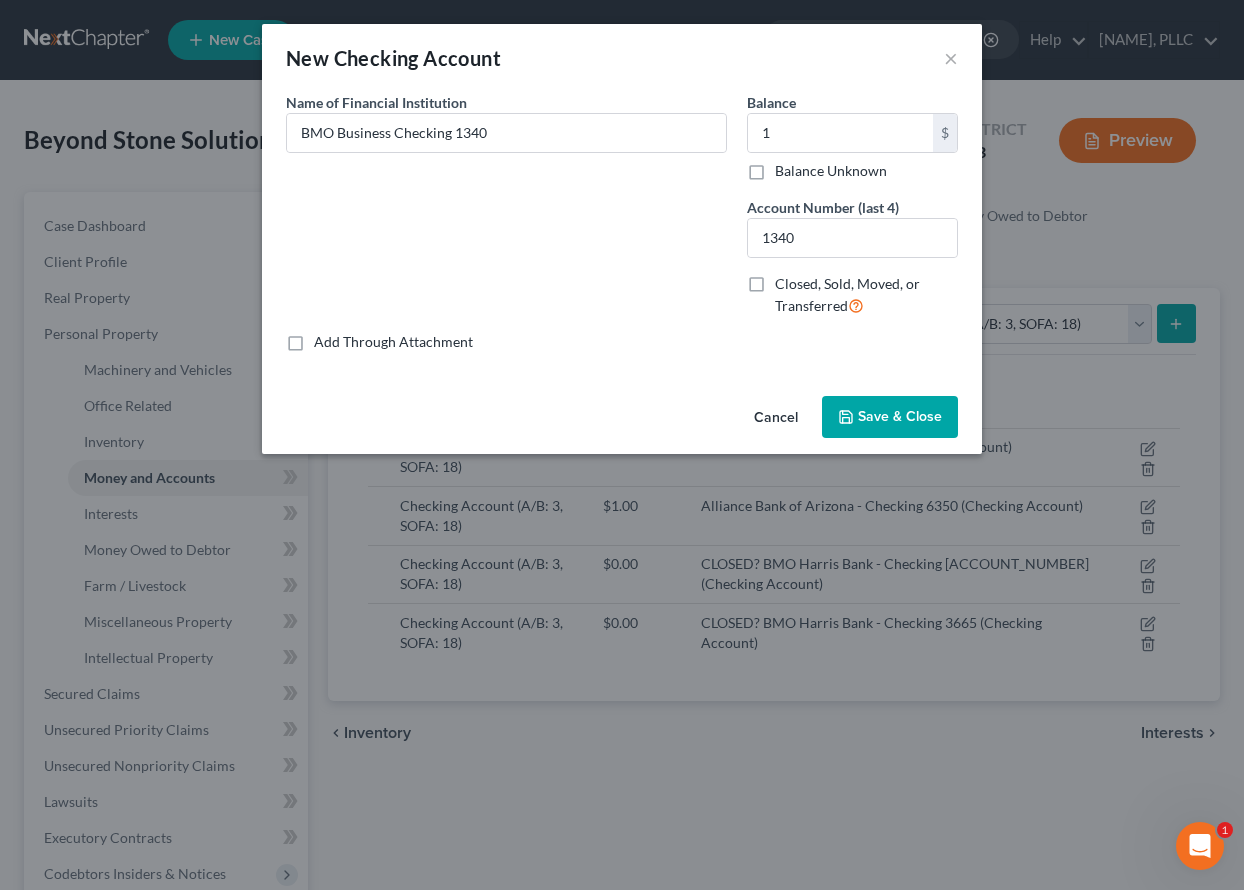 click on "Save & Close" at bounding box center (900, 416) 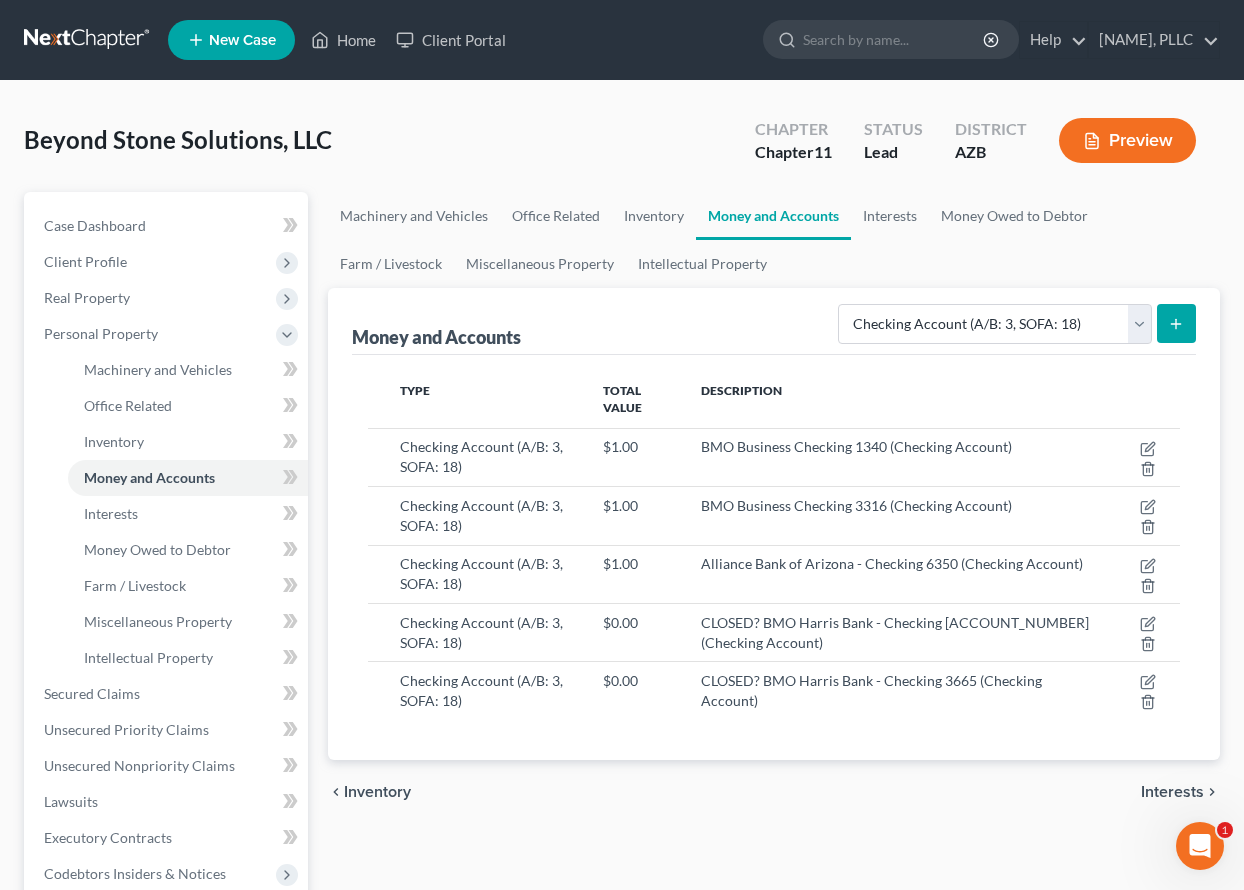 click 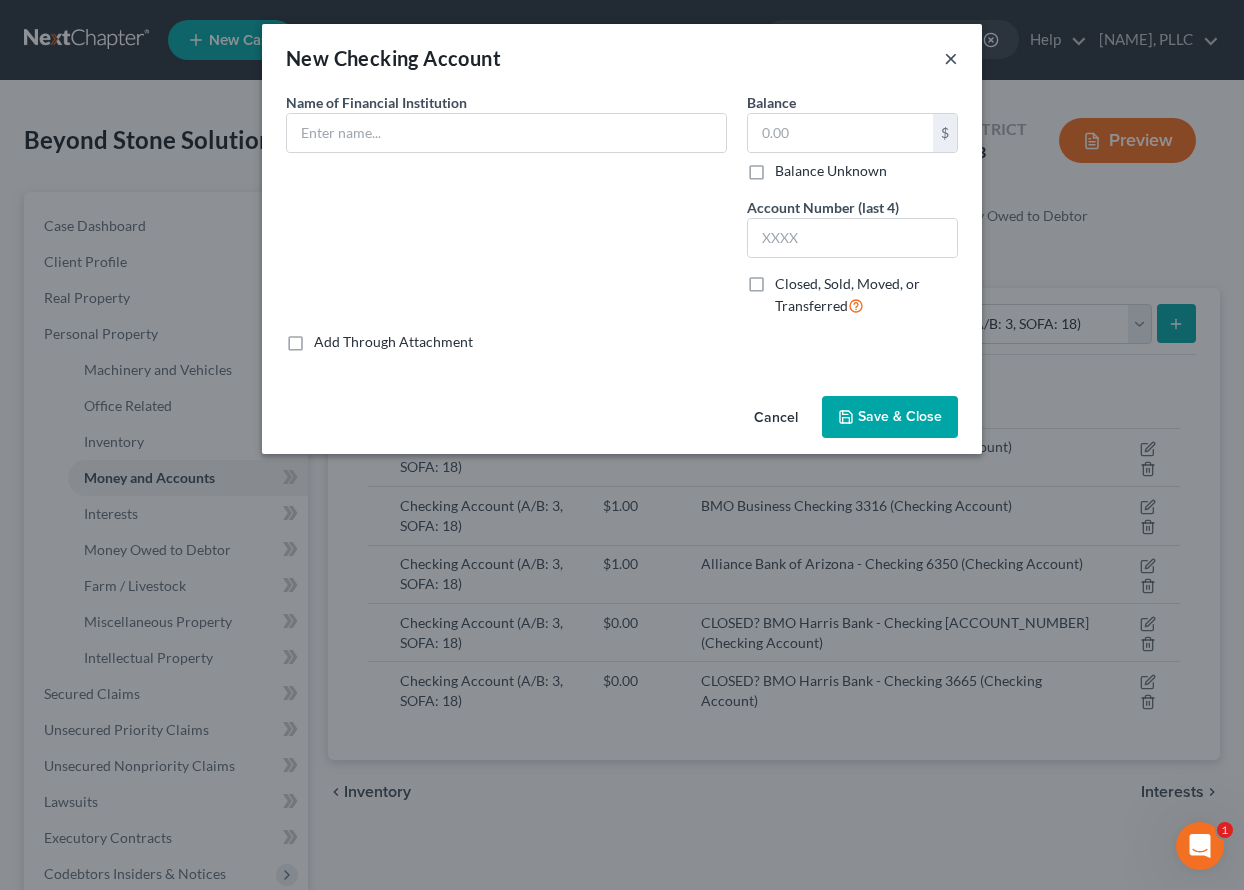 click on "×" at bounding box center [951, 58] 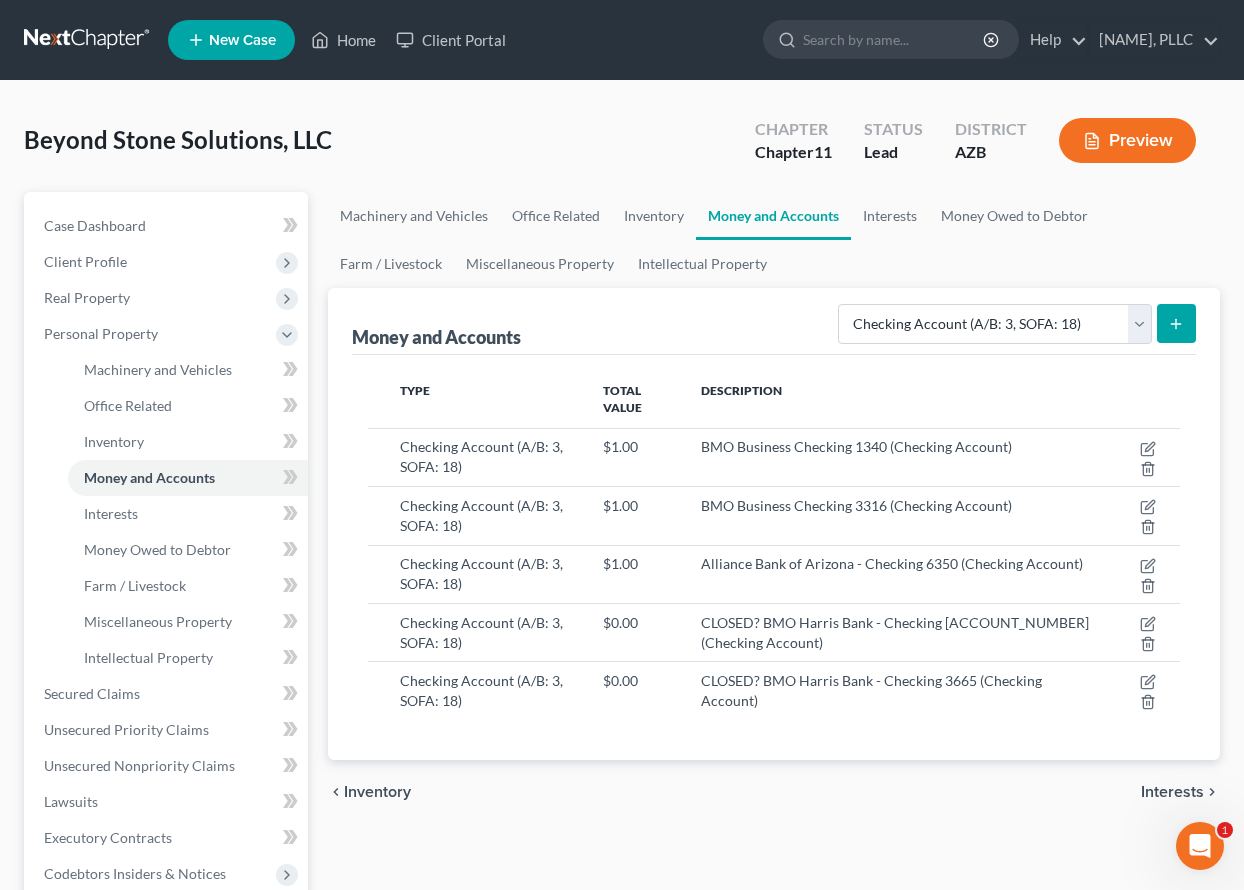 click at bounding box center [1176, 323] 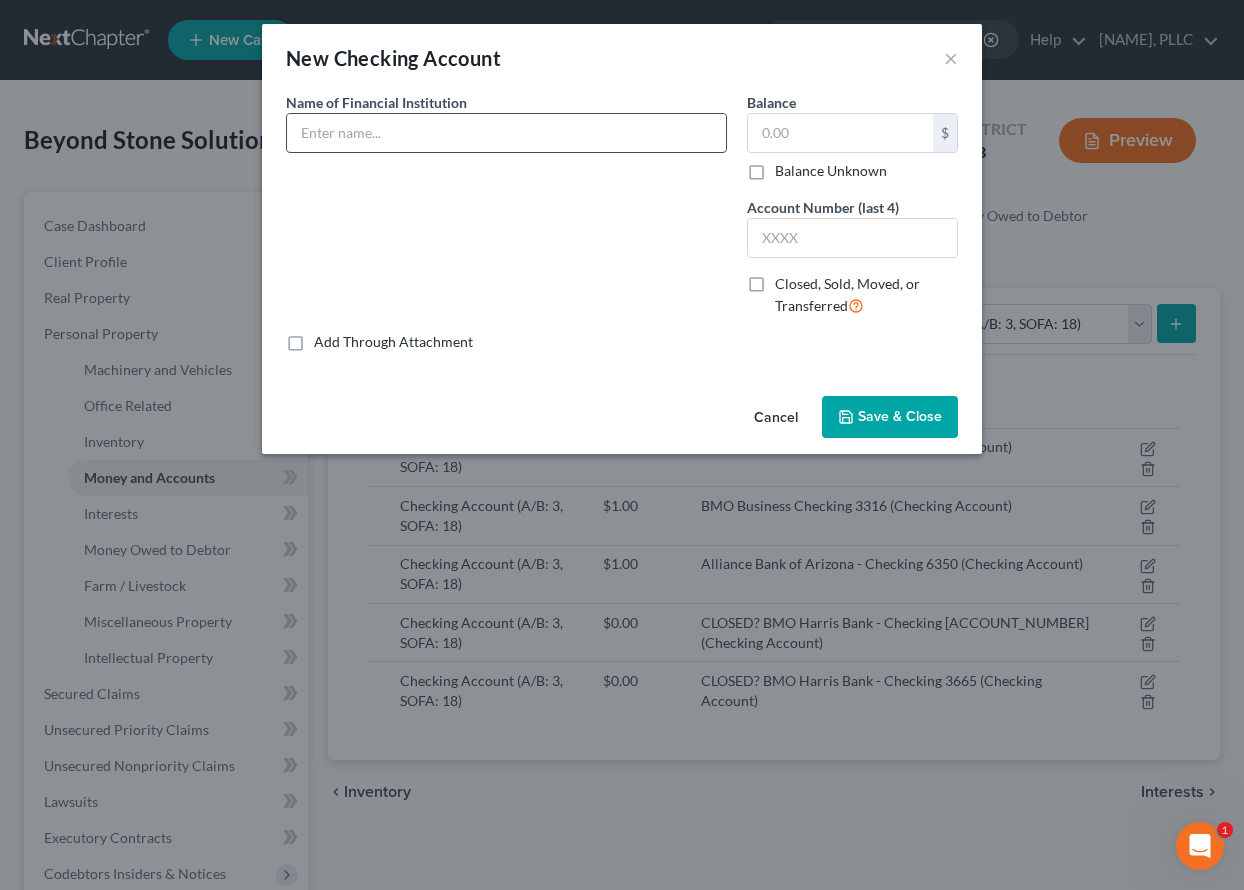 click at bounding box center (506, 133) 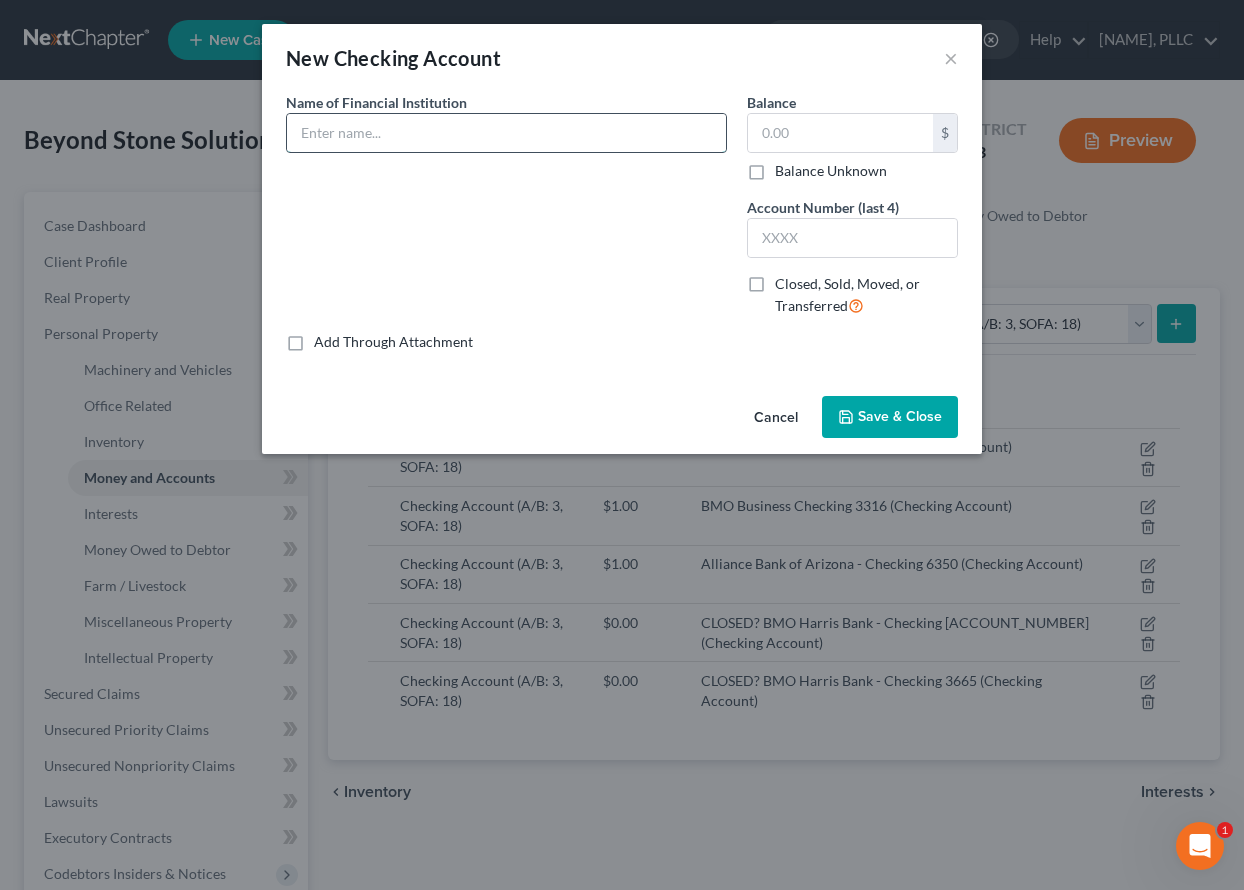 paste on "BMO Business Checking 3316" 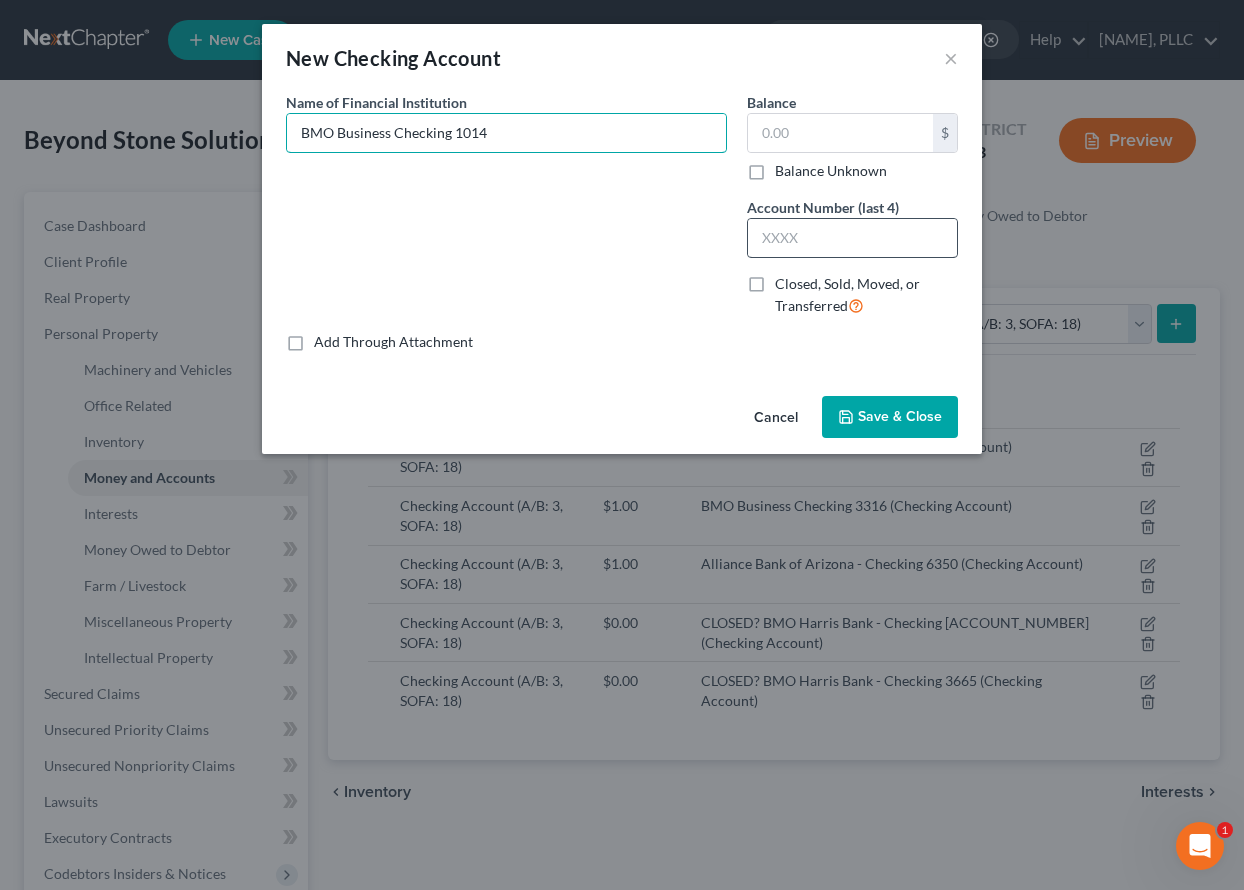 type on "BMO Business Checking 1014" 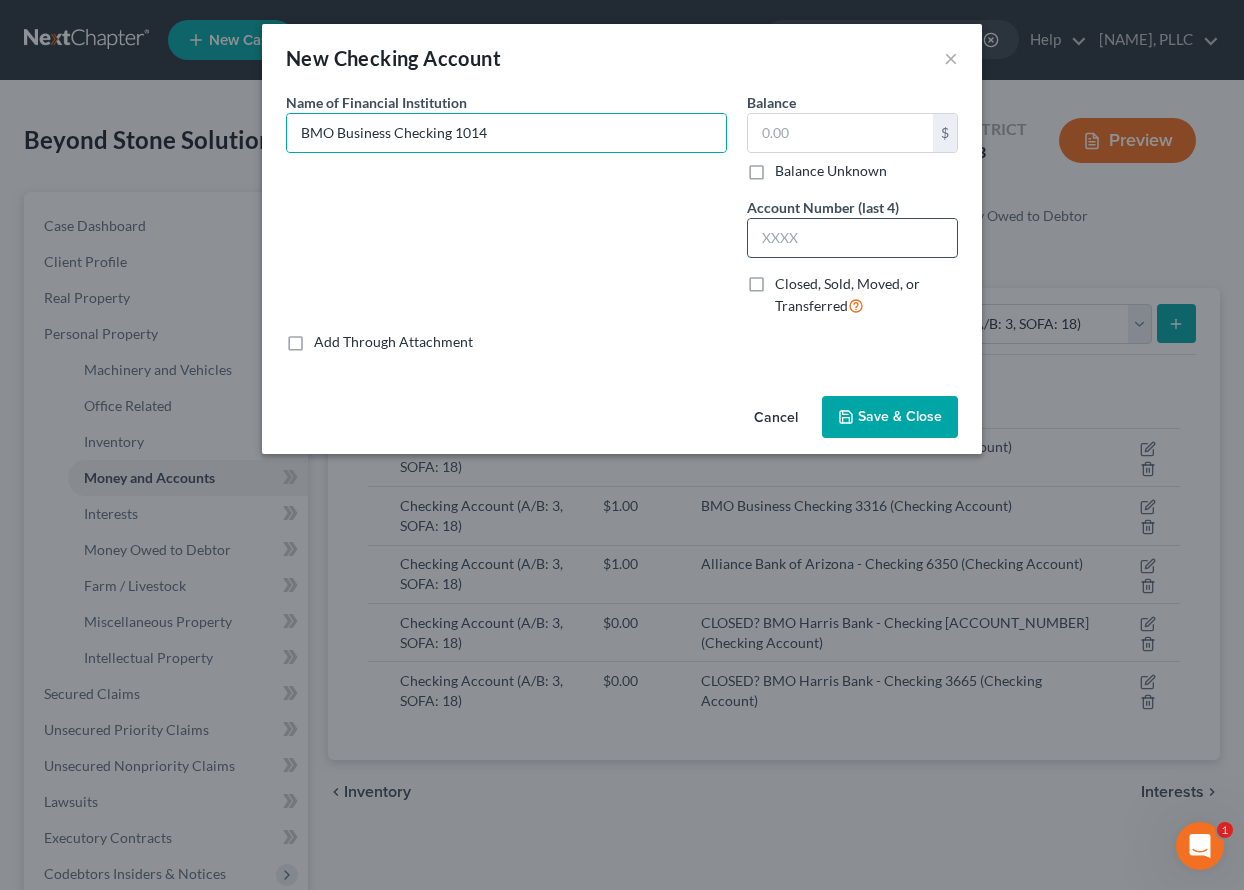 click at bounding box center (852, 238) 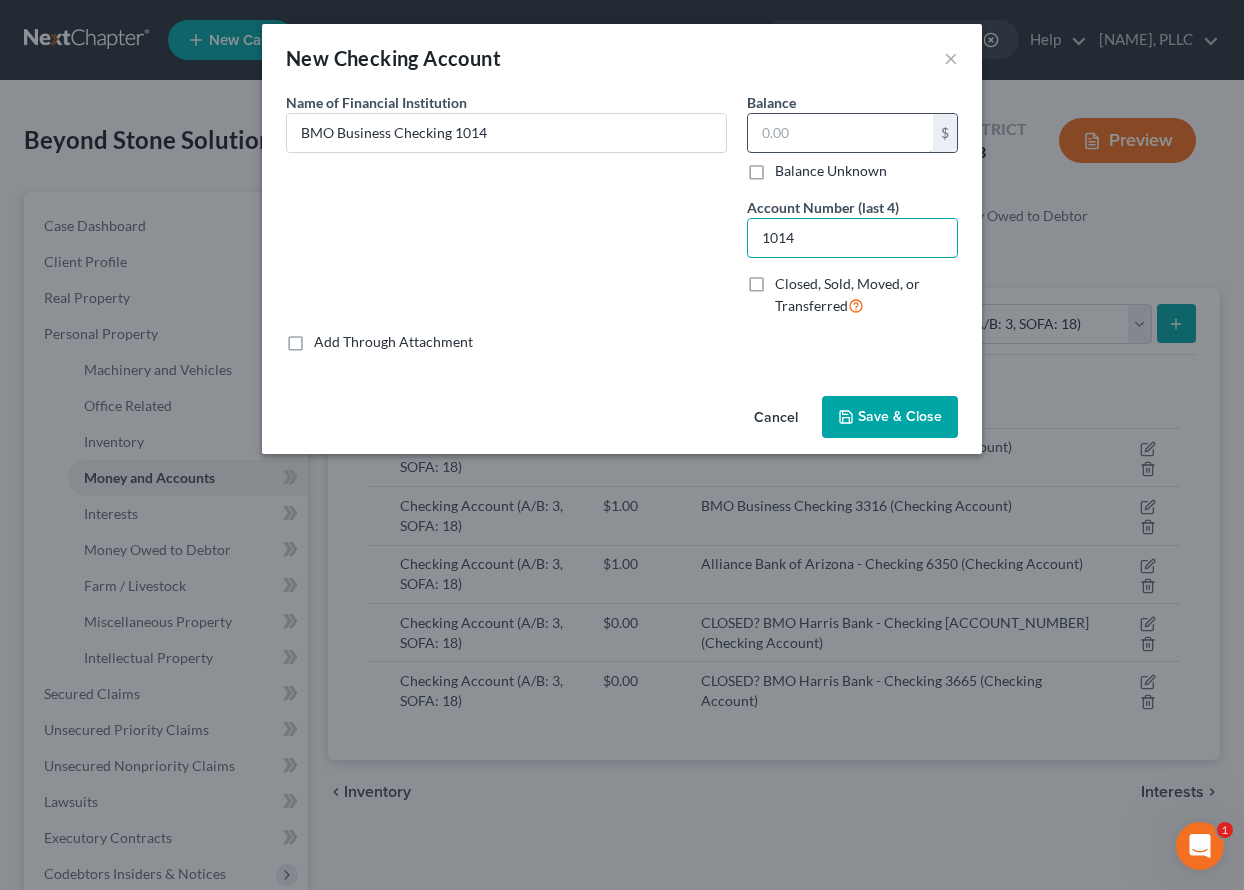 type on "1014" 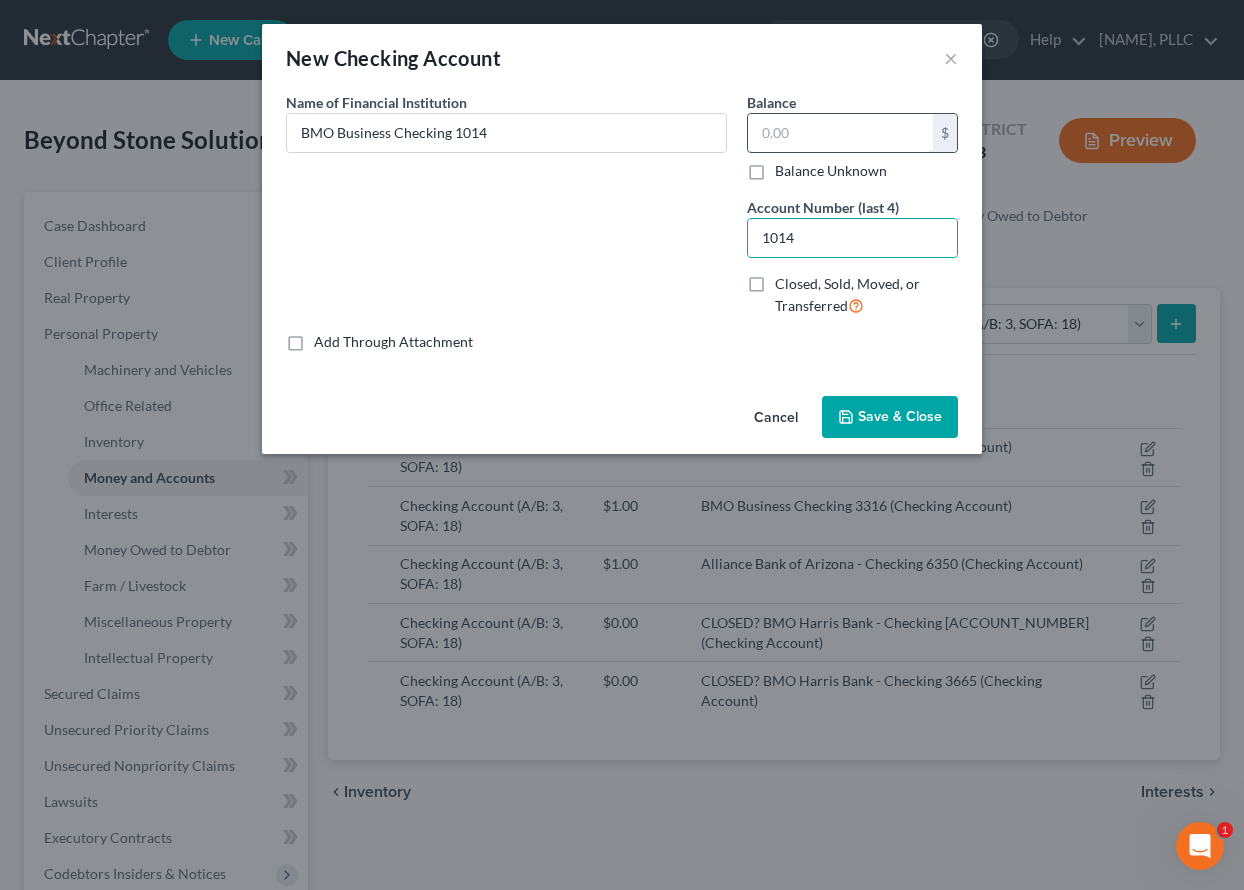 click at bounding box center (840, 133) 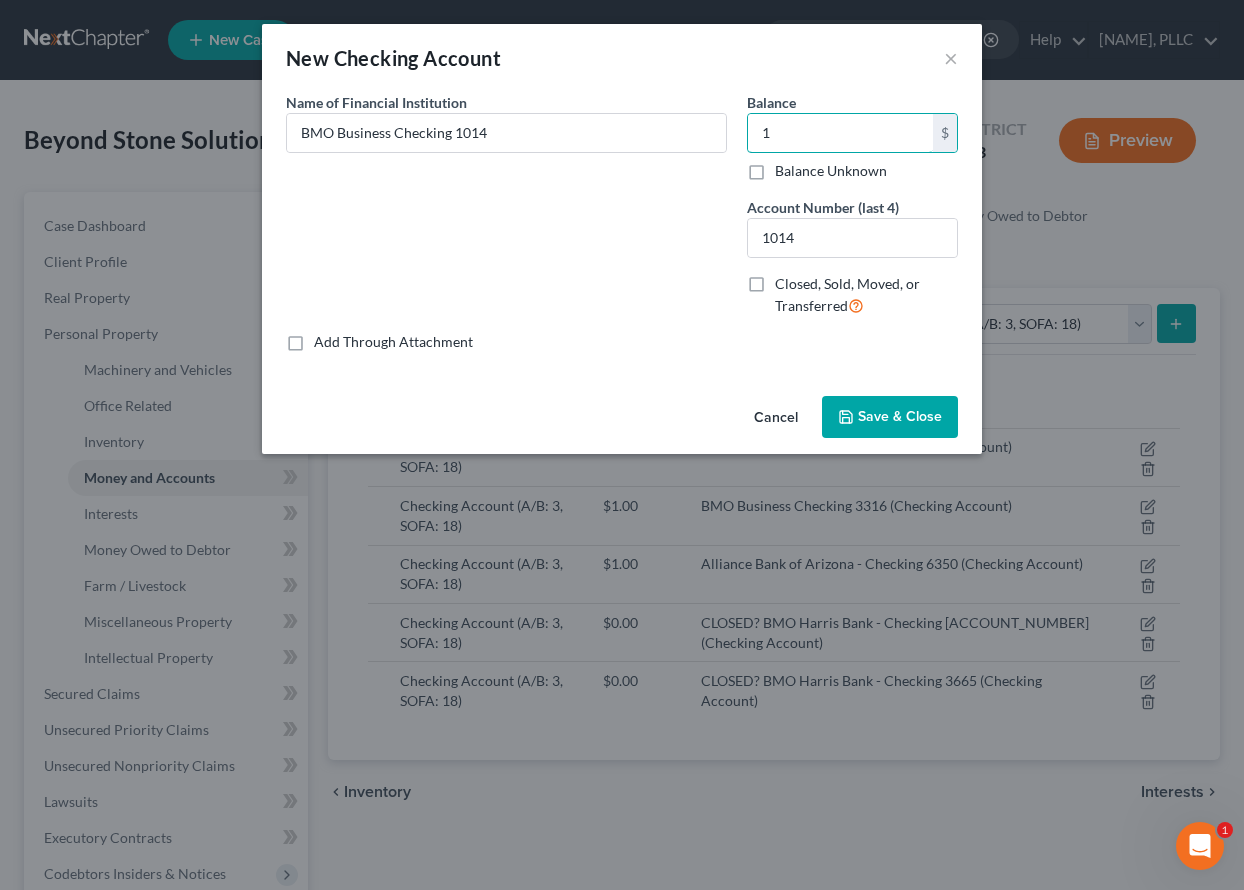 type on "1" 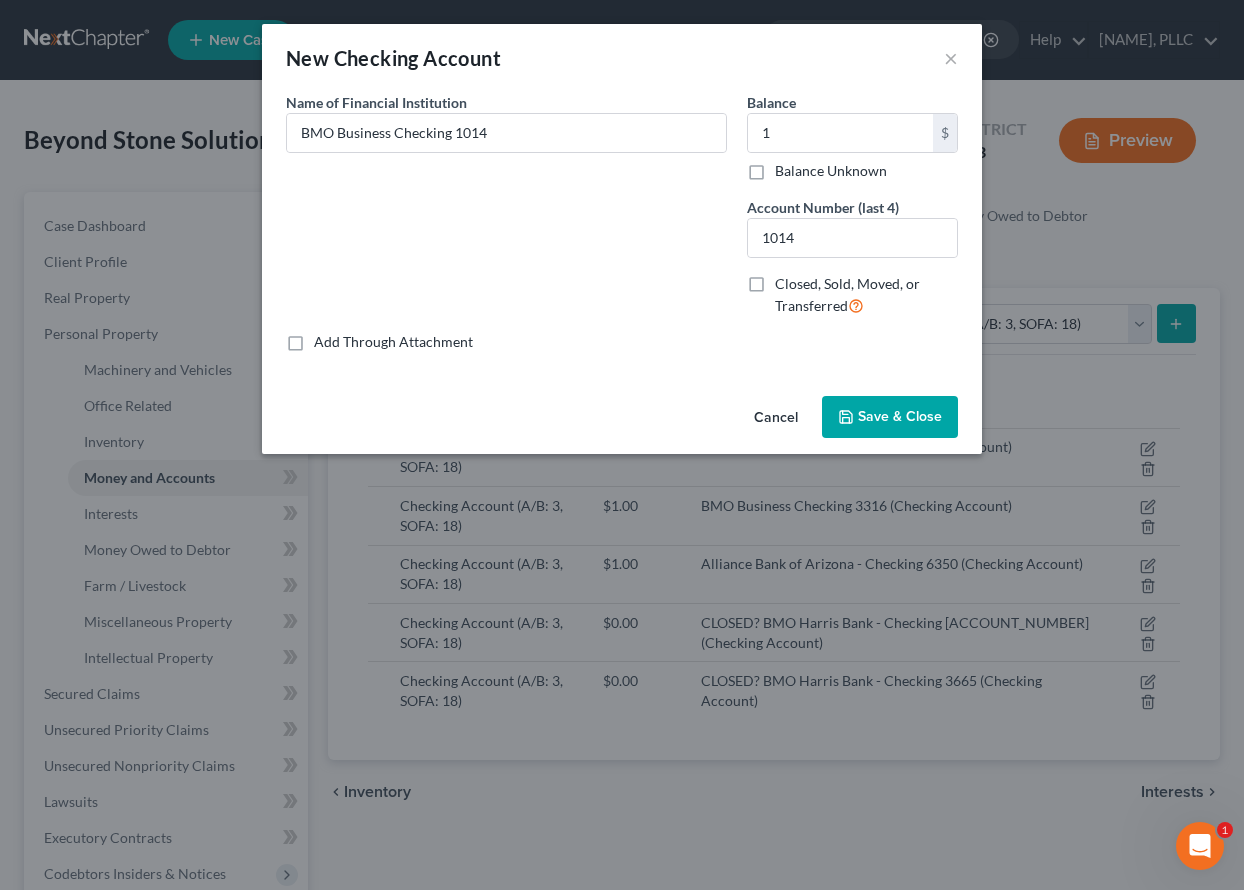 click on "Save & Close" at bounding box center (900, 416) 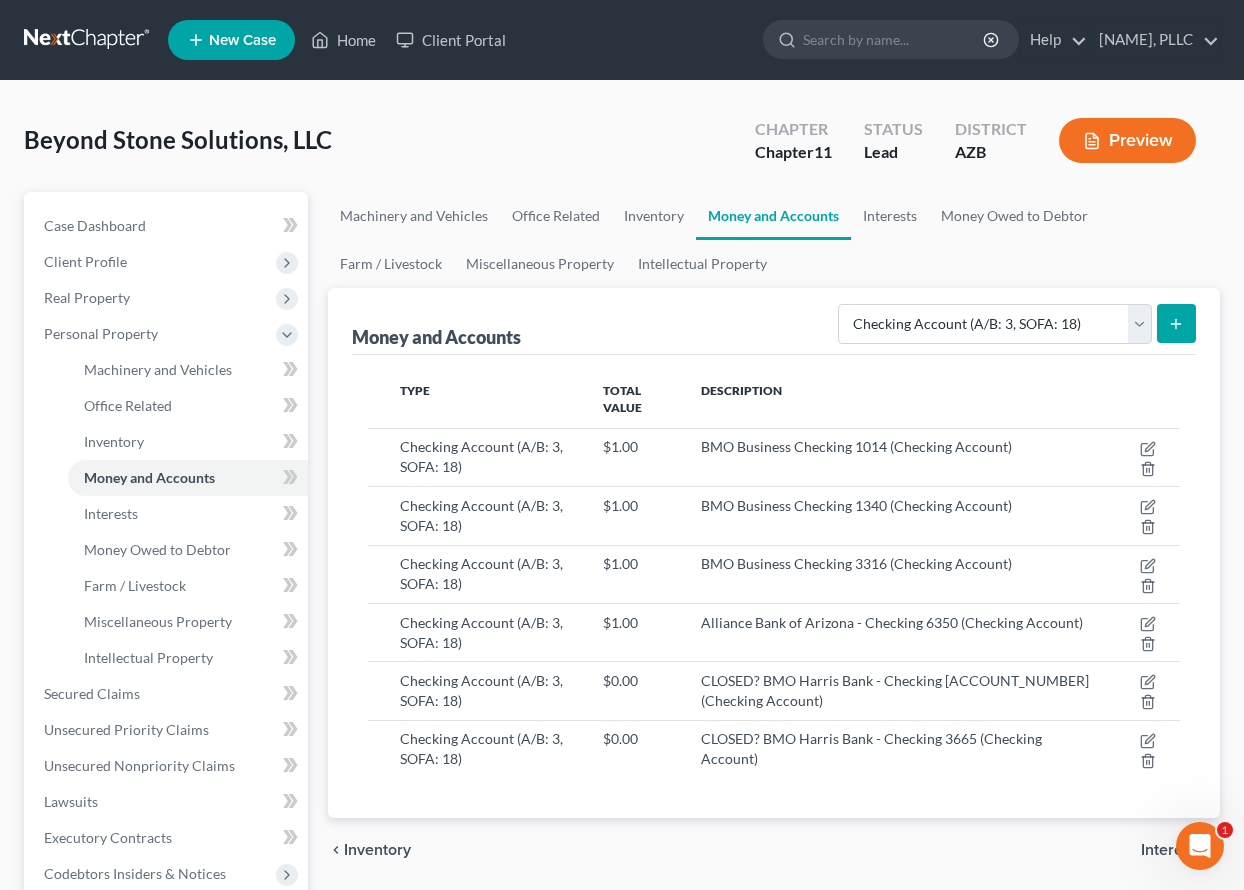 click 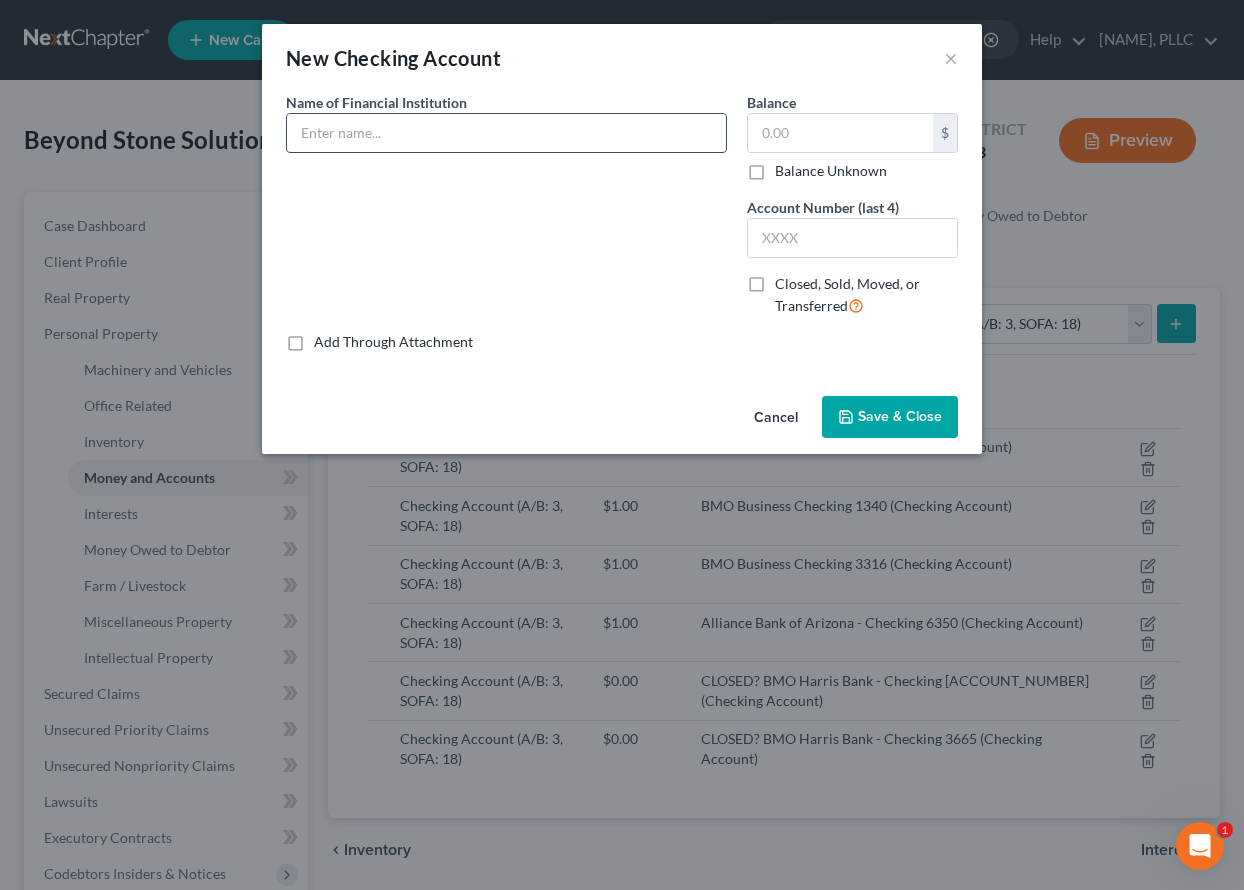 click at bounding box center (506, 133) 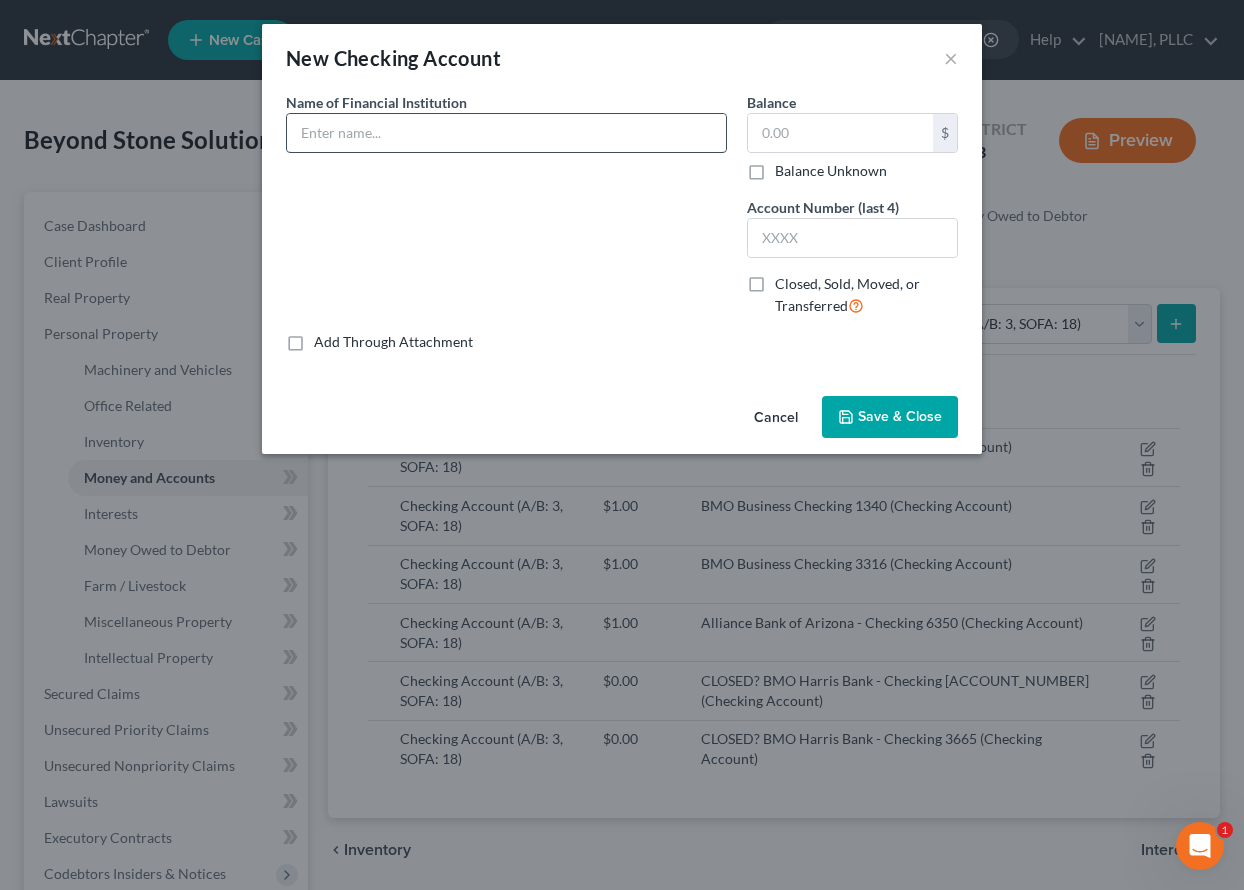 paste on "BMO Business Checking 3316" 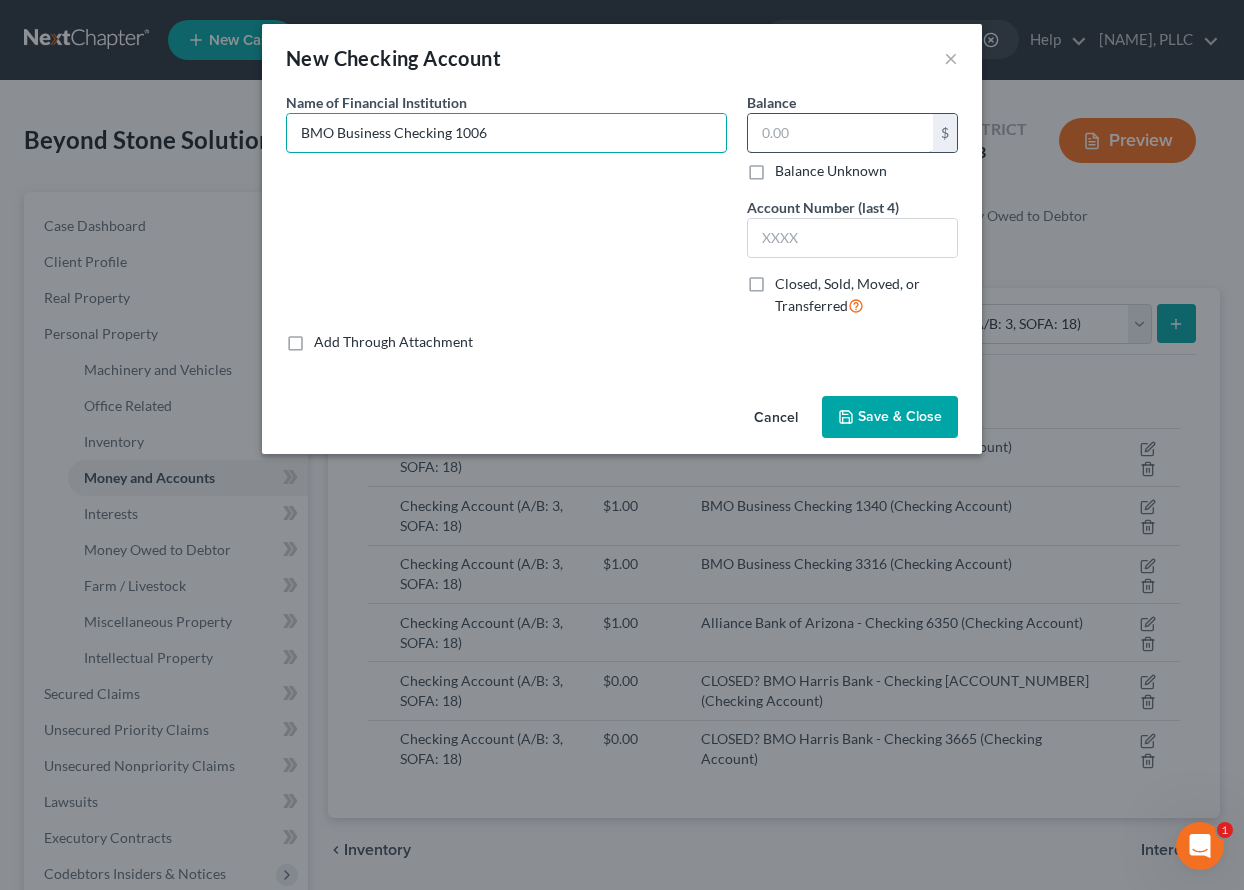 type on "BMO Business Checking 1006" 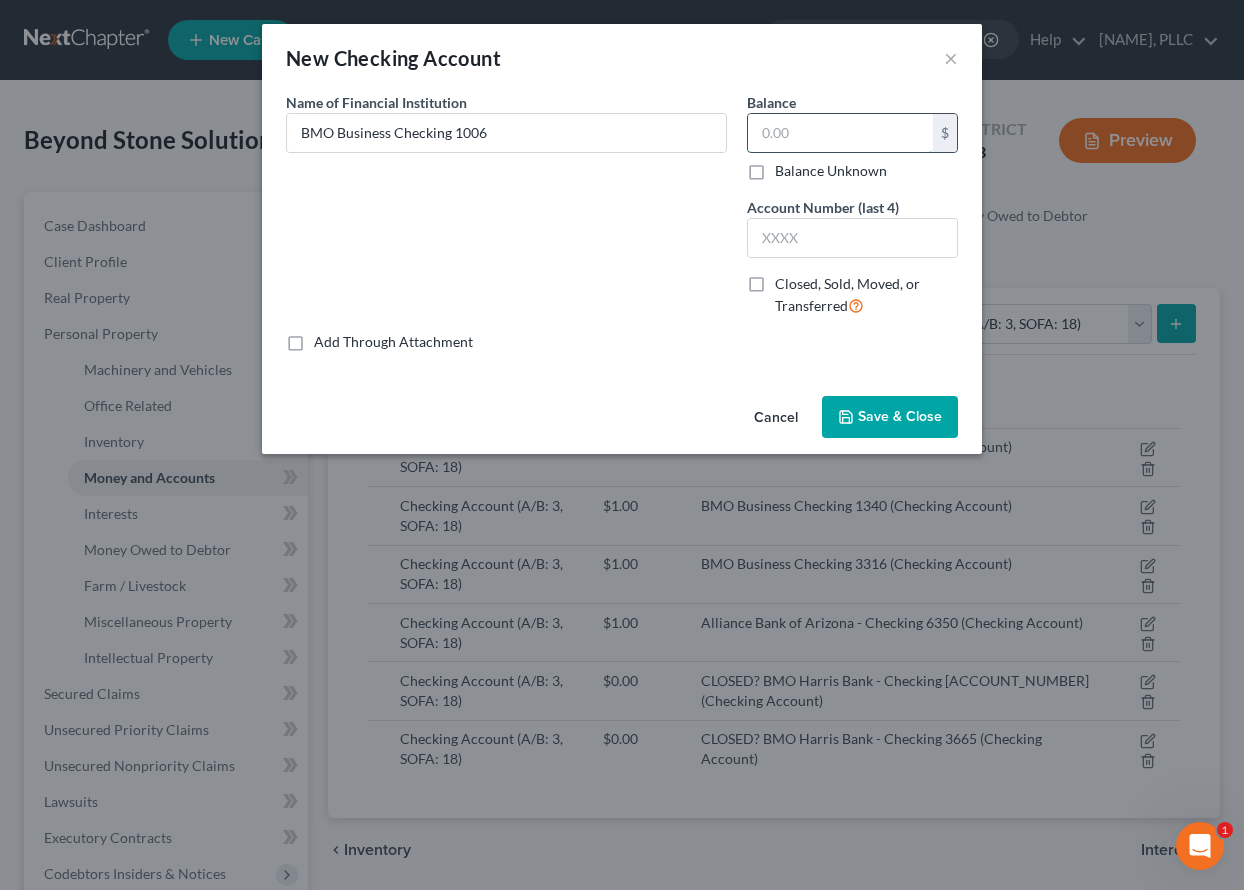 click at bounding box center [840, 133] 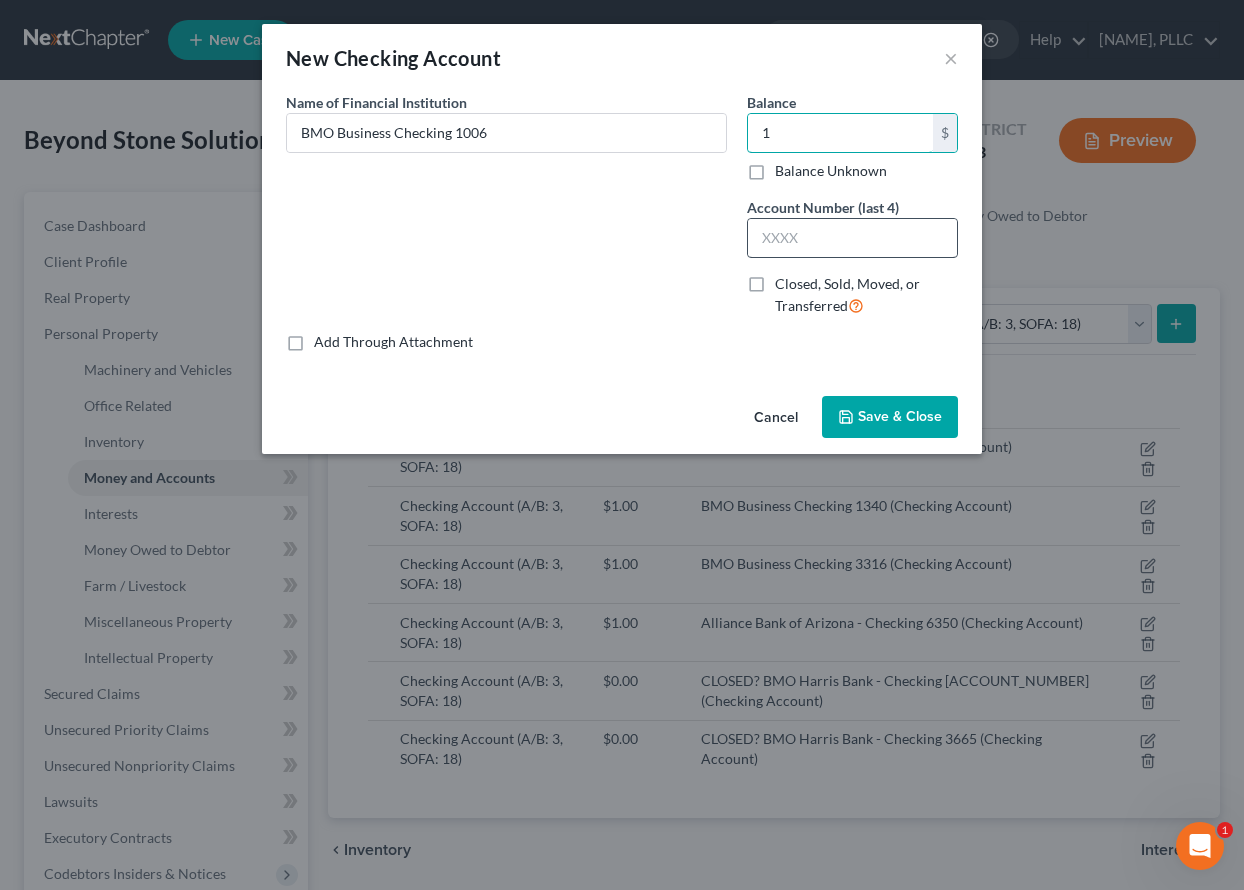 type on "1" 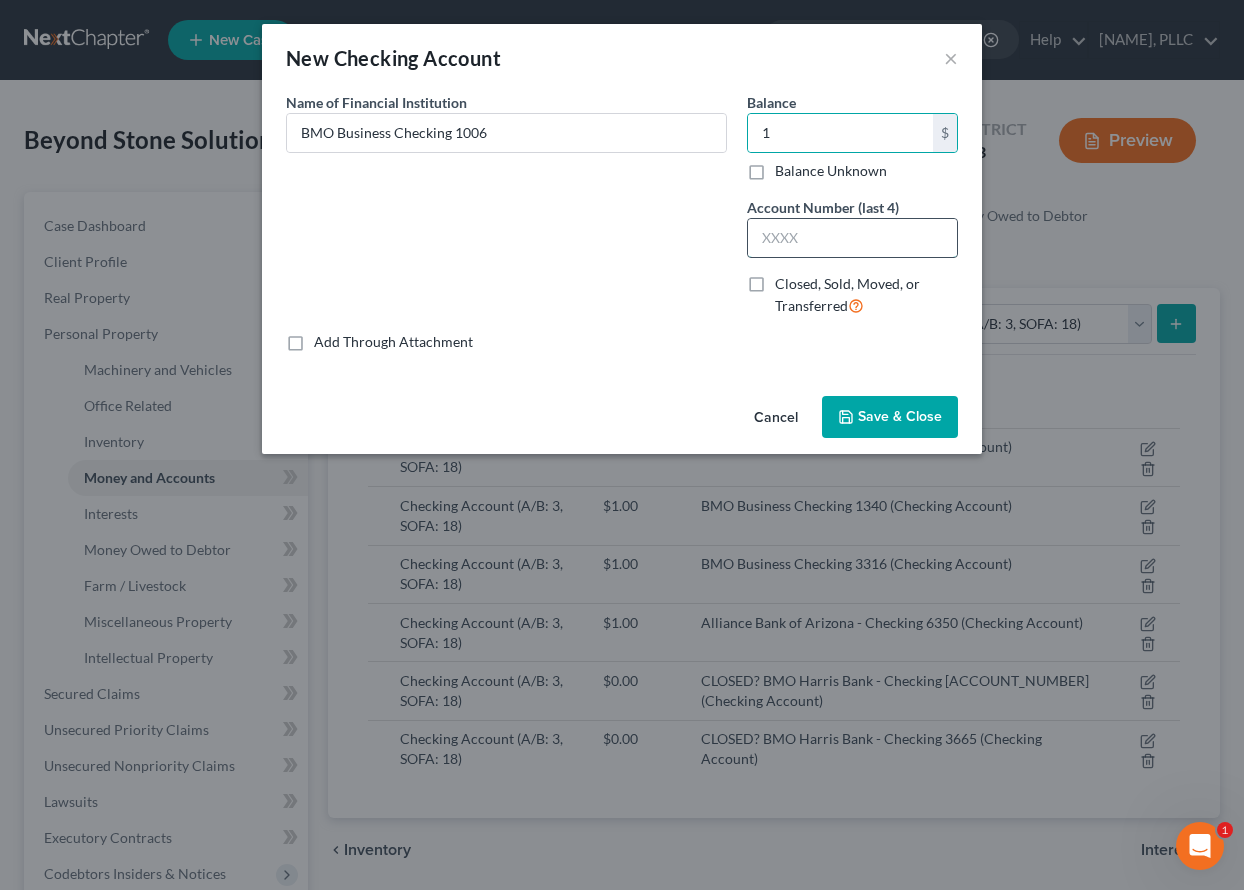 click at bounding box center (852, 238) 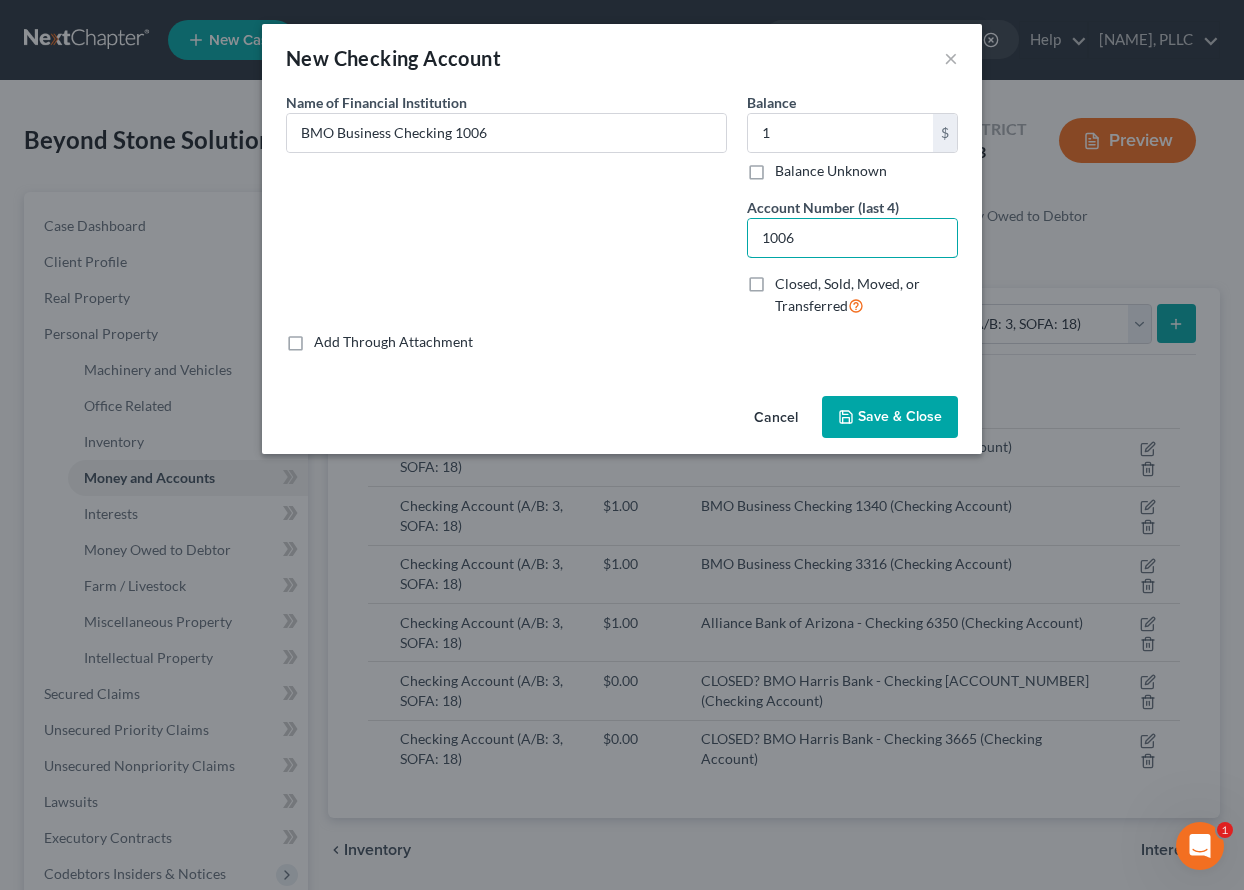 type on "1006" 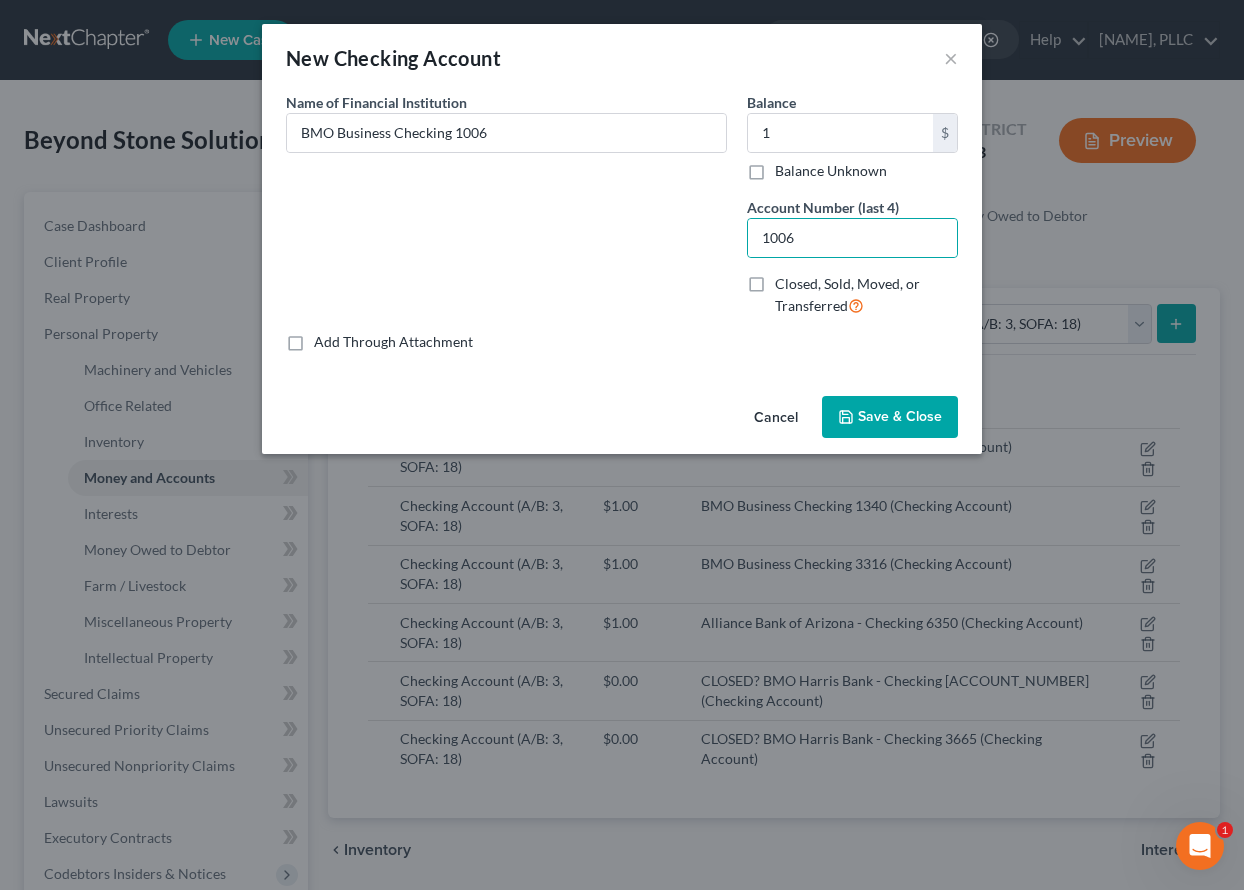 click on "Save & Close" at bounding box center [900, 416] 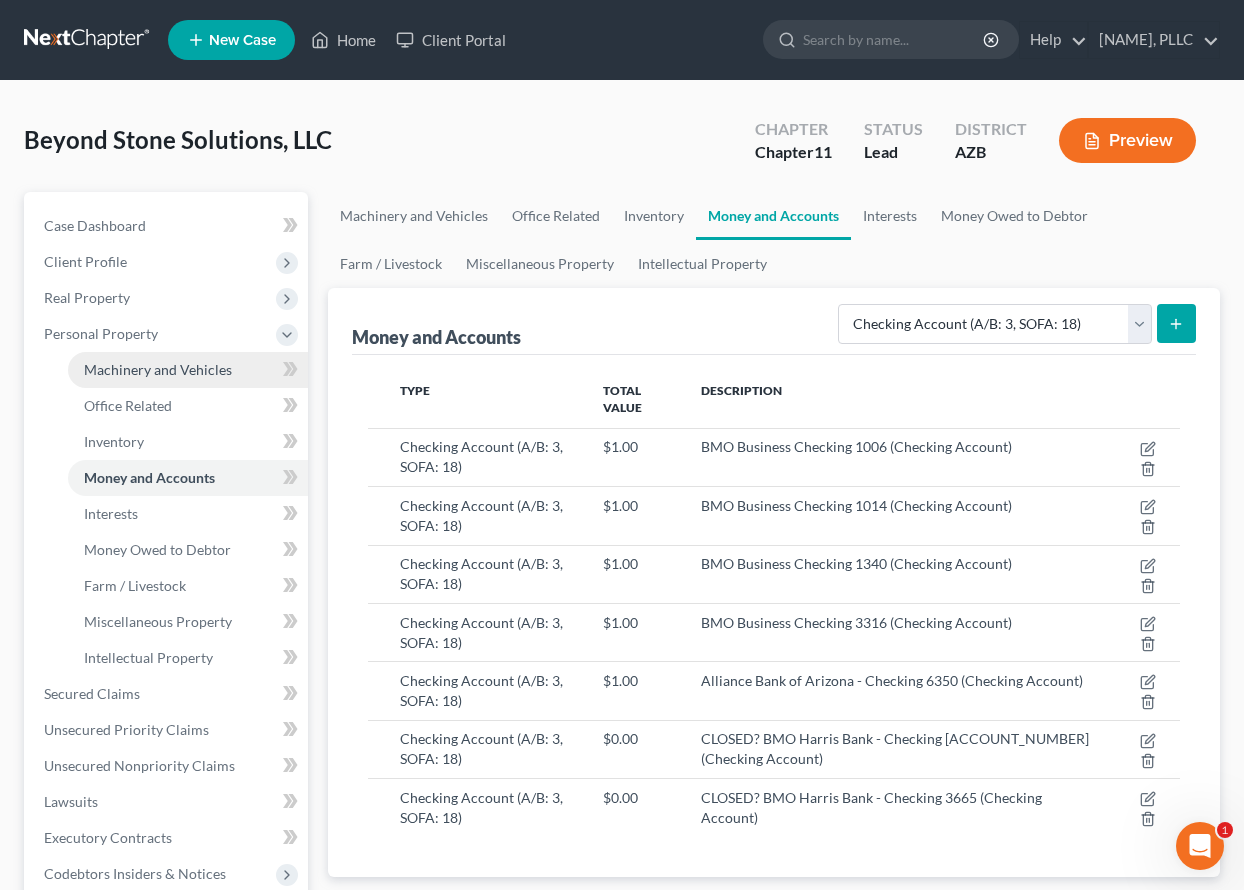 click on "Machinery and Vehicles" at bounding box center (158, 369) 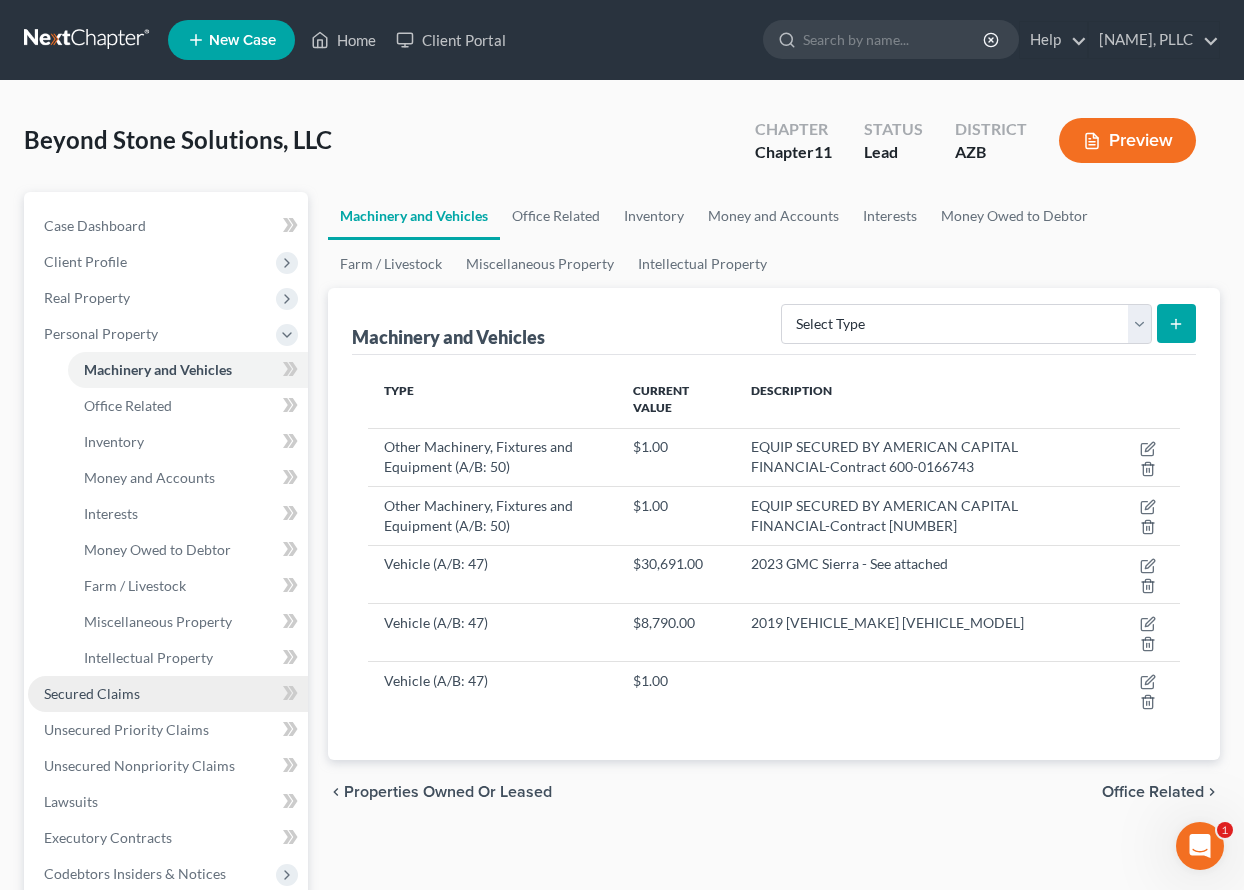 click on "Secured Claims" at bounding box center [92, 693] 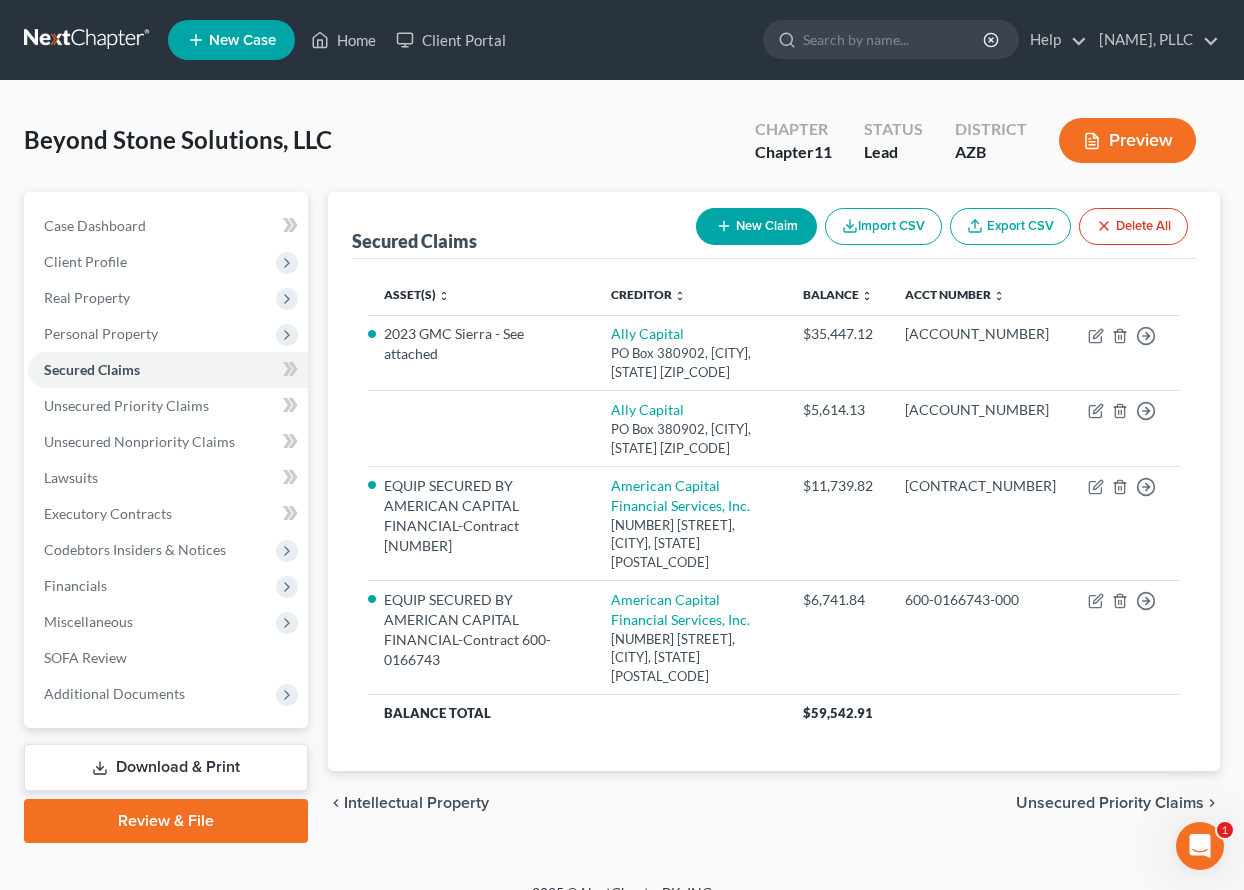 click on "New Claim" at bounding box center (756, 226) 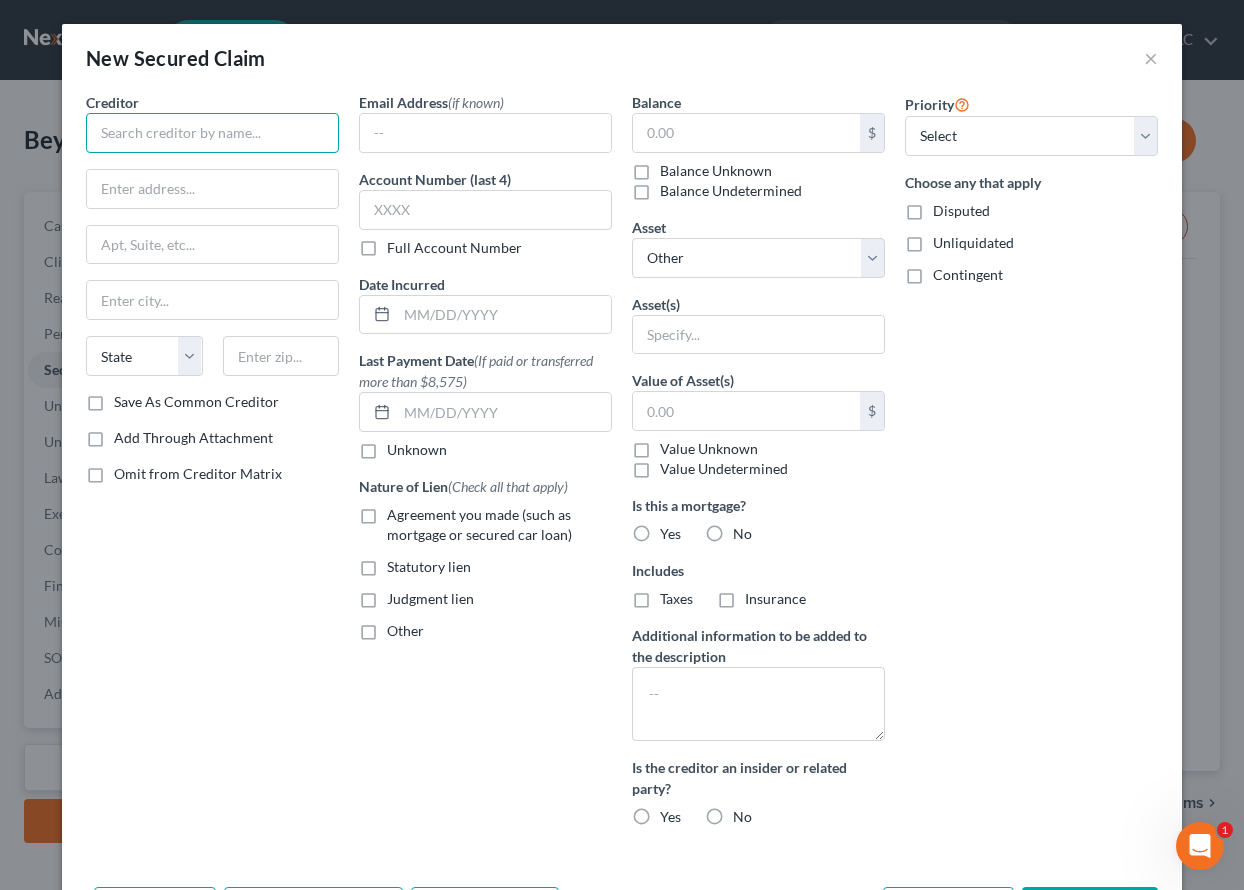 click at bounding box center (212, 133) 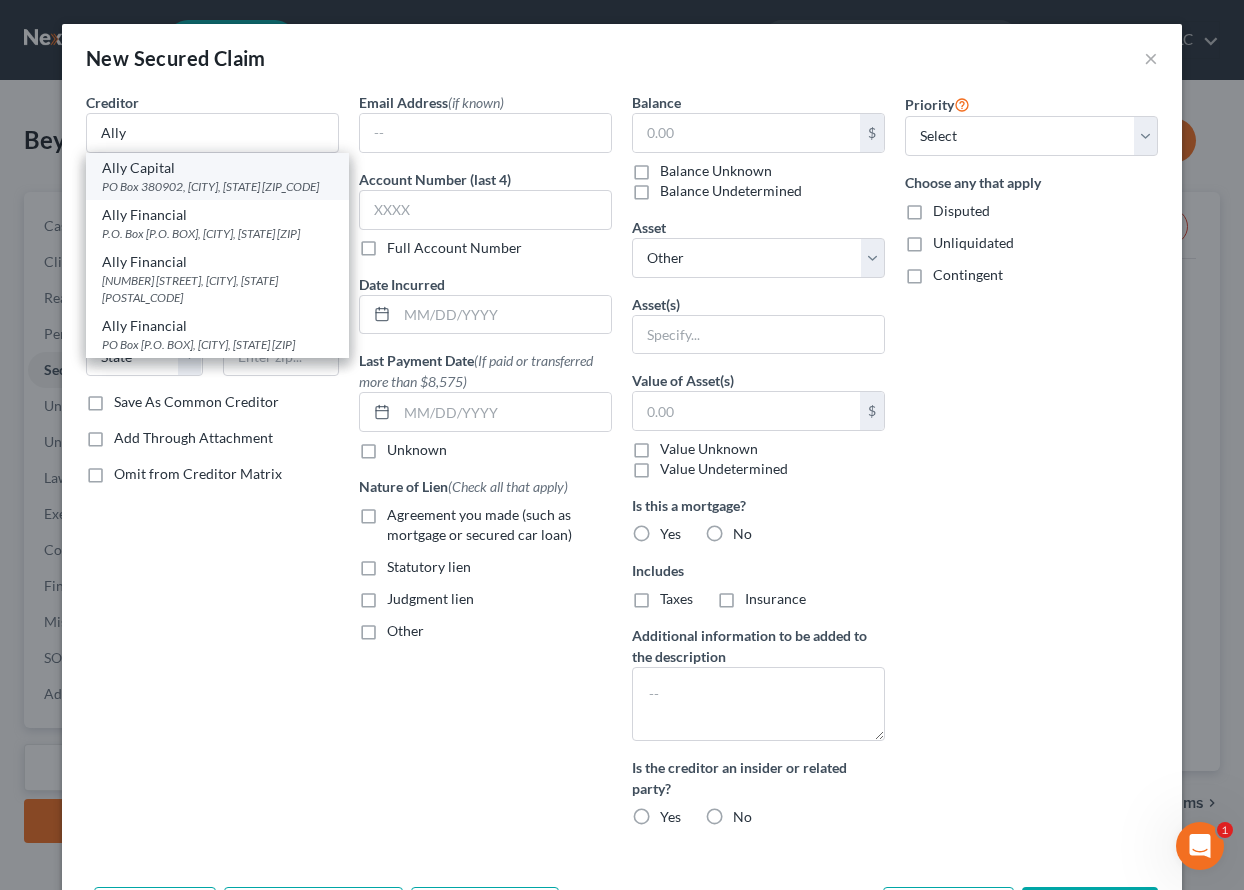 click on "PO Box 380902, Bloomington, MN 55438-0902" at bounding box center [217, 186] 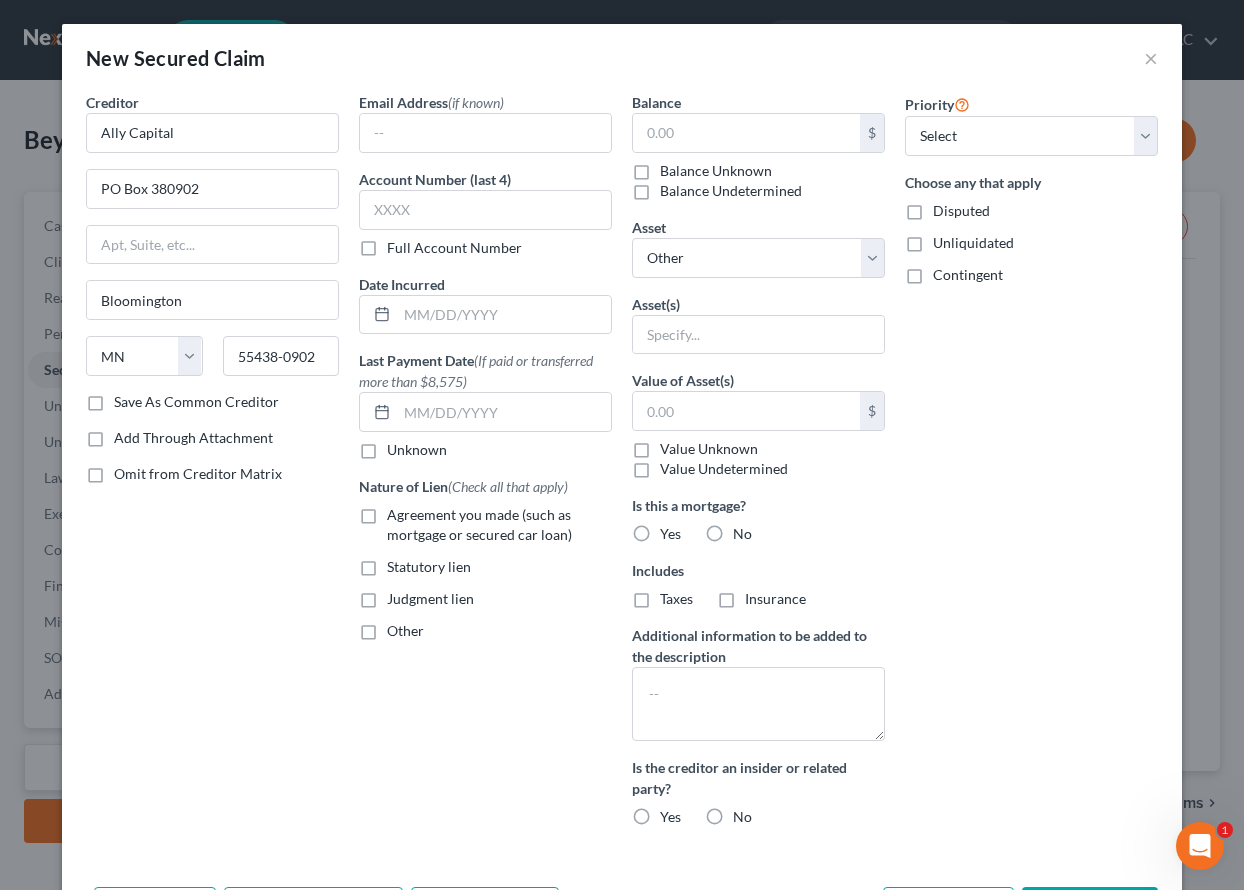 click on "Full Account Number" at bounding box center [454, 248] 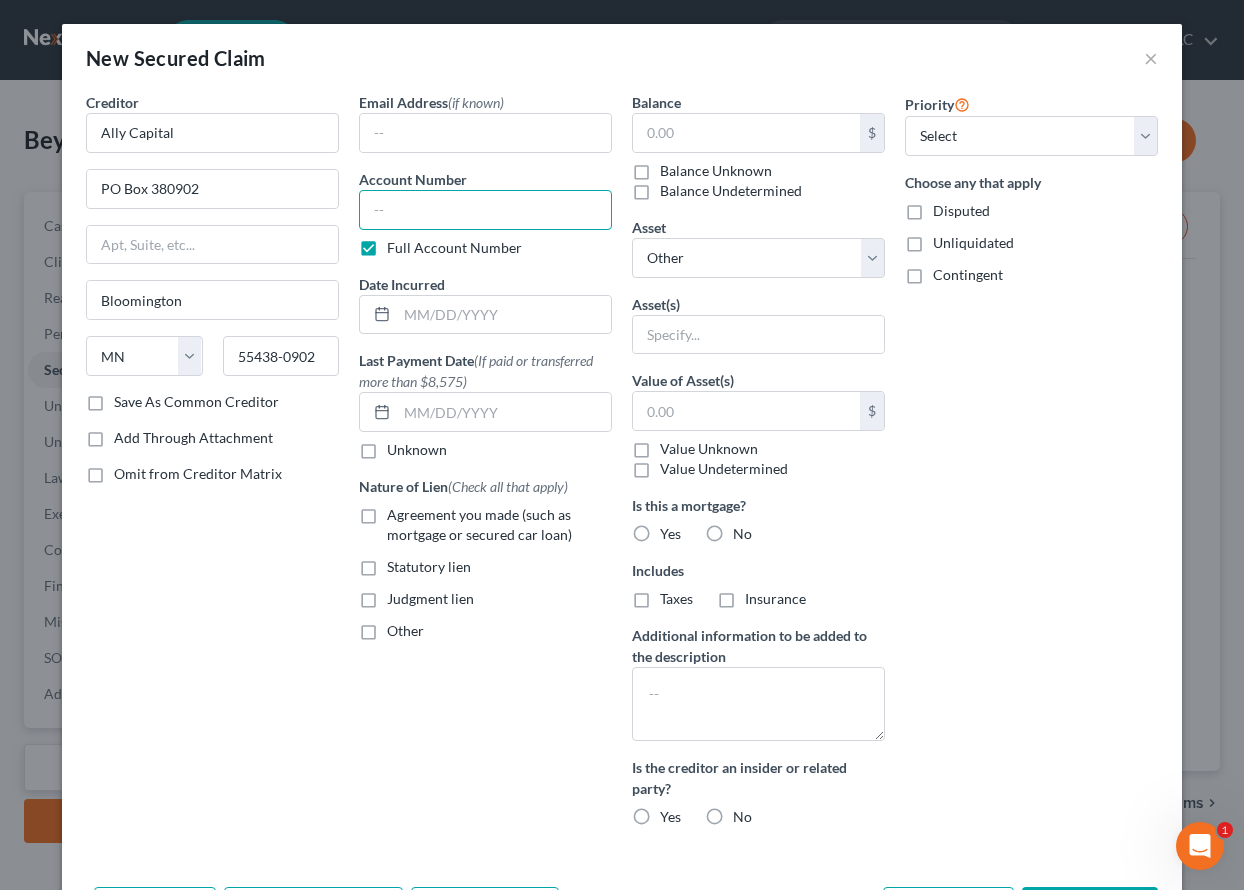 click at bounding box center (485, 210) 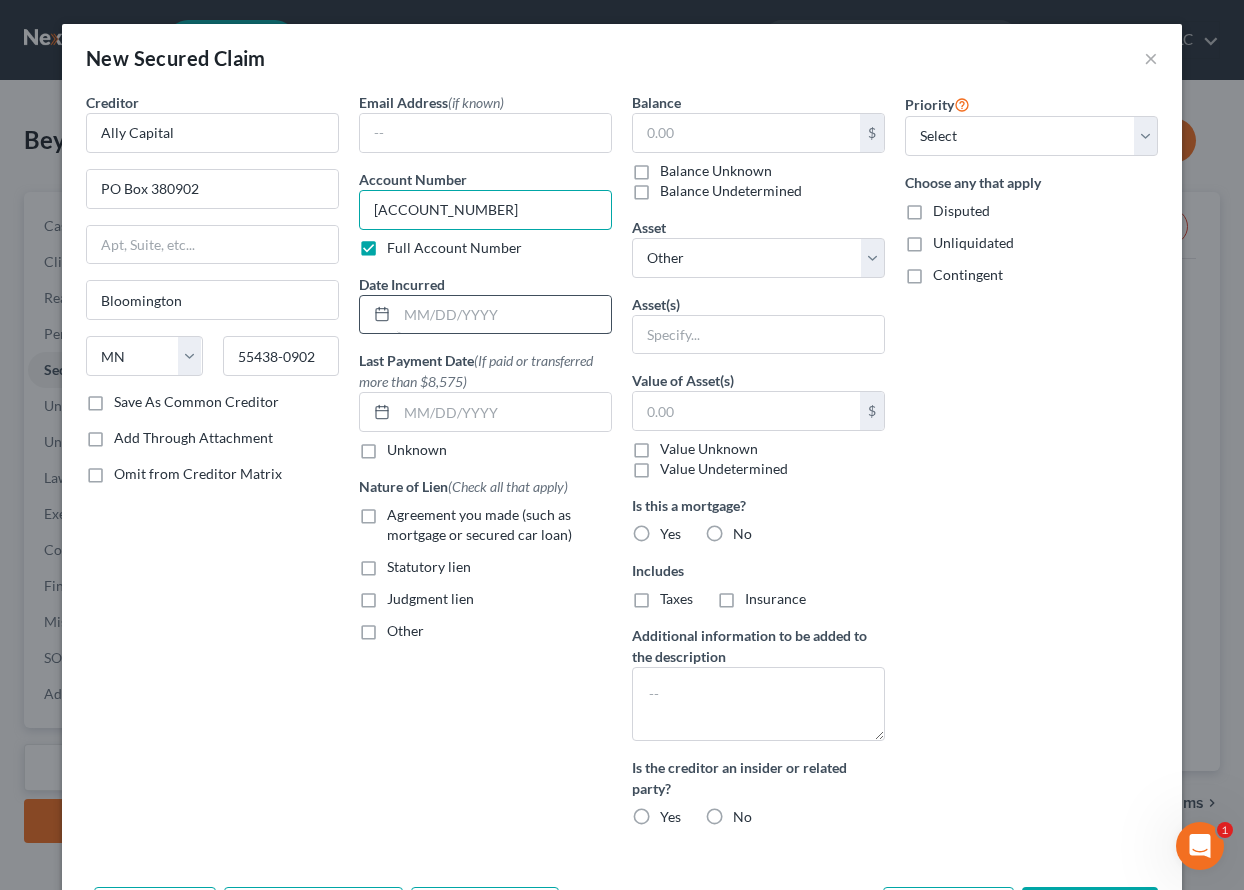 type on "228104365927" 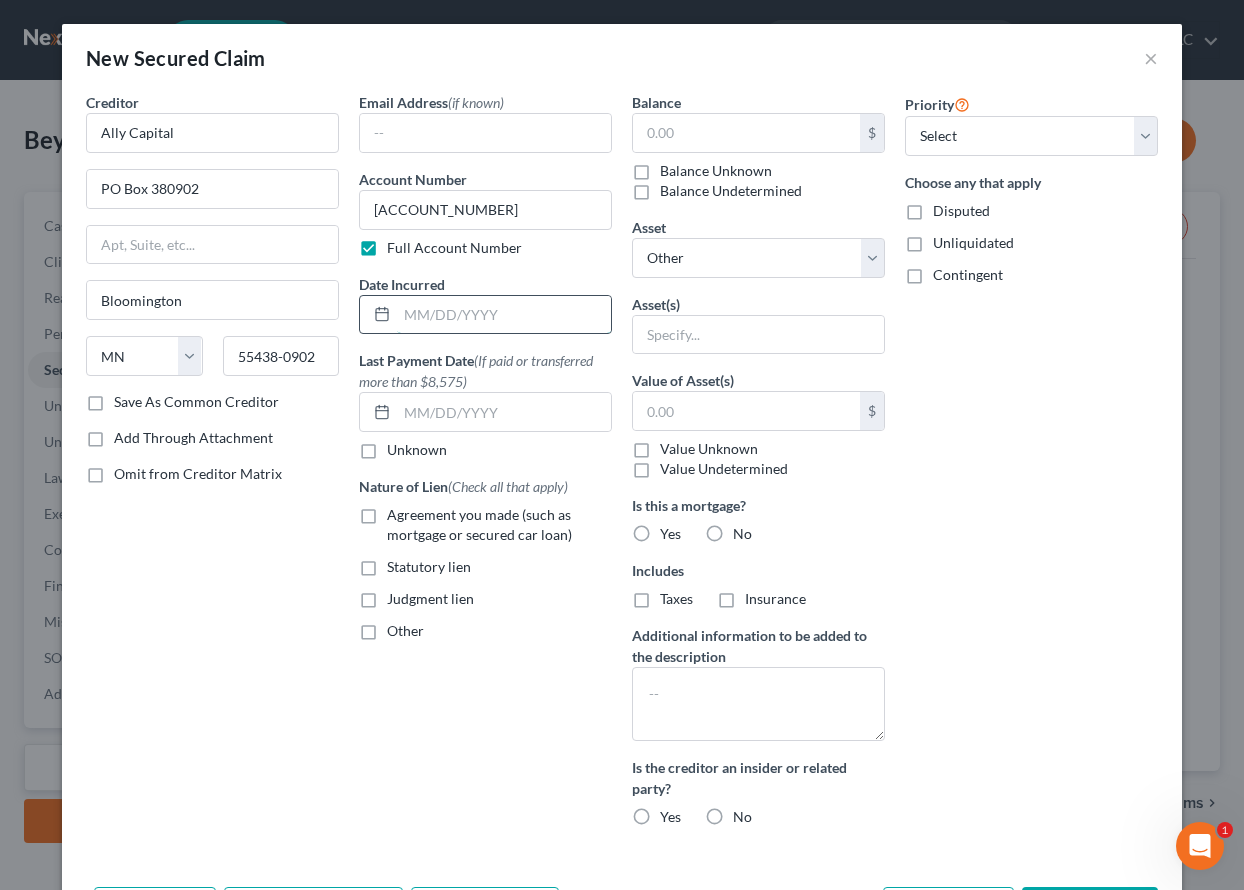 click at bounding box center [504, 315] 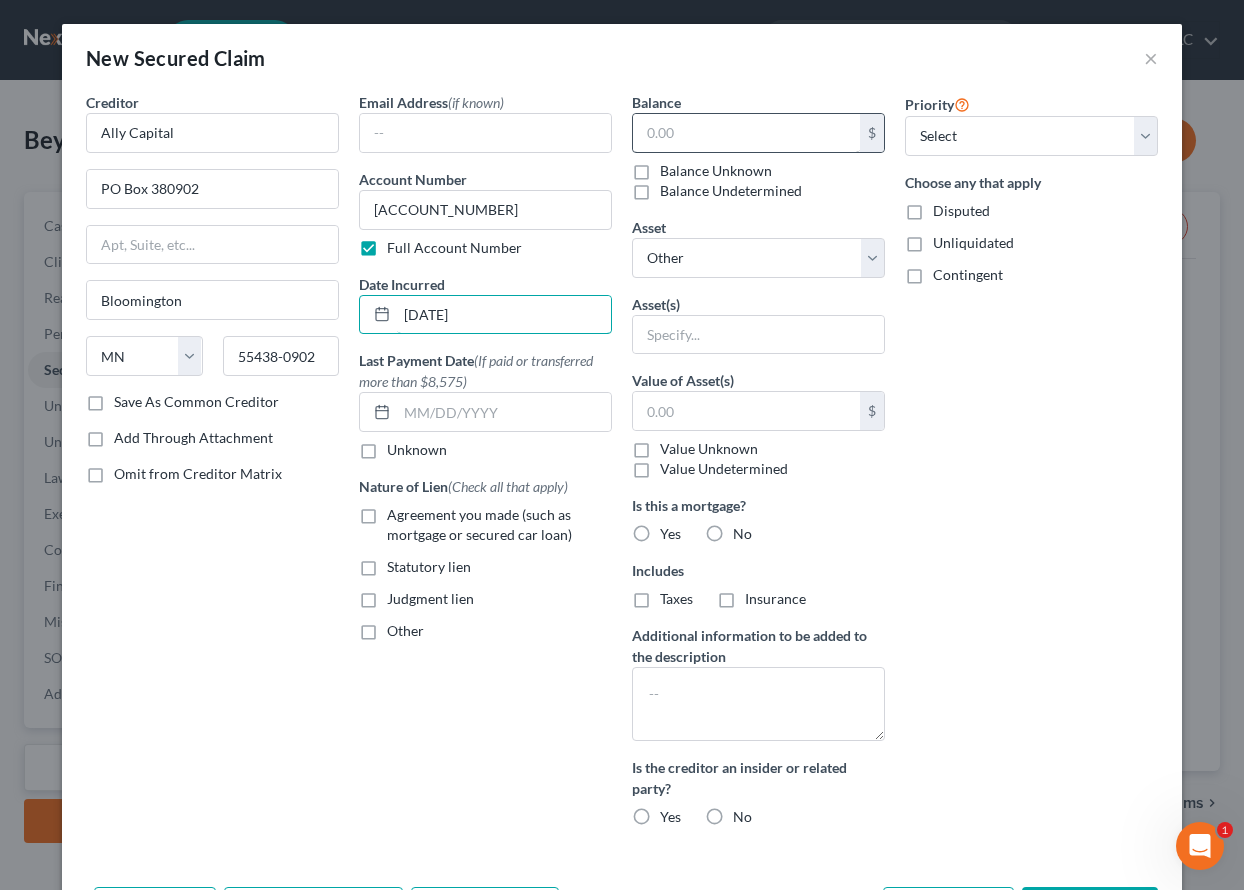 type on "05/13/2022" 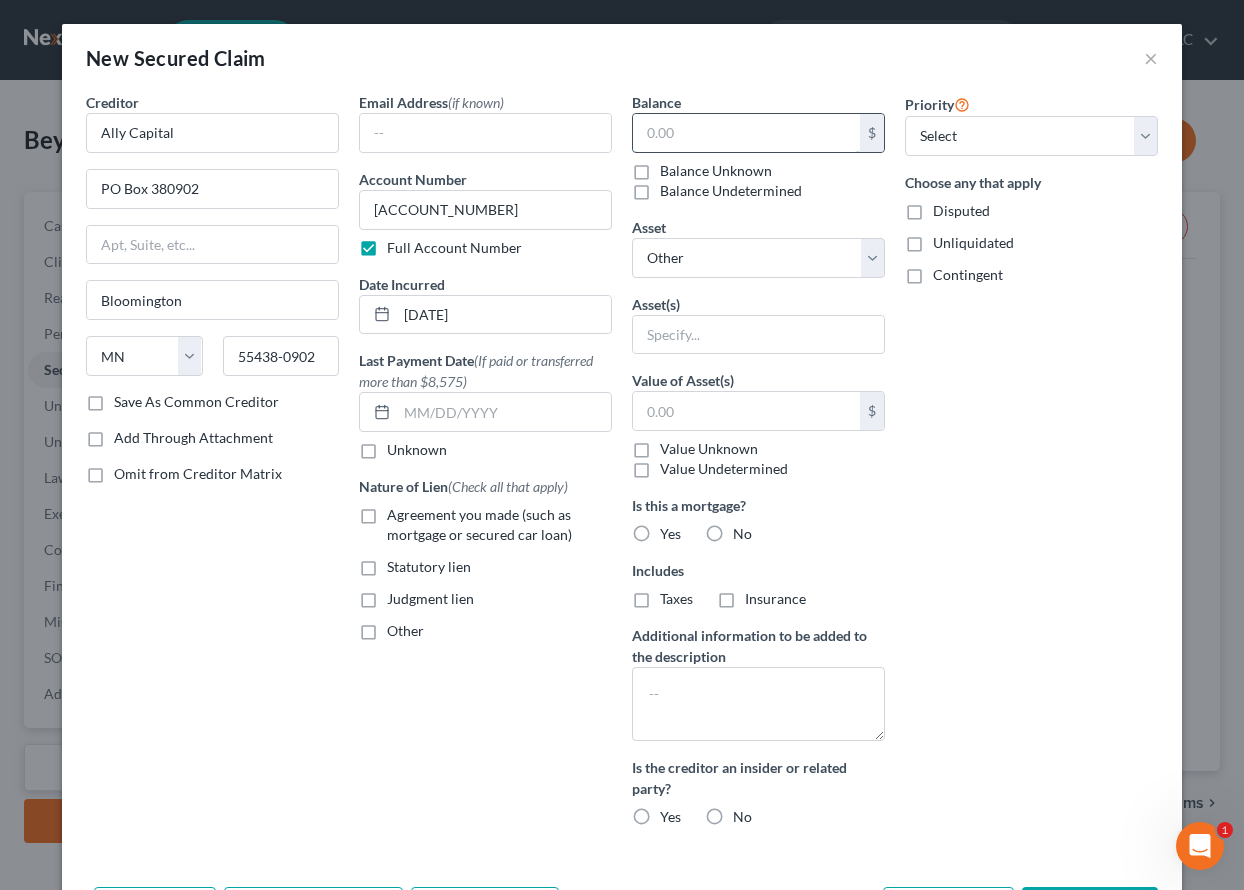 click at bounding box center [746, 133] 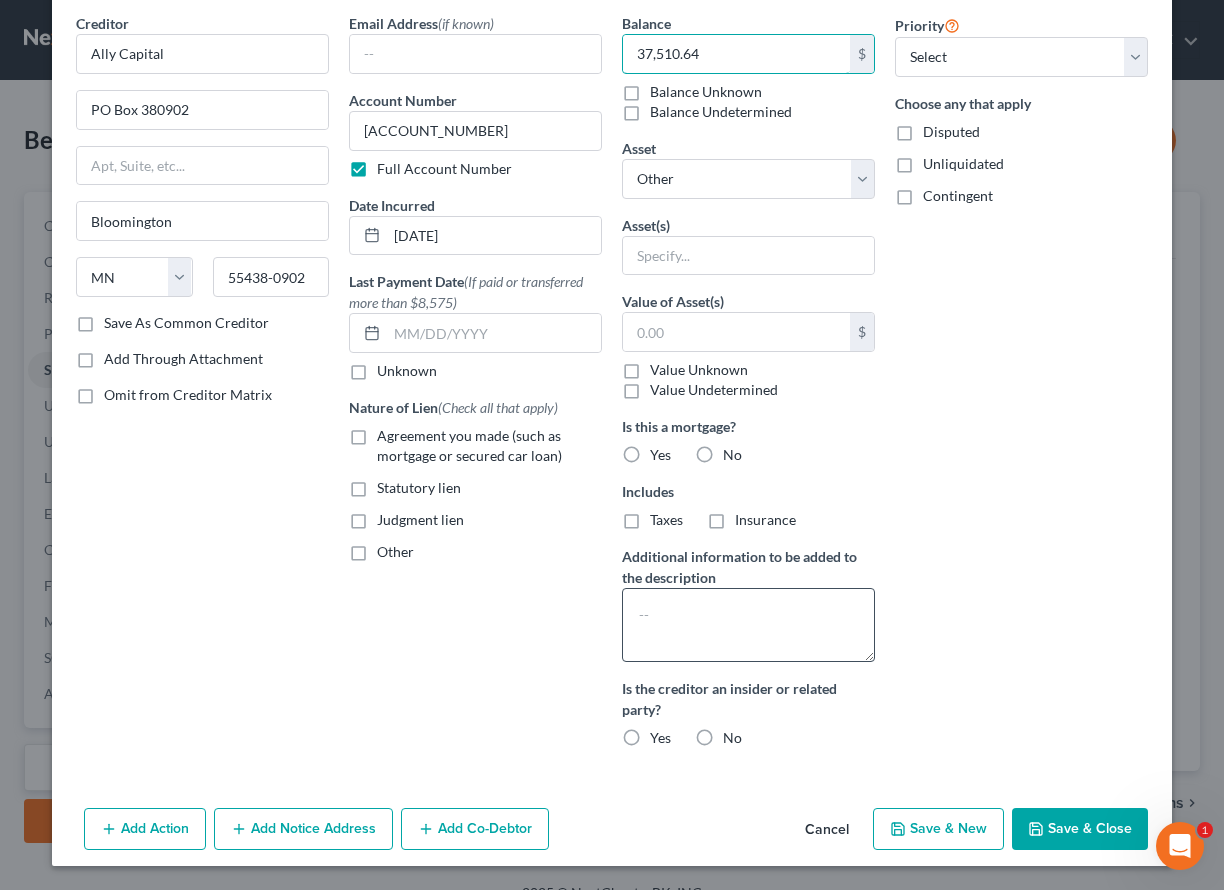 scroll, scrollTop: 79, scrollLeft: 0, axis: vertical 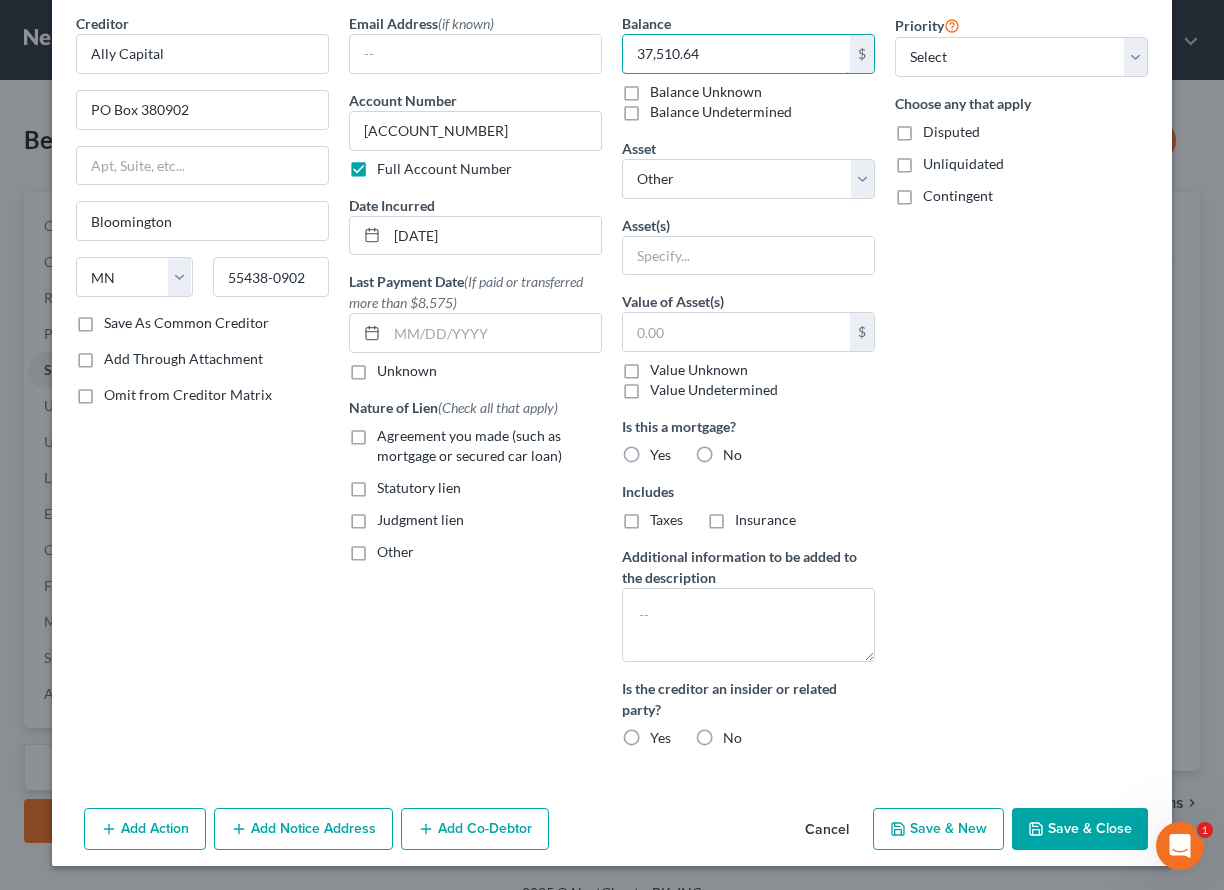 type on "37,510.64" 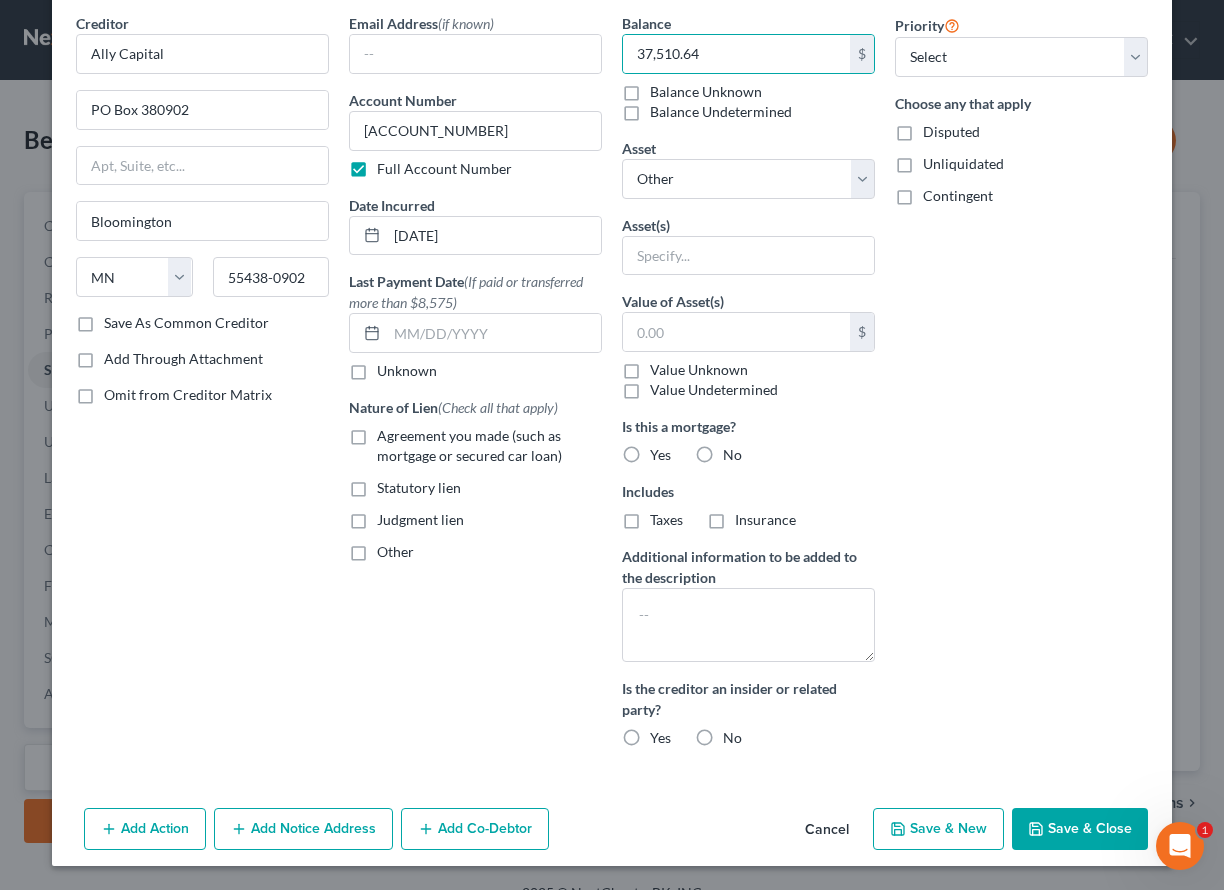click on "No" at bounding box center (732, 455) 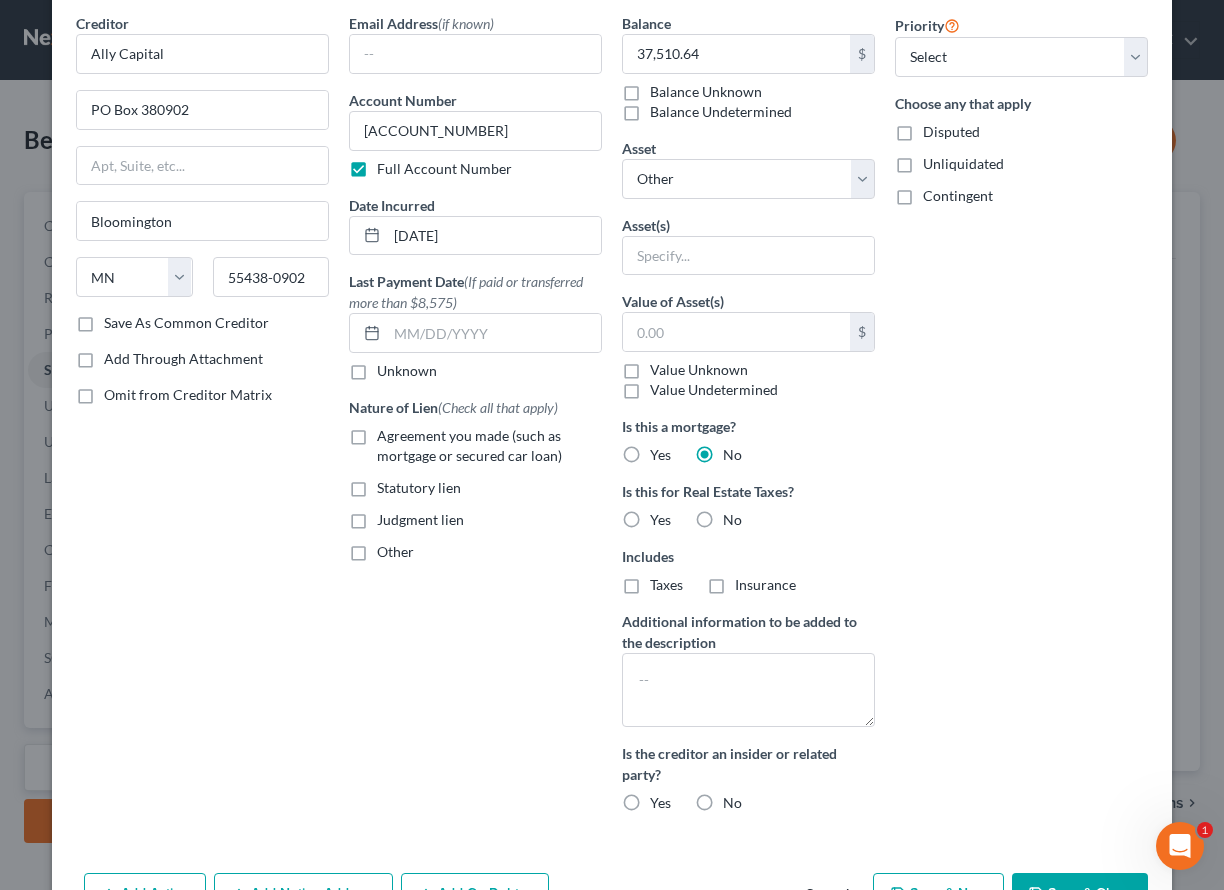click on "No" at bounding box center (732, 520) 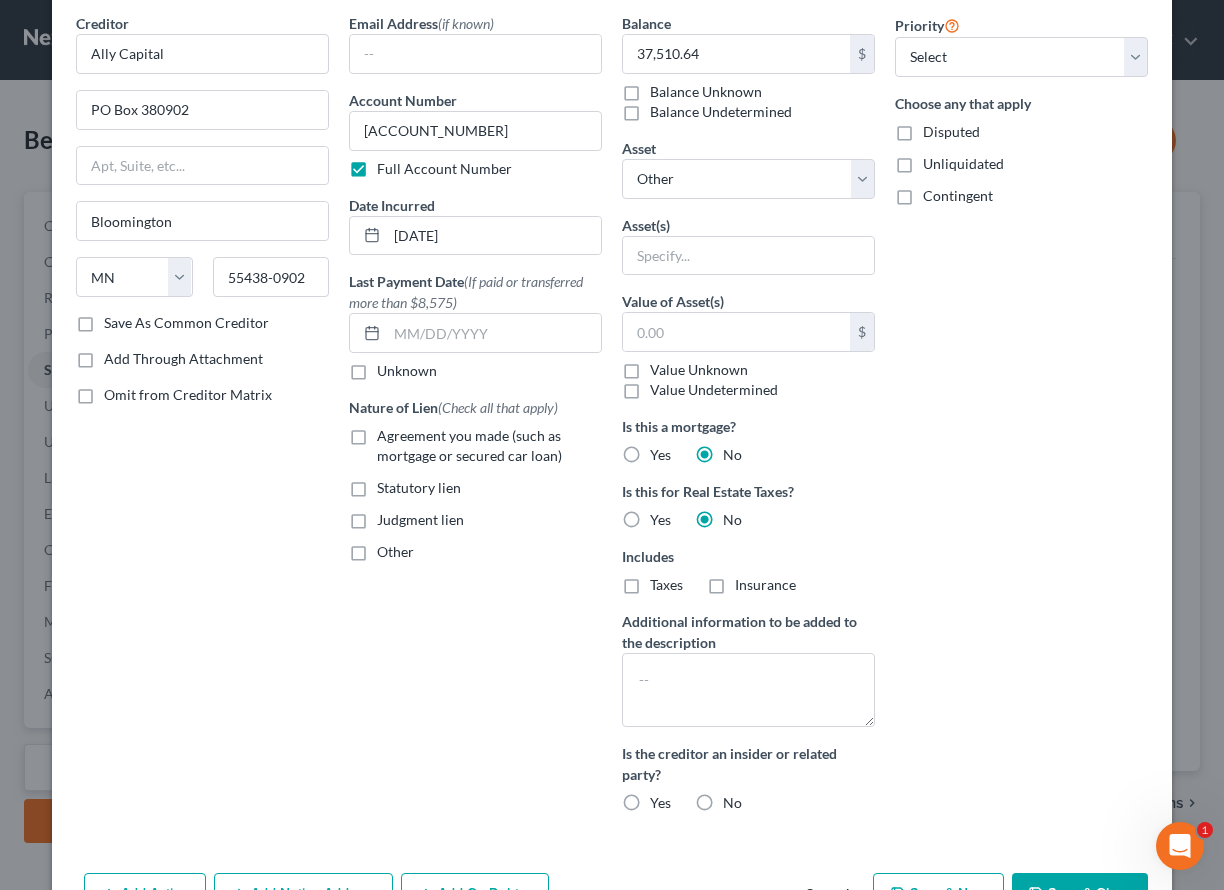 click on "No" at bounding box center [732, 803] 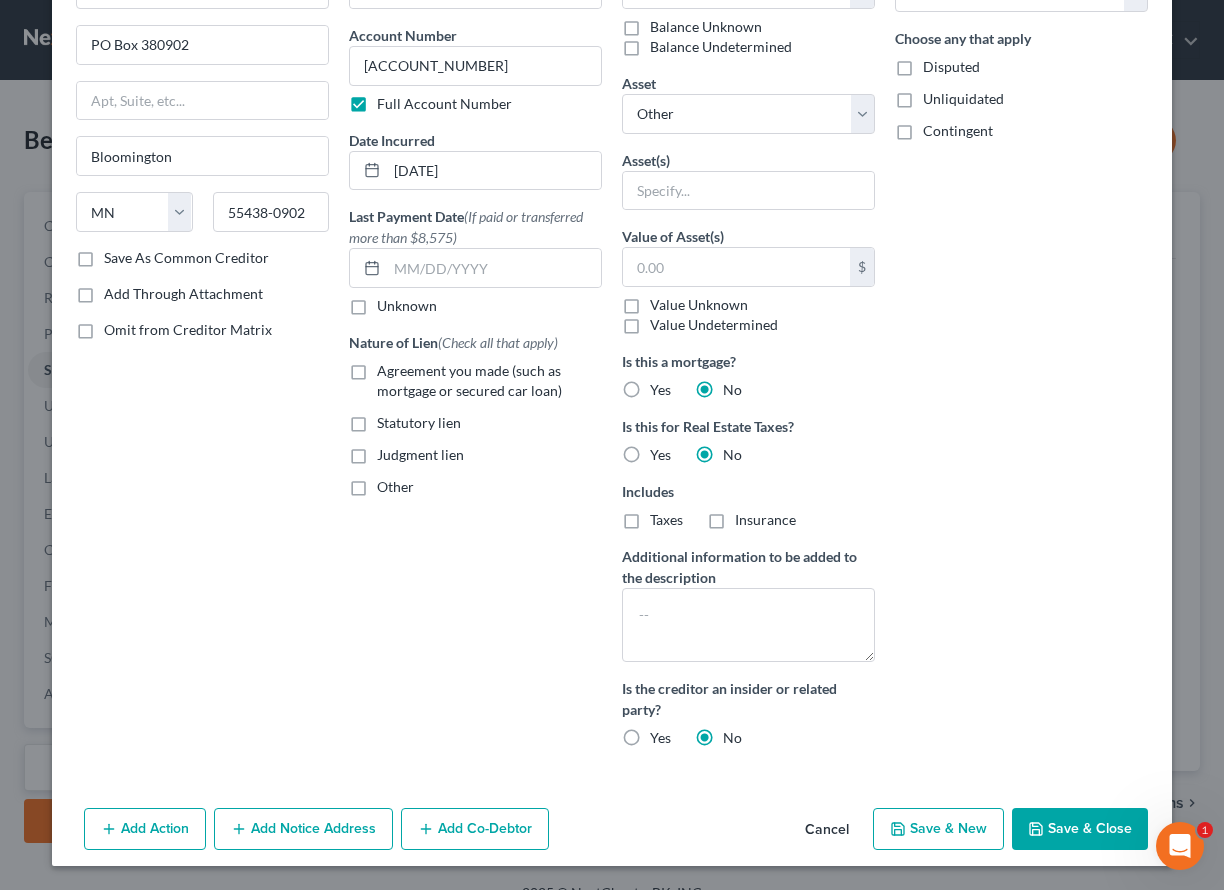 scroll, scrollTop: 144, scrollLeft: 0, axis: vertical 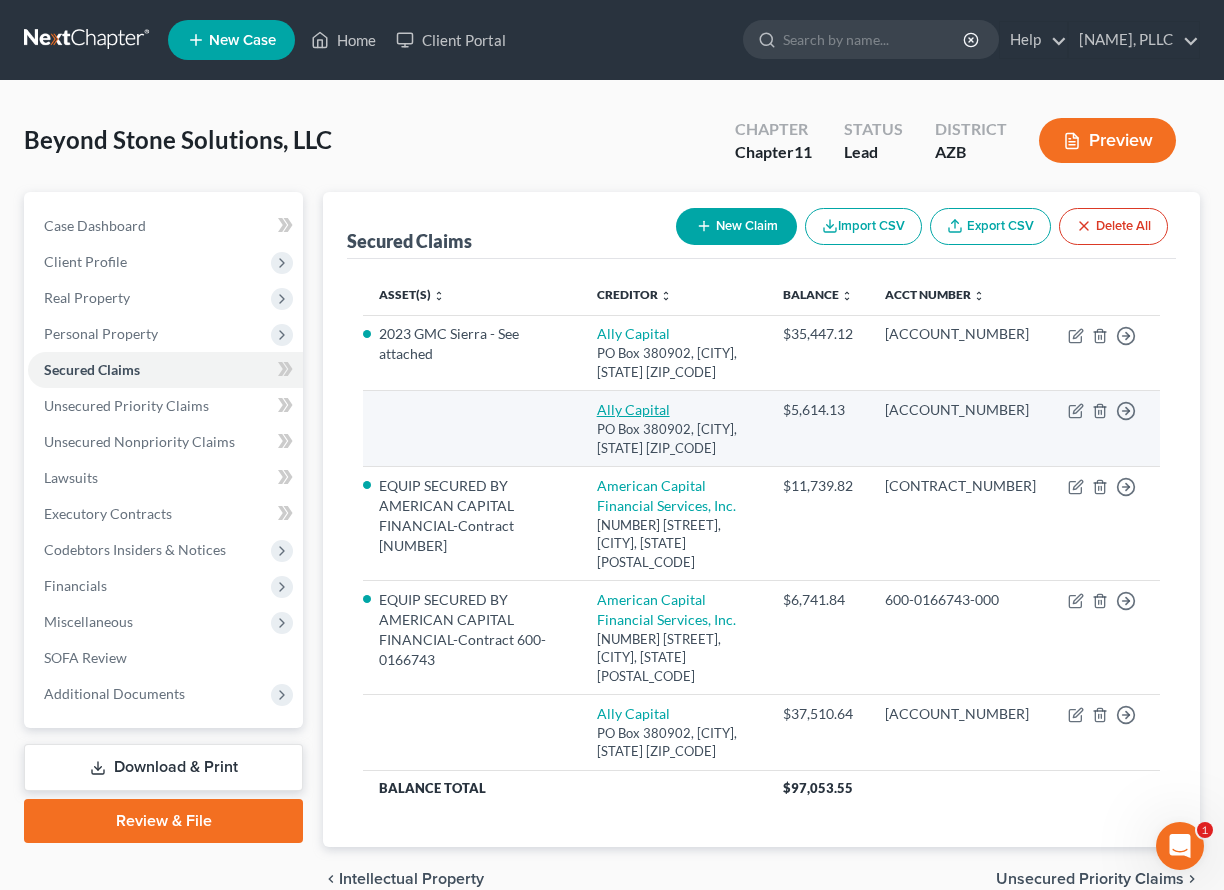click on "Ally Capital" at bounding box center [633, 409] 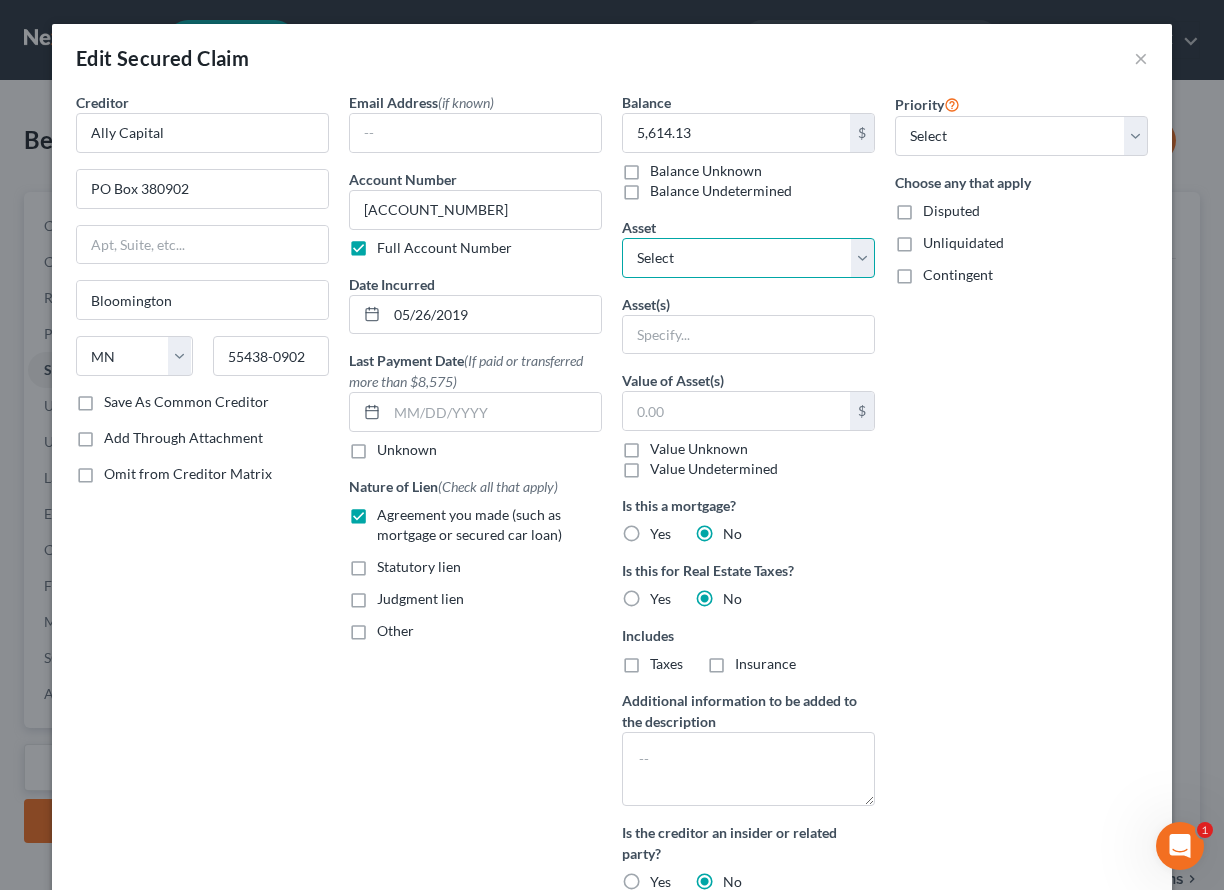 select on "6" 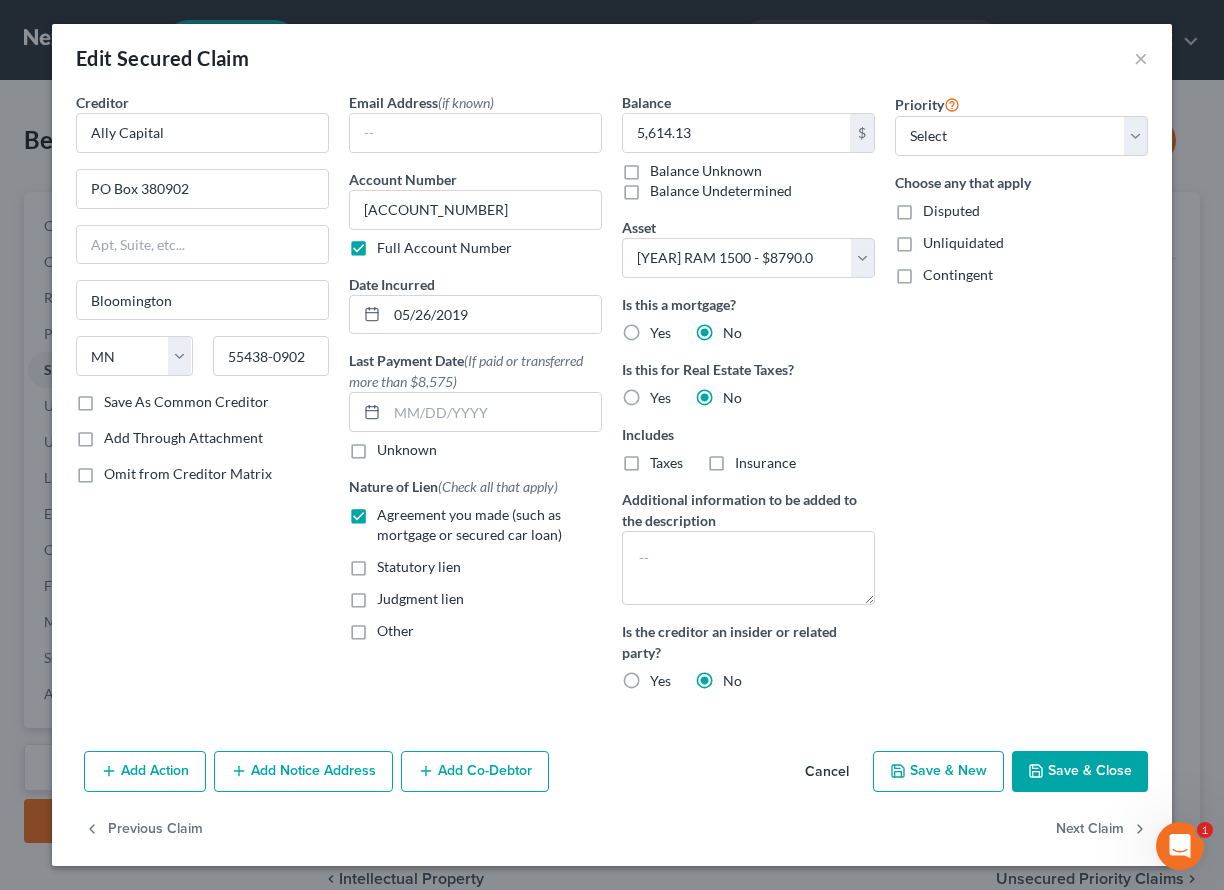 click on "Save & Close" at bounding box center (1080, 772) 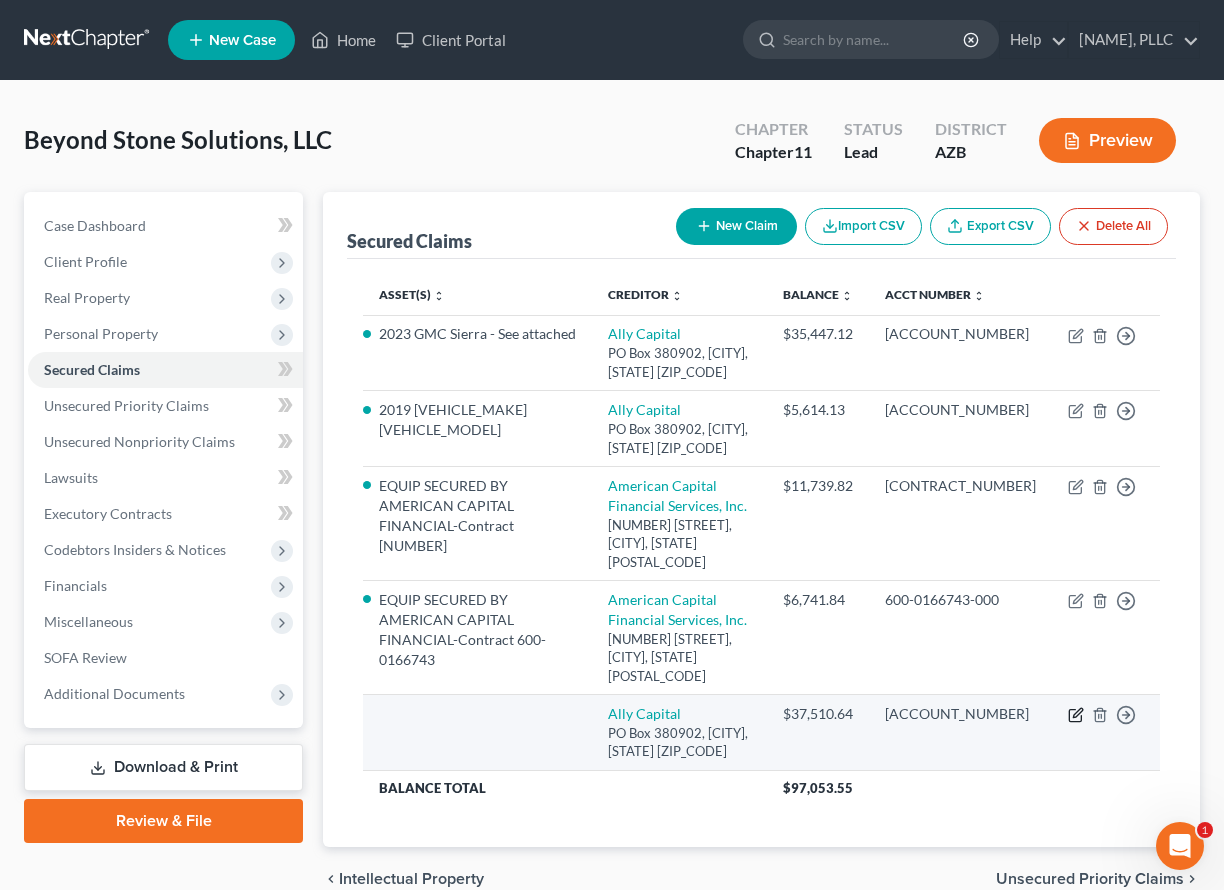 click 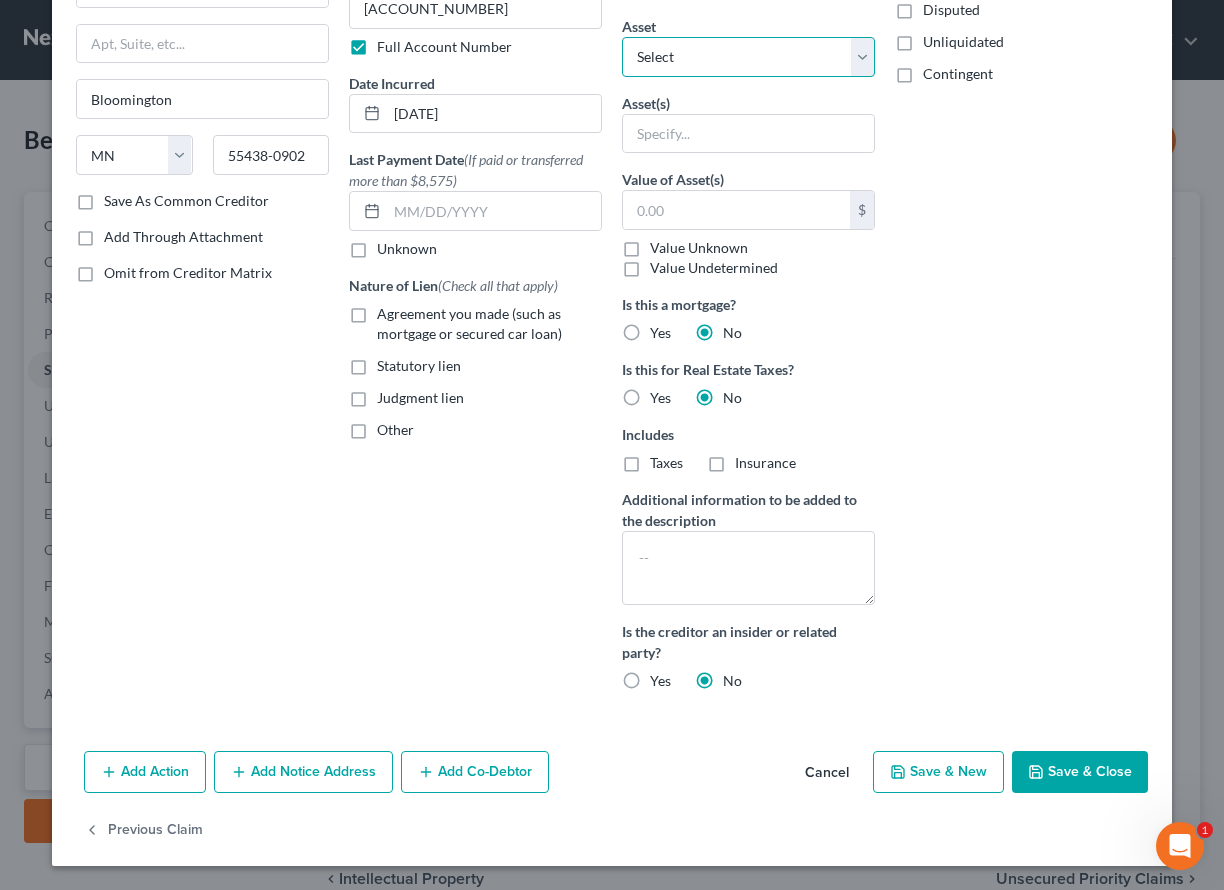 scroll, scrollTop: 201, scrollLeft: 0, axis: vertical 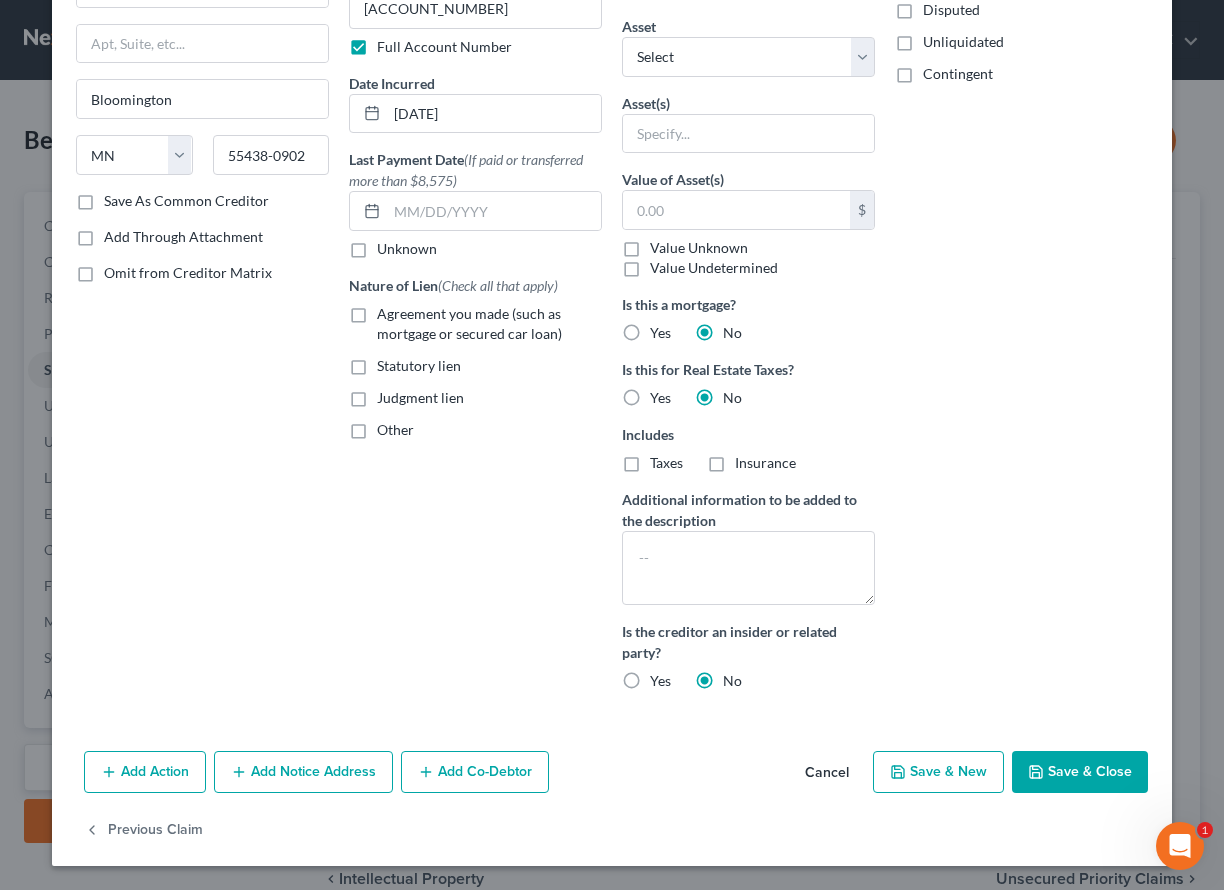 click 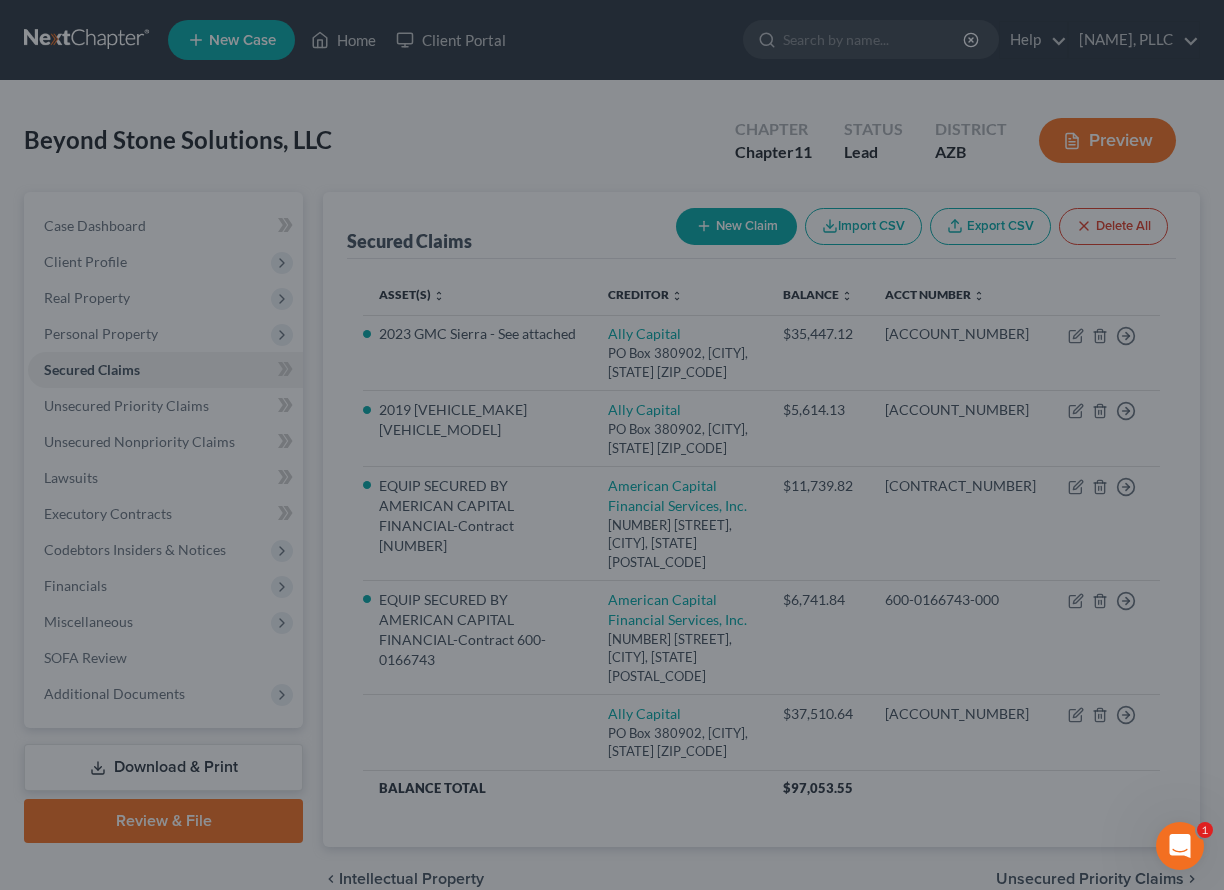 scroll, scrollTop: 0, scrollLeft: 0, axis: both 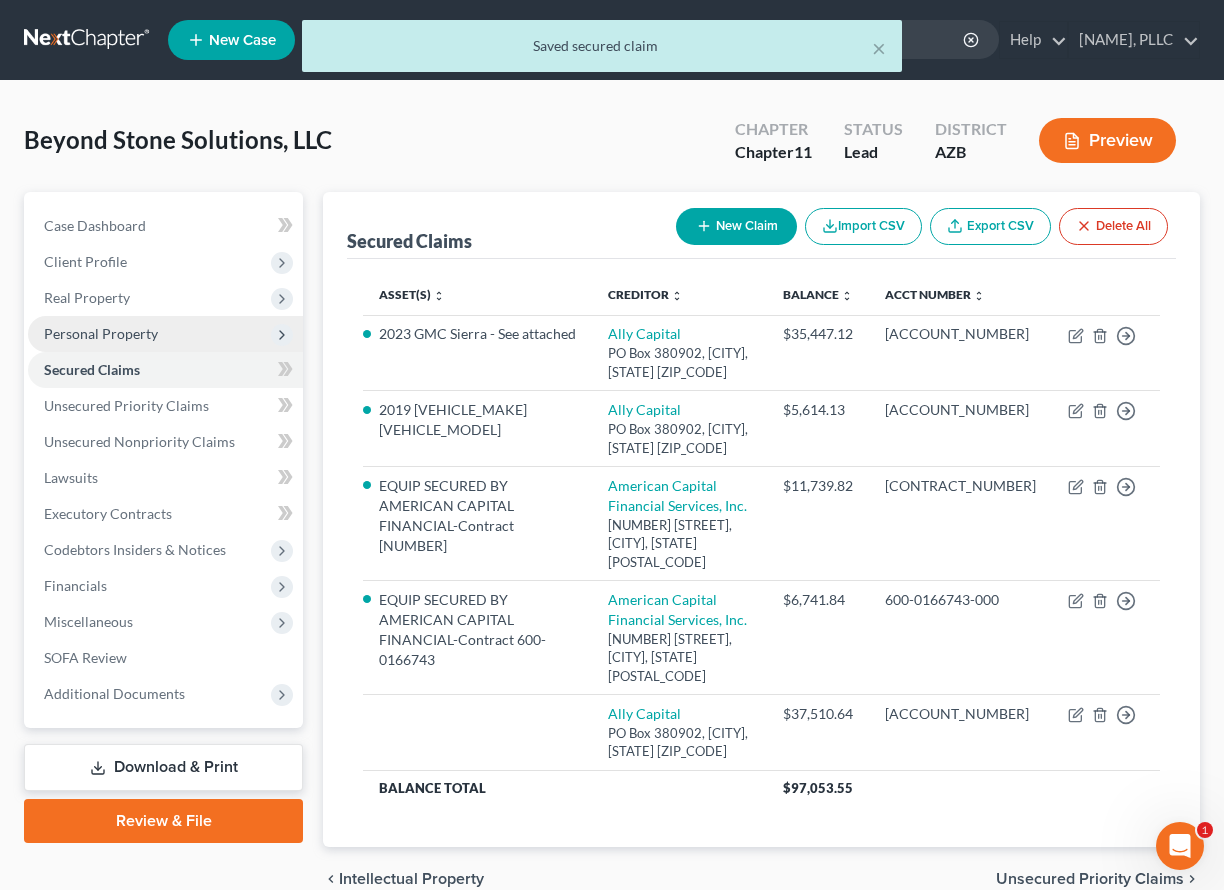 click on "Personal Property" at bounding box center [101, 333] 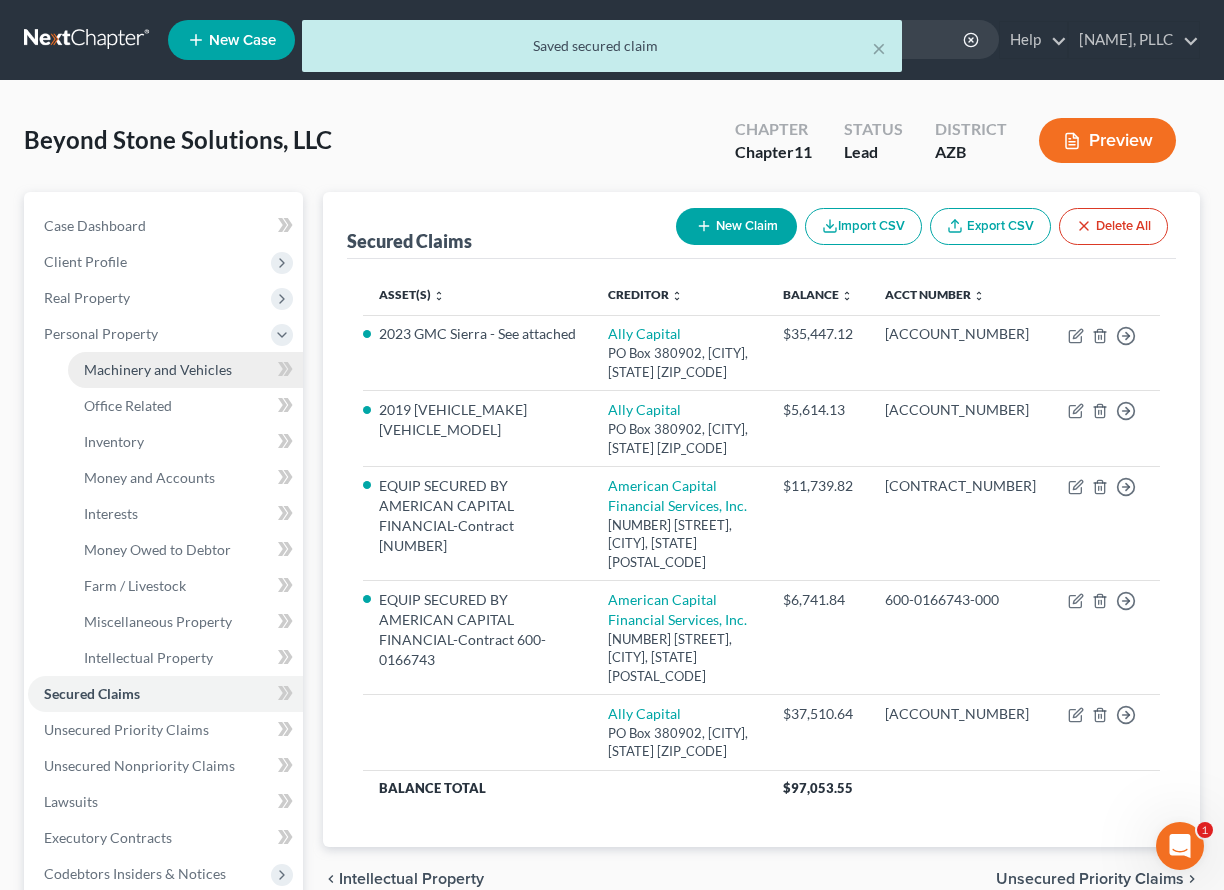click on "Machinery and Vehicles" at bounding box center [158, 369] 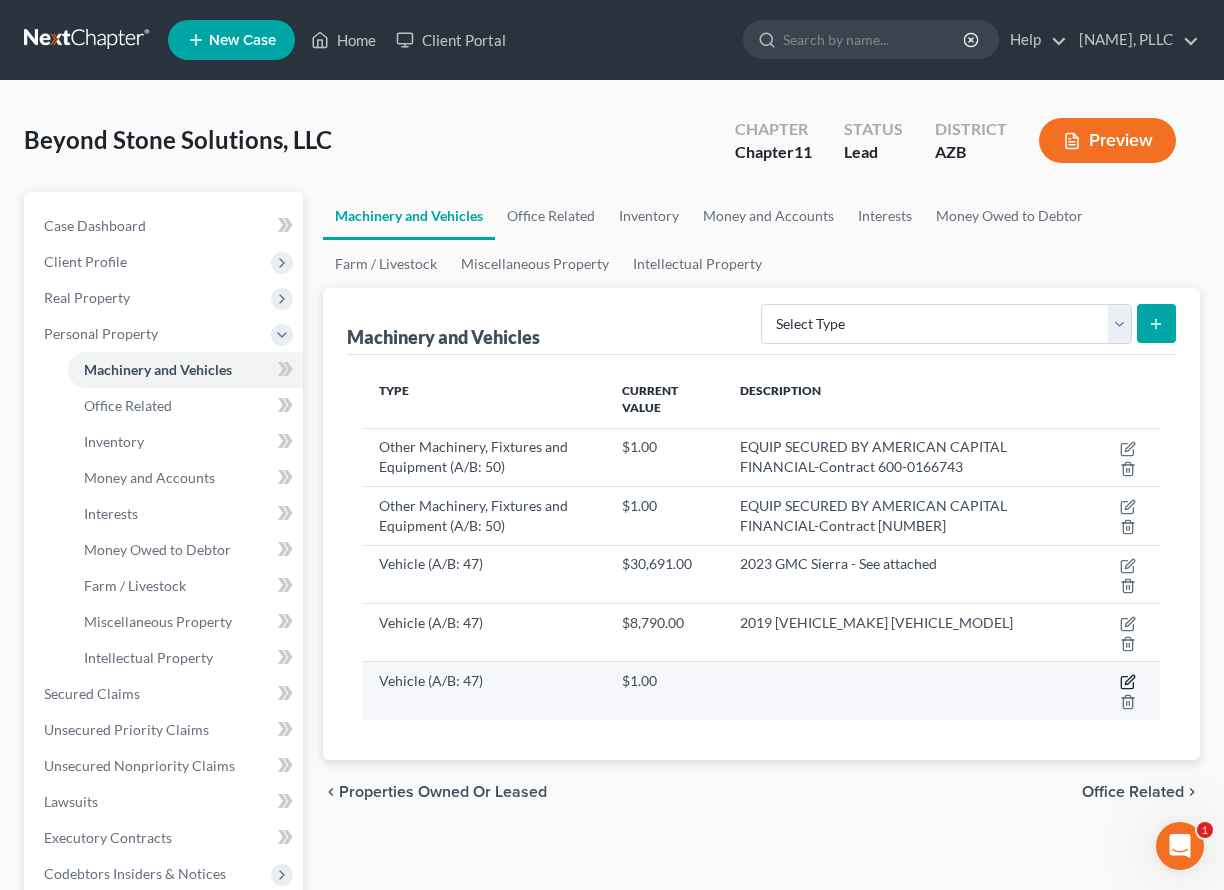 click 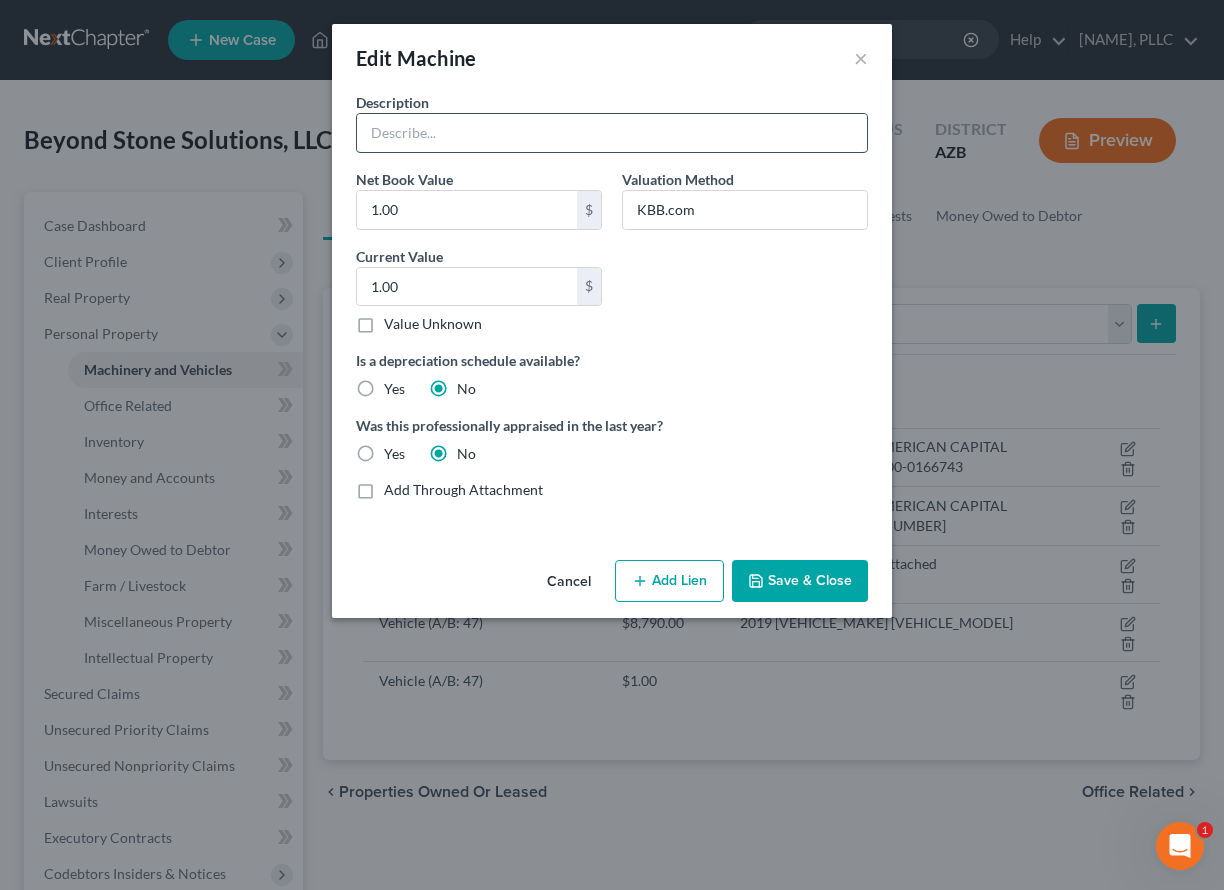 click at bounding box center (612, 133) 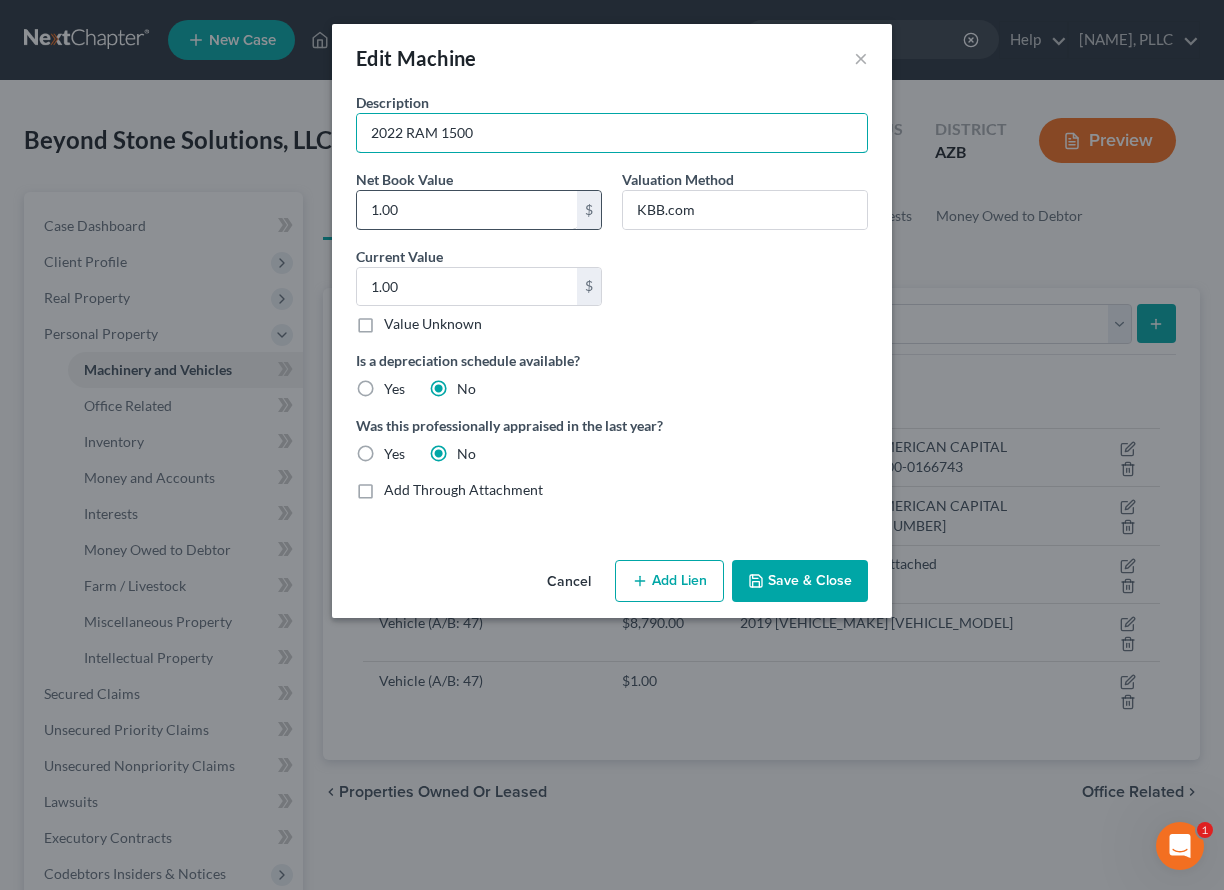 type on "2022 RAM 1500" 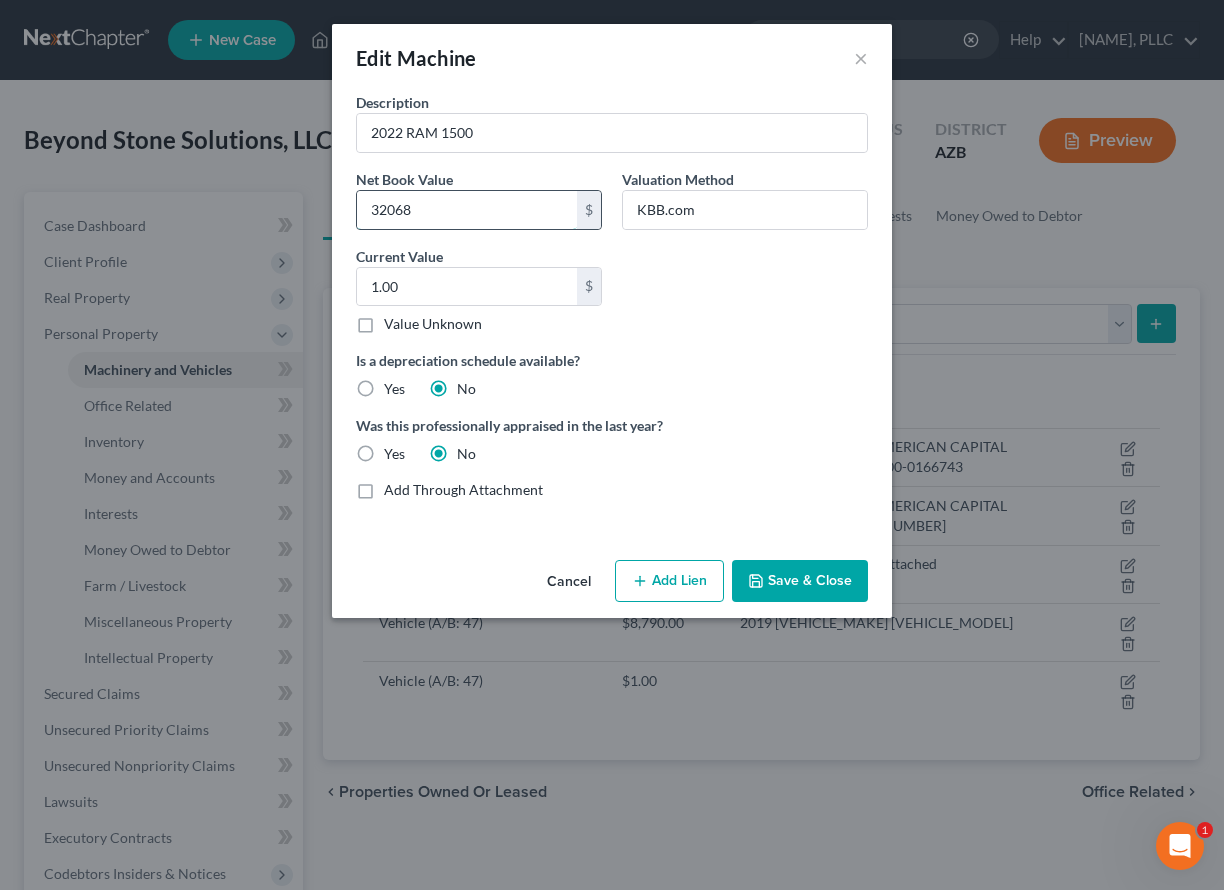 type on "32,068" 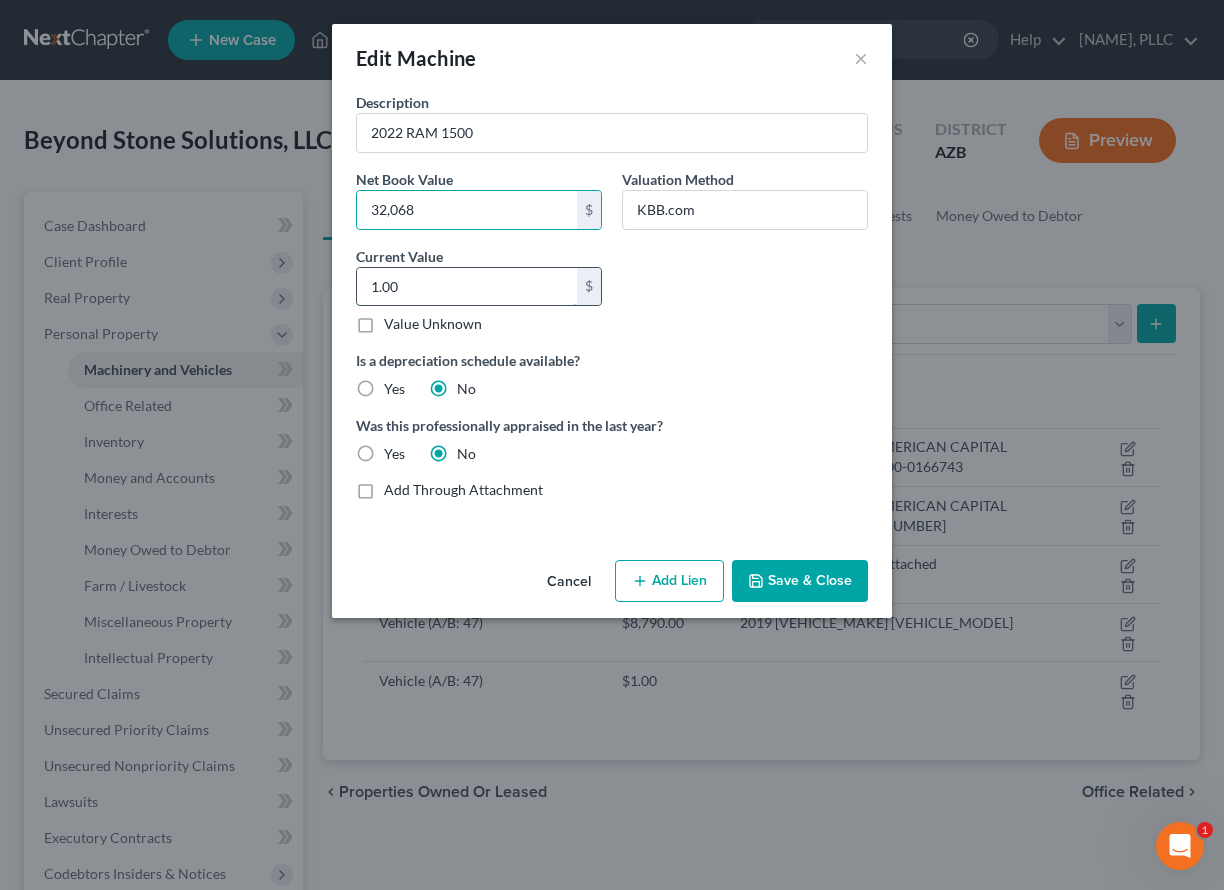click on "1.00" at bounding box center (467, 287) 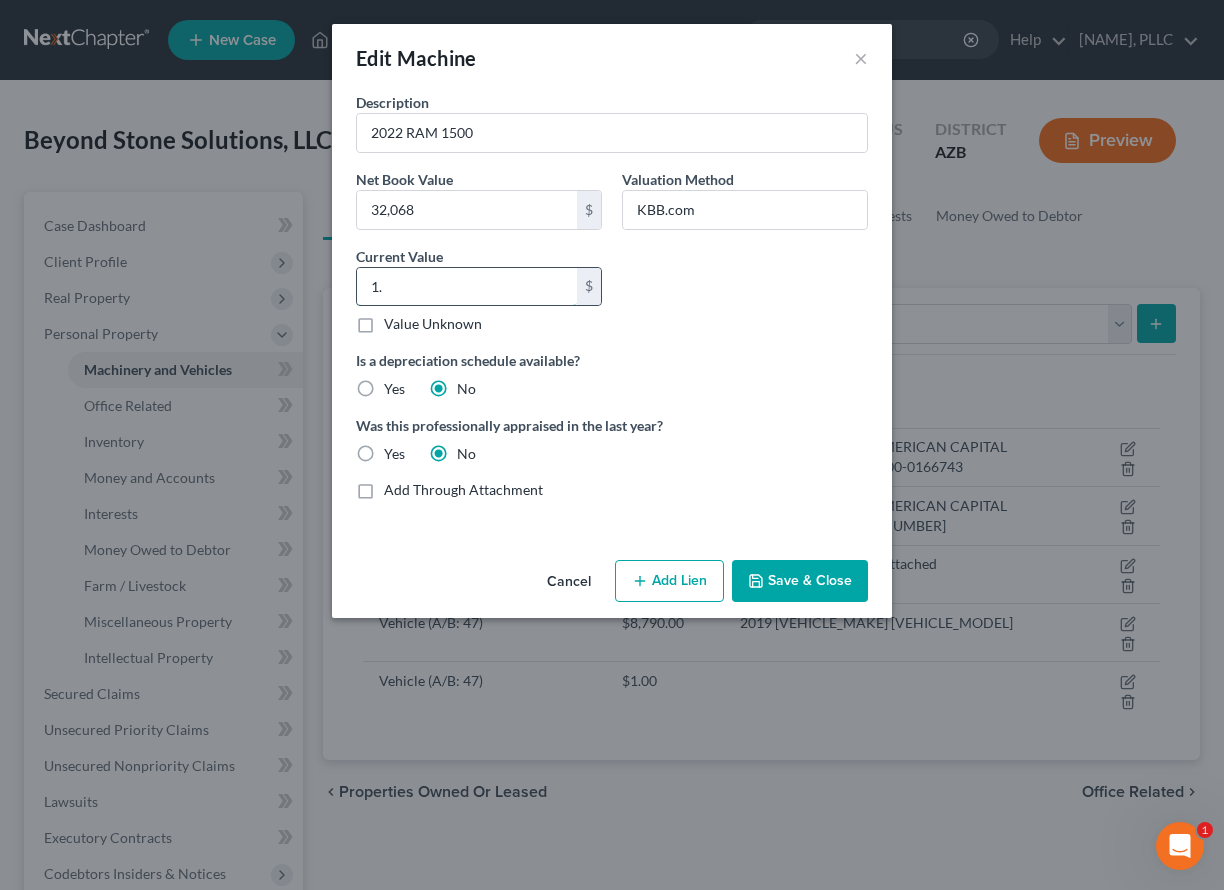 type on "1" 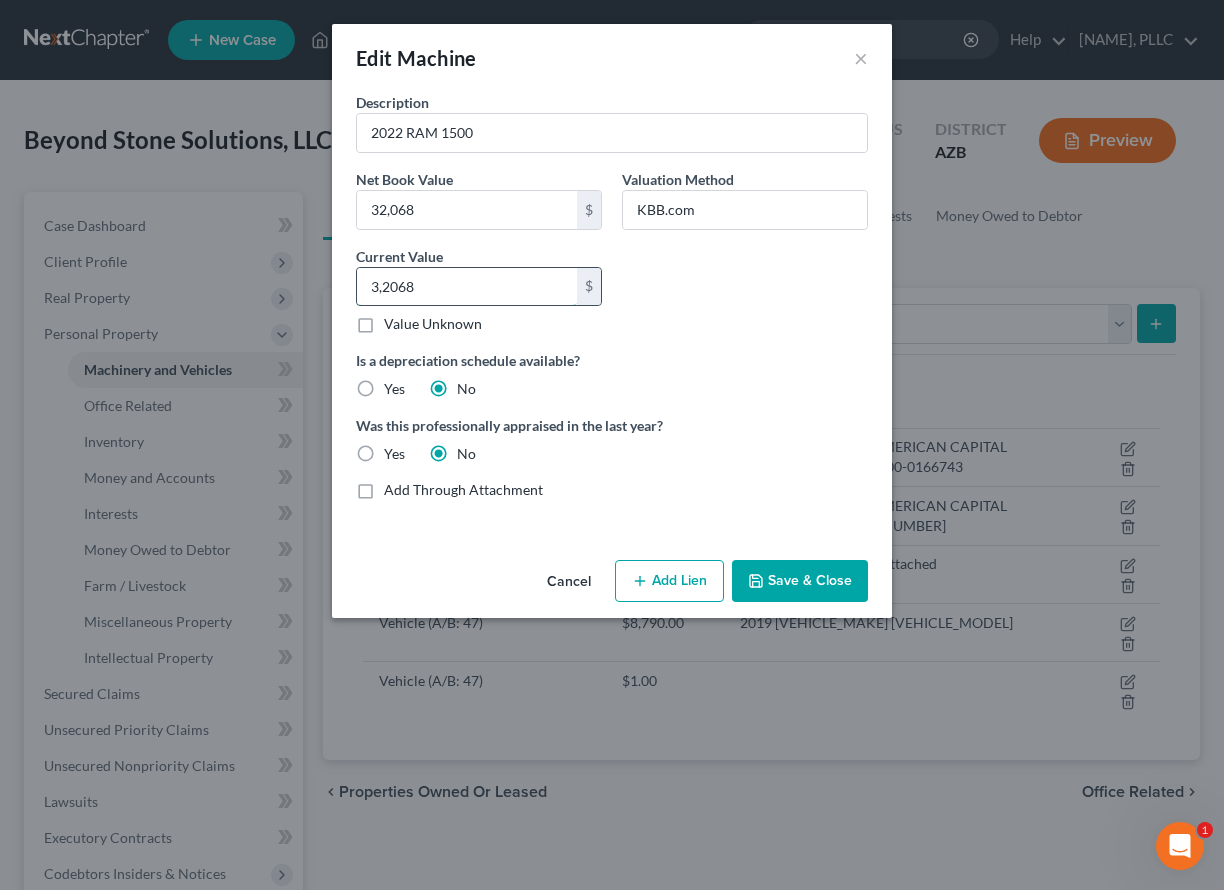 type on "32,068" 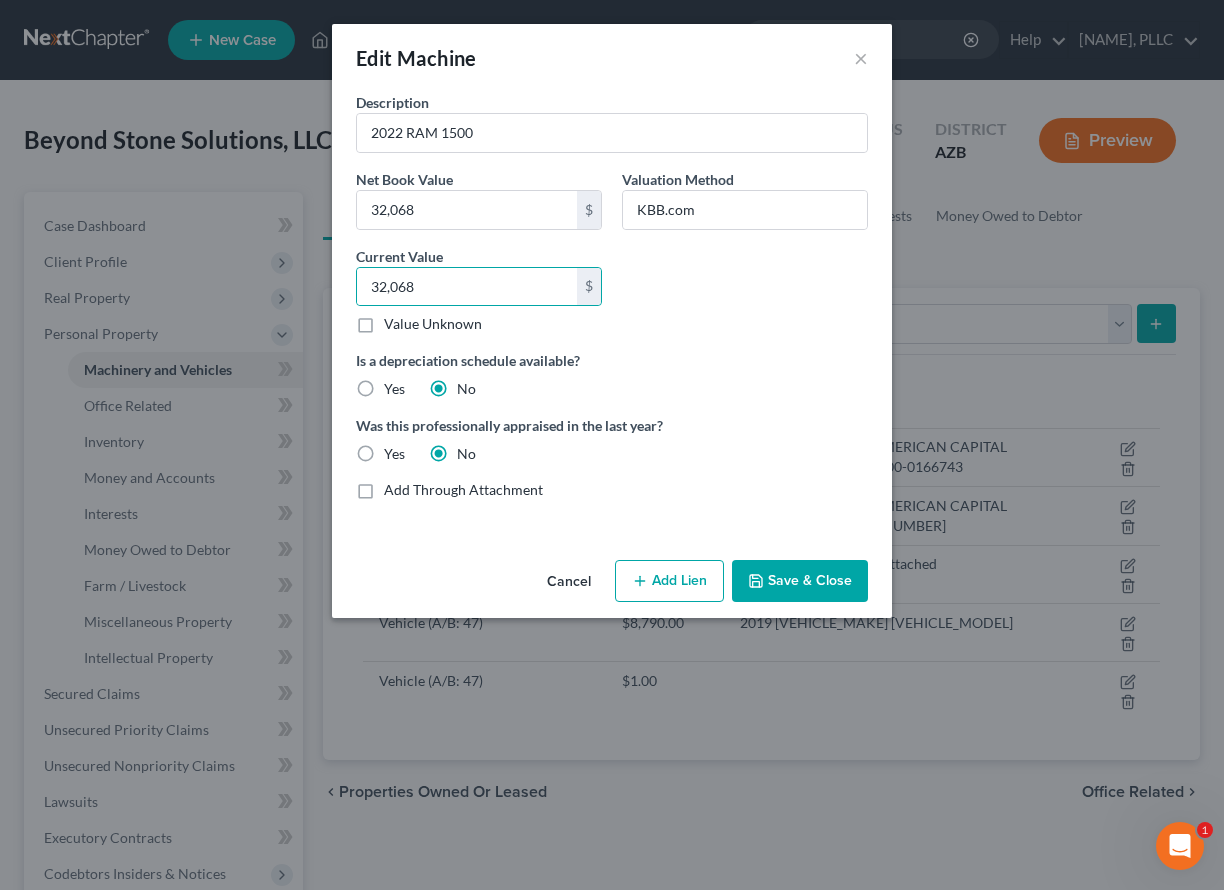 click on "Save & Close" at bounding box center [800, 581] 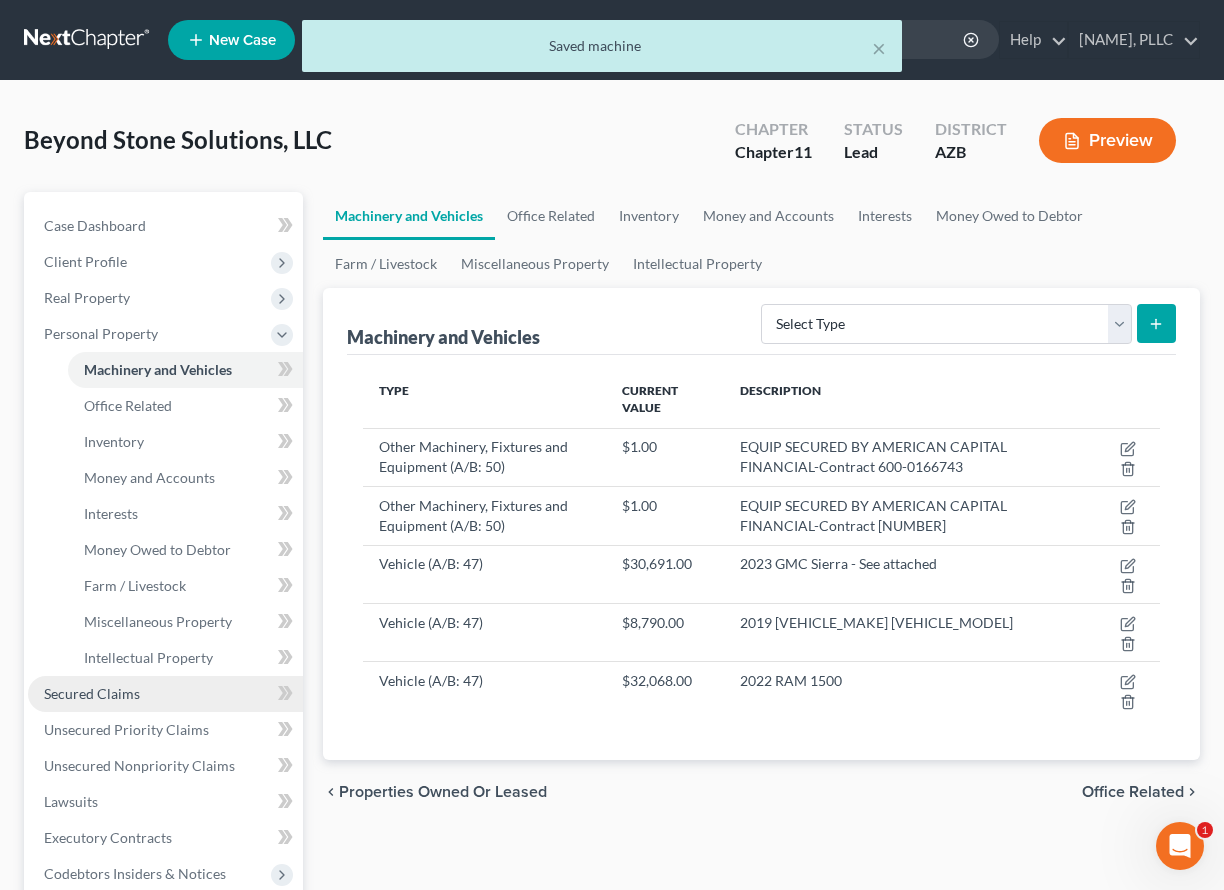 click on "Secured Claims" at bounding box center (92, 693) 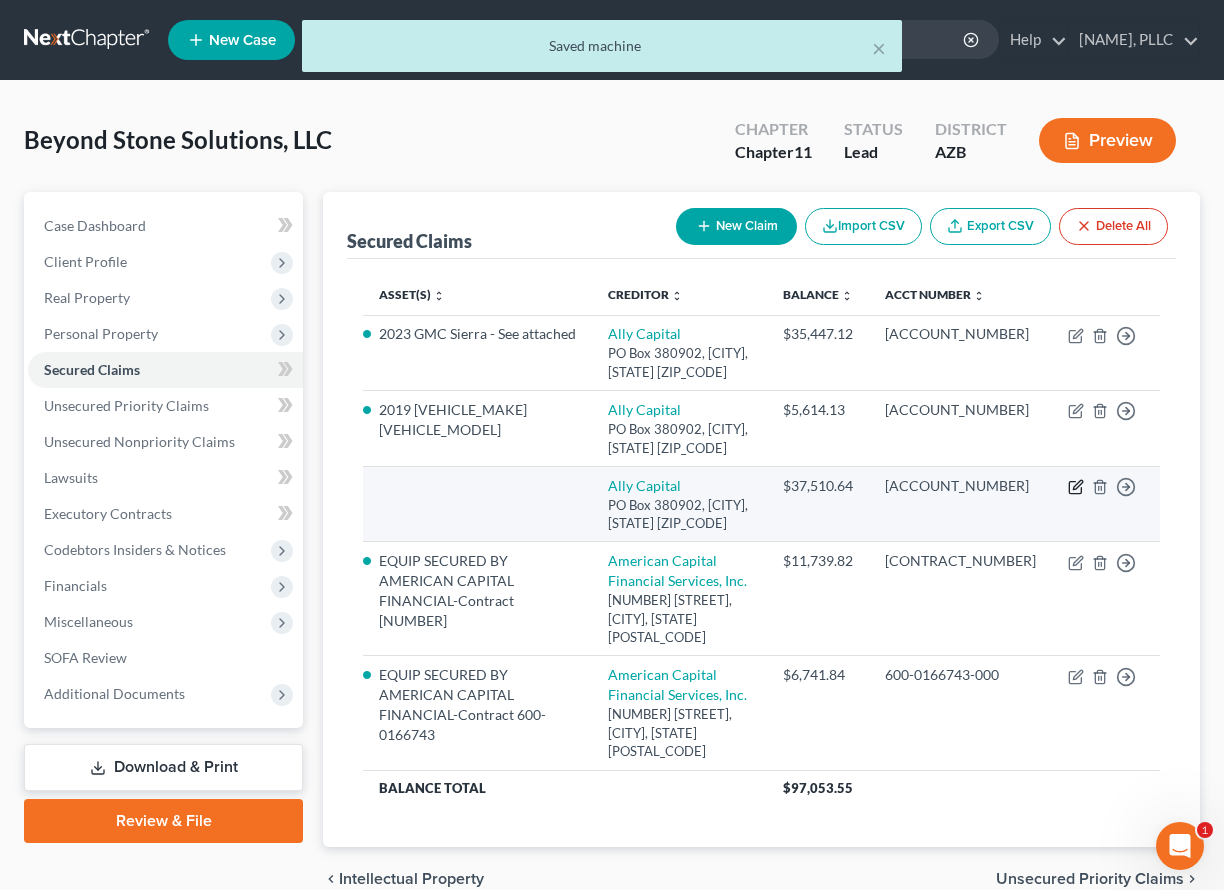 click 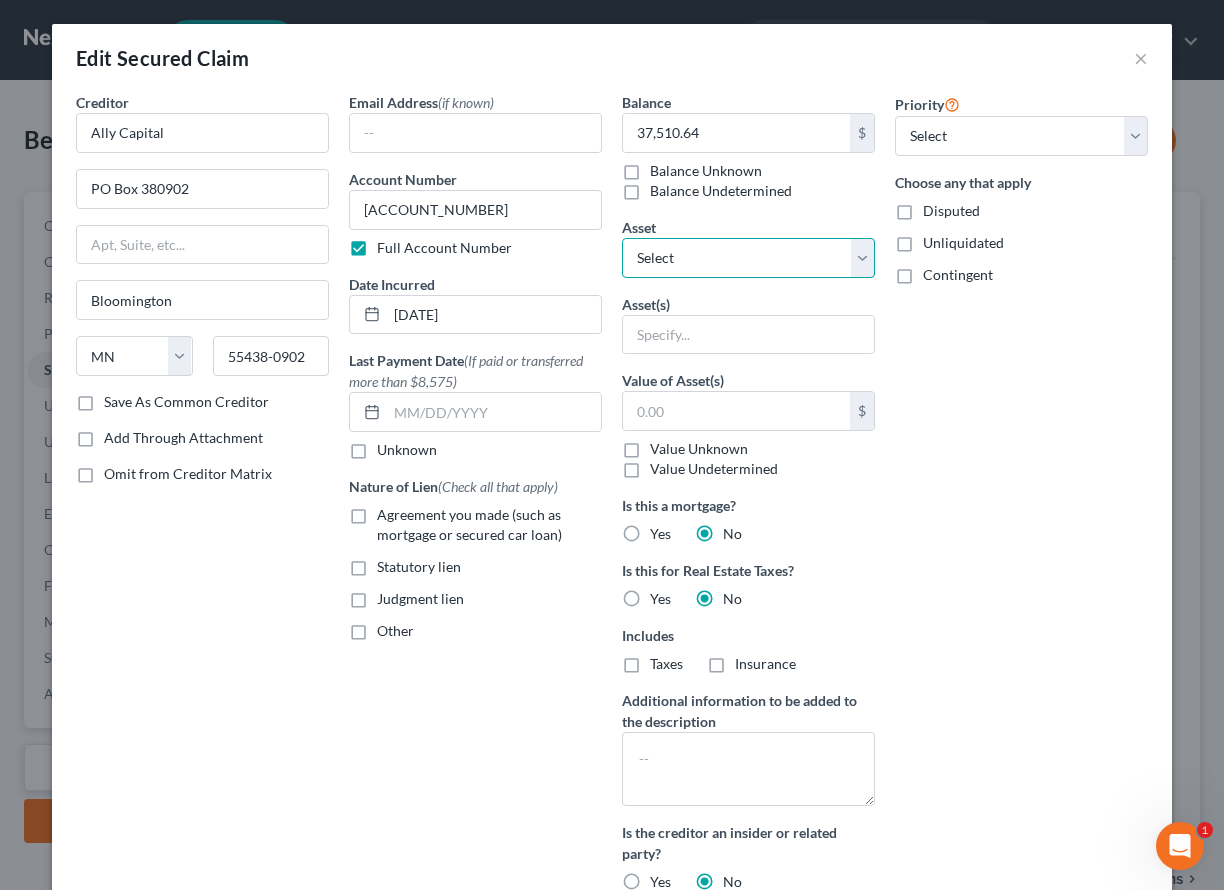 select on "11" 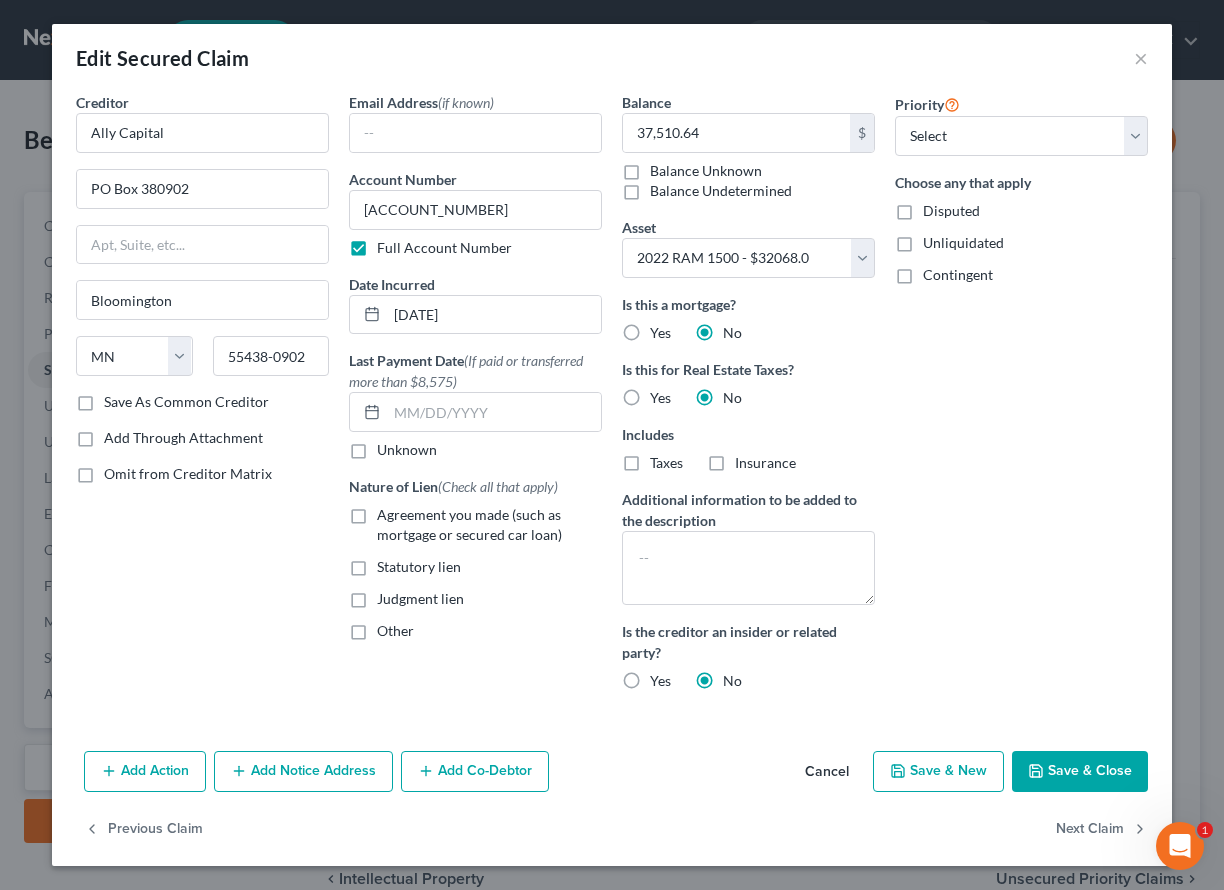 click on "Save & Close" at bounding box center [1080, 772] 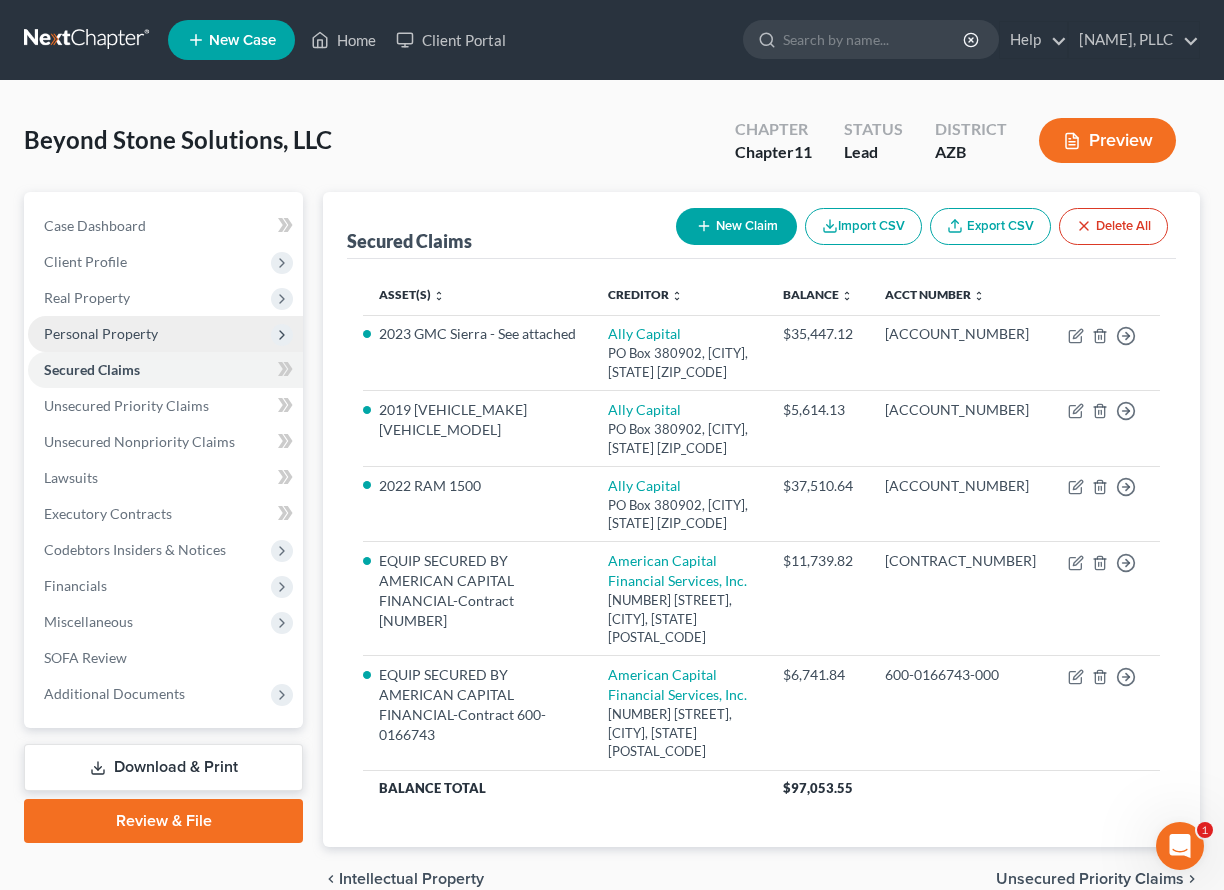 click on "Personal Property" at bounding box center [165, 334] 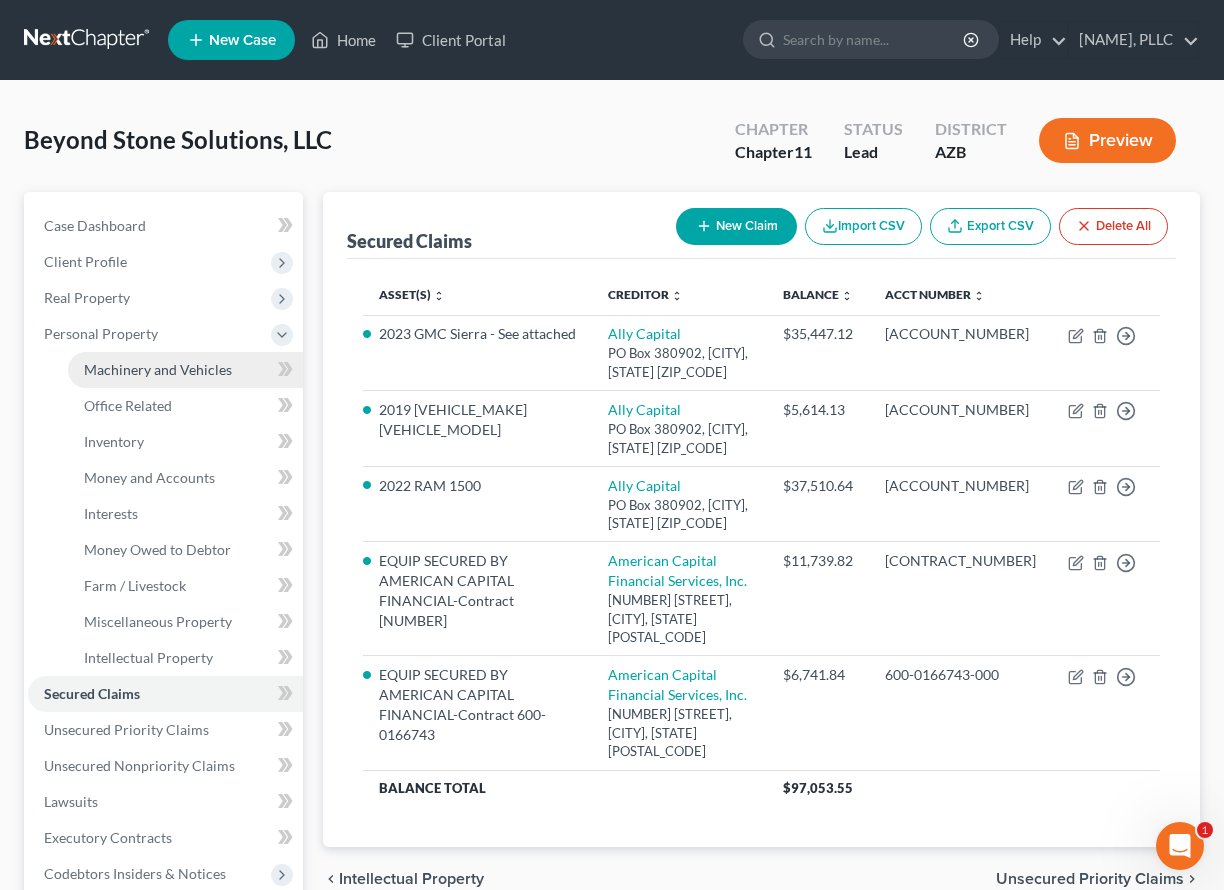 click on "Machinery and Vehicles" at bounding box center [158, 369] 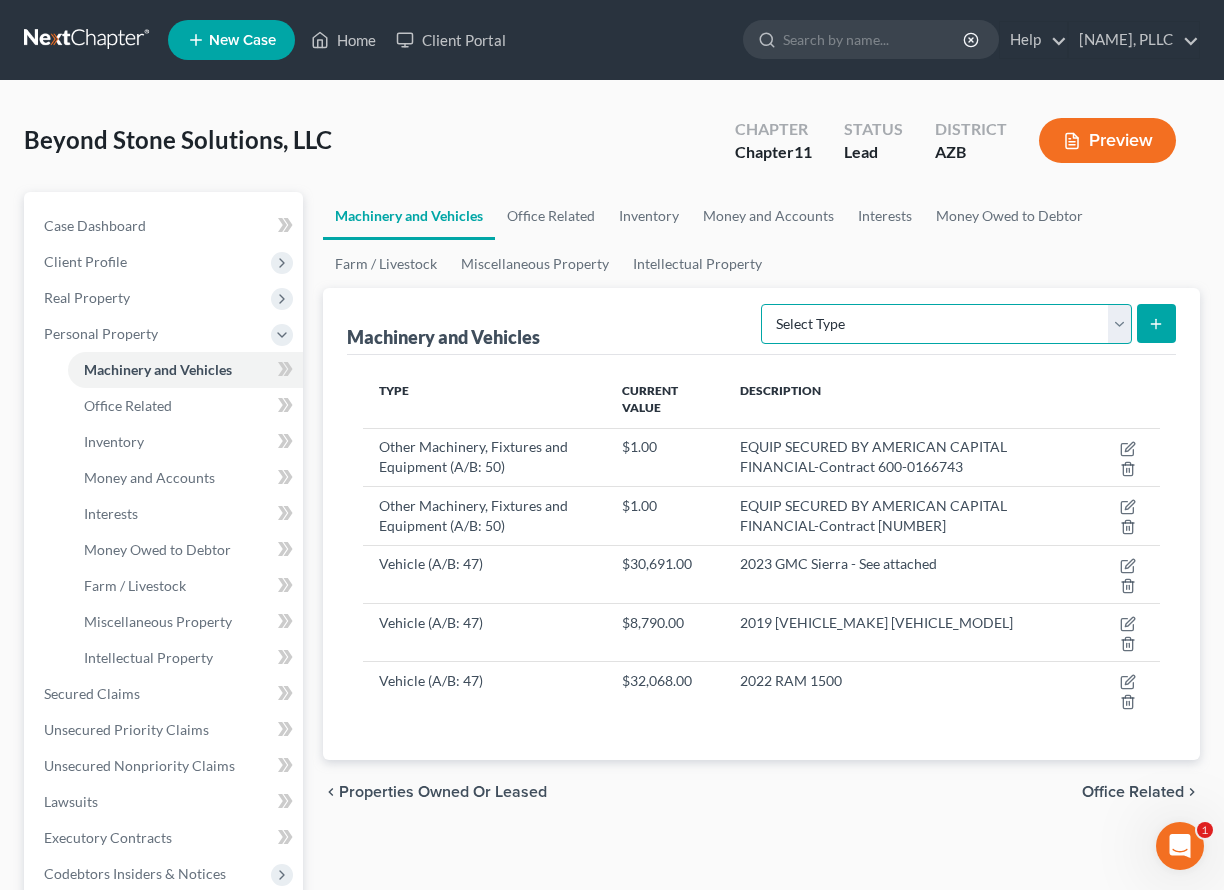 select on "vehicle" 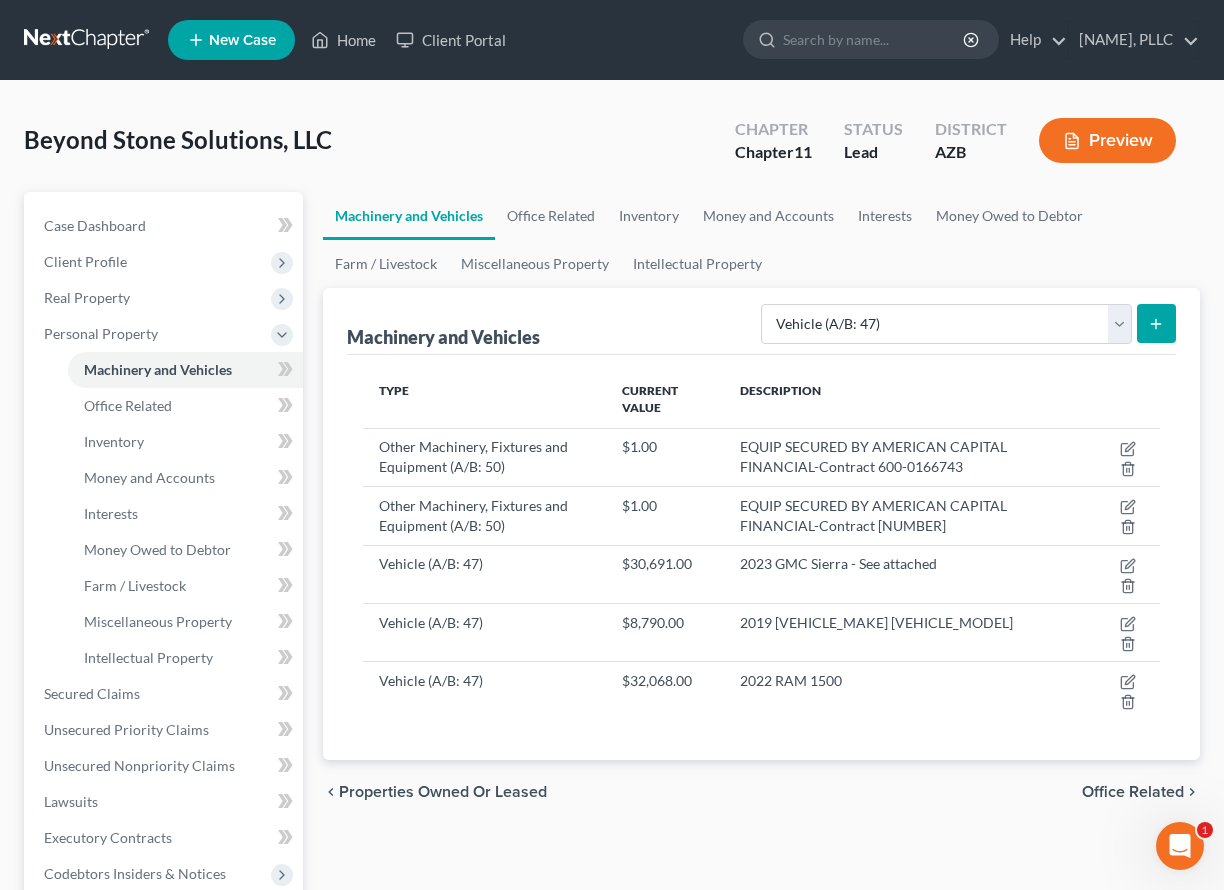 click 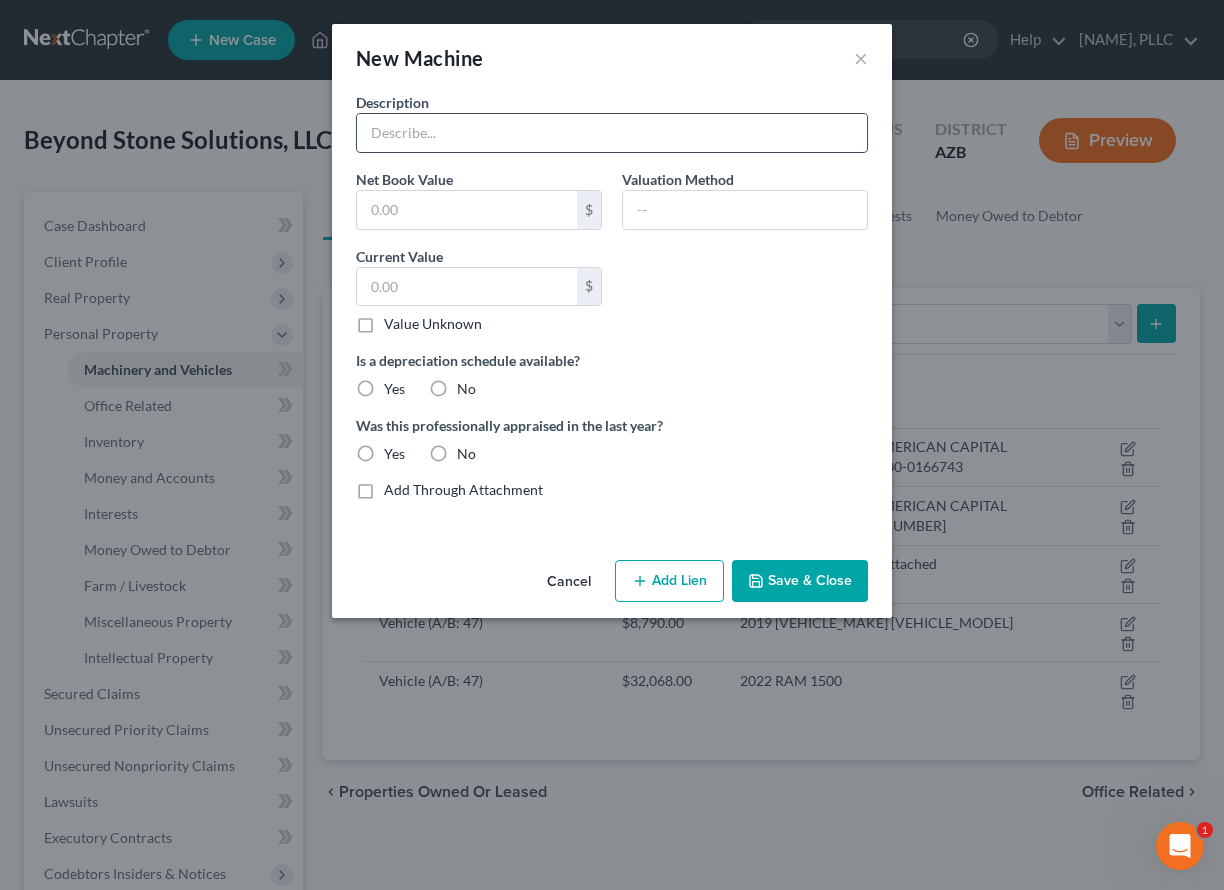 click at bounding box center [612, 133] 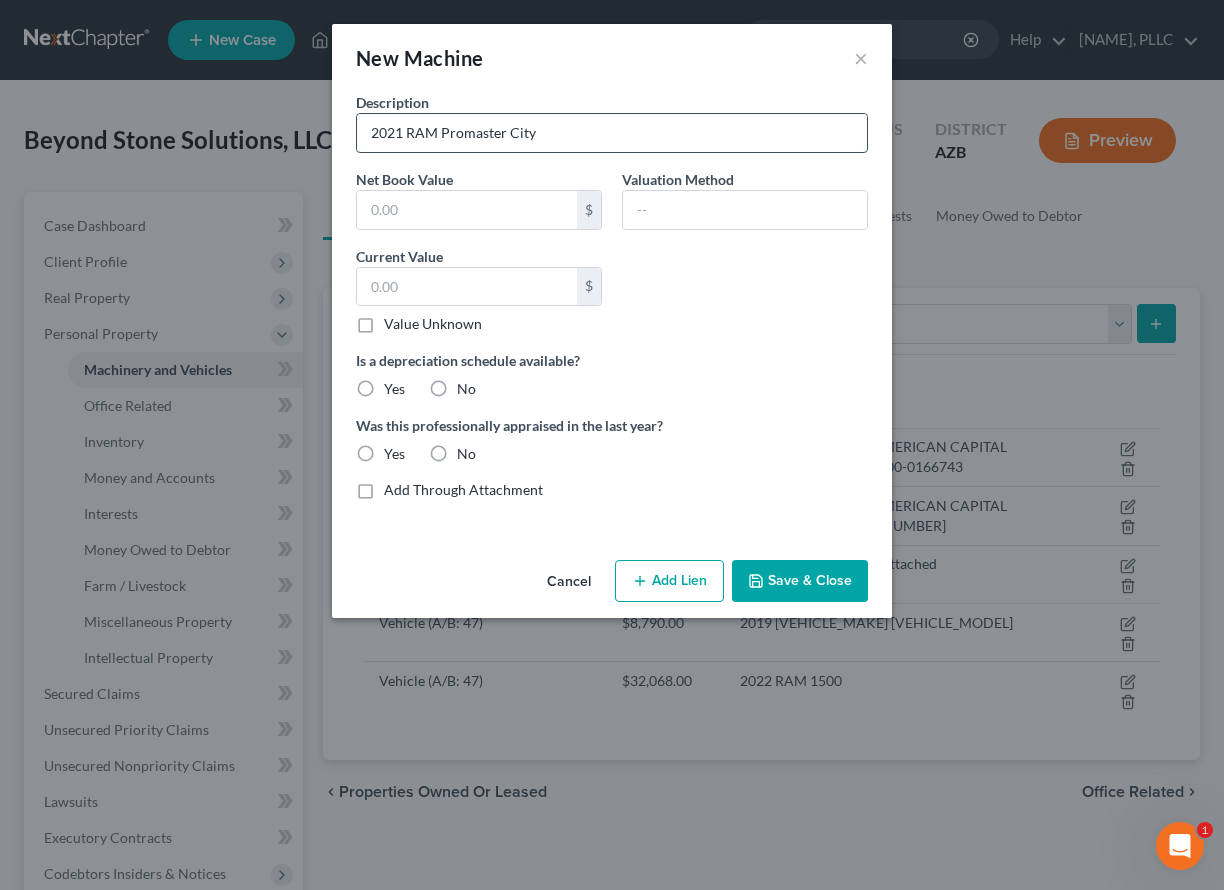 type on "2021 RAM Promaster City" 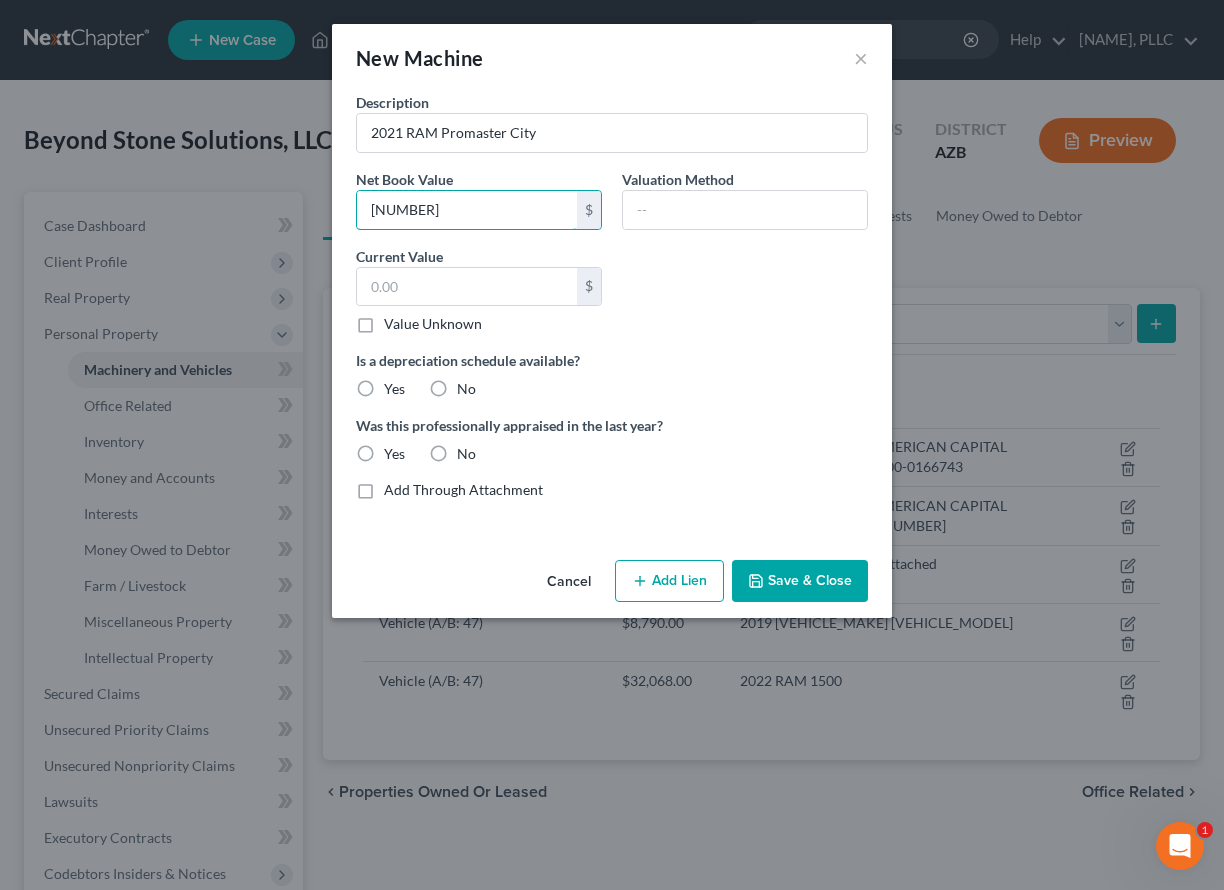 type on "13,858" 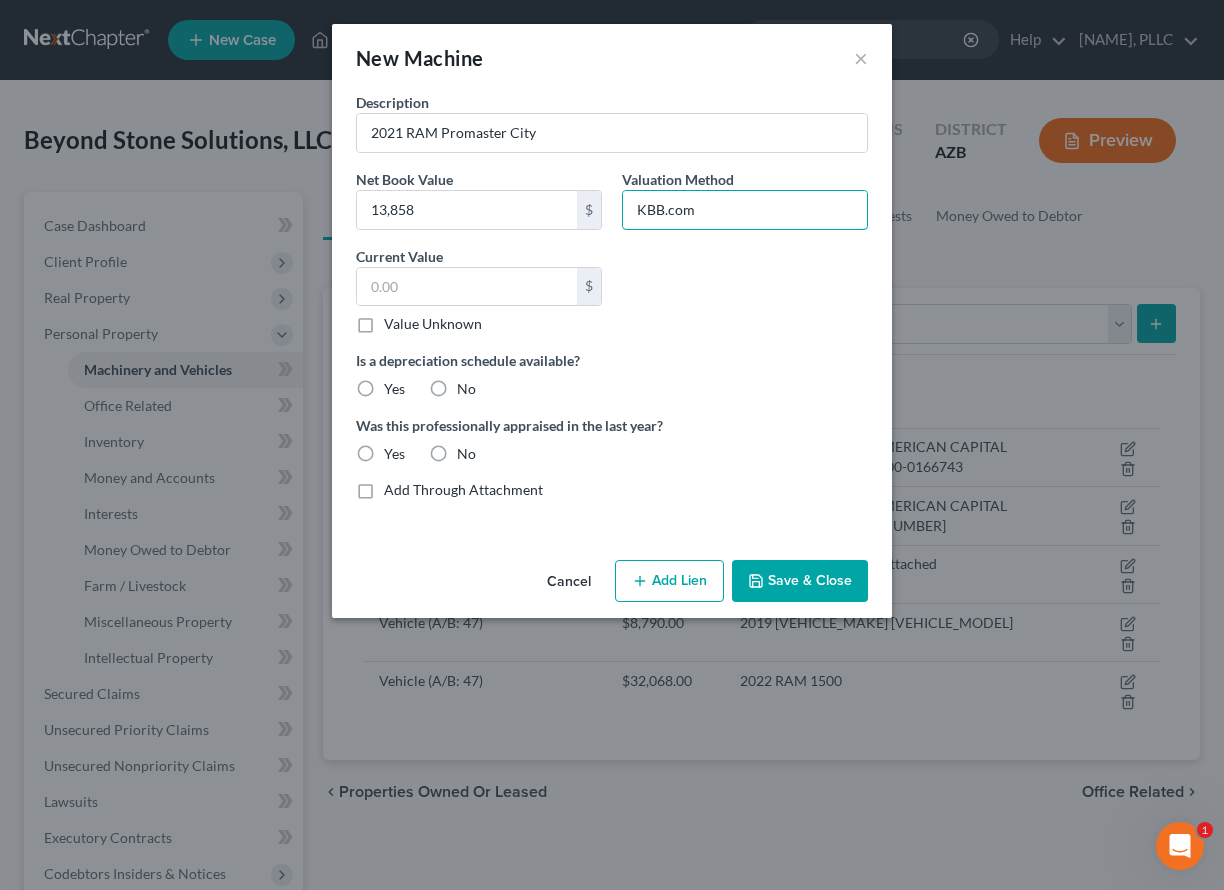 type on "KBB.com" 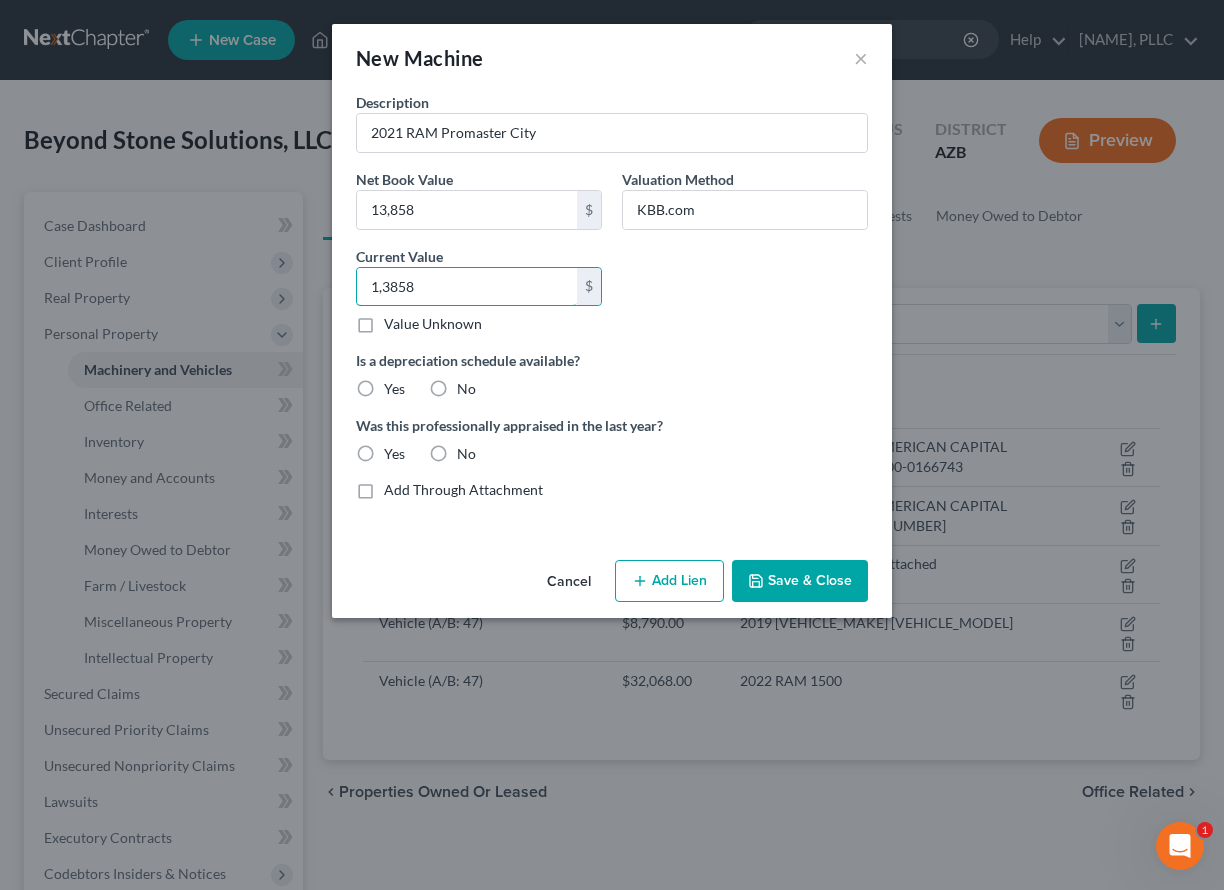 type on "13,858" 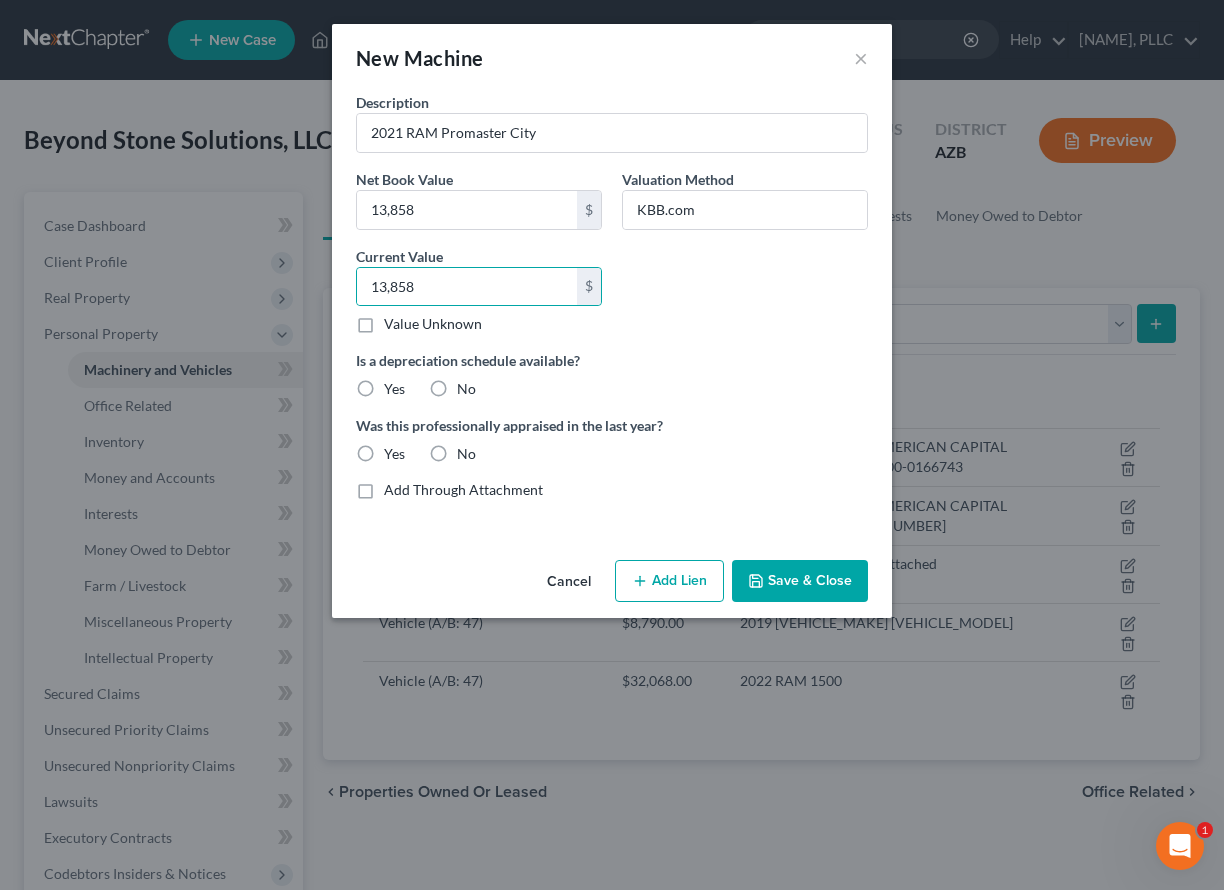 click on "No" at bounding box center [466, 389] 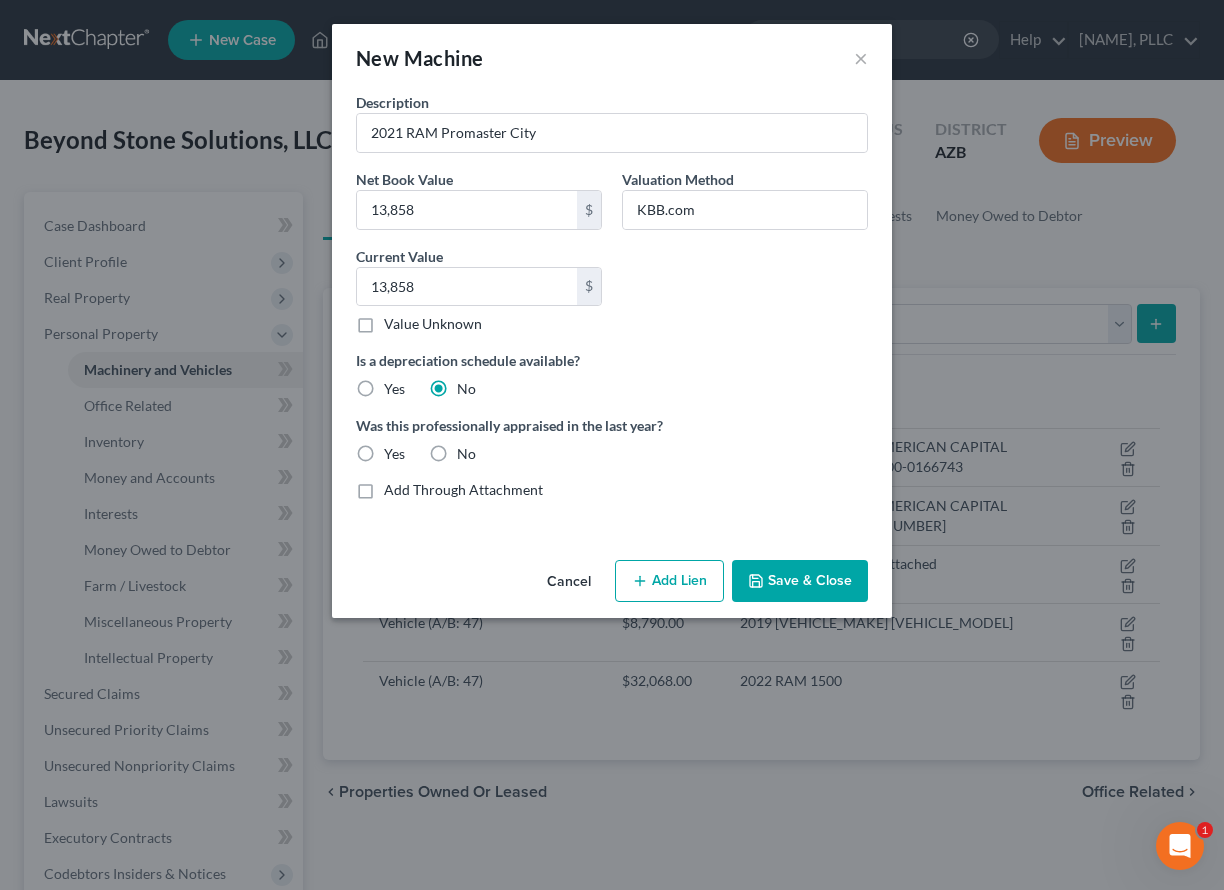 click on "No" at bounding box center [466, 454] 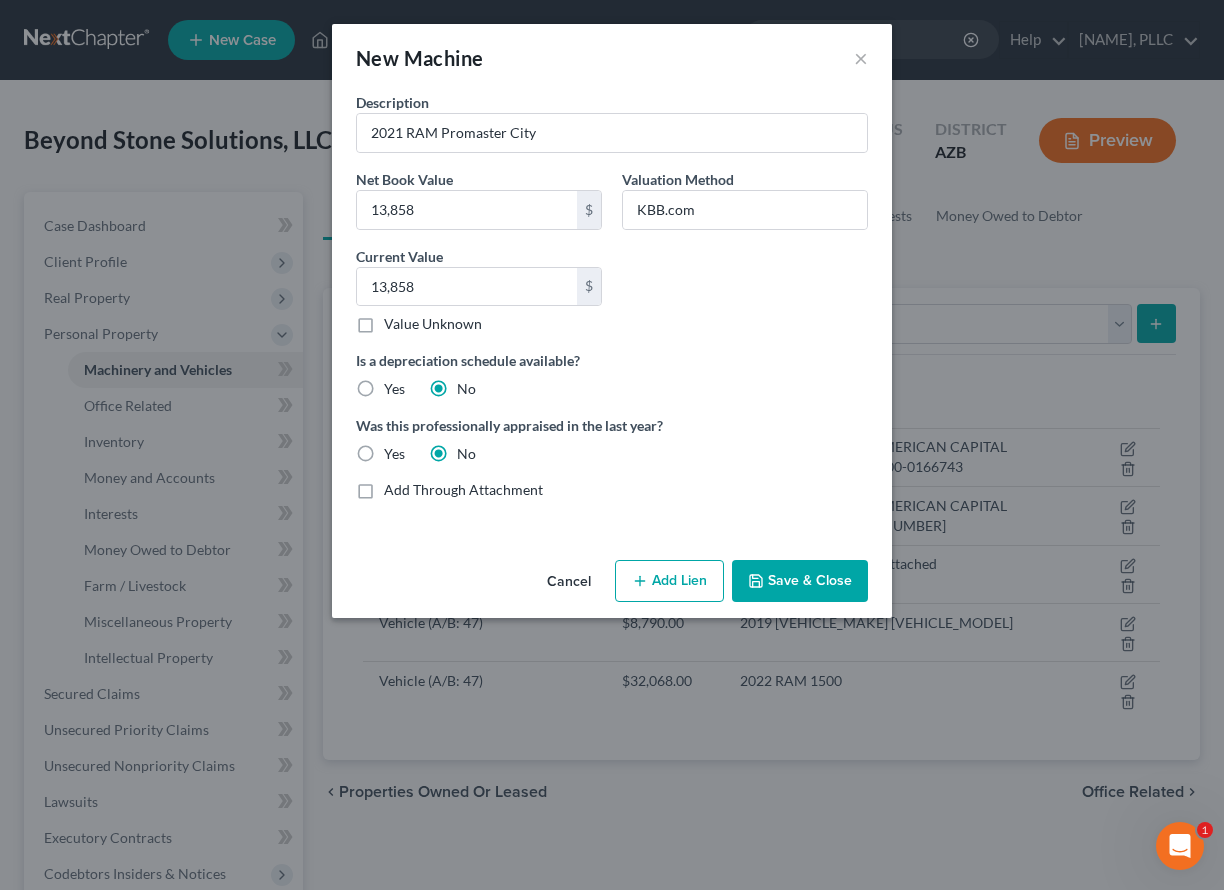 click on "Save & Close" at bounding box center [800, 581] 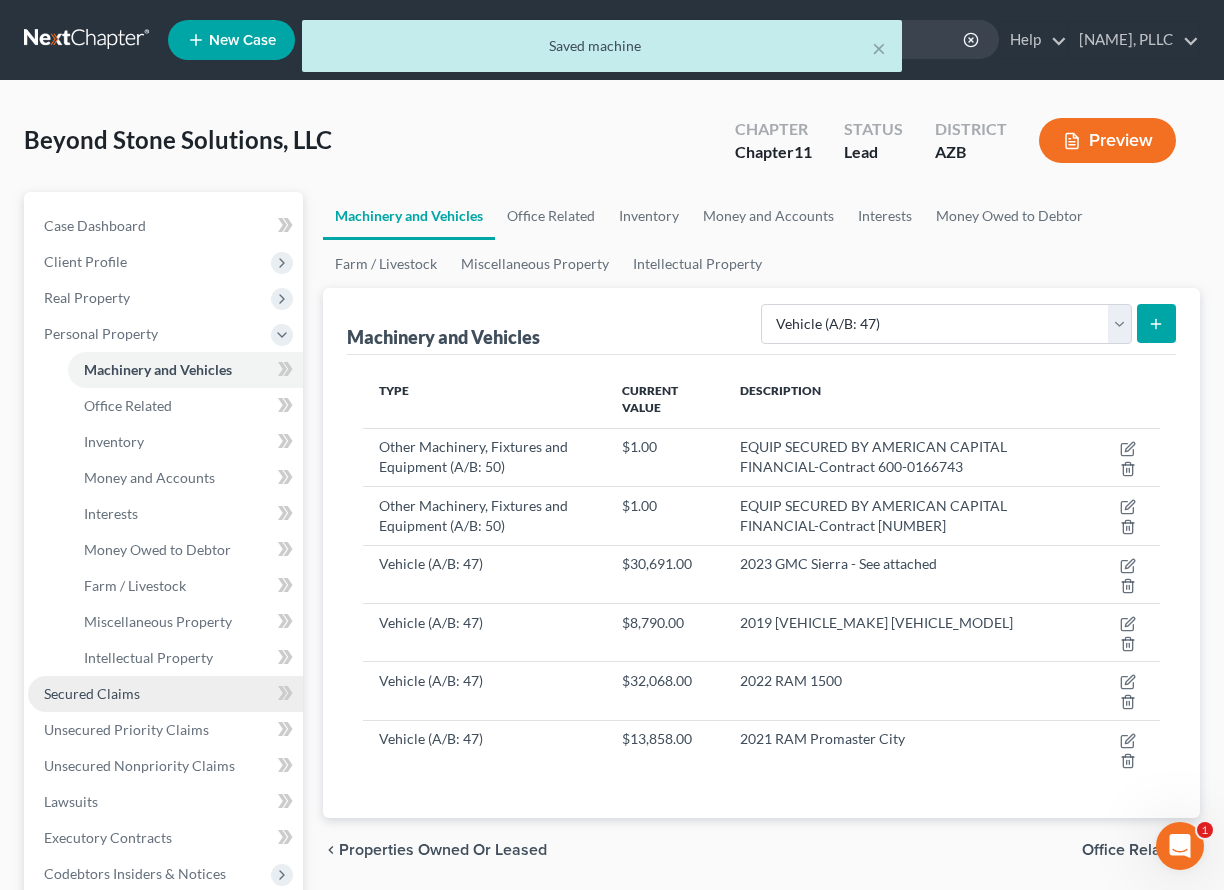 click on "Secured Claims" at bounding box center [92, 693] 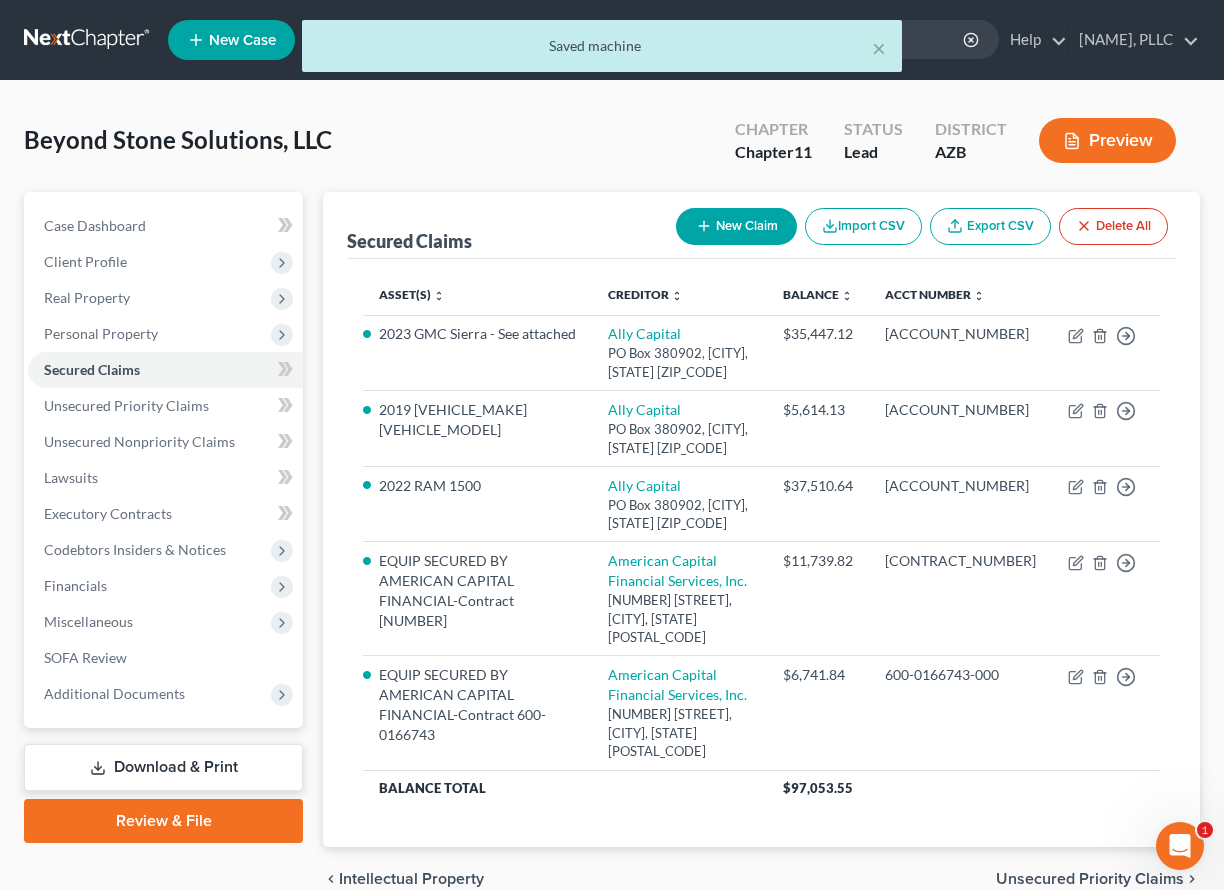 click on "New Claim" at bounding box center [736, 226] 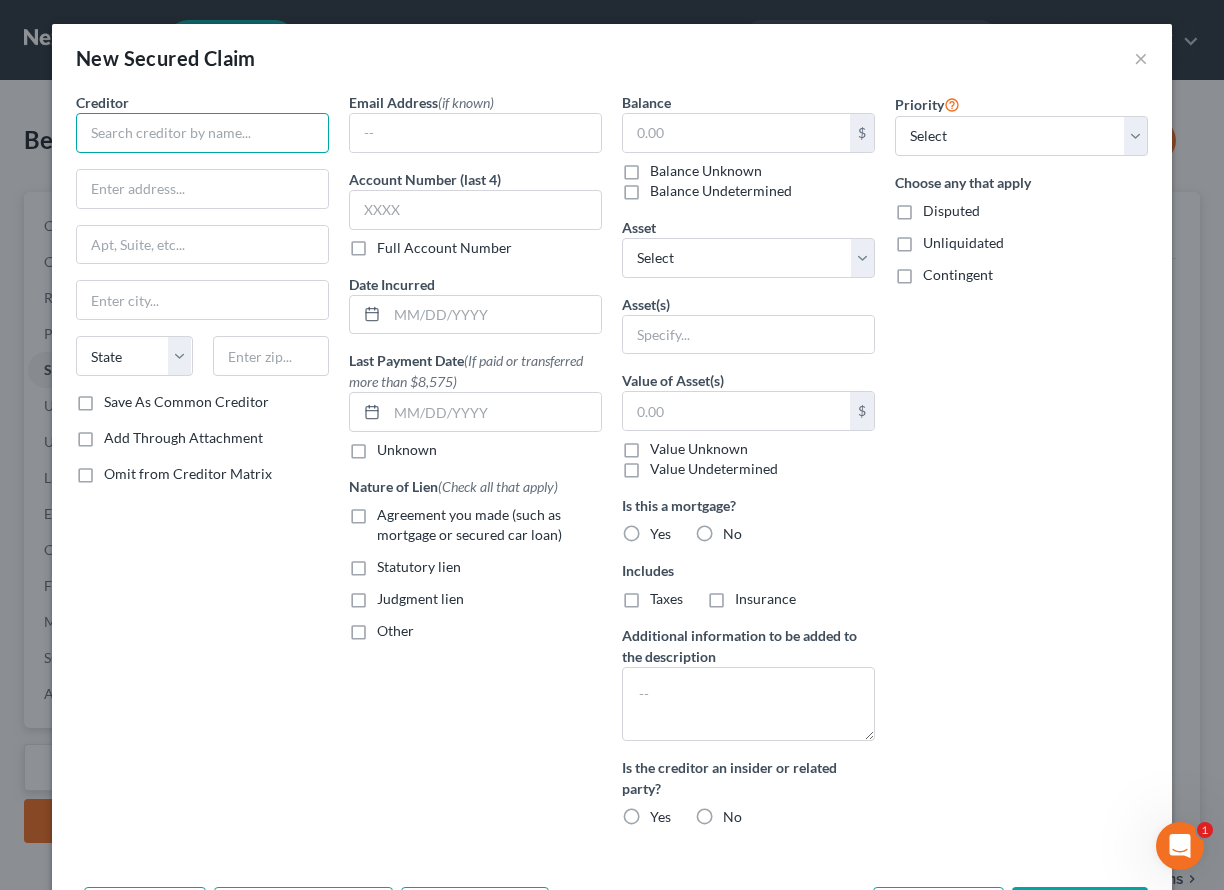 click at bounding box center [202, 133] 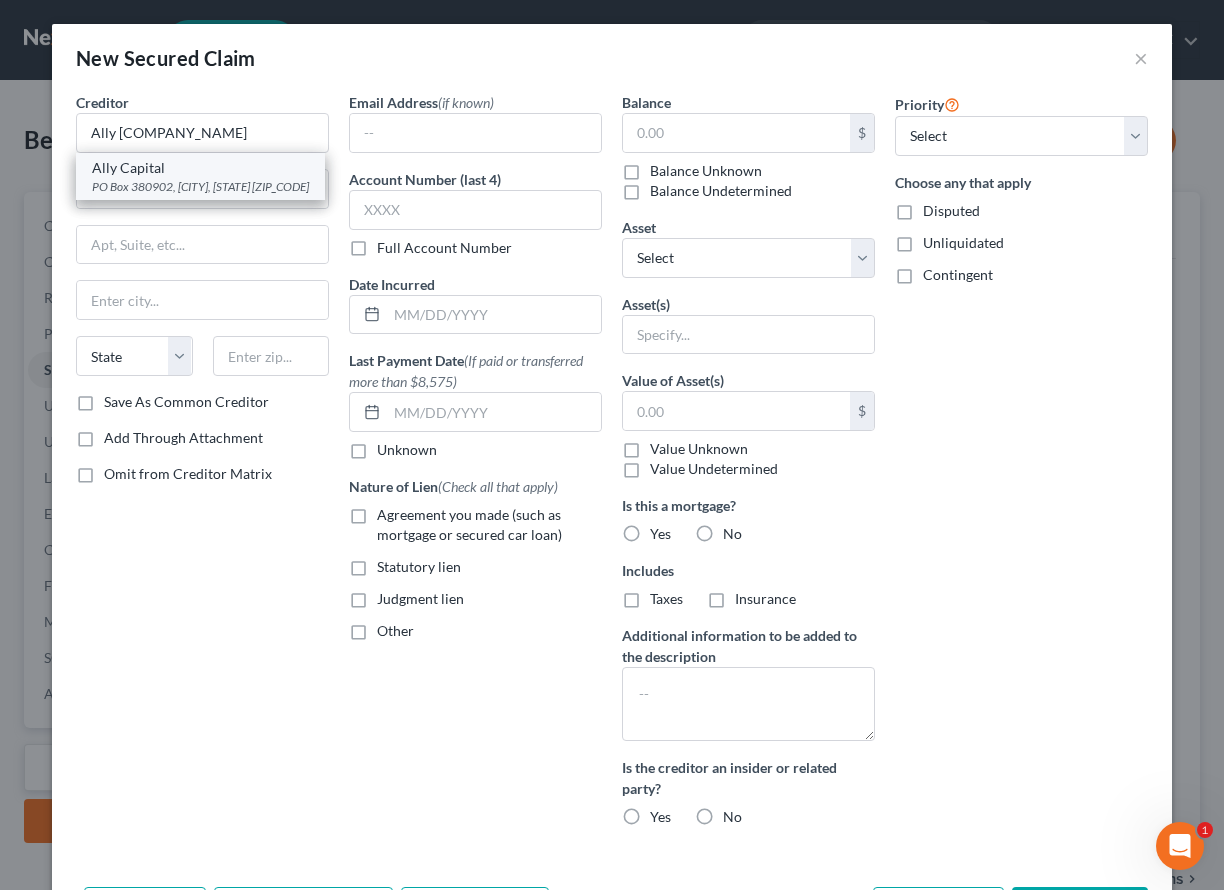 click on "Ally Capital" at bounding box center [200, 168] 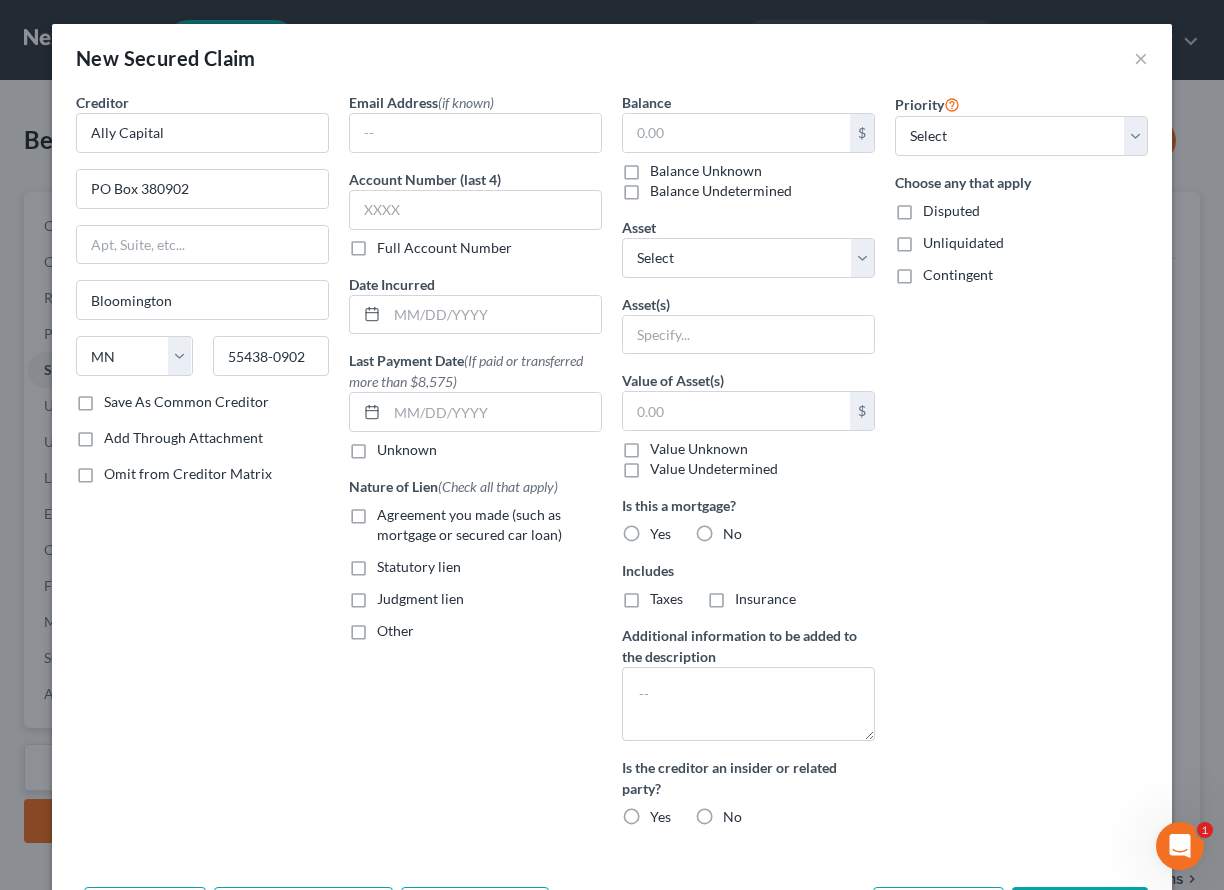 click on "Full Account Number" at bounding box center [444, 248] 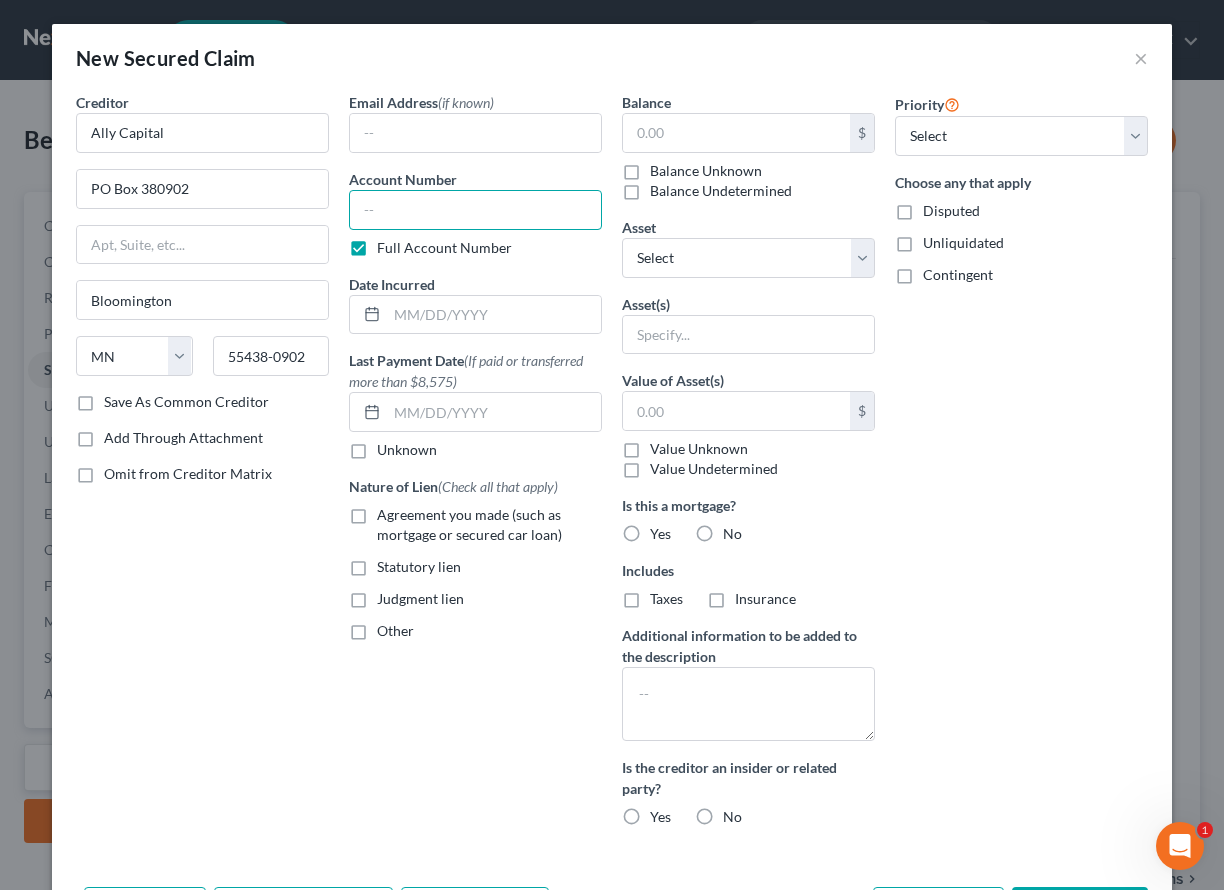click at bounding box center [475, 210] 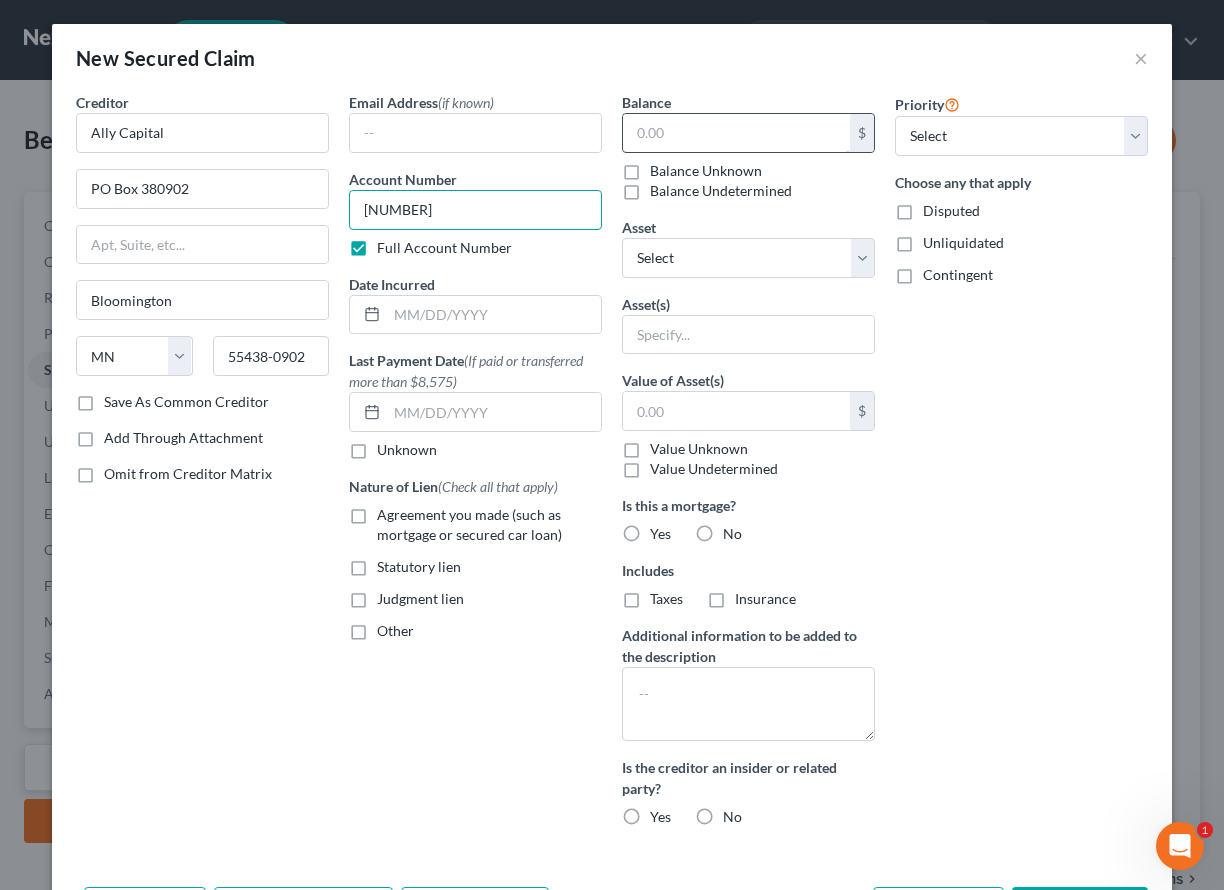 type on "228101365856" 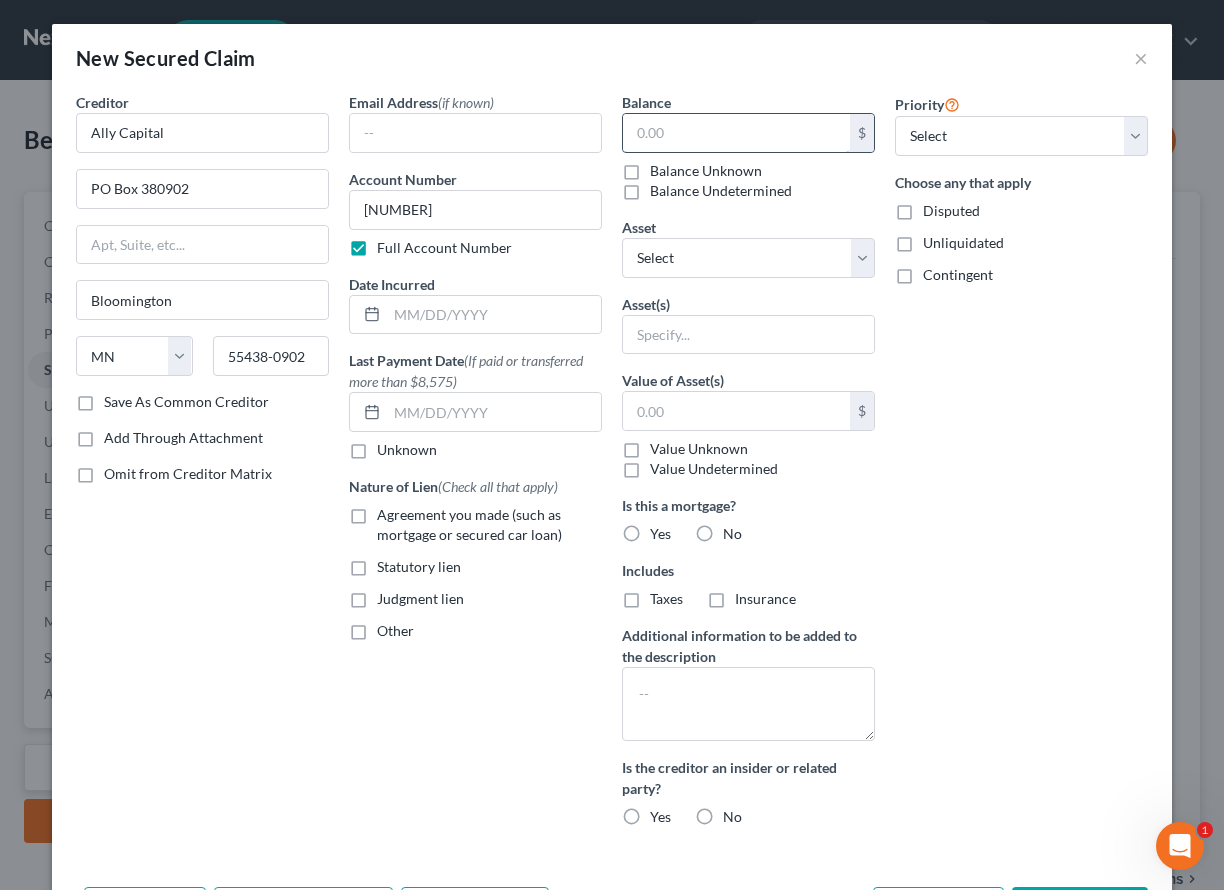 click at bounding box center (736, 133) 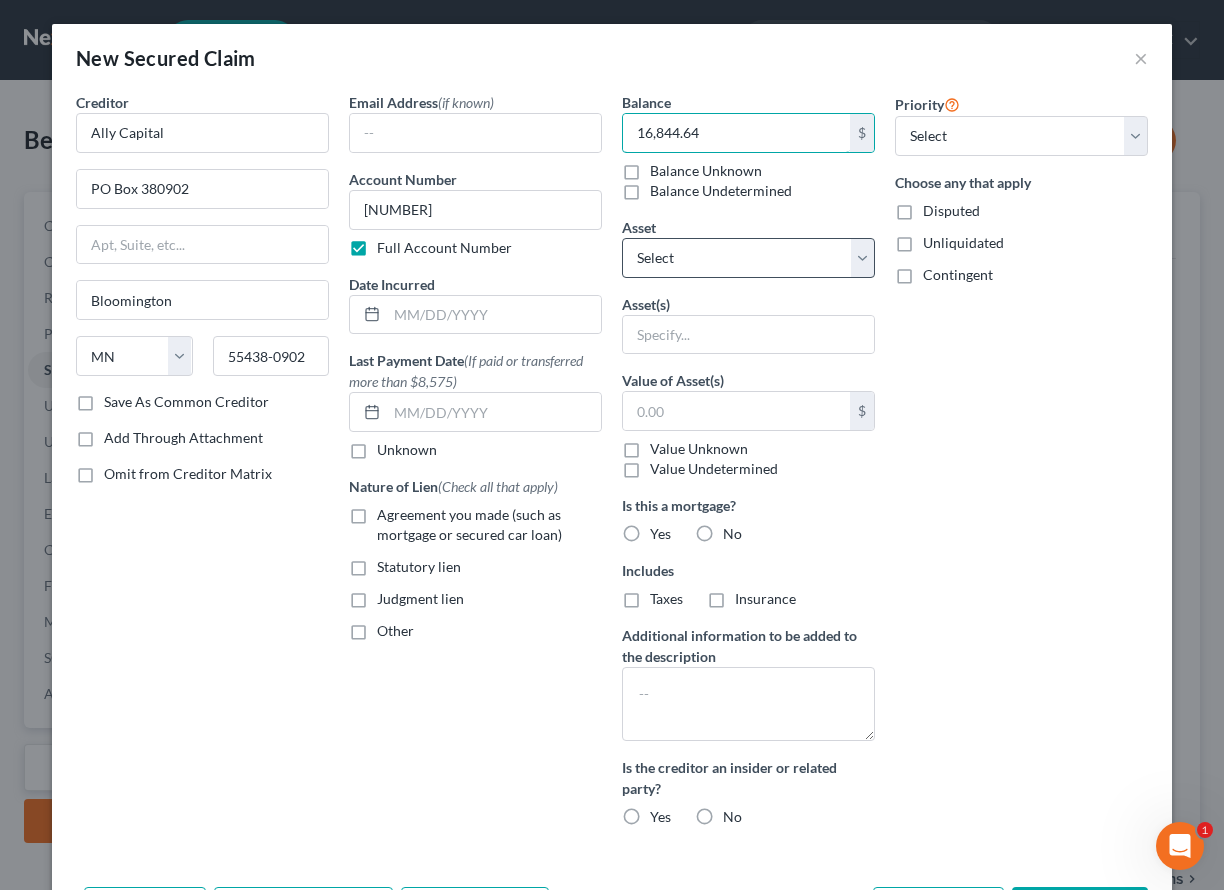 type on "16,844.64" 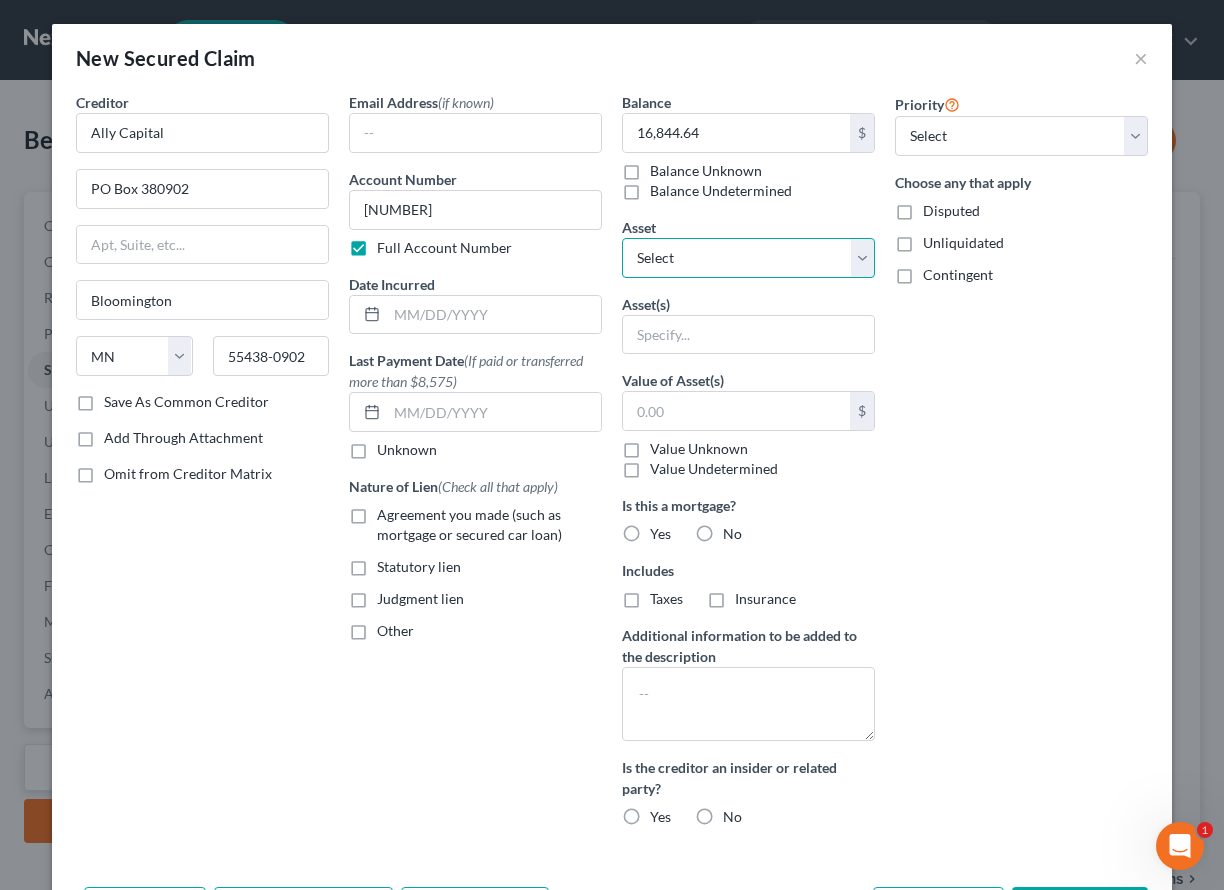 select on "11" 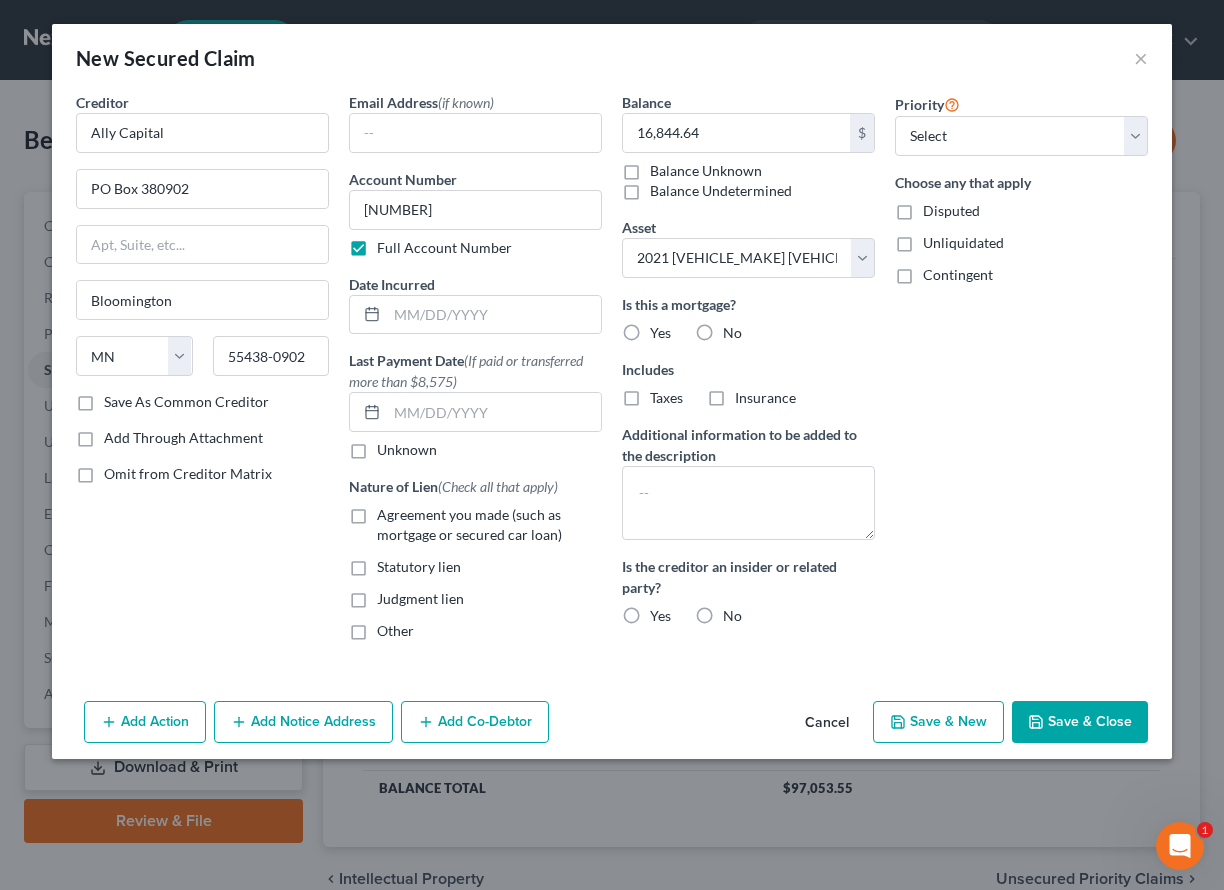 click on "No" at bounding box center (732, 333) 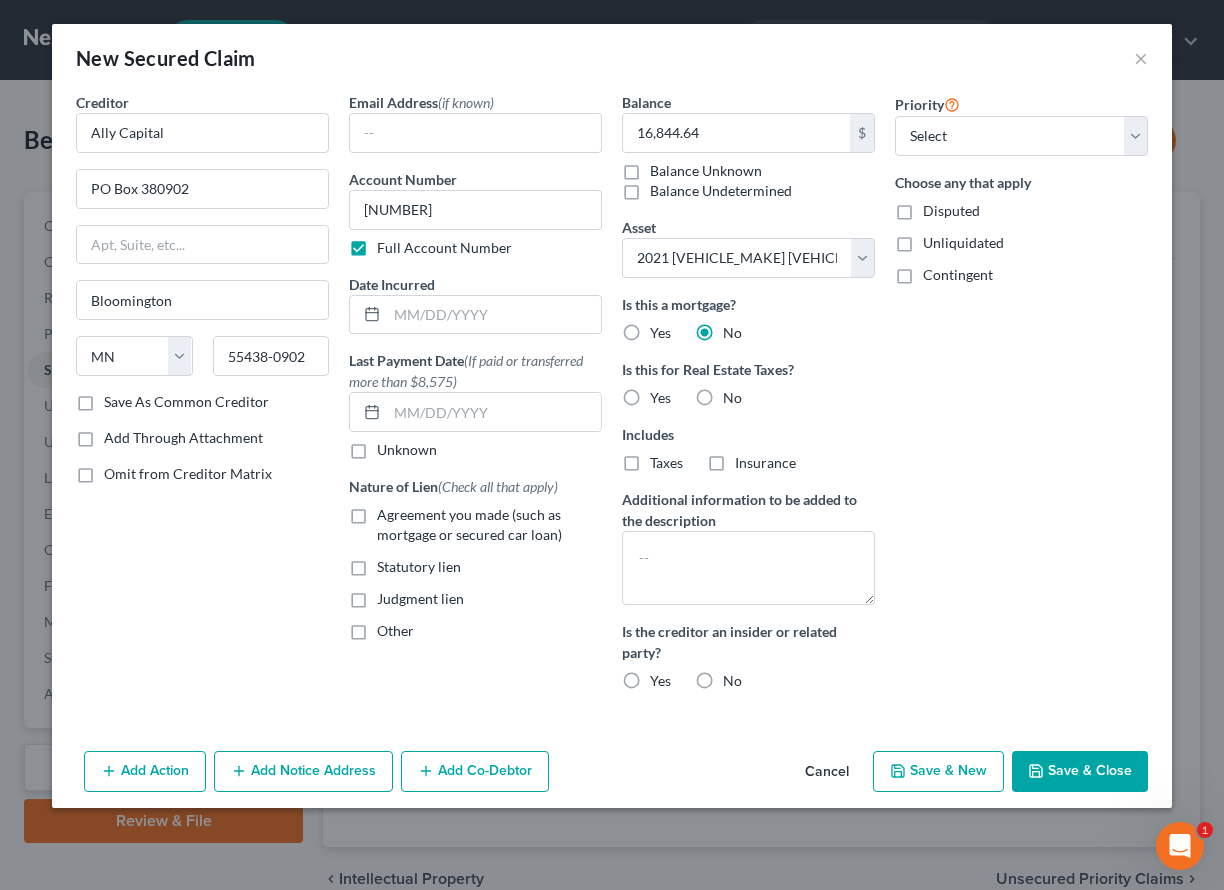 click on "No" at bounding box center [732, 398] 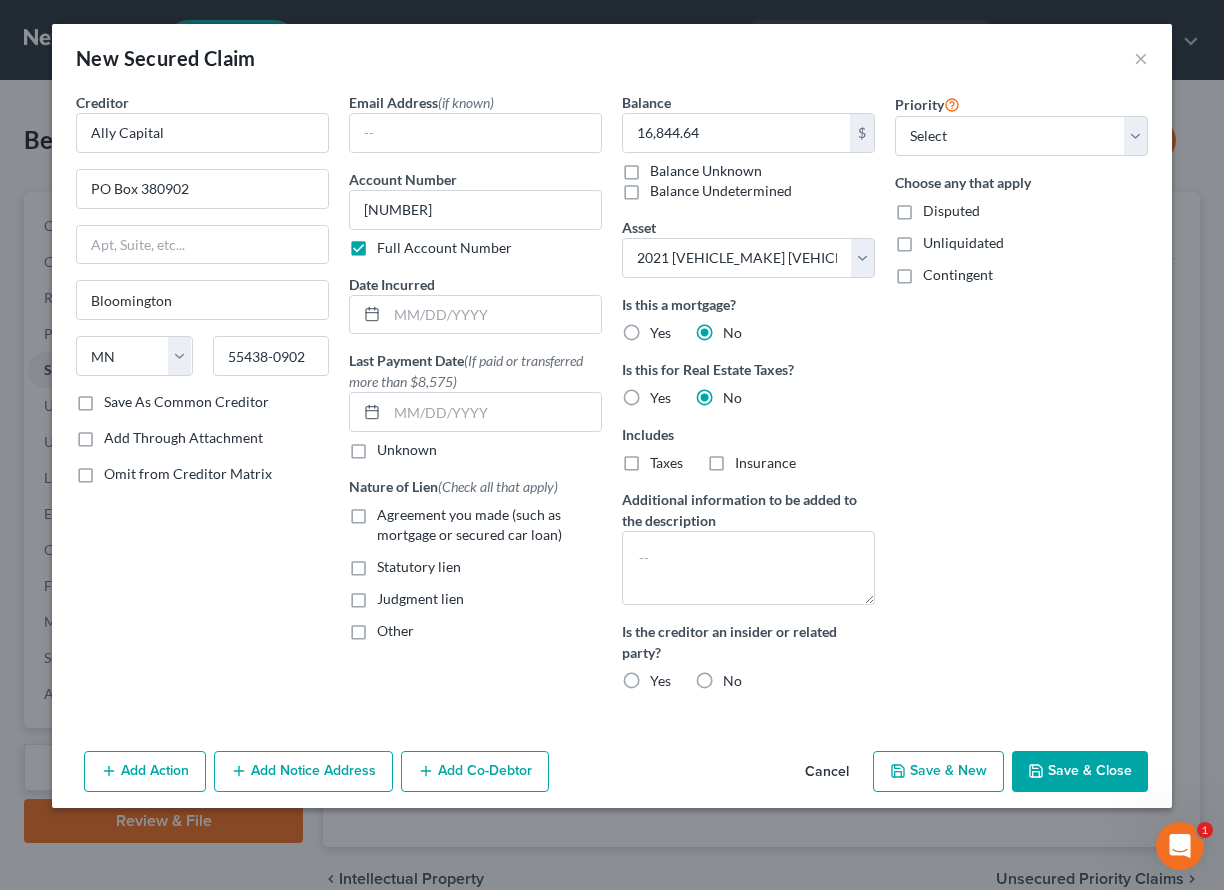 click on "Agreement you made (such as mortgage or secured car loan)" at bounding box center (489, 525) 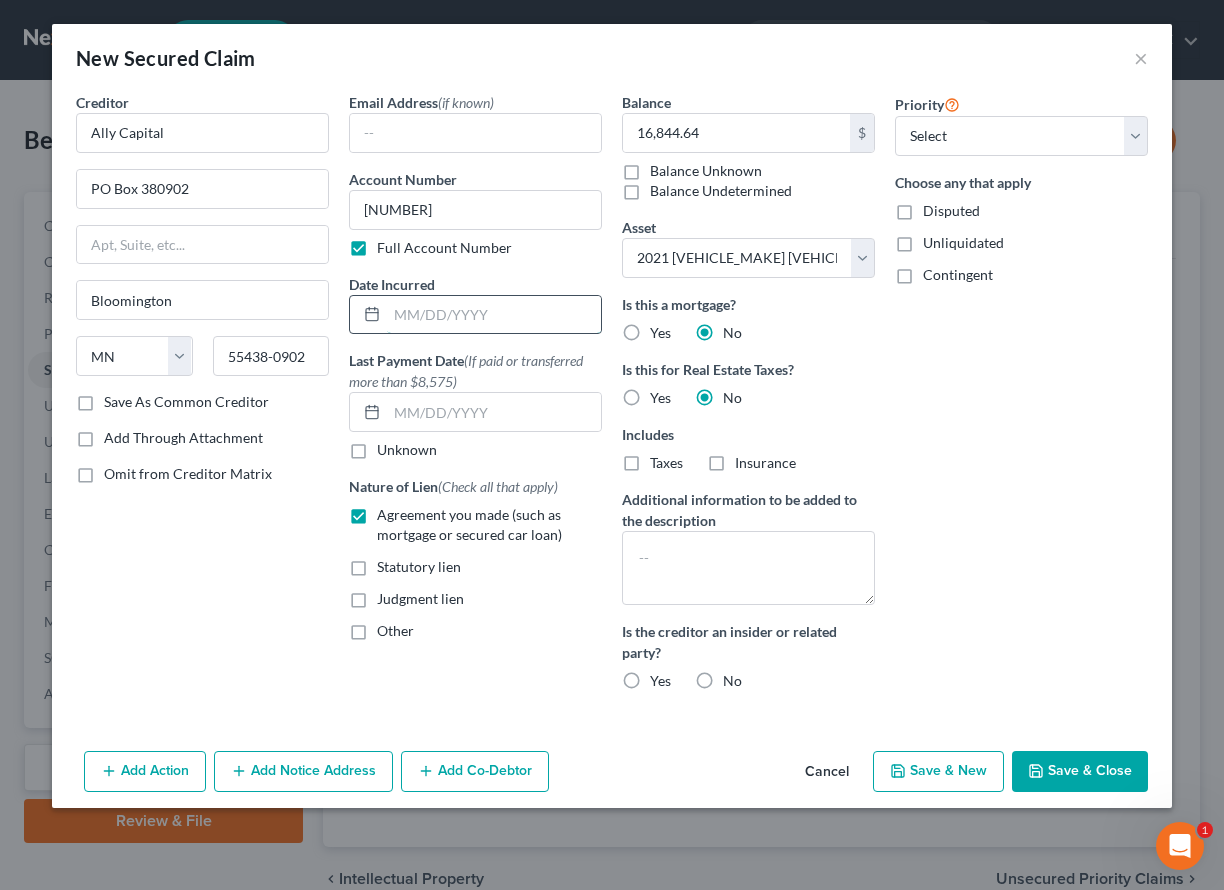 click at bounding box center [494, 315] 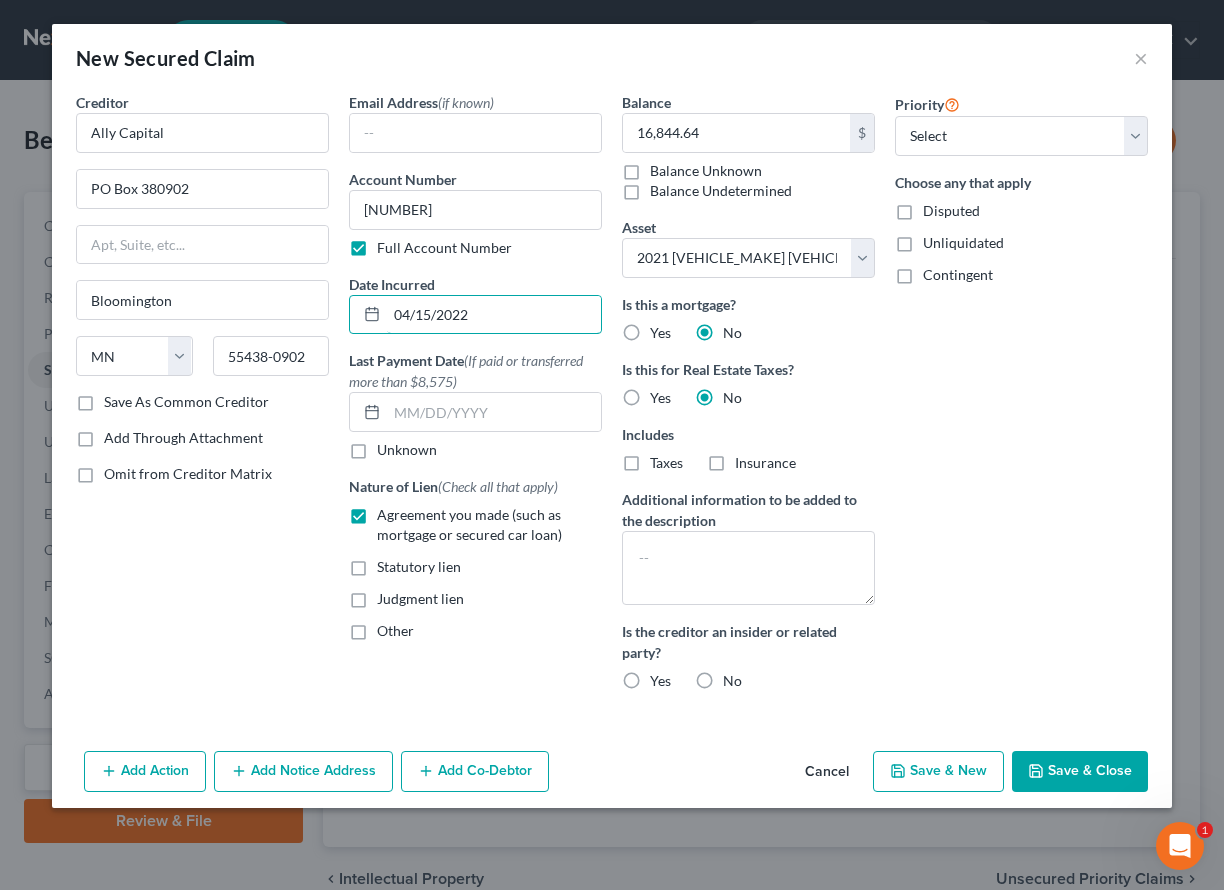 type on "04/15/2022" 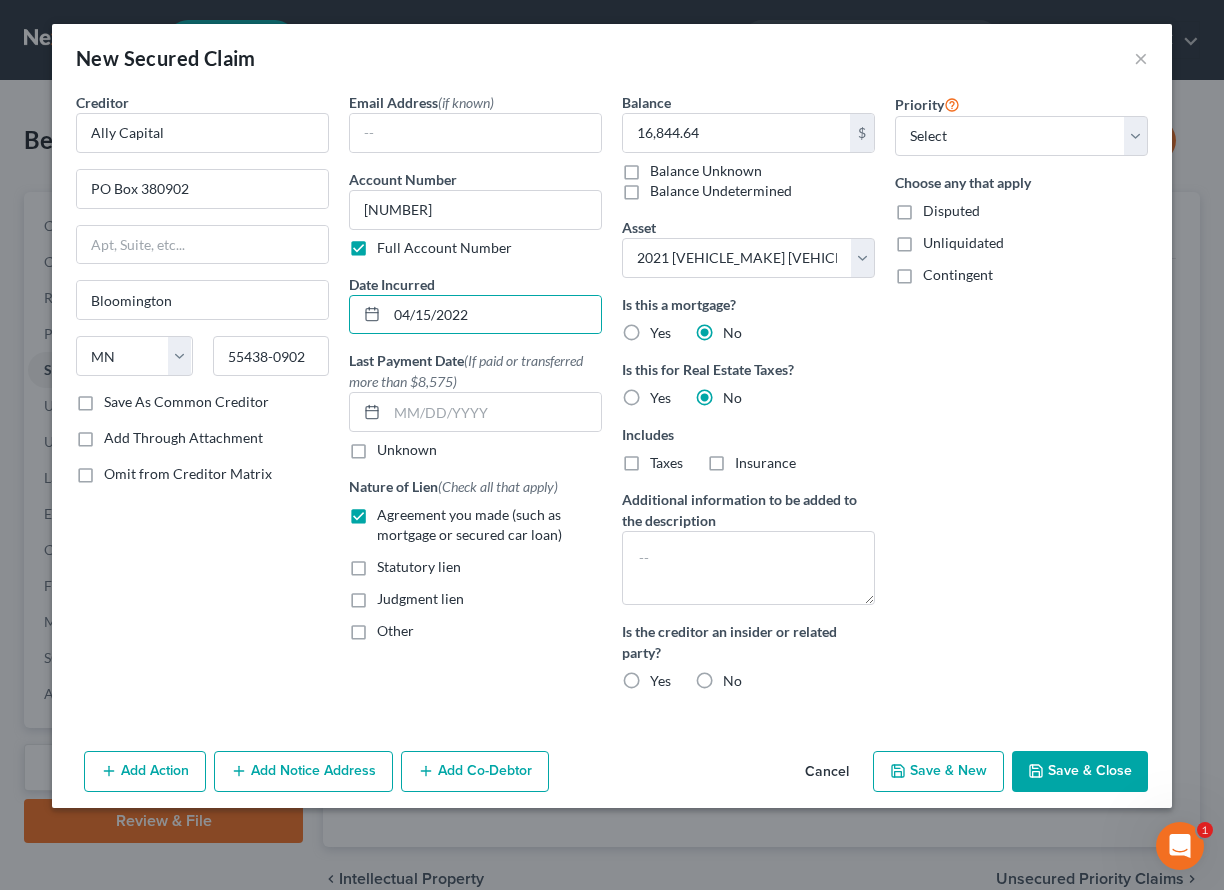 click 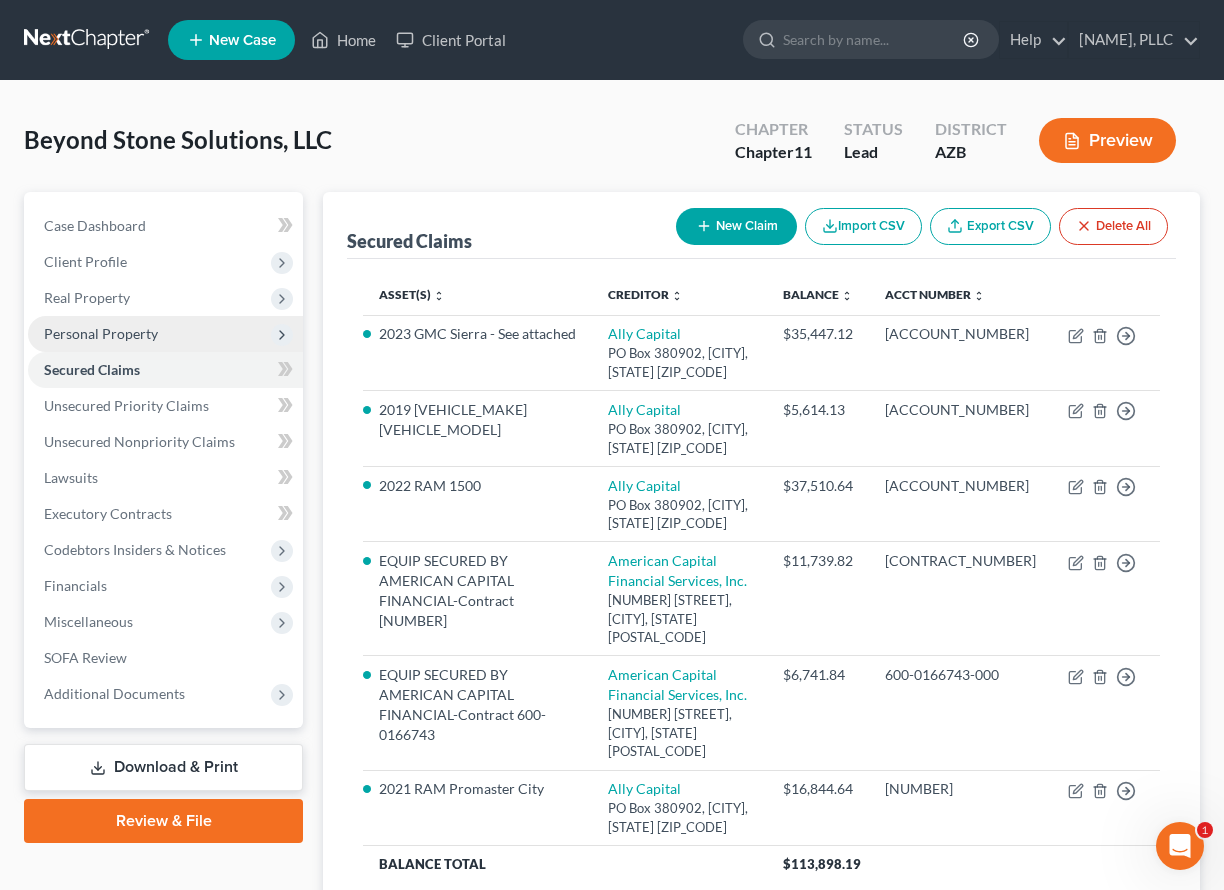click on "Personal Property" at bounding box center (101, 333) 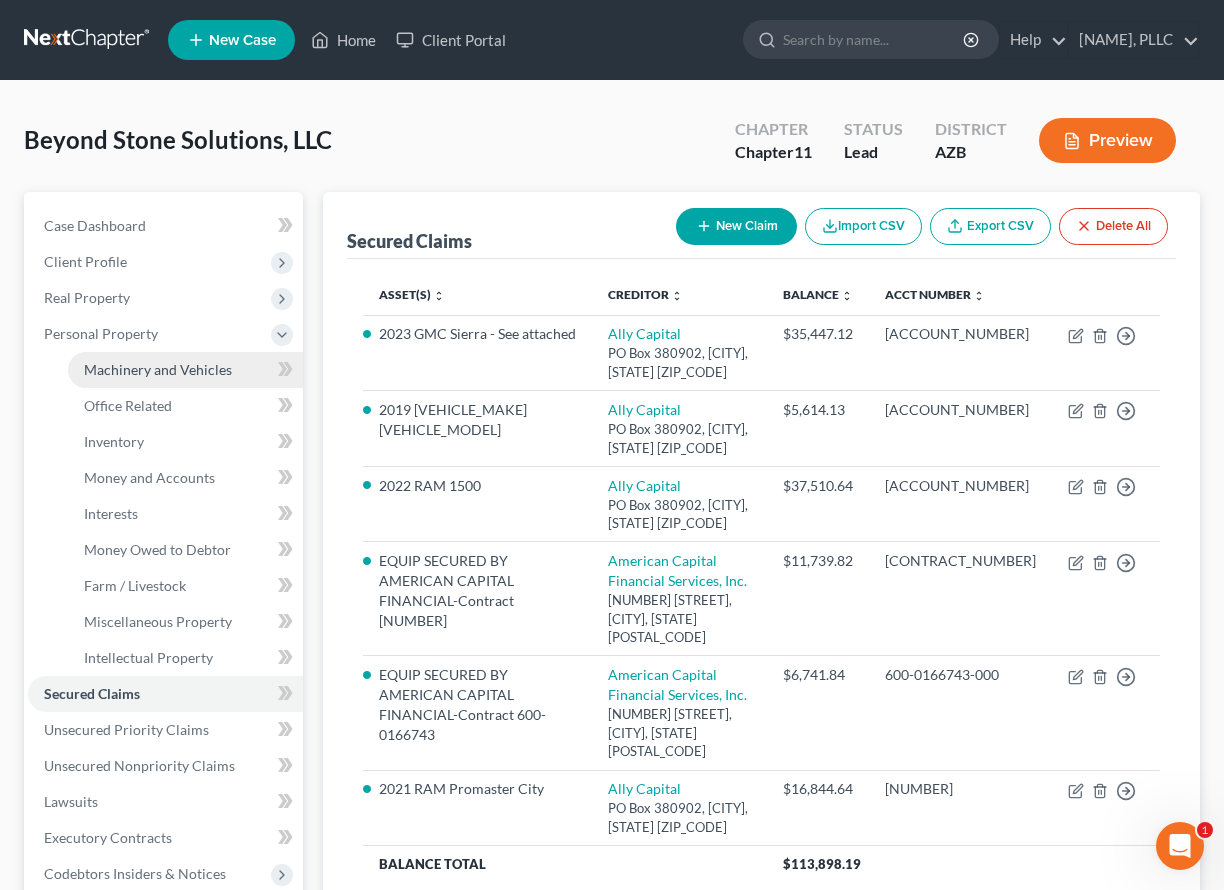 click on "Machinery and Vehicles" at bounding box center [158, 369] 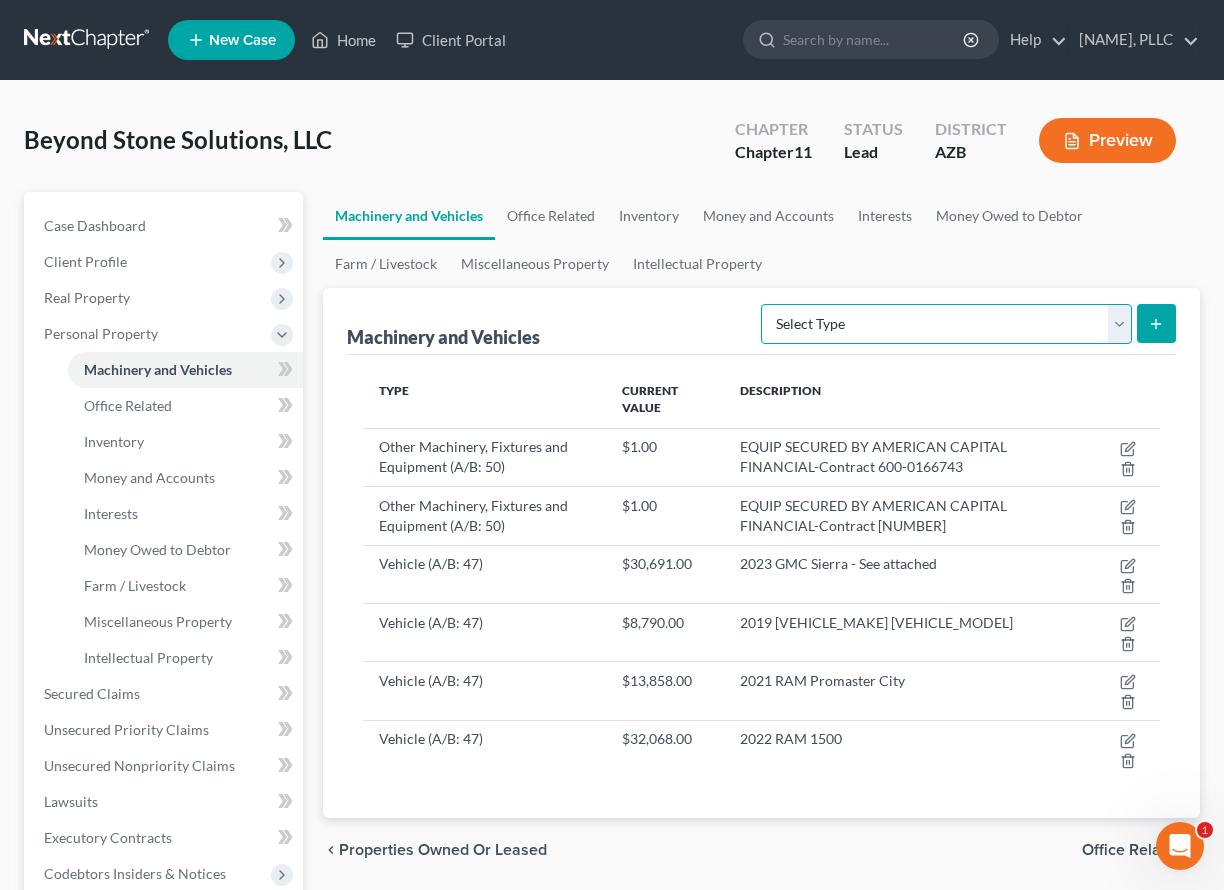 select on "other" 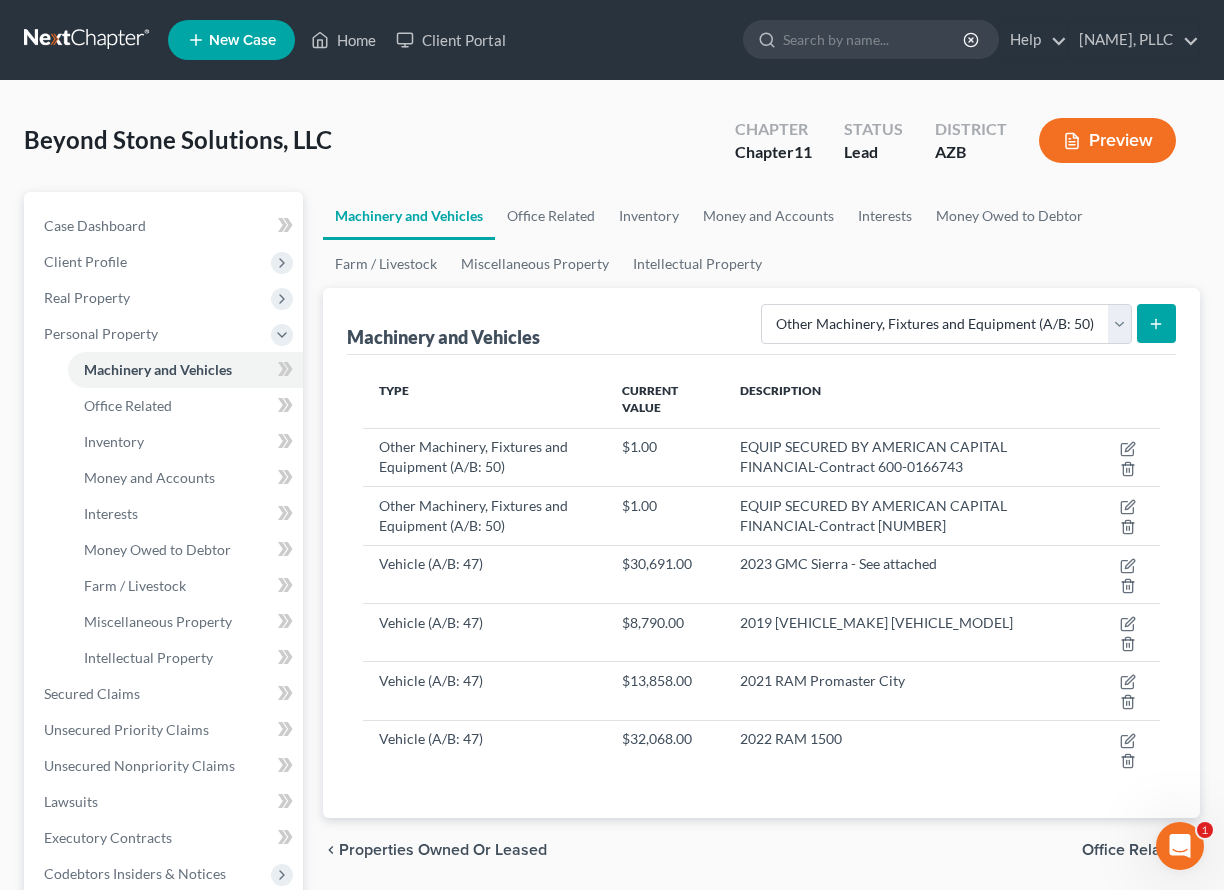 click 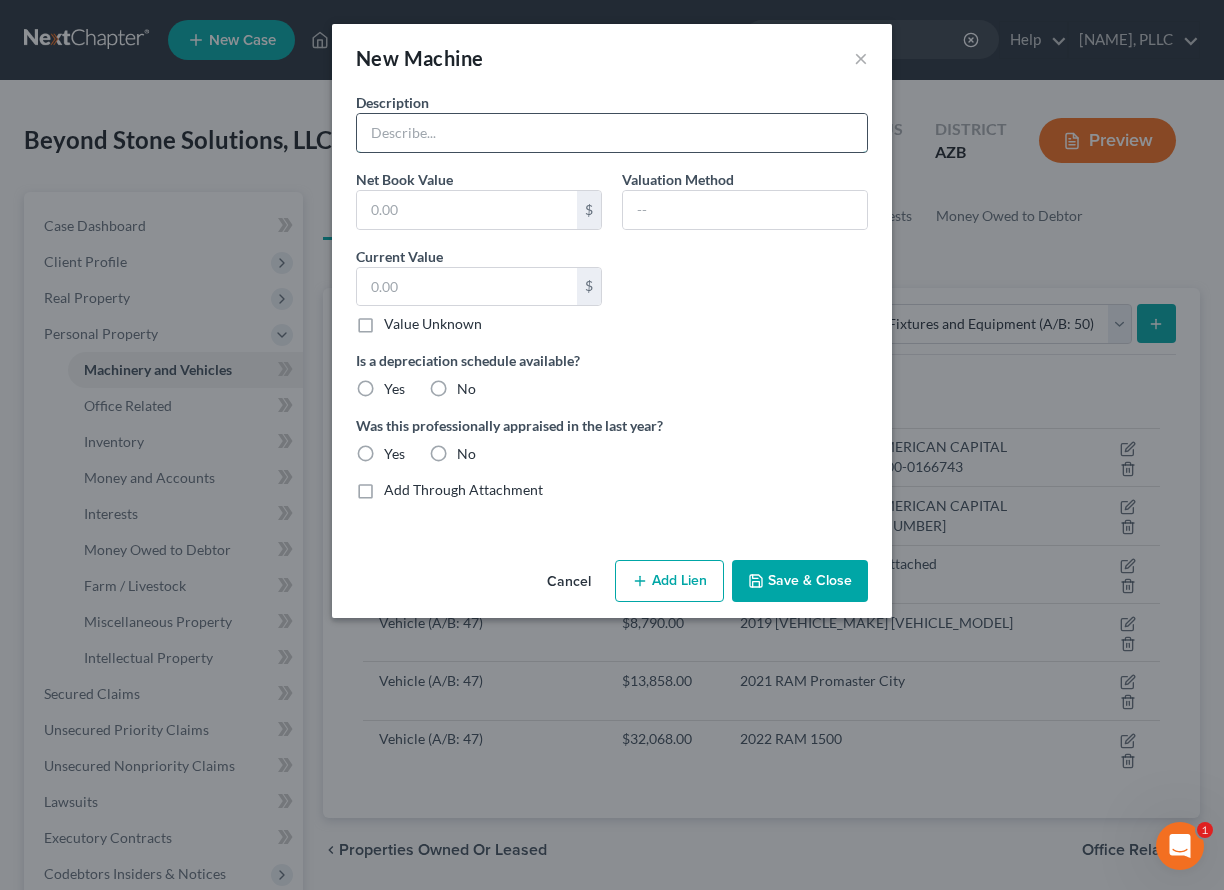 click at bounding box center (612, 133) 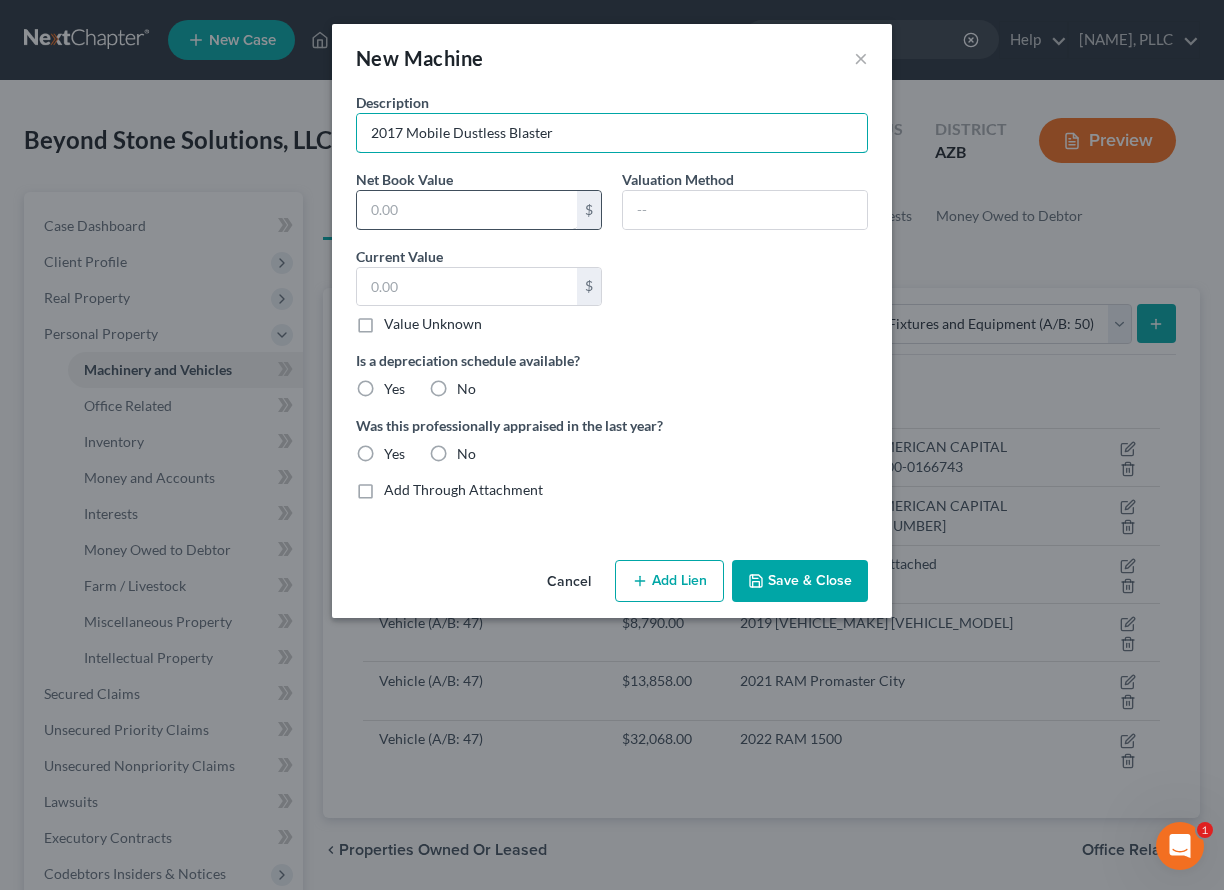 type on "2017 Mobile Dustless Blaster" 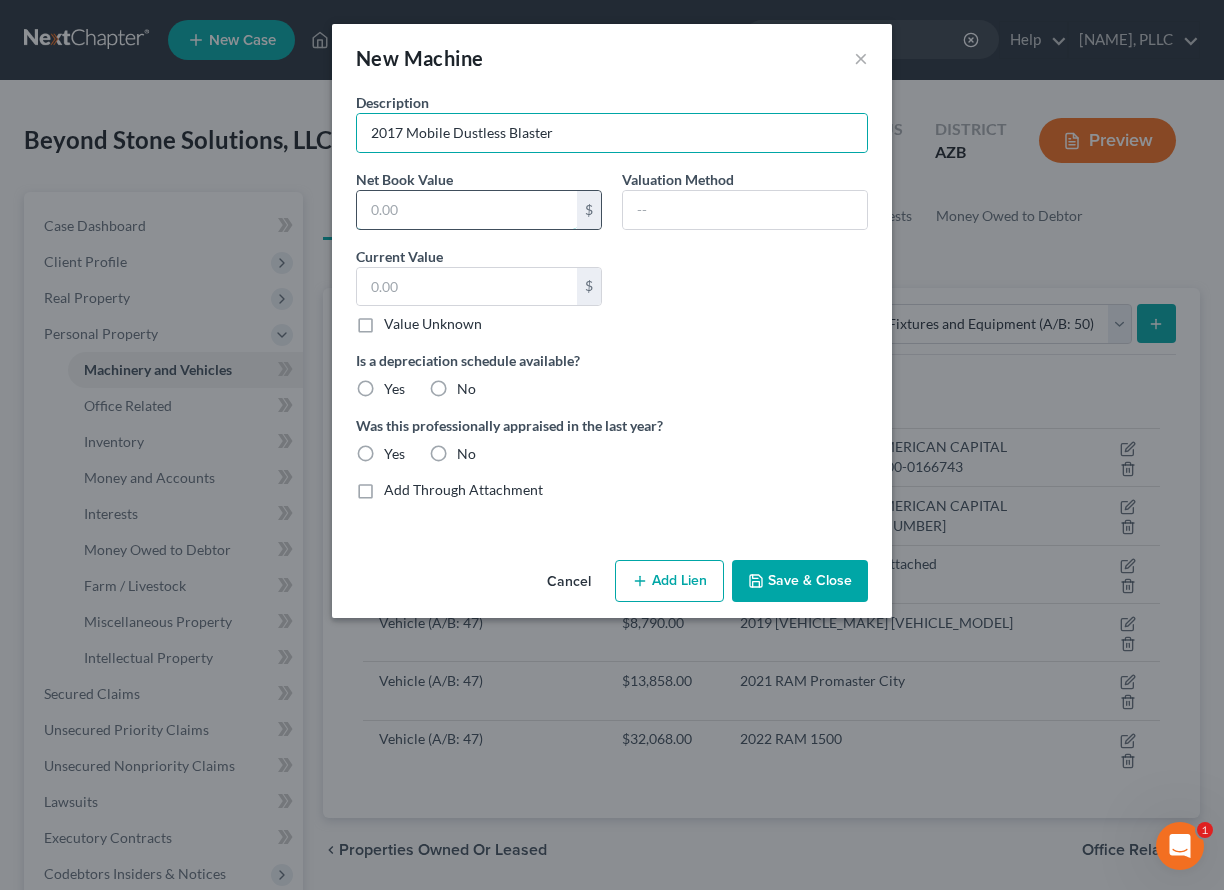 click at bounding box center (467, 210) 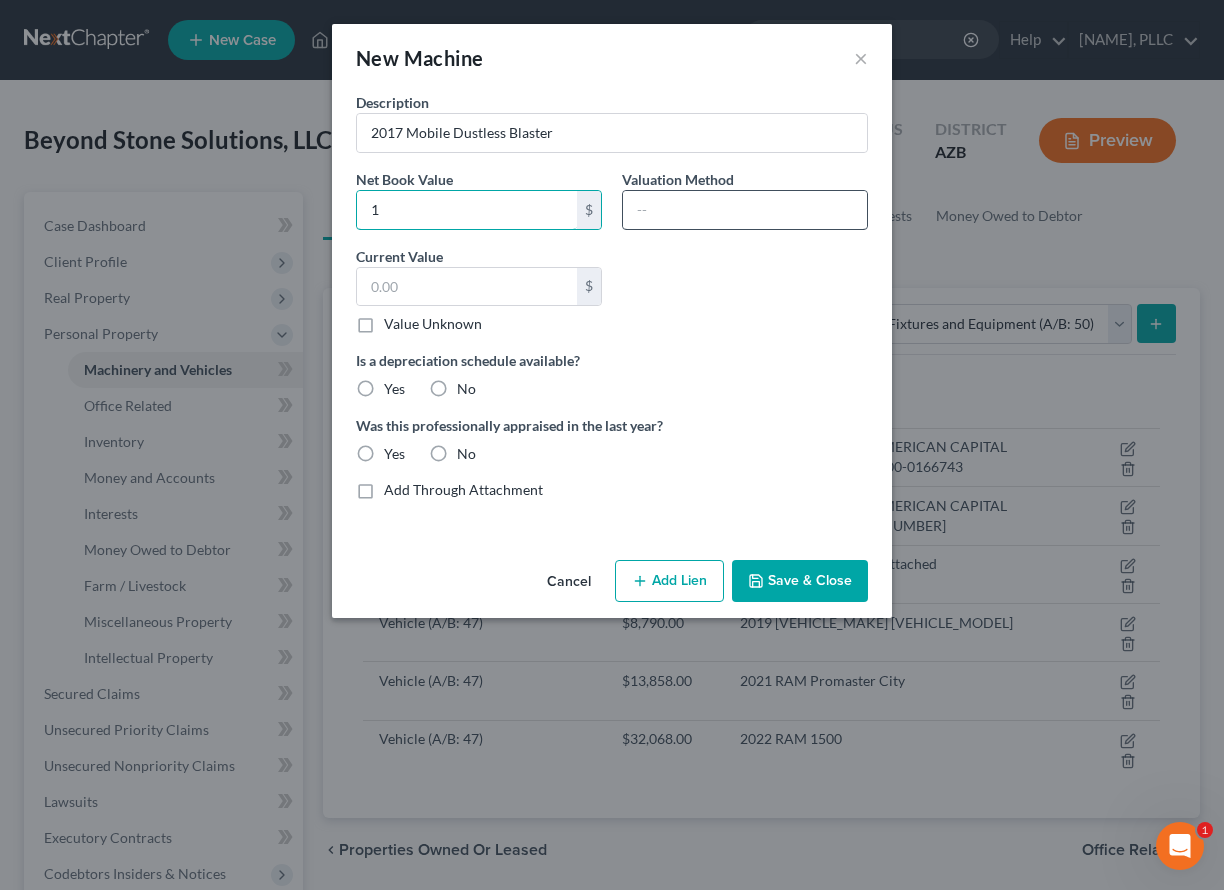 type on "1" 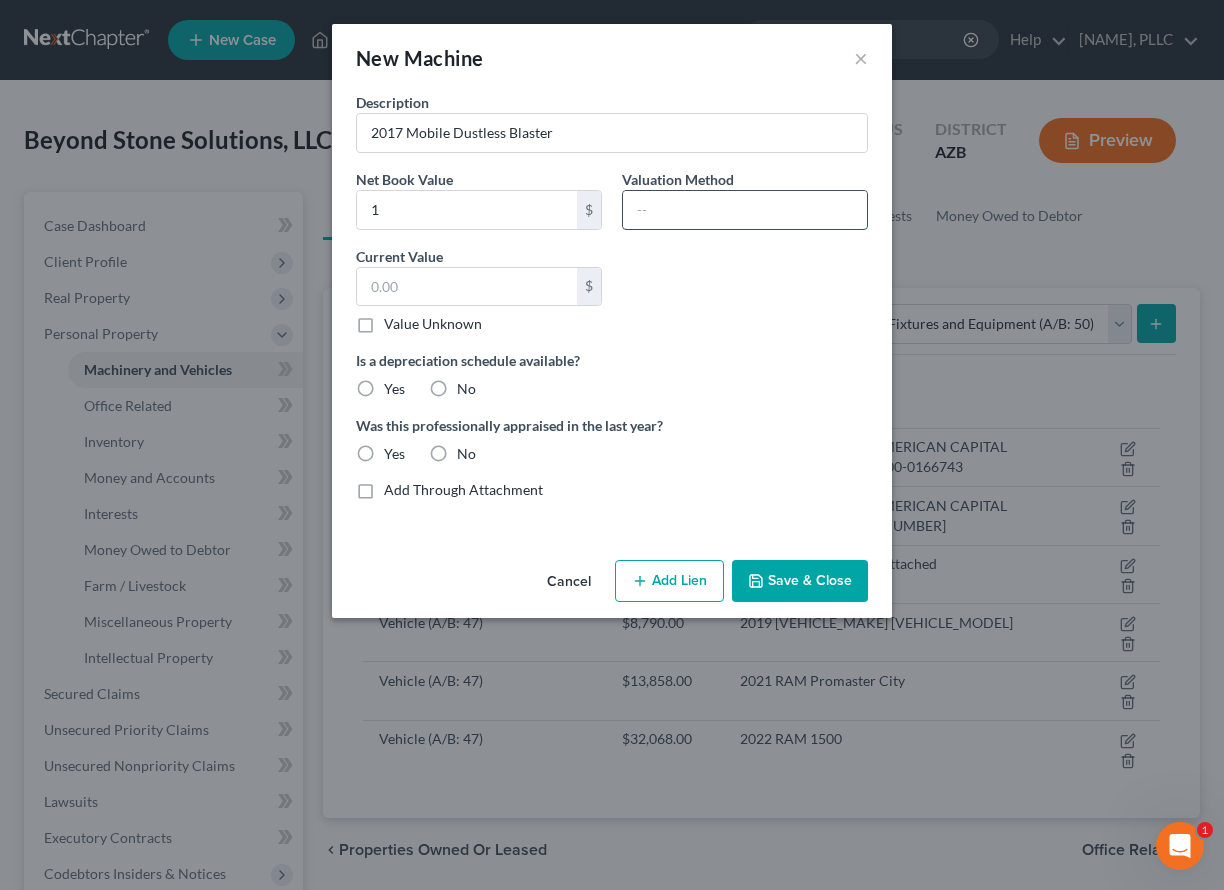 click at bounding box center (745, 210) 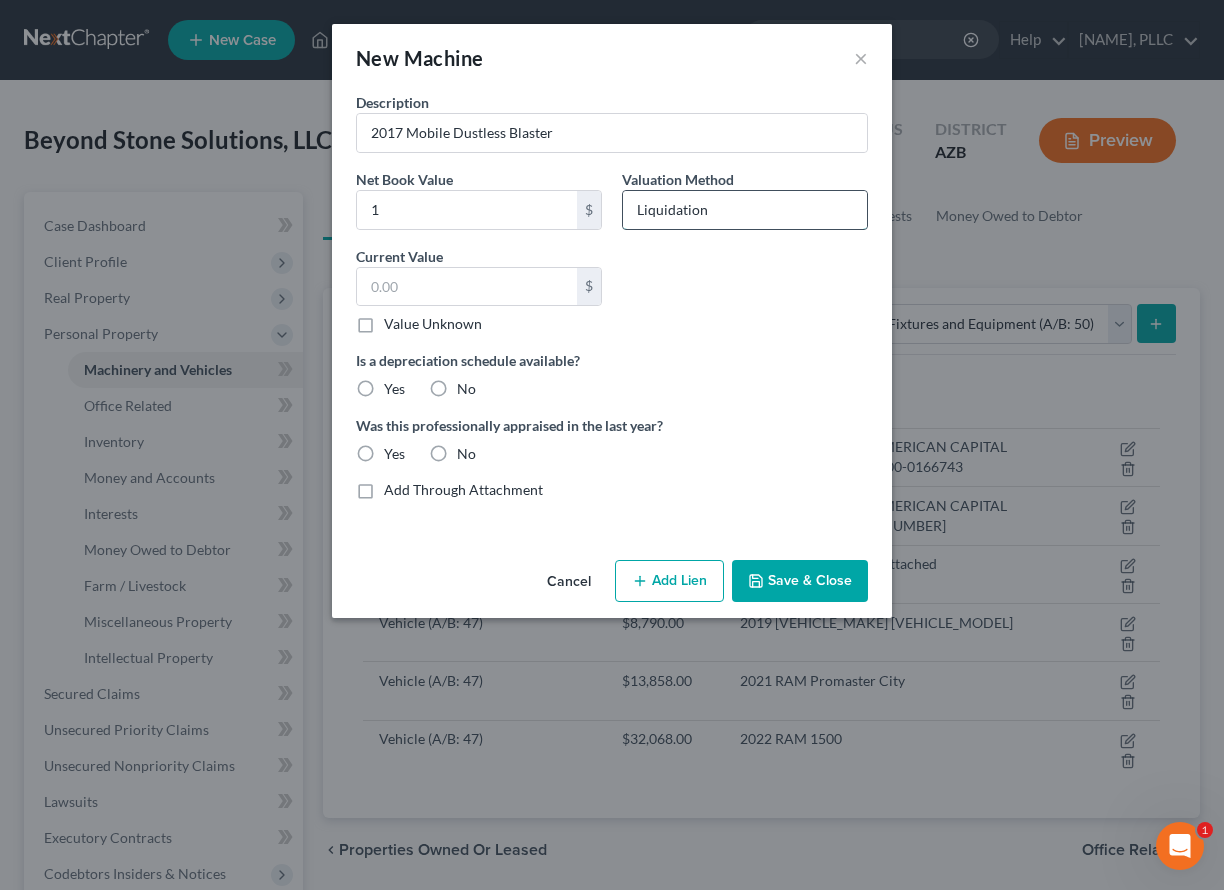 type on "Liquidation" 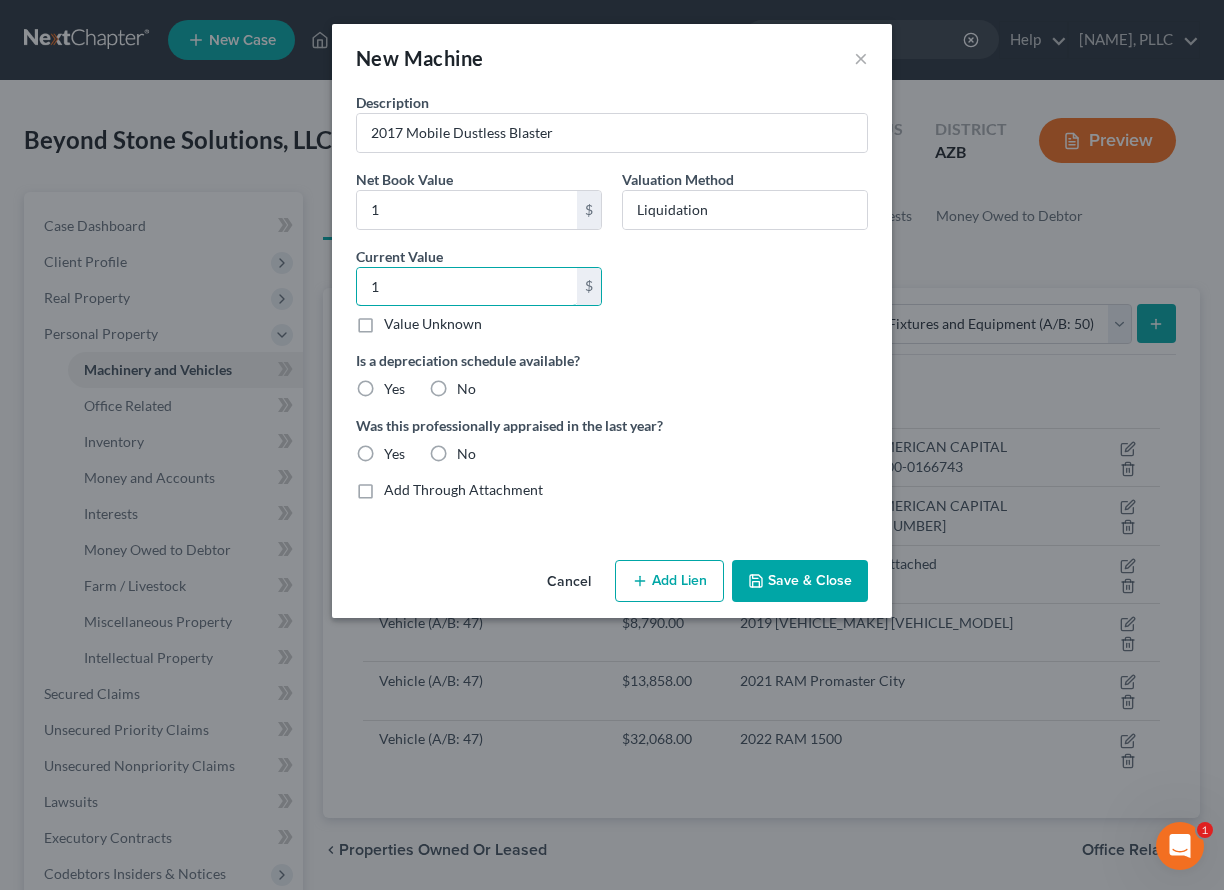 type on "1" 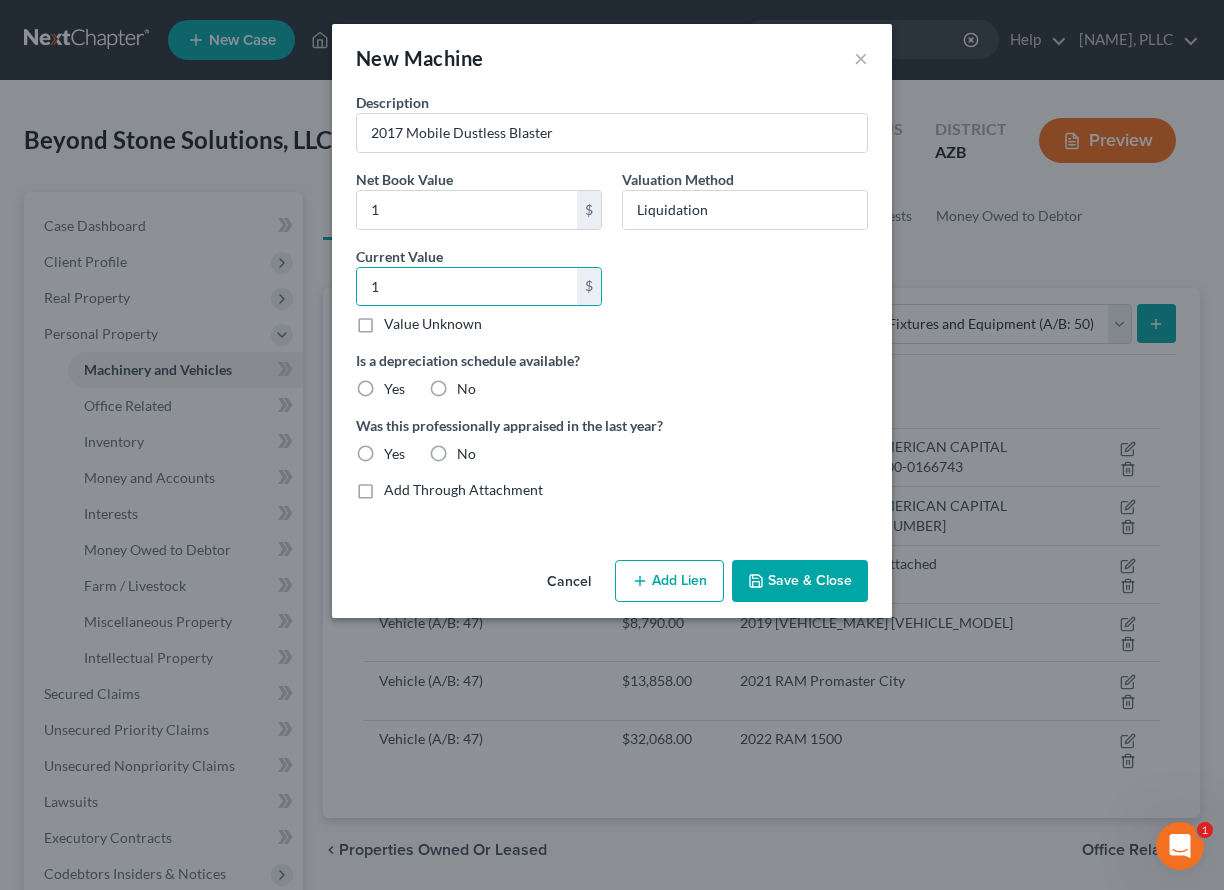 click on "No" at bounding box center (466, 389) 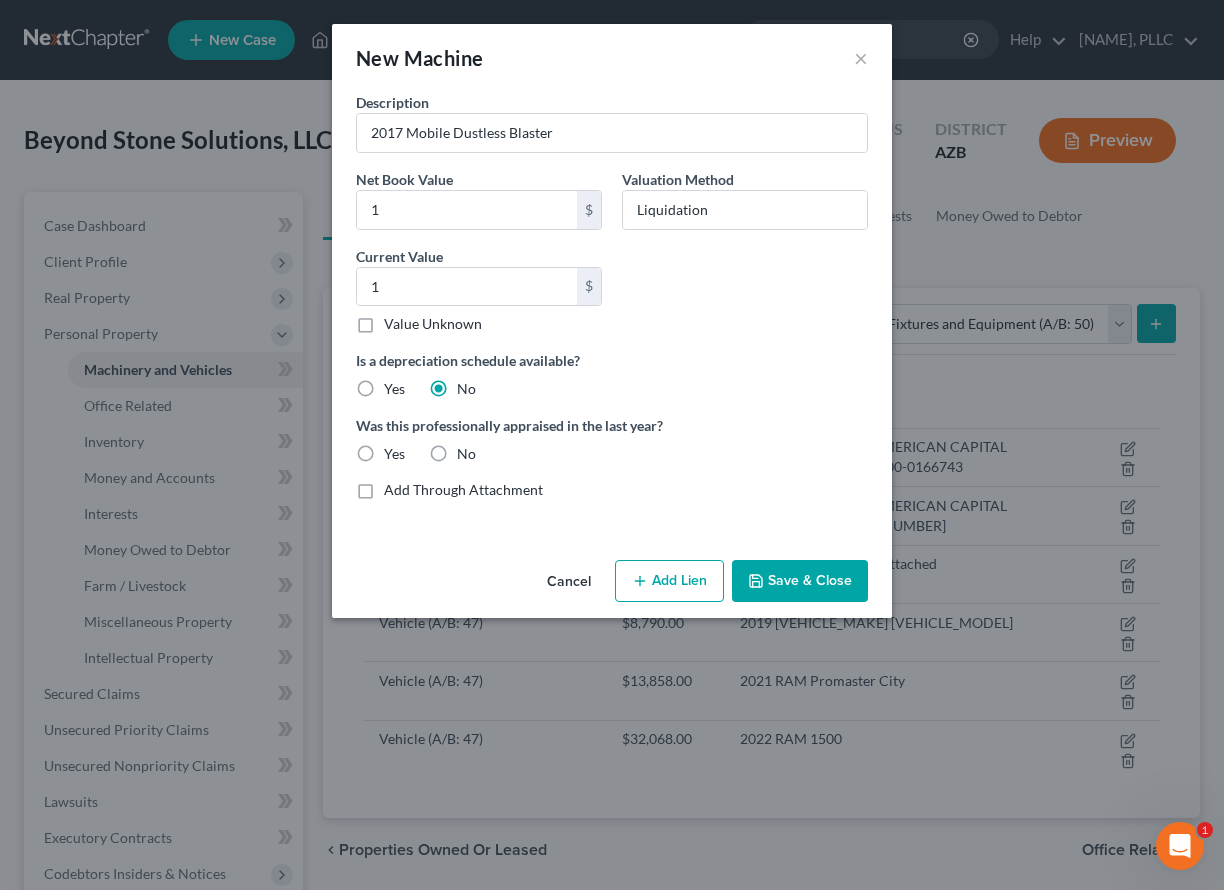 click on "No" at bounding box center [466, 454] 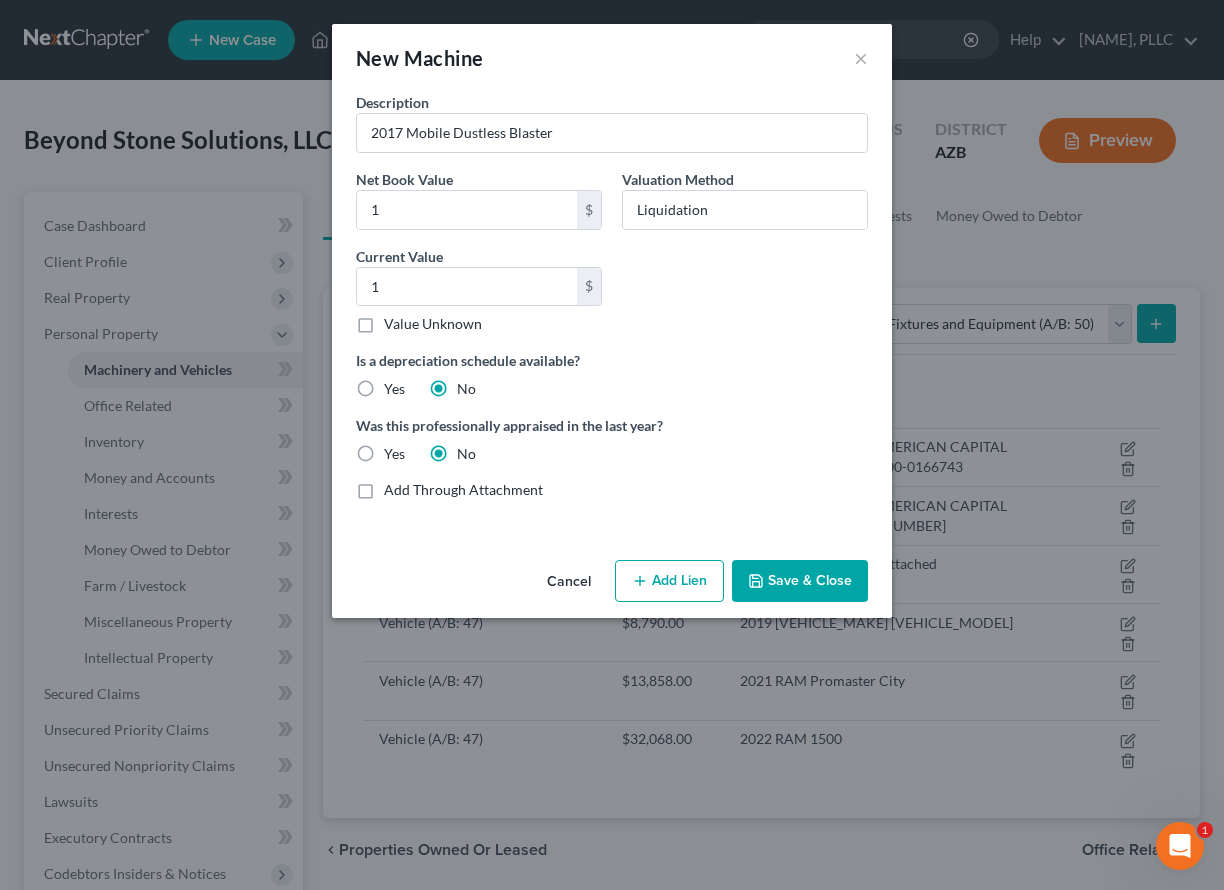 click on "Save & Close" at bounding box center [800, 581] 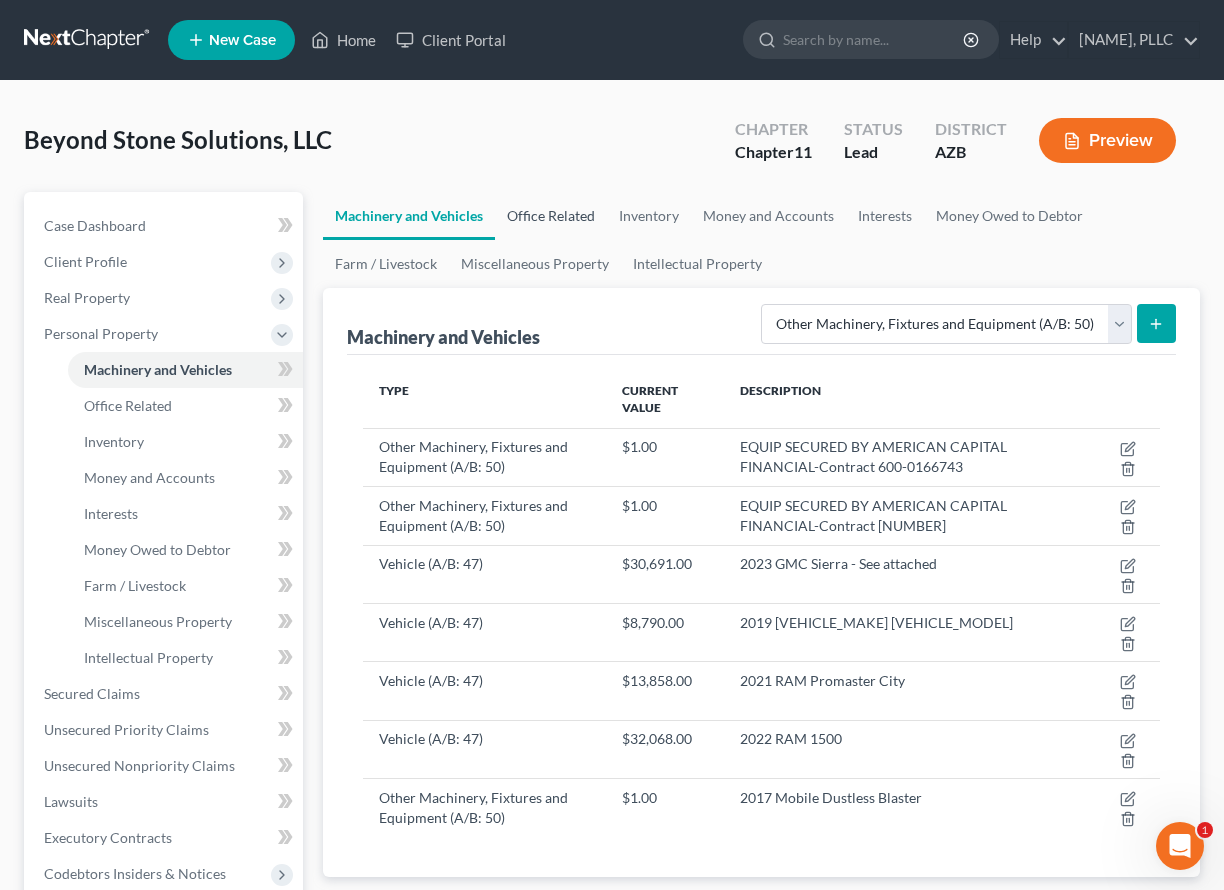 click on "Office Related" at bounding box center (551, 216) 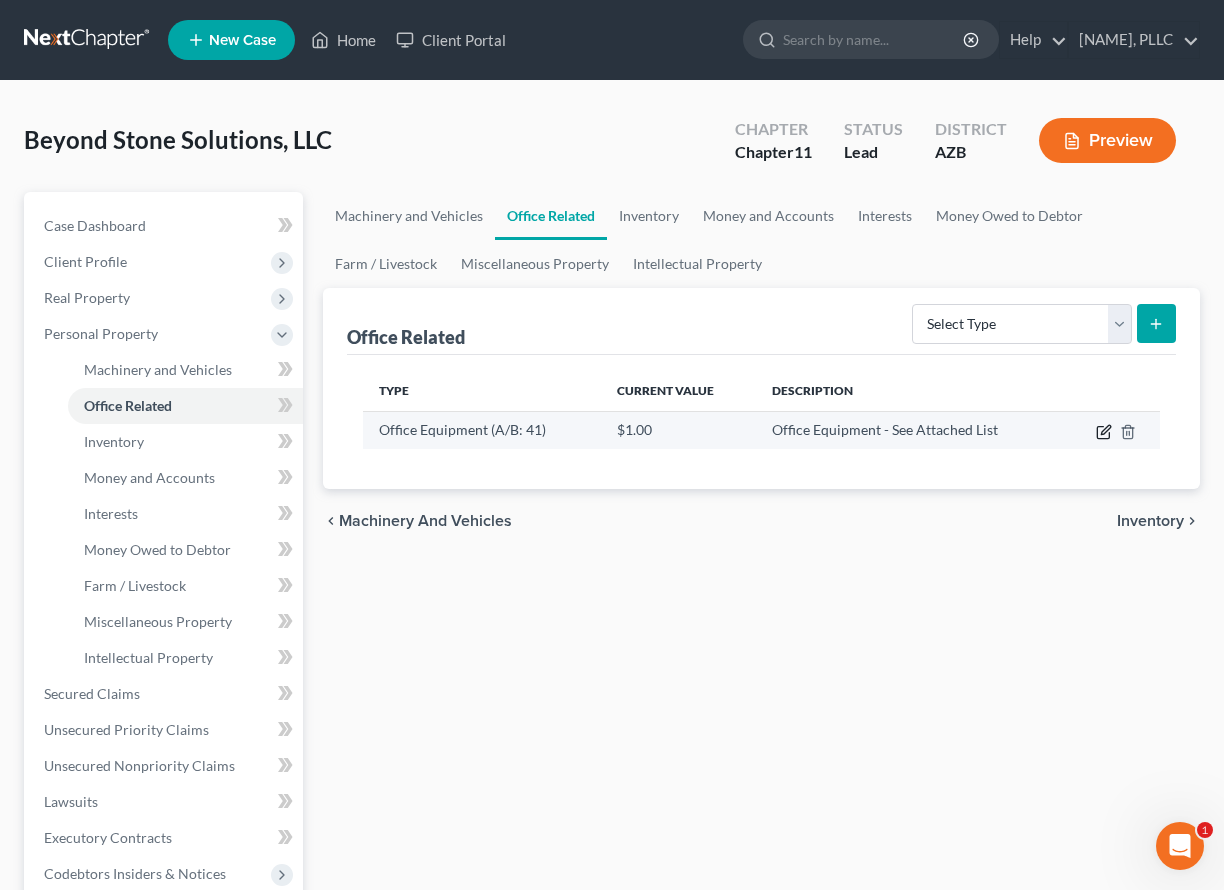 click 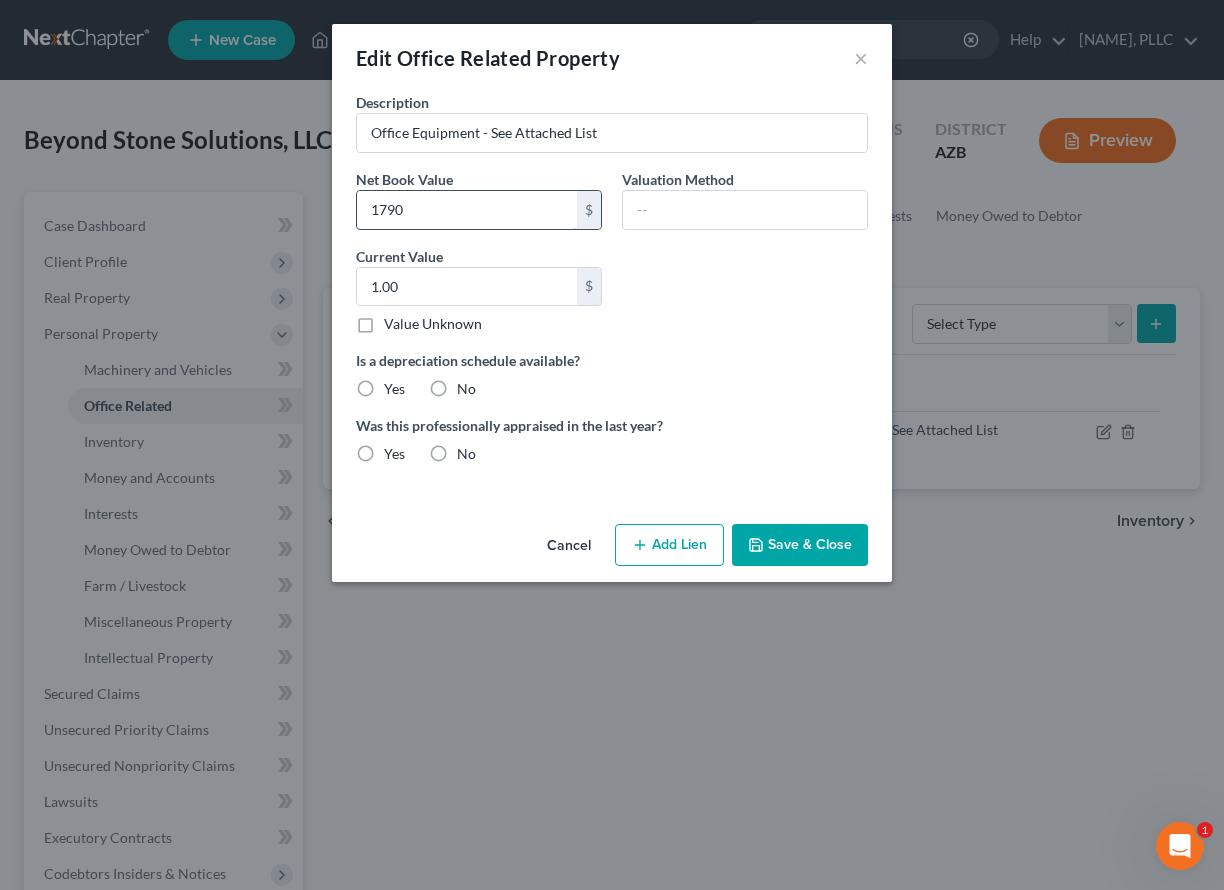 type on "1,790" 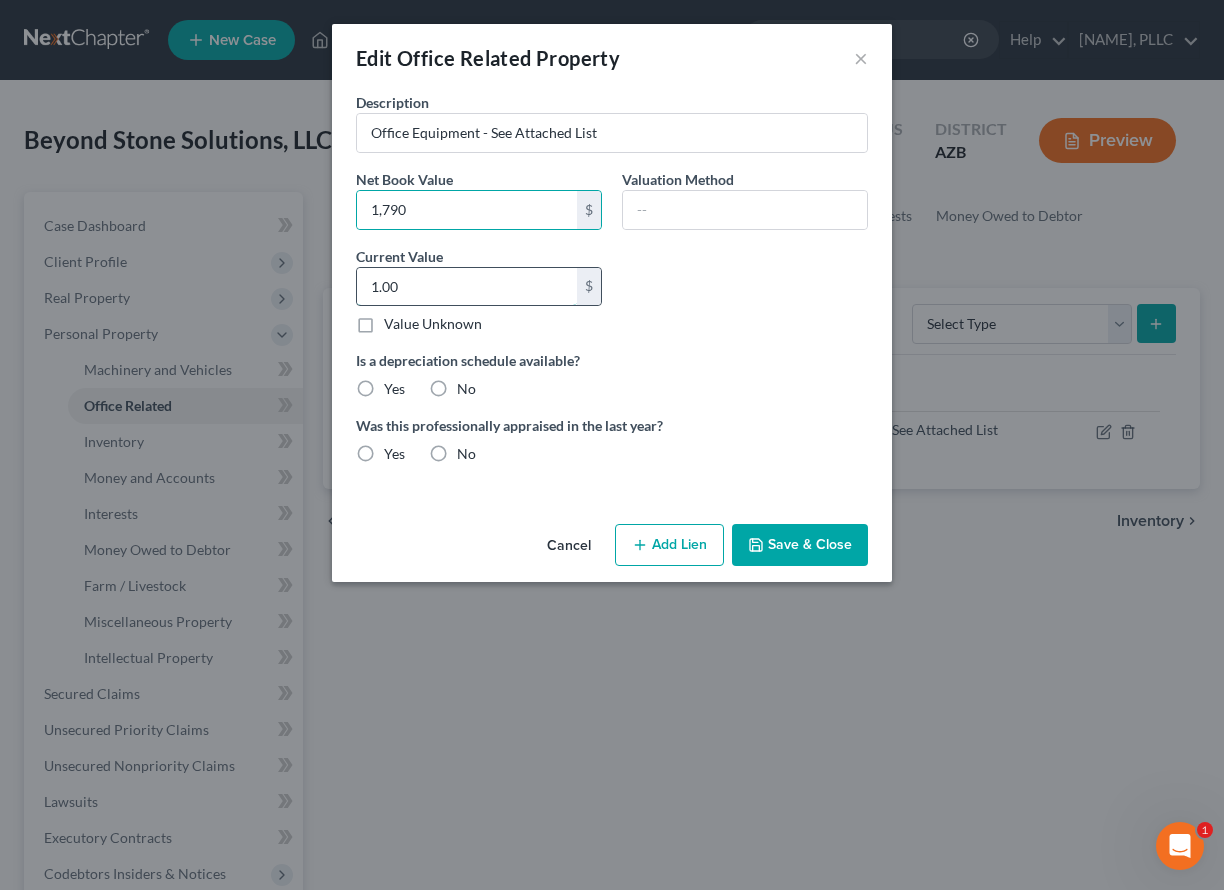 click on "1.00" at bounding box center [467, 287] 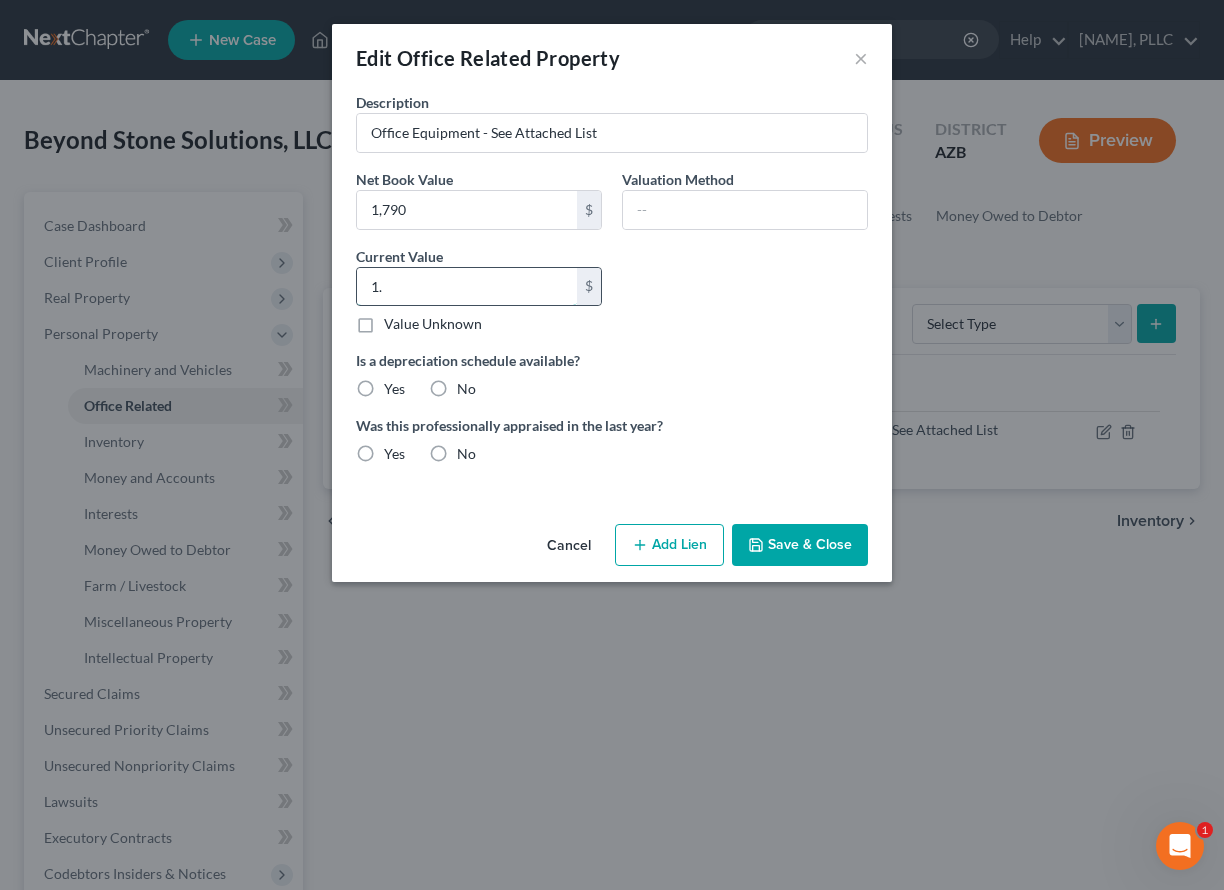type on "1" 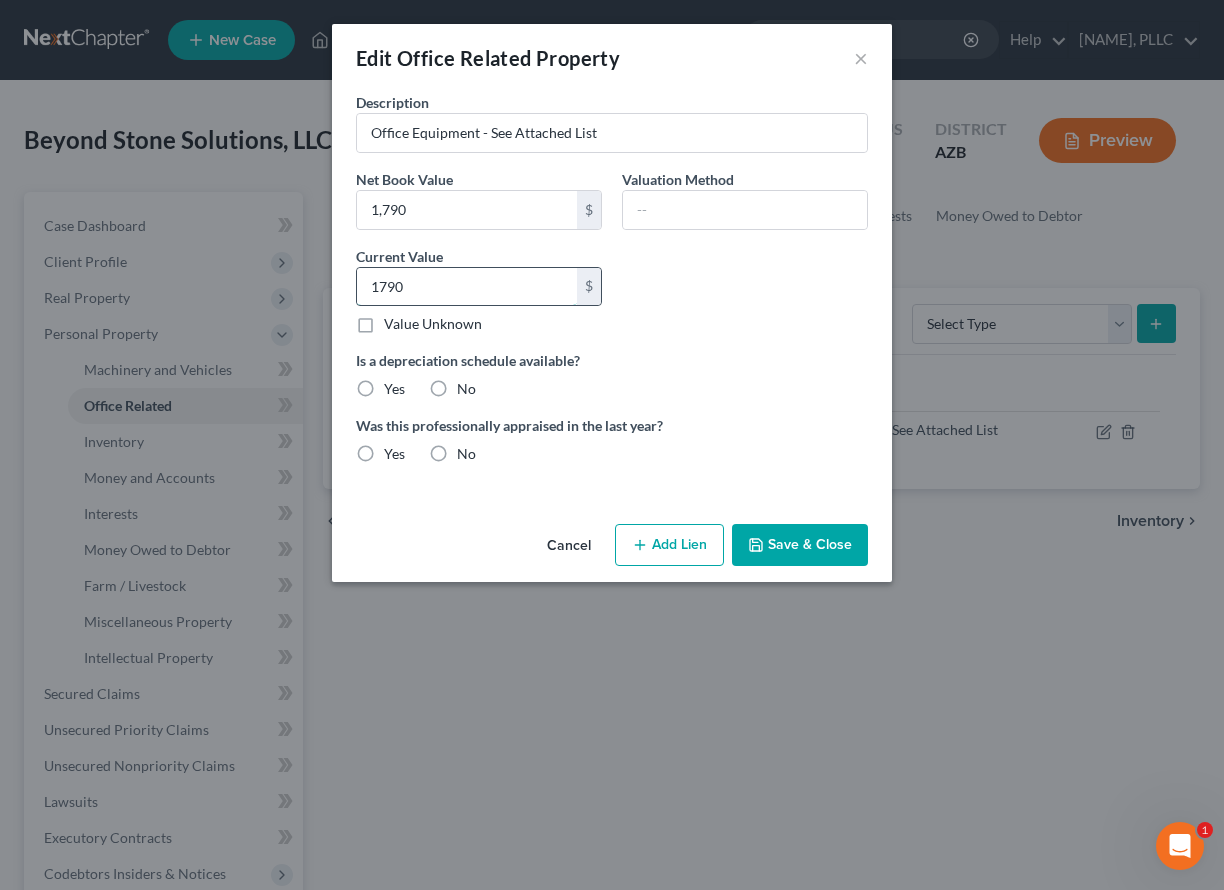 type on "1,790" 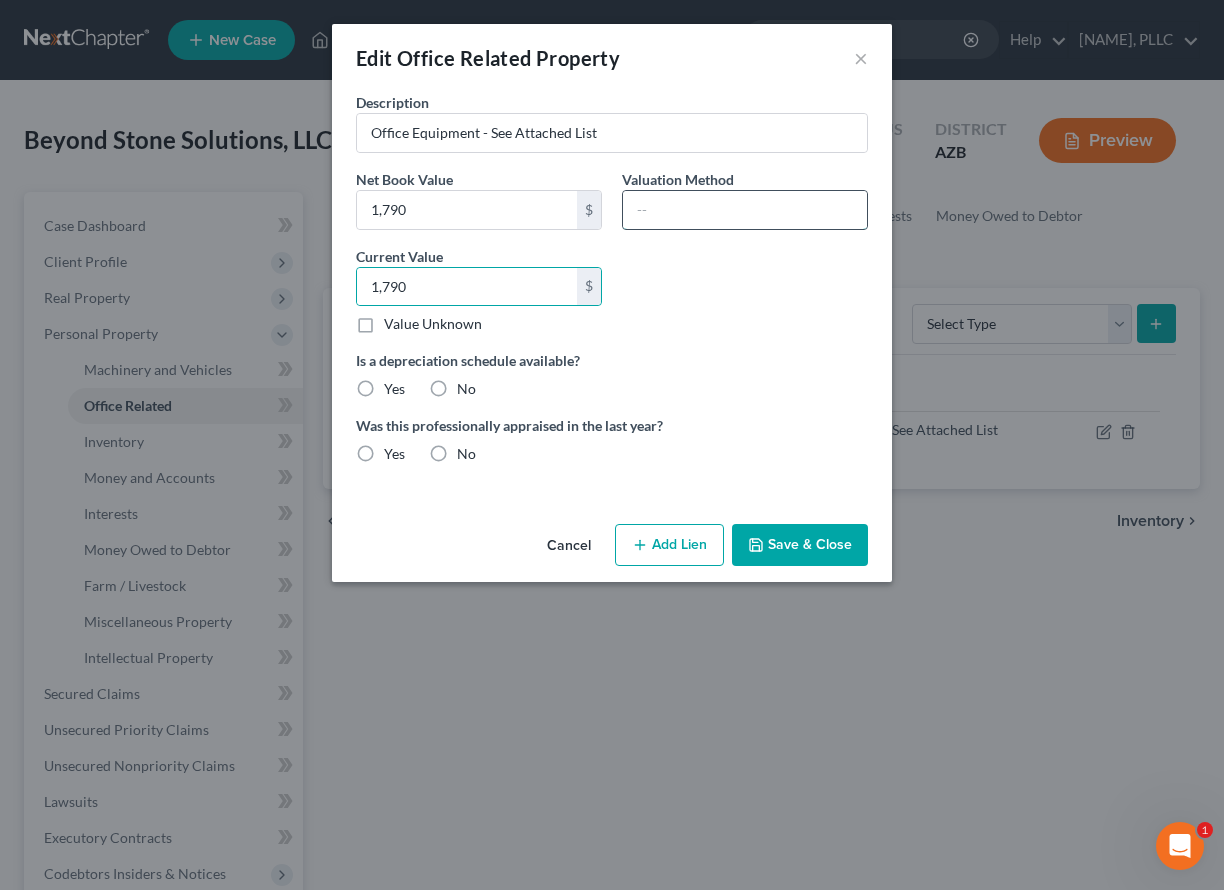 click at bounding box center (745, 210) 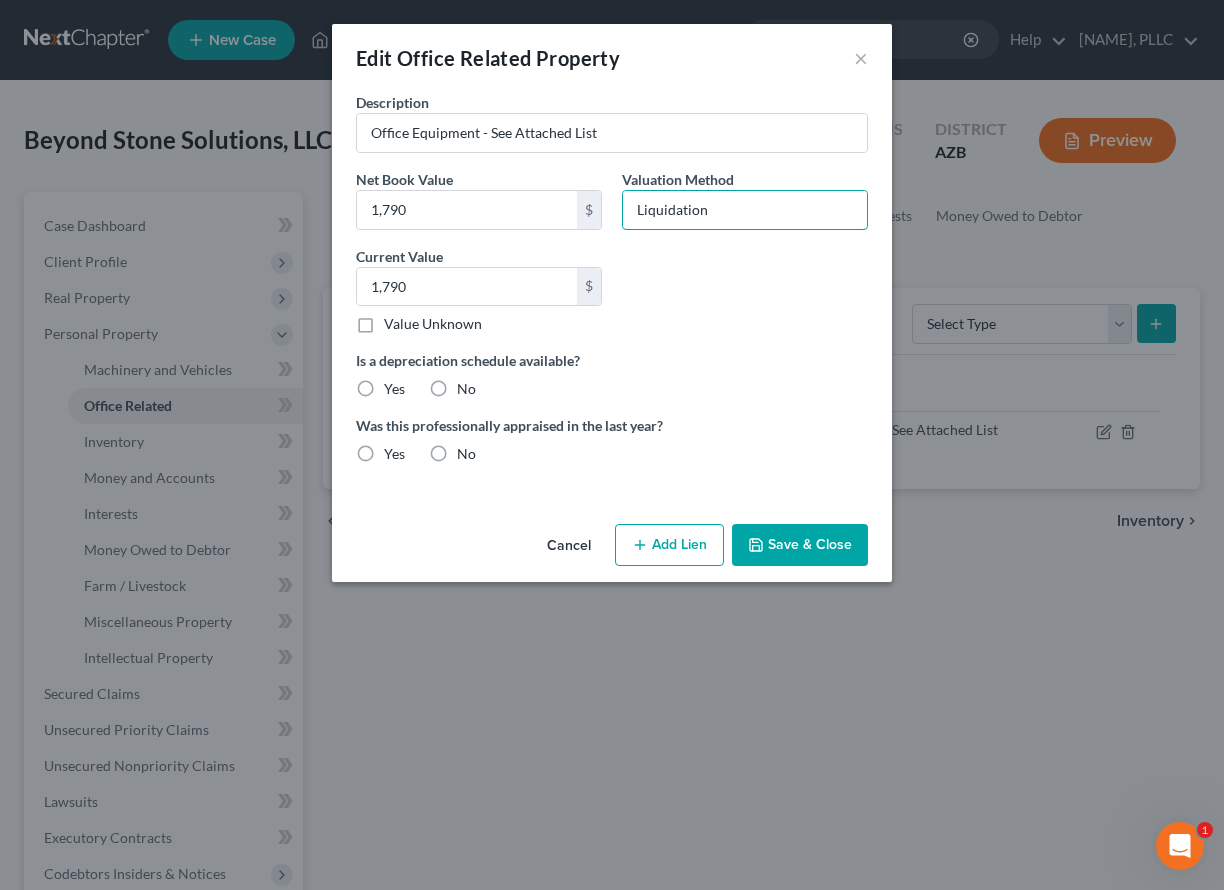 type on "Liquidation" 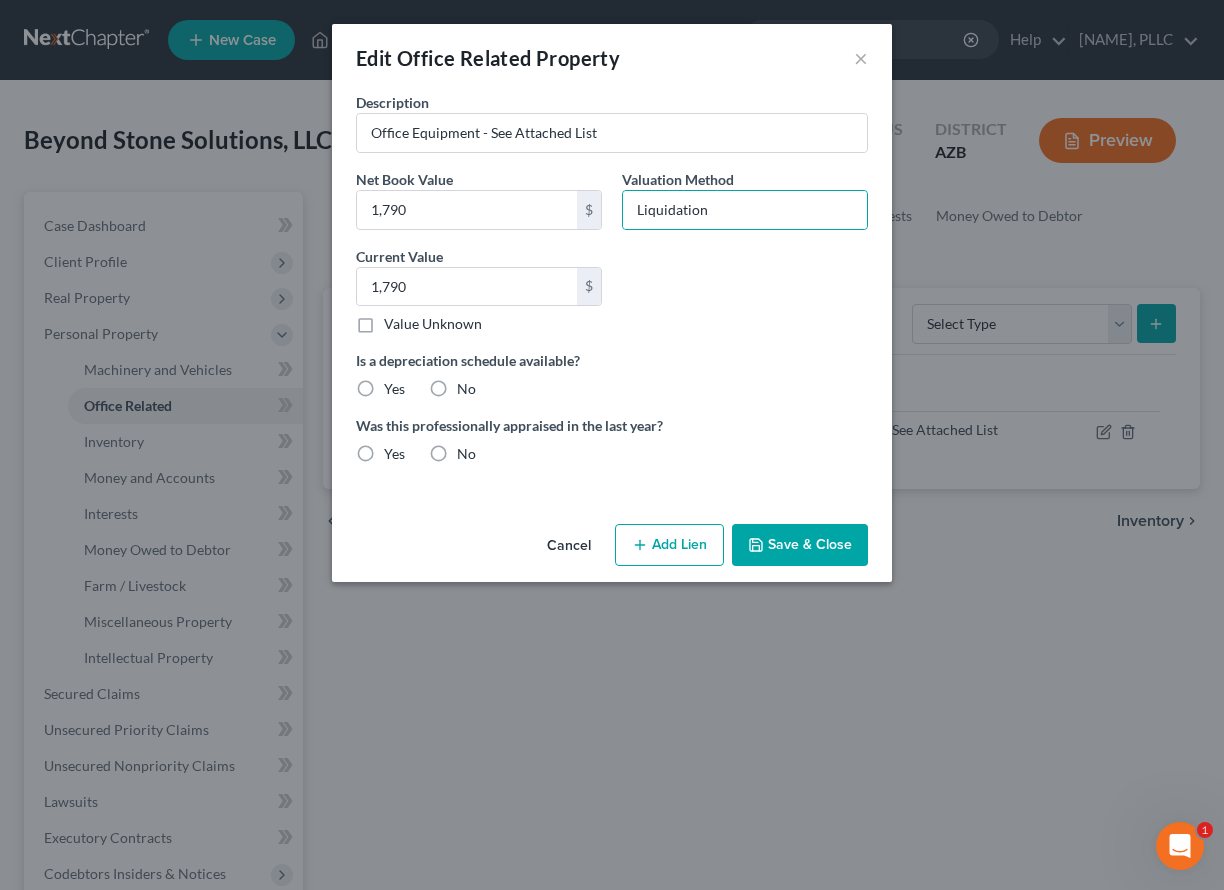click on "No" at bounding box center [466, 389] 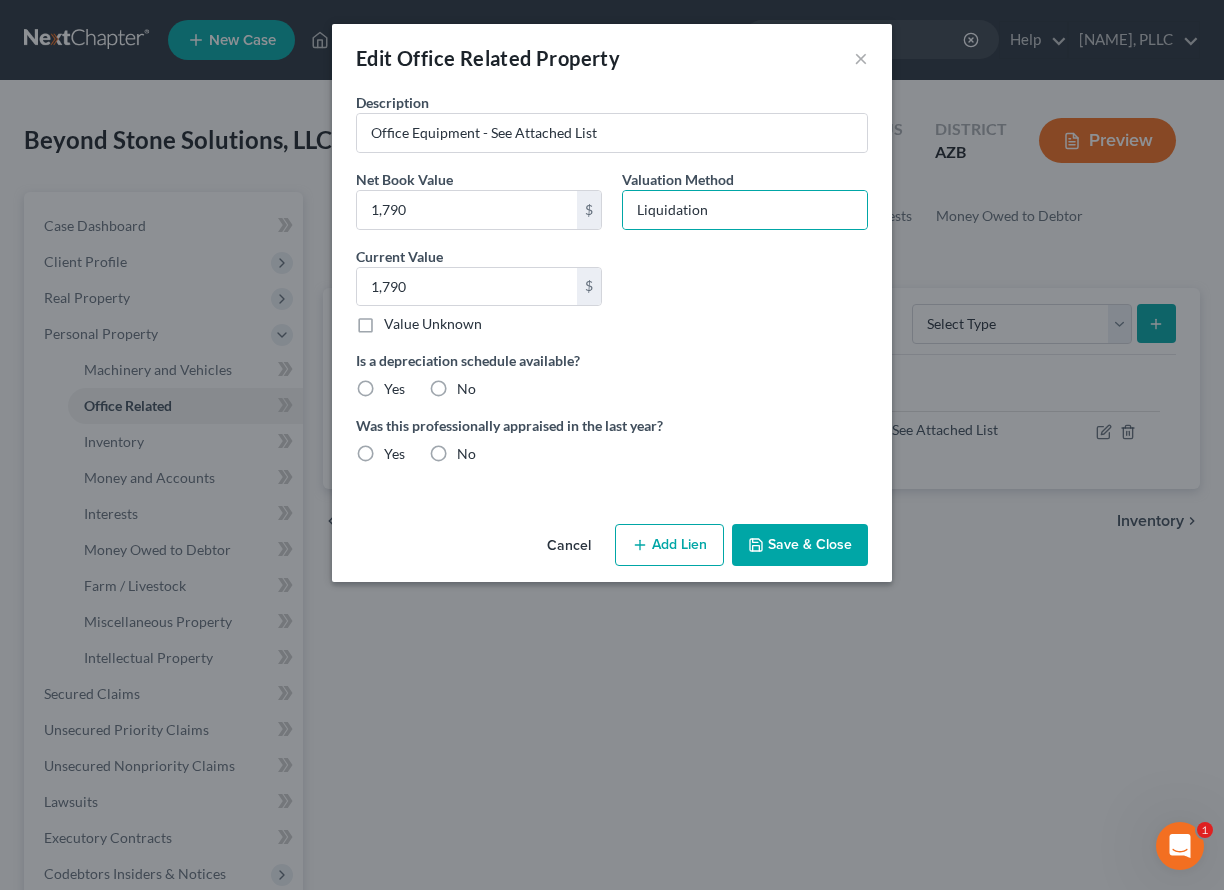 radio on "true" 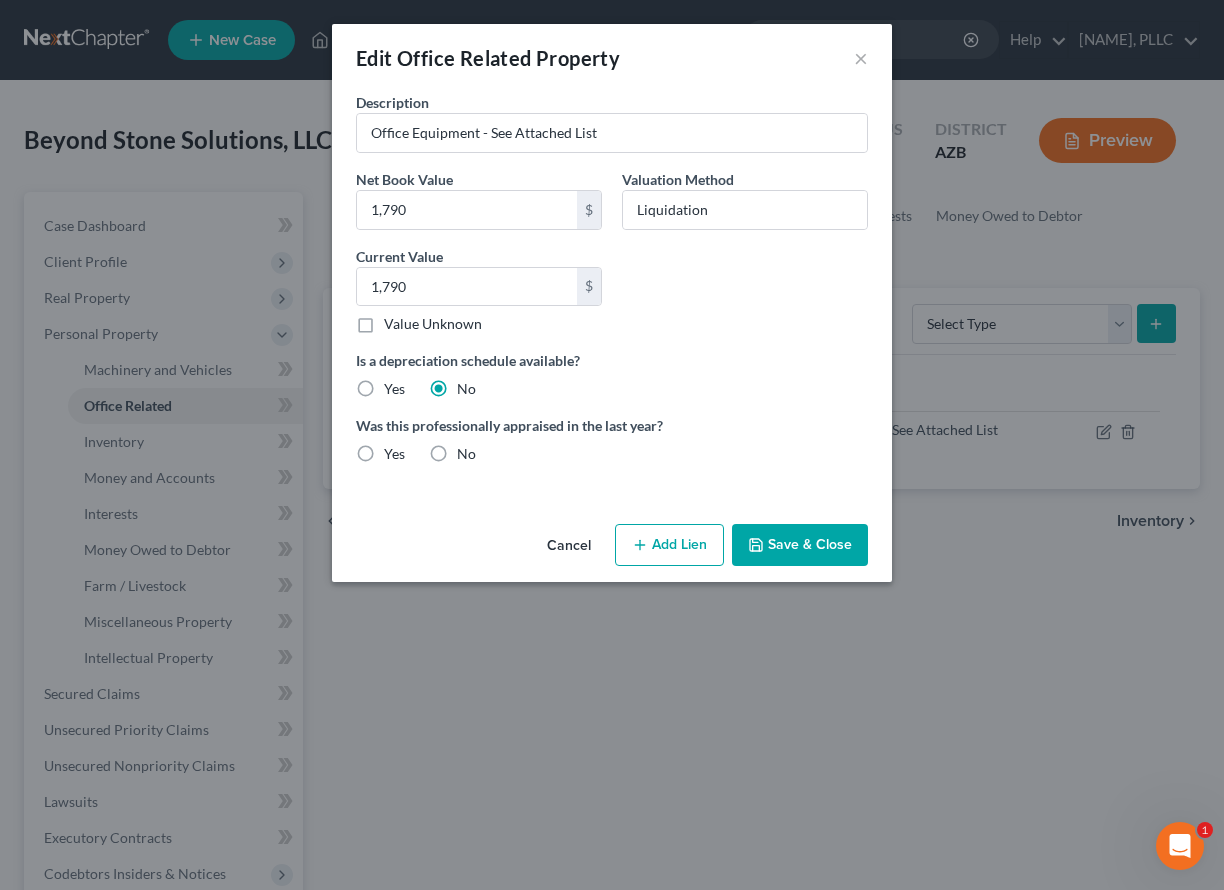 click on "No" at bounding box center [466, 454] 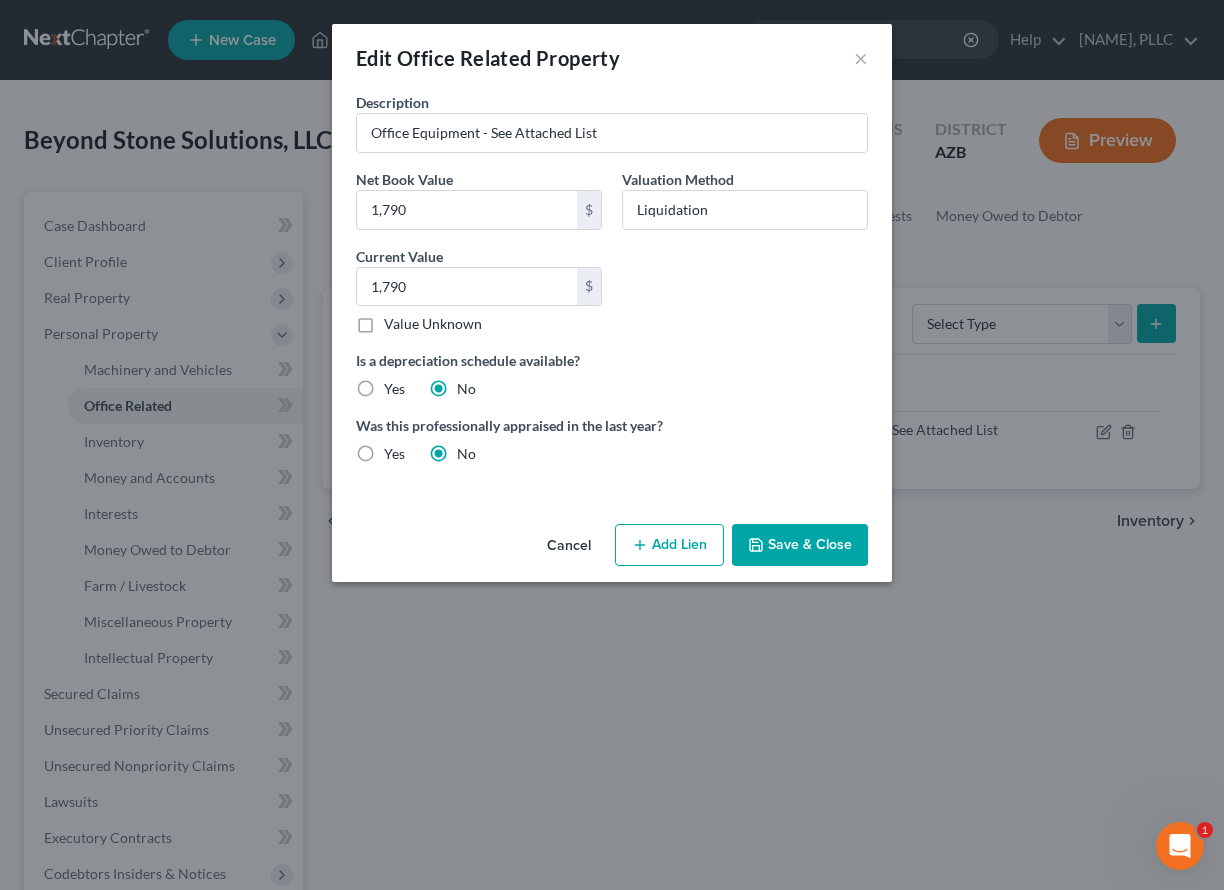 click on "Save & Close" at bounding box center [800, 545] 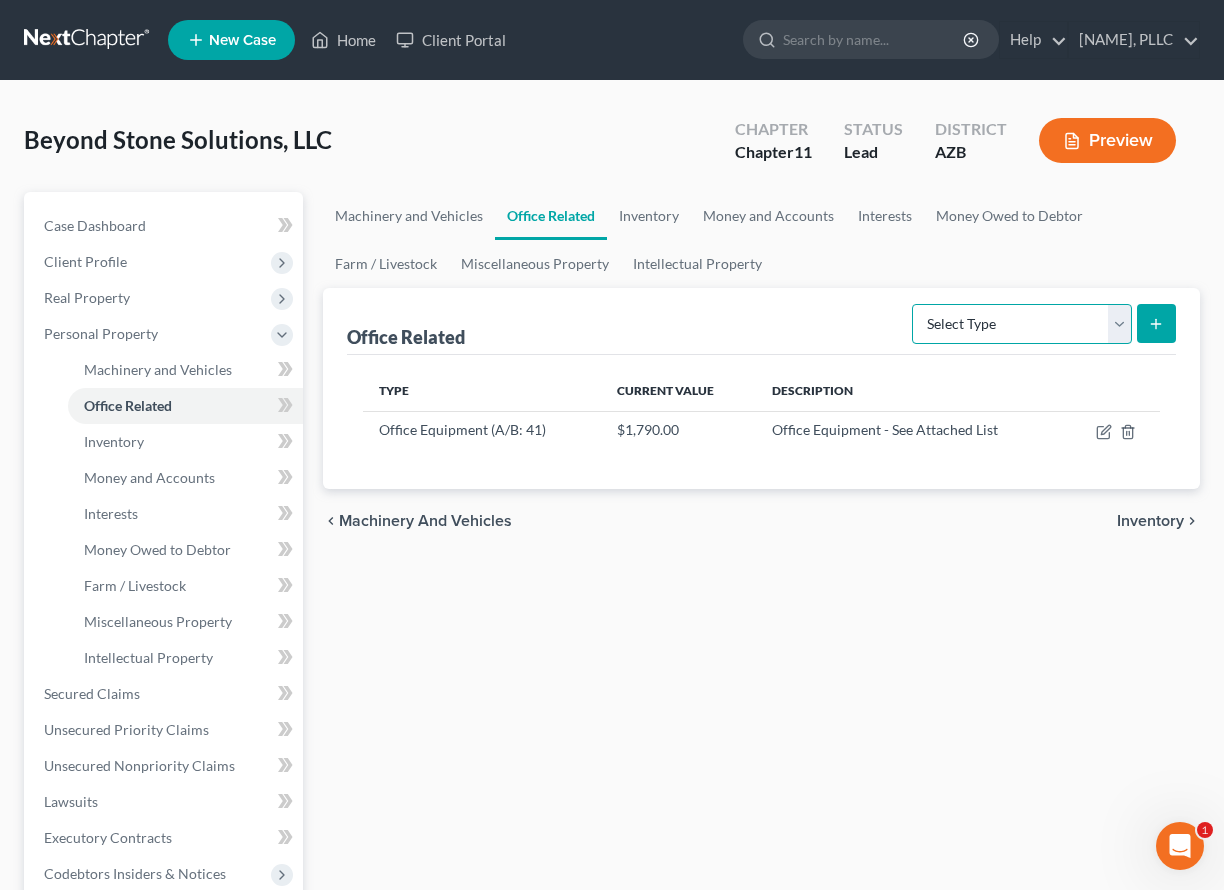 select on "equipment" 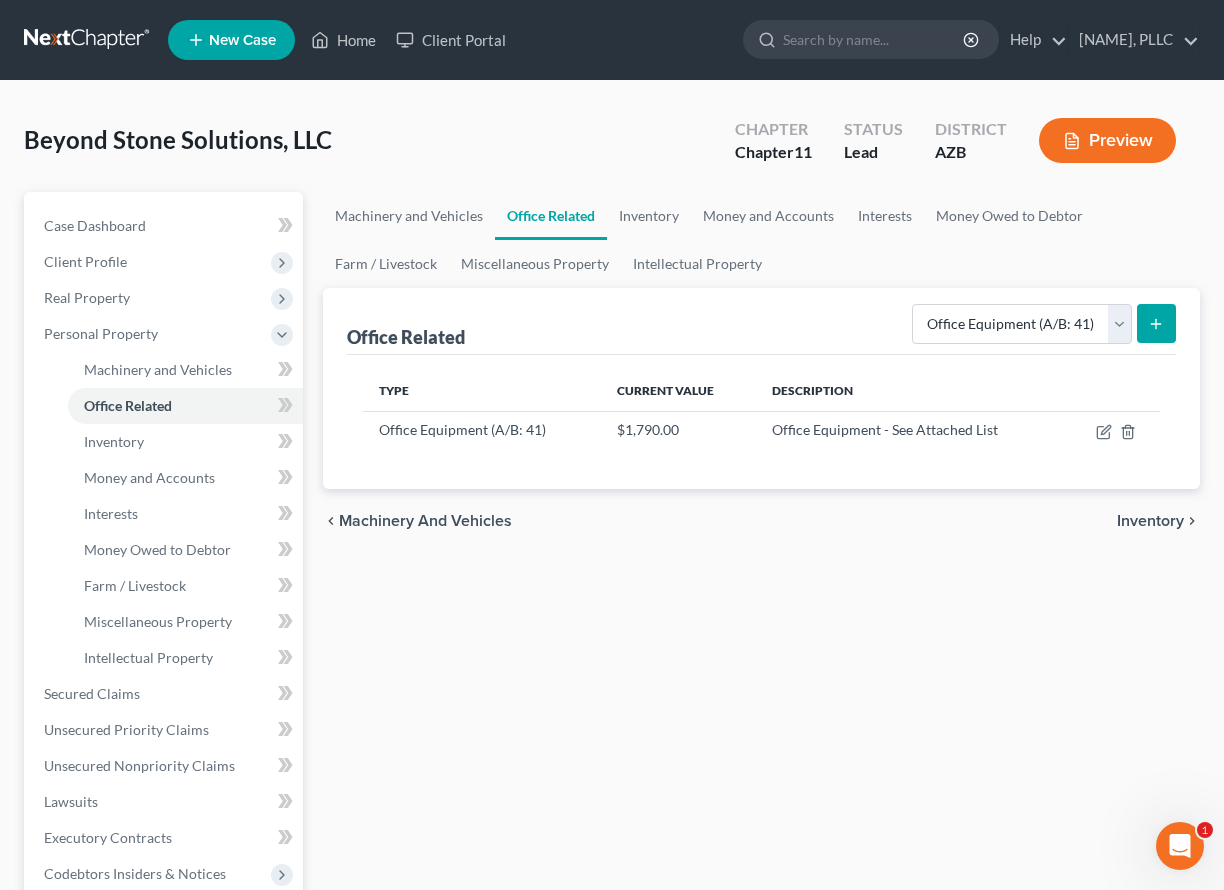 click 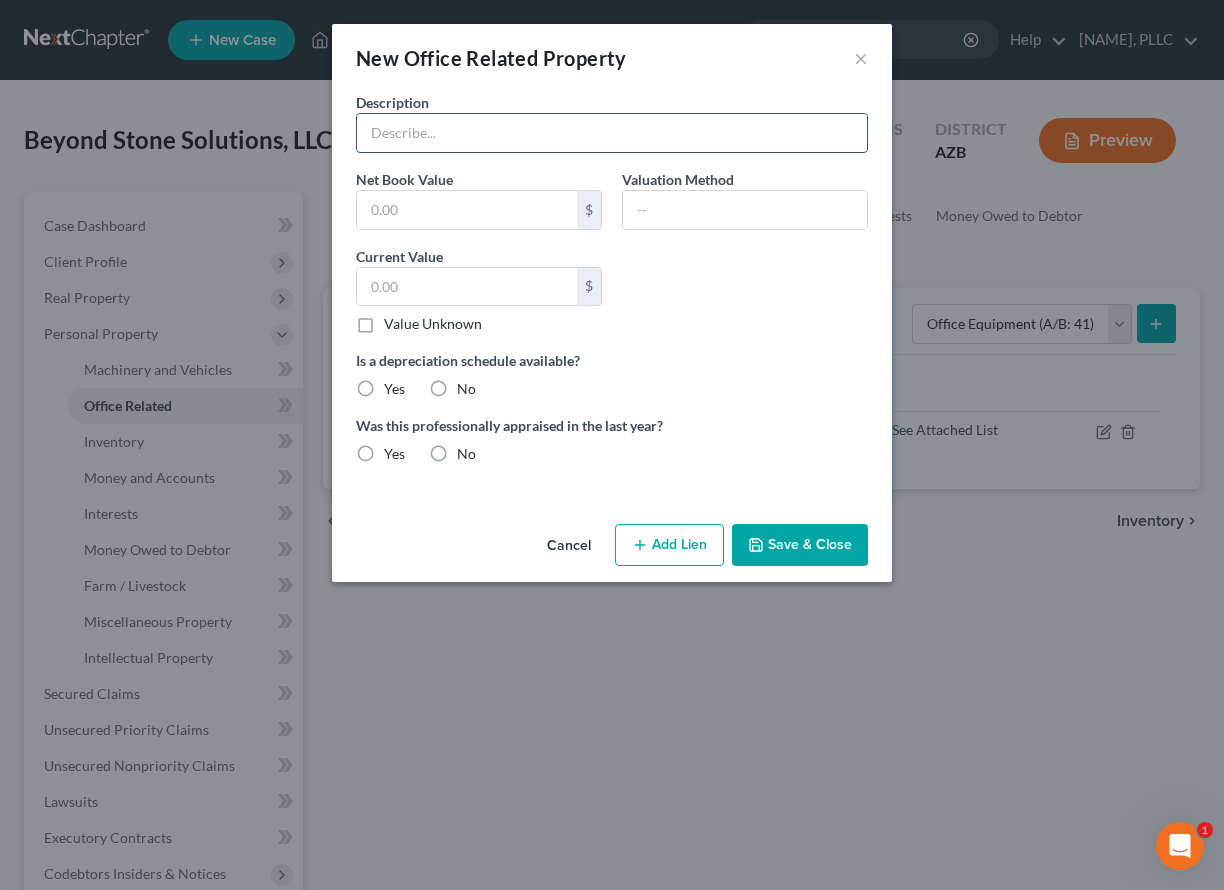 click at bounding box center [612, 133] 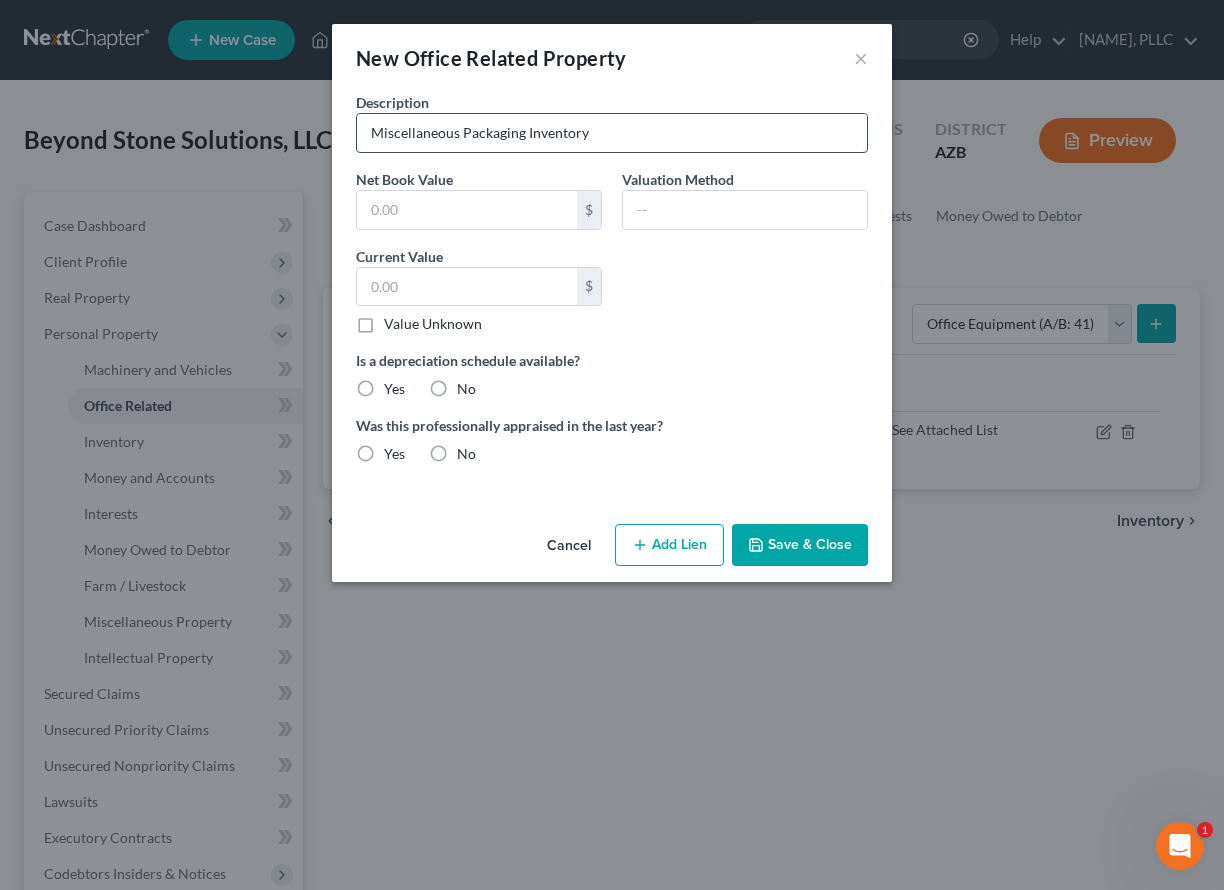 type on "Miscellaneous Packaging Inventory" 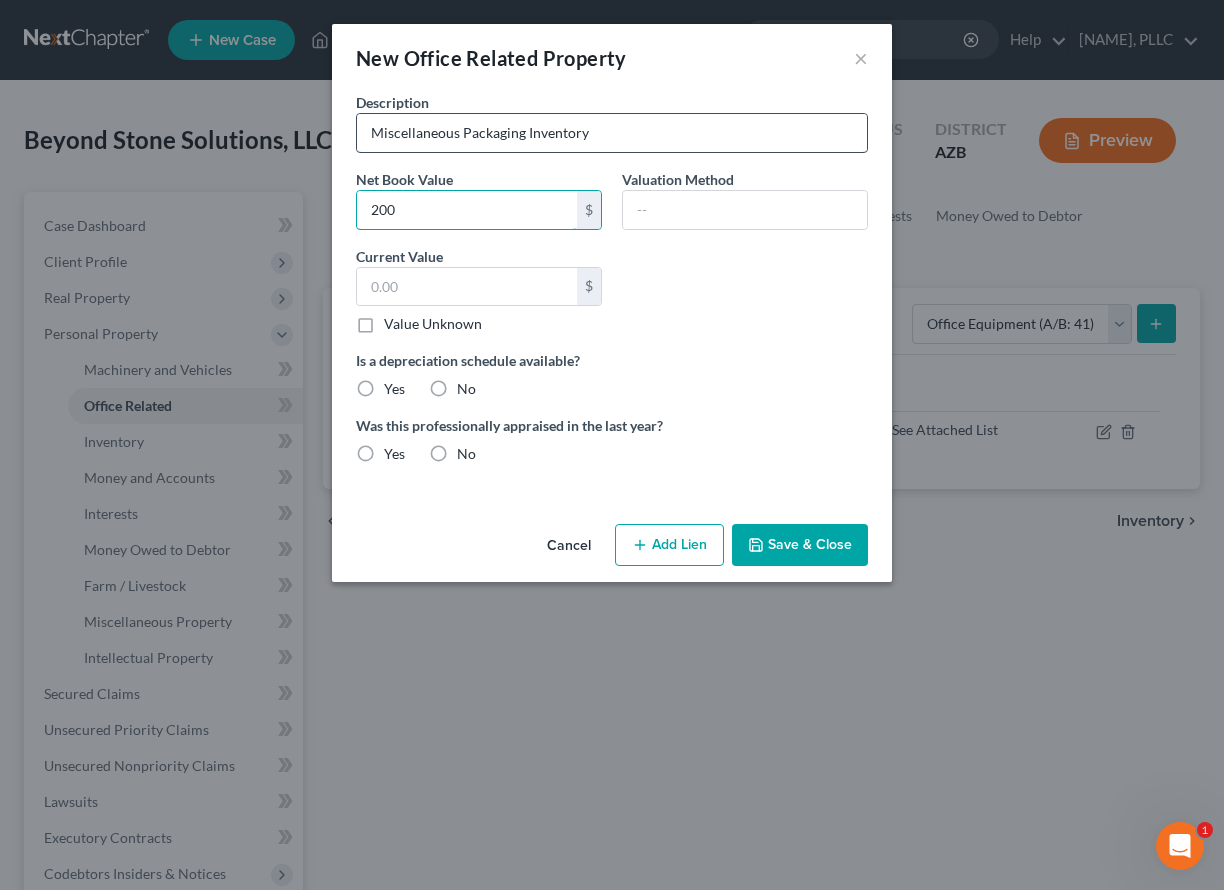 type on "200" 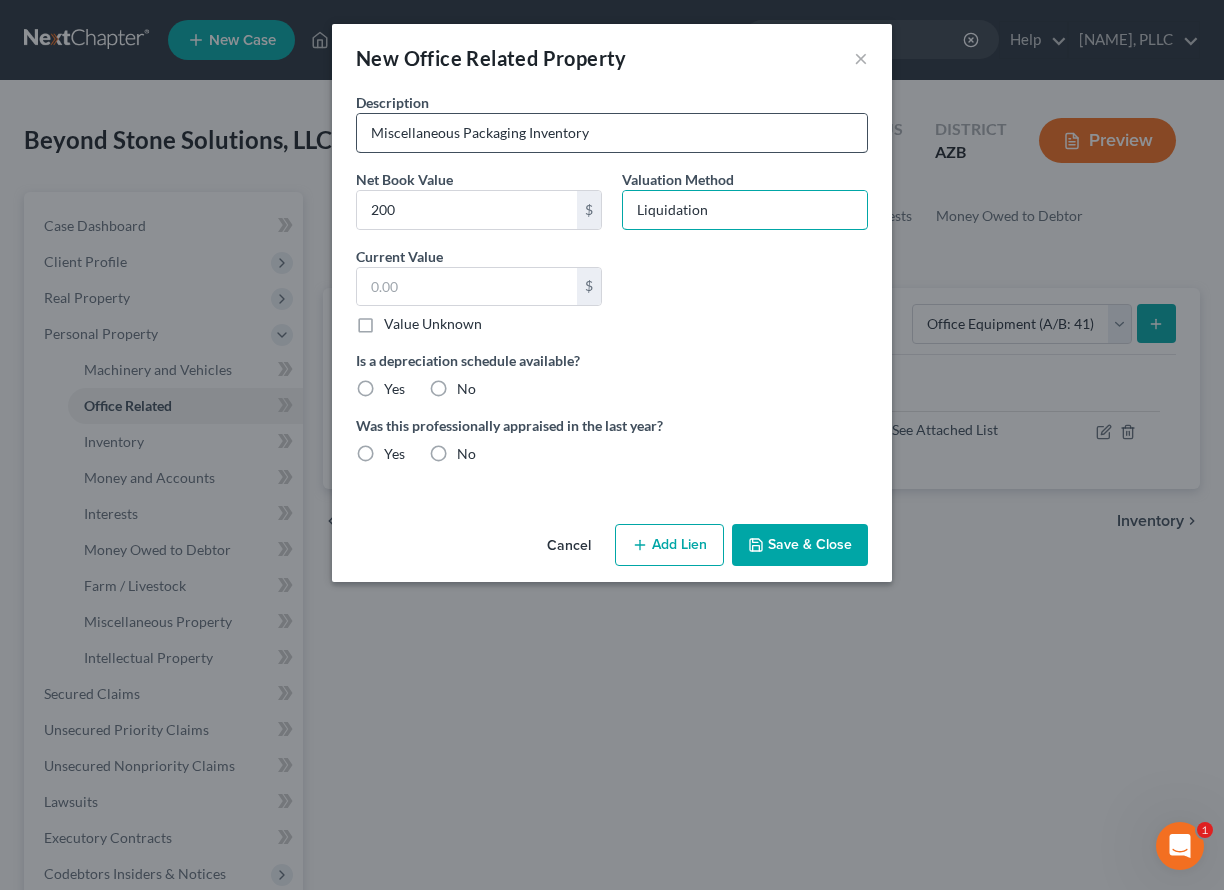 type on "Liquidation" 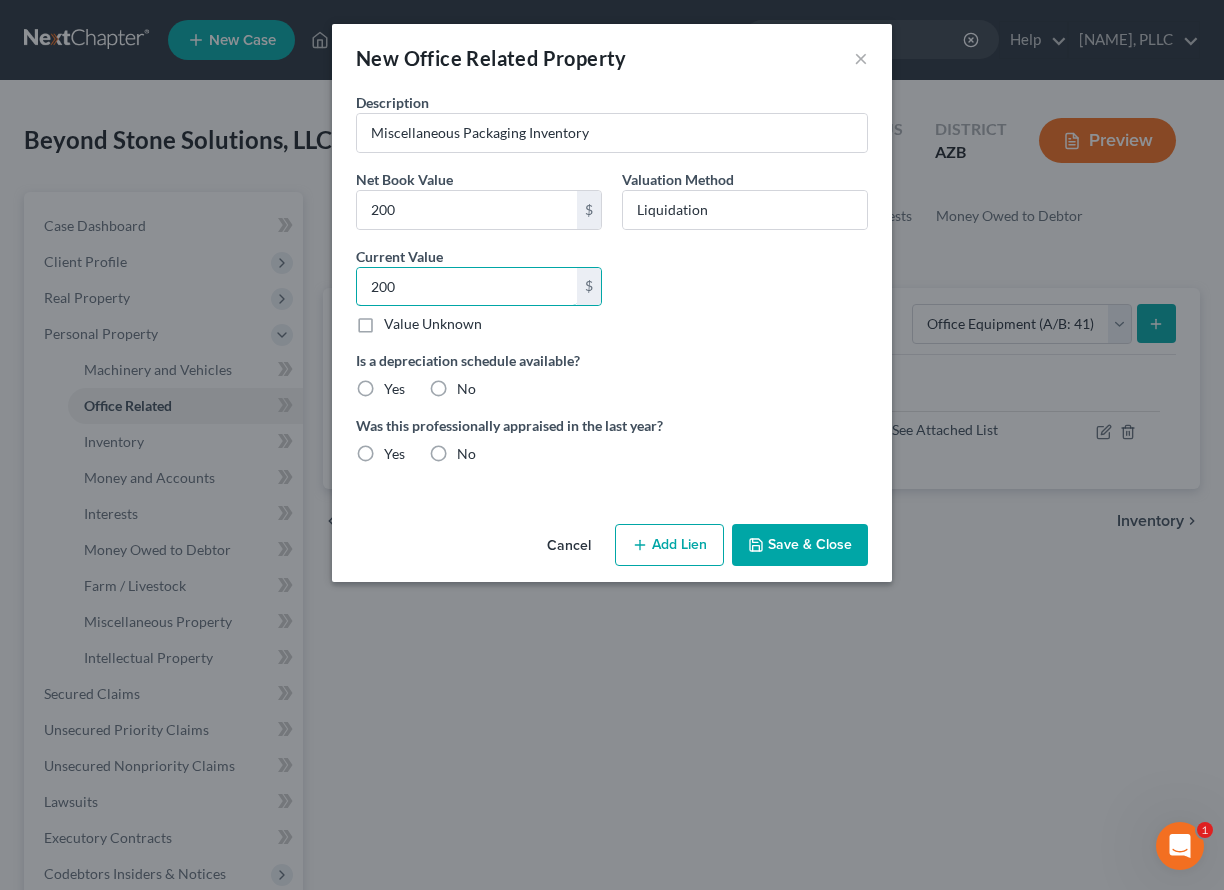 type on "200" 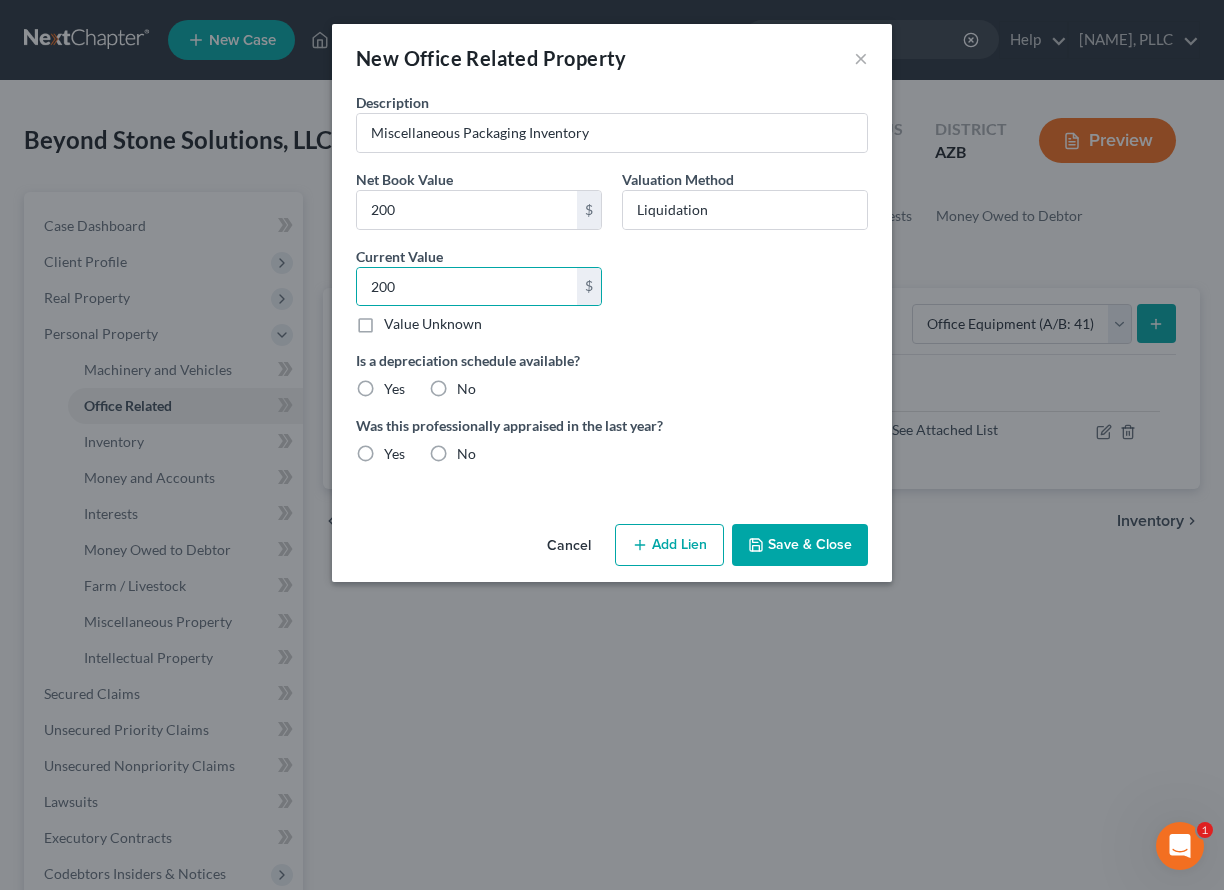 click on "No" at bounding box center (466, 389) 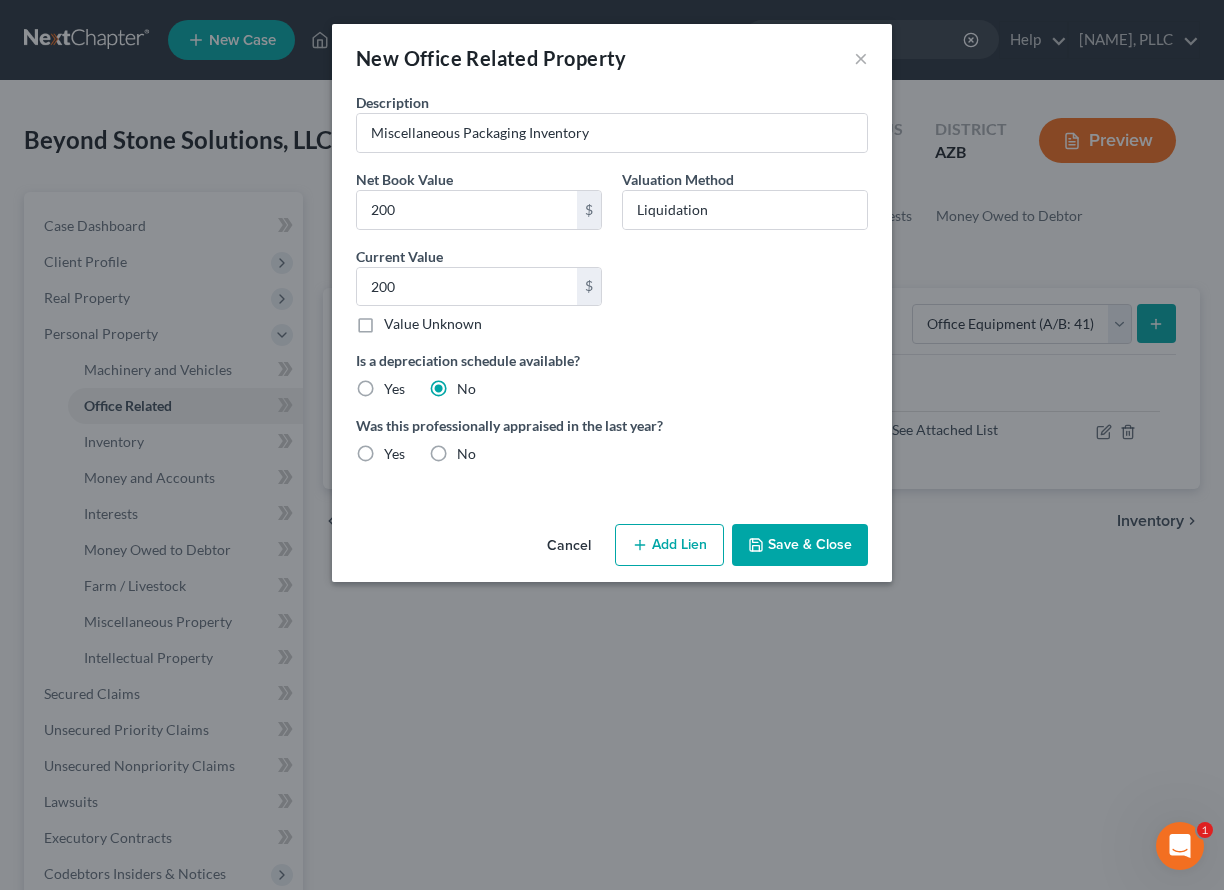 click on "No" at bounding box center [466, 454] 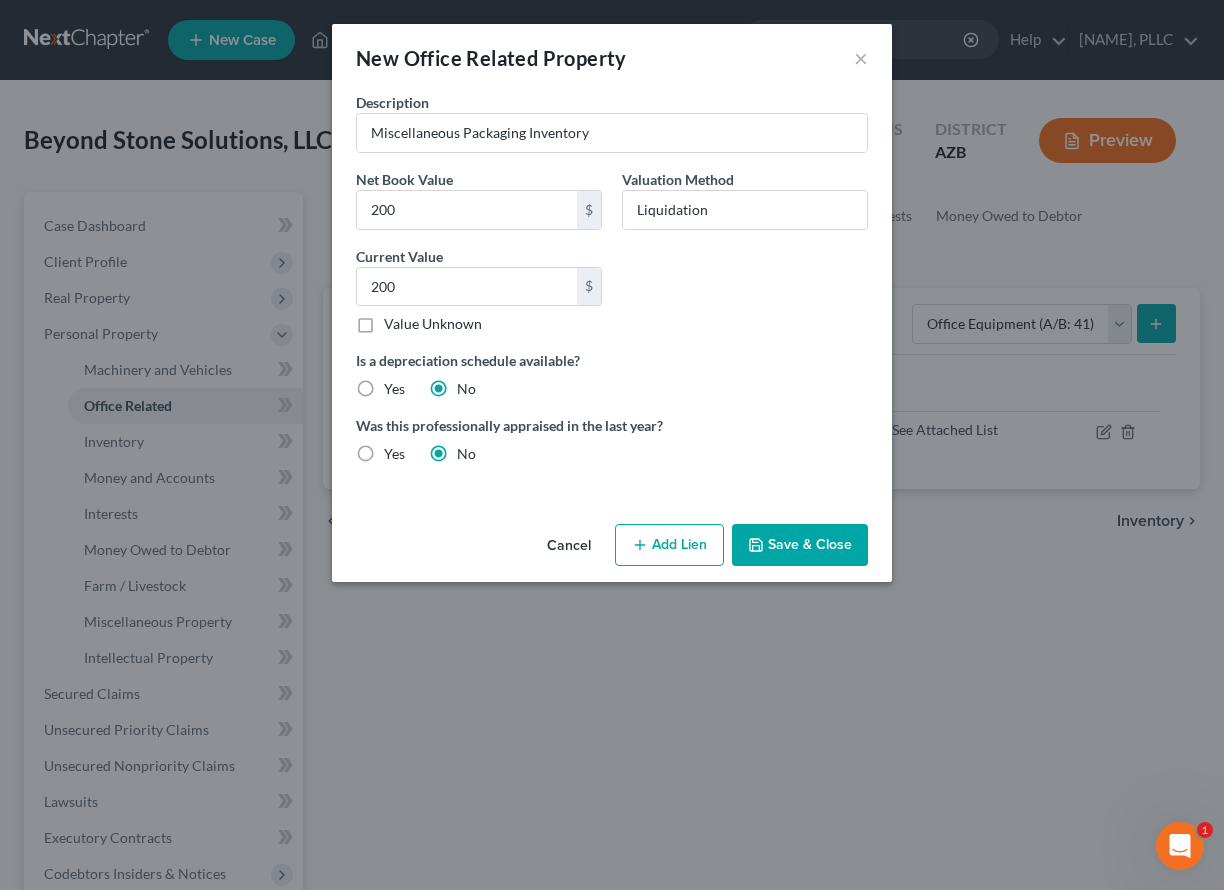click on "Save & Close" at bounding box center (800, 545) 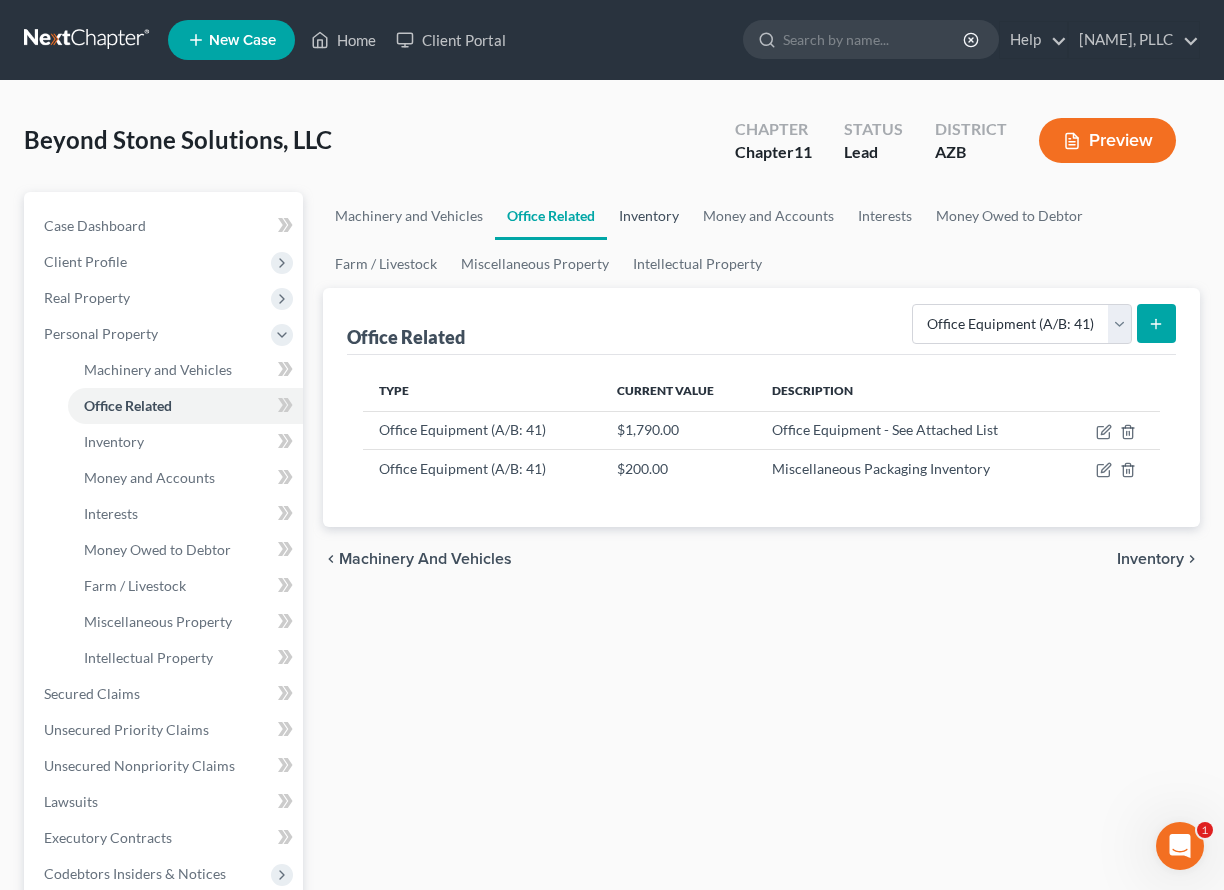 click on "Inventory" at bounding box center (649, 216) 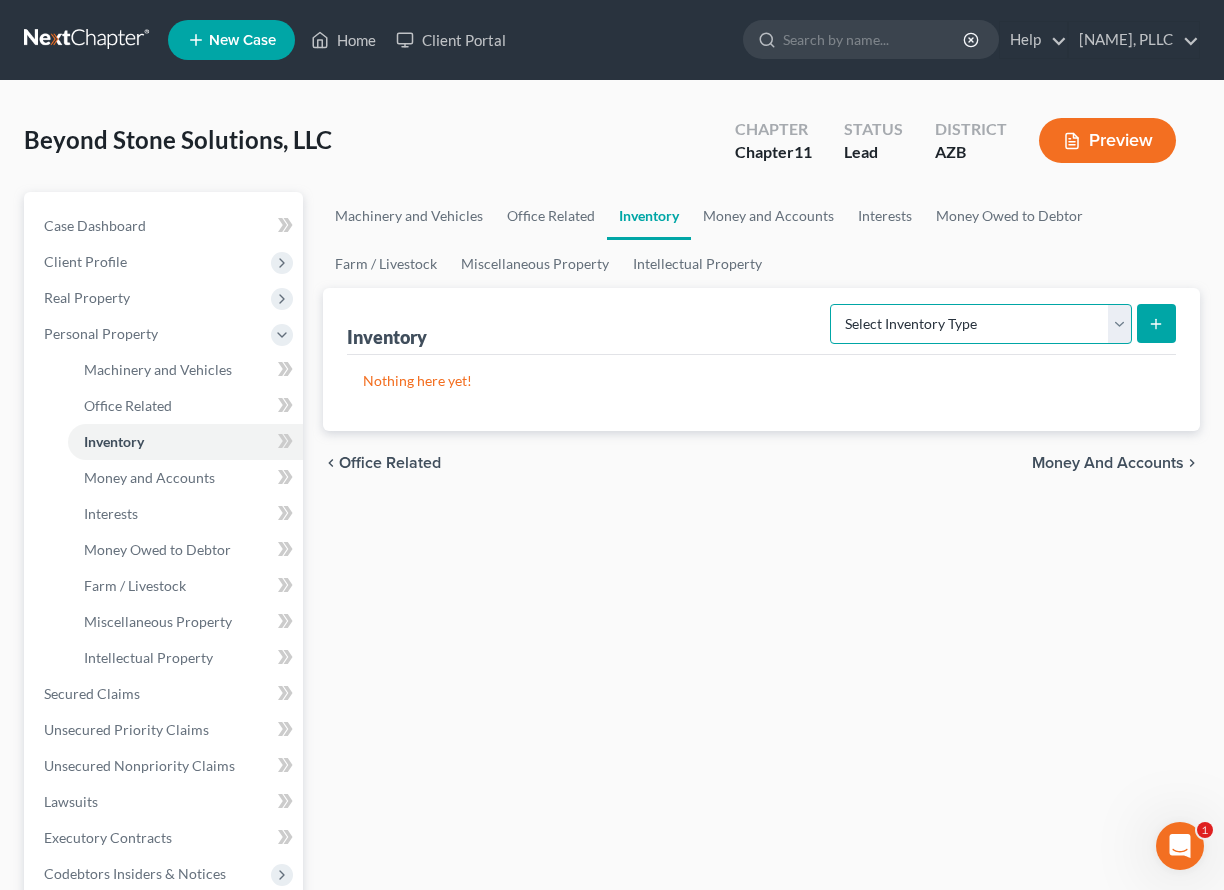 select on "raw_materials" 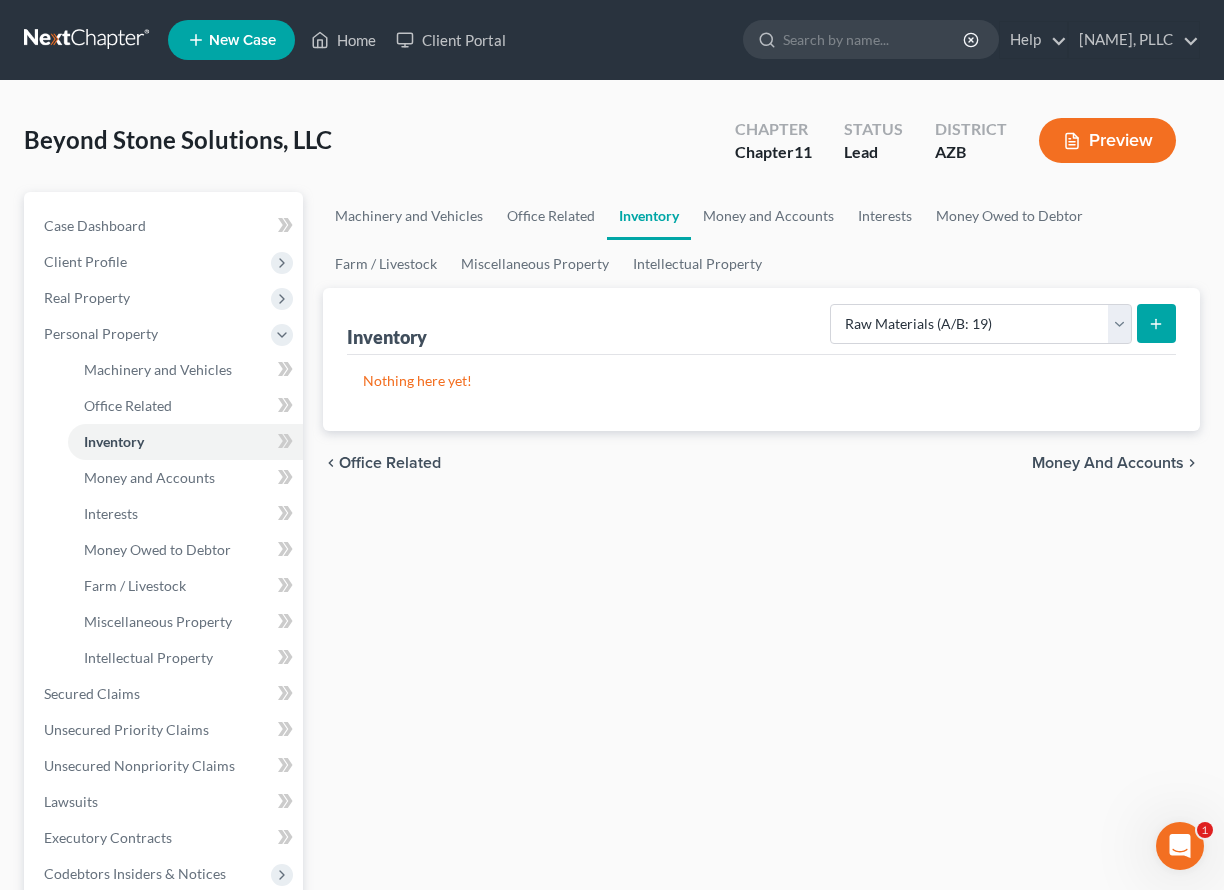 click 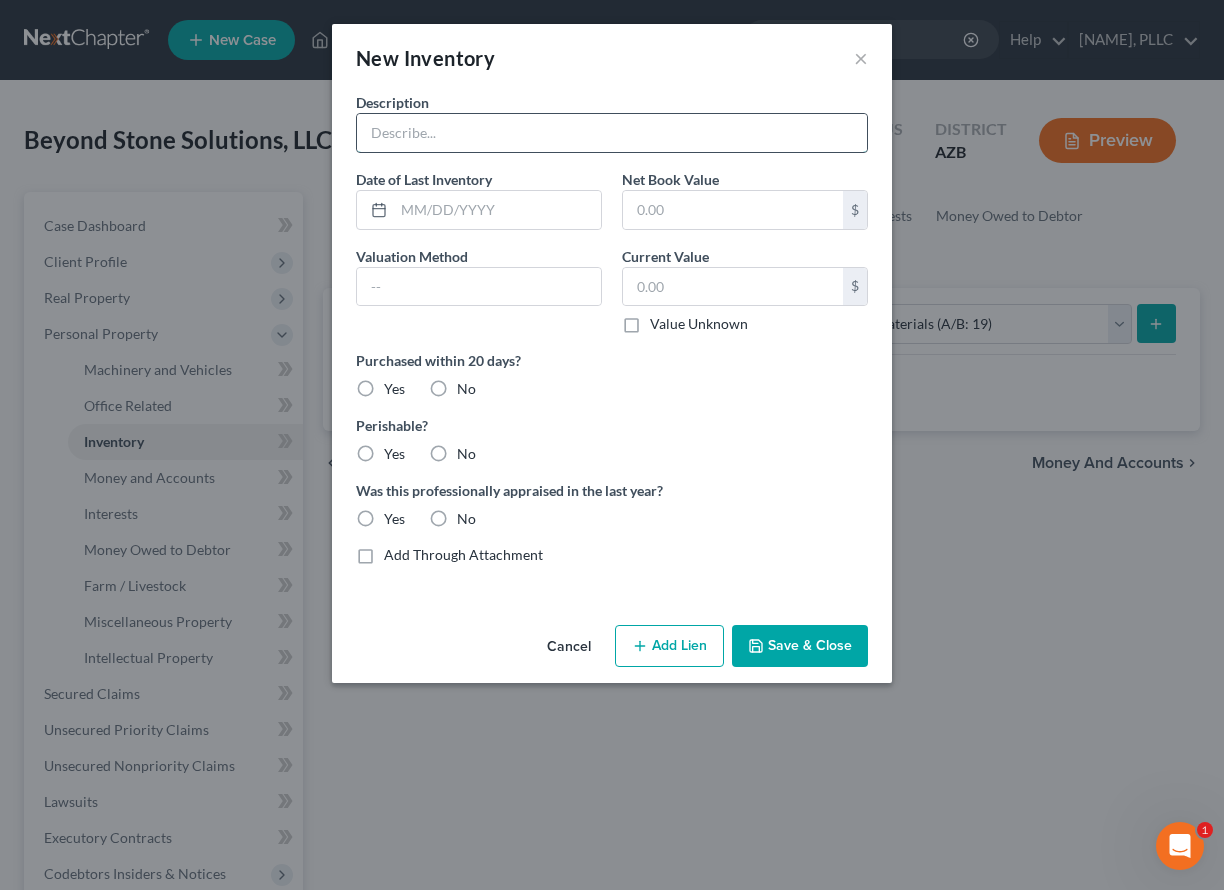 click at bounding box center (612, 133) 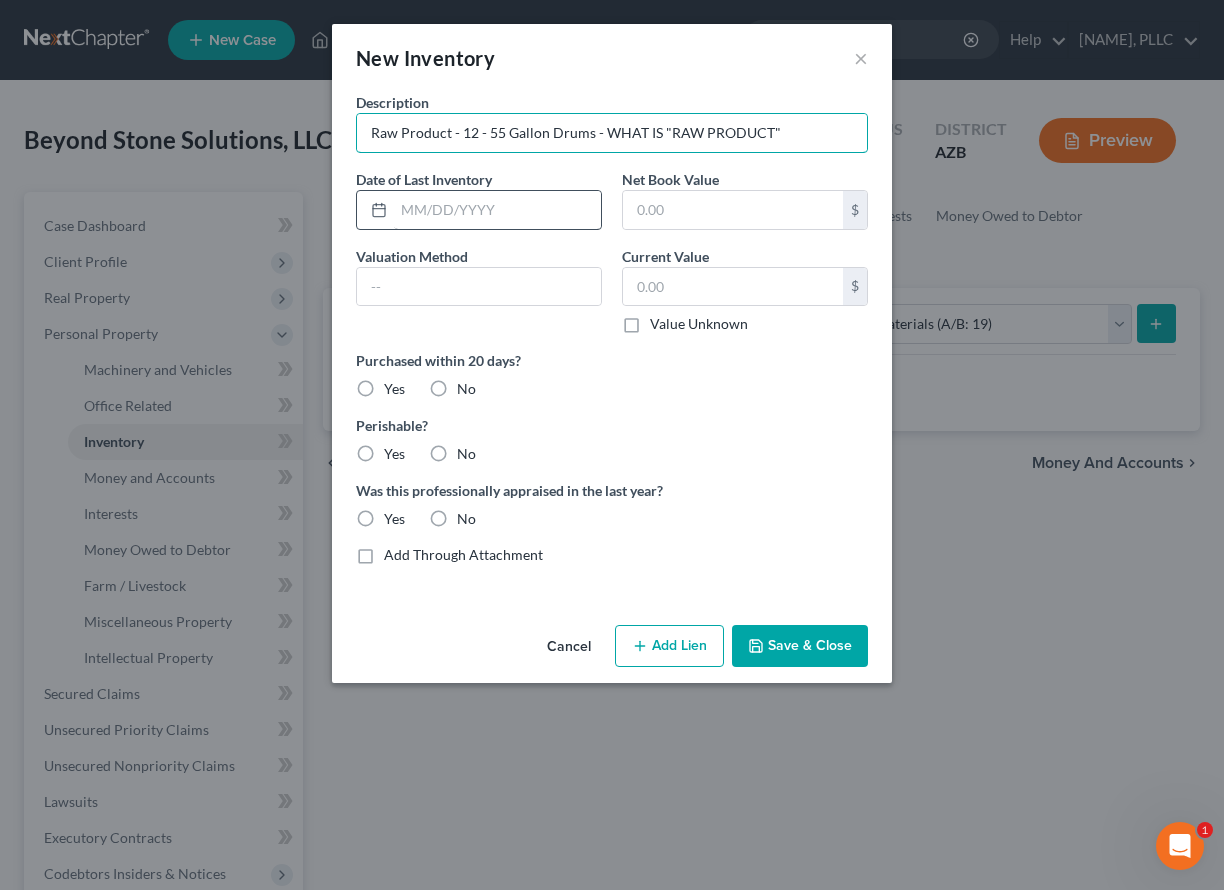 type on "Raw Product - 12 - 55 Gallon Drums - WHAT IS "RAW PRODUCT"" 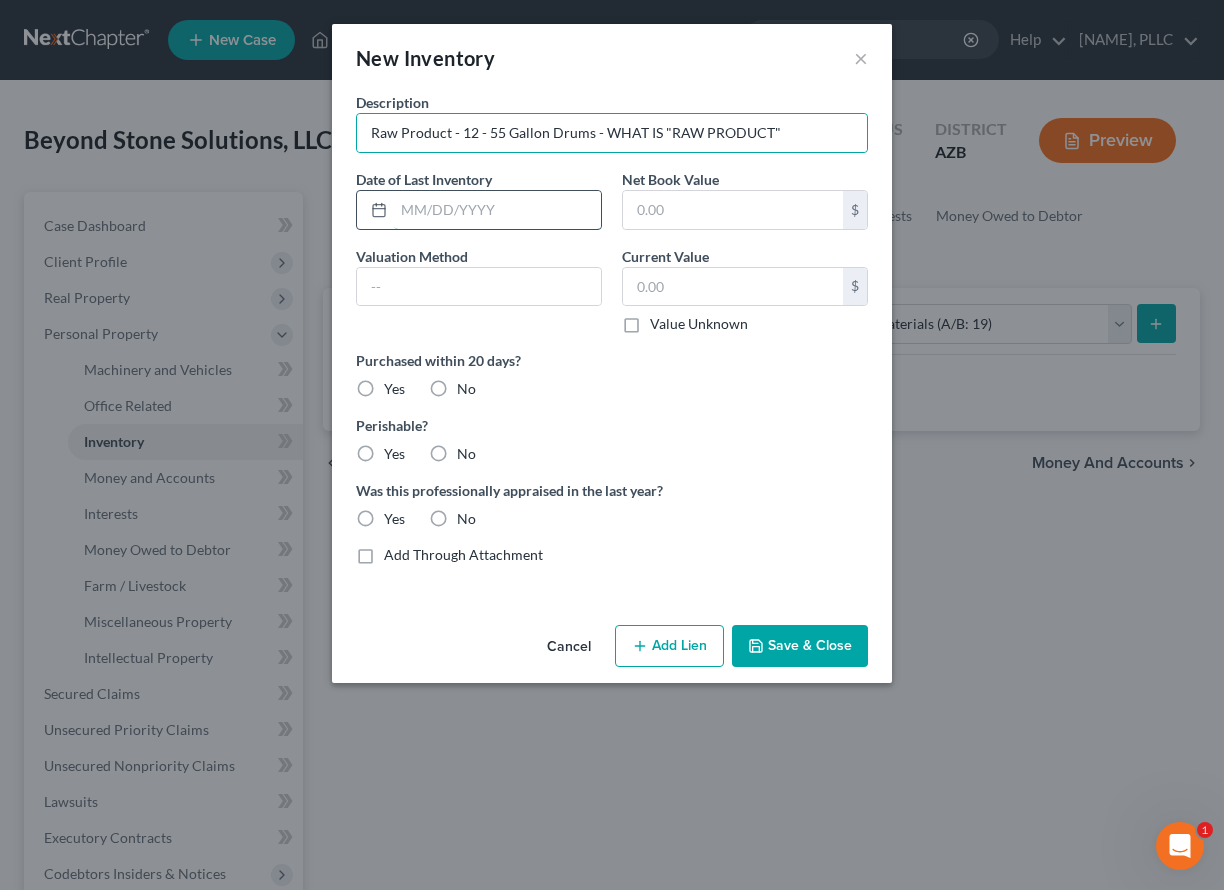 click at bounding box center [497, 210] 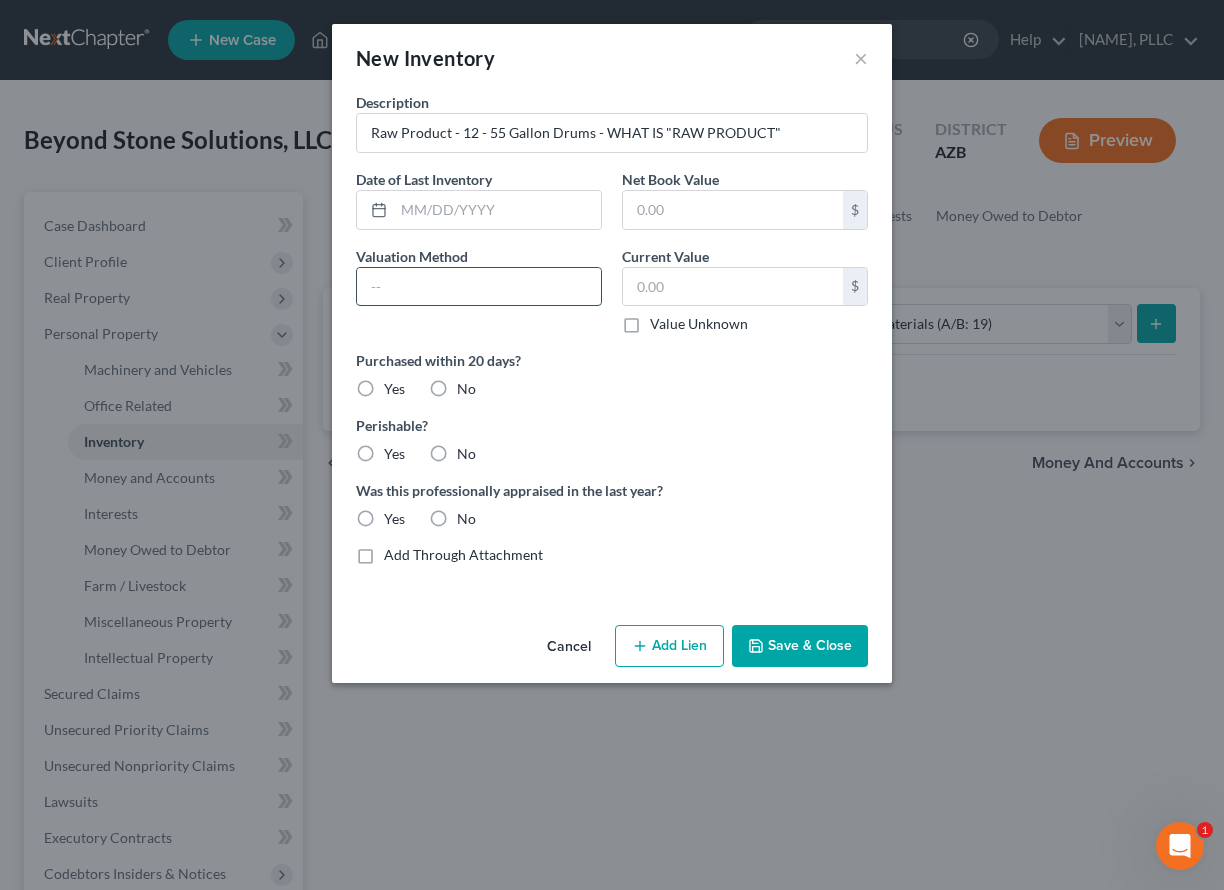 click at bounding box center (479, 287) 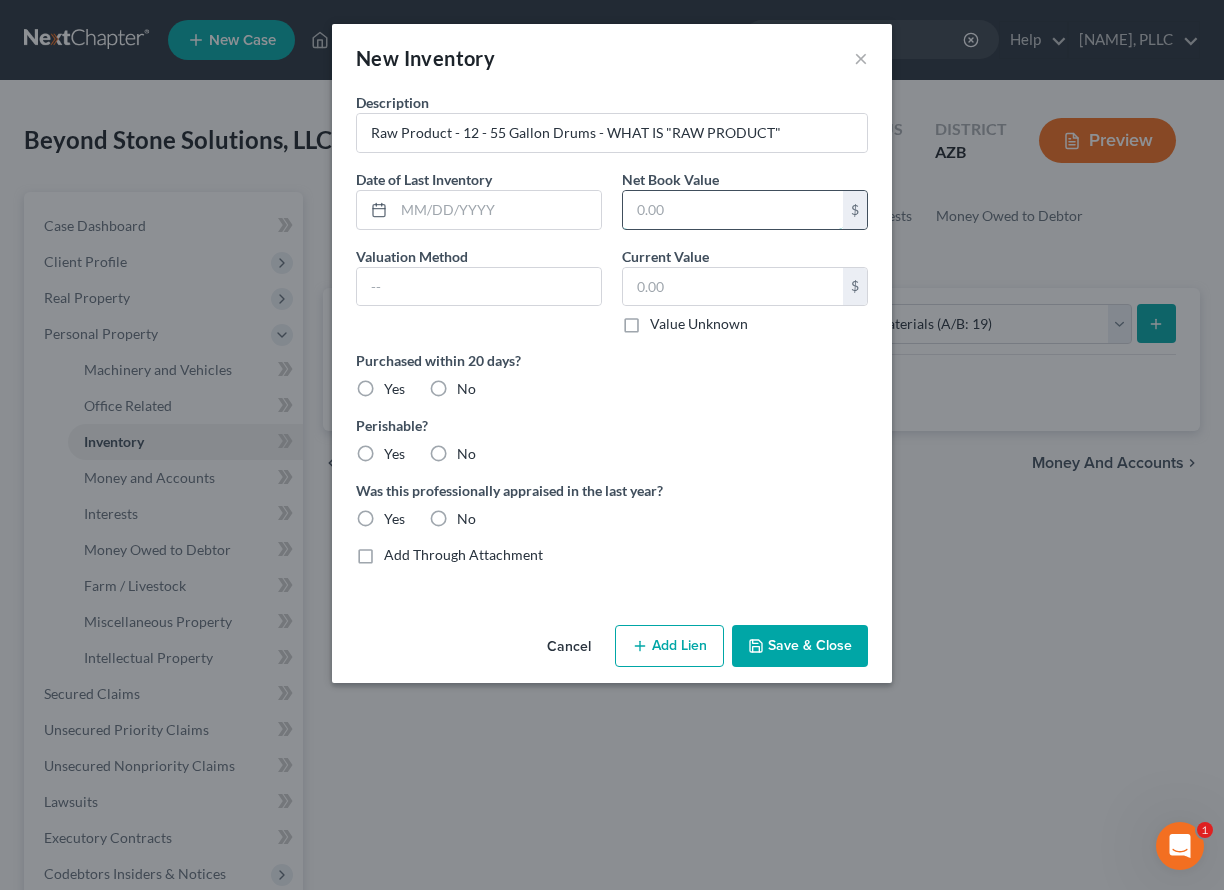 click at bounding box center [733, 210] 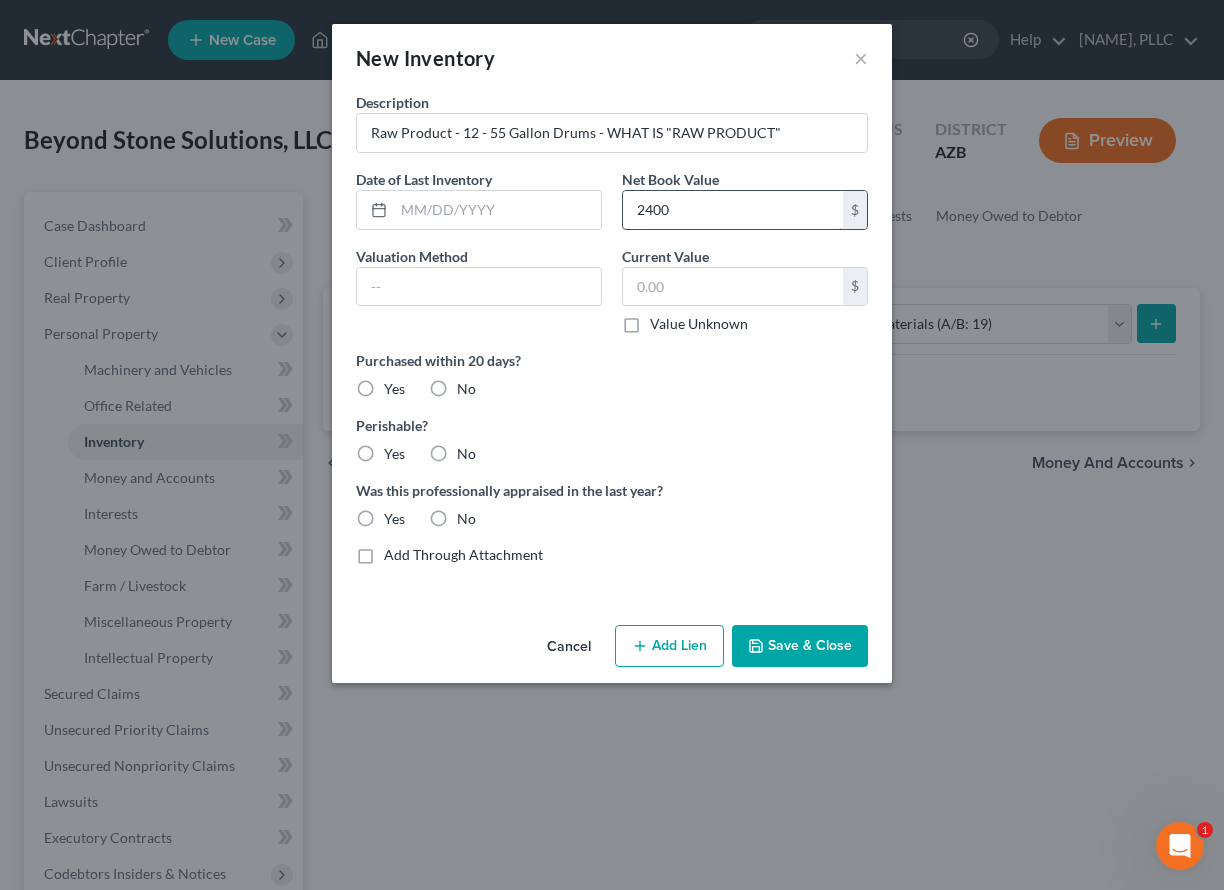 type on "2,400" 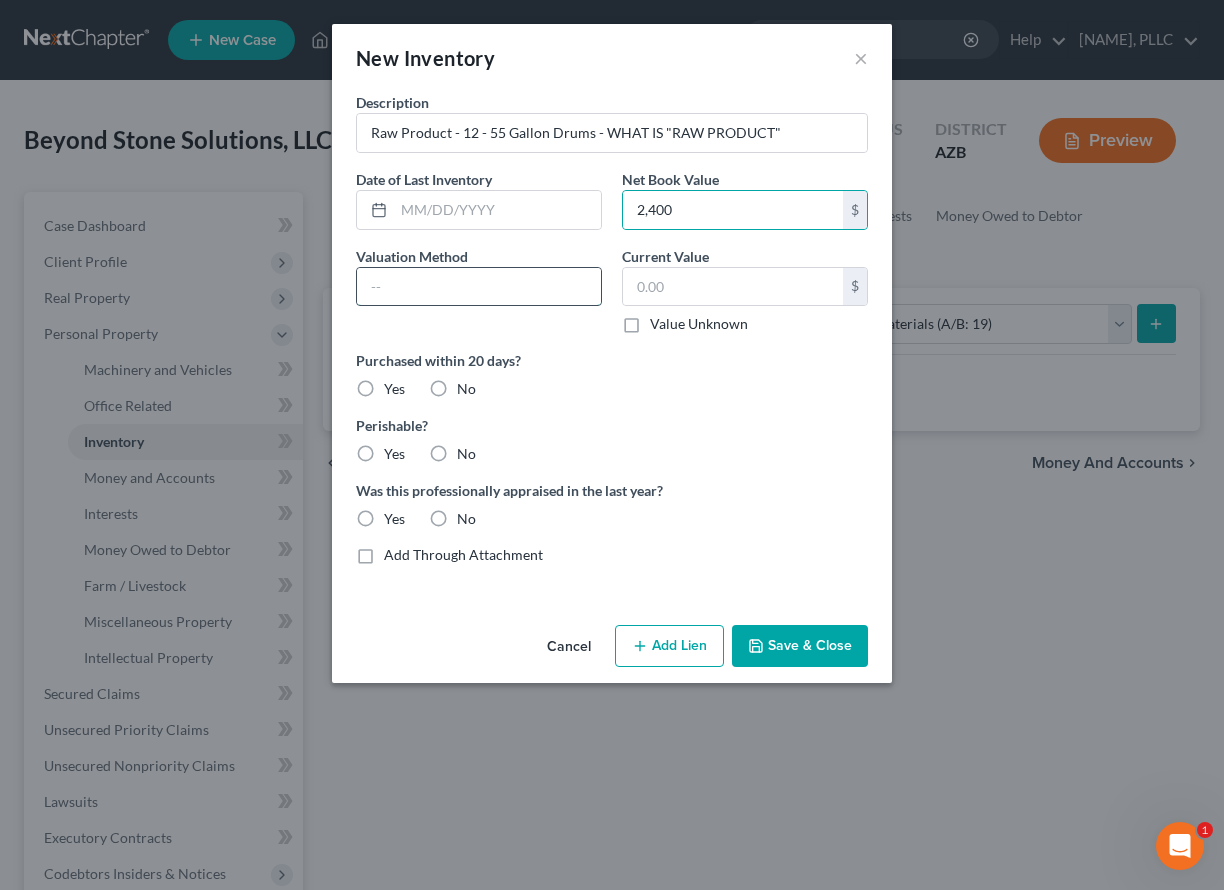 click at bounding box center [479, 287] 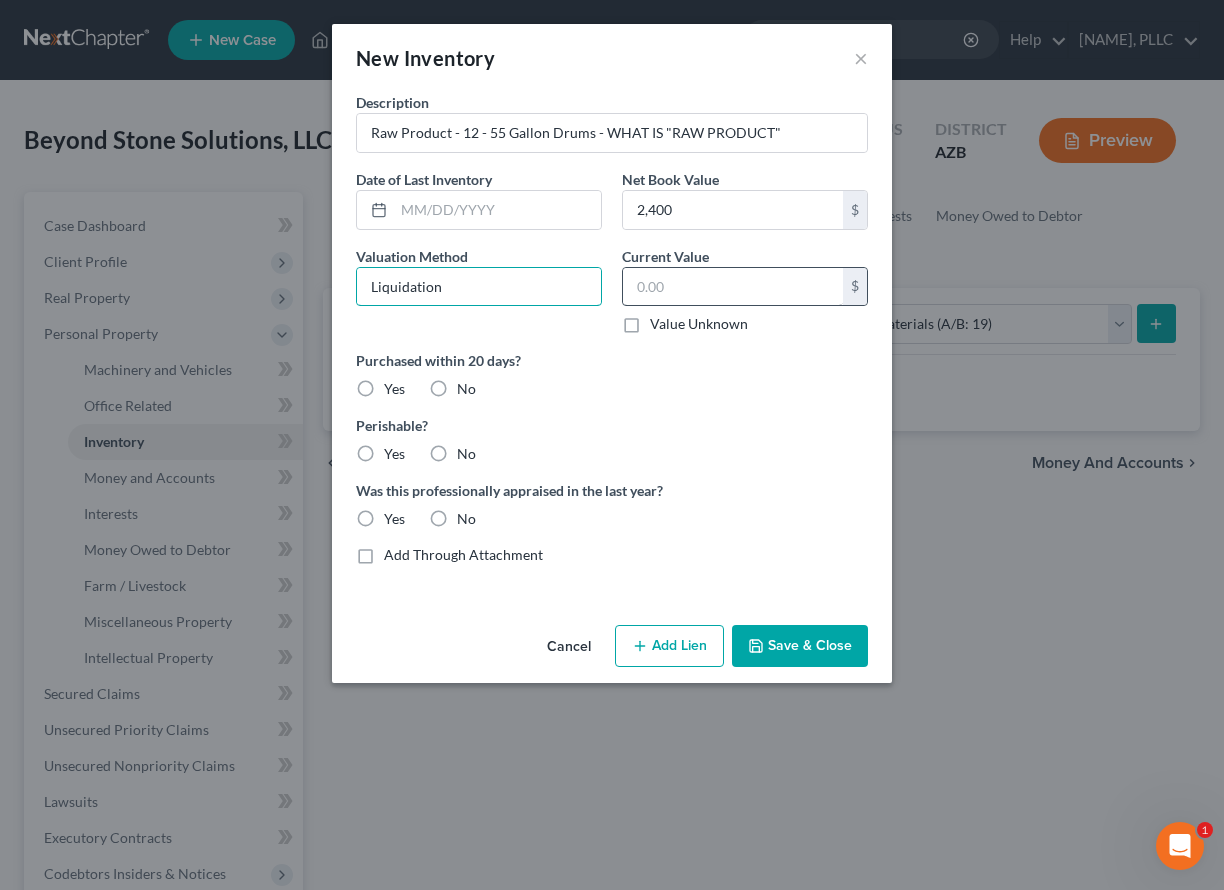 type on "Liquidation" 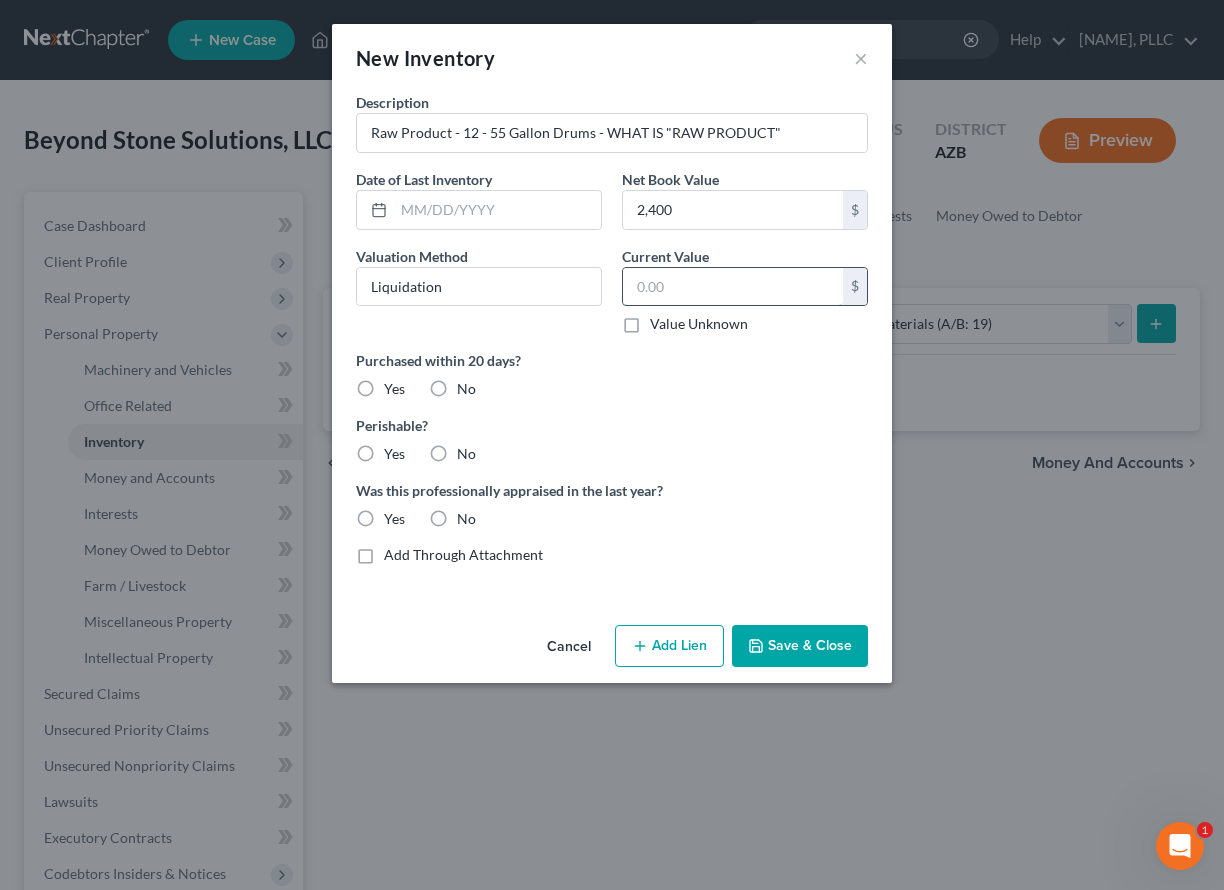 click at bounding box center (733, 287) 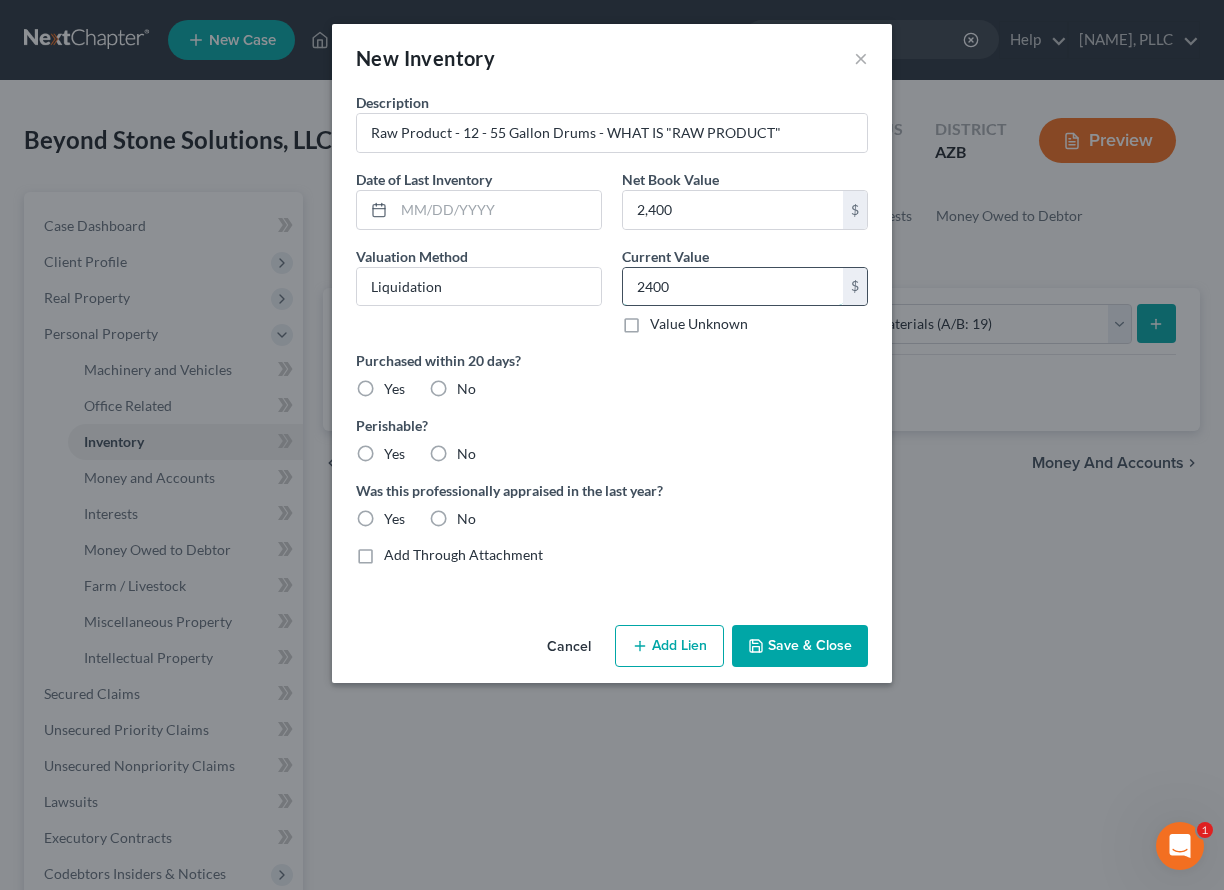 type on "2,400" 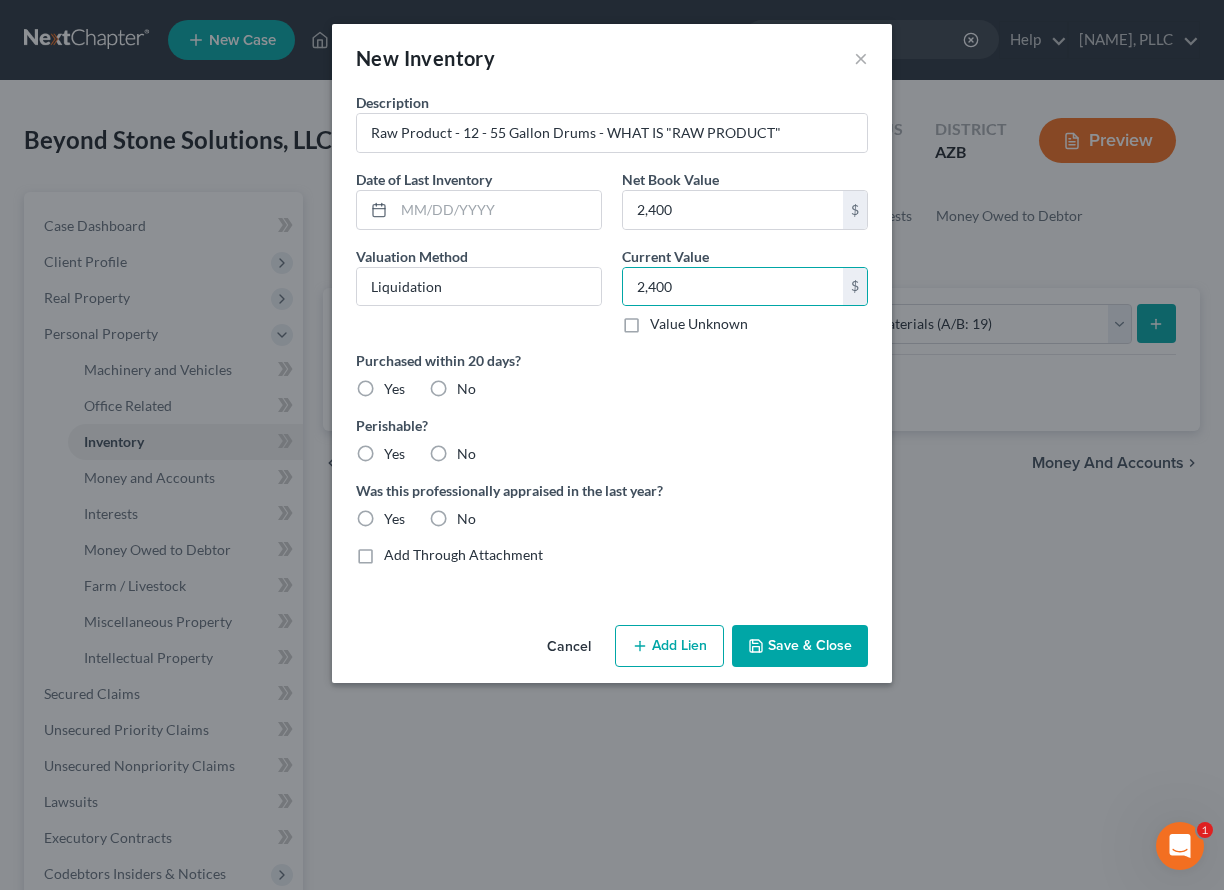 click on "No" at bounding box center (466, 389) 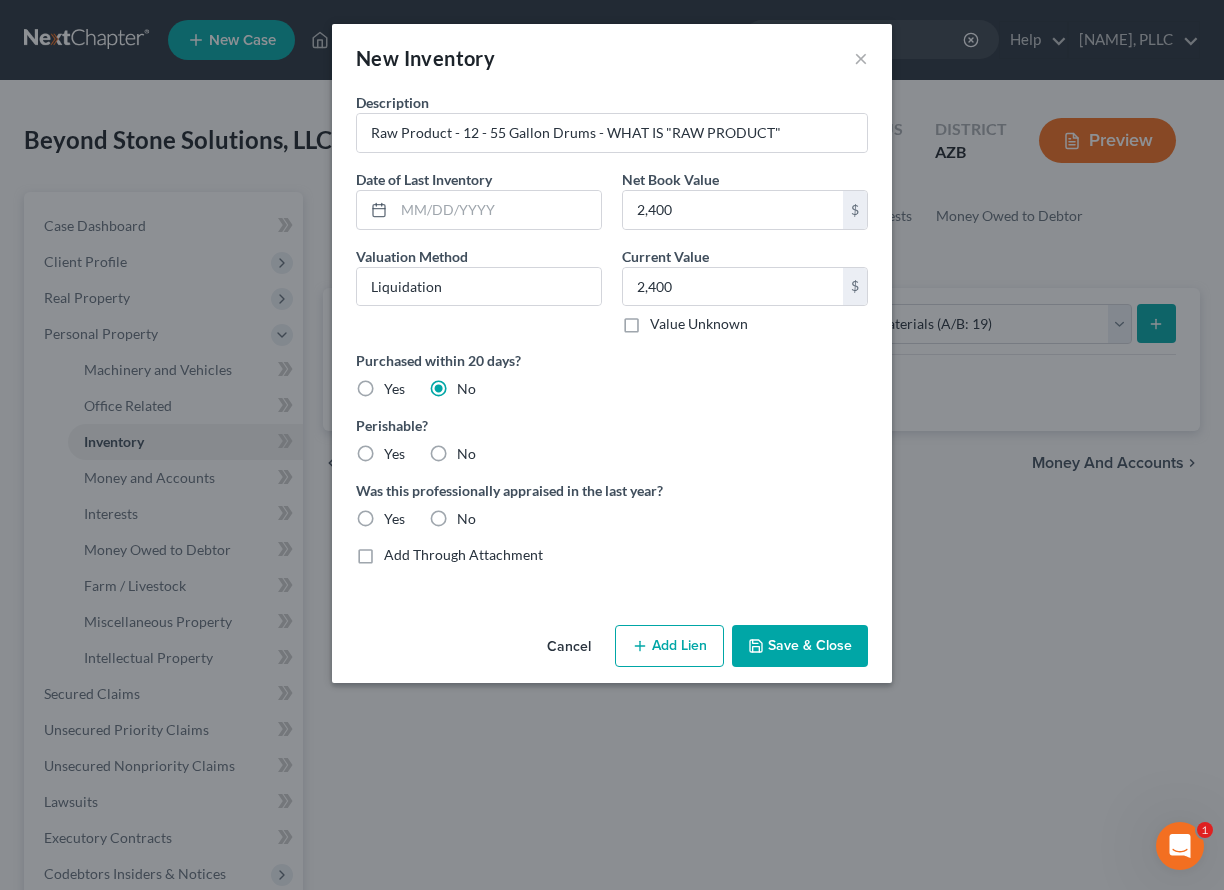 click on "No" at bounding box center (466, 454) 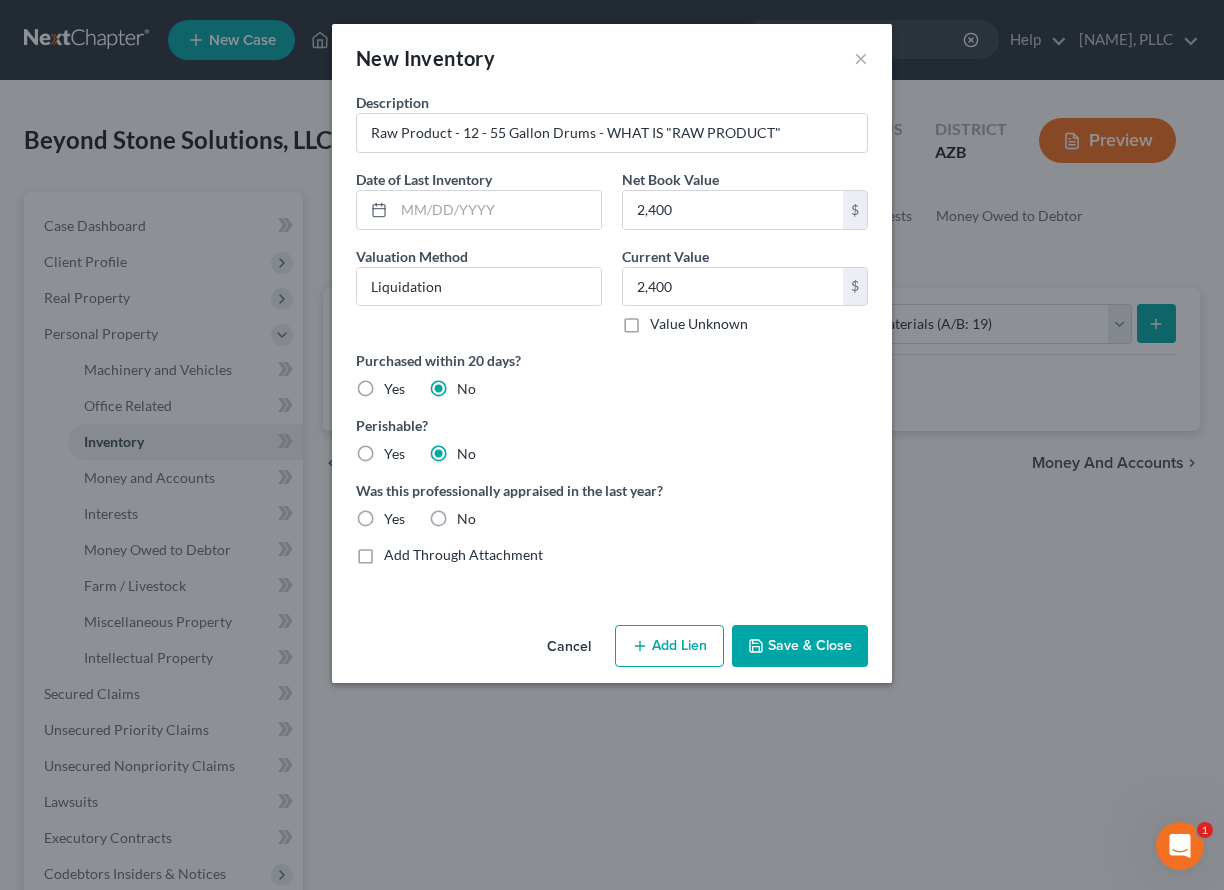 click on "No" at bounding box center [466, 519] 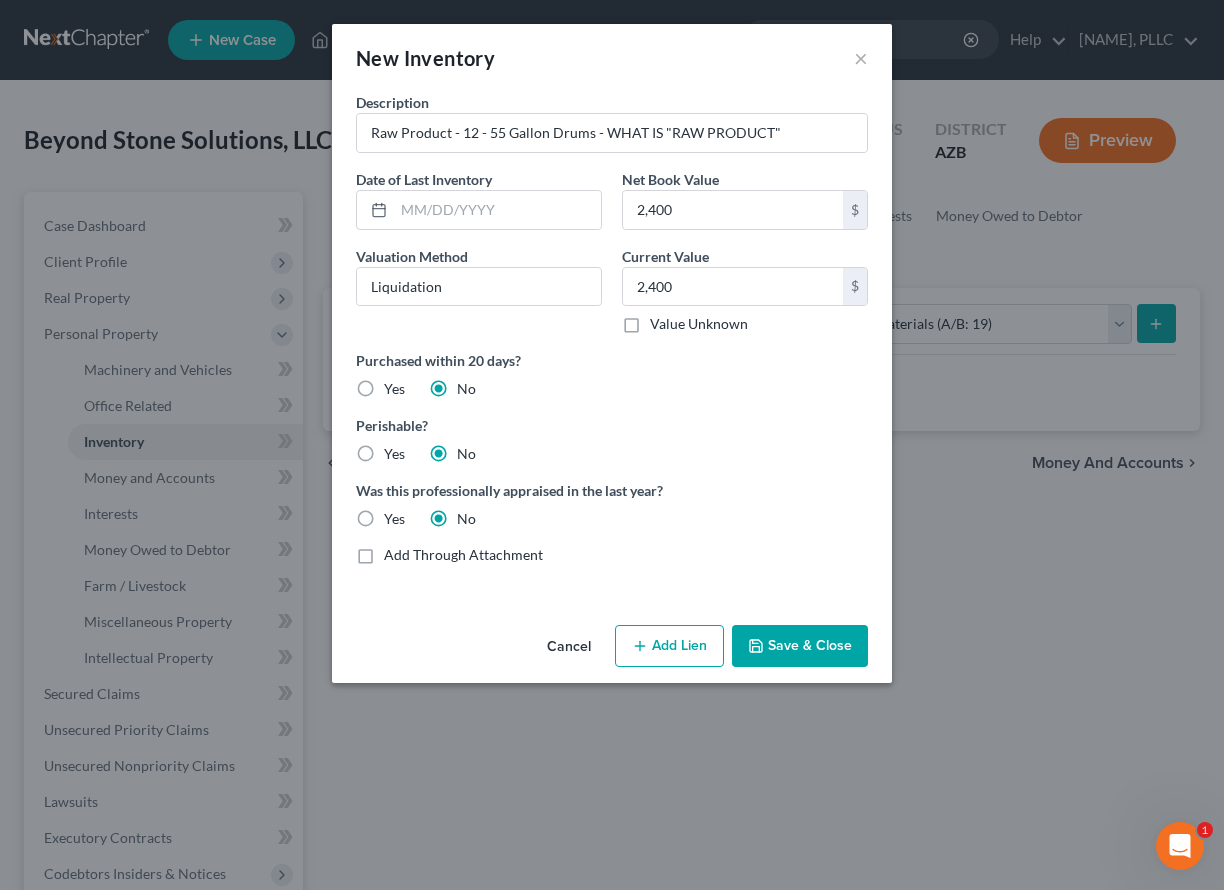 click on "Save & Close" at bounding box center (800, 646) 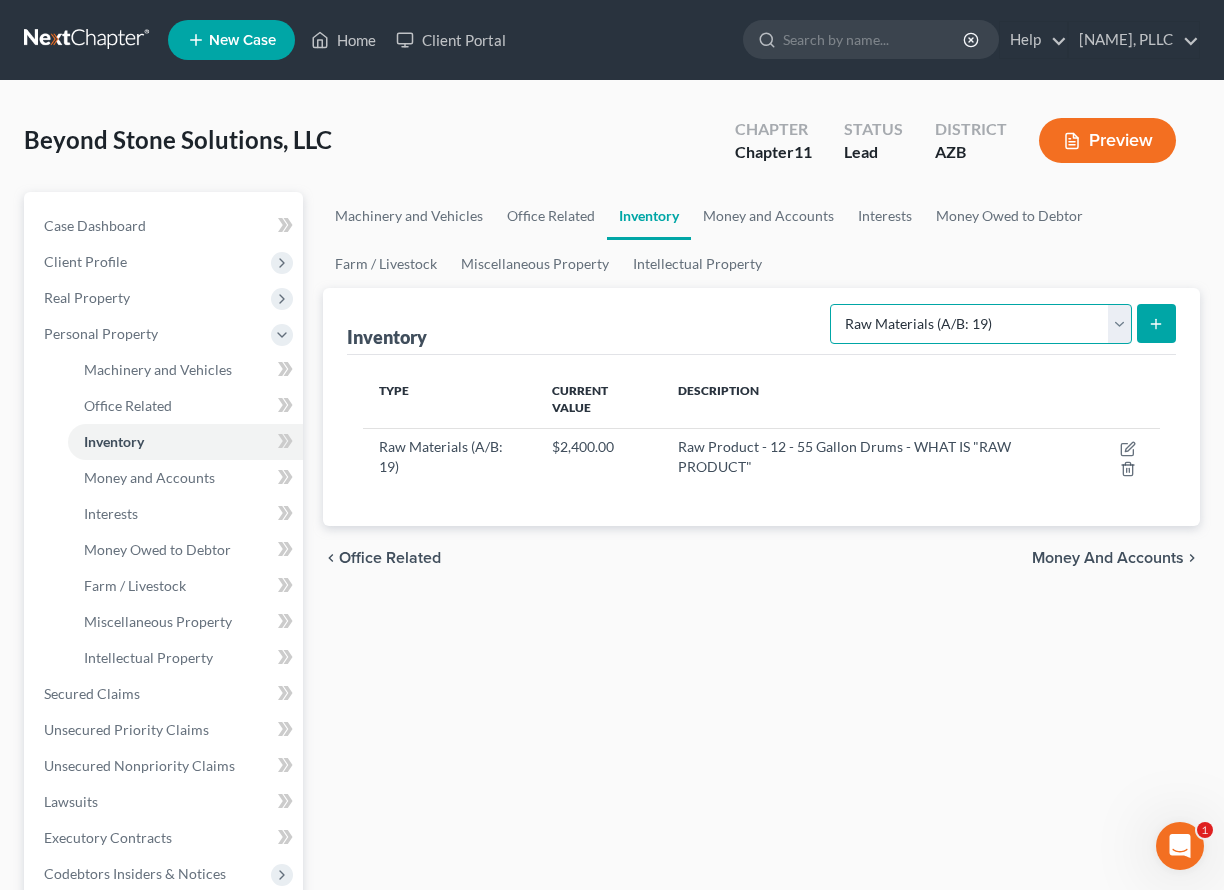 select on "finished_goods" 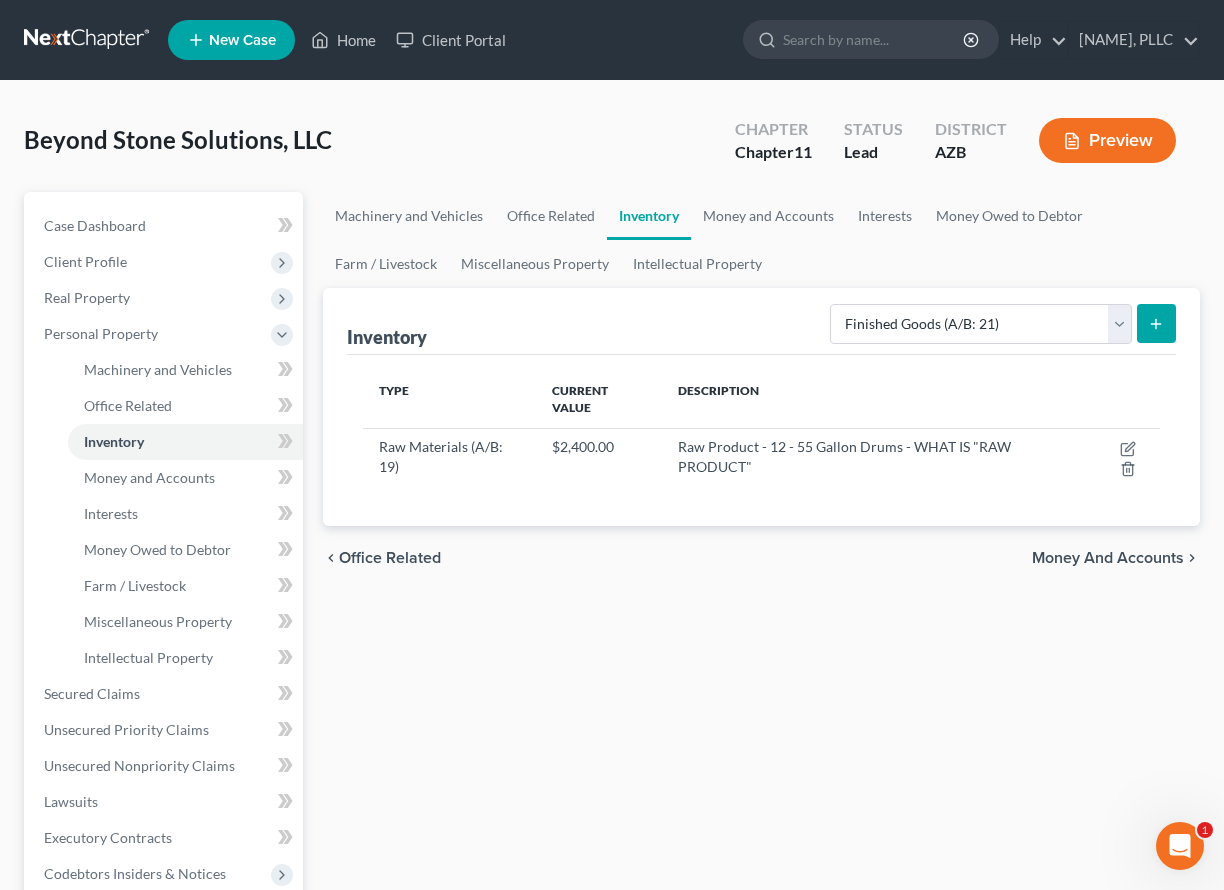 click 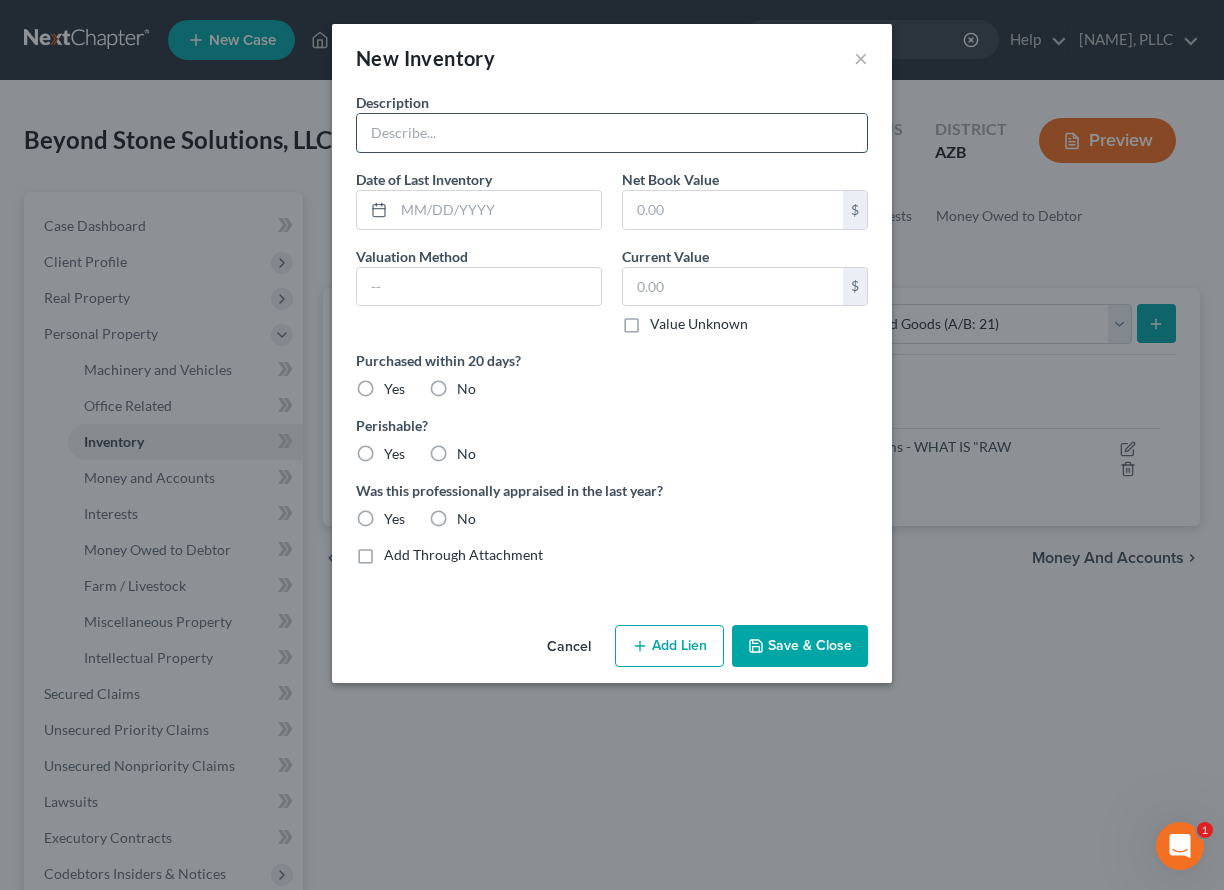 click at bounding box center [612, 133] 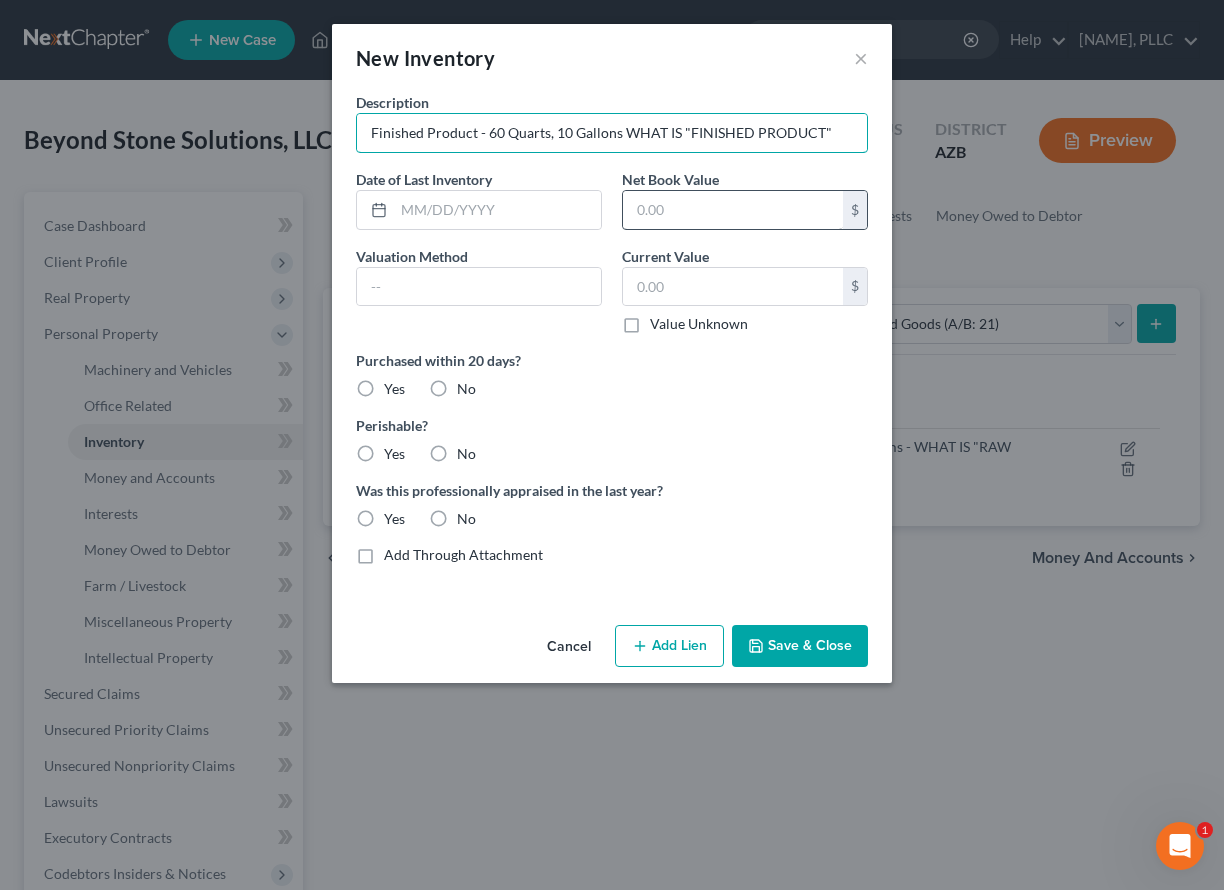 type on "Finished Product - 60 Quarts, 10 Gallons WHAT IS "FINISHED PRODUCT"" 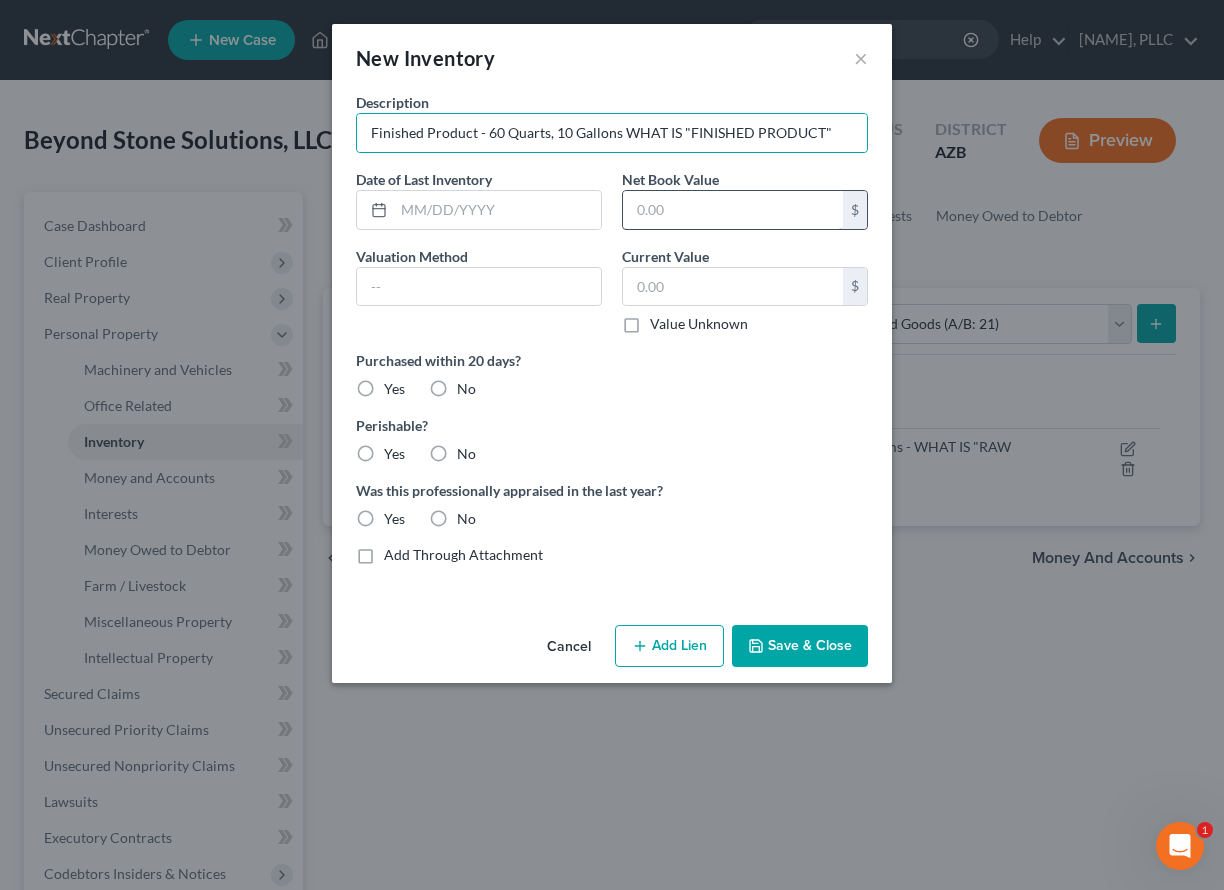 click at bounding box center (733, 210) 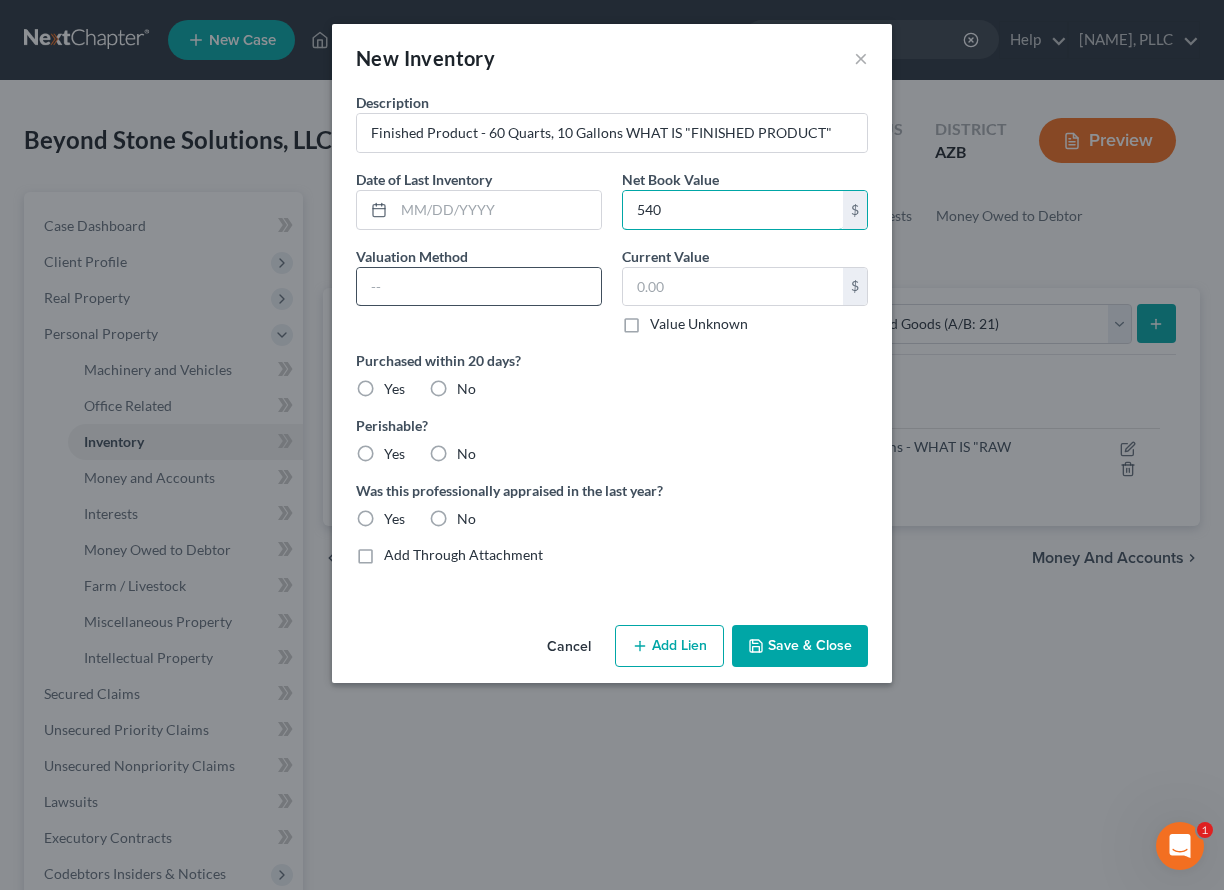 type on "540" 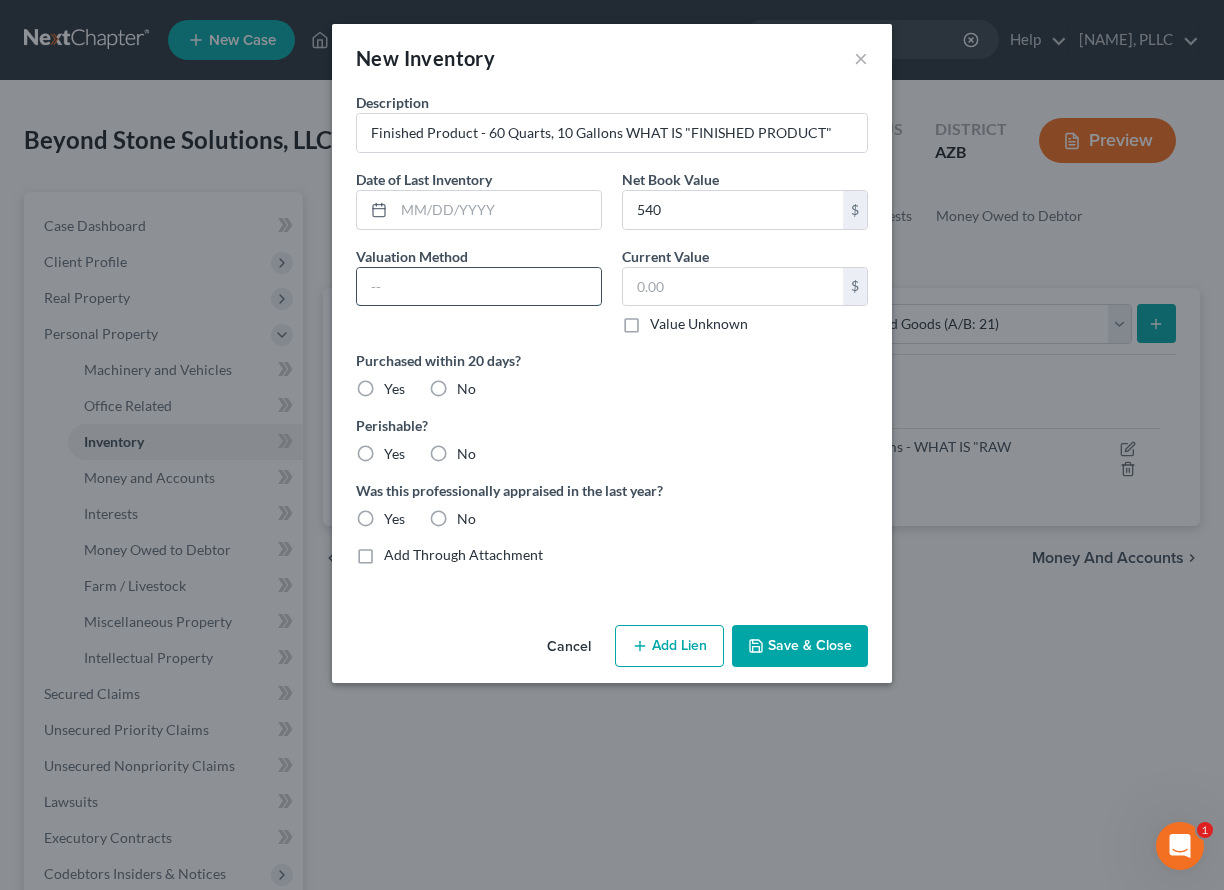 click at bounding box center [479, 287] 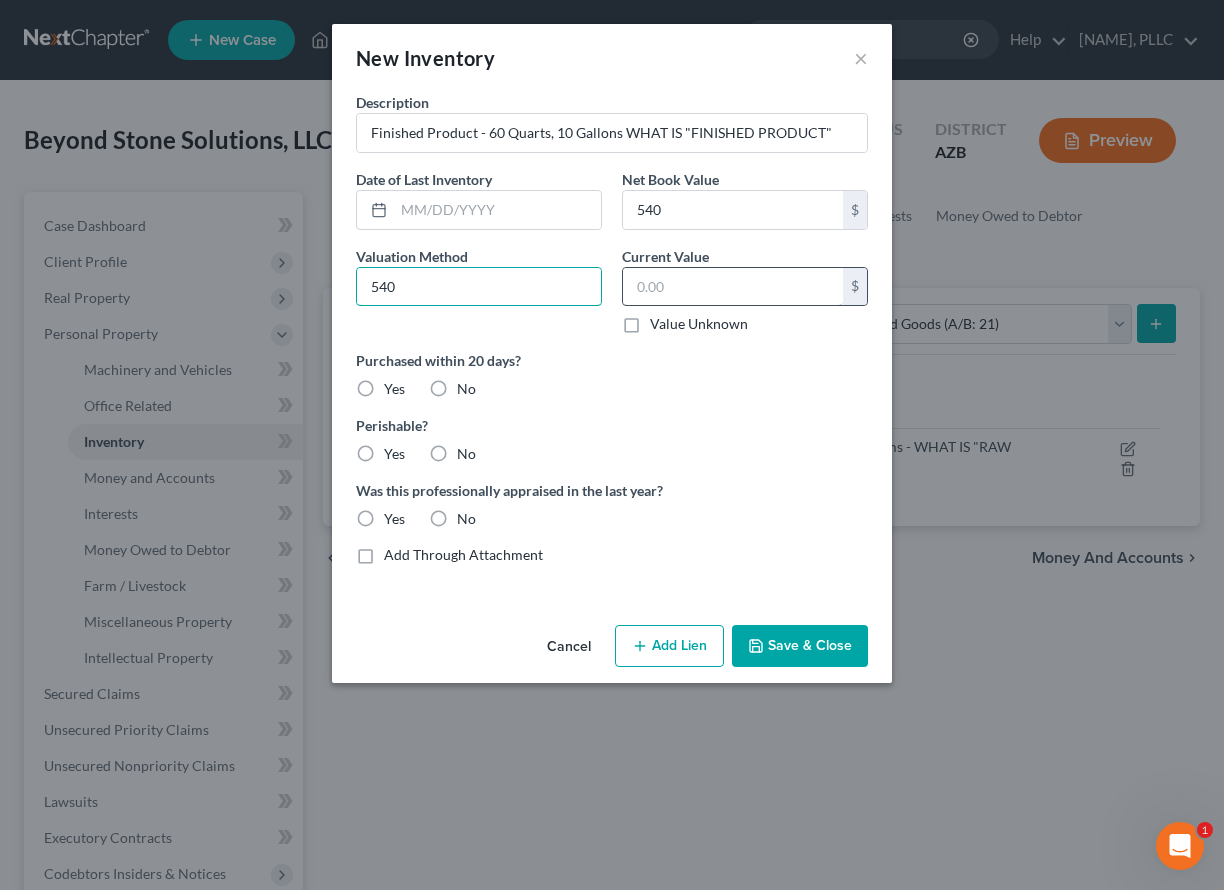 type on "540" 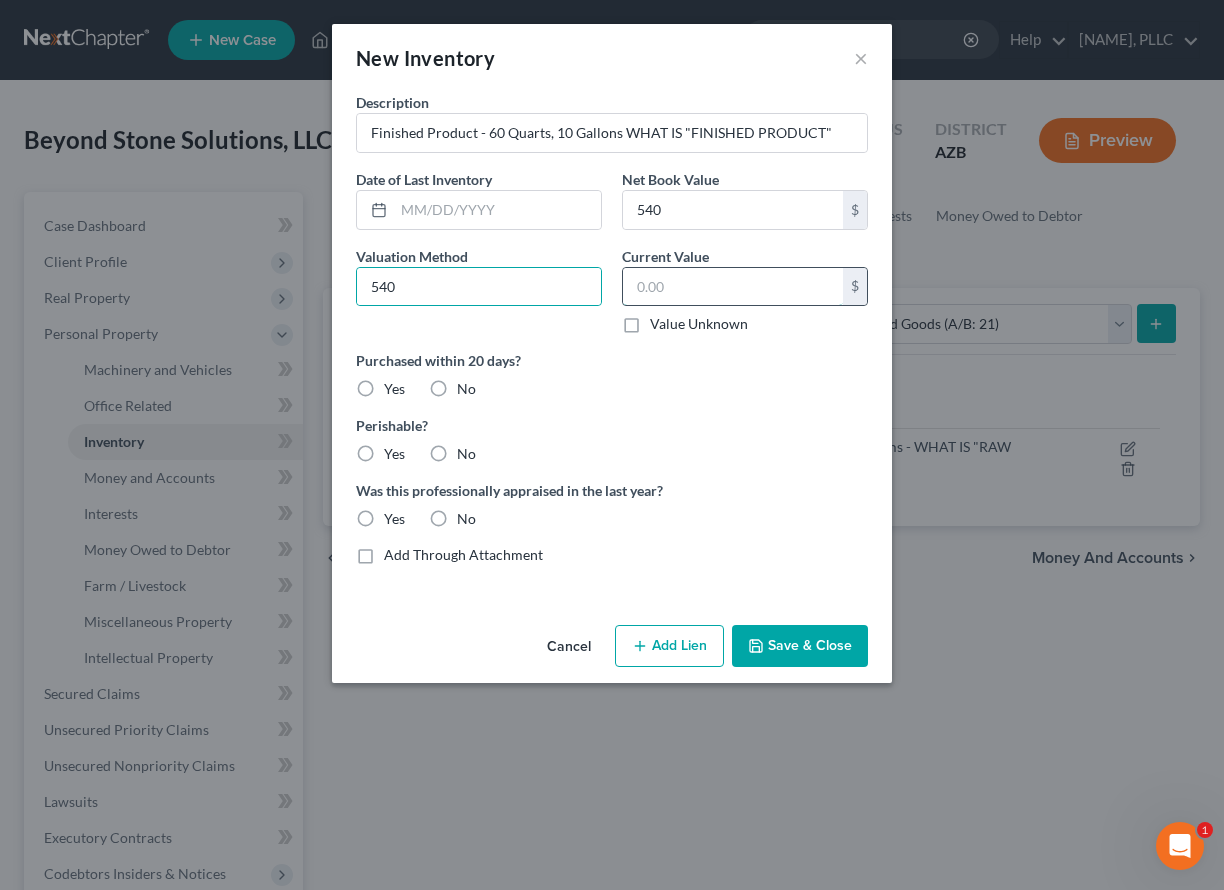 click at bounding box center [733, 287] 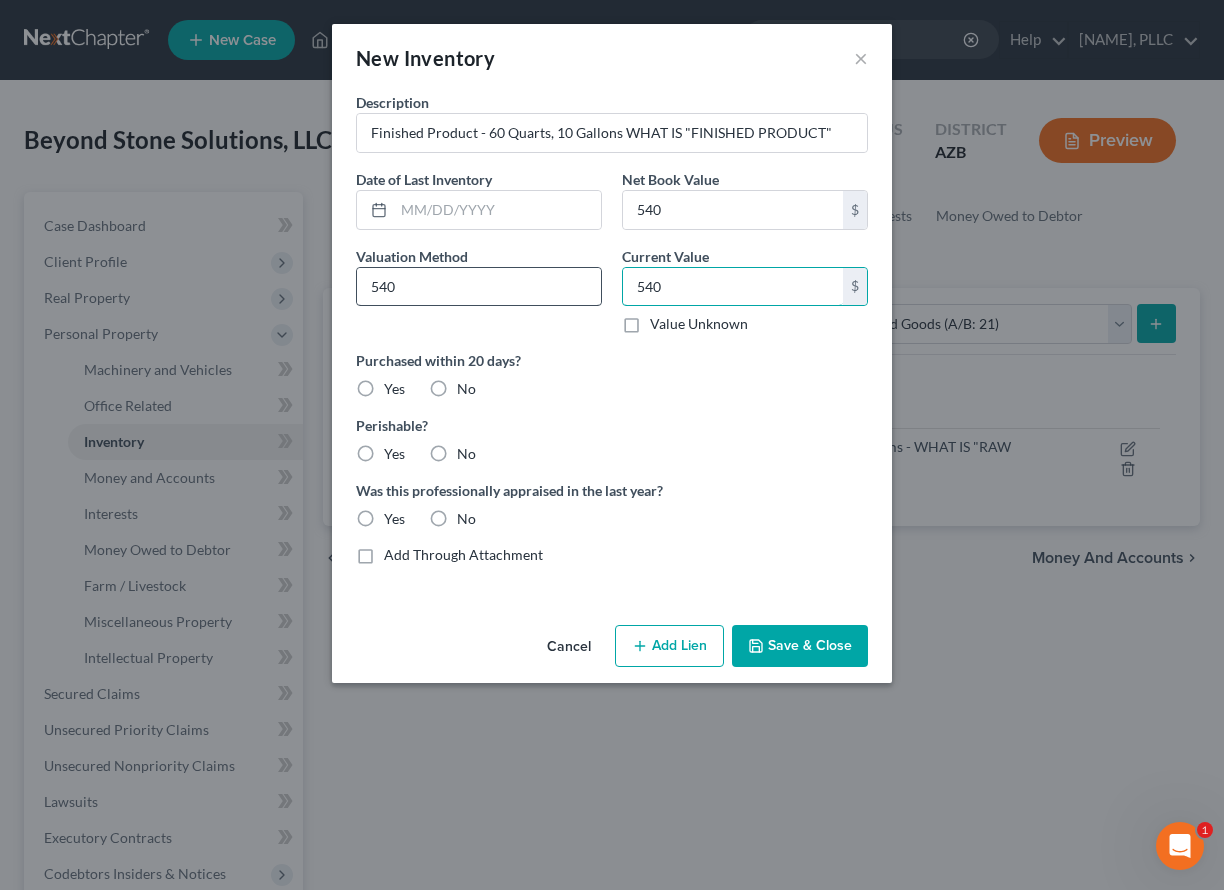 type on "540" 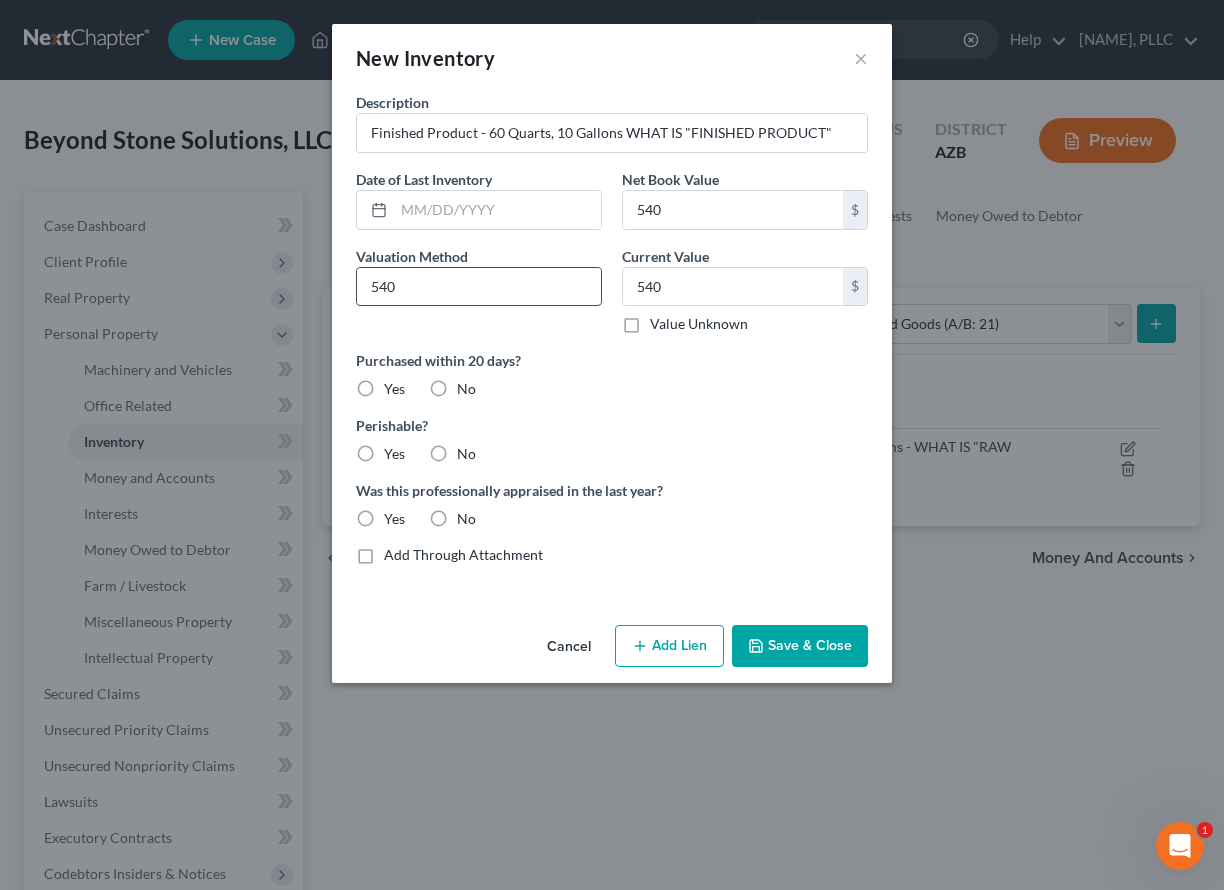 click on "540" at bounding box center [479, 287] 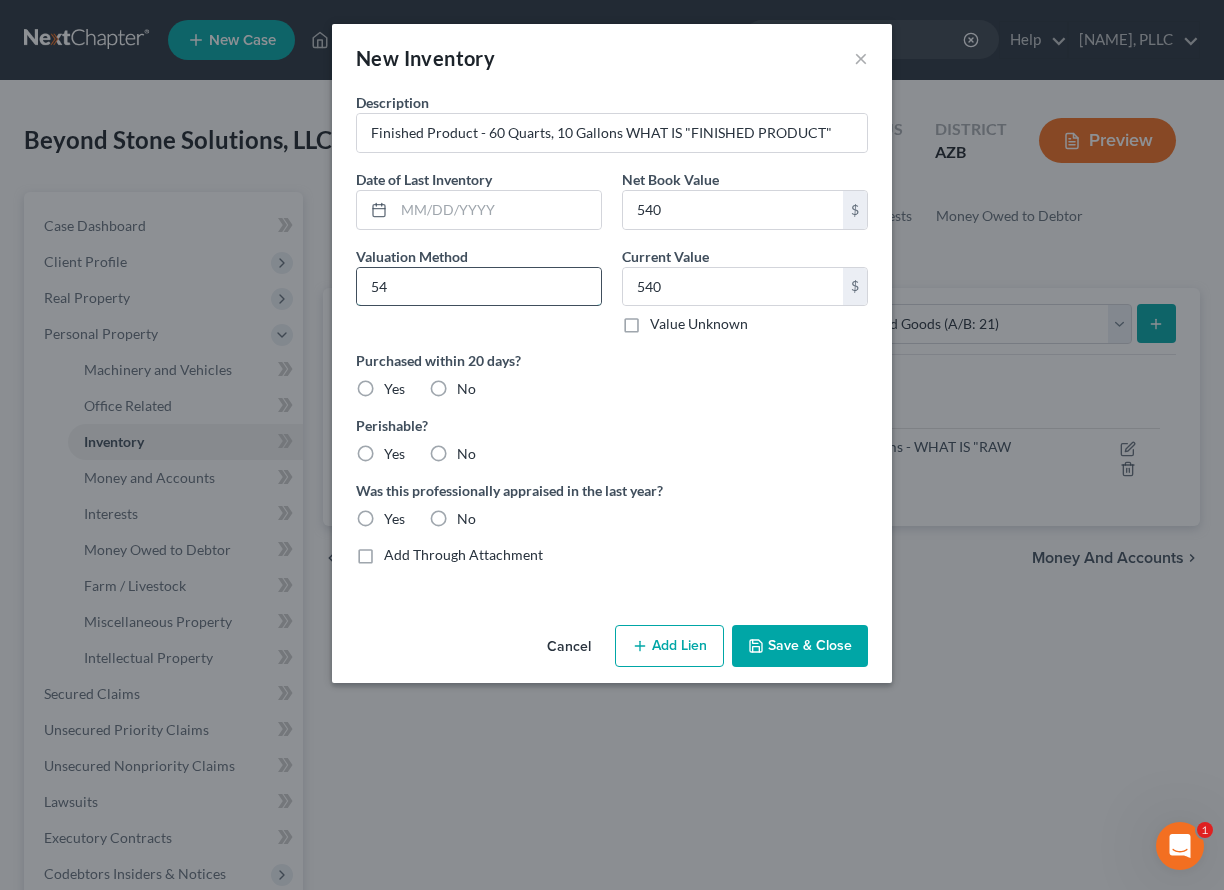 type on "5" 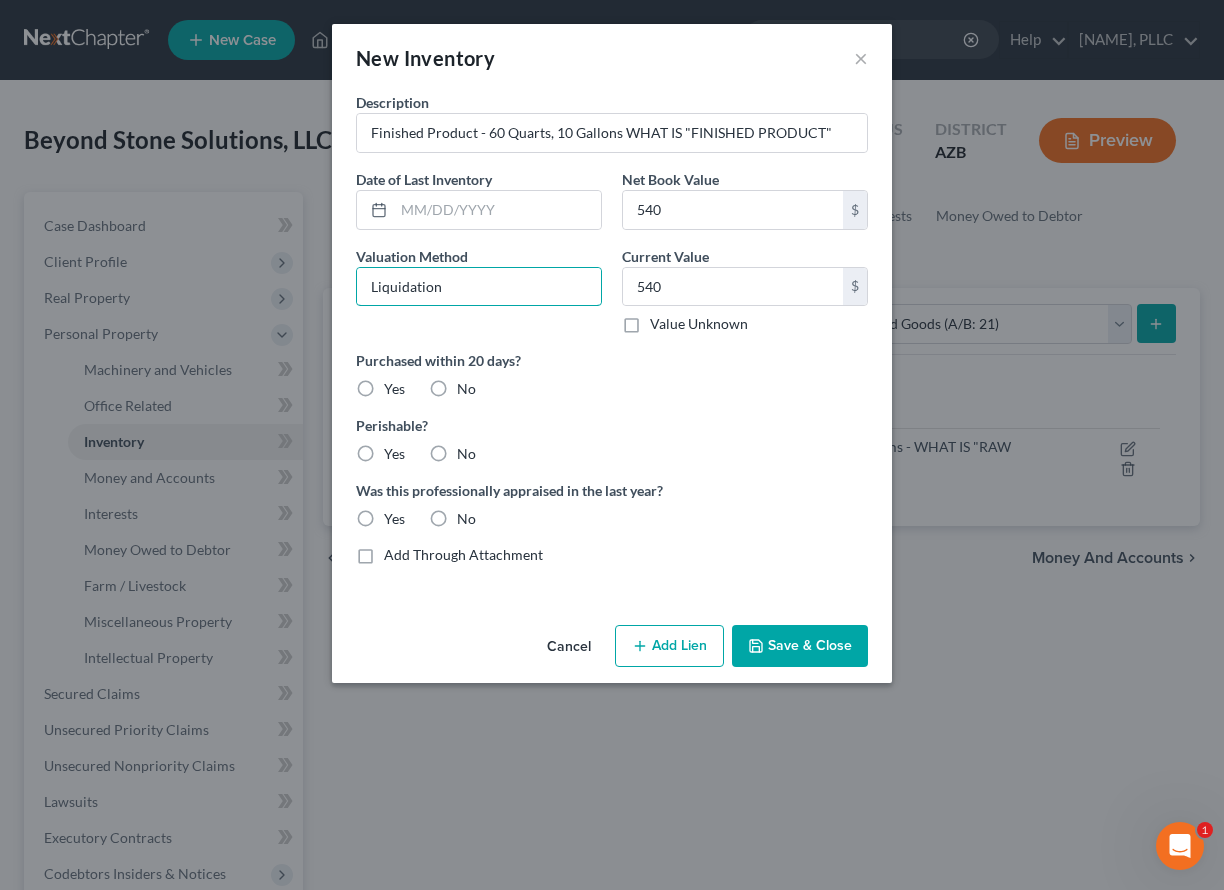type on "Liquidation" 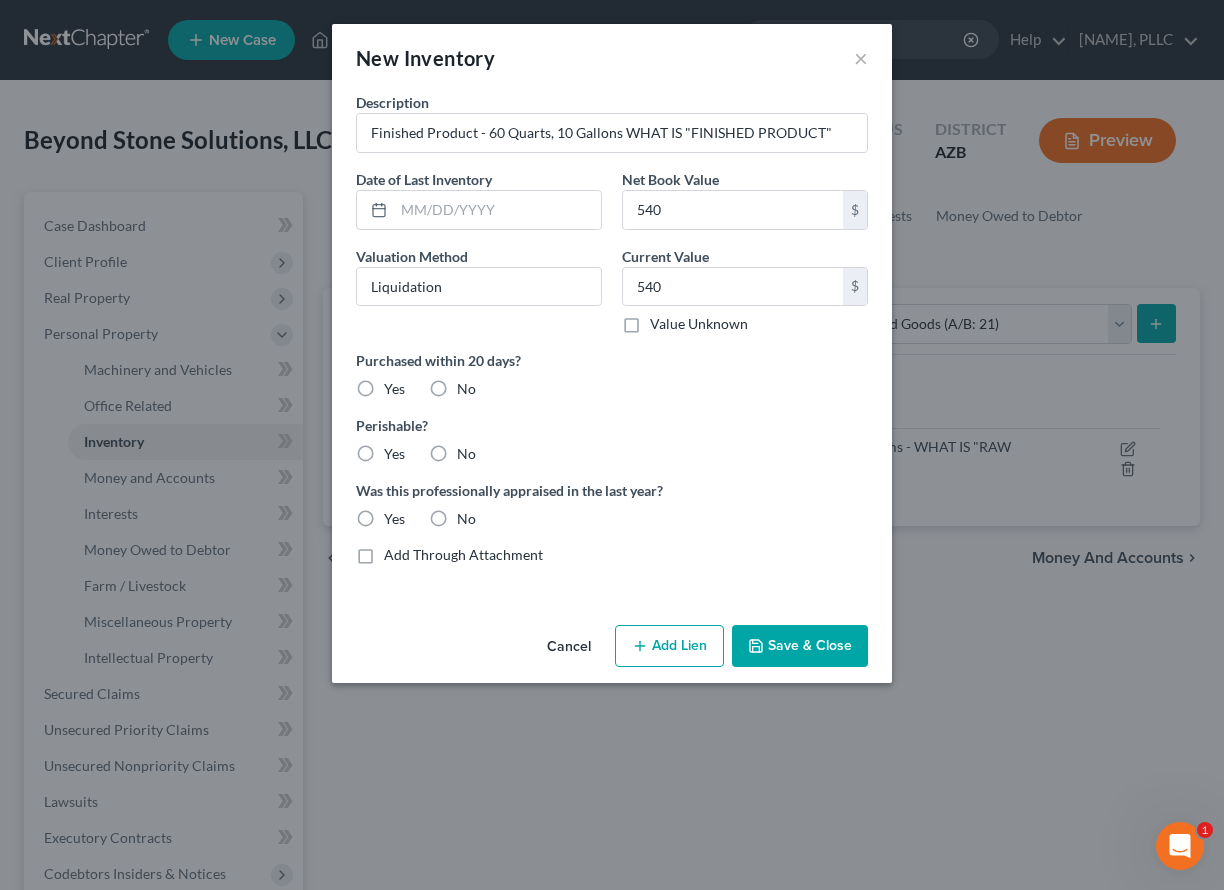 click on "No" at bounding box center (466, 389) 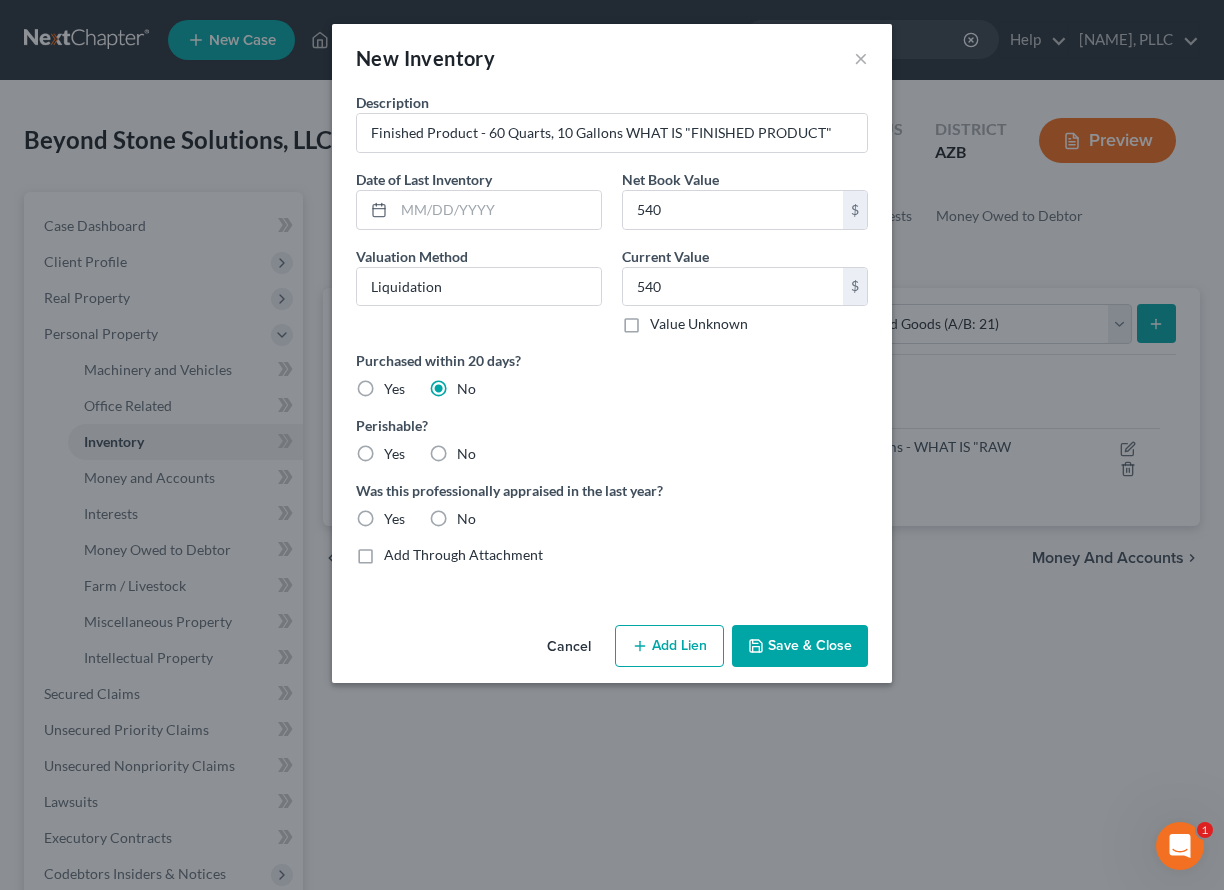 click on "No" at bounding box center (466, 454) 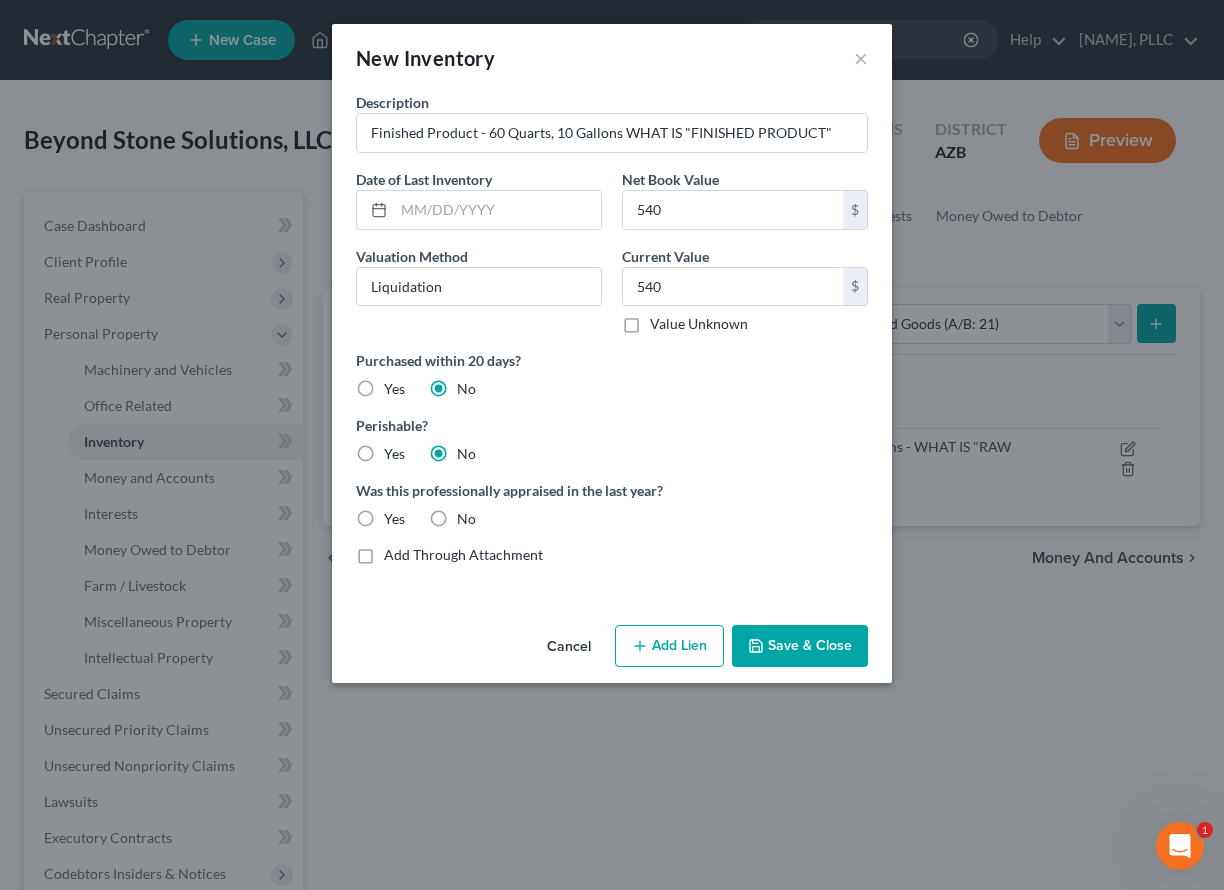 click on "No" at bounding box center (466, 519) 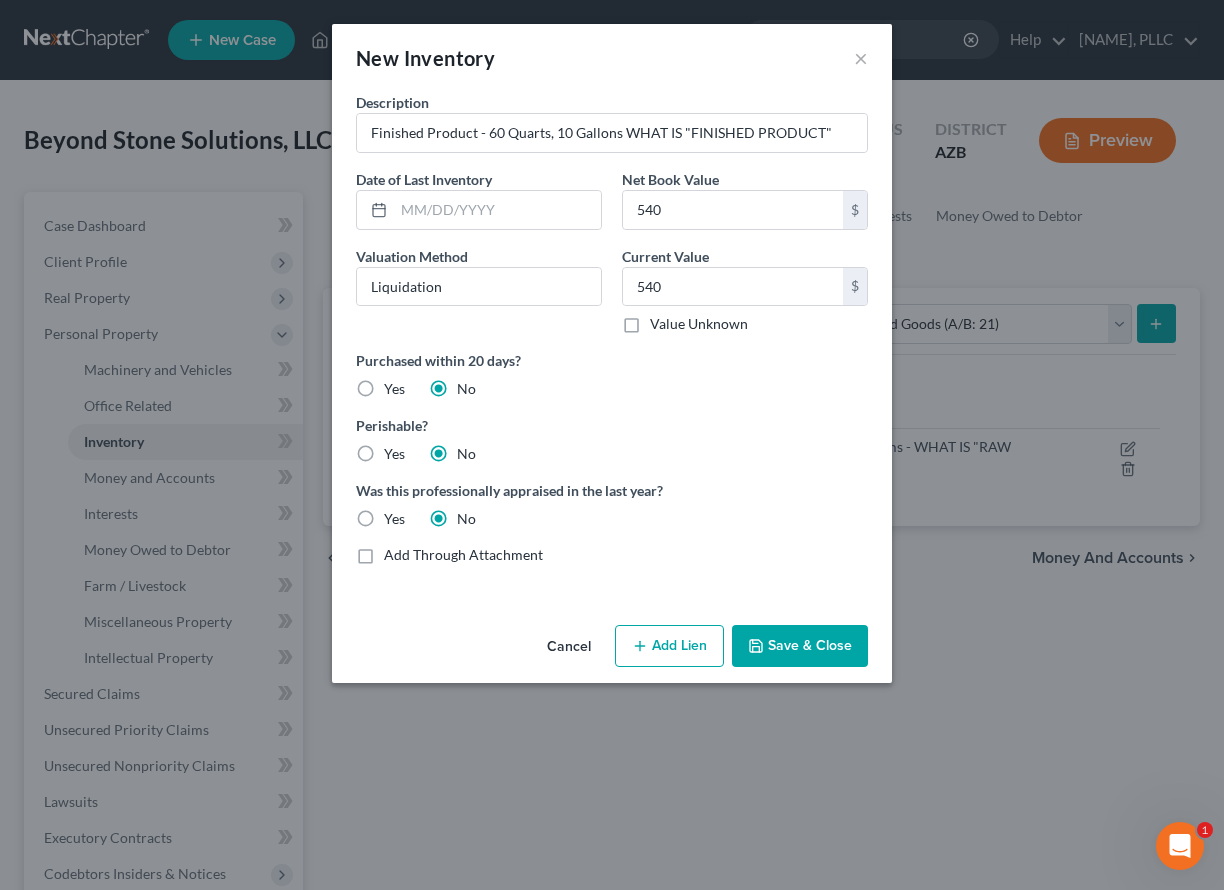 click on "Save & Close" at bounding box center [800, 646] 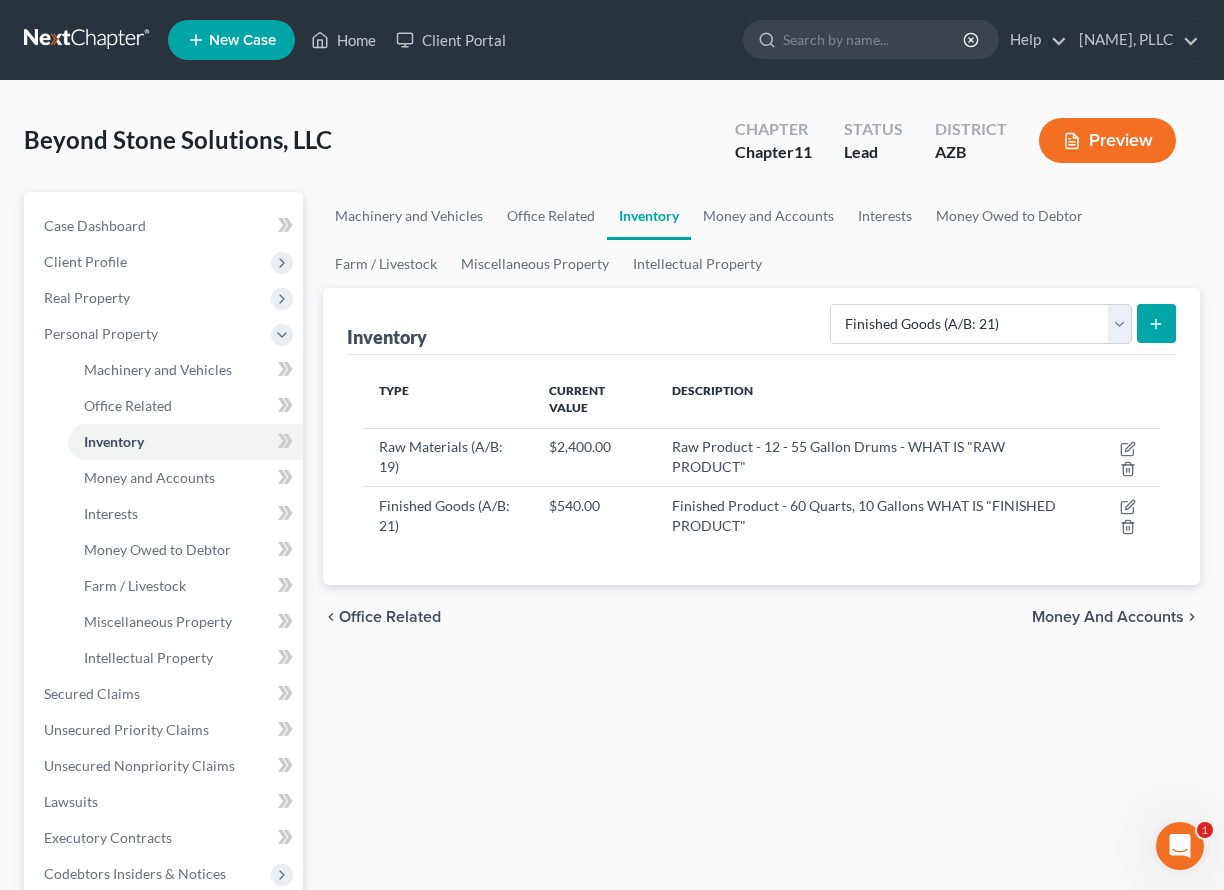 click 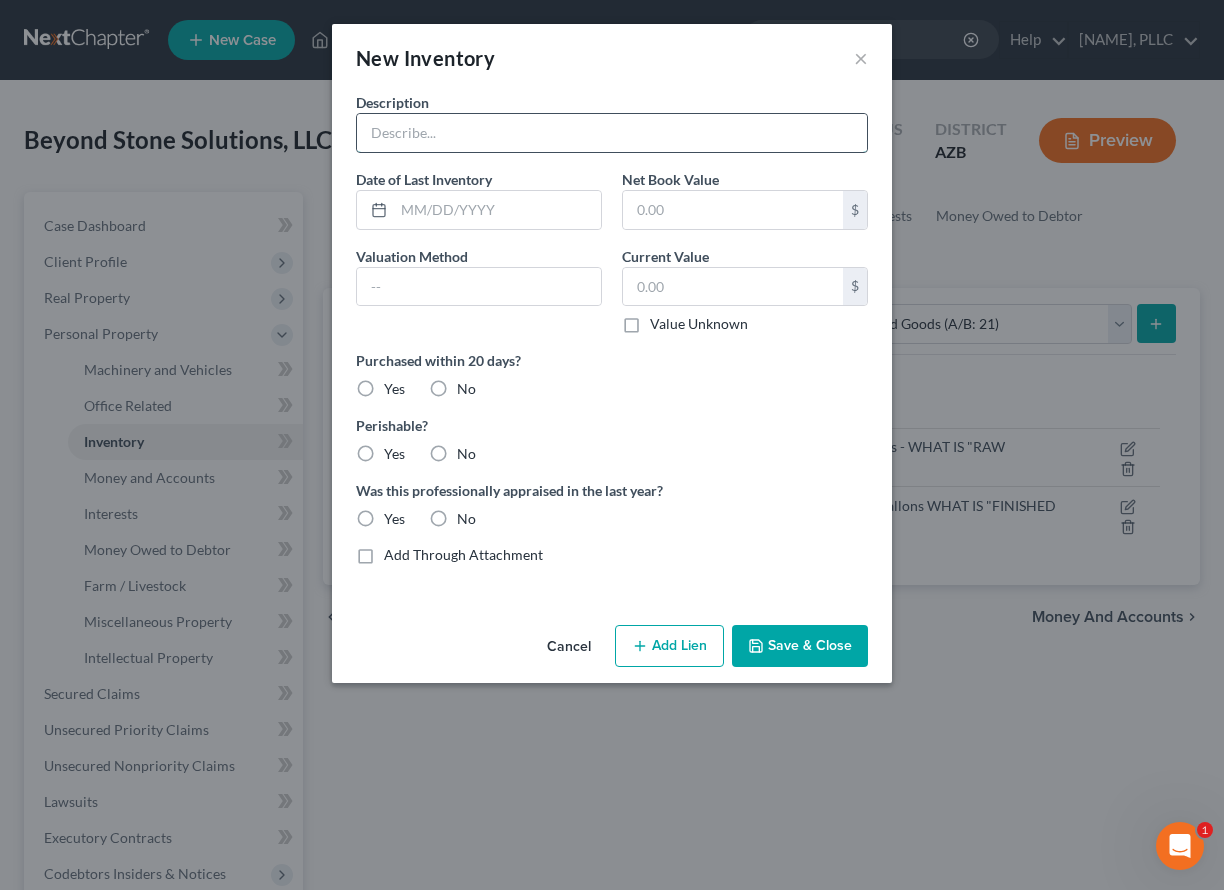 click at bounding box center (612, 133) 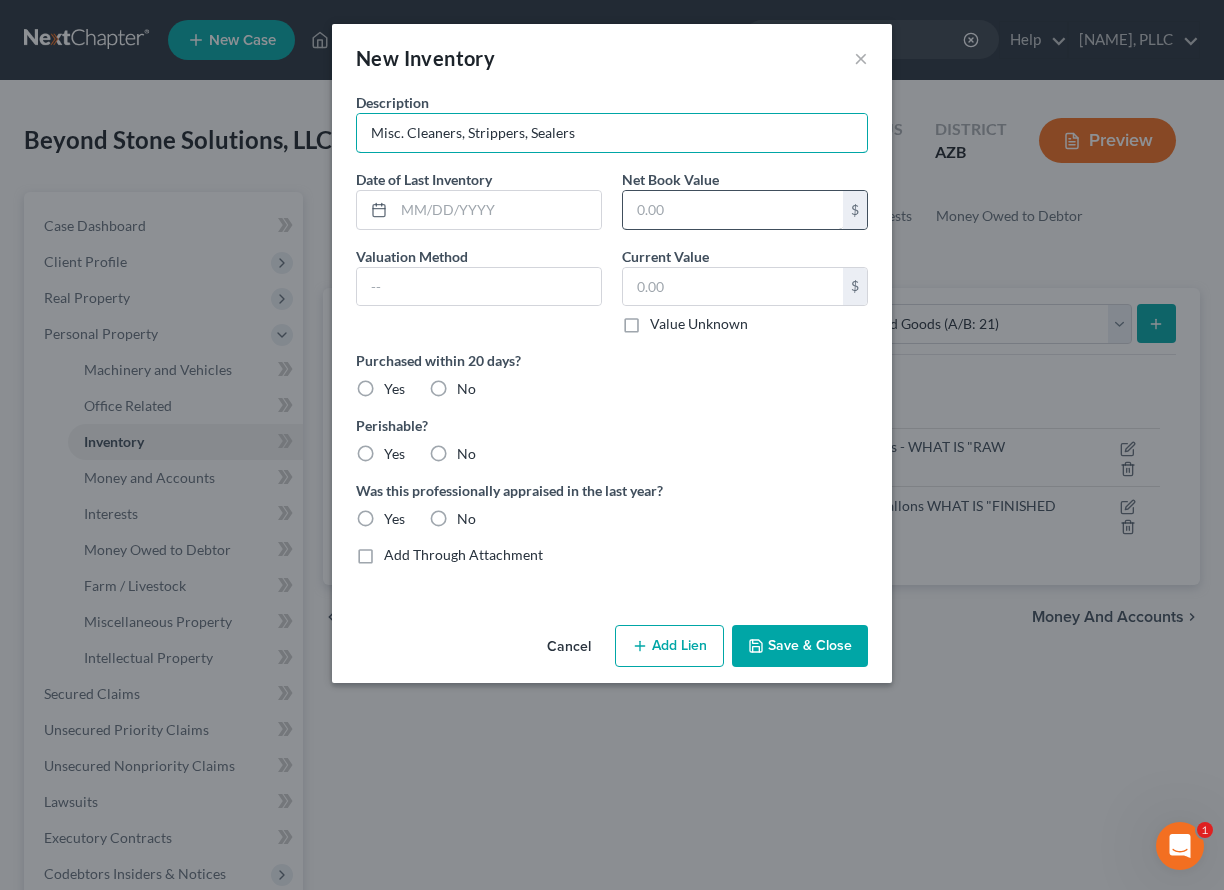 type on "Misc. Cleaners, Strippers, Sealers" 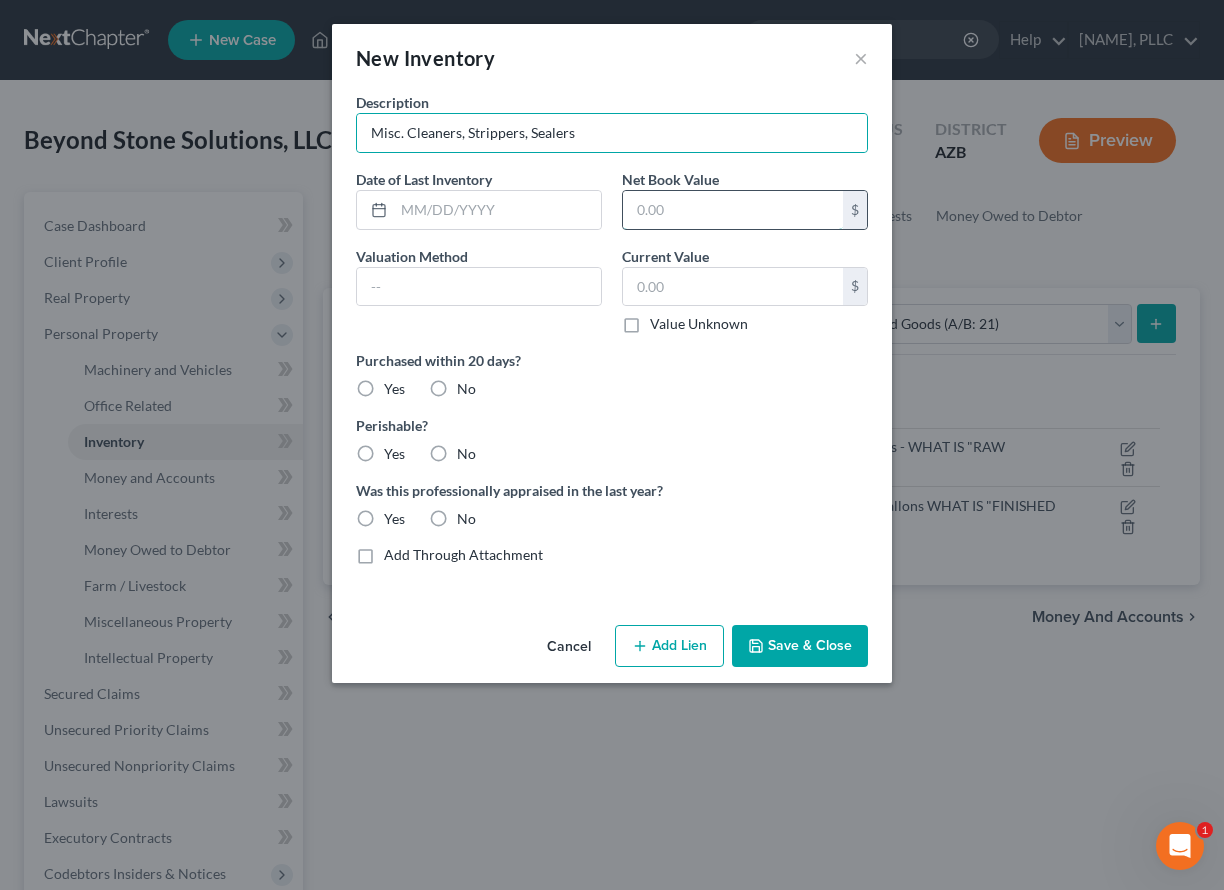 click at bounding box center (733, 210) 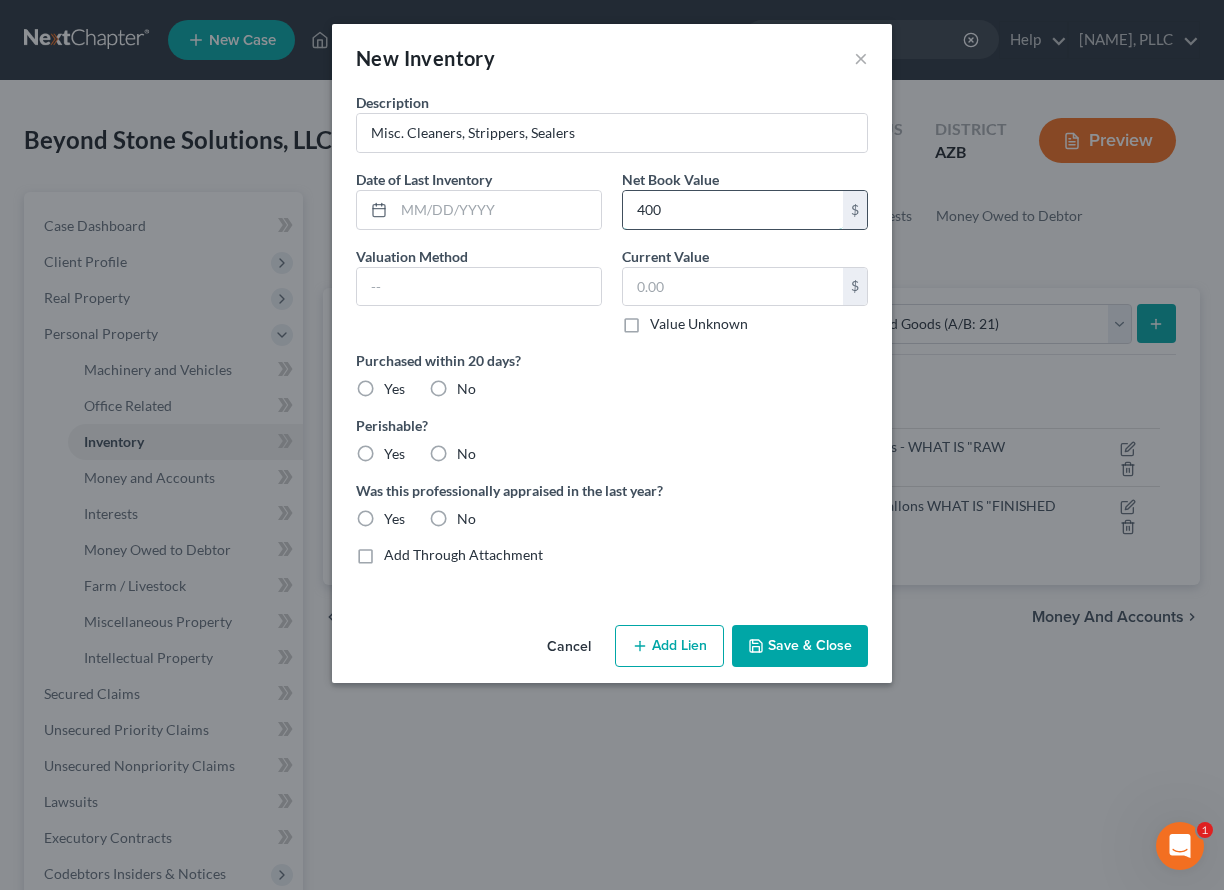 type on "400" 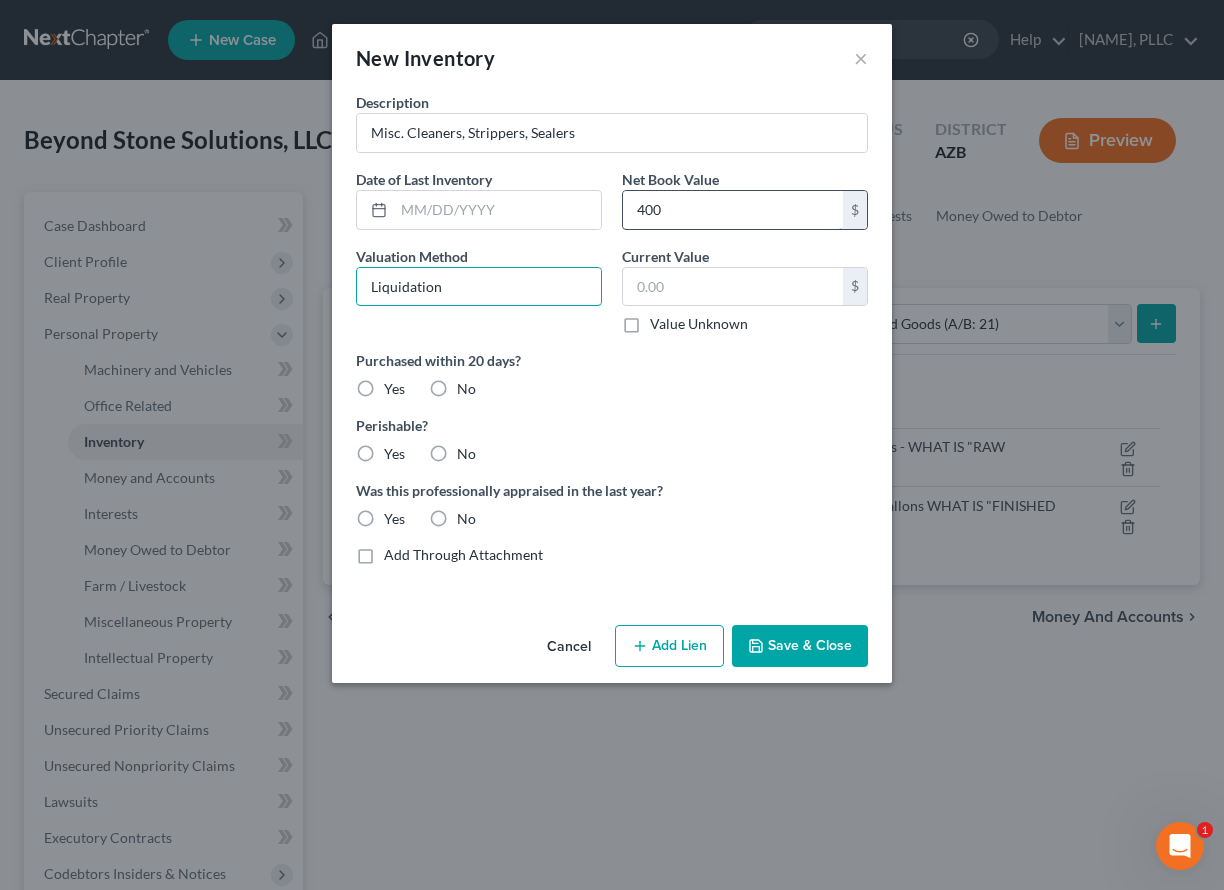 type on "Liquidation" 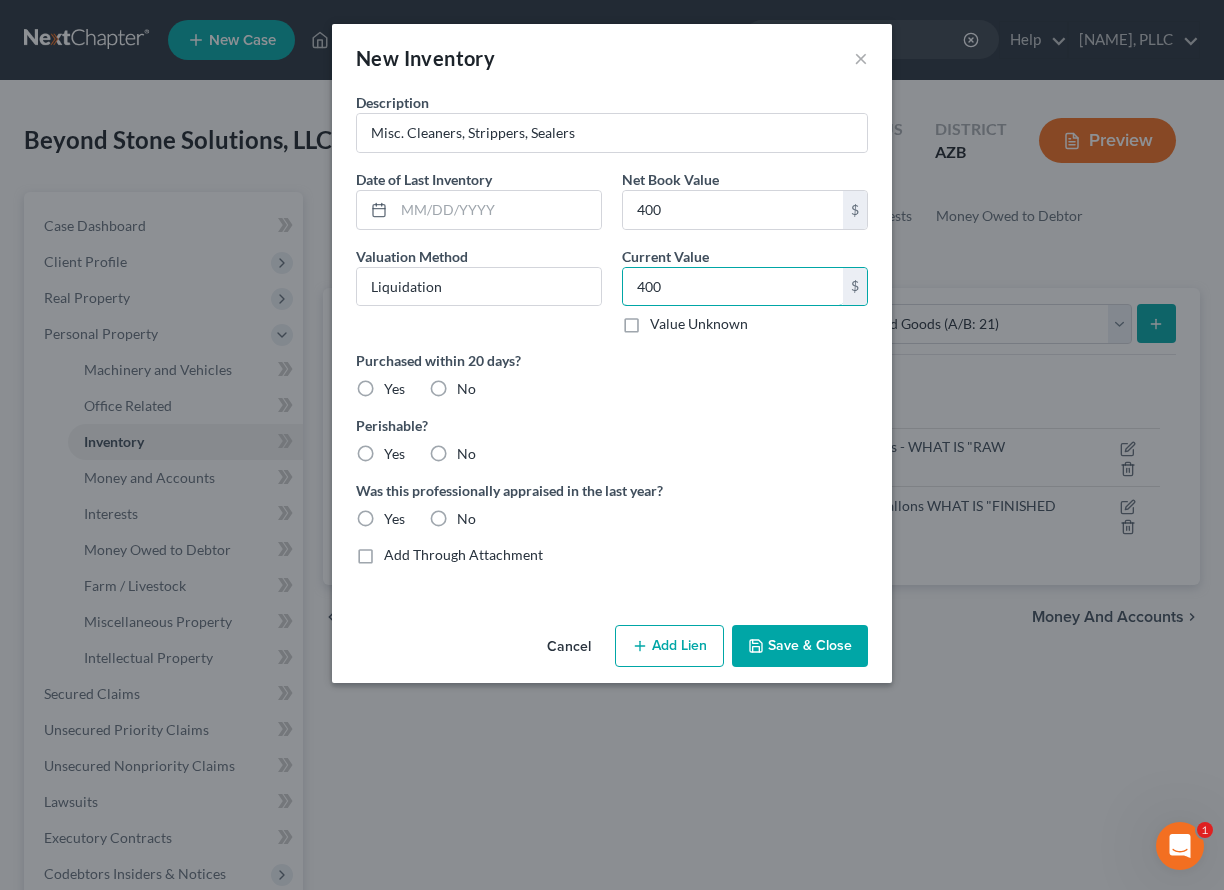 type on "400" 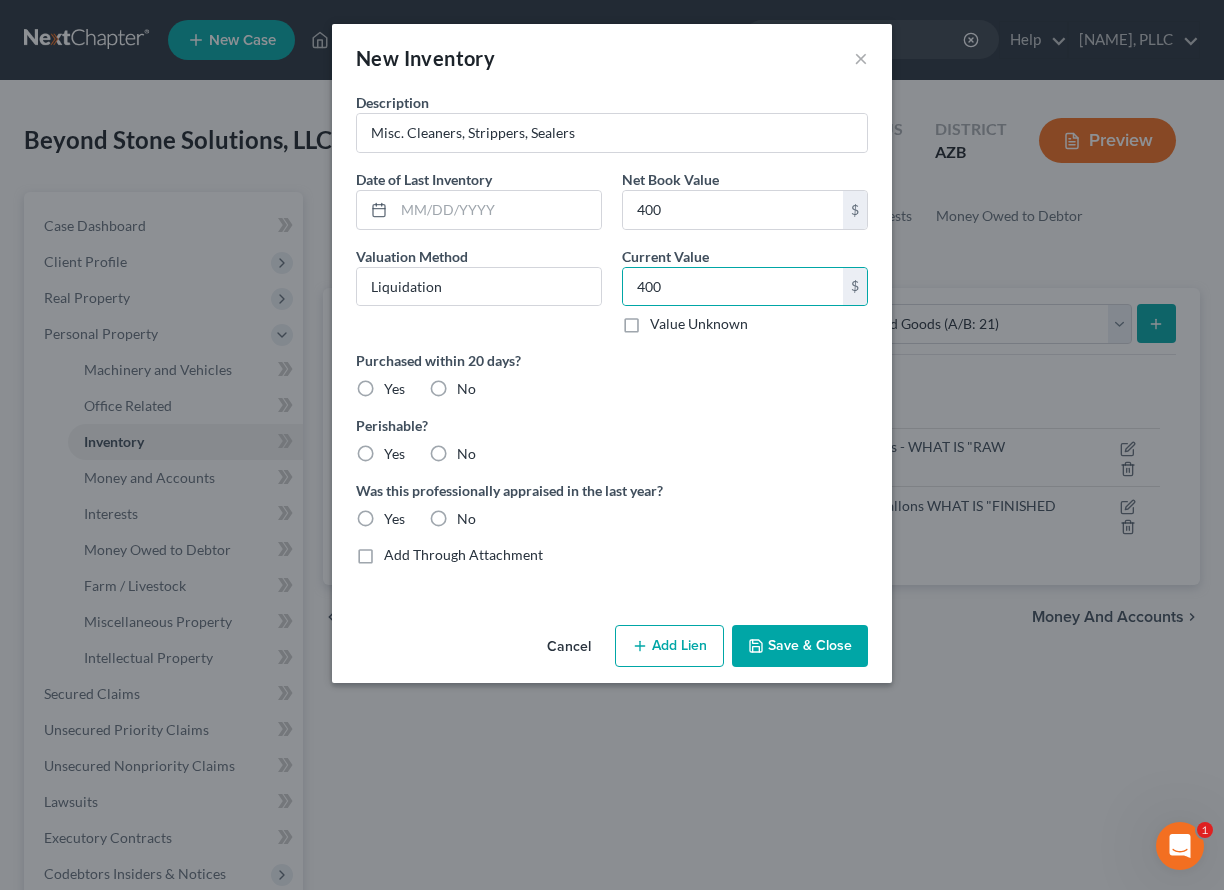click on "No" at bounding box center [466, 389] 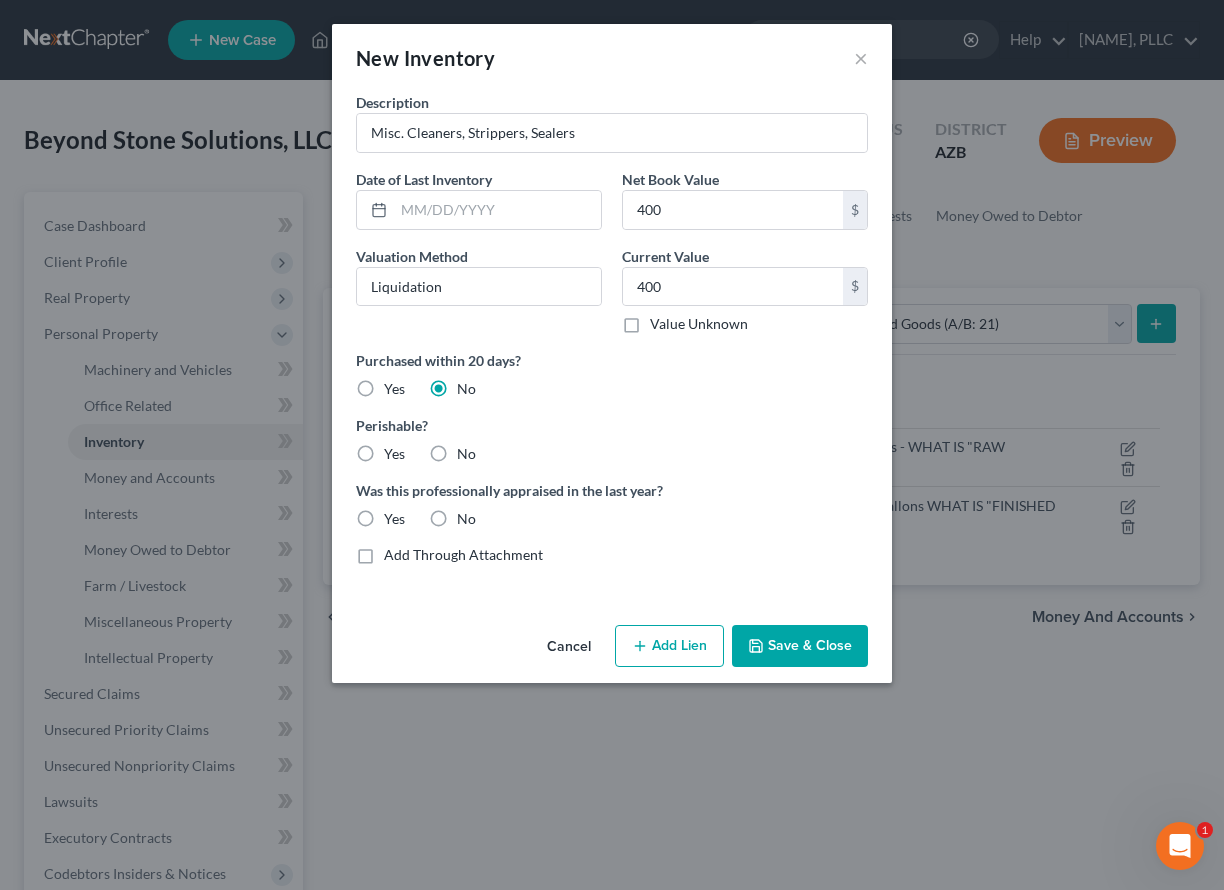 click on "No" at bounding box center (466, 454) 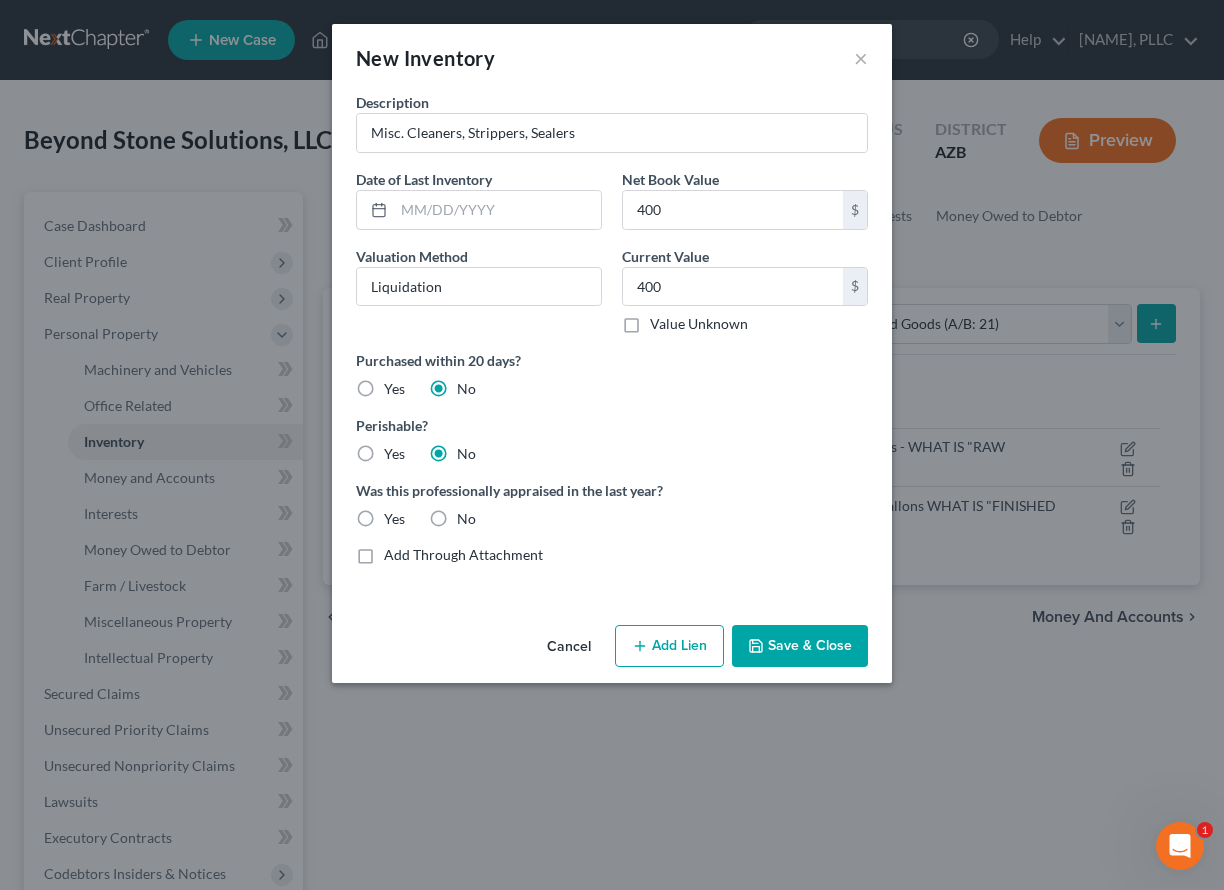 click on "No" at bounding box center (466, 519) 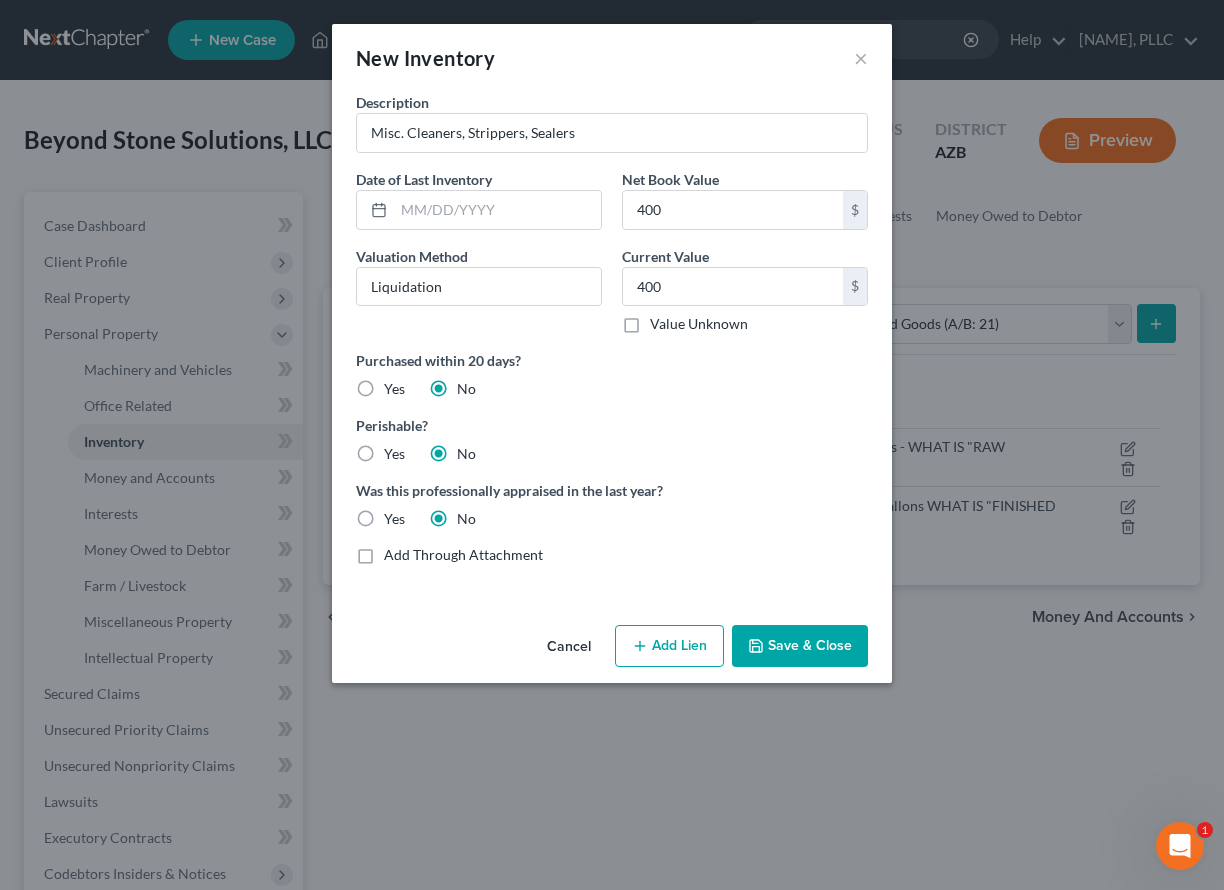 click on "Save & Close" at bounding box center [800, 646] 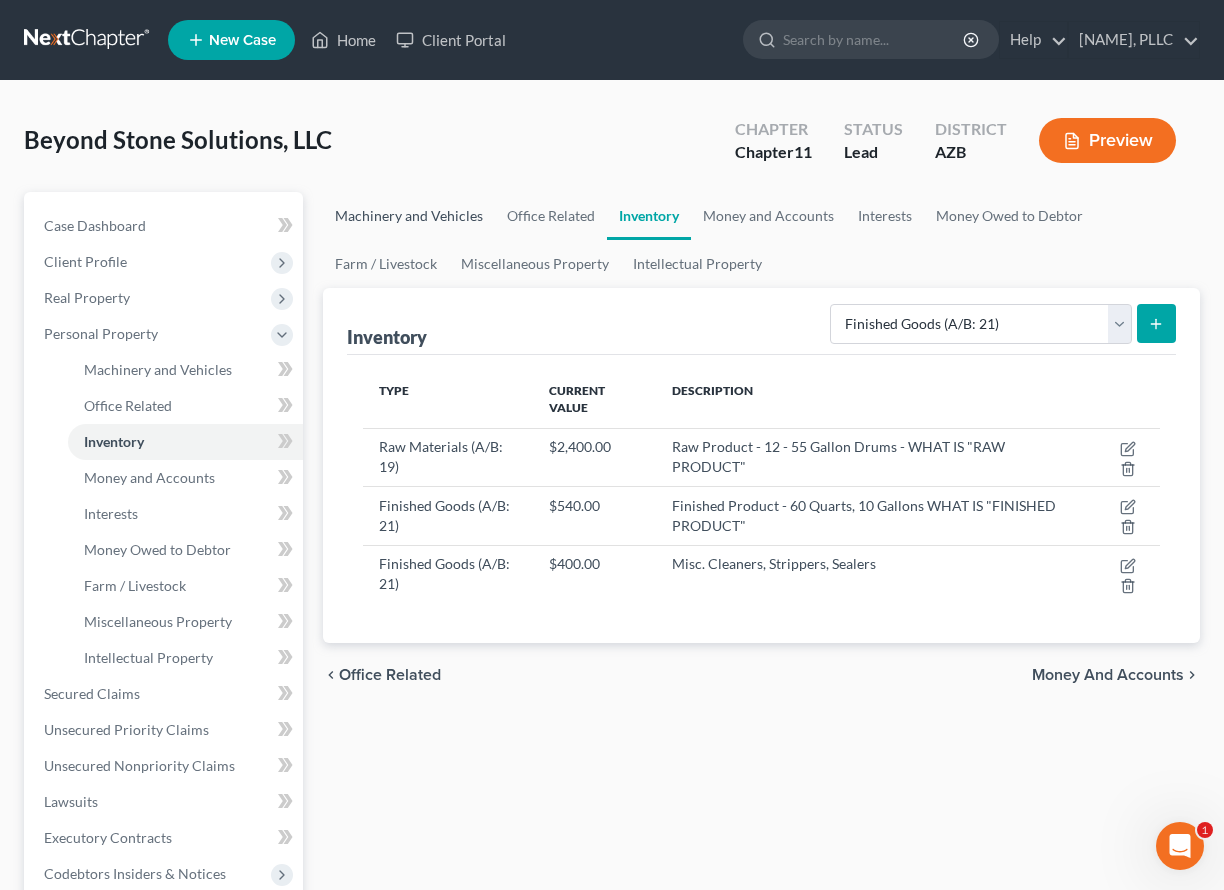 click on "Machinery and Vehicles" at bounding box center (409, 216) 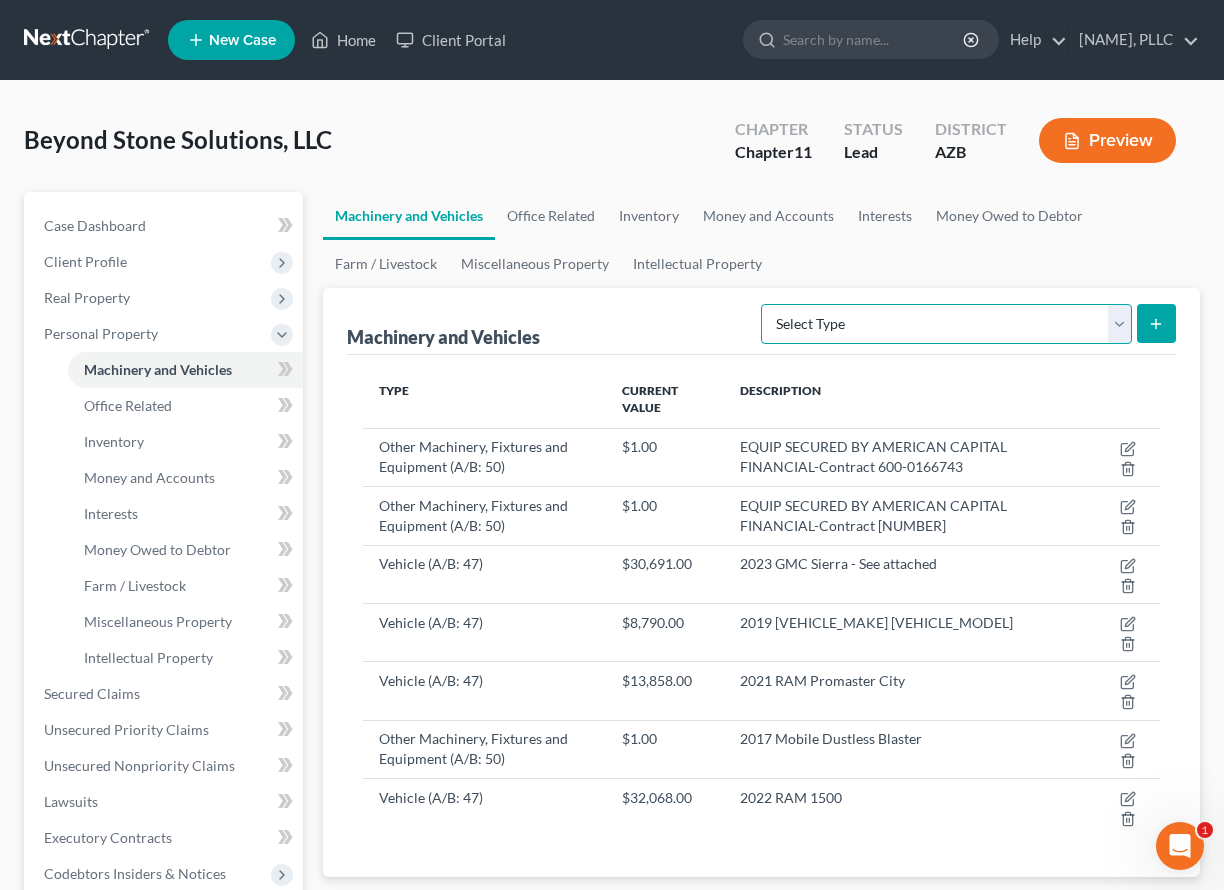 select on "other" 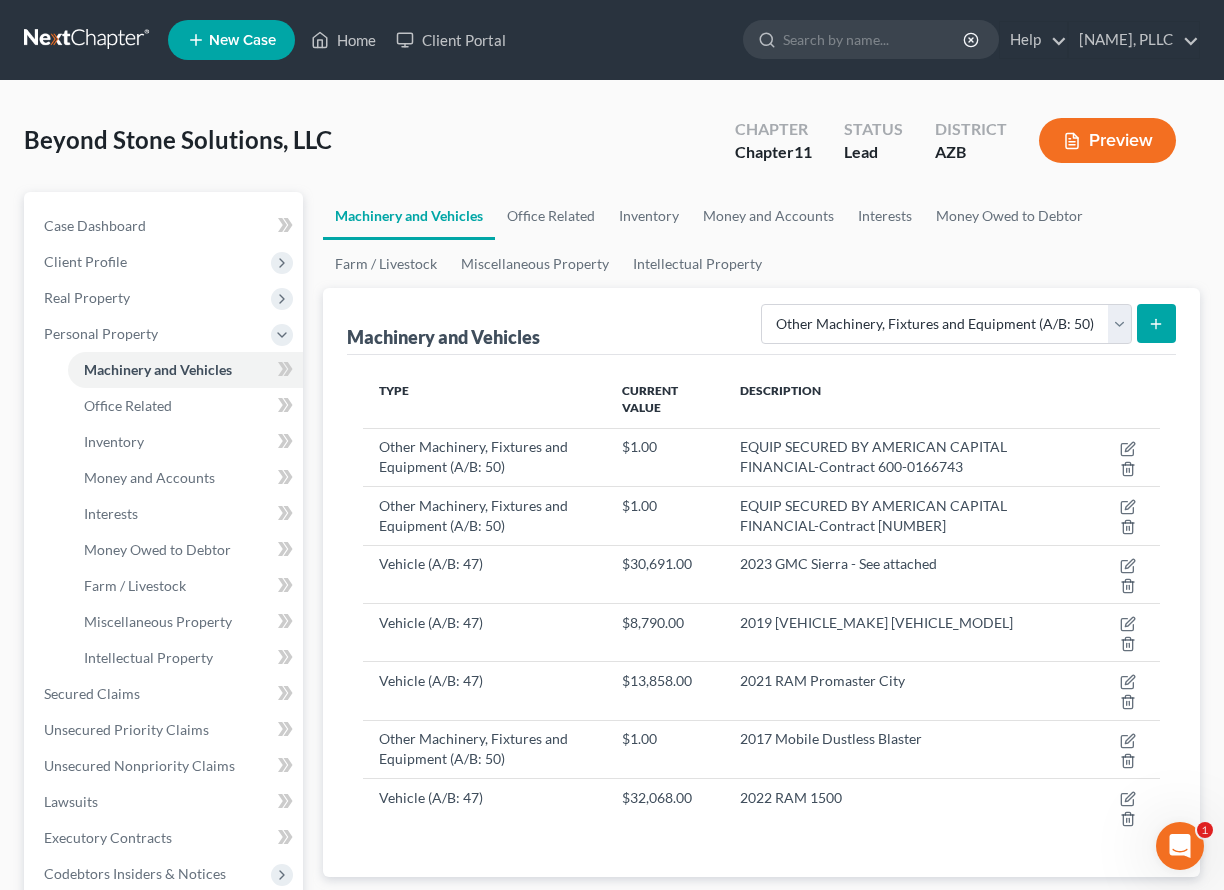 click 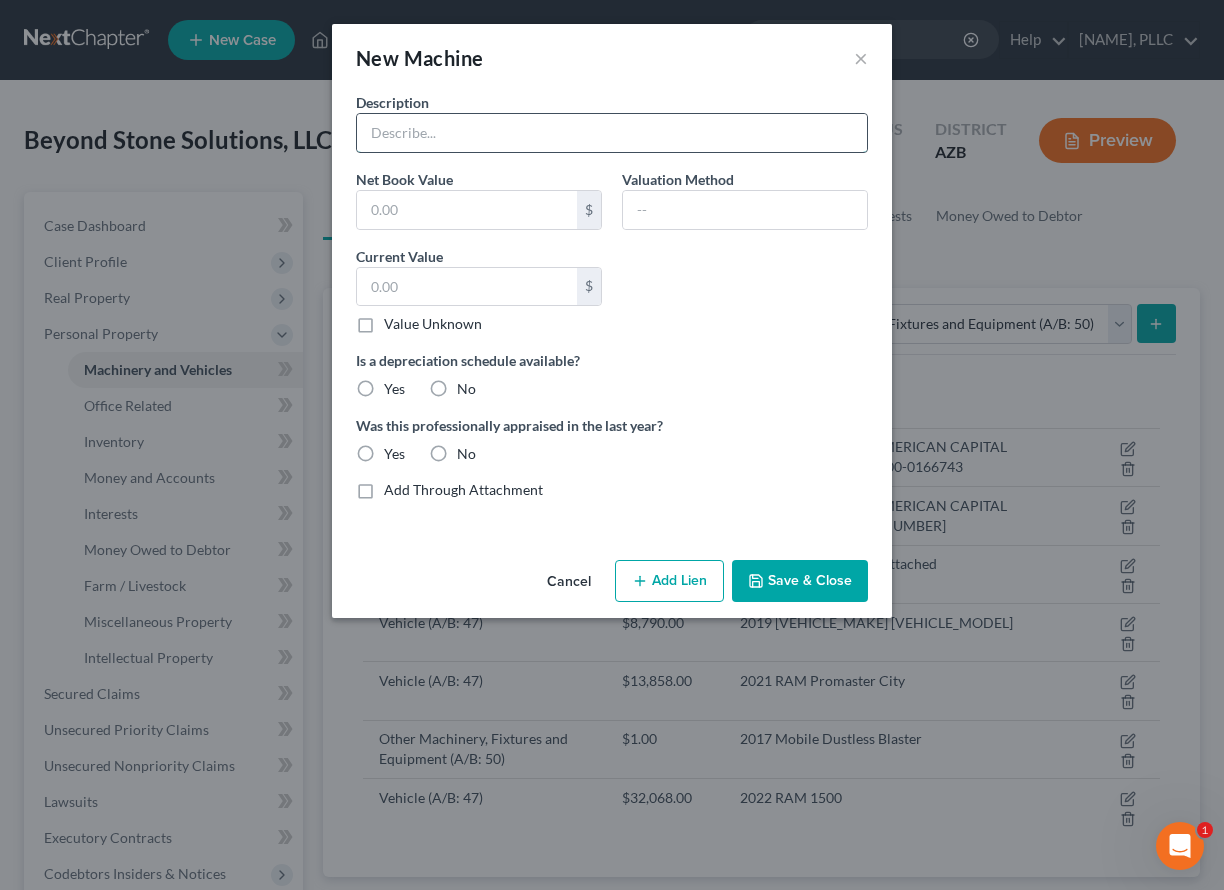 click at bounding box center (612, 133) 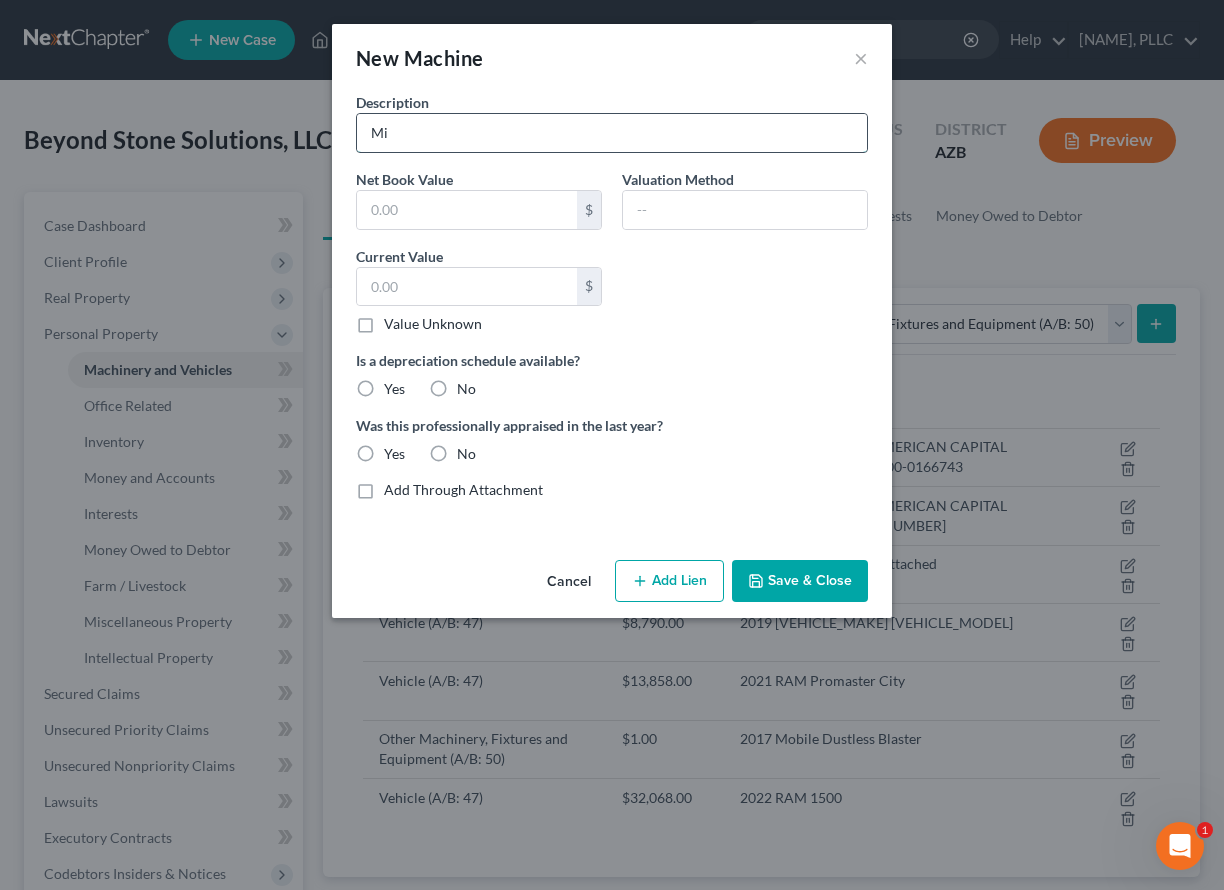 type on "M" 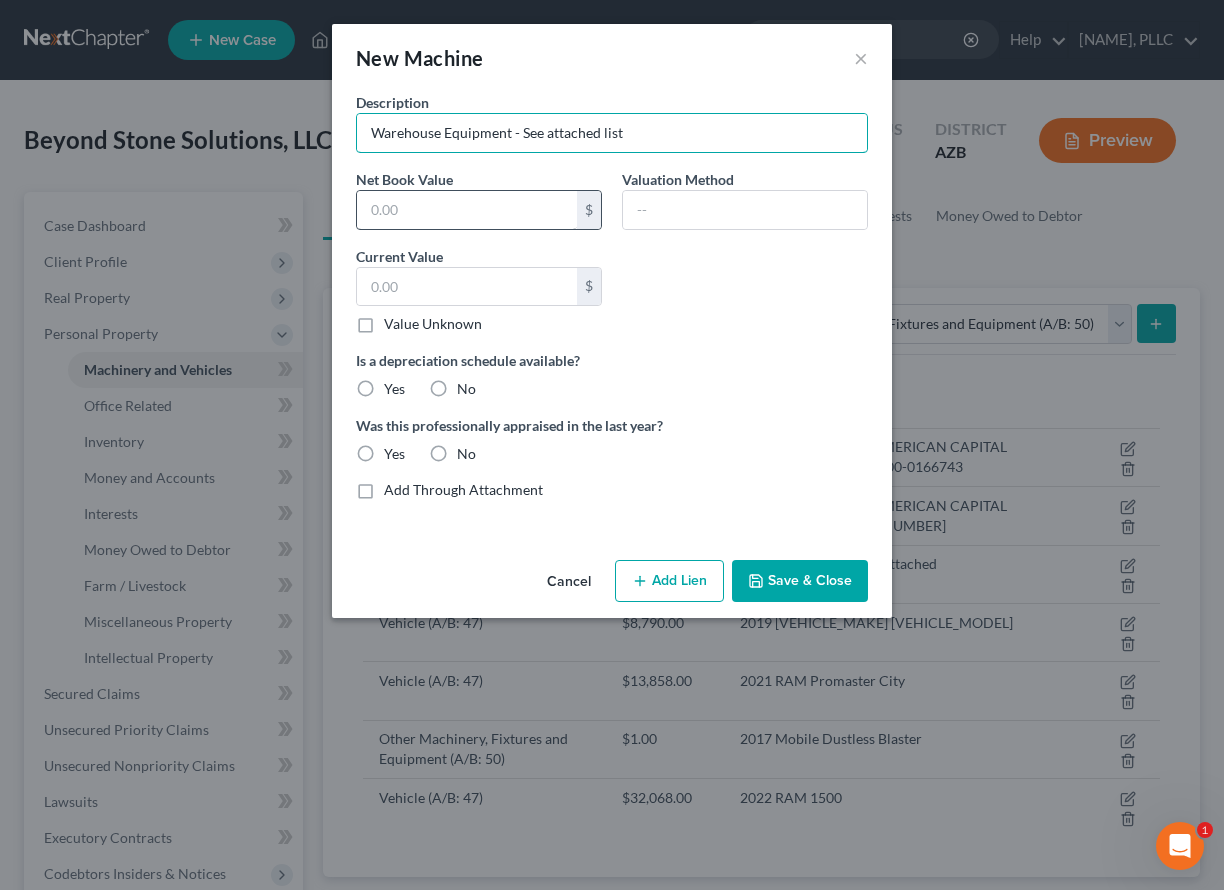 type on "Warehouse Equipment - See attached list" 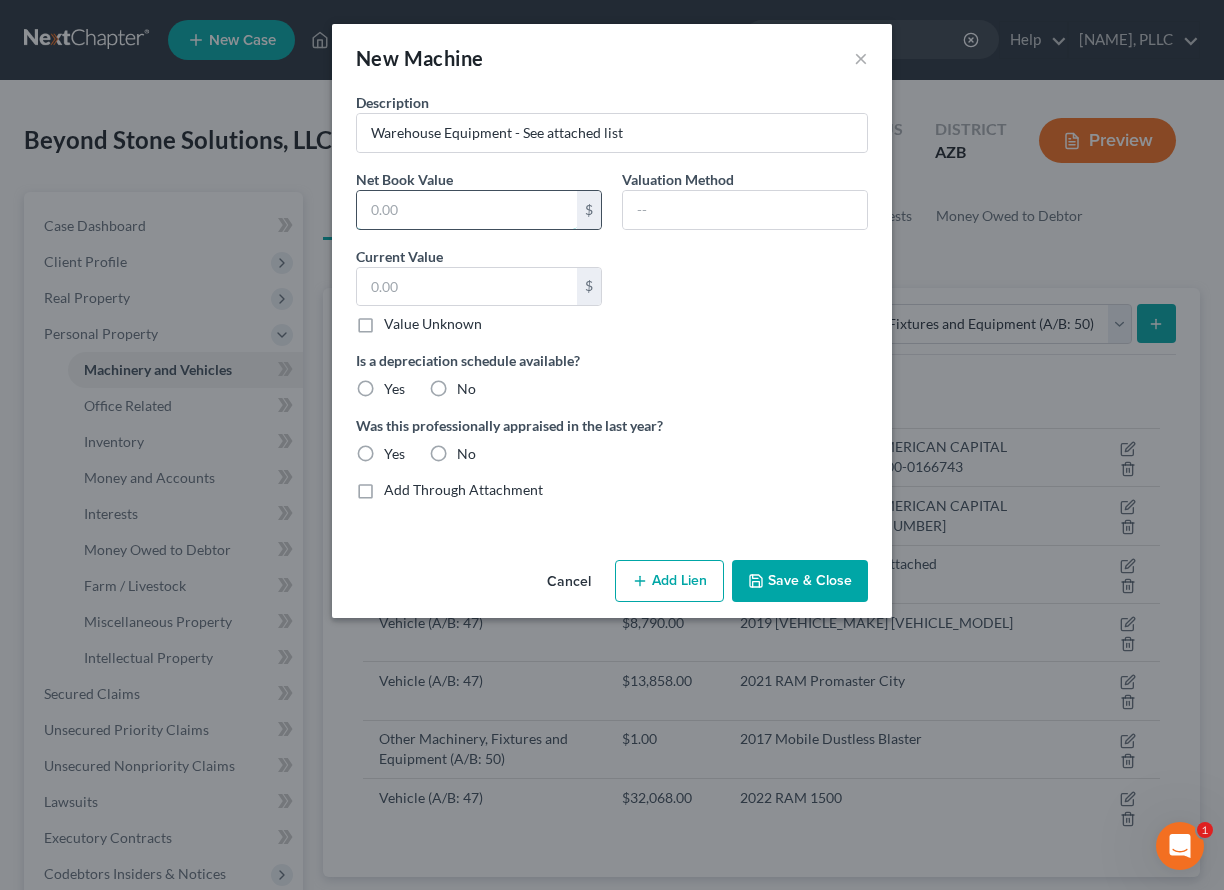 click at bounding box center [467, 210] 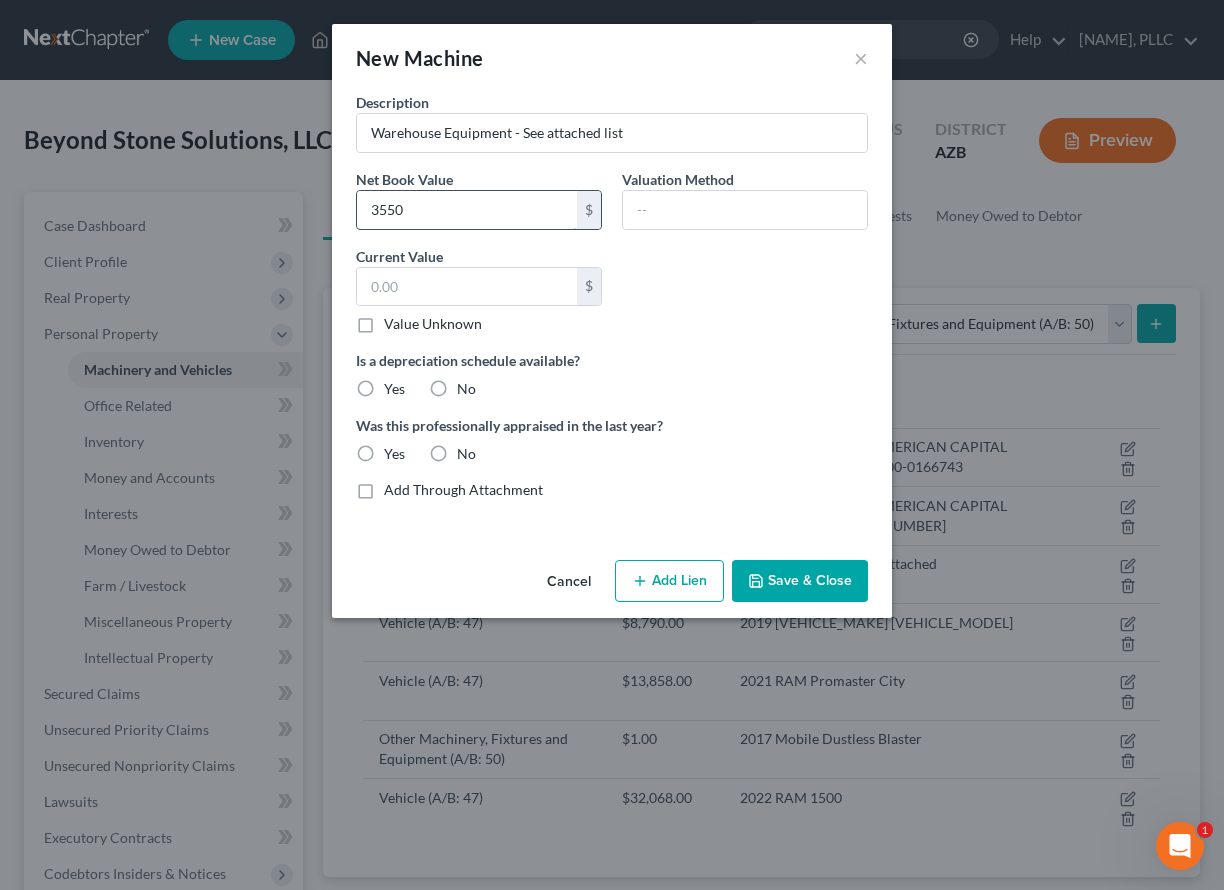 type on "3,550" 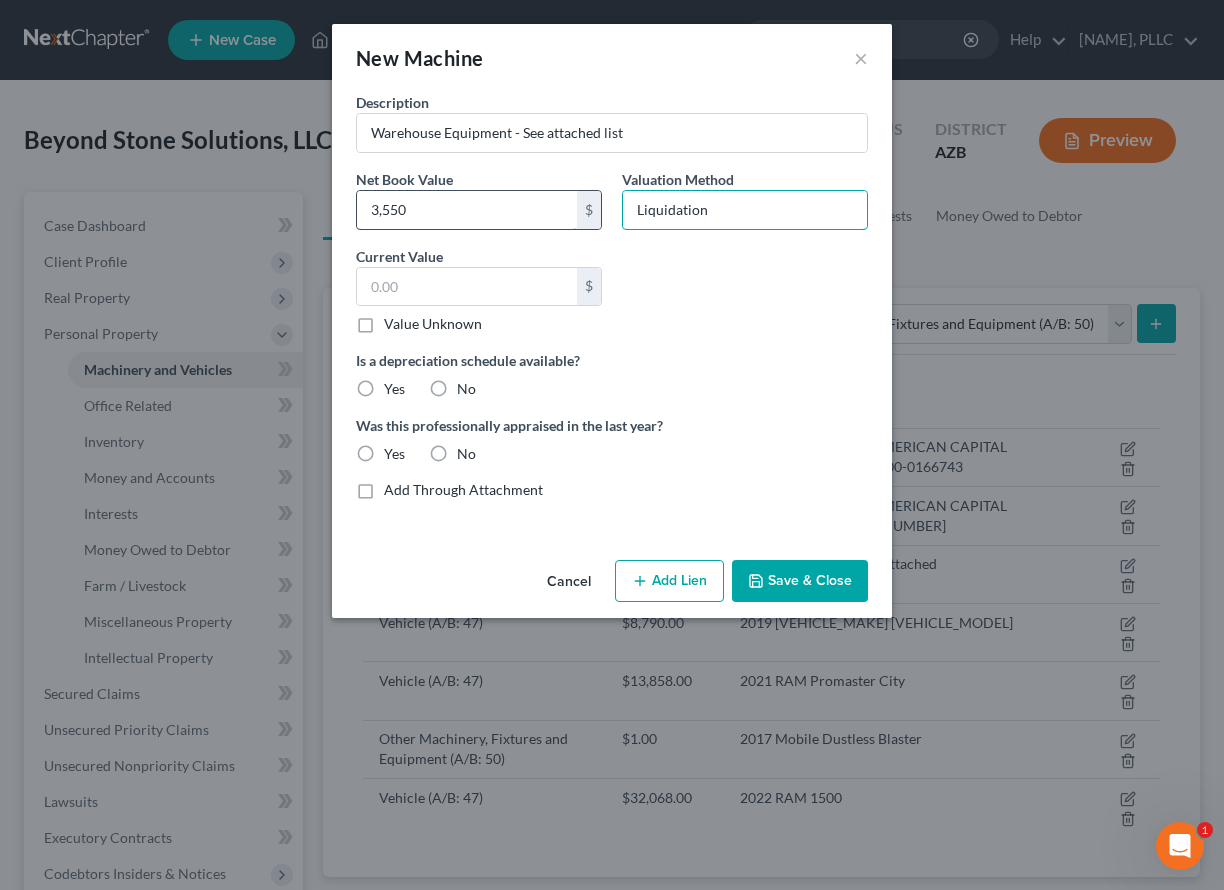 type on "Liquidation" 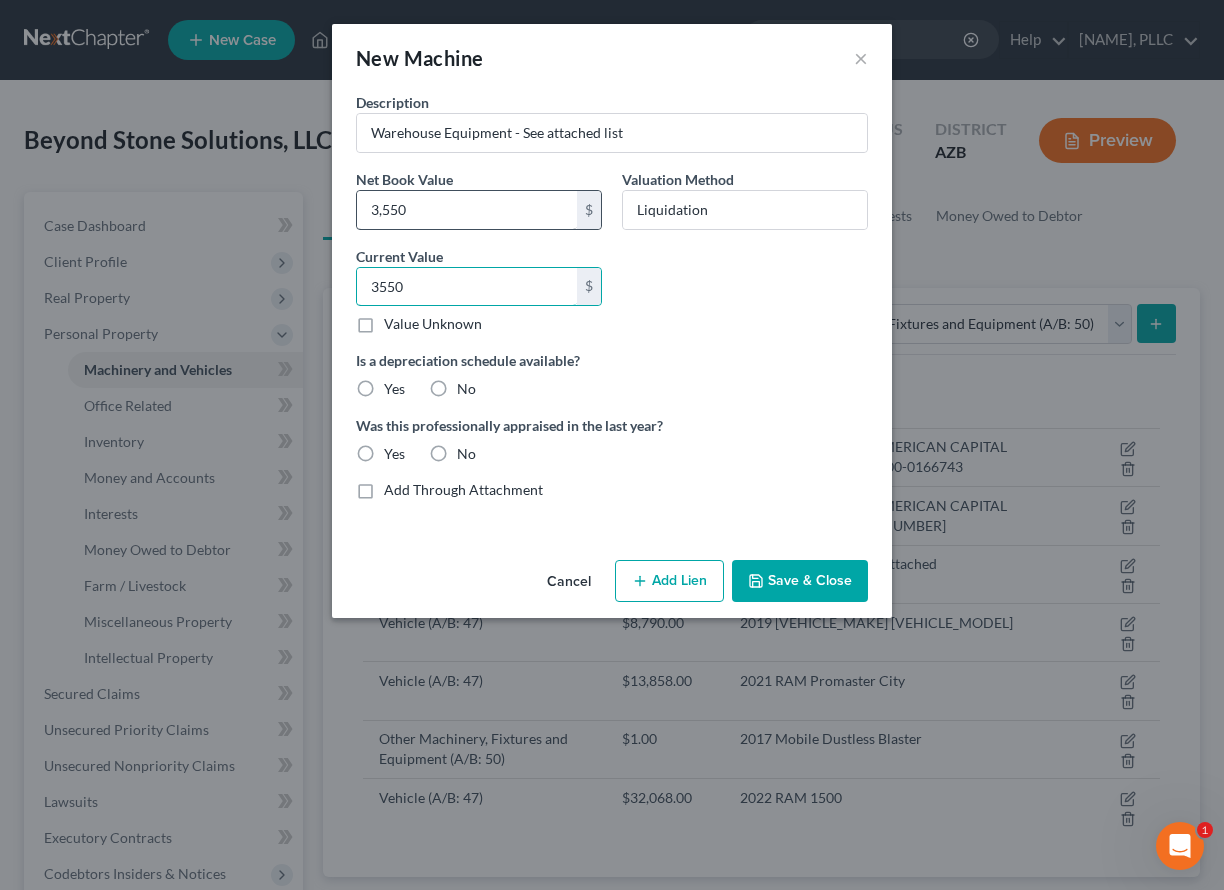 type on "3,550" 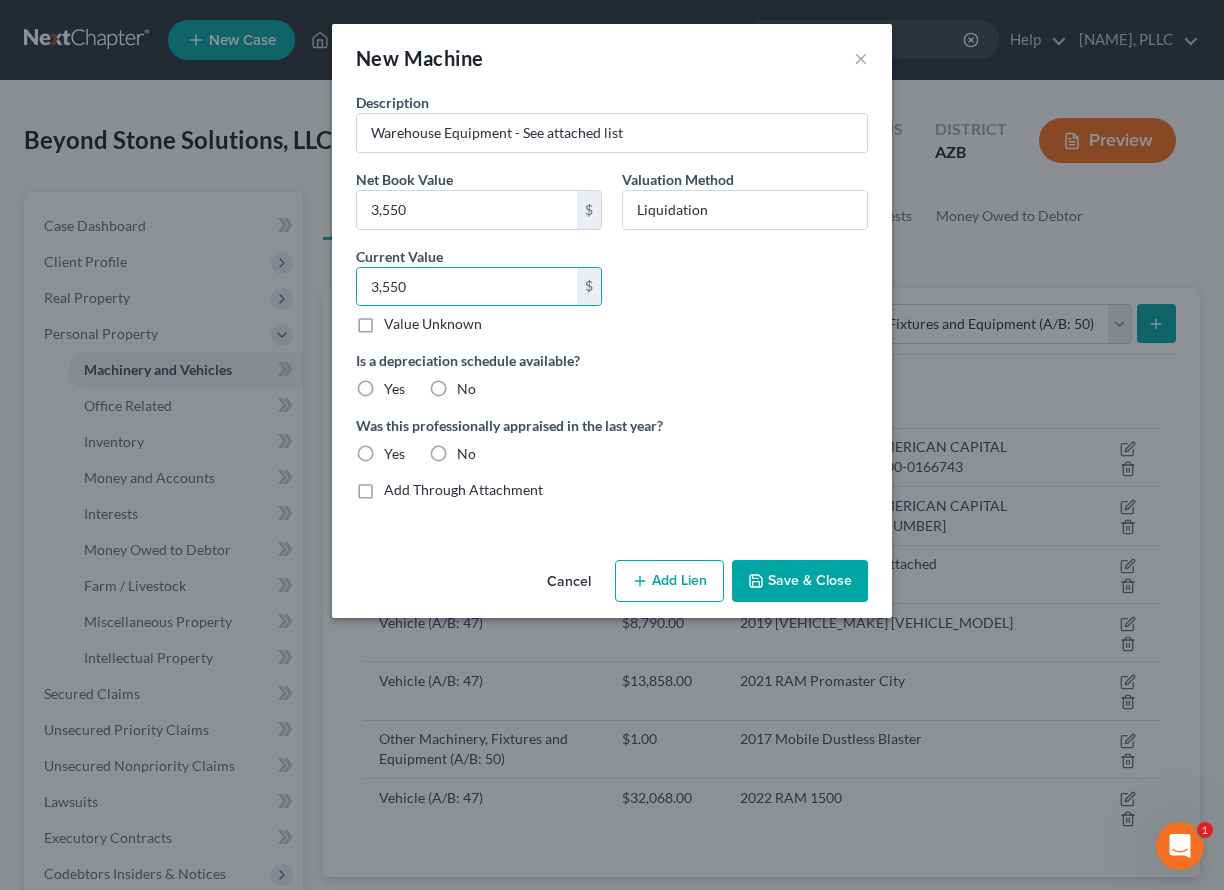 click on "No" at bounding box center (466, 389) 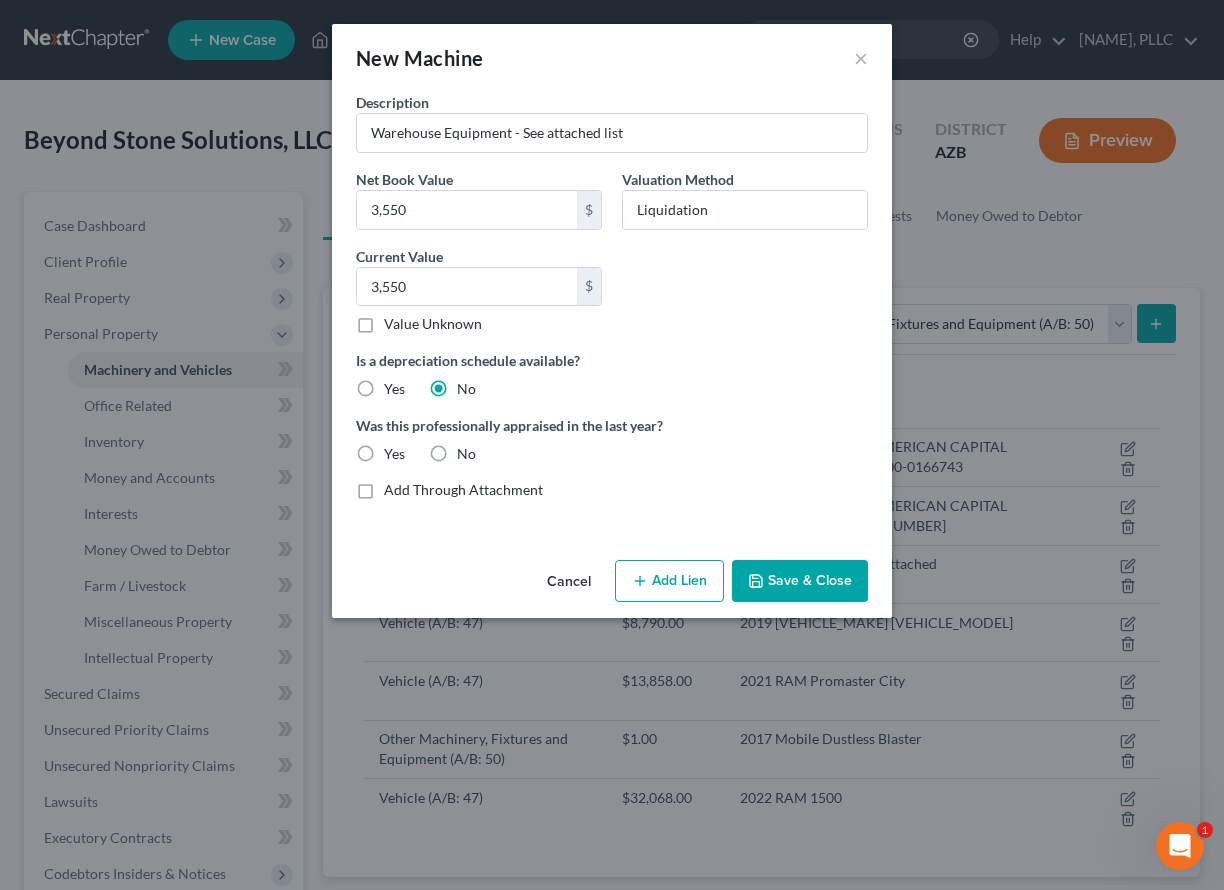 click on "No" at bounding box center (466, 454) 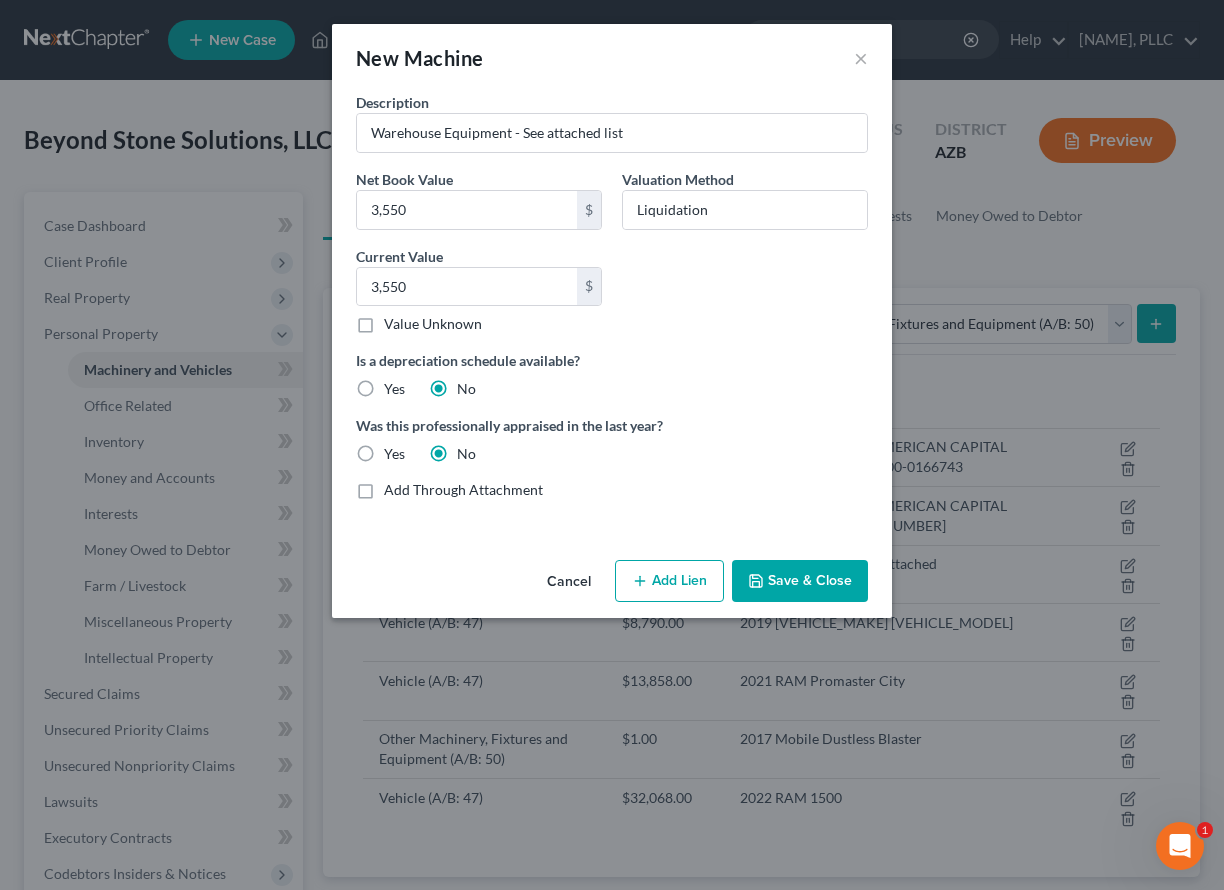 click on "Save & Close" at bounding box center [800, 581] 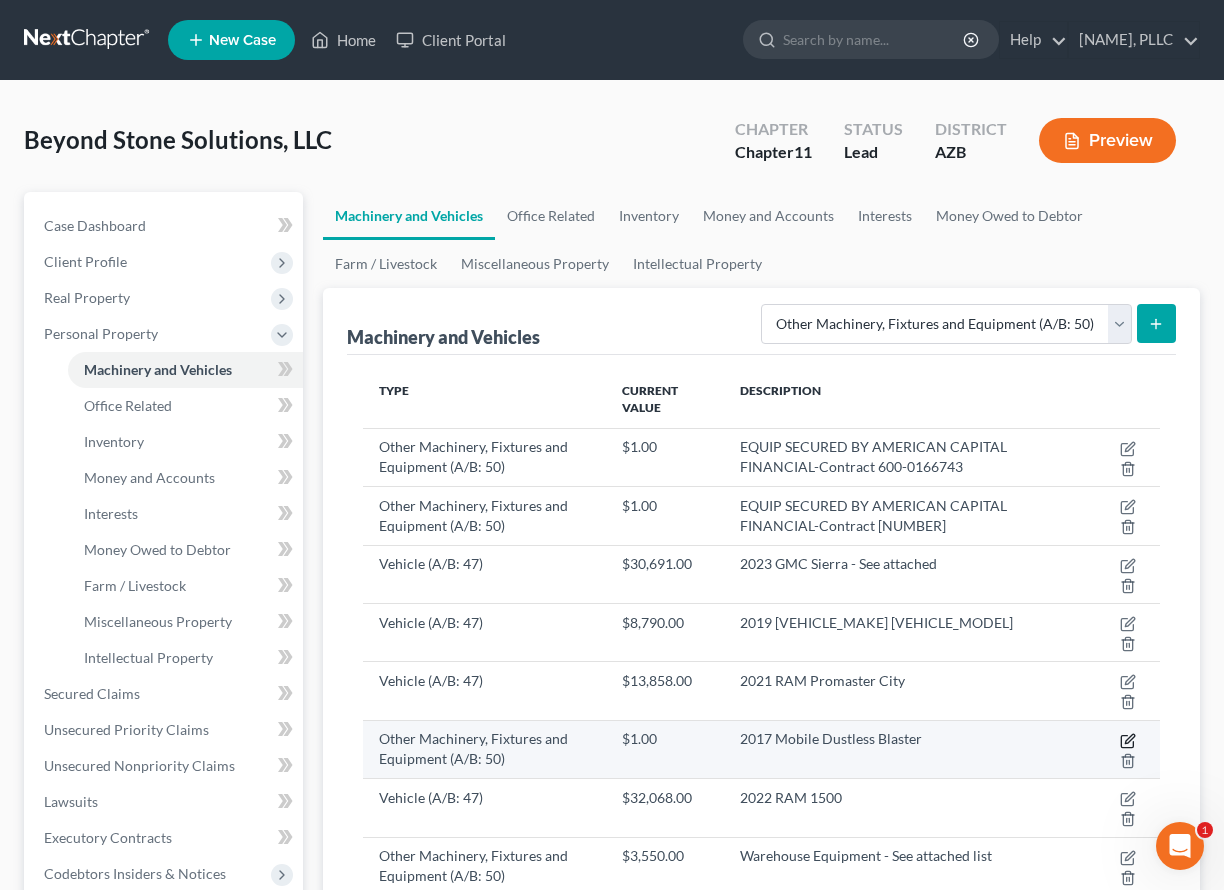 click 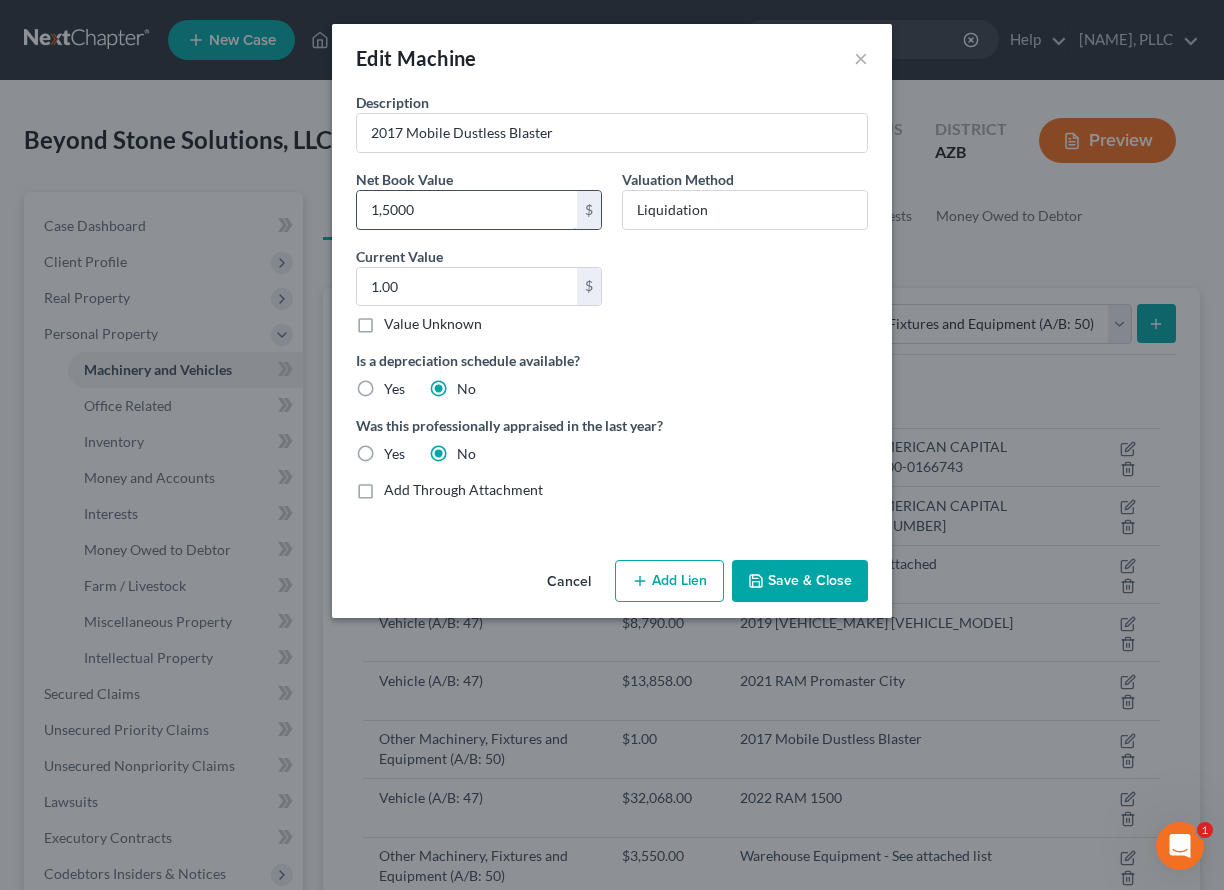 type on "15,000" 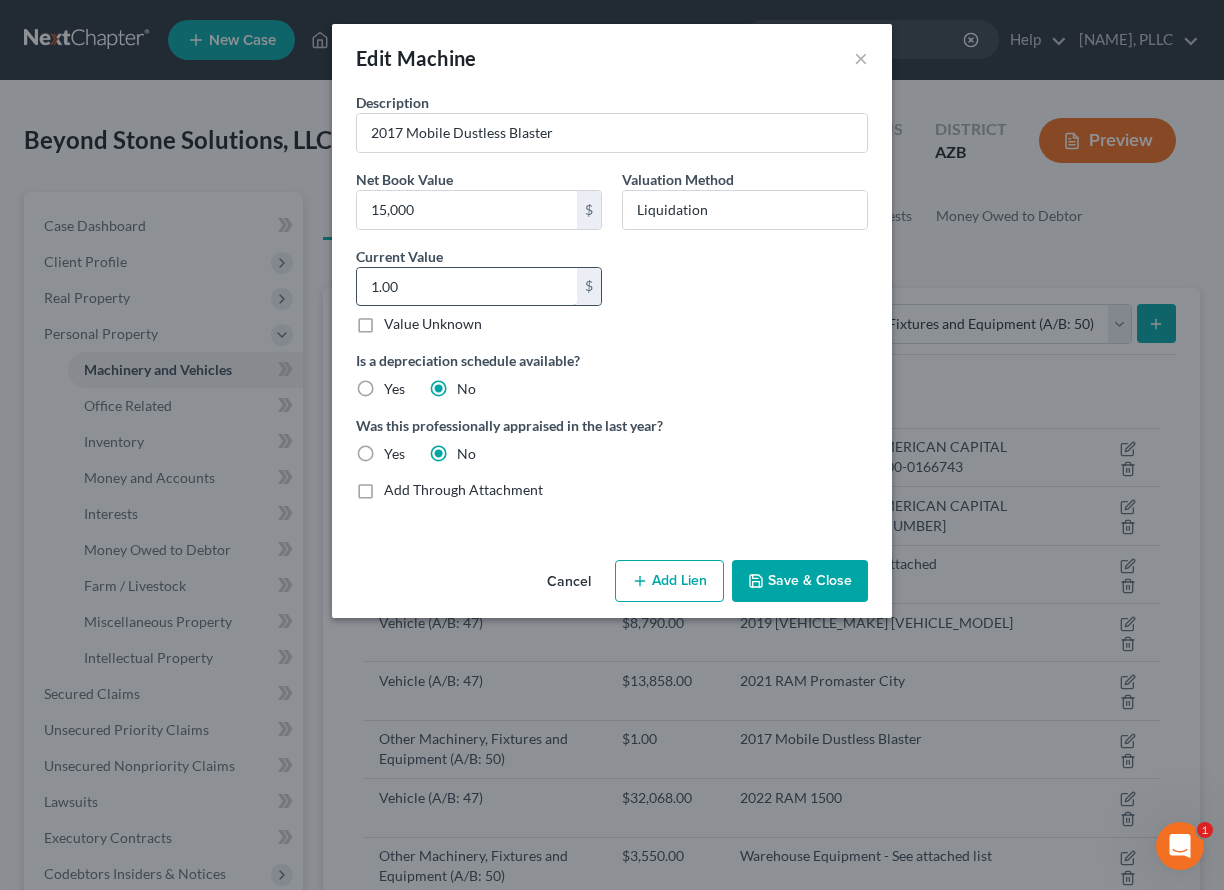 click on "1.00" at bounding box center [467, 287] 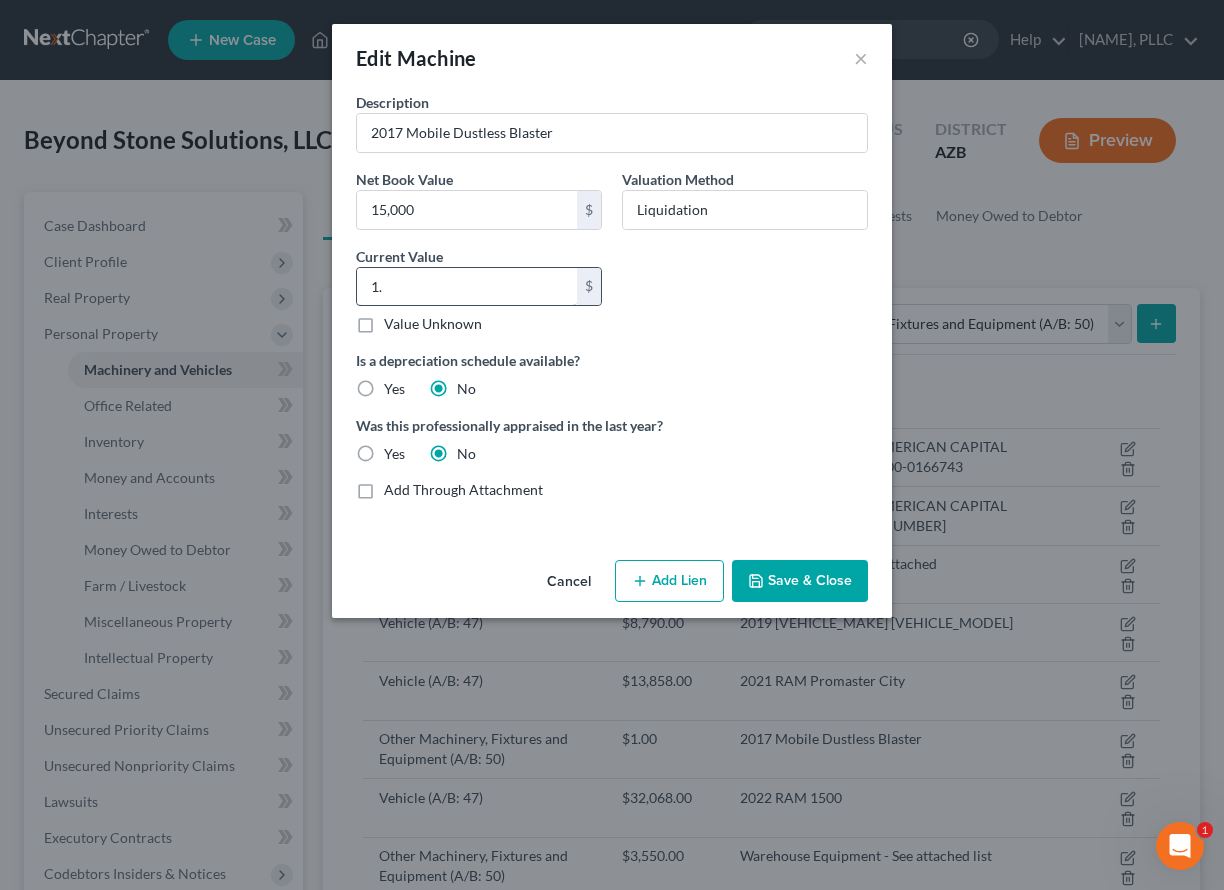 type on "1" 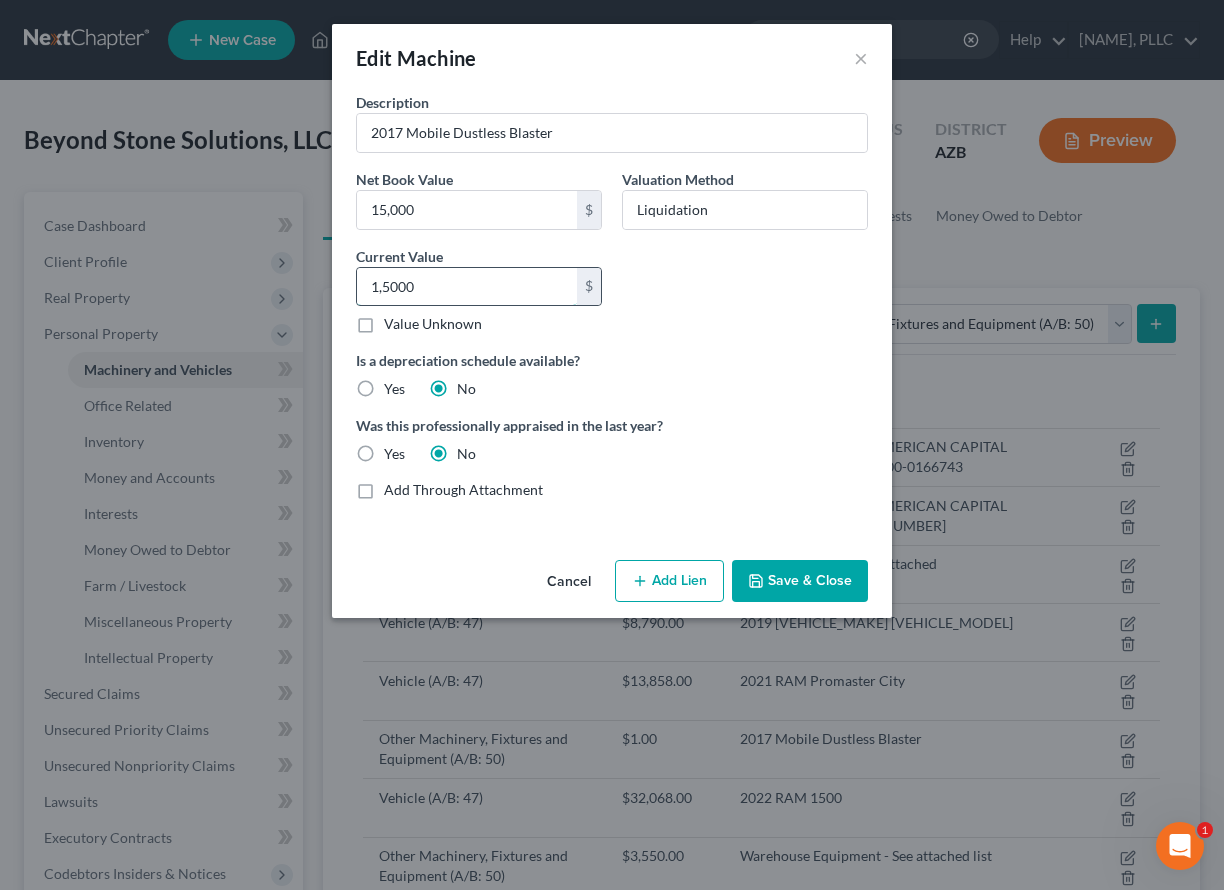 type on "15,000" 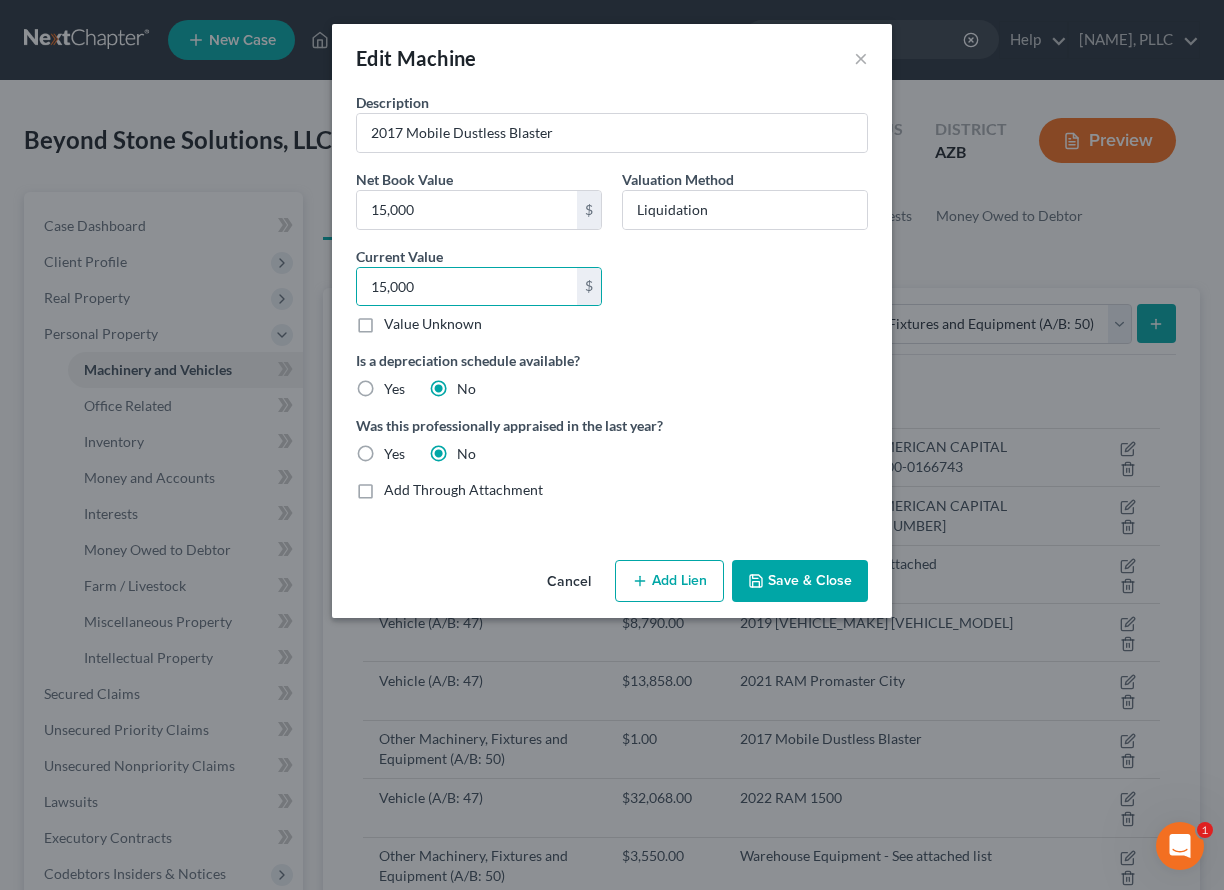 click 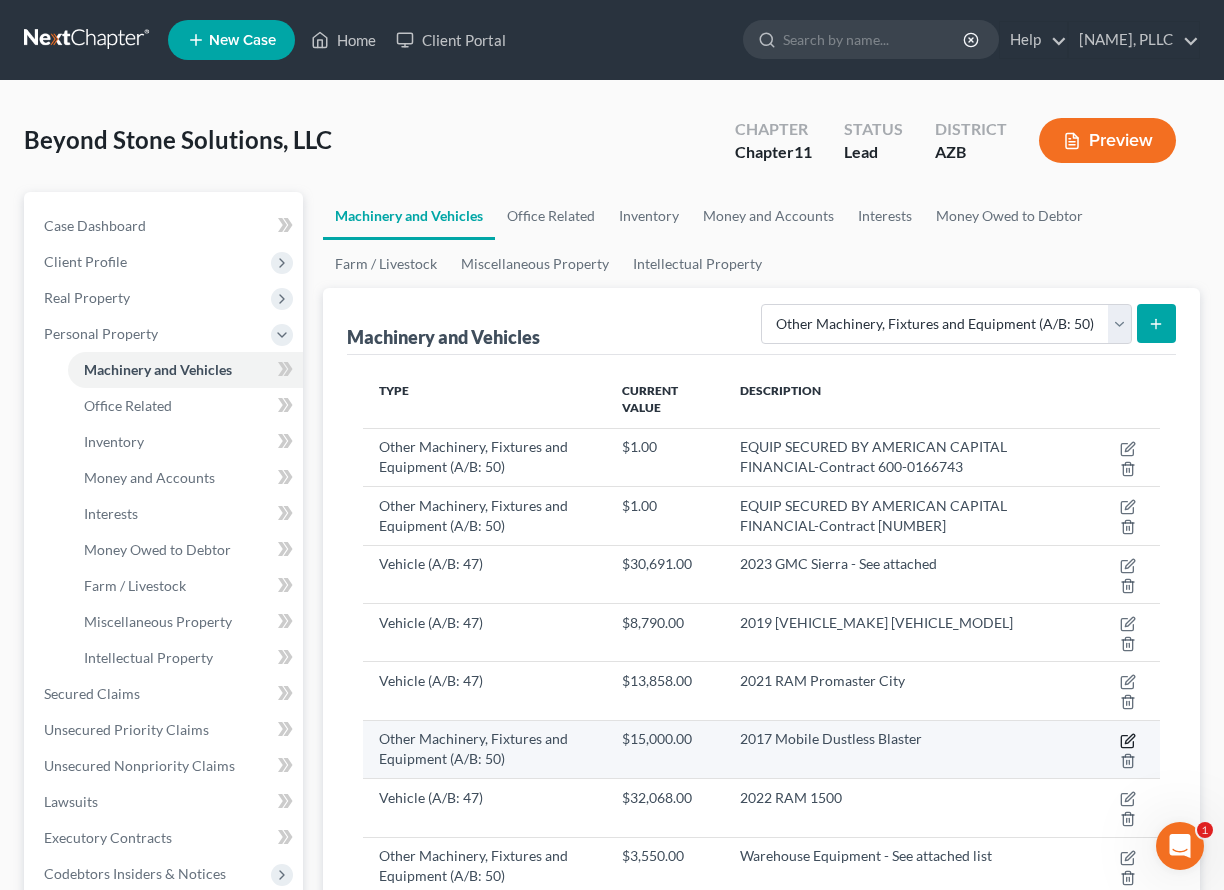 click 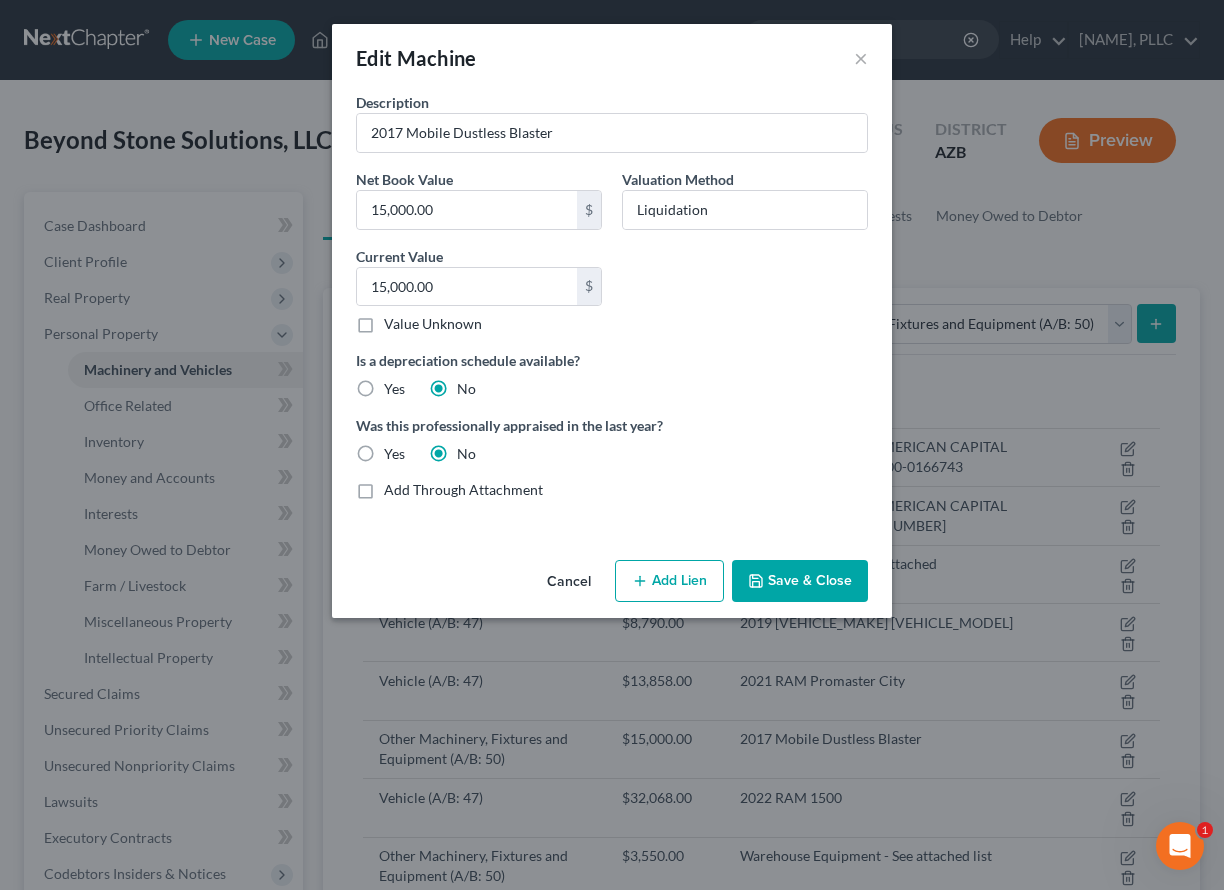 click on "Cancel" at bounding box center [569, 582] 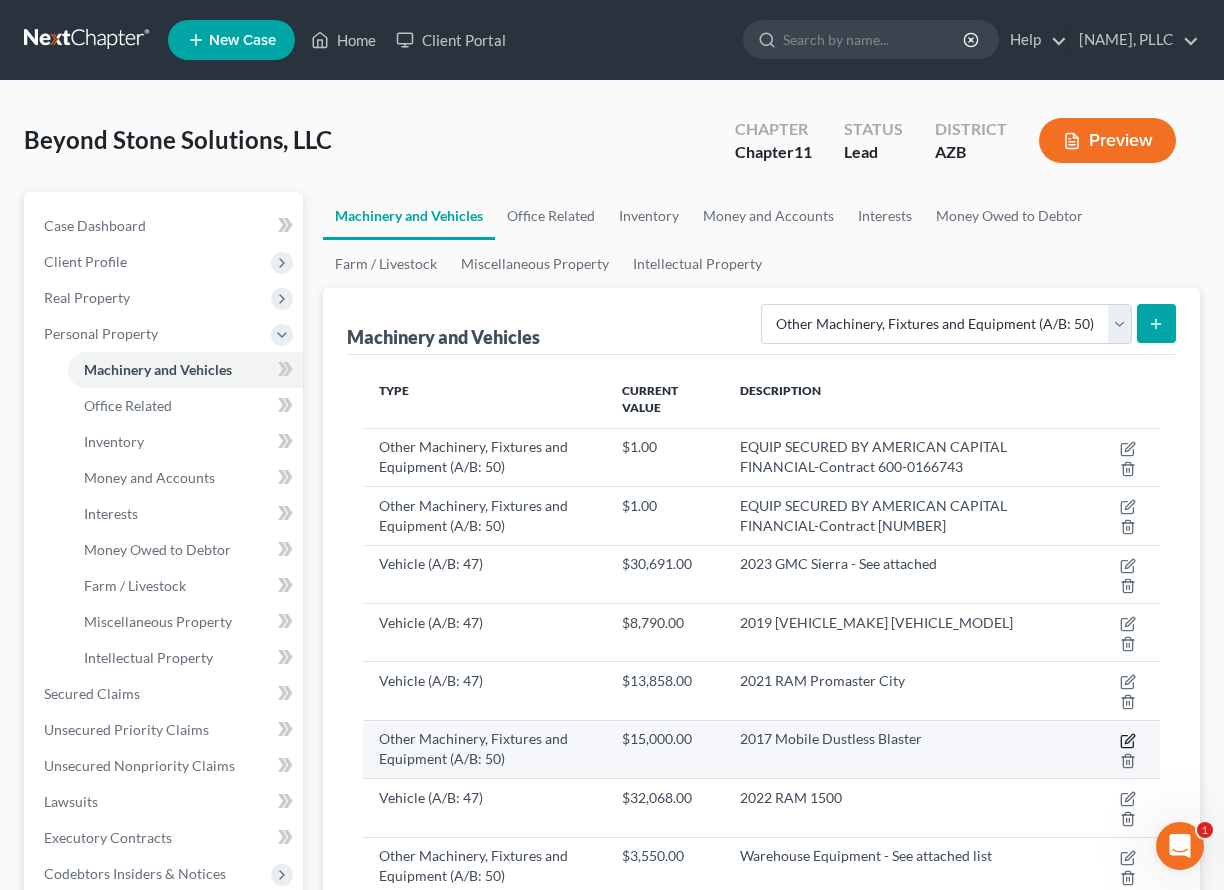 click 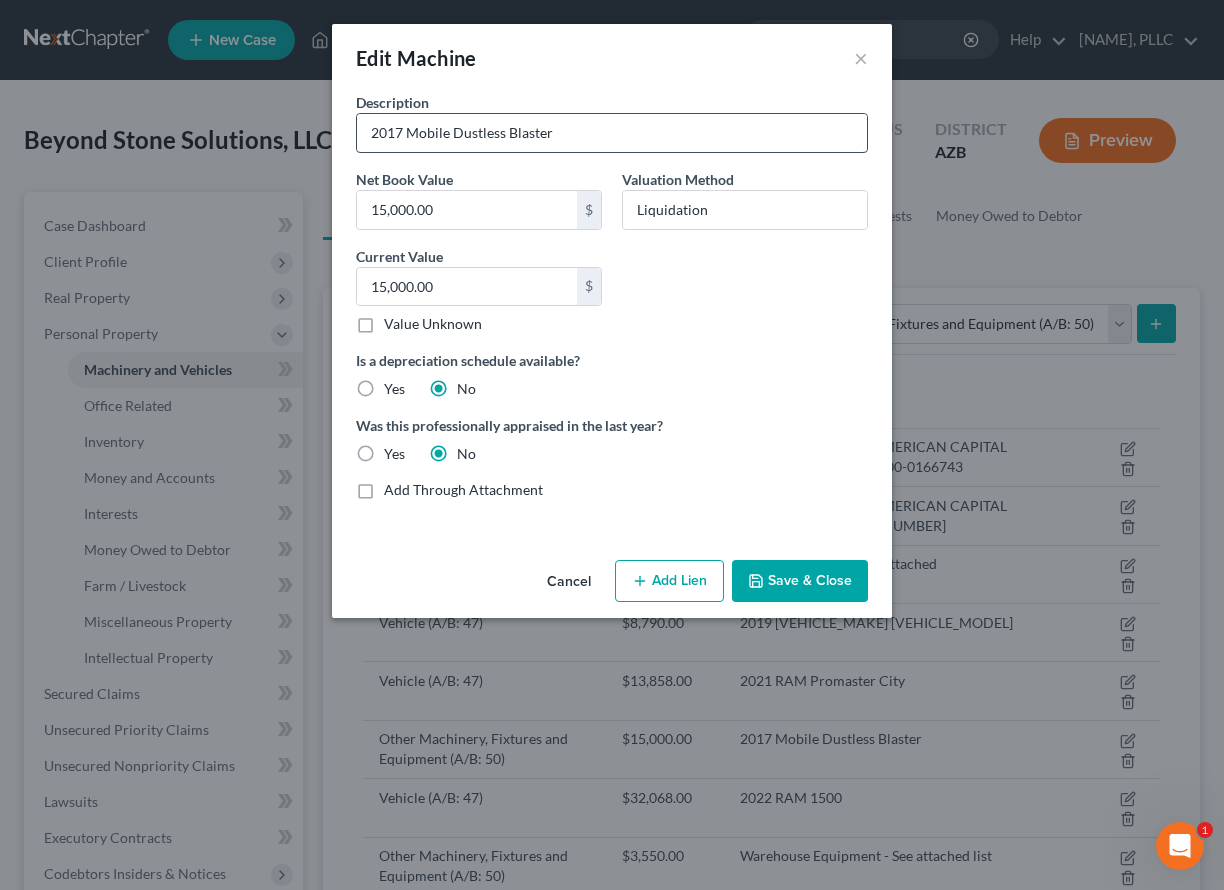 drag, startPoint x: 359, startPoint y: 135, endPoint x: 580, endPoint y: 132, distance: 221.02036 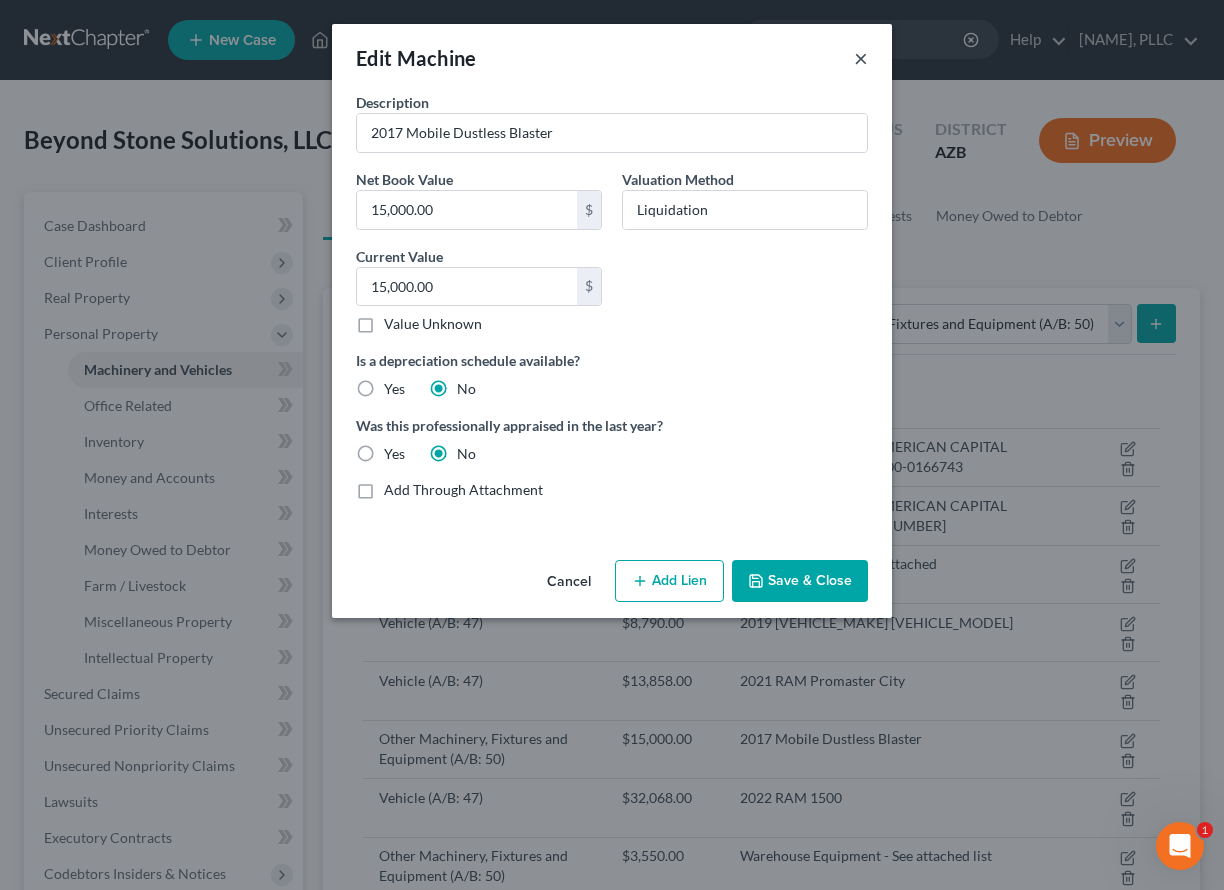 click on "×" at bounding box center (861, 58) 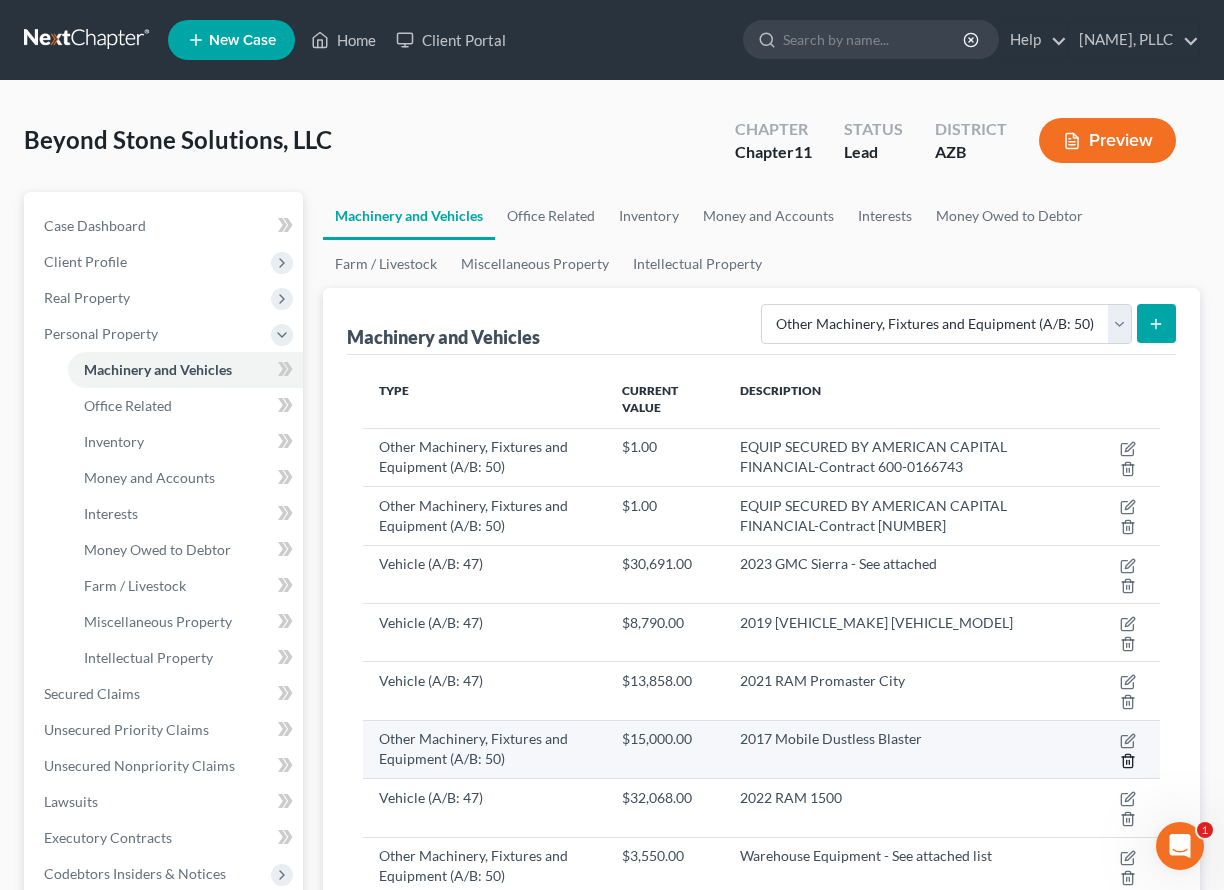 click 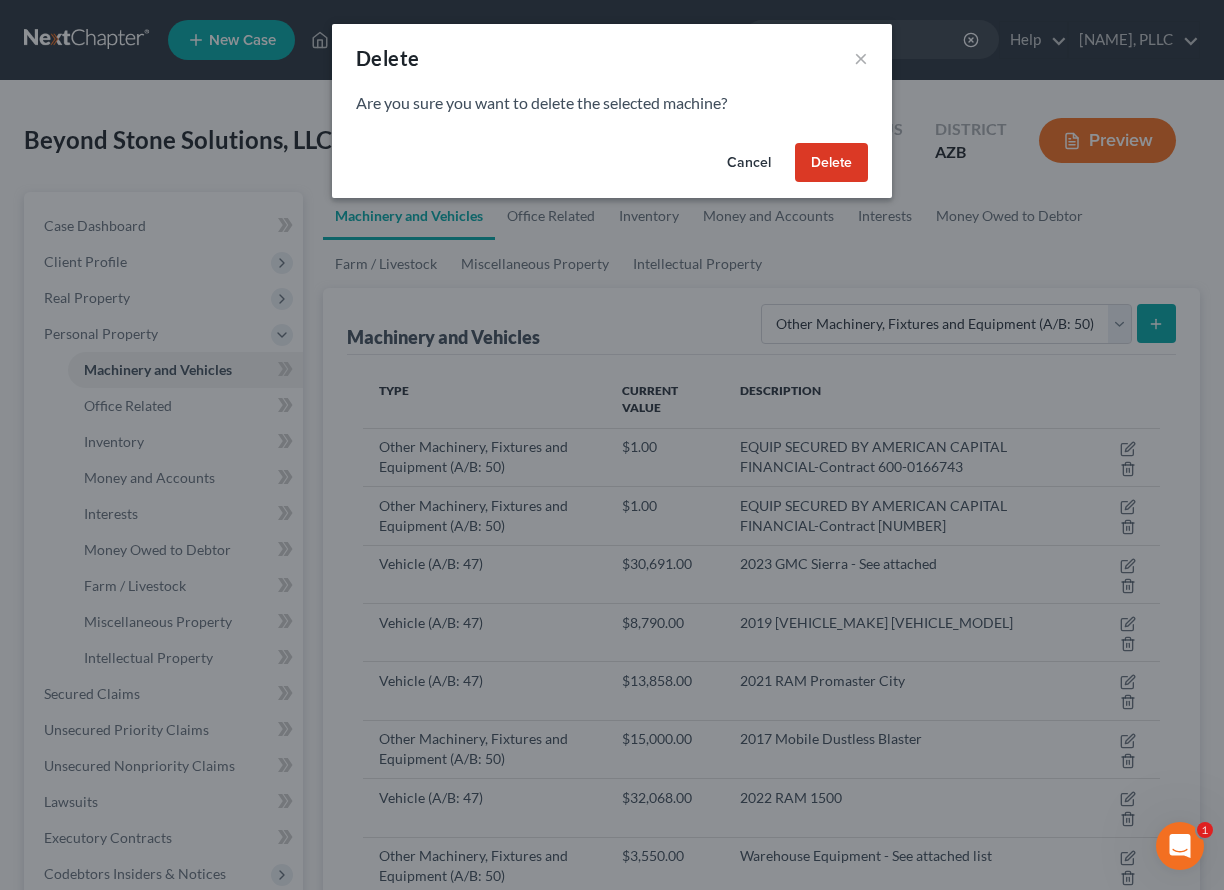 click on "Delete" at bounding box center [831, 163] 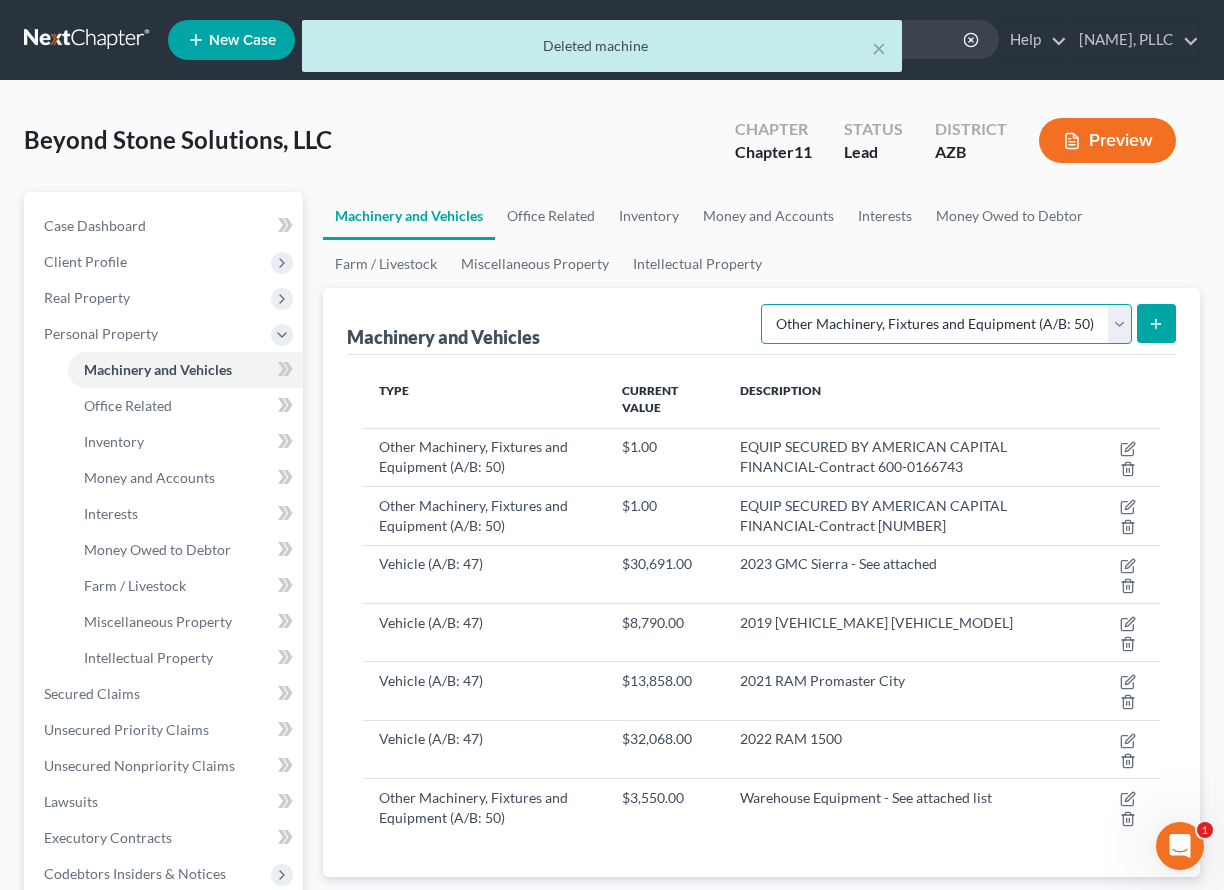 select on "vehicle" 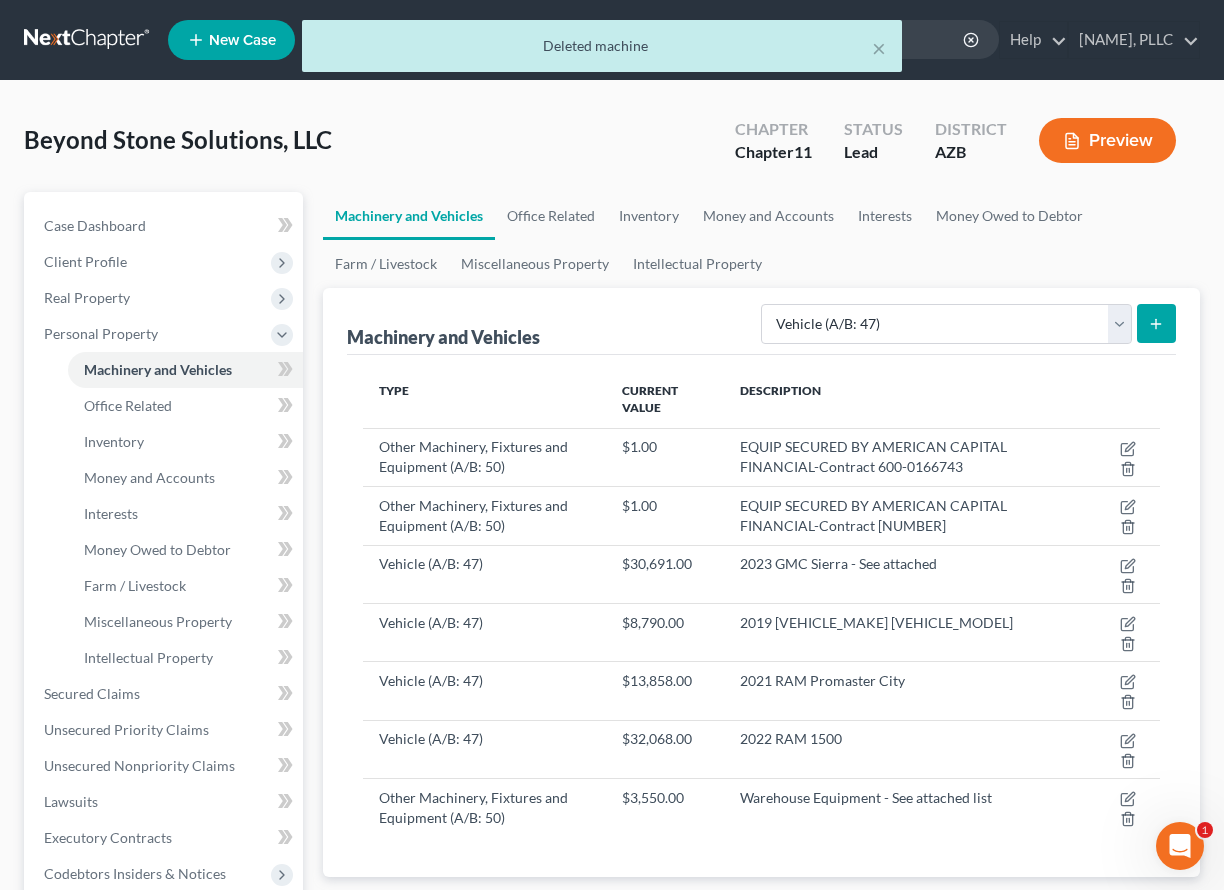 click at bounding box center [1156, 323] 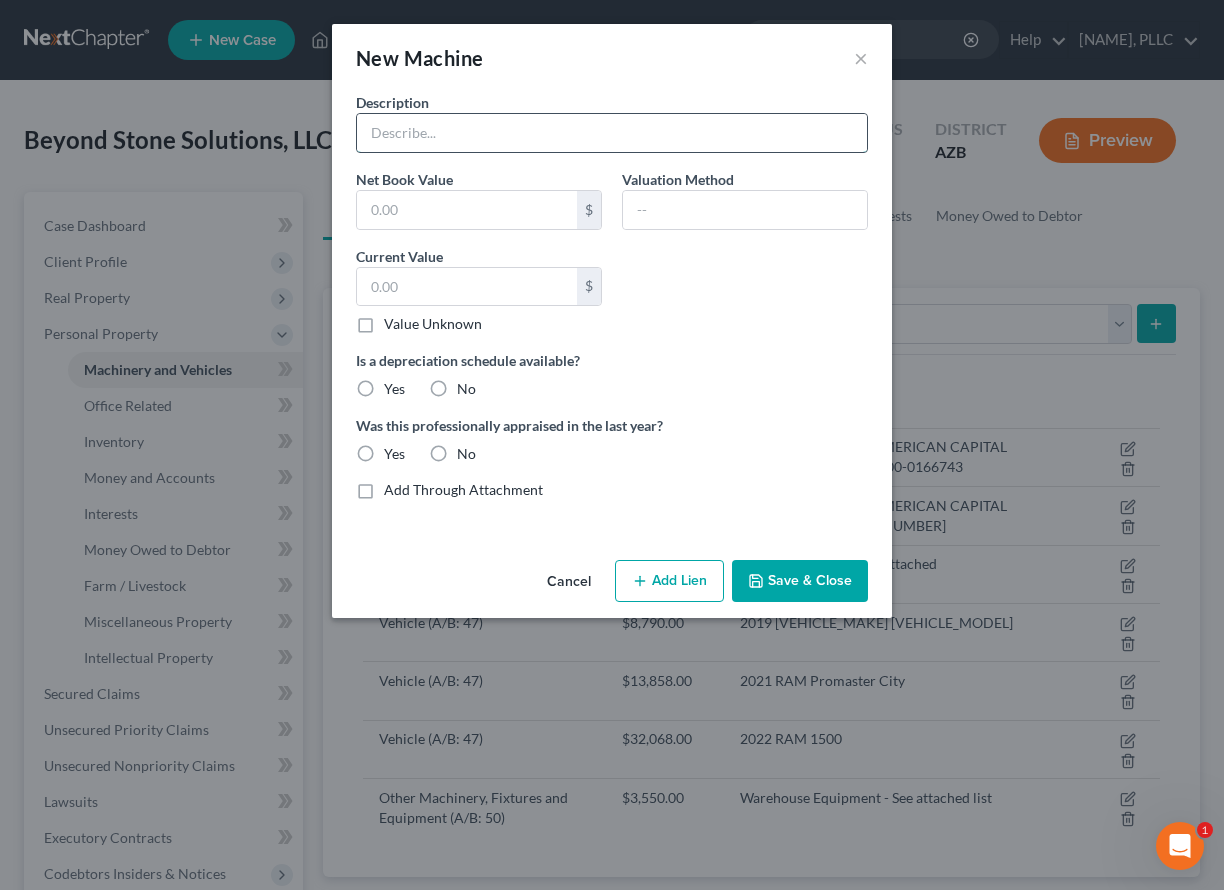 click at bounding box center [612, 133] 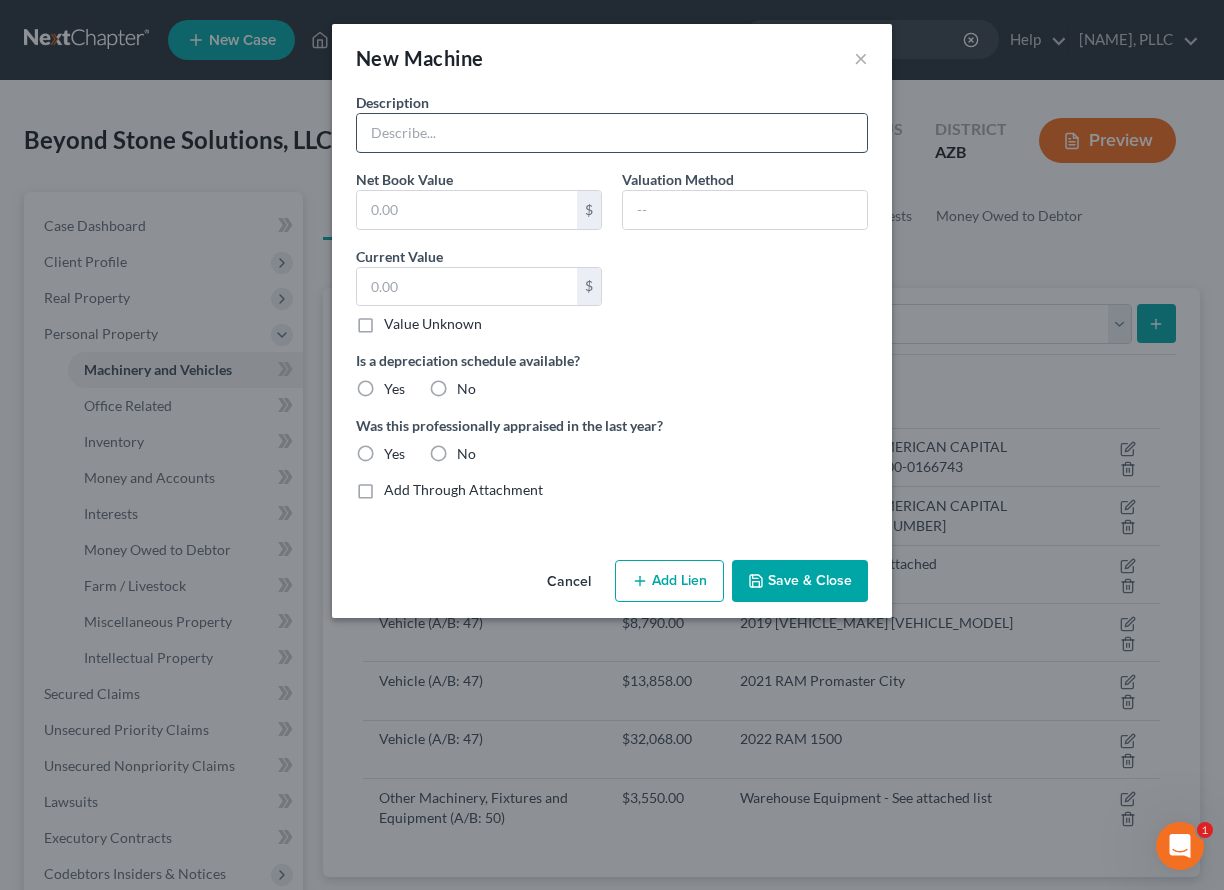 paste on "2017 Mobile Dustless Blaster" 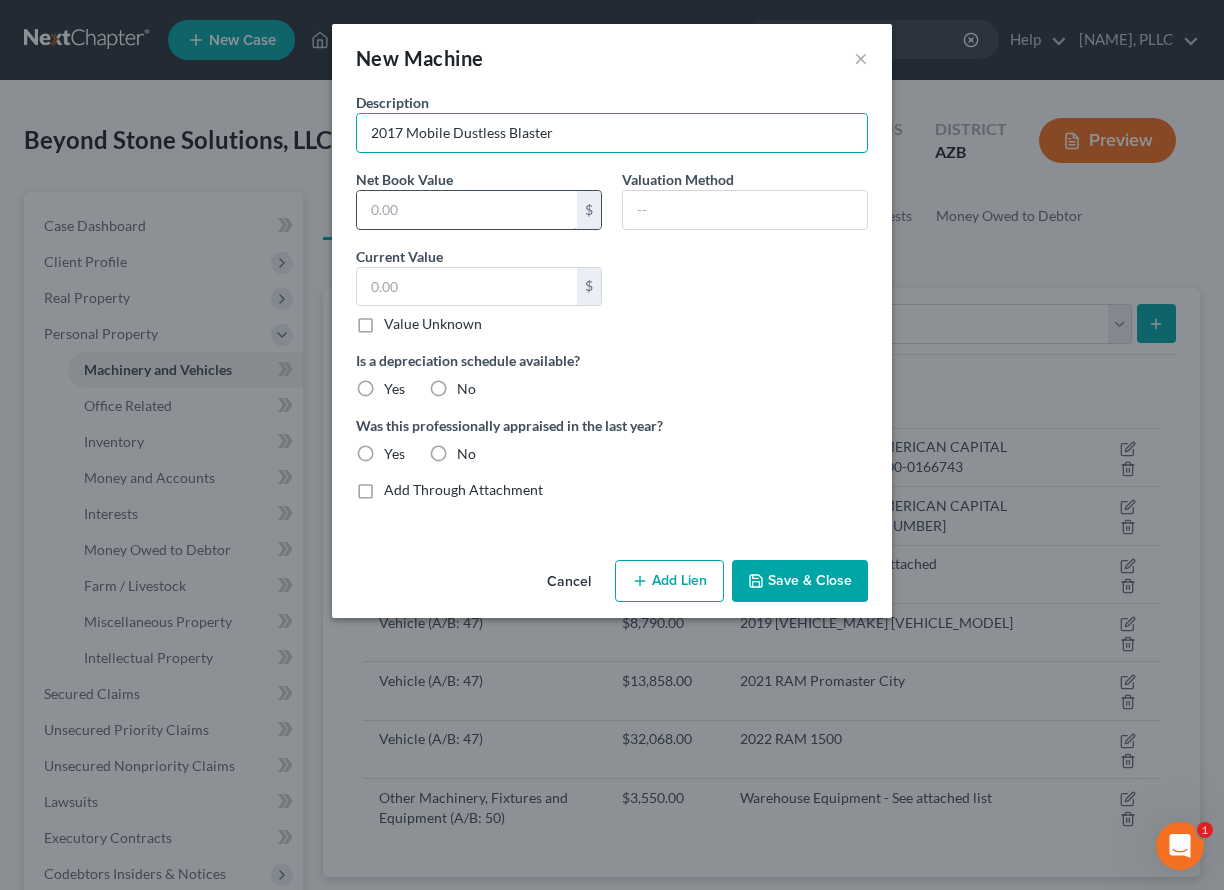type on "2017 Mobile Dustless Blaster" 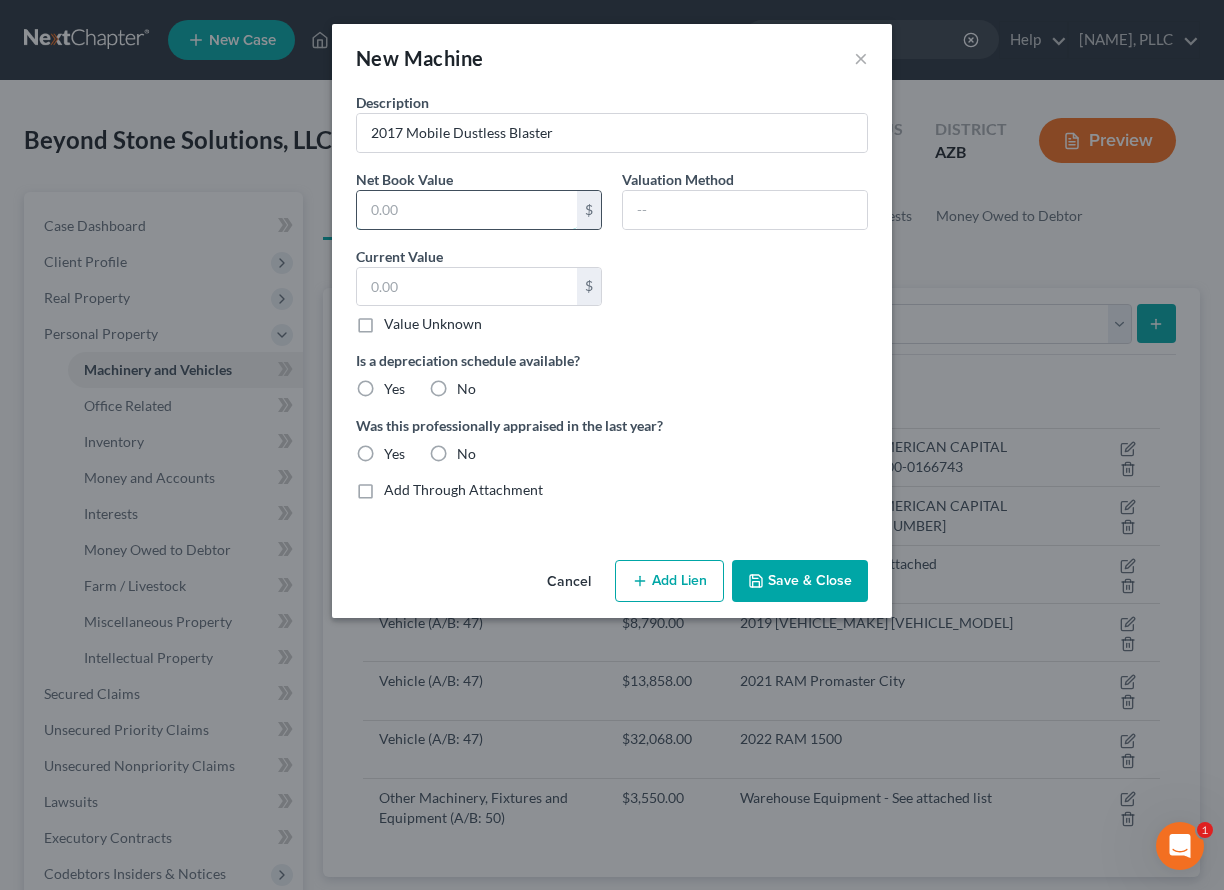click at bounding box center [467, 210] 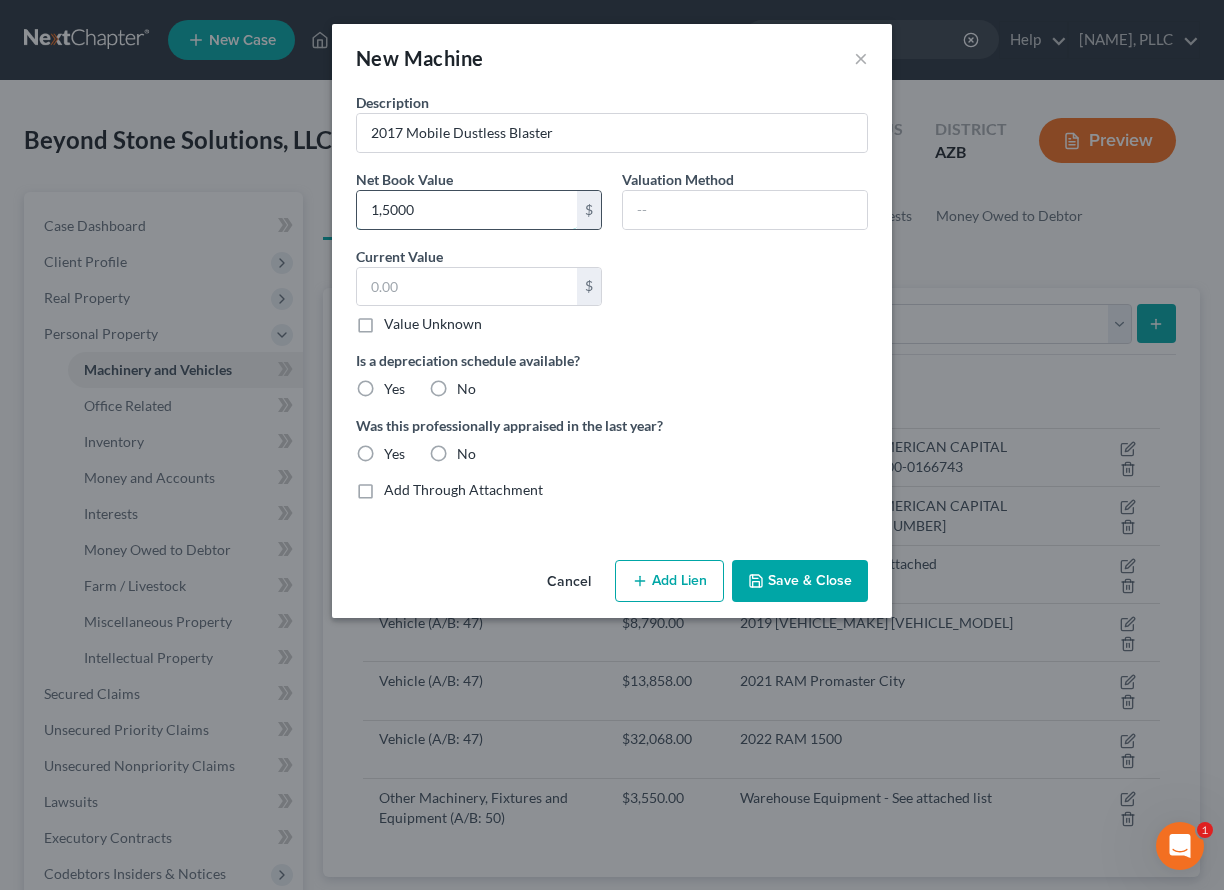 type on "15,000" 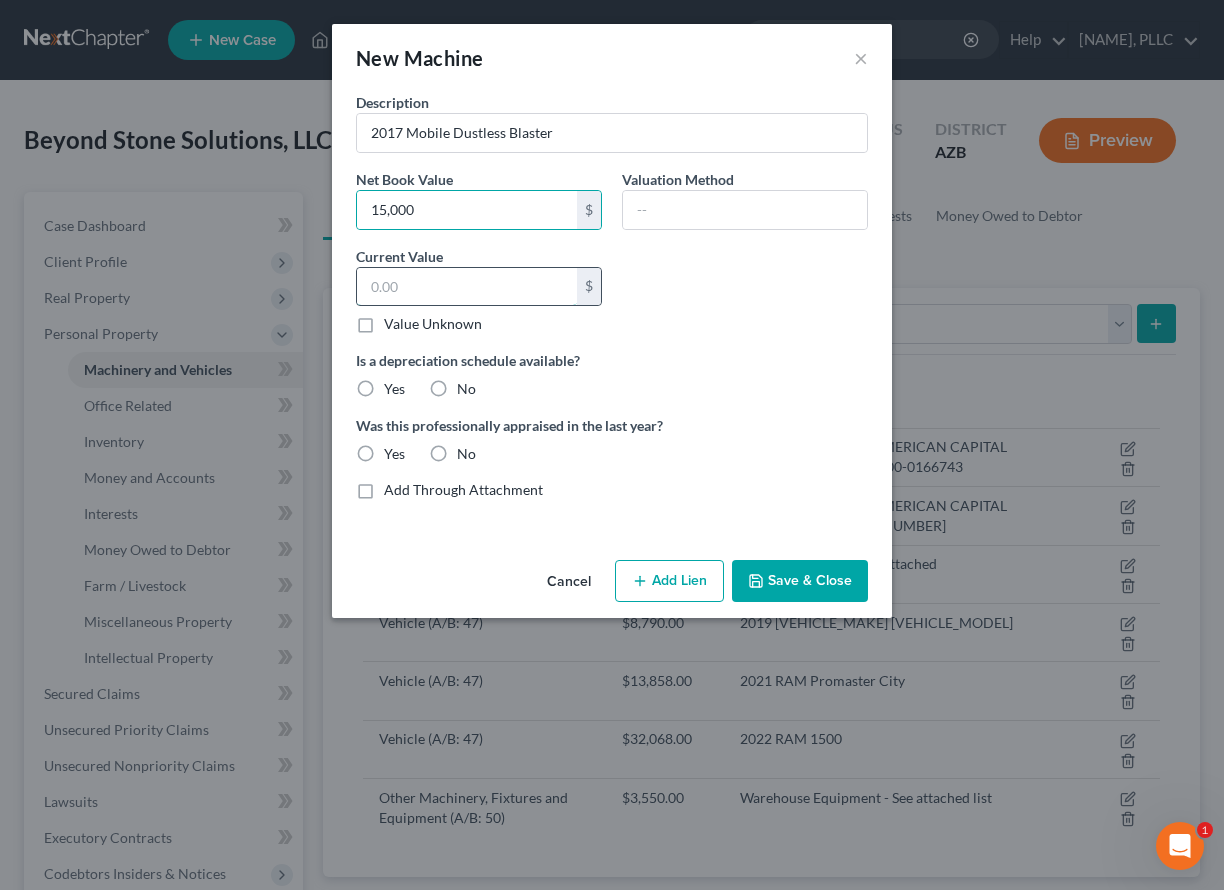 click at bounding box center [467, 287] 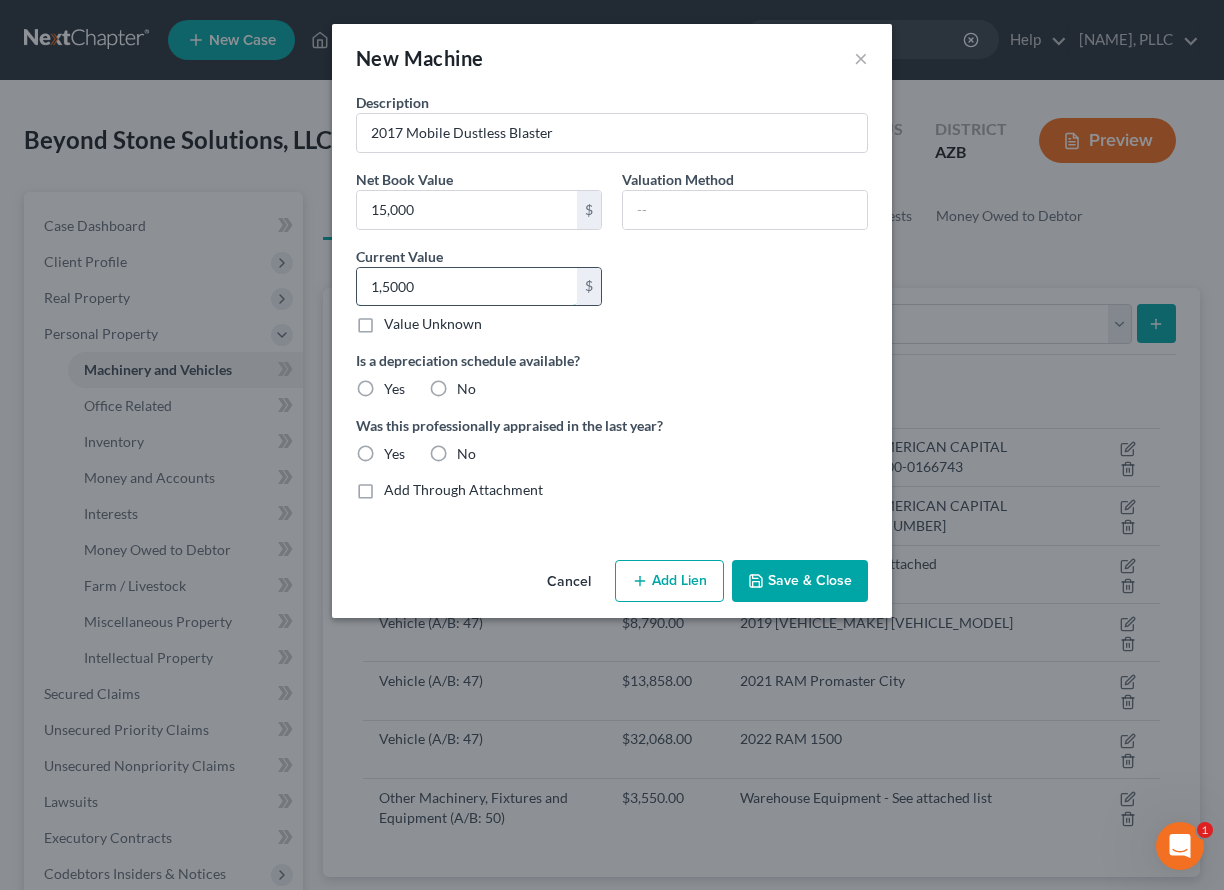 type on "15,000" 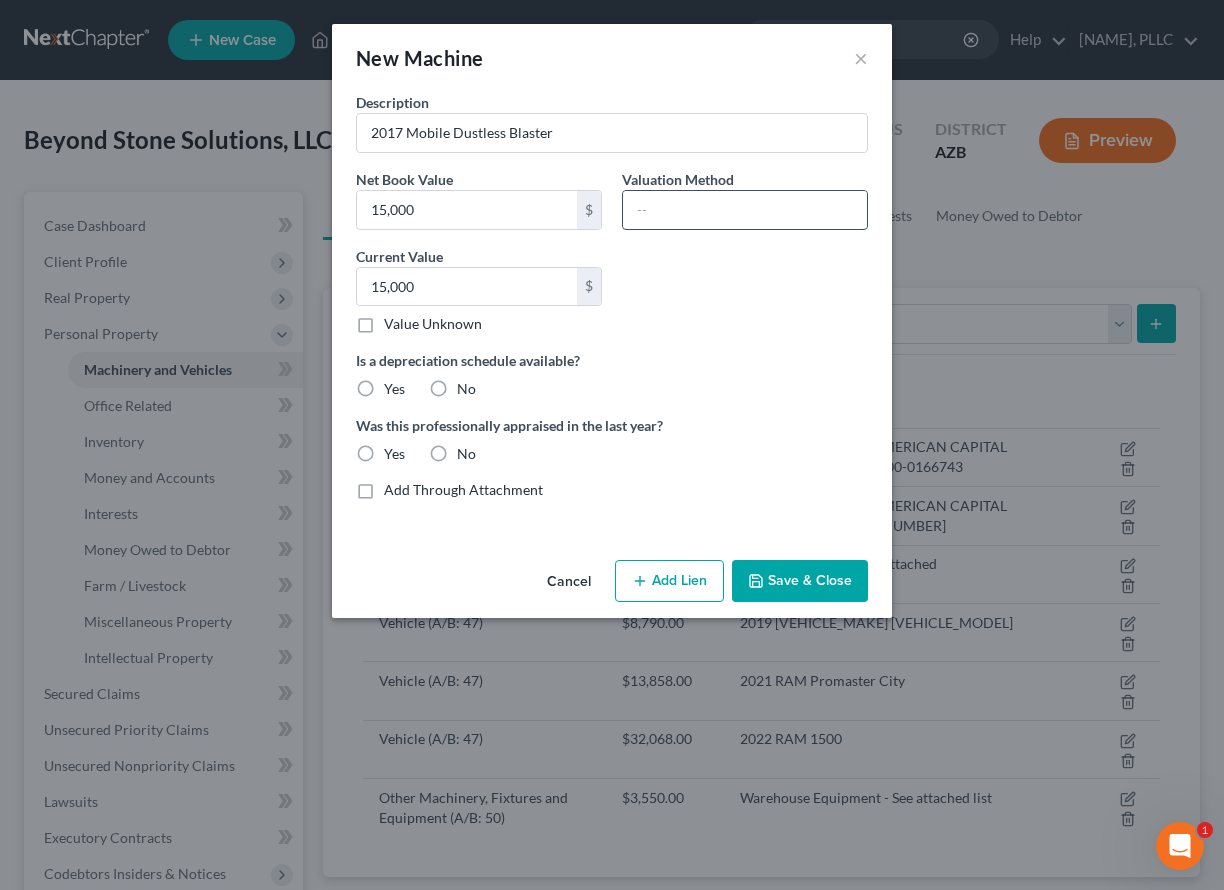 click at bounding box center [745, 210] 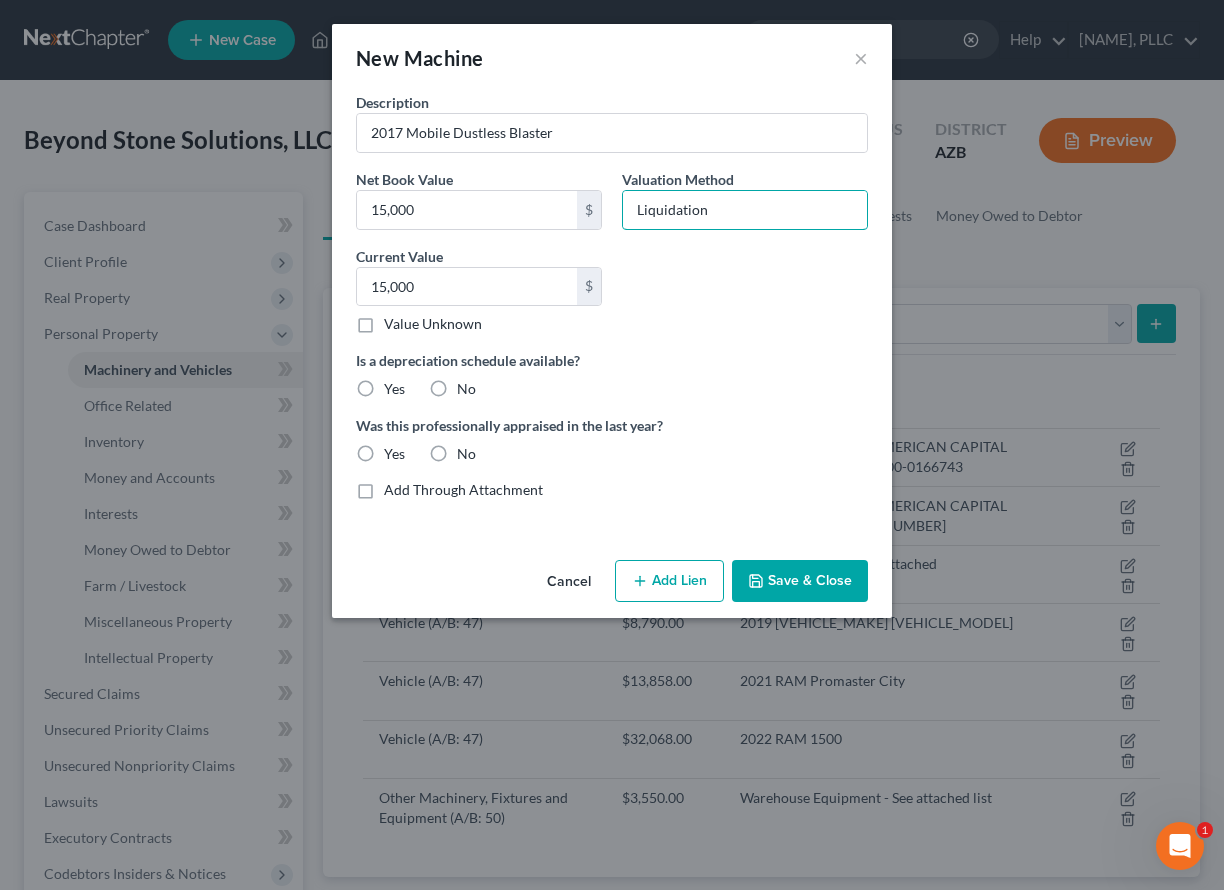 type on "Liquidation" 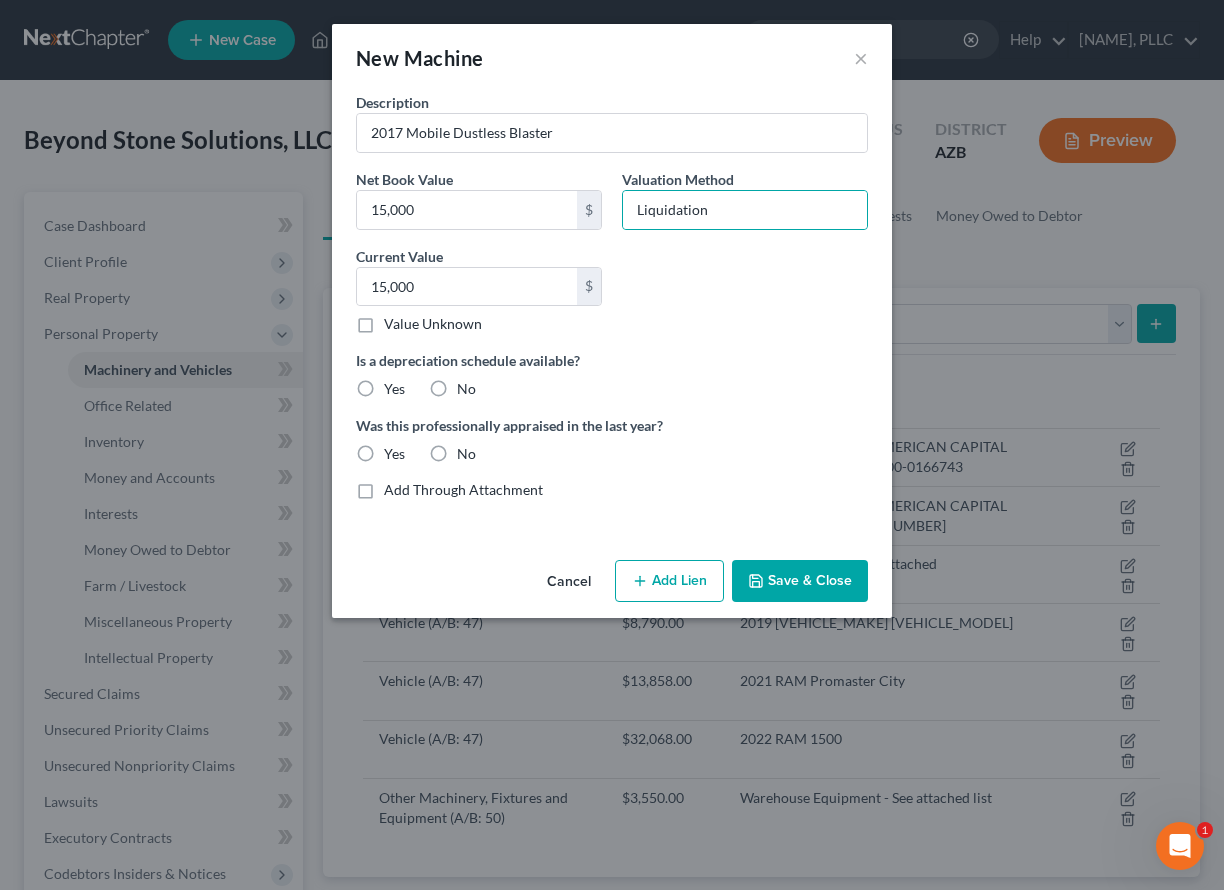 click on "No" at bounding box center (466, 389) 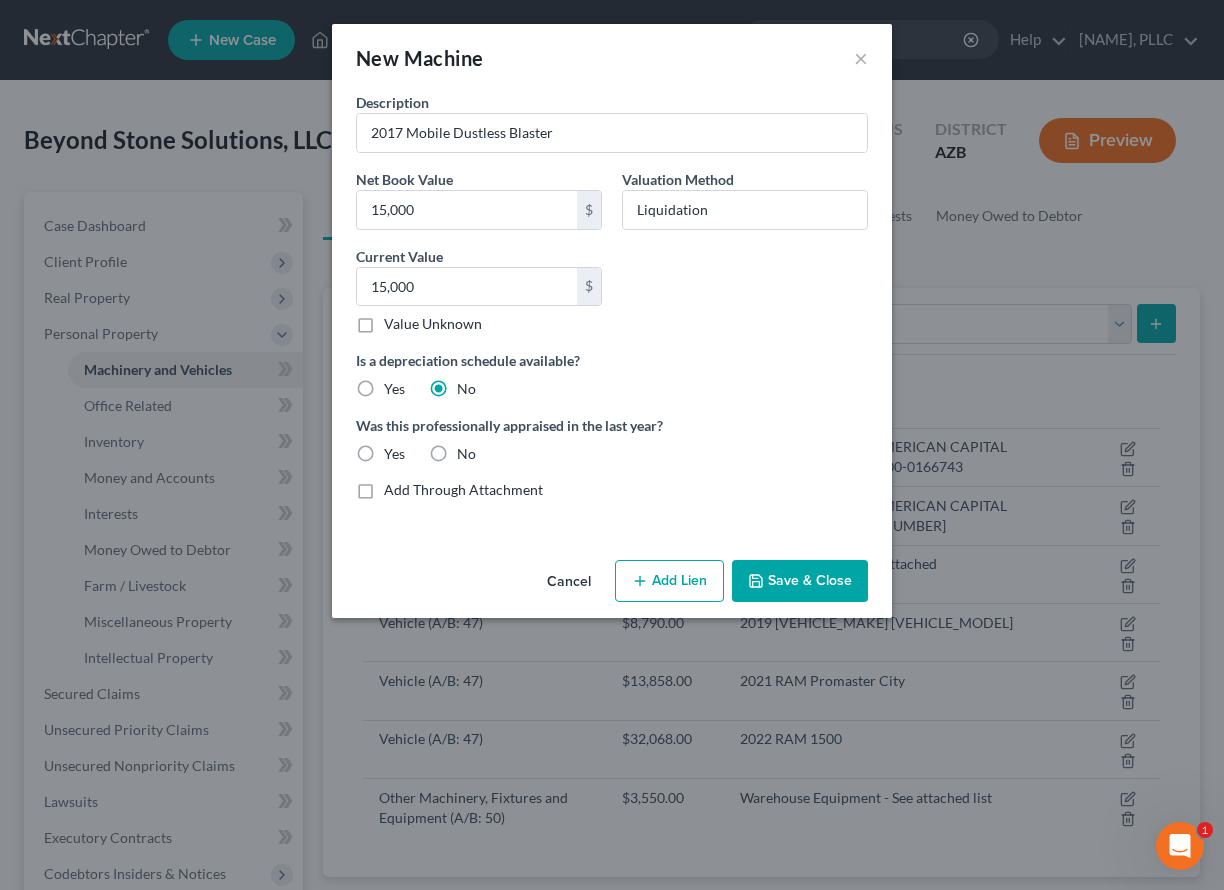click on "No" at bounding box center (466, 454) 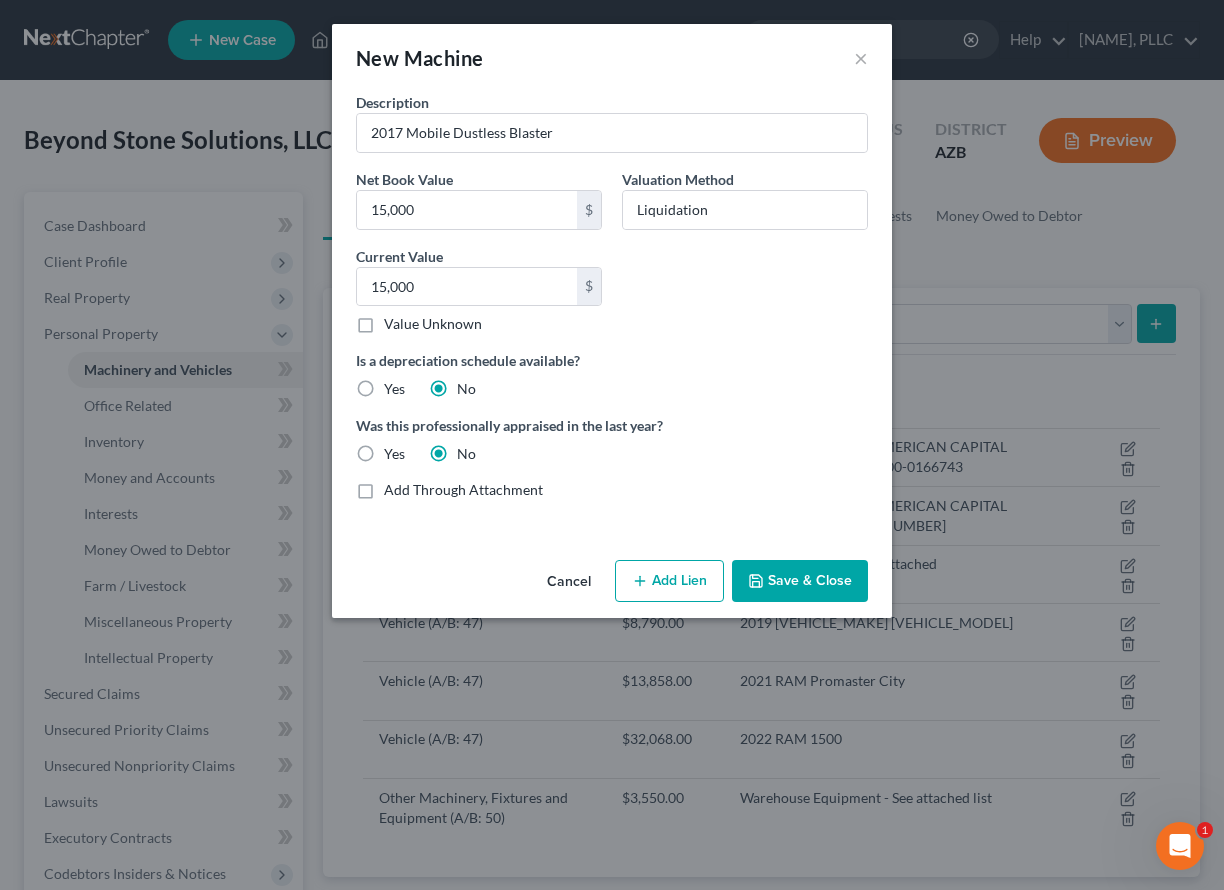 click on "Save & Close" at bounding box center [800, 581] 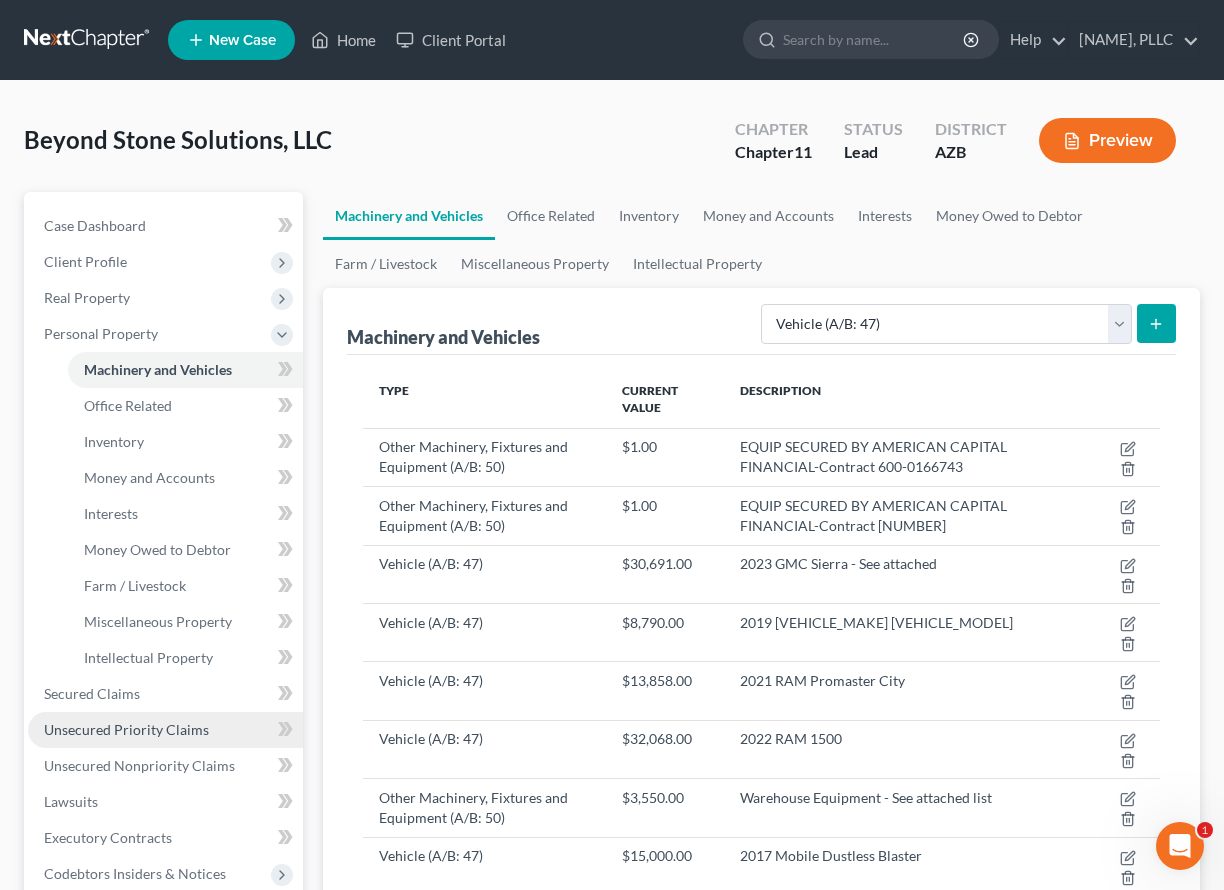 click on "Unsecured Priority Claims" at bounding box center (126, 729) 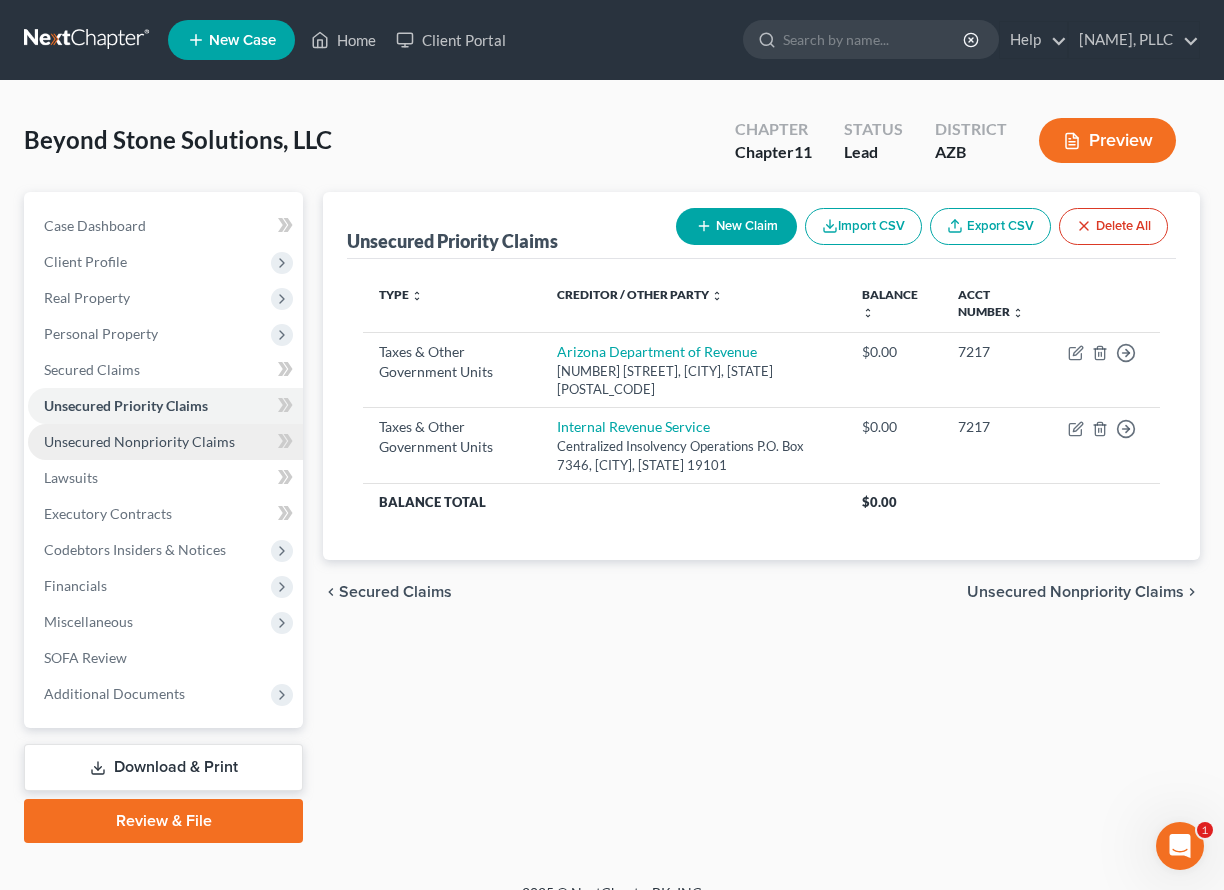 click on "Unsecured Nonpriority Claims" at bounding box center [139, 441] 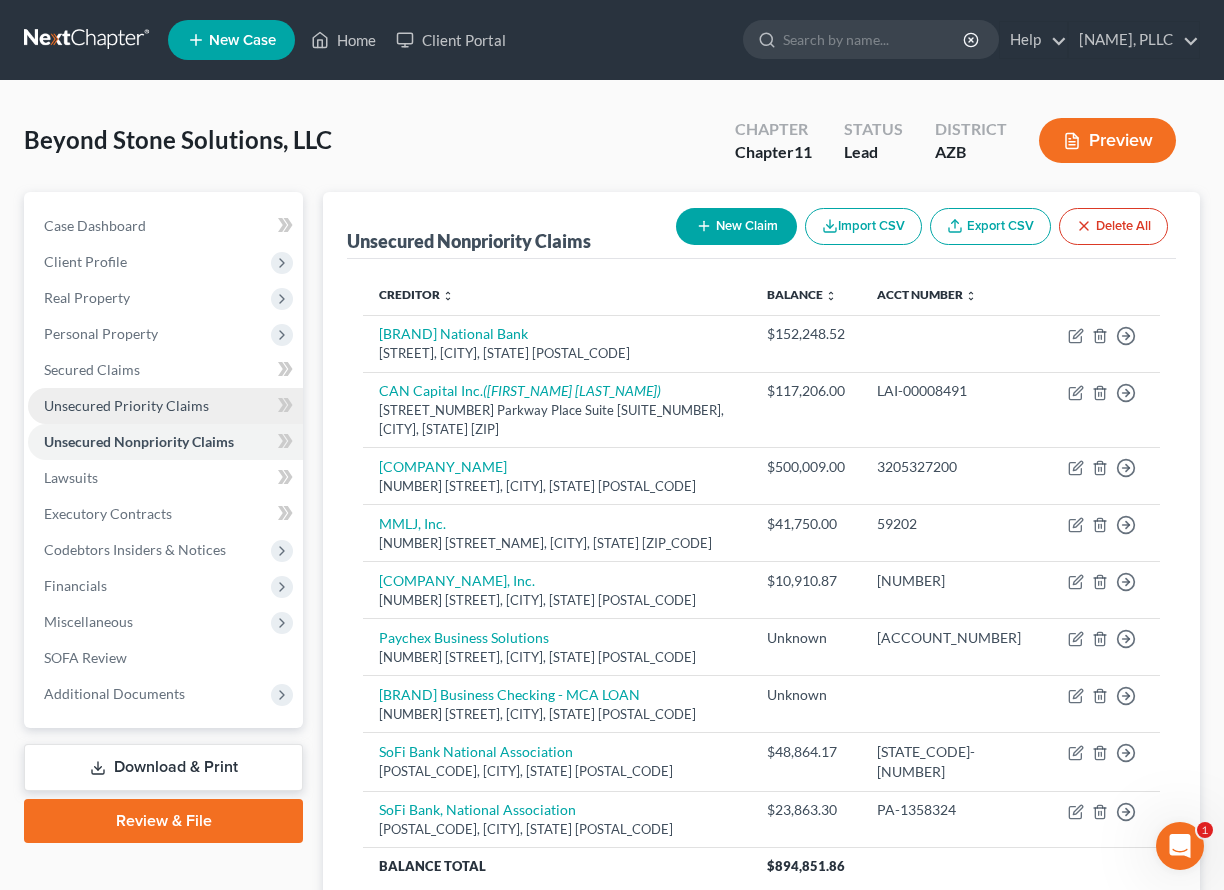 click on "Unsecured Priority Claims" at bounding box center [126, 405] 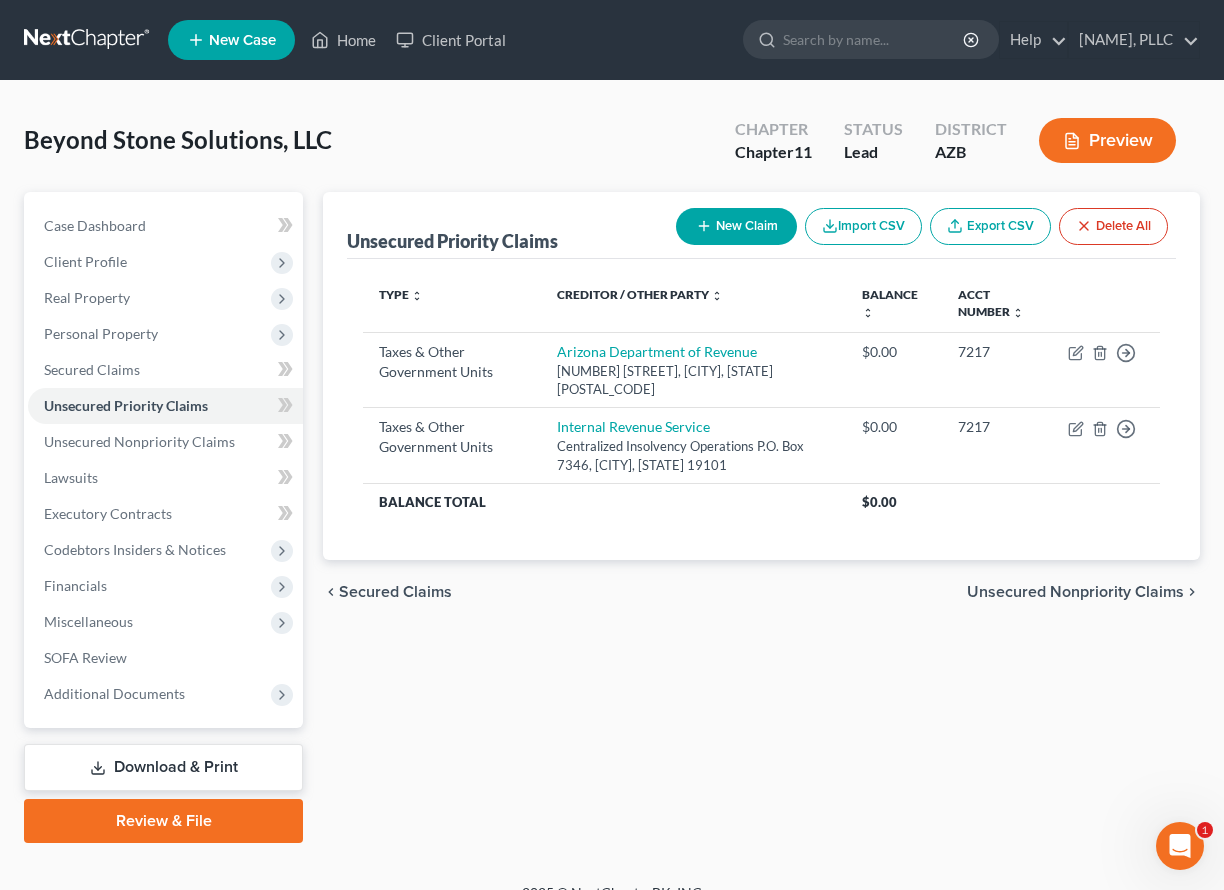 click on "New Claim" at bounding box center [736, 226] 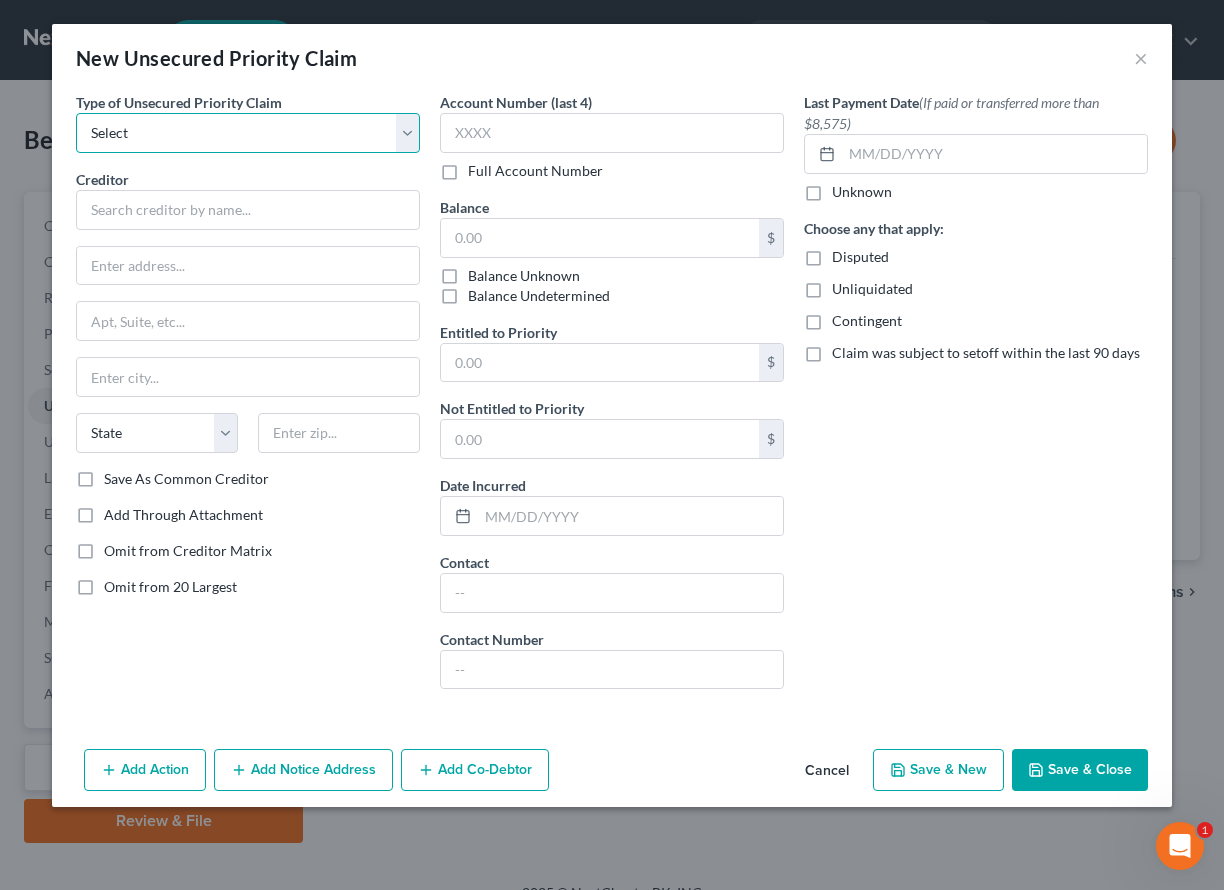 select on "0" 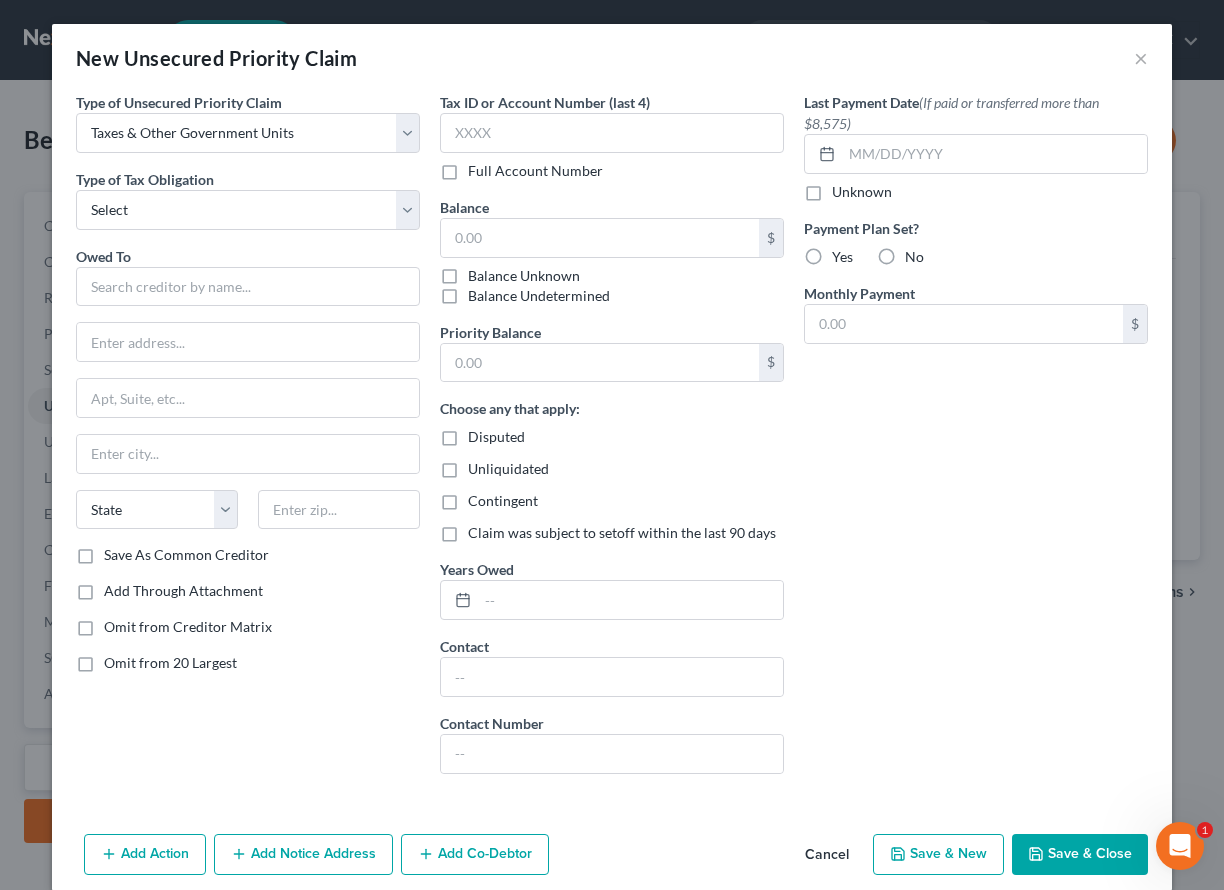 click on "Cancel" at bounding box center (827, 856) 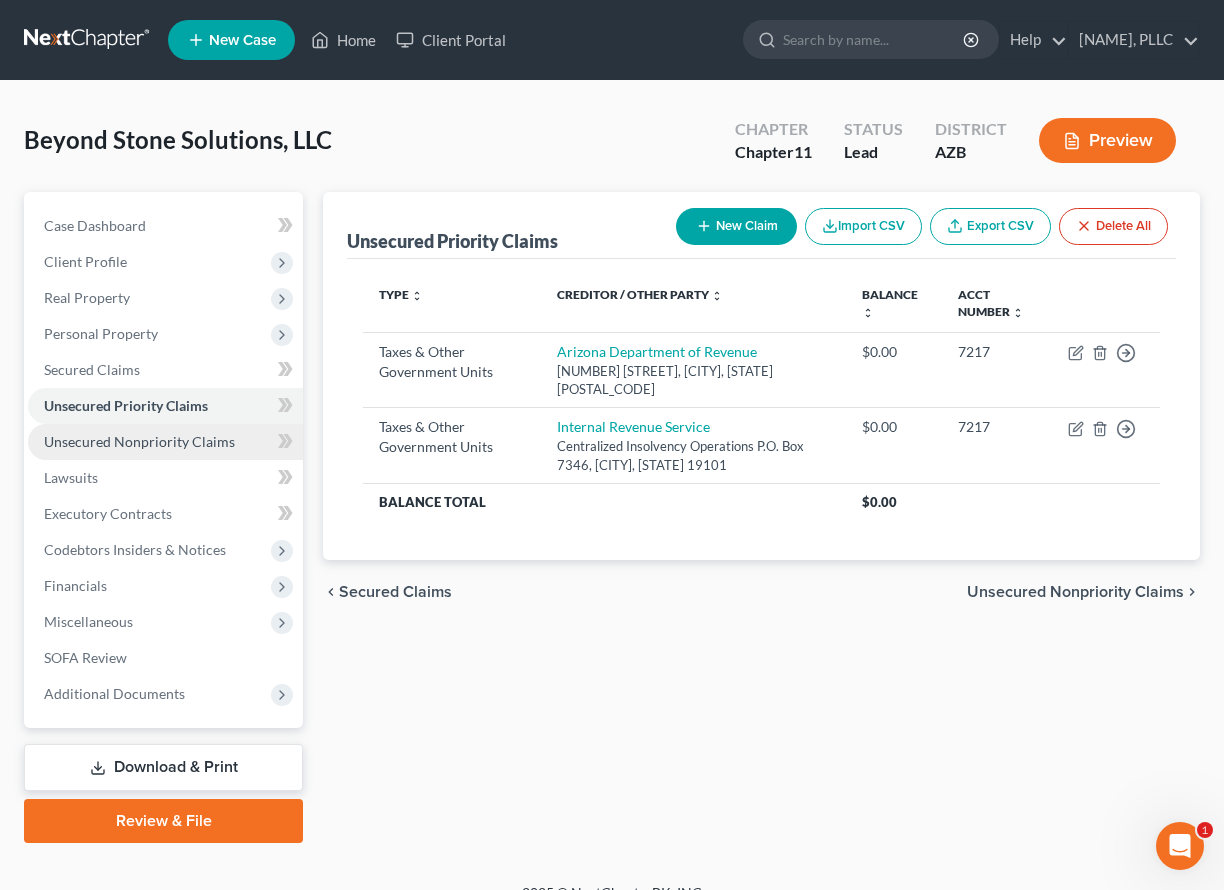 click on "Unsecured Nonpriority Claims" at bounding box center [139, 441] 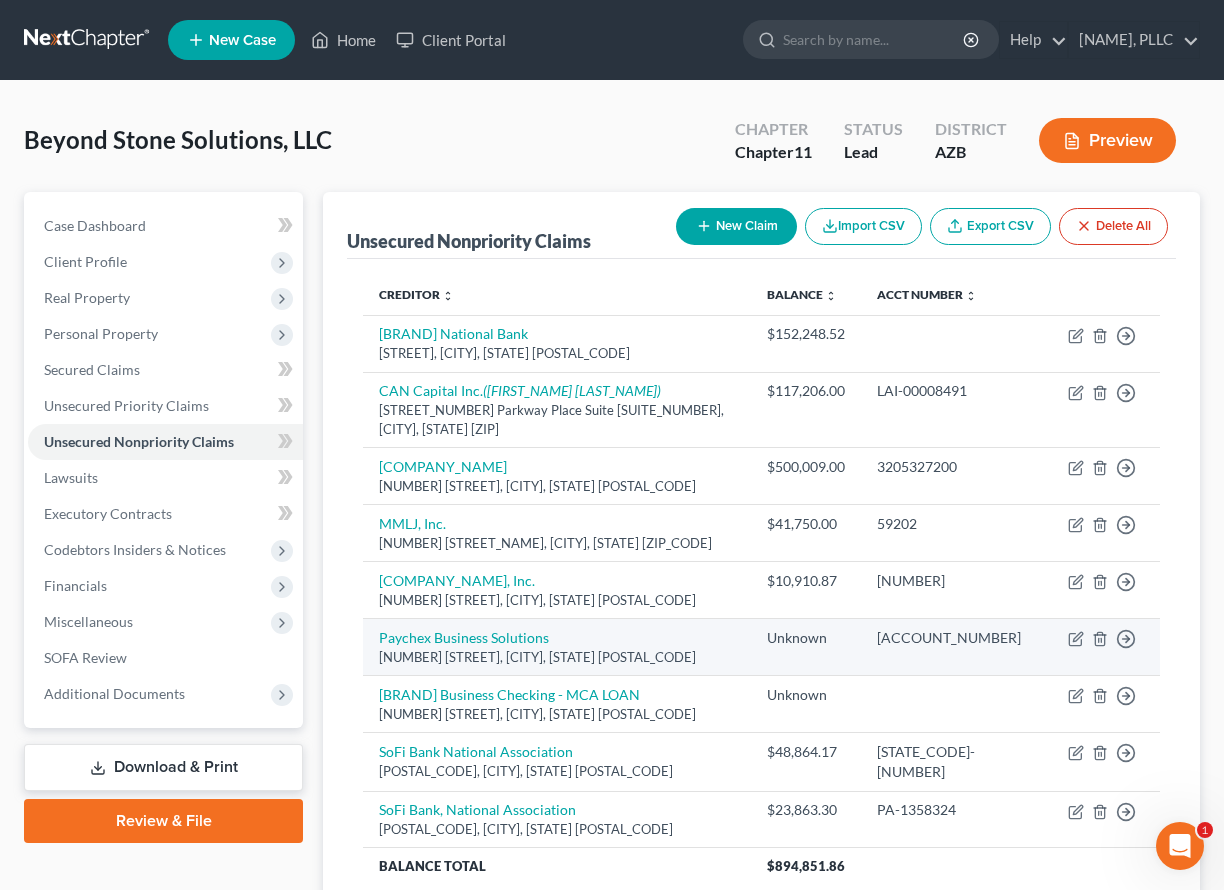 click on "Paychex Business Solutions 970 Lake Carillon Dr., Suite 400& 500, Saint Petersburg, FL 33716" at bounding box center [557, 647] 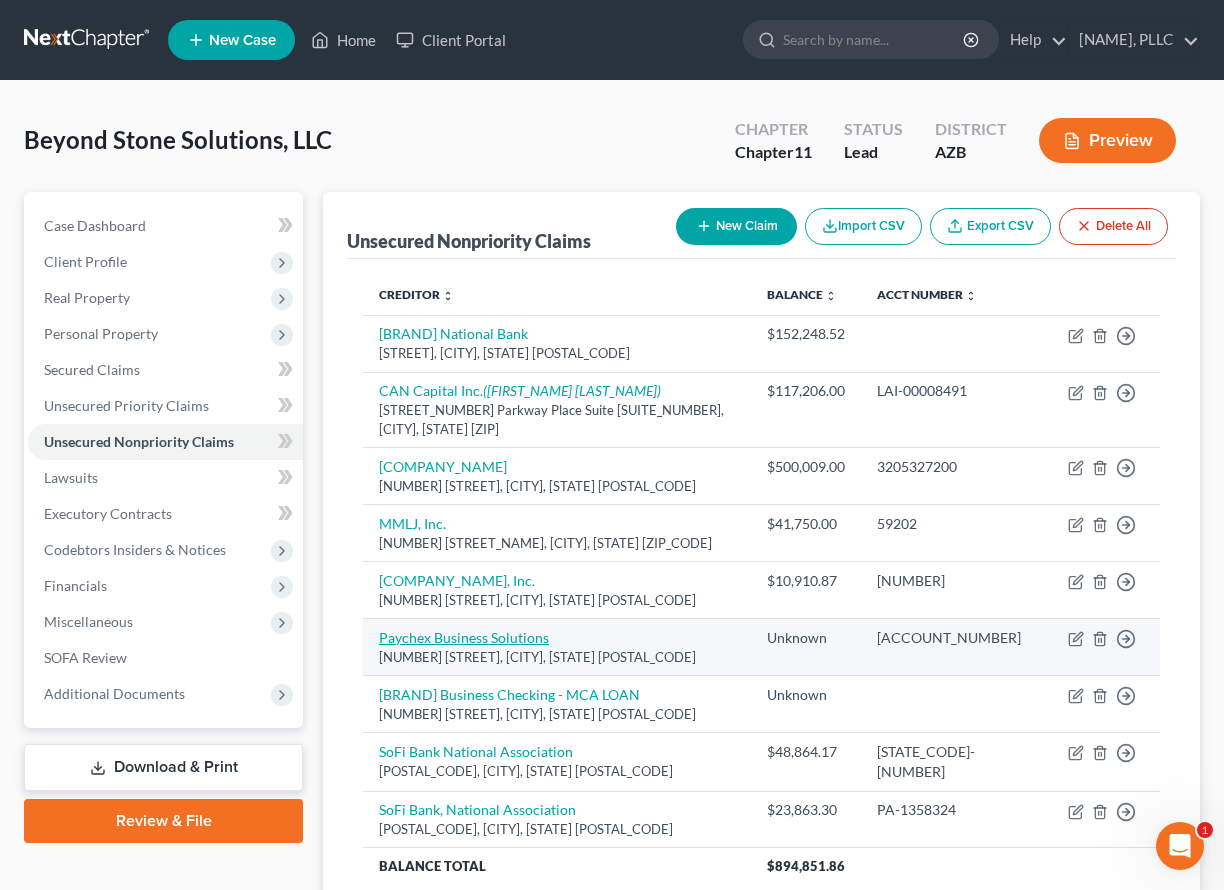 click on "Paychex Business Solutions" at bounding box center (464, 637) 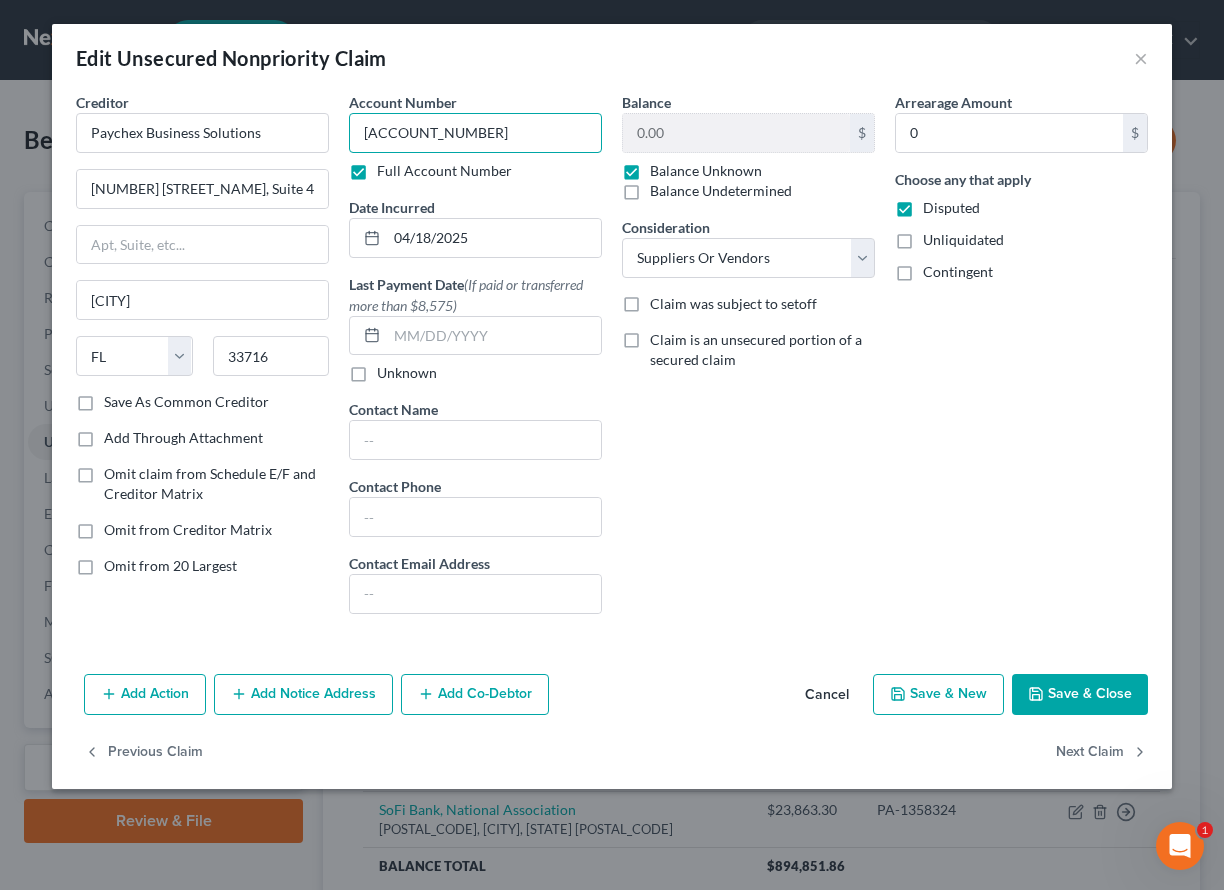 drag, startPoint x: 479, startPoint y: 132, endPoint x: 344, endPoint y: 131, distance: 135.00371 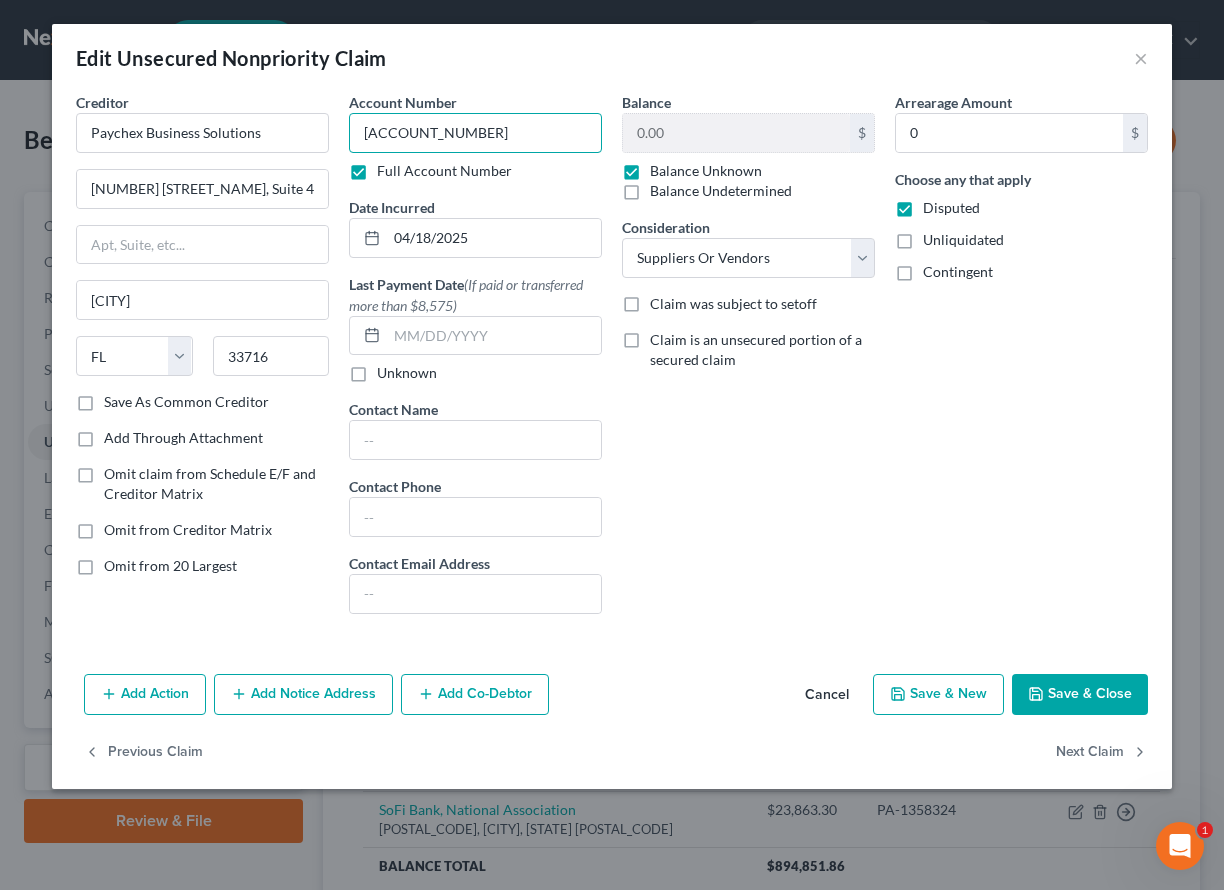 paste on "1859628" 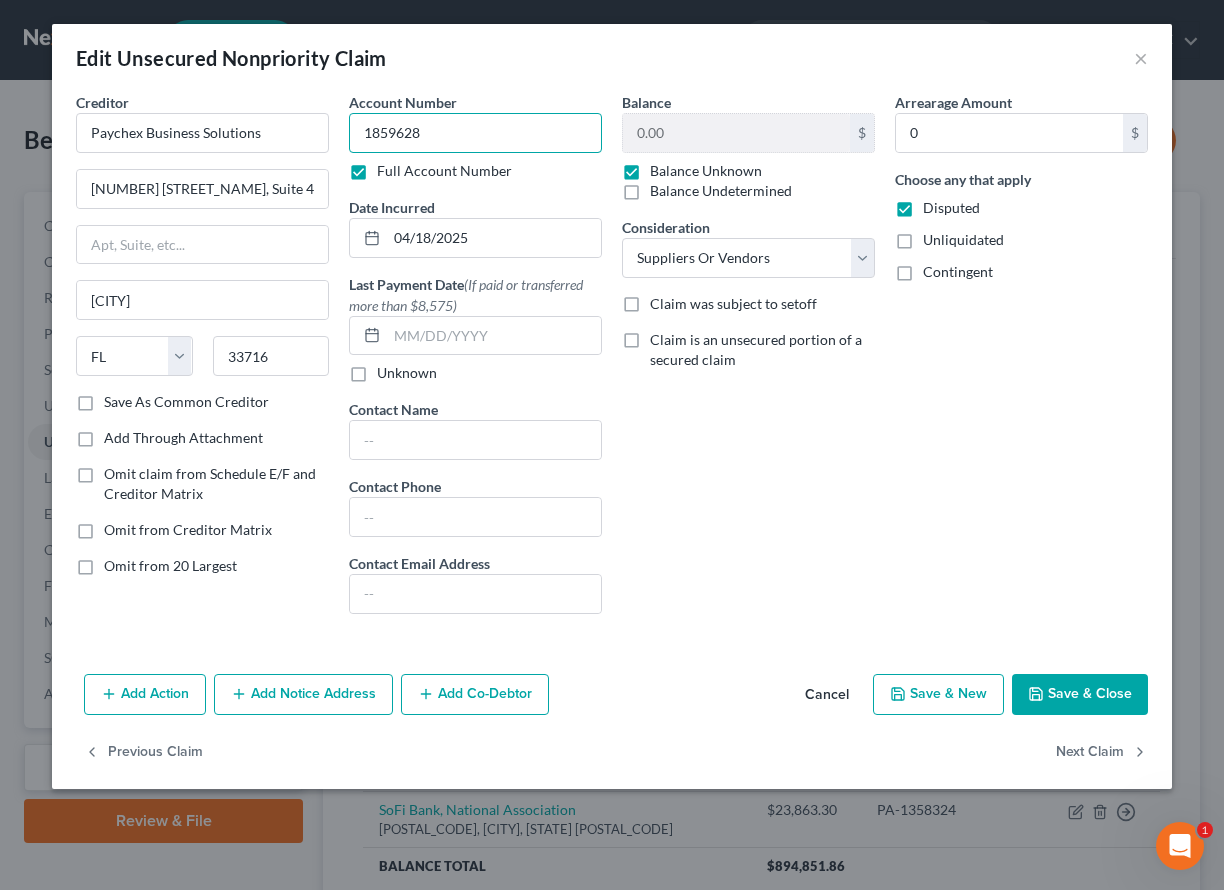 type on "1859628" 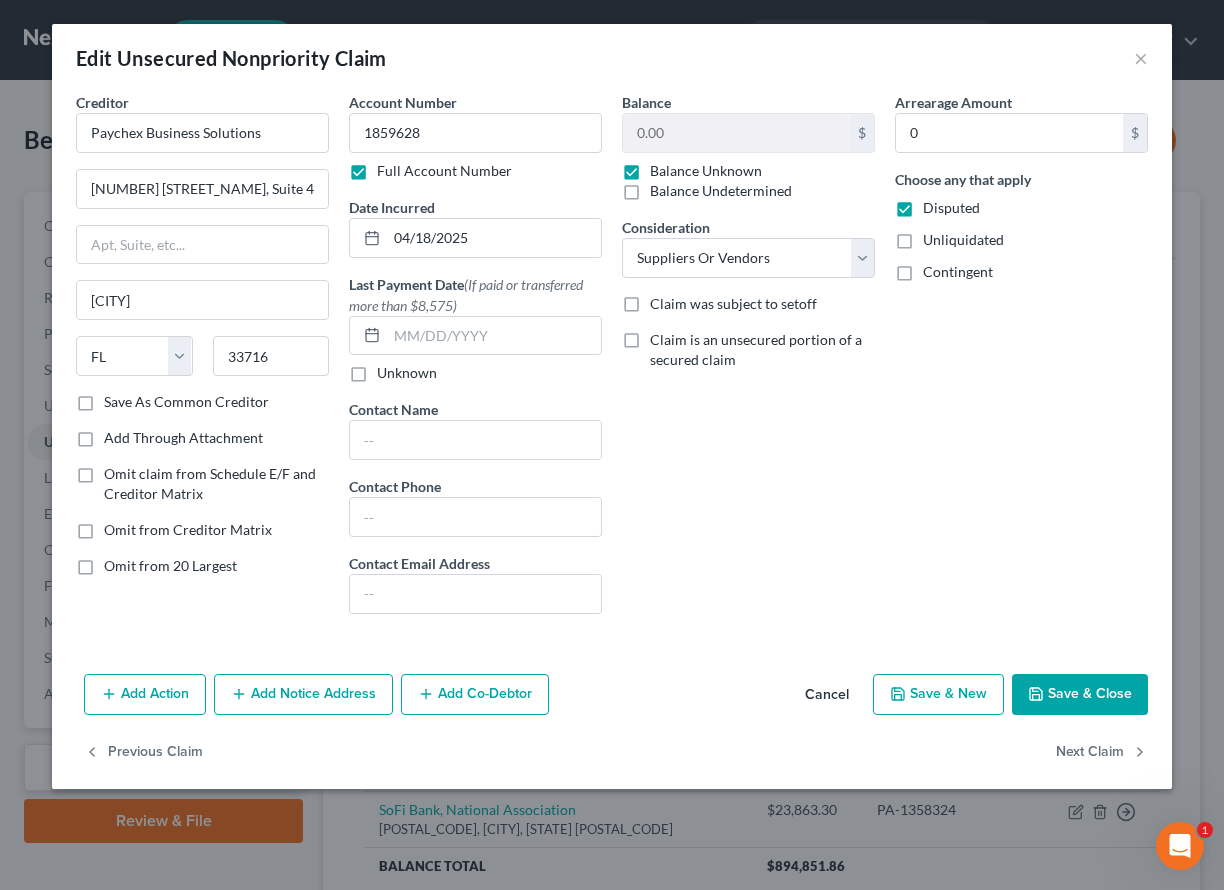 click on "Balance Unknown" at bounding box center [706, 171] 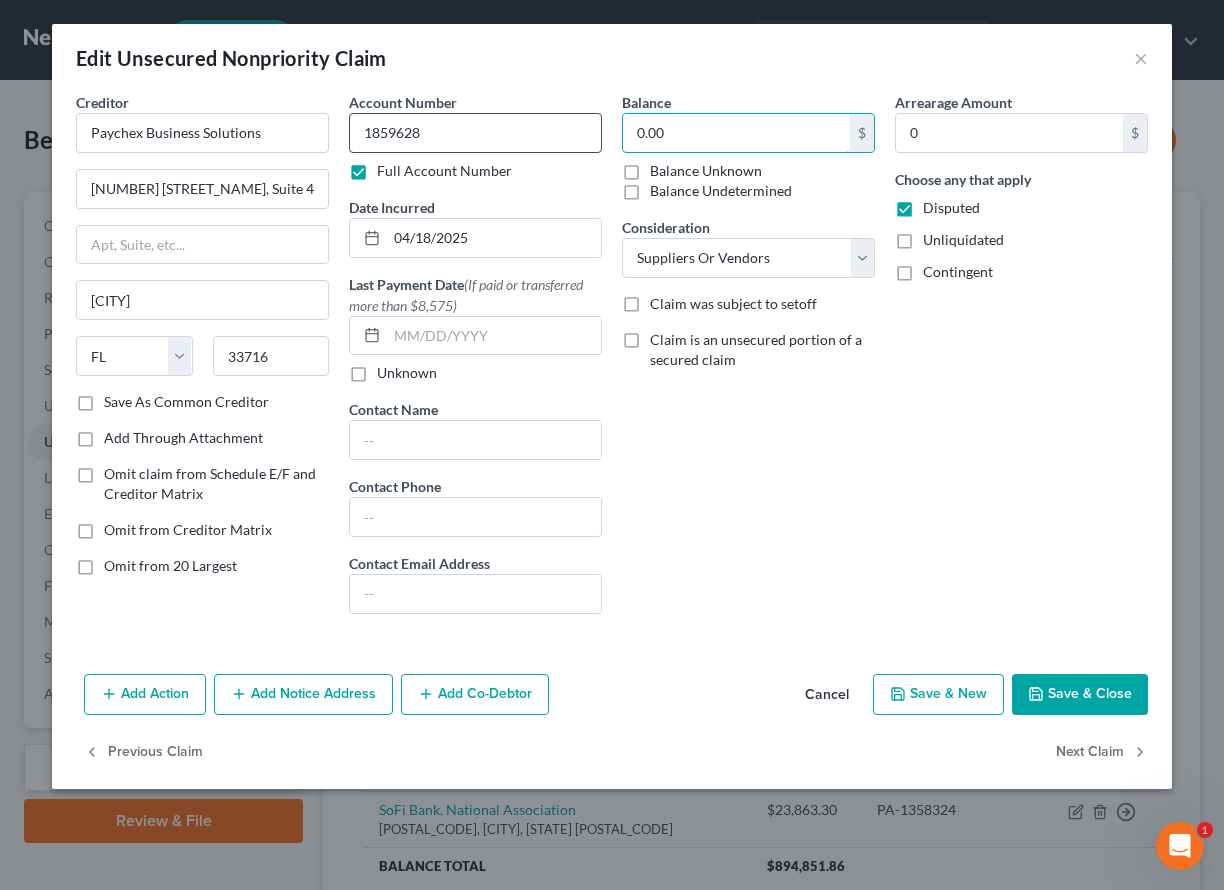 drag, startPoint x: 684, startPoint y: 136, endPoint x: 589, endPoint y: 132, distance: 95.084175 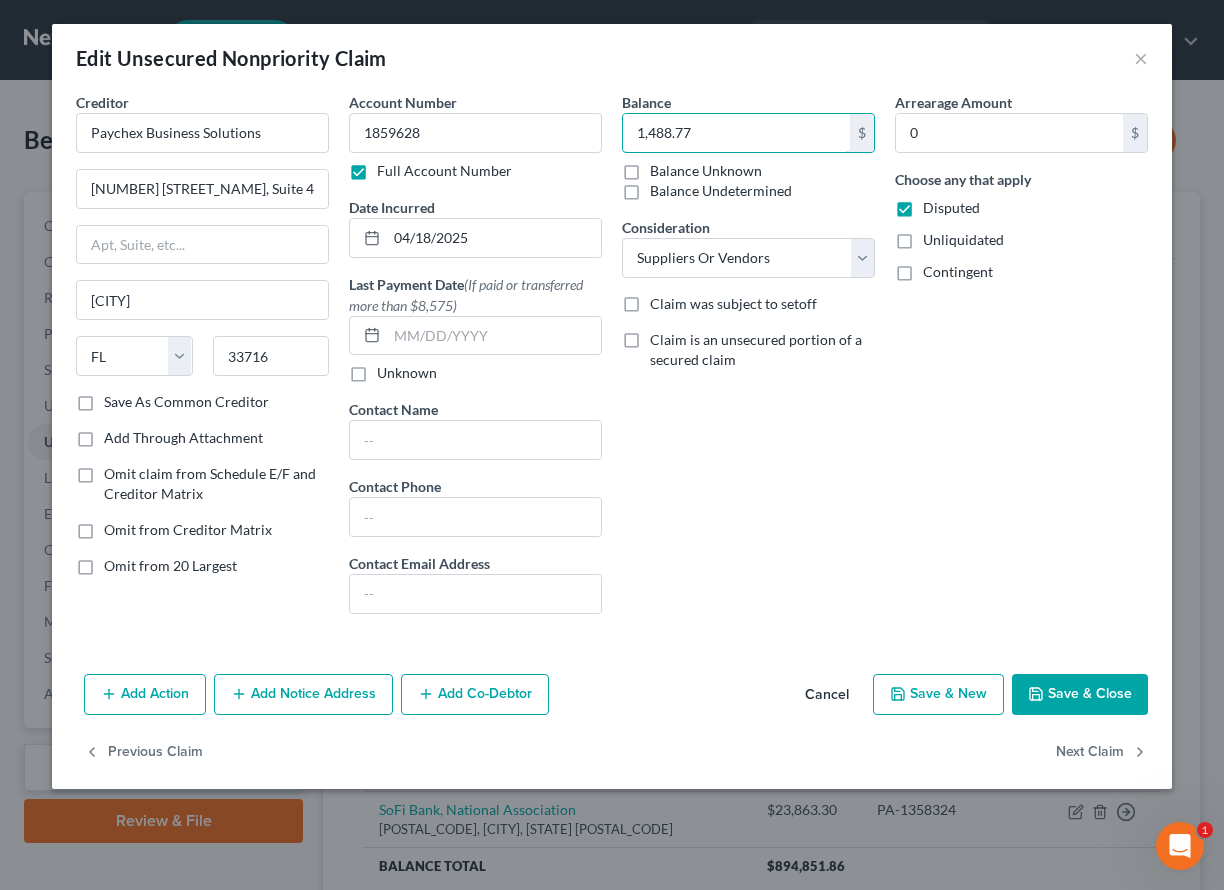 type on "1,488.77" 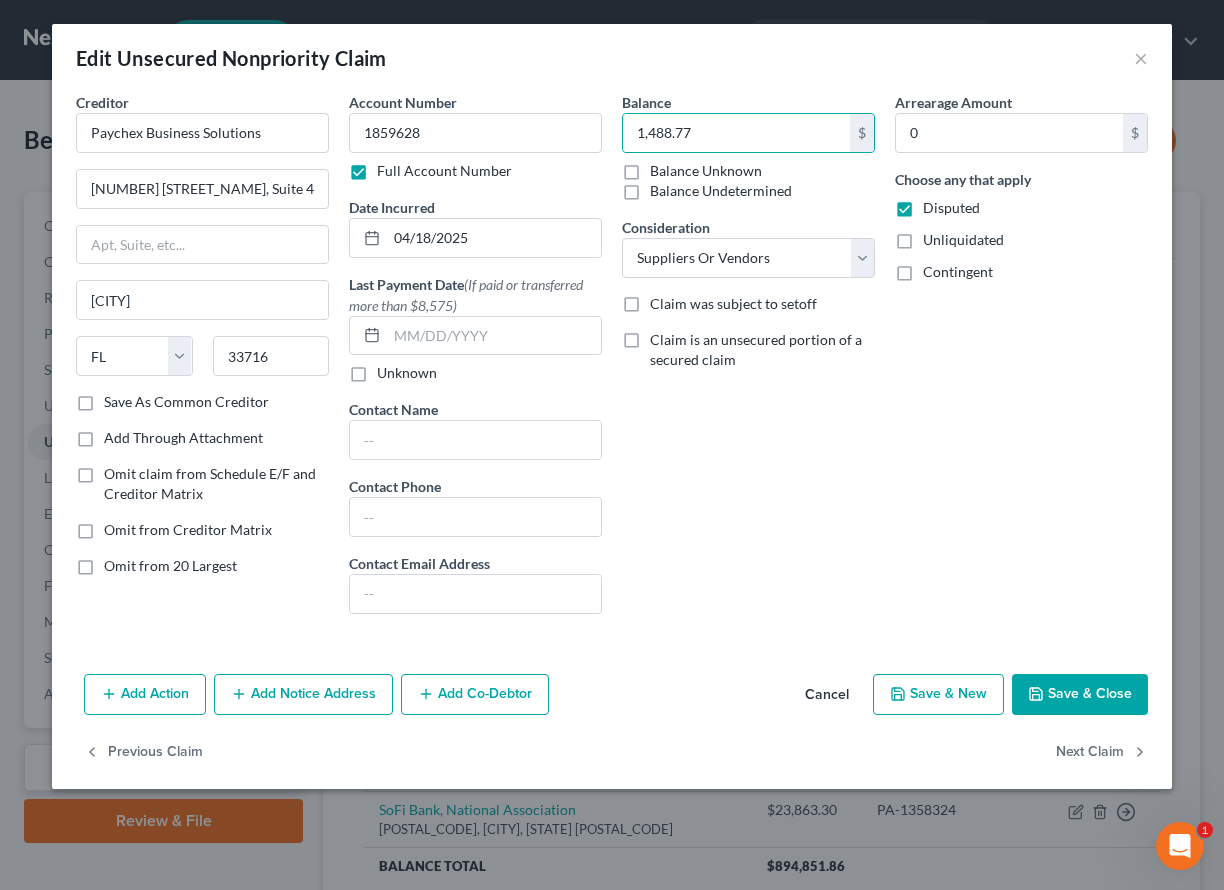 click on "Save & Close" at bounding box center (1080, 695) 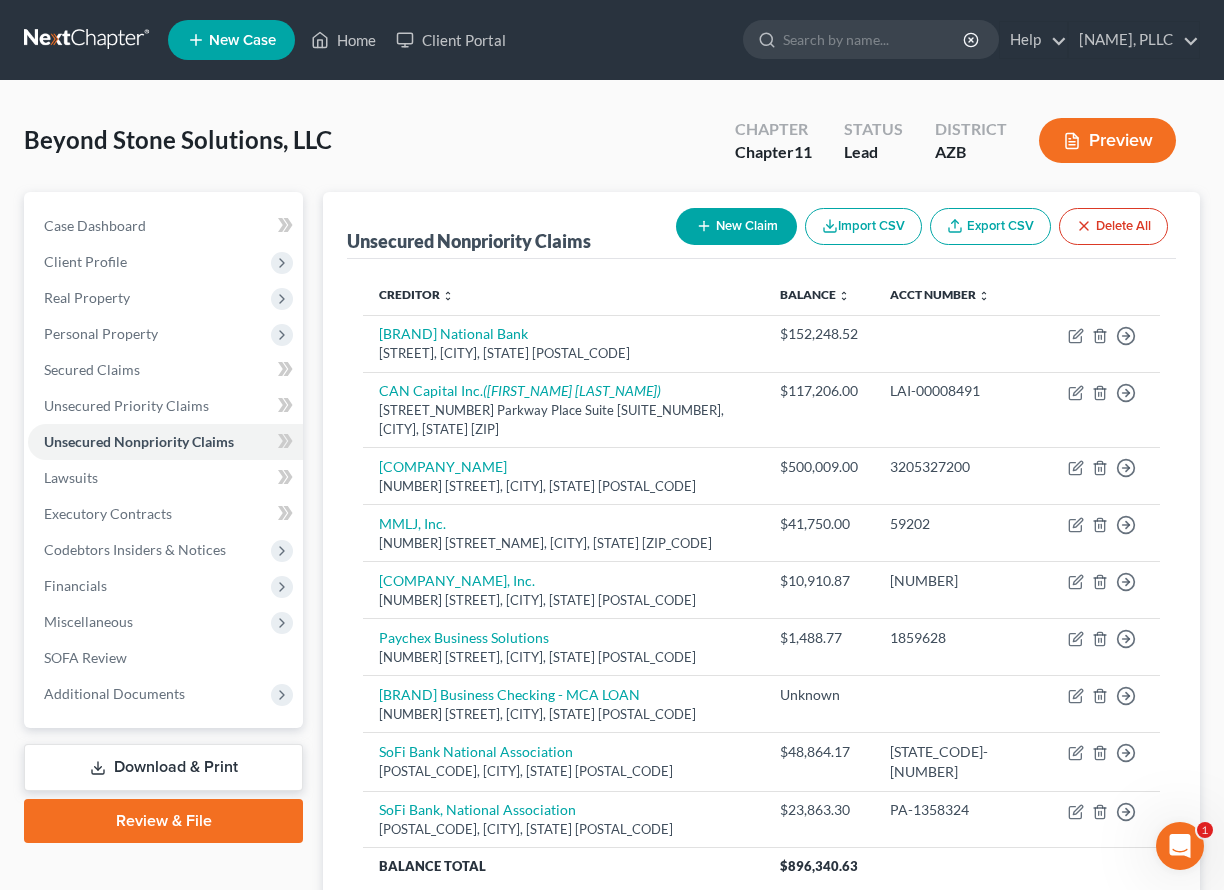 click on "New Claim" at bounding box center [736, 226] 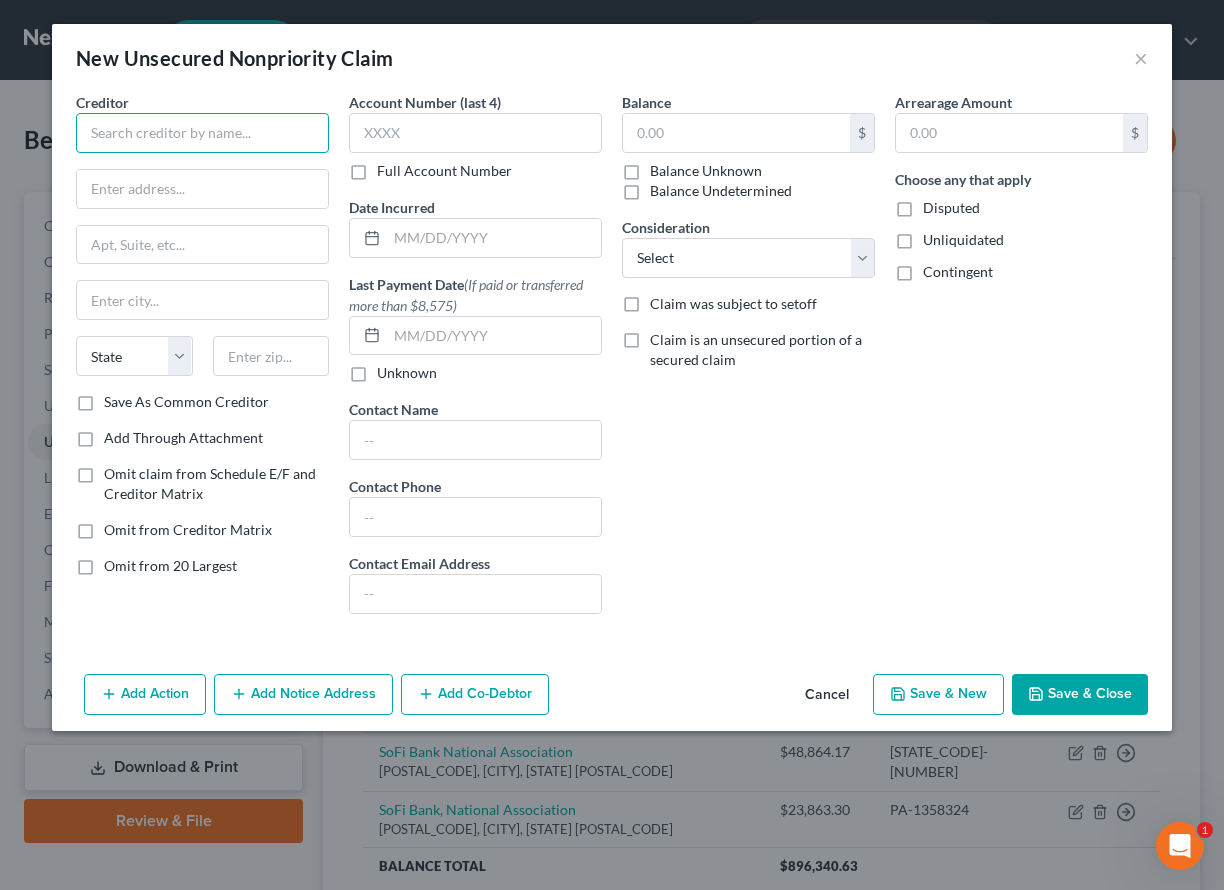 click at bounding box center (202, 133) 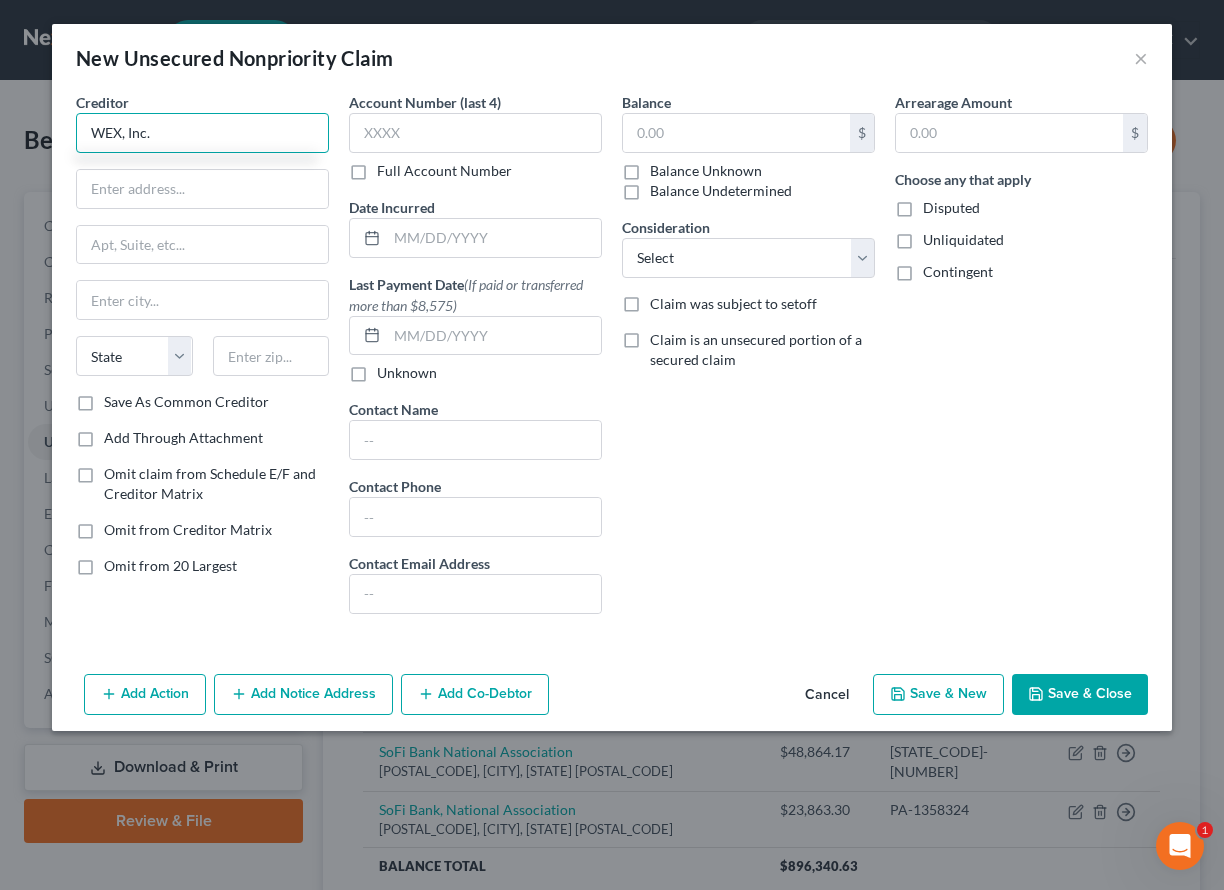 type on "WEX, Inc." 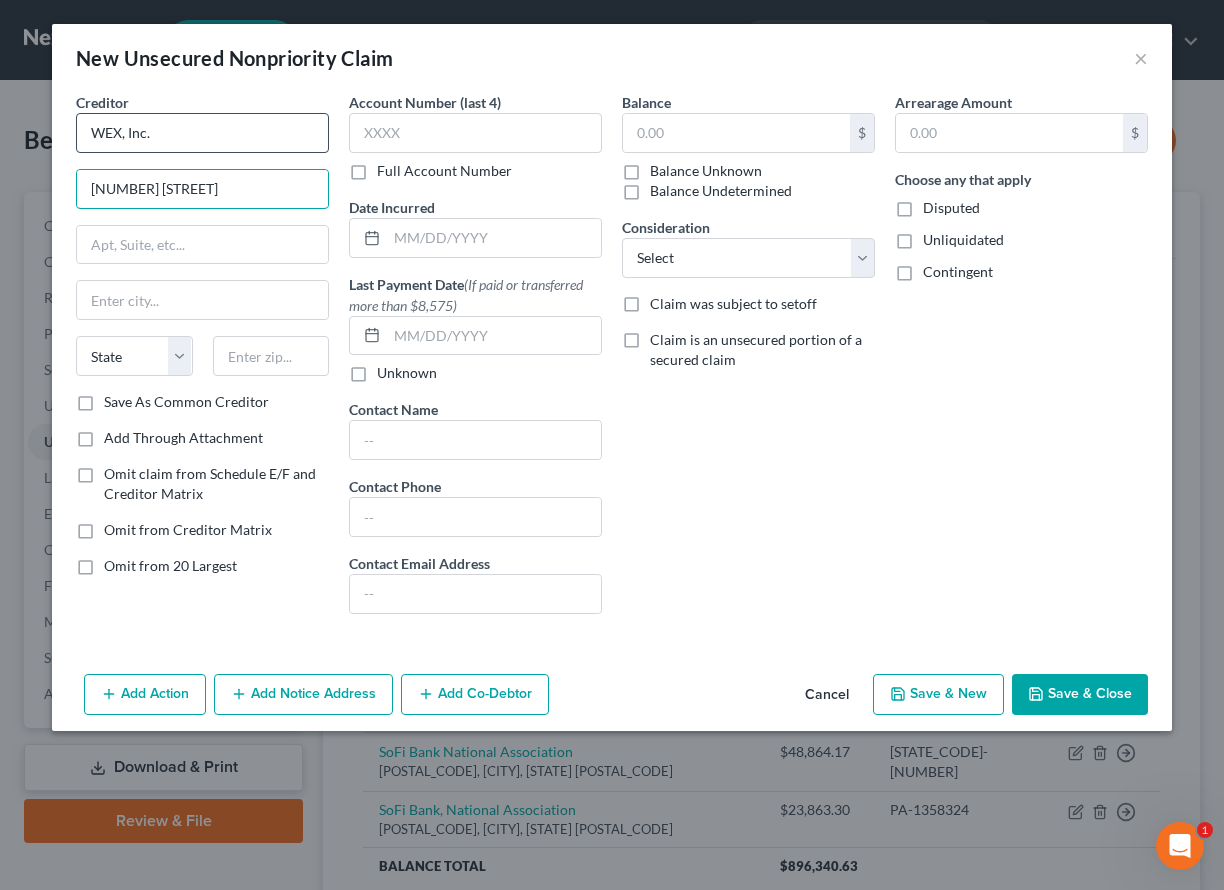 type on "1 Hancock Street" 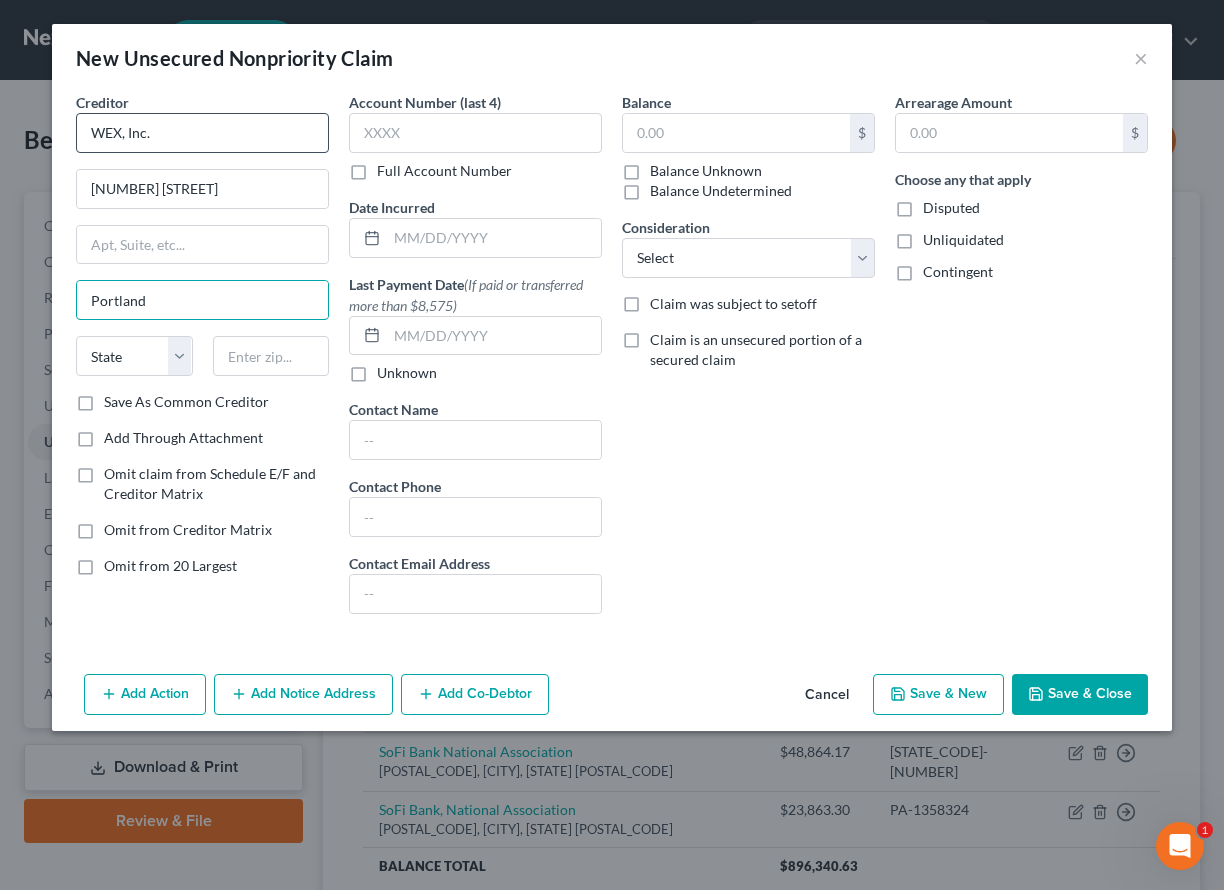 type on "Portland" 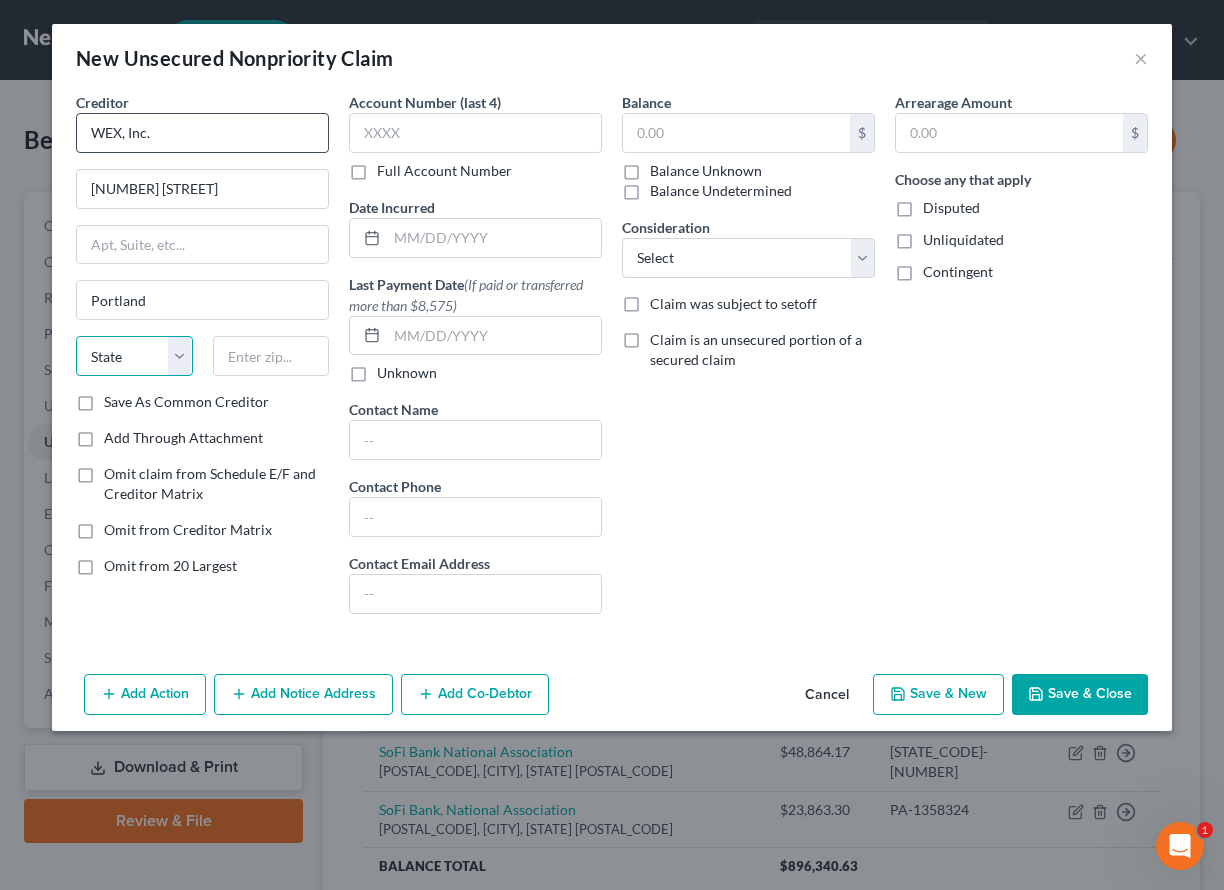 select on "20" 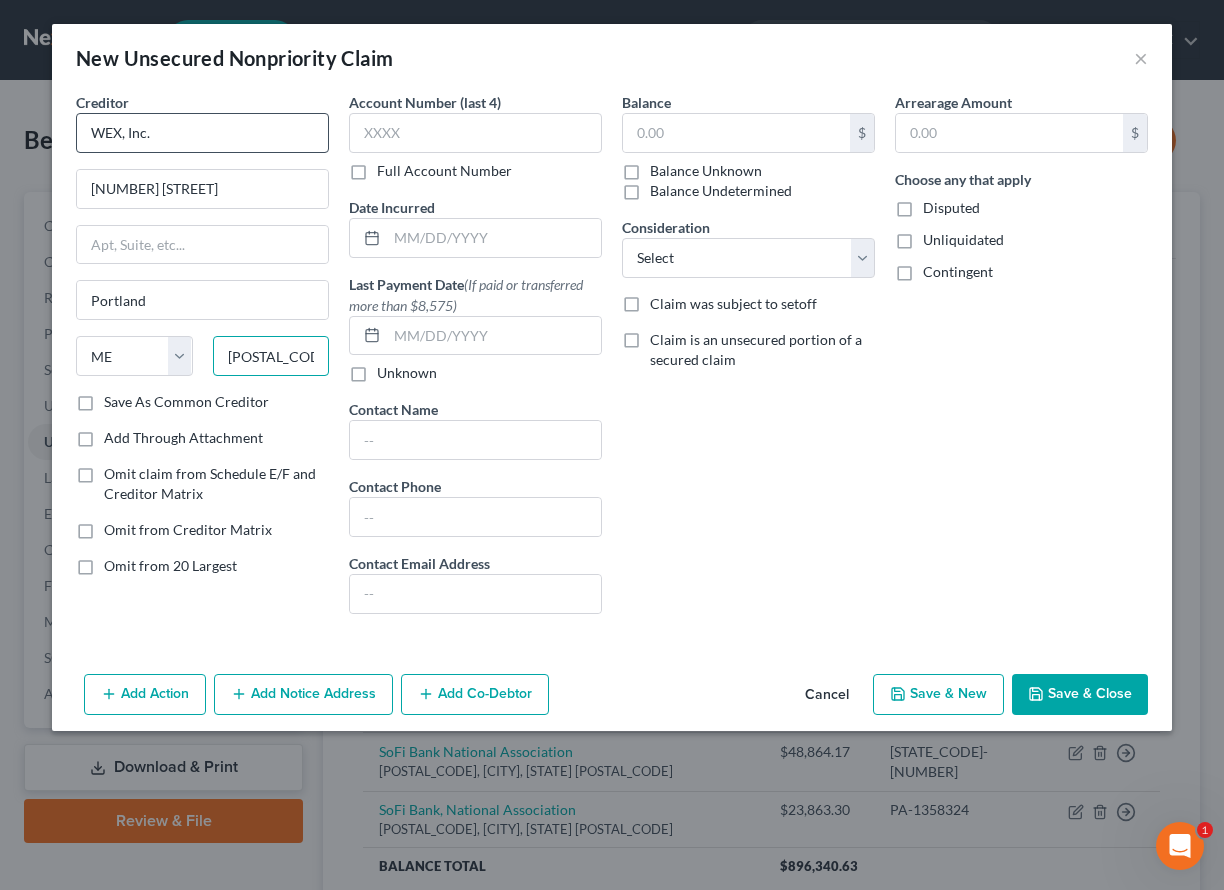 type on "04101" 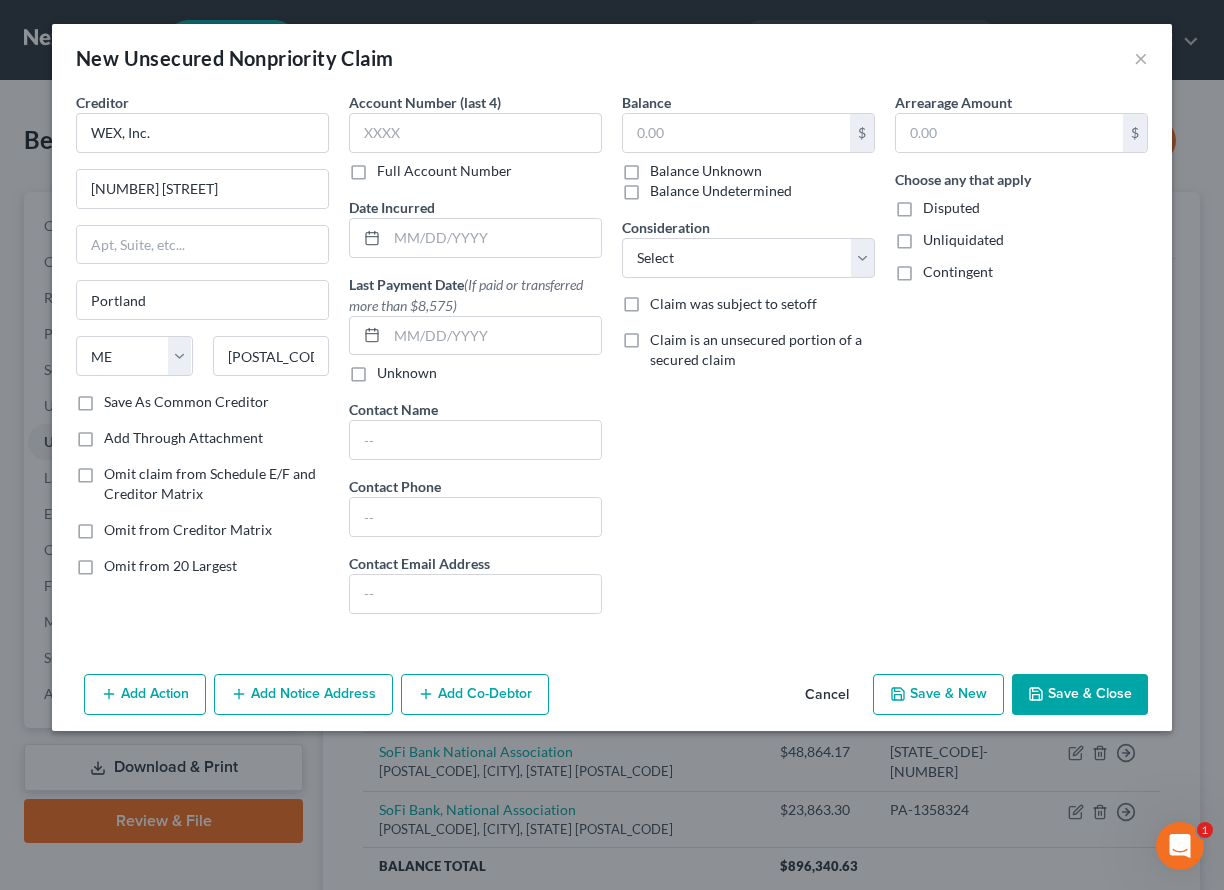 click on "Full Account Number" at bounding box center (444, 171) 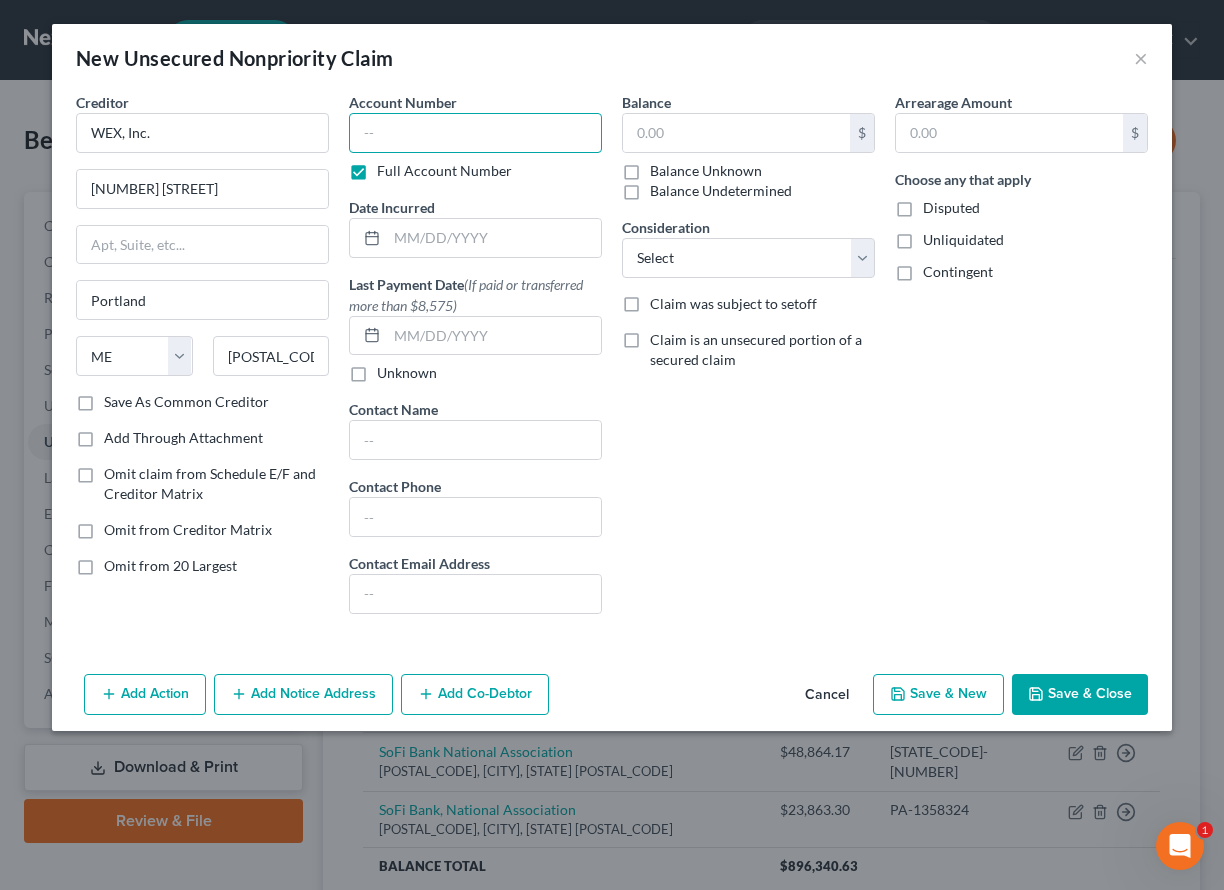 click at bounding box center (475, 133) 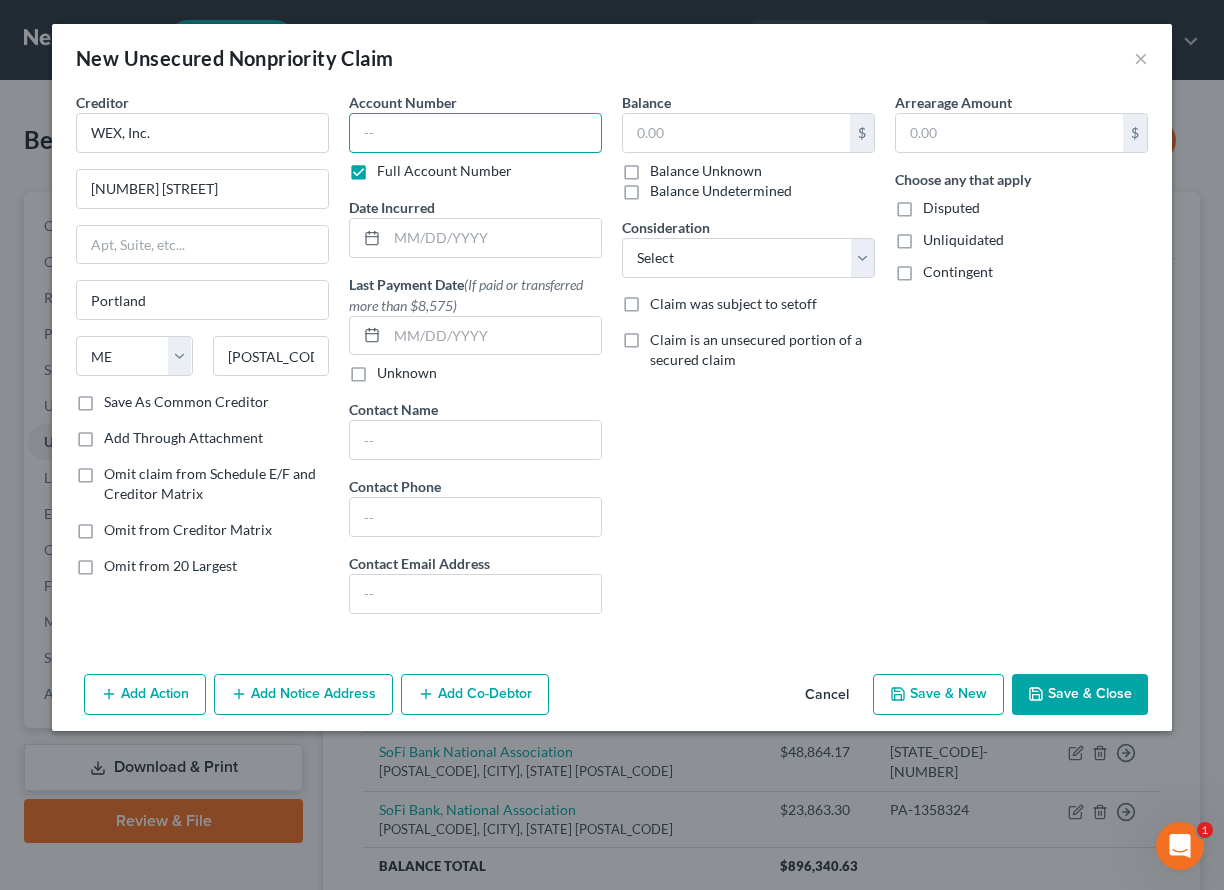 paste on "[NUMBER]" 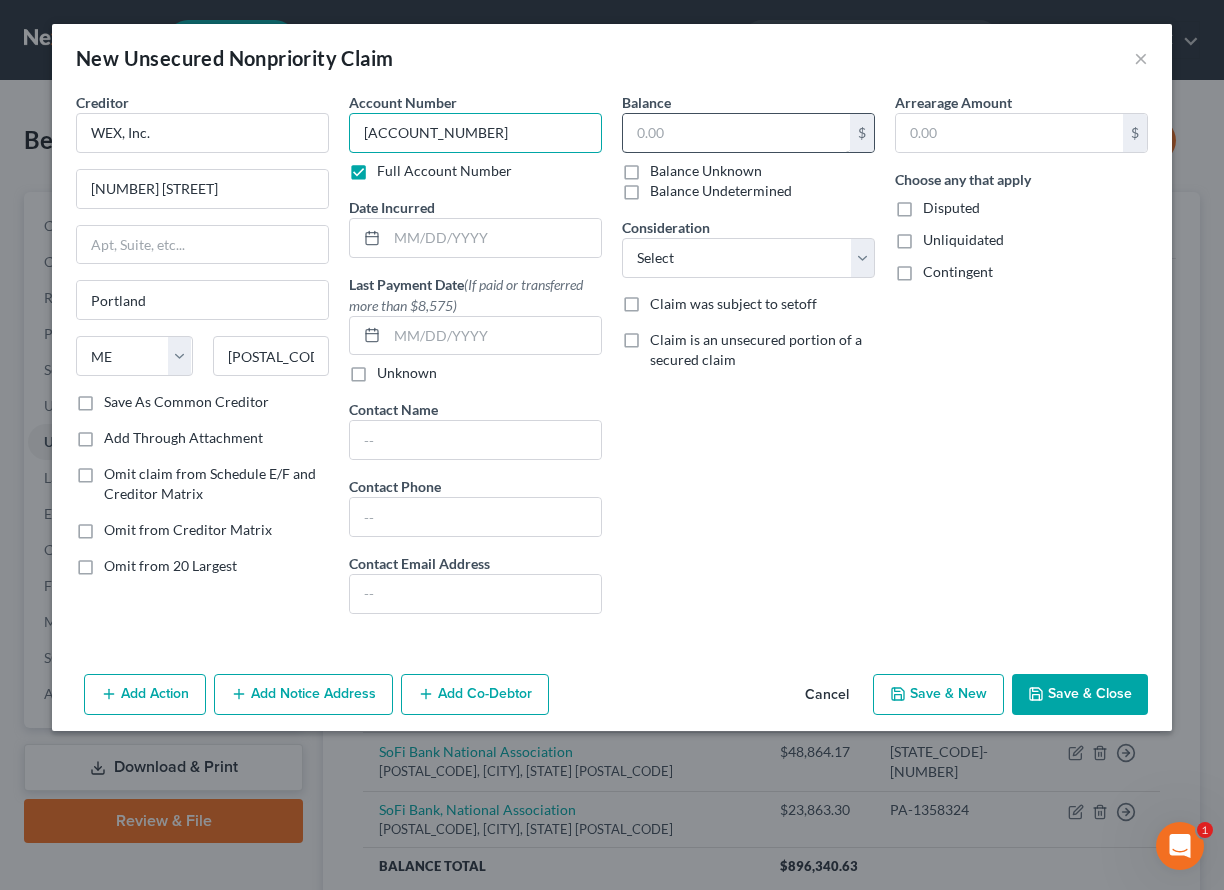 type on "[NUMBER]" 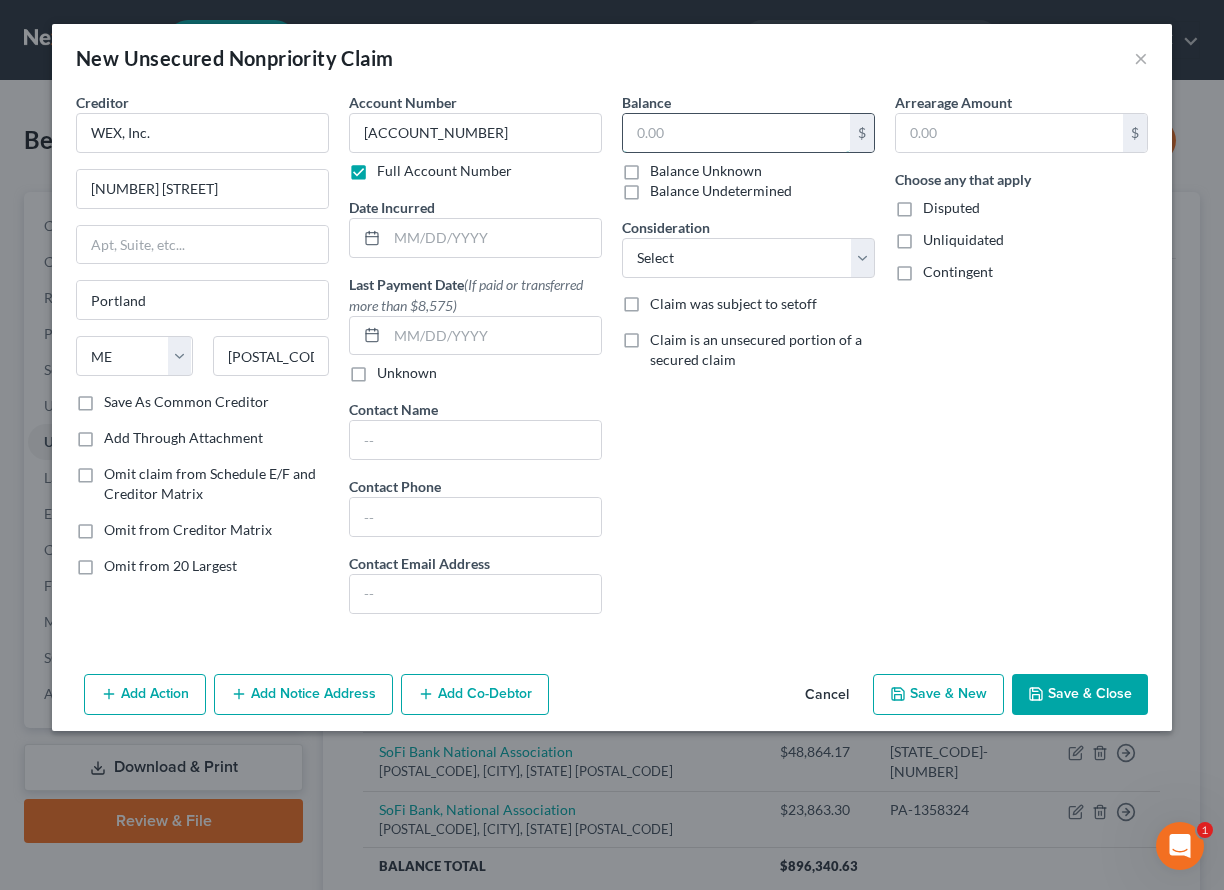 click at bounding box center (736, 133) 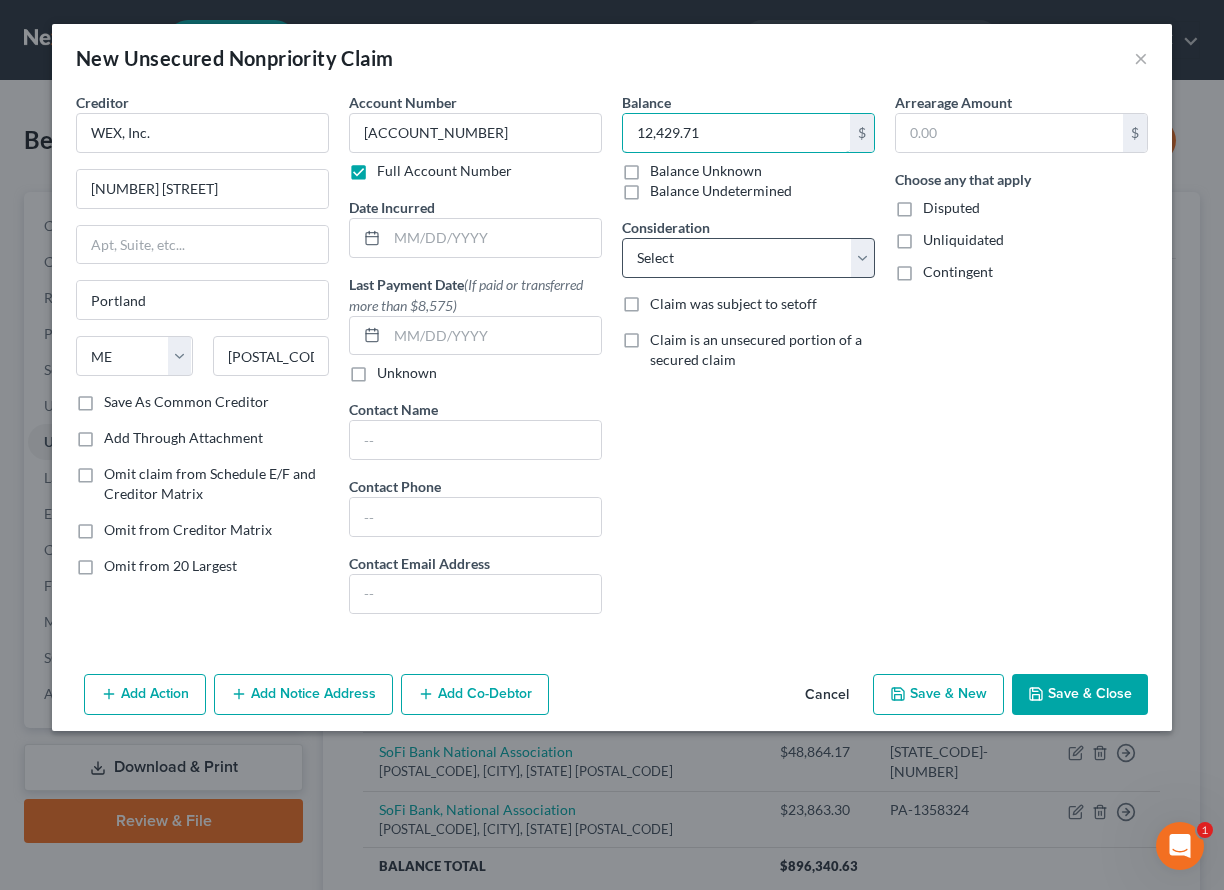 type on "12,429.71" 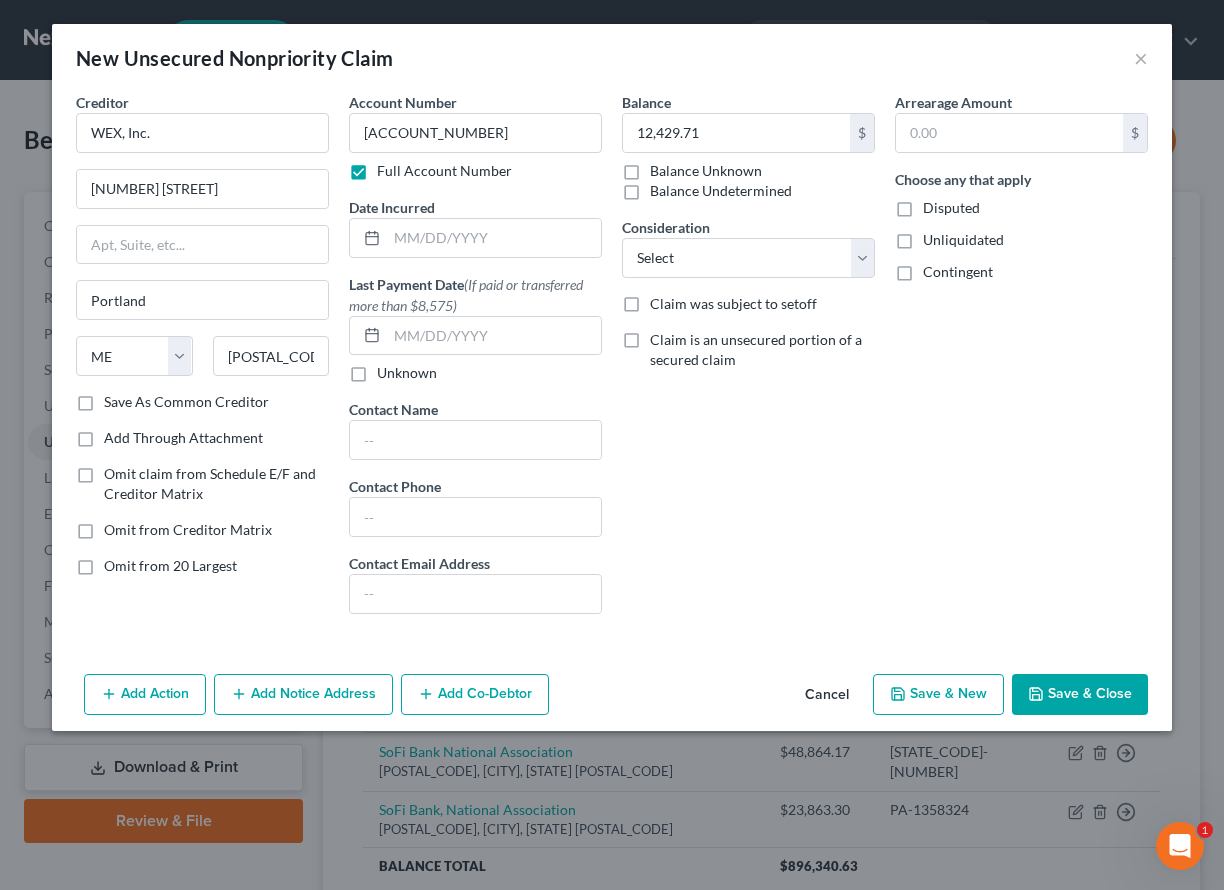 click on "Save & Close" at bounding box center (1080, 695) 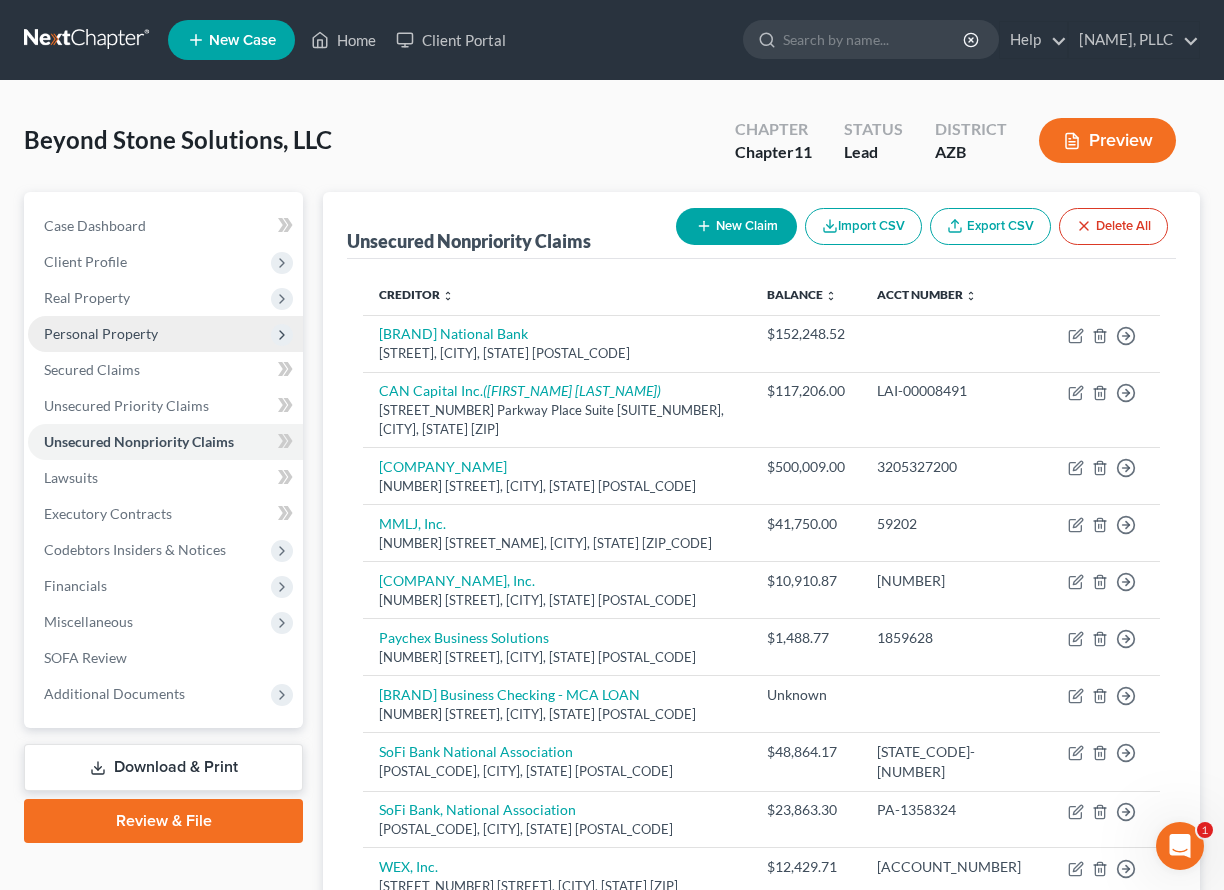 click on "Personal Property" at bounding box center [101, 333] 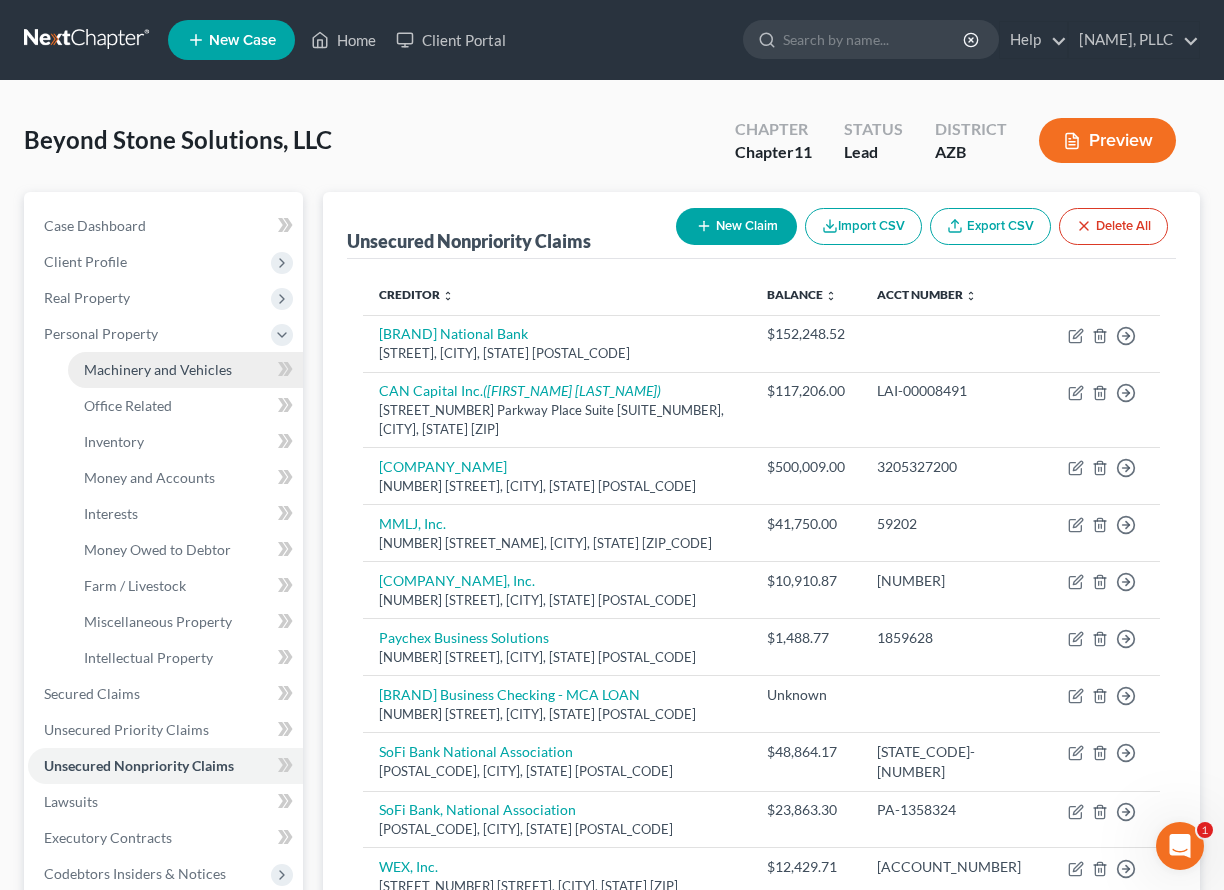 click on "Machinery and Vehicles" at bounding box center [158, 369] 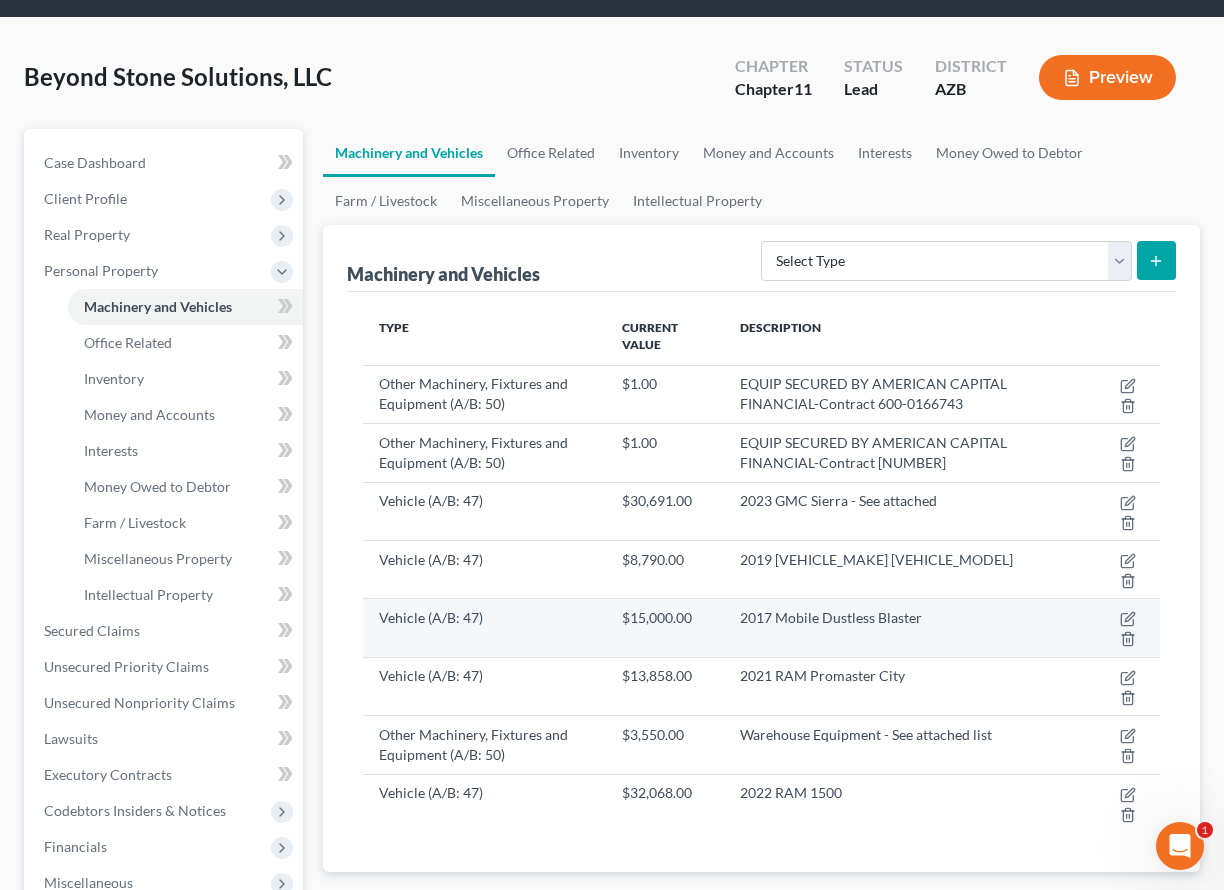 scroll, scrollTop: 42, scrollLeft: 0, axis: vertical 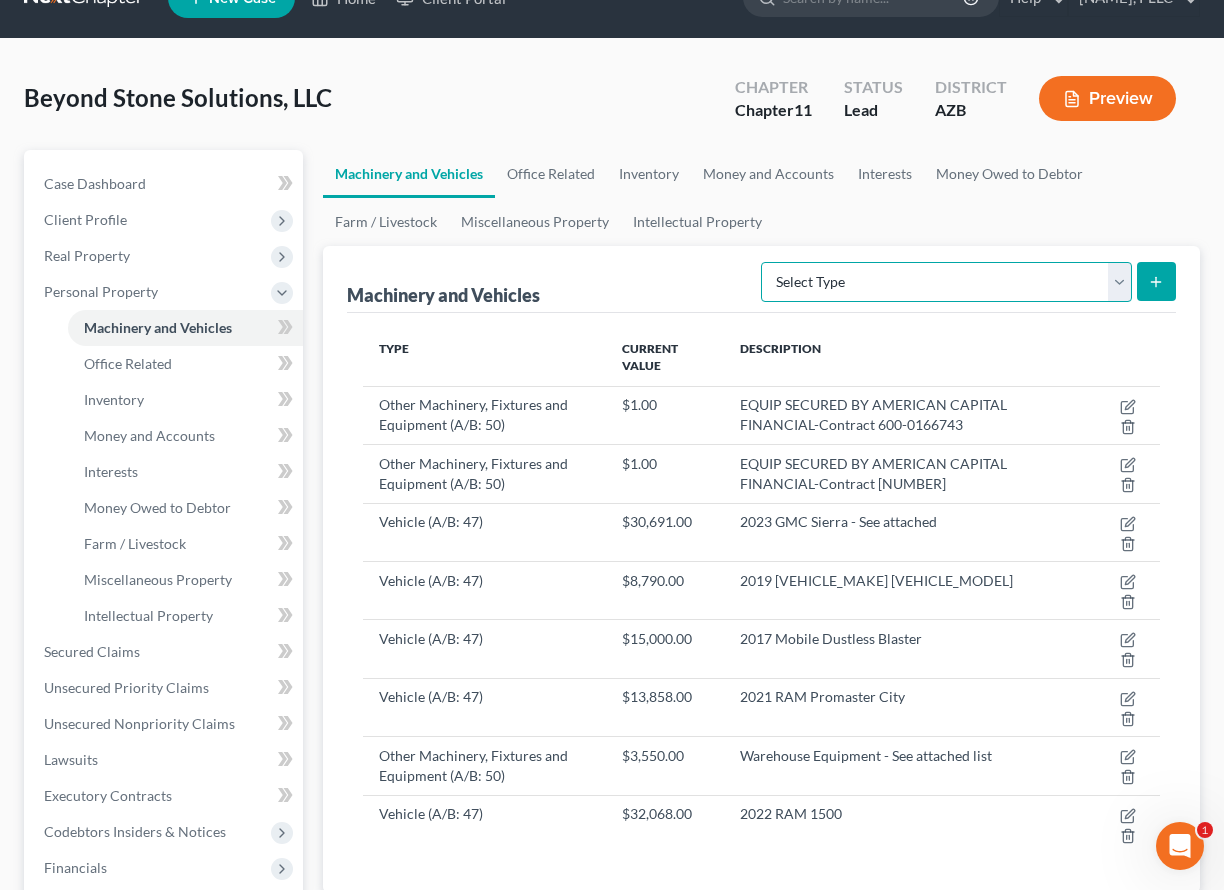 select on "vehicle" 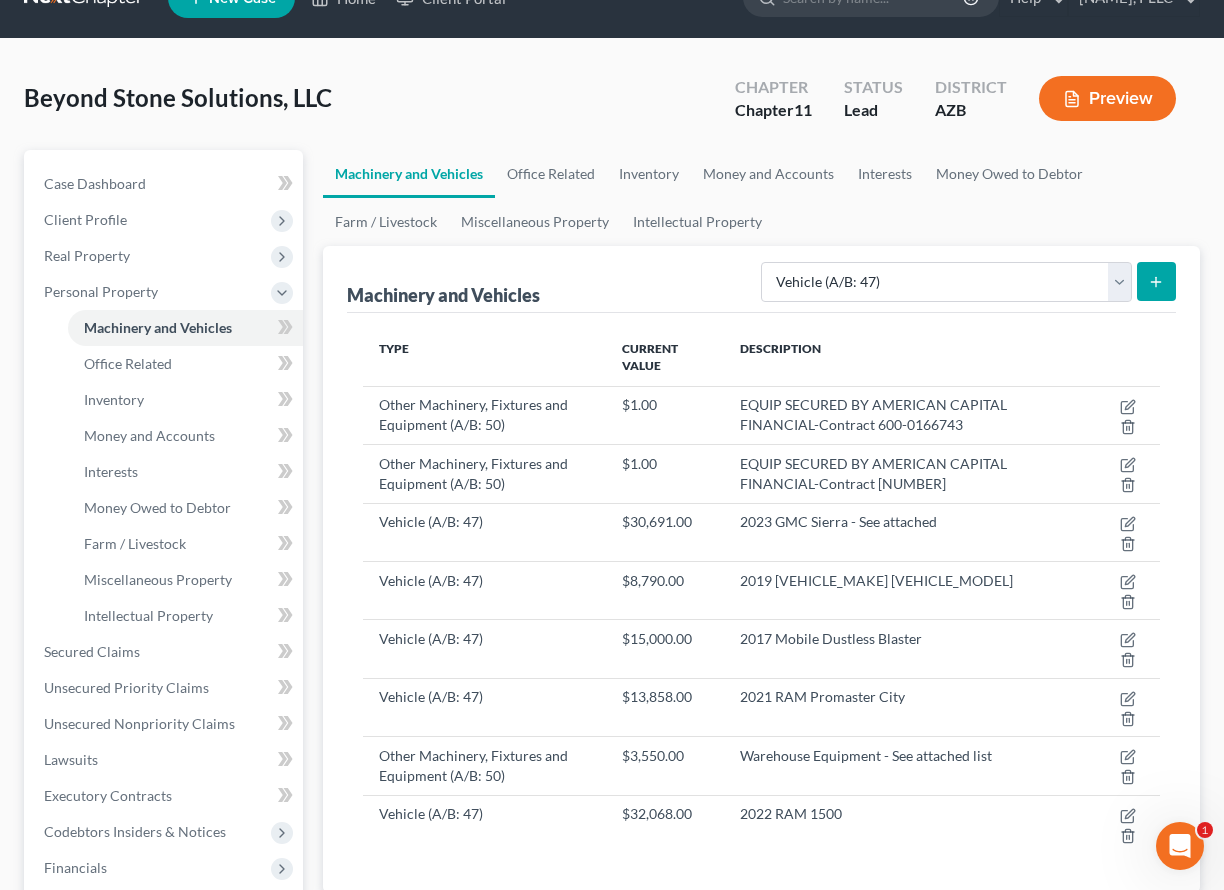 click at bounding box center [1156, 281] 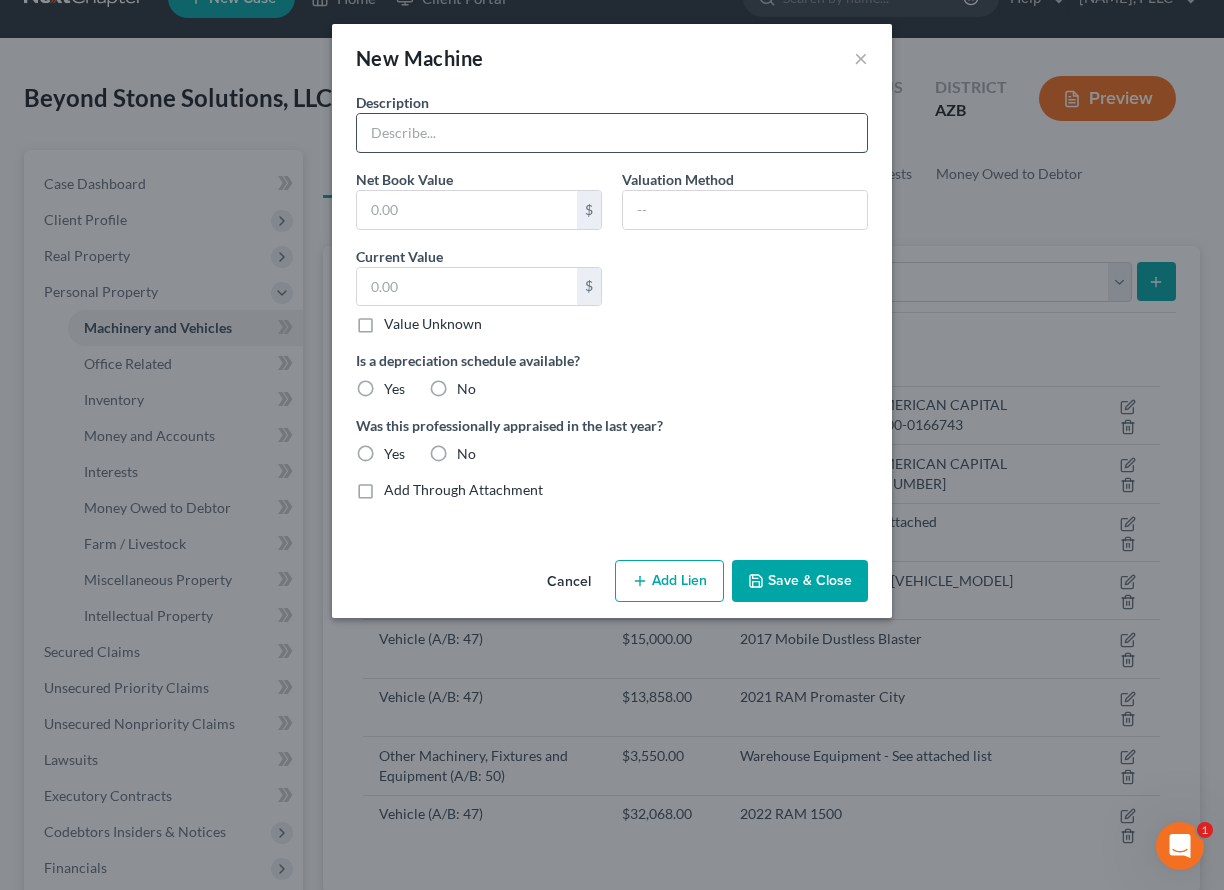 click at bounding box center [612, 133] 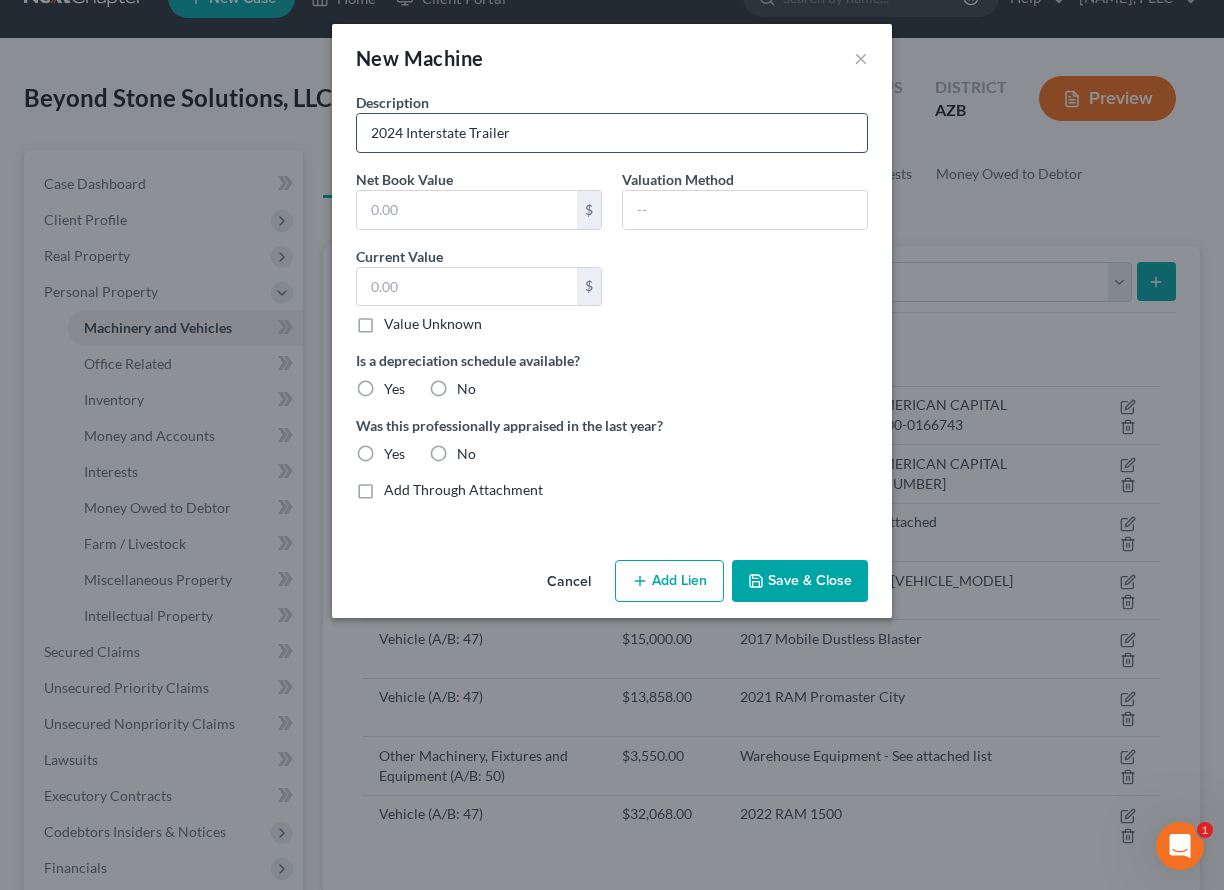 type on "2024 Interstate Trailer" 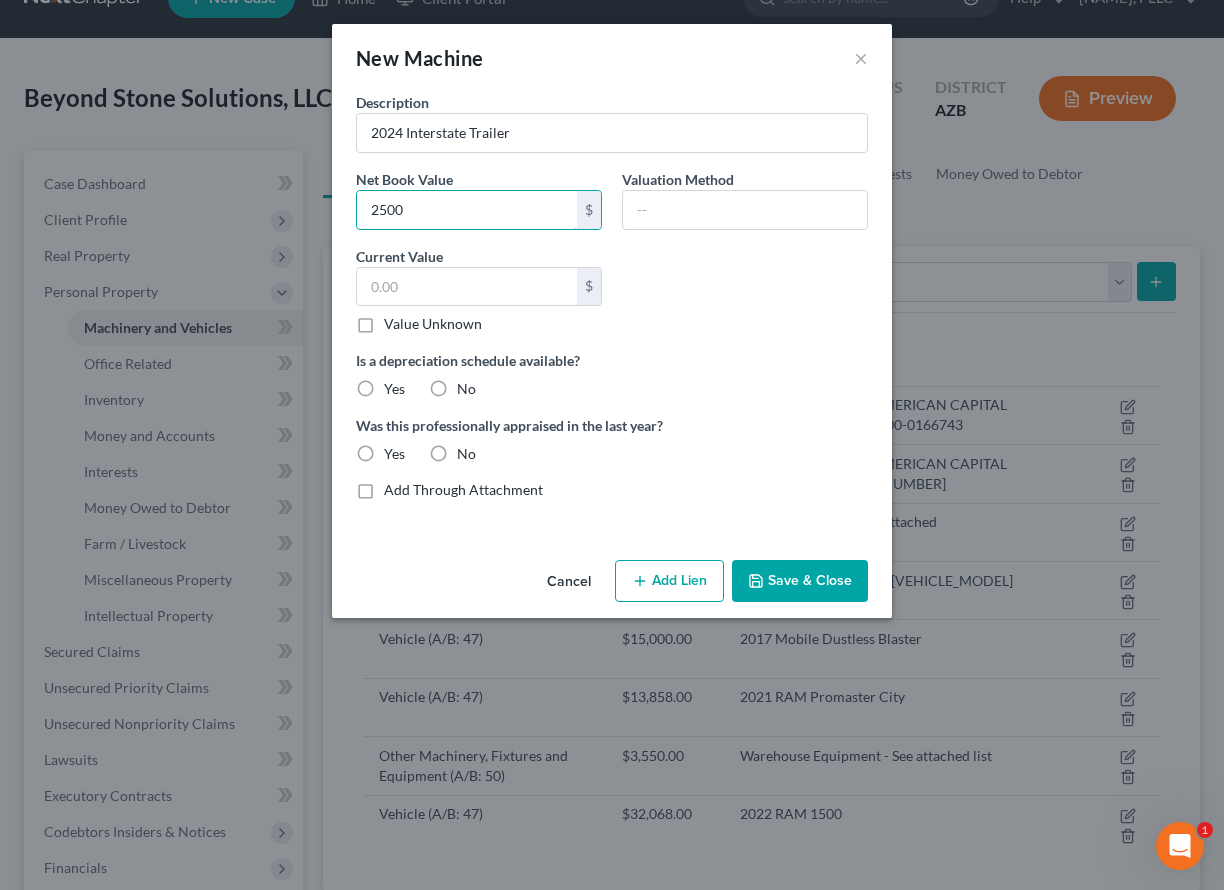 type on "2,500" 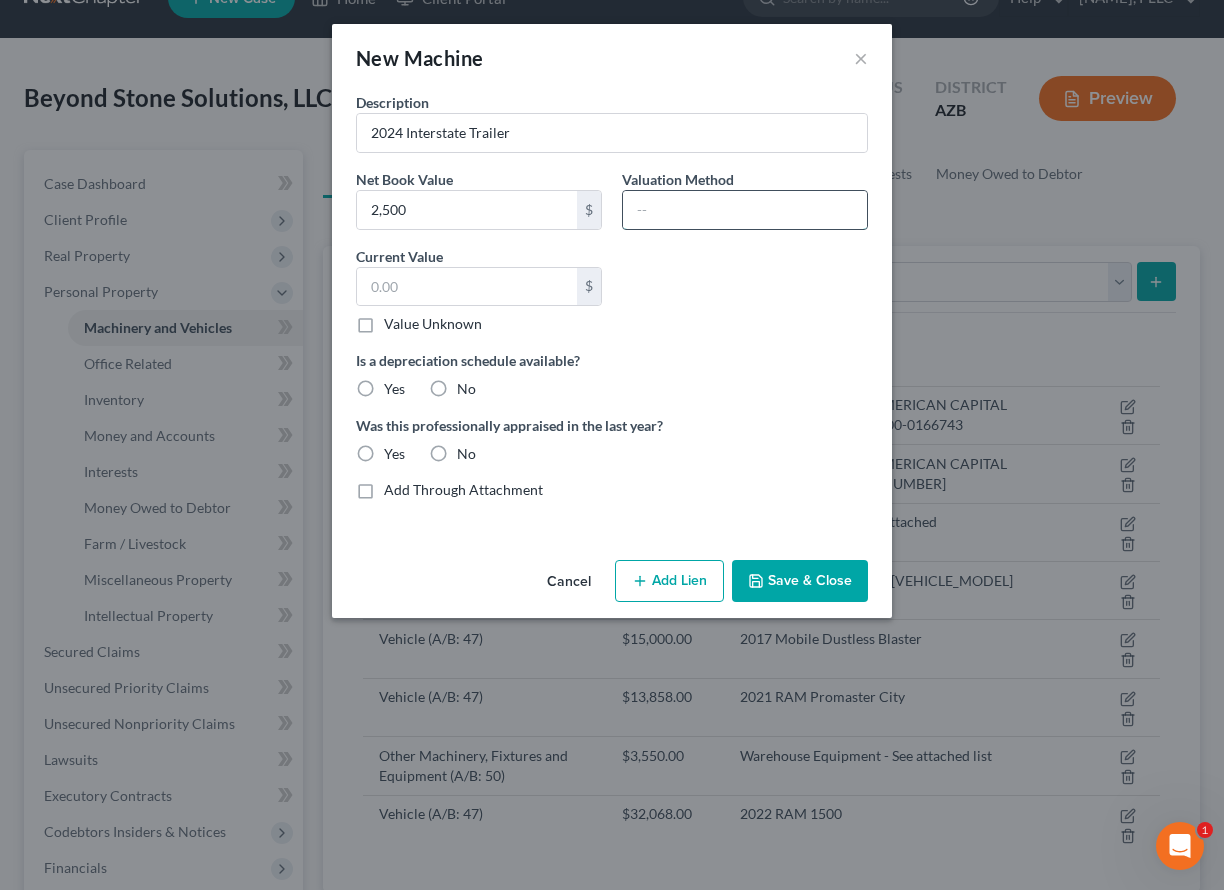 click at bounding box center (745, 210) 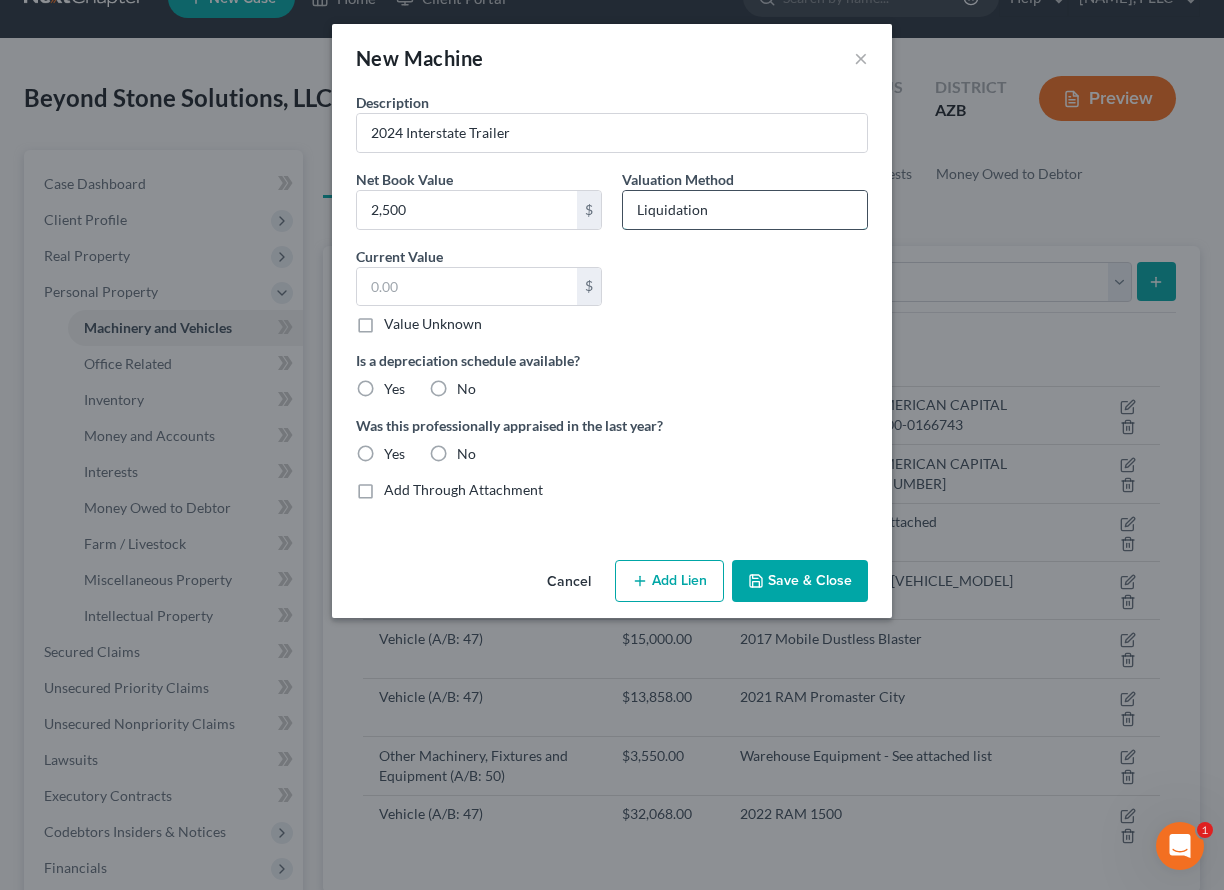 type on "Liquidation" 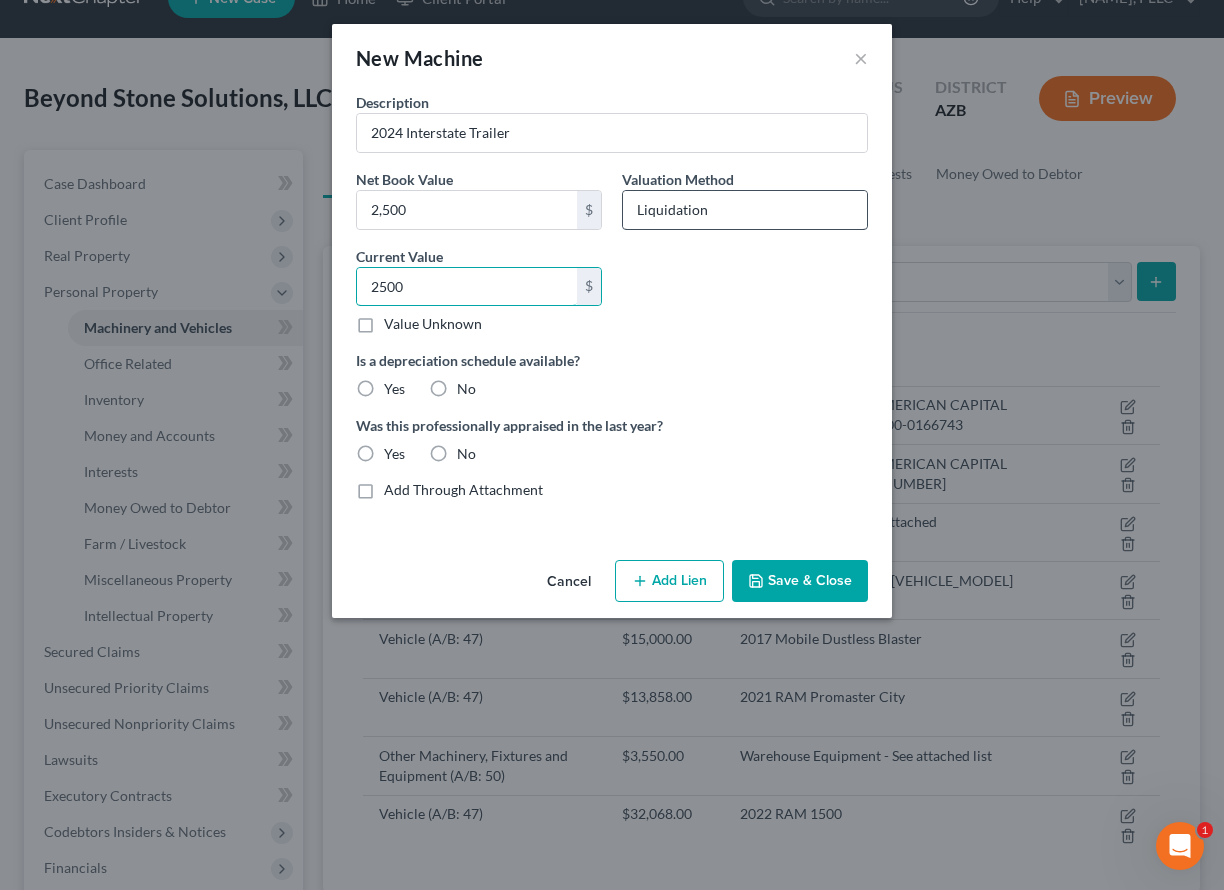 type on "2,500" 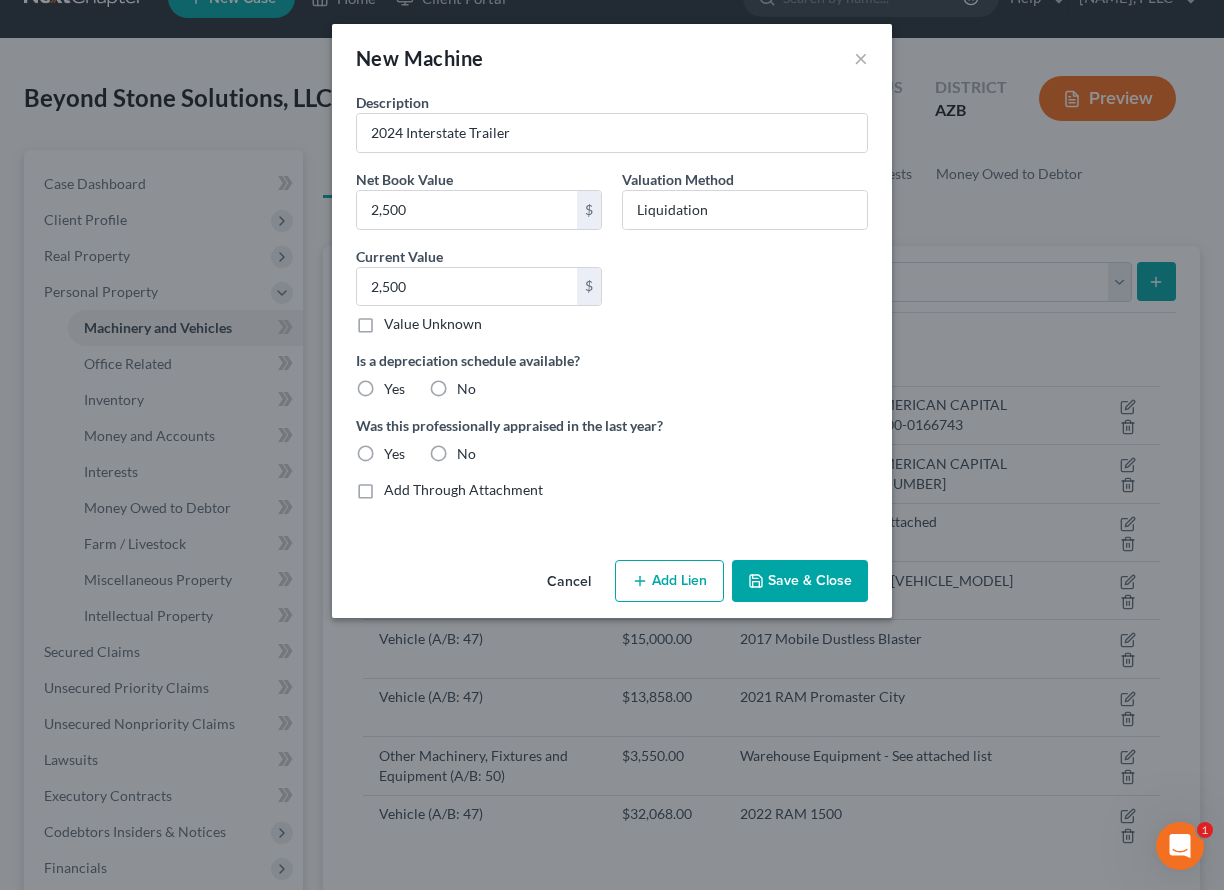 click on "No" at bounding box center (466, 389) 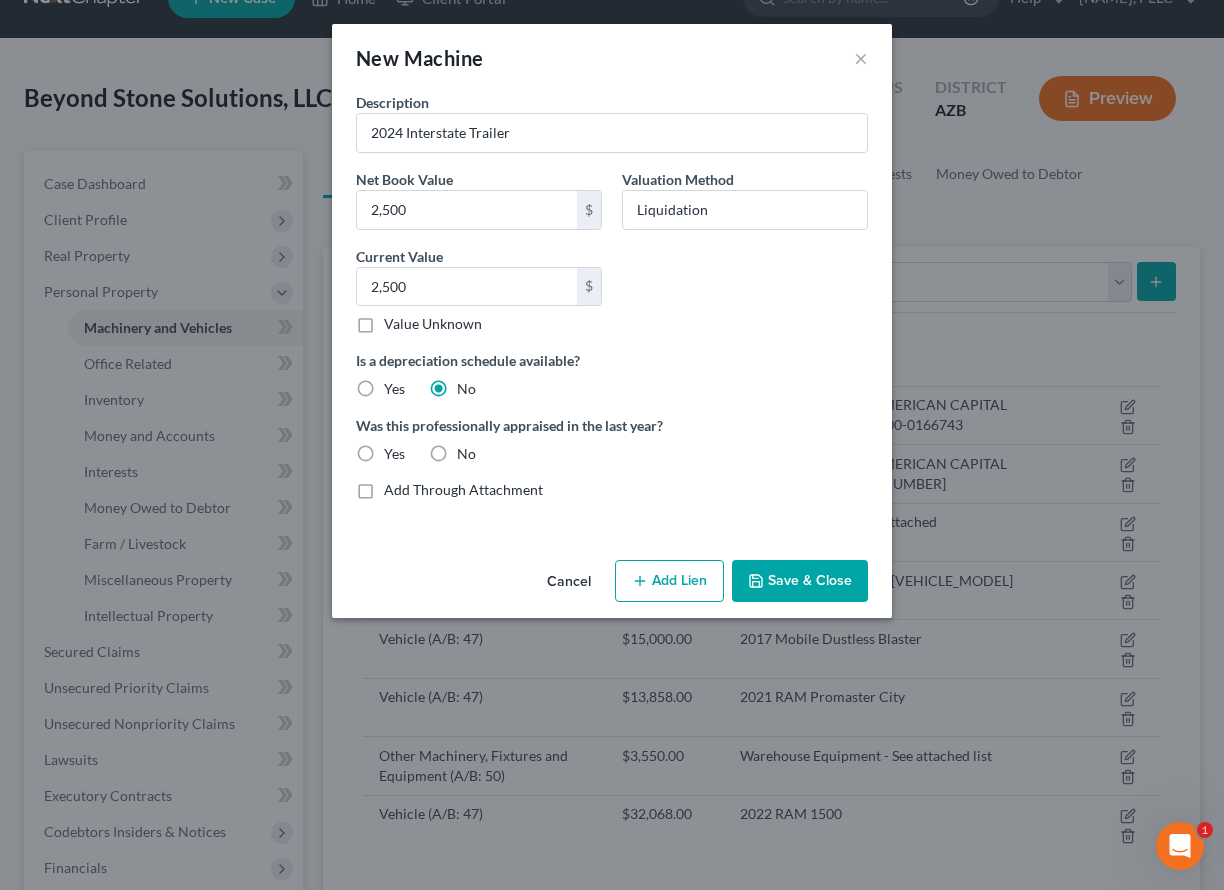 click on "No" at bounding box center [466, 454] 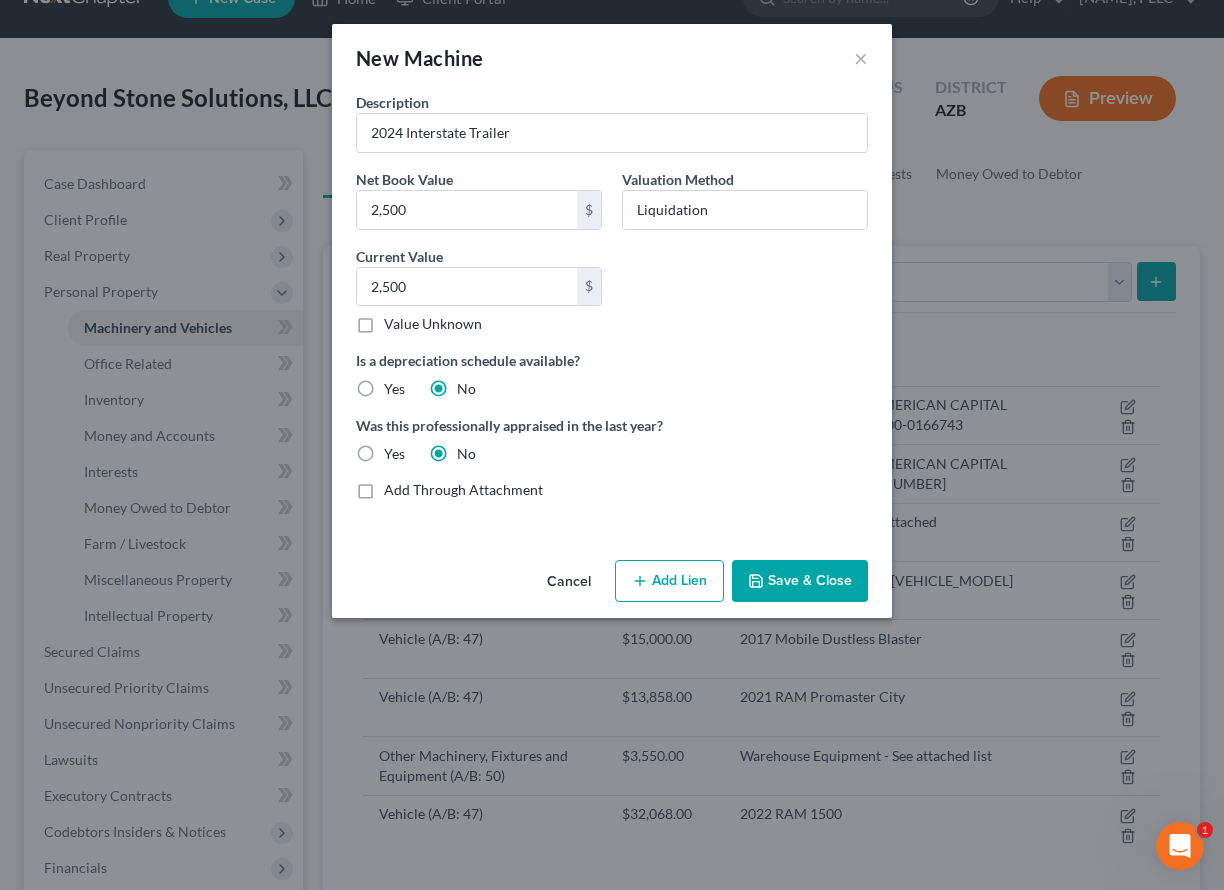 click on "Save & Close" at bounding box center (800, 581) 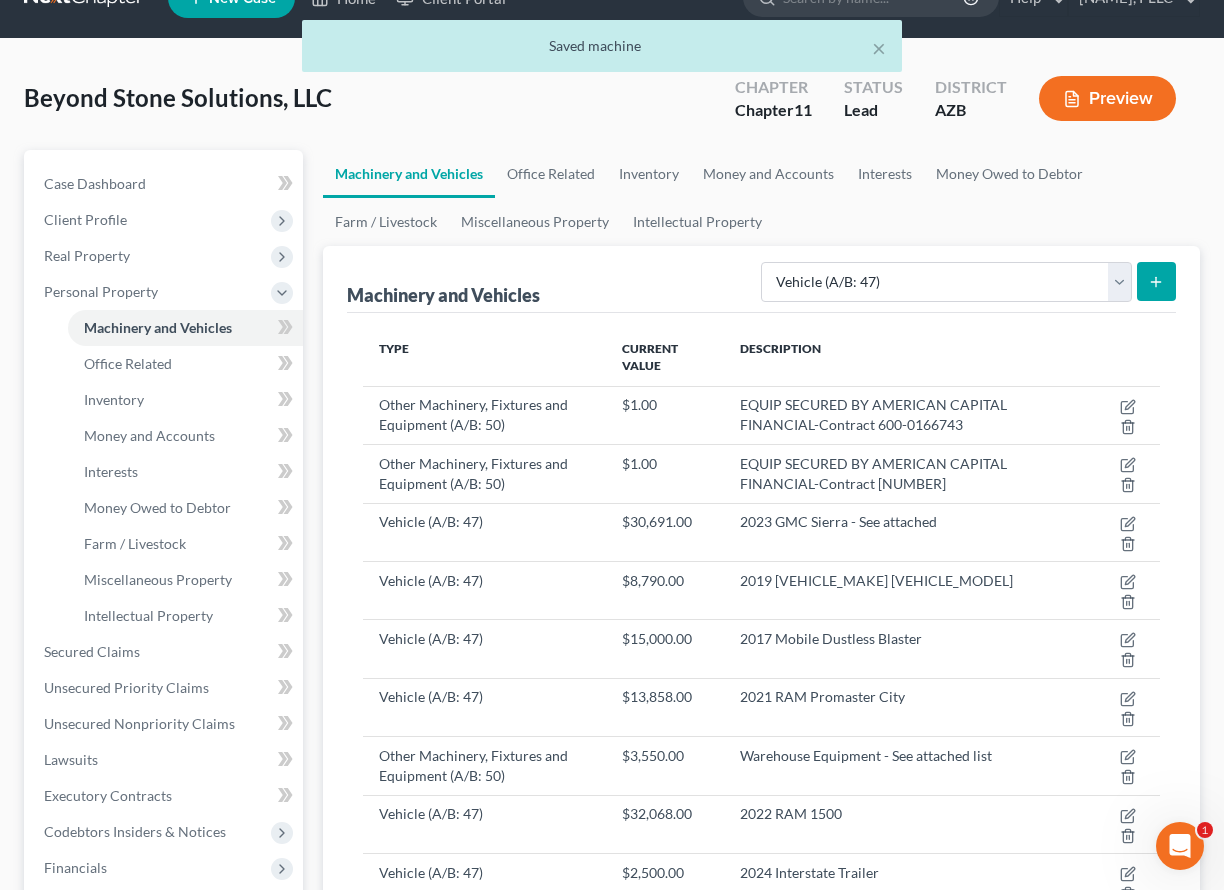click 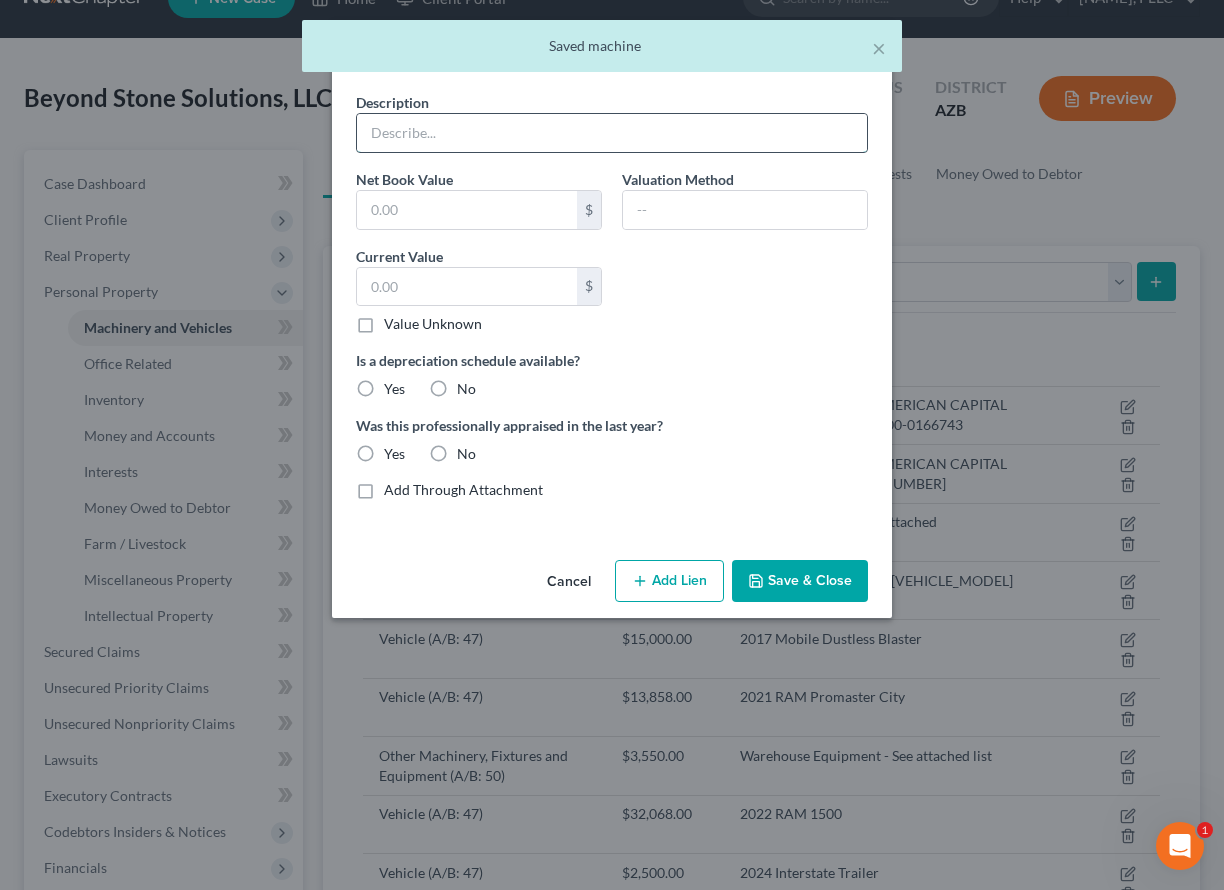 click at bounding box center [612, 133] 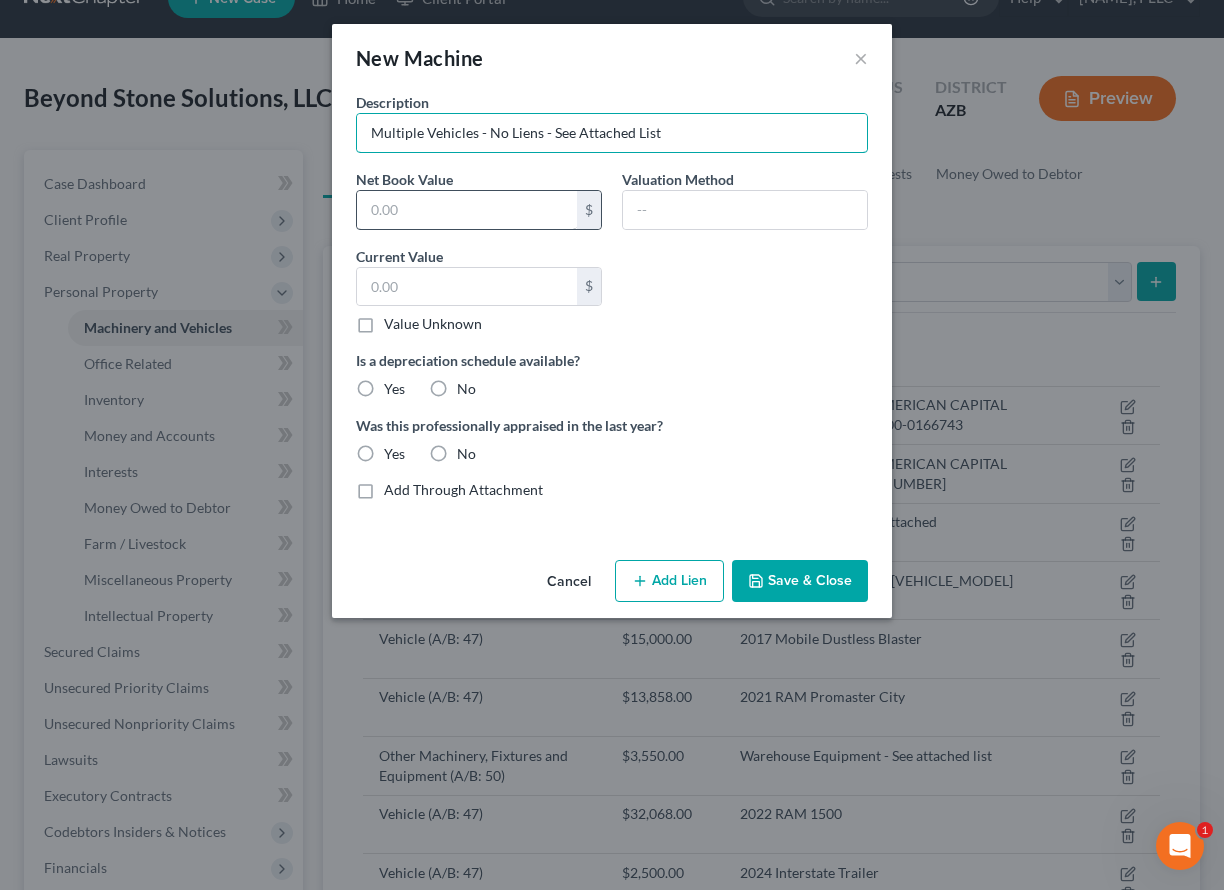 type on "Multiple Vehicles - No Liens - See Attached List" 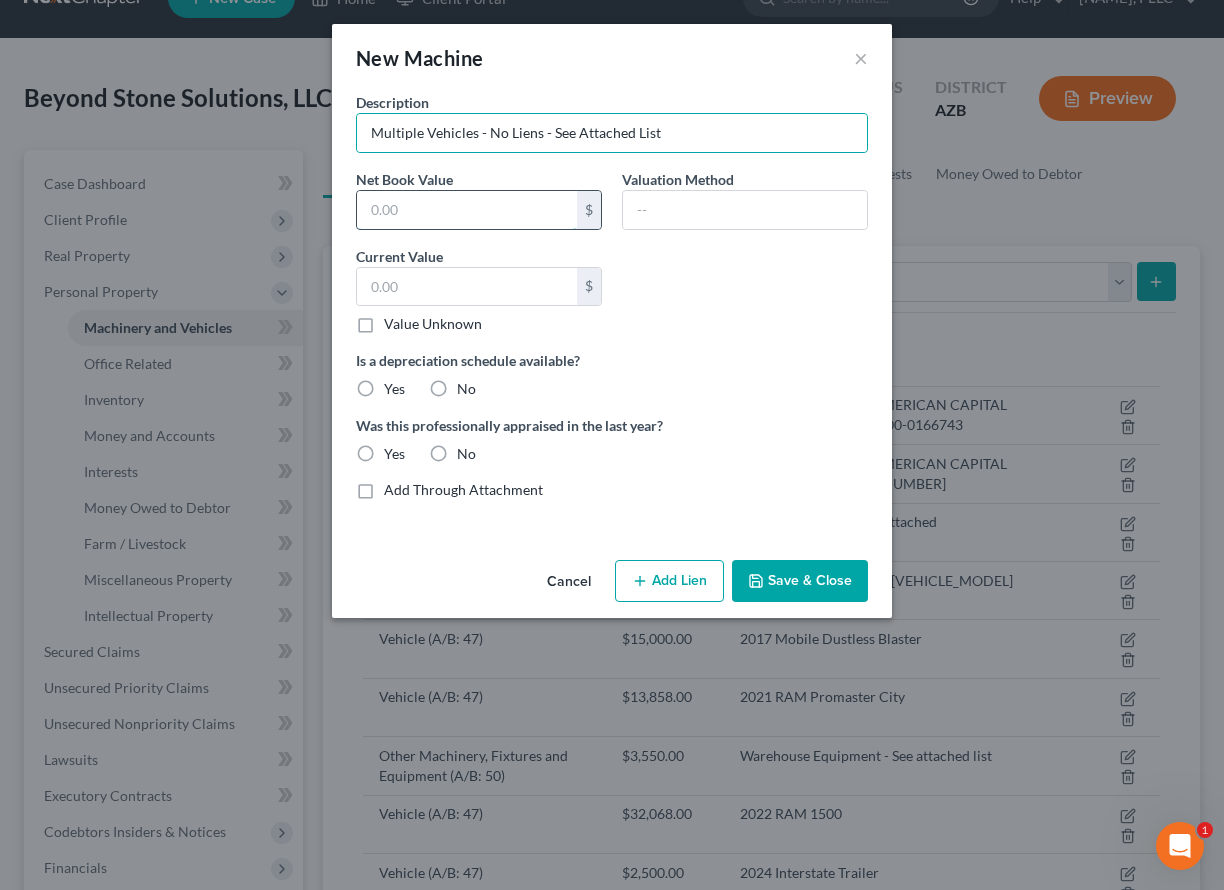 click at bounding box center [467, 210] 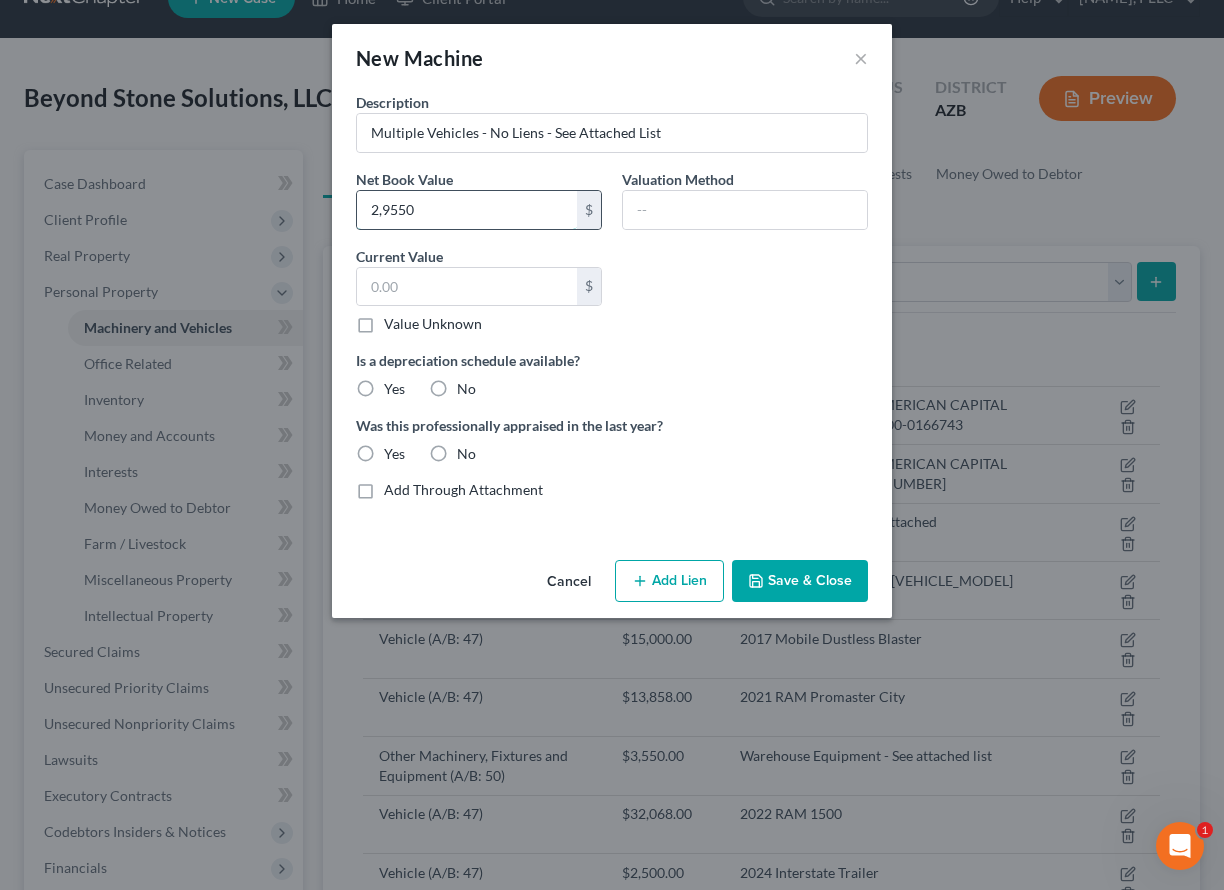 type on "29,550" 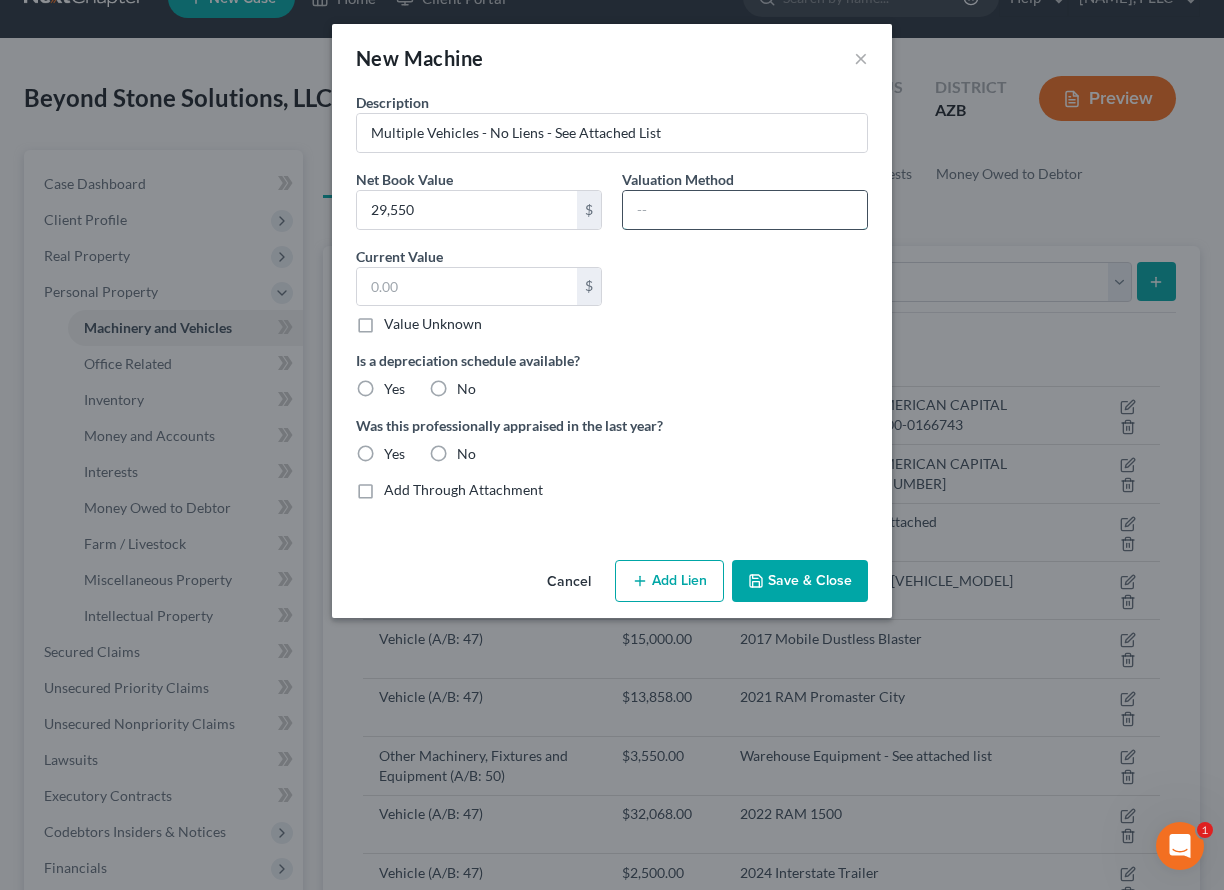 click at bounding box center (745, 210) 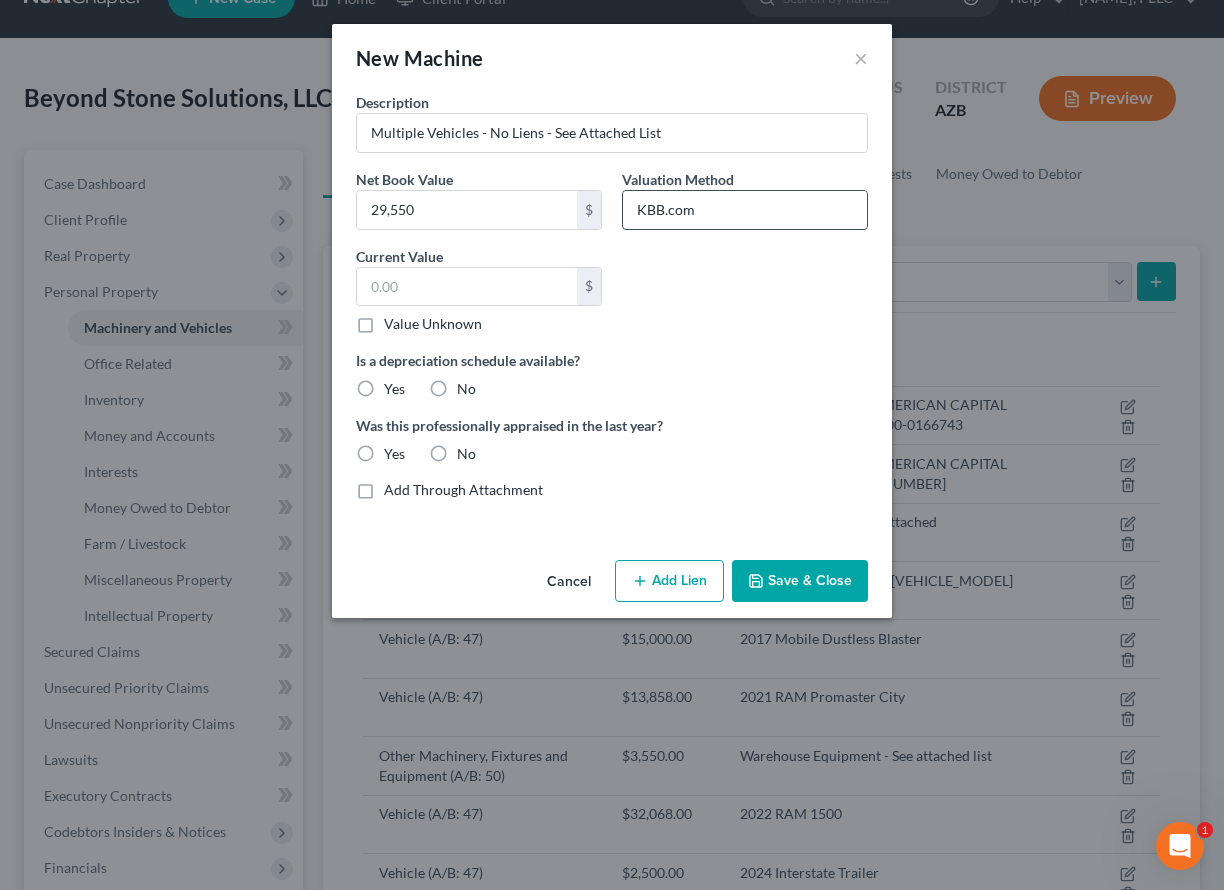 type on "KBB.com" 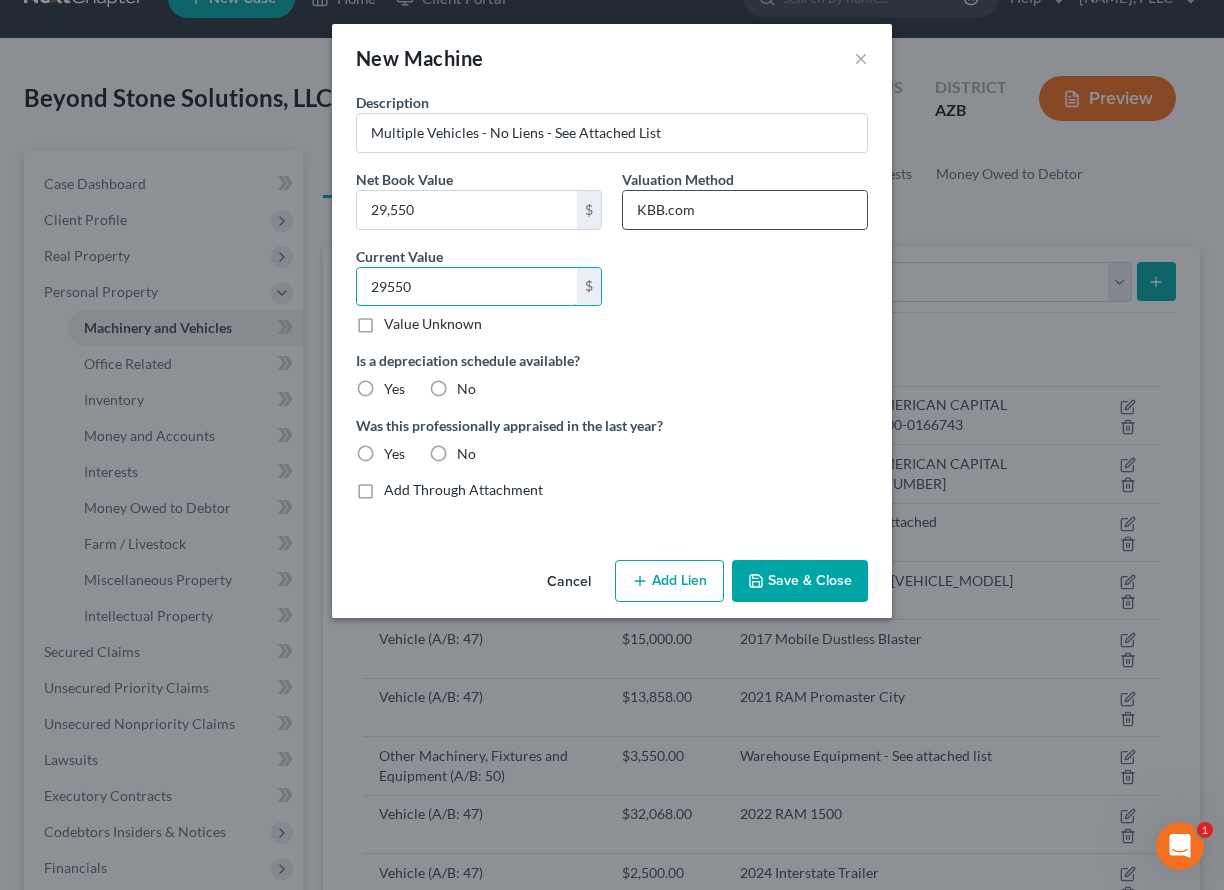 type on "29,550" 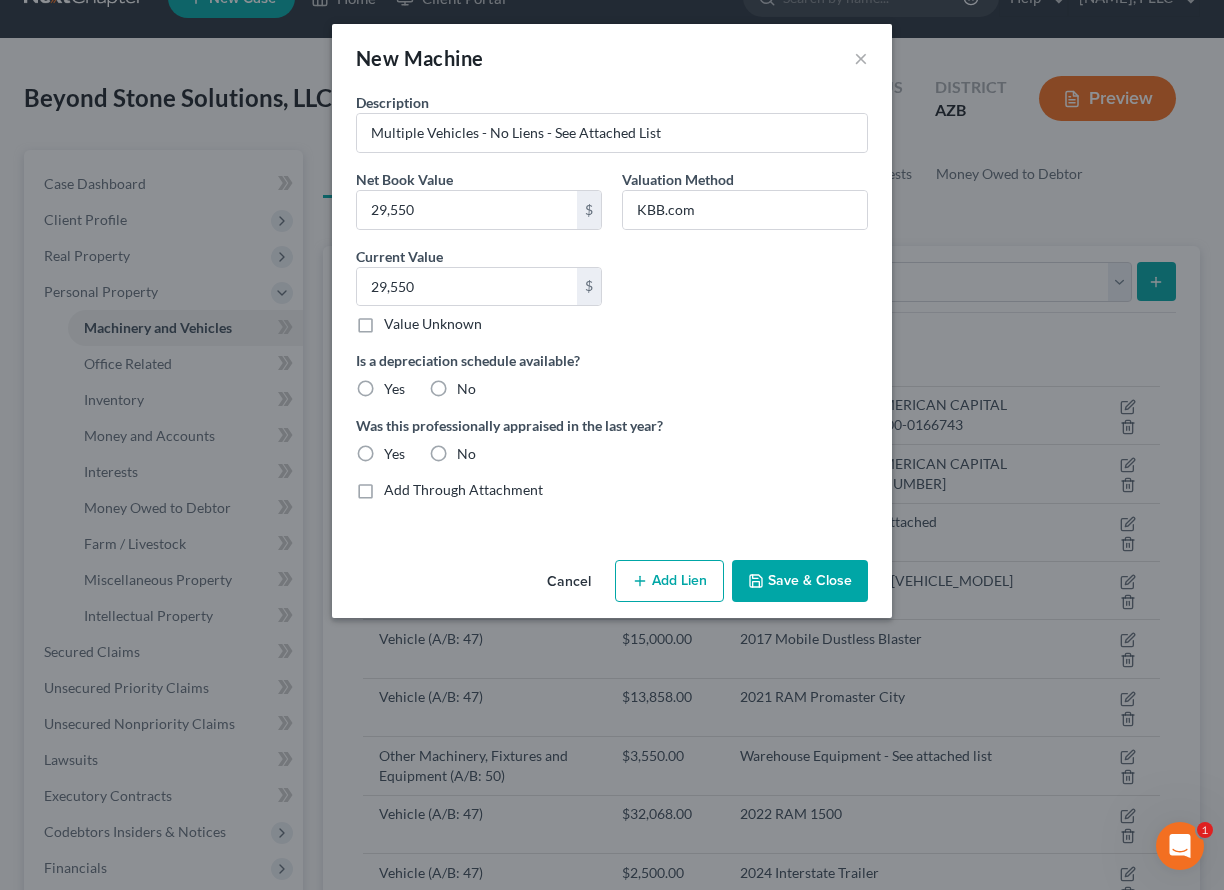 click on "No" at bounding box center [466, 389] 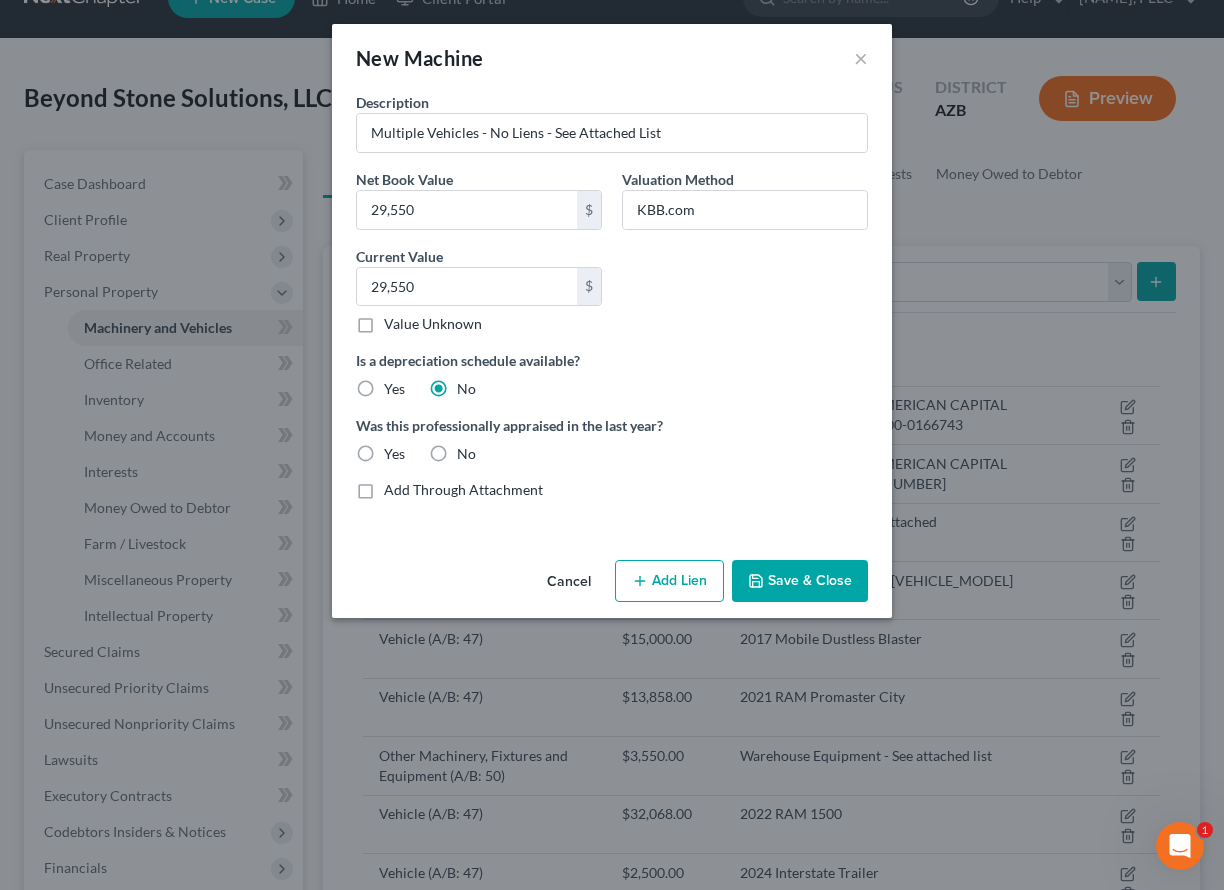 click on "No" at bounding box center [466, 454] 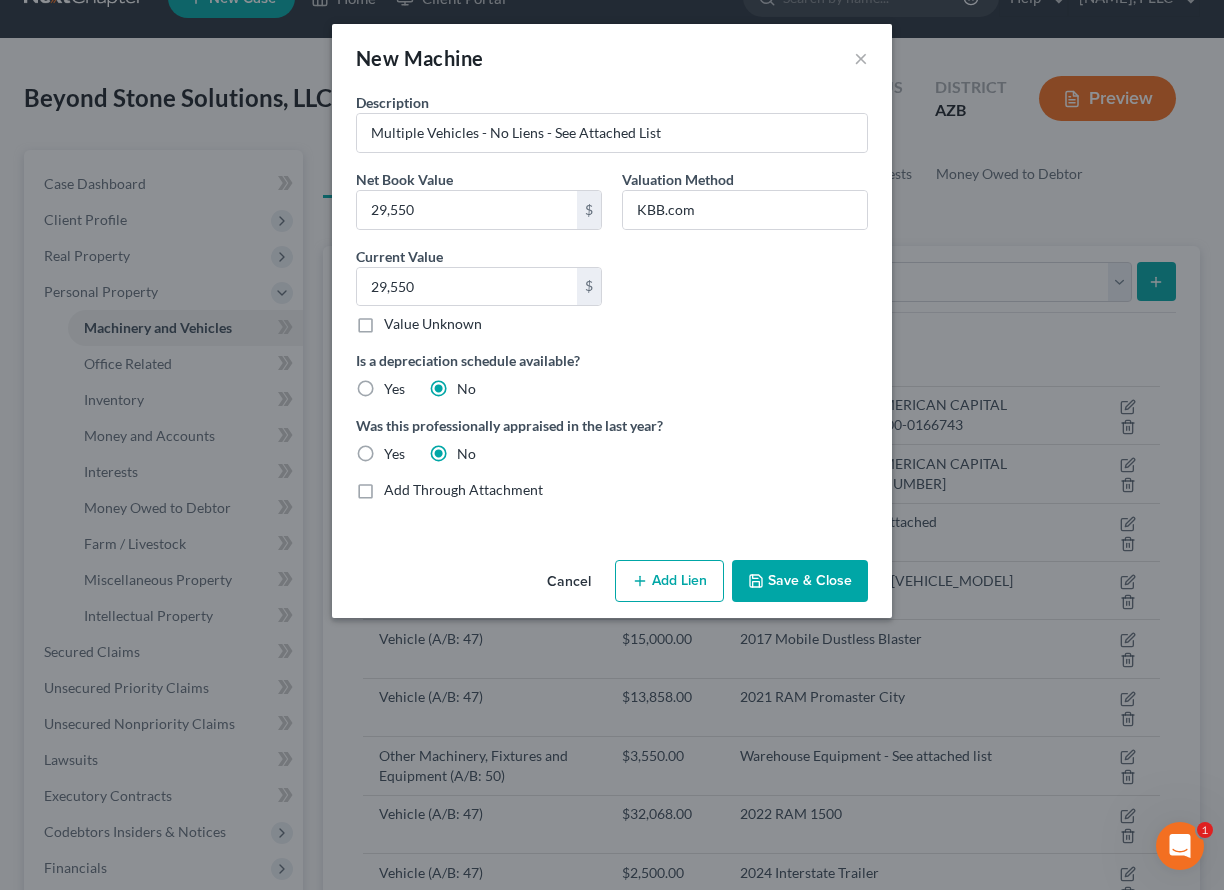 click on "Save & Close" at bounding box center [800, 581] 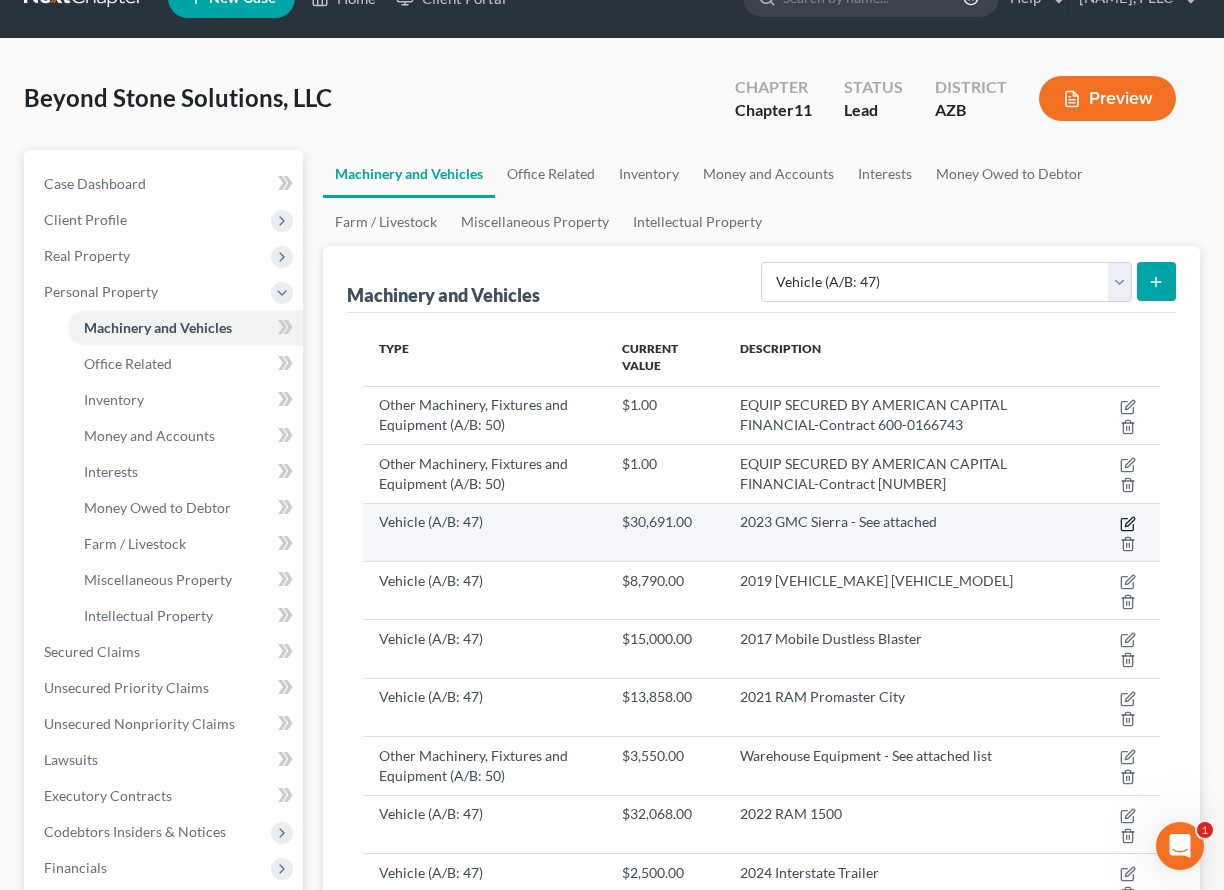 click 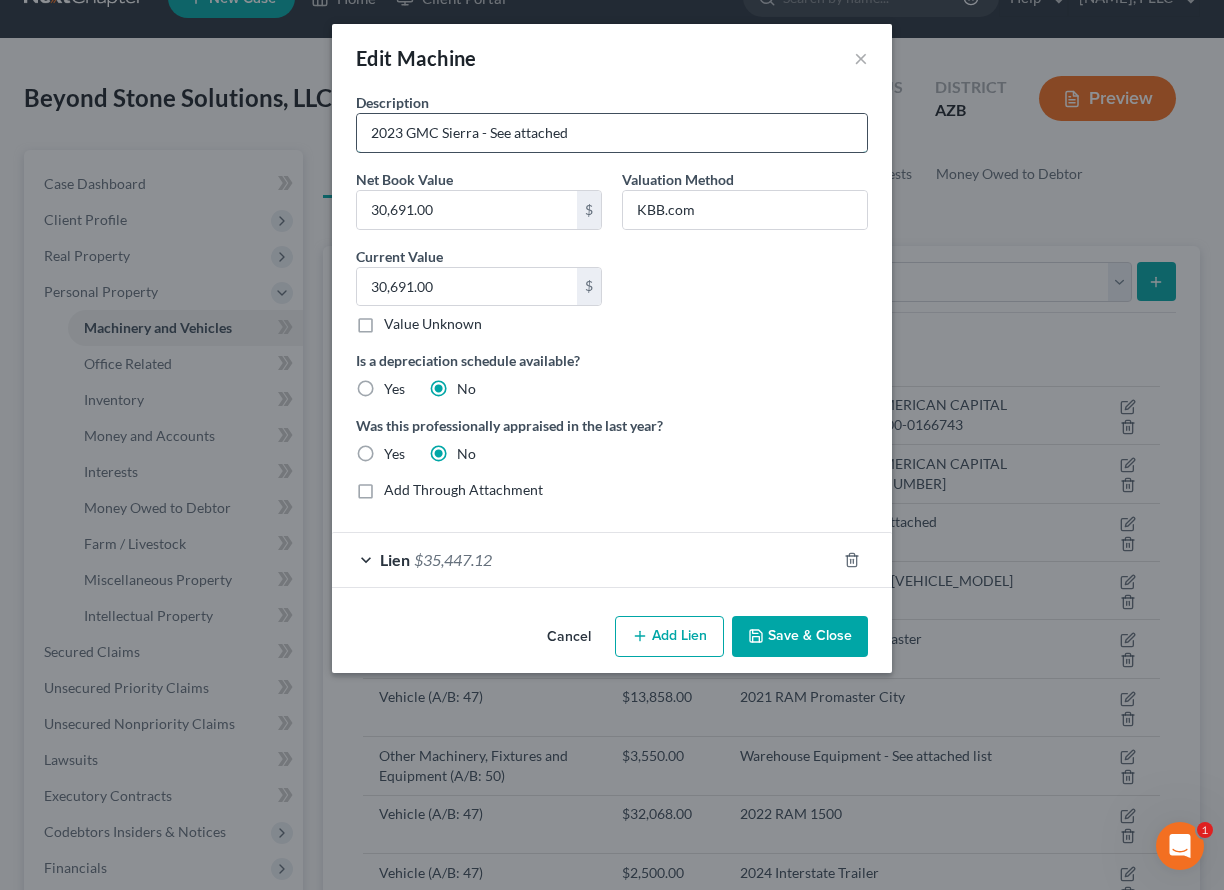 click on "2023 GMC Sierra - See attached" at bounding box center (612, 133) 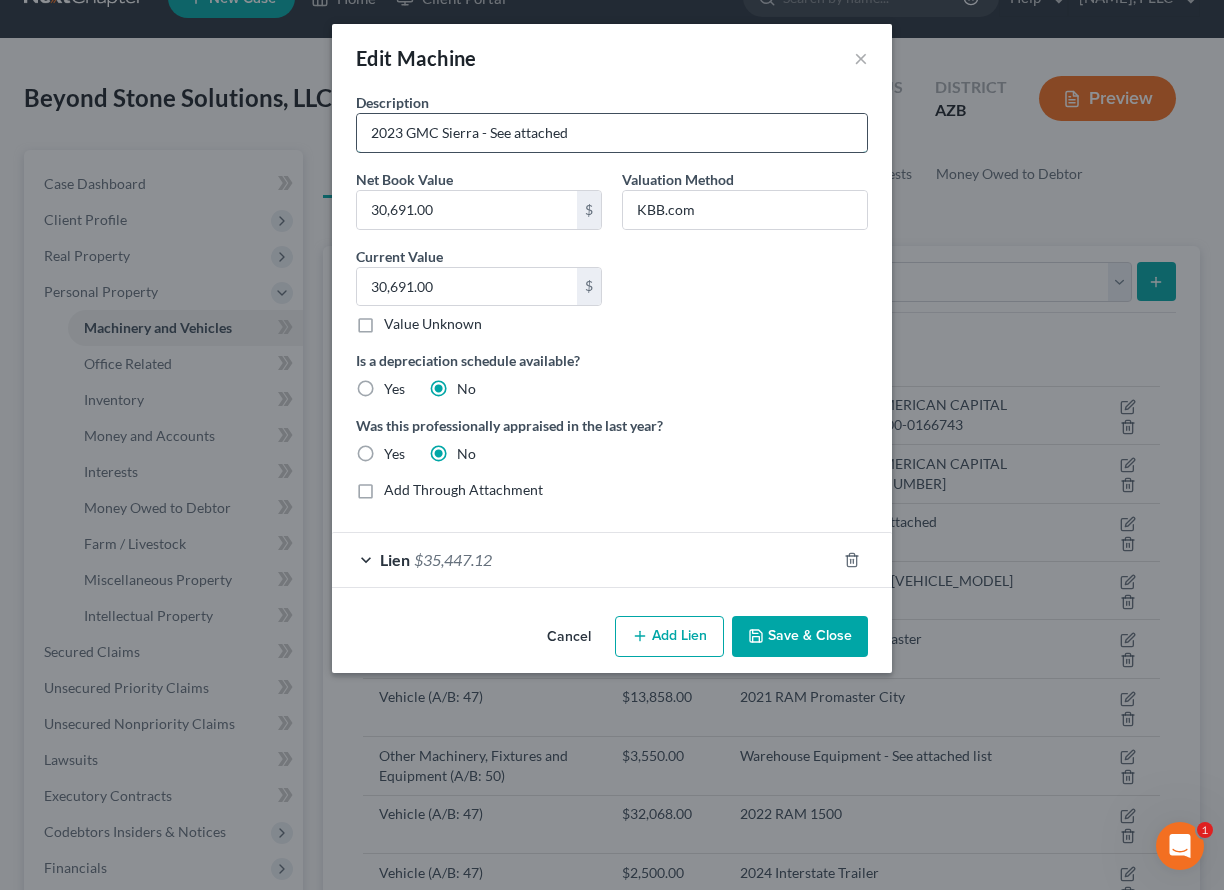 click on "2023 GMC Sierra - See attached" at bounding box center (612, 133) 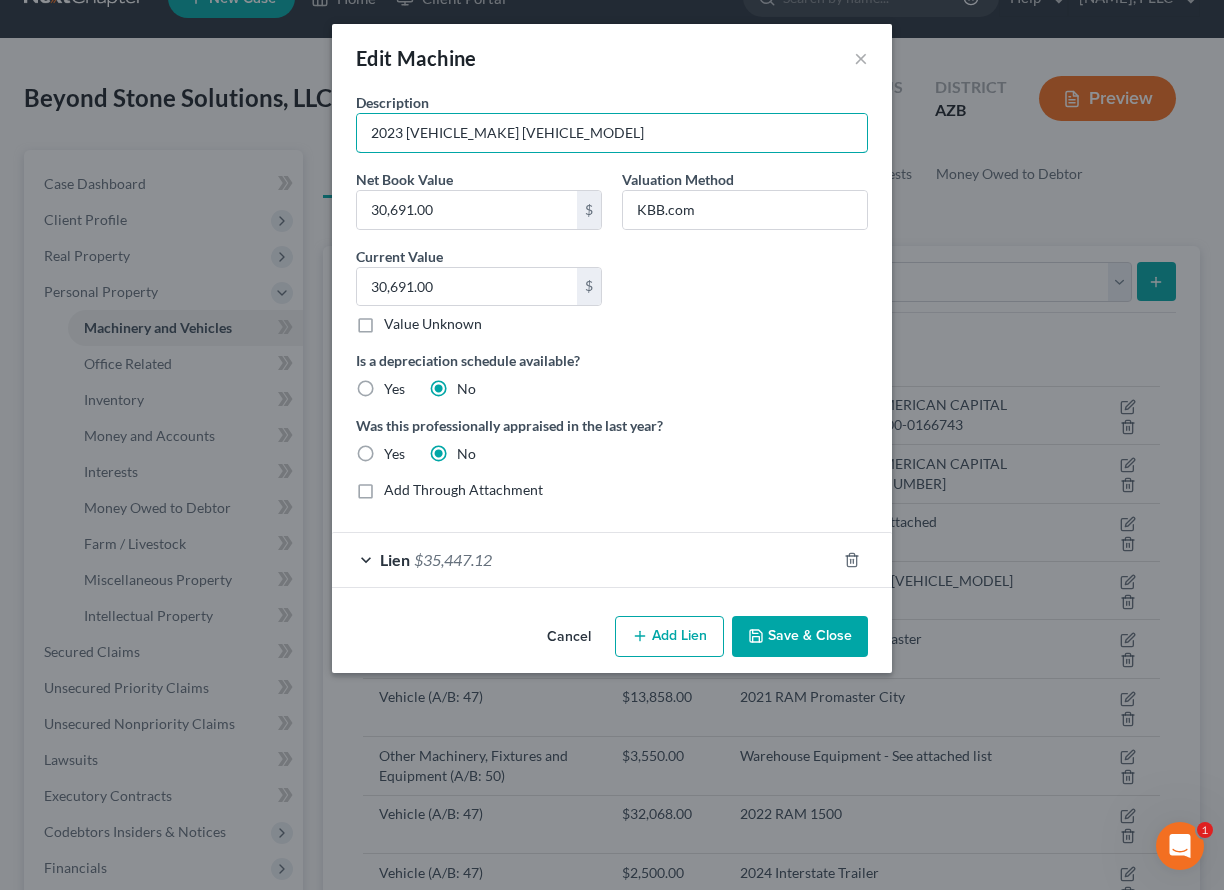type on "2023 GMC Sierra" 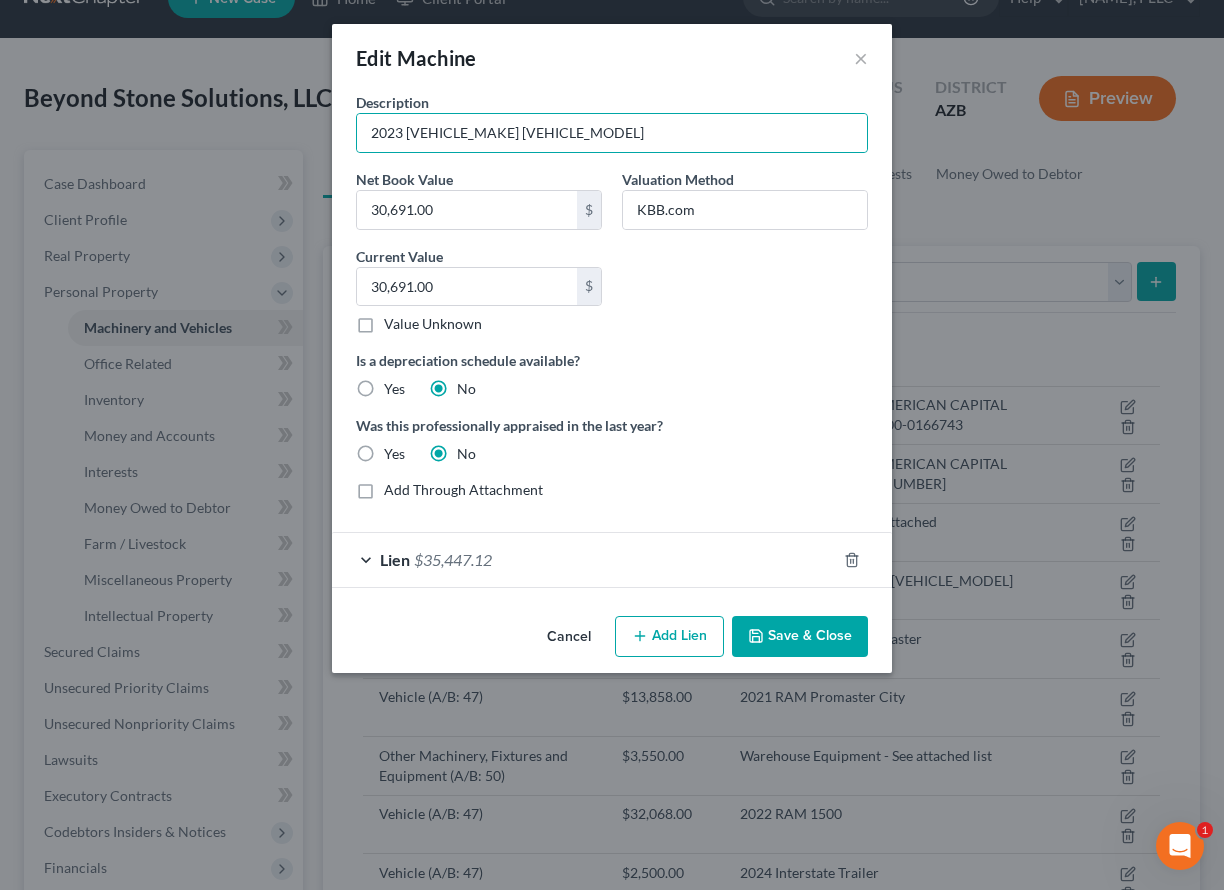 click on "Save & Close" at bounding box center (800, 637) 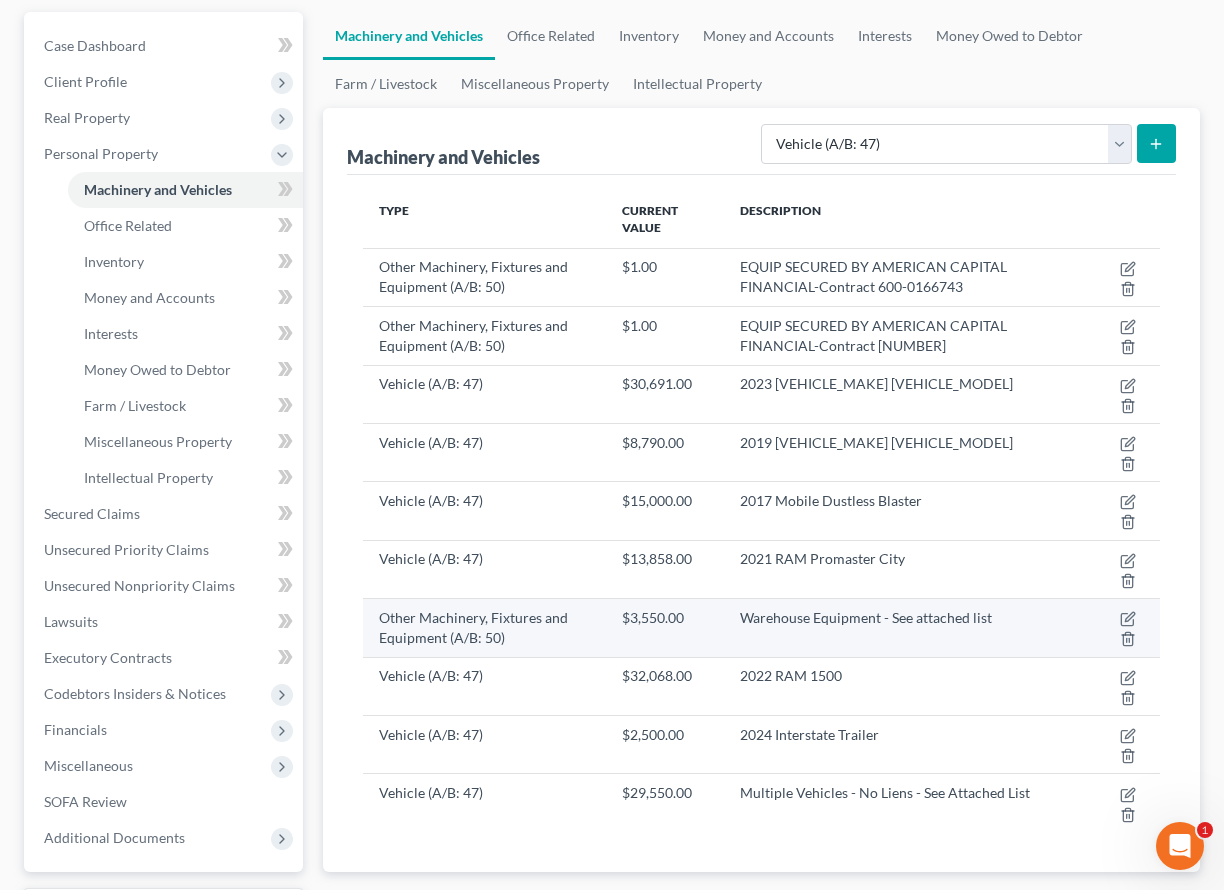 scroll, scrollTop: 182, scrollLeft: 0, axis: vertical 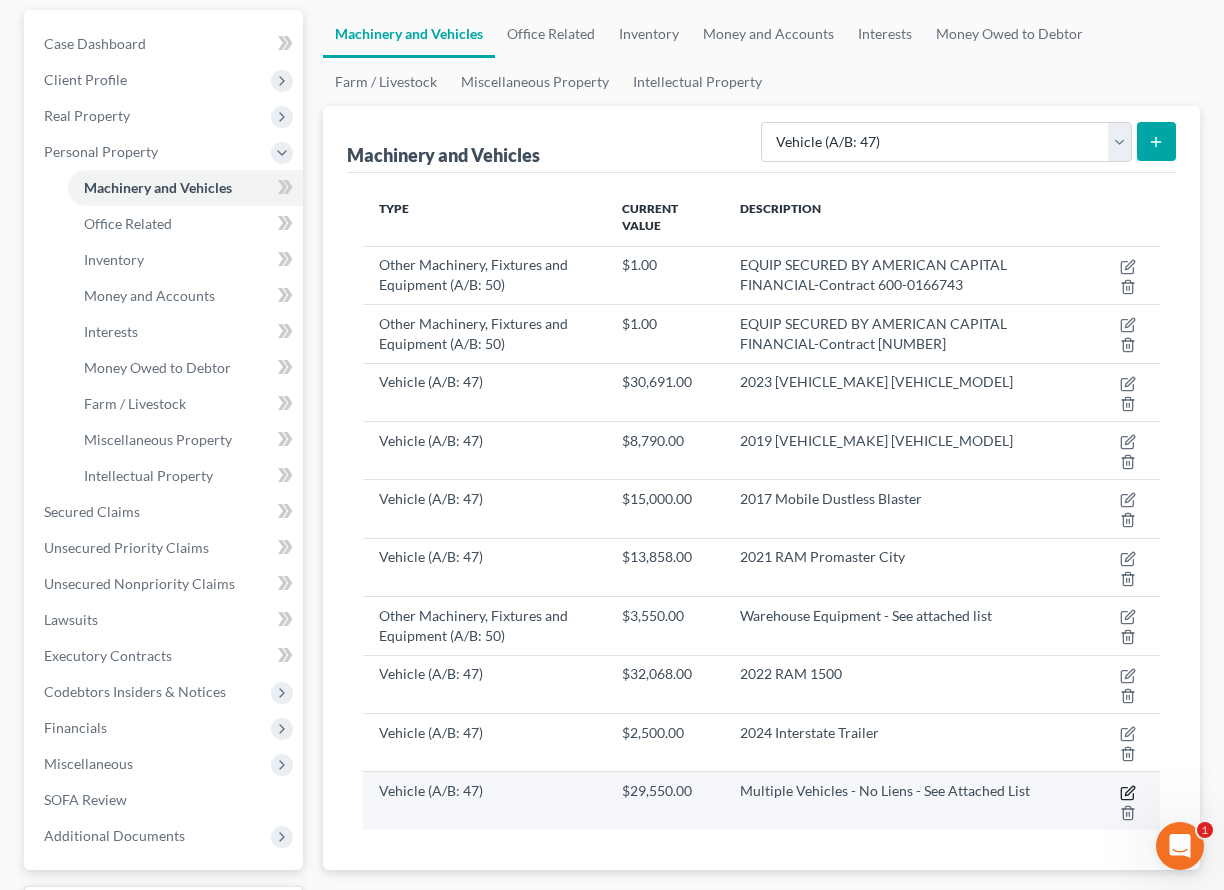 click 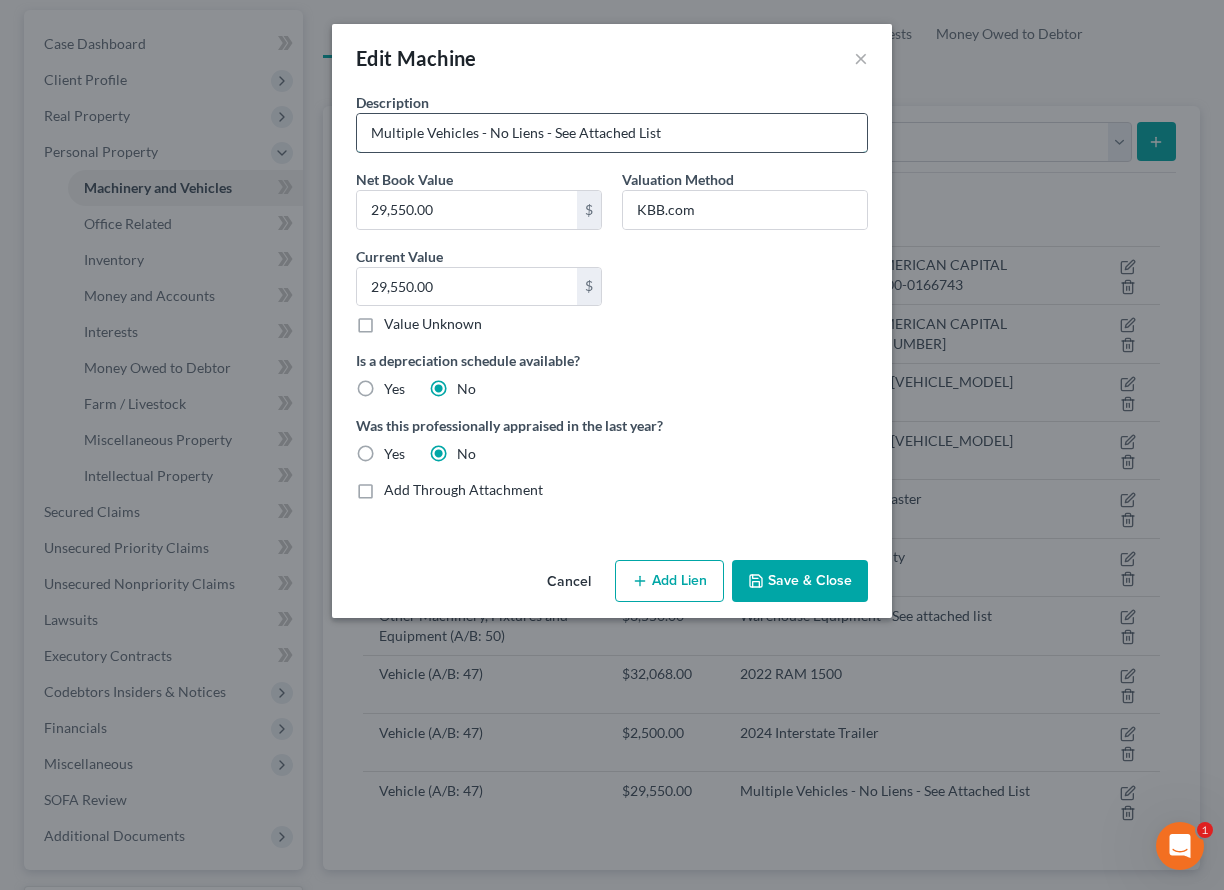 click on "Multiple Vehicles - No Liens - See Attached List" at bounding box center (612, 133) 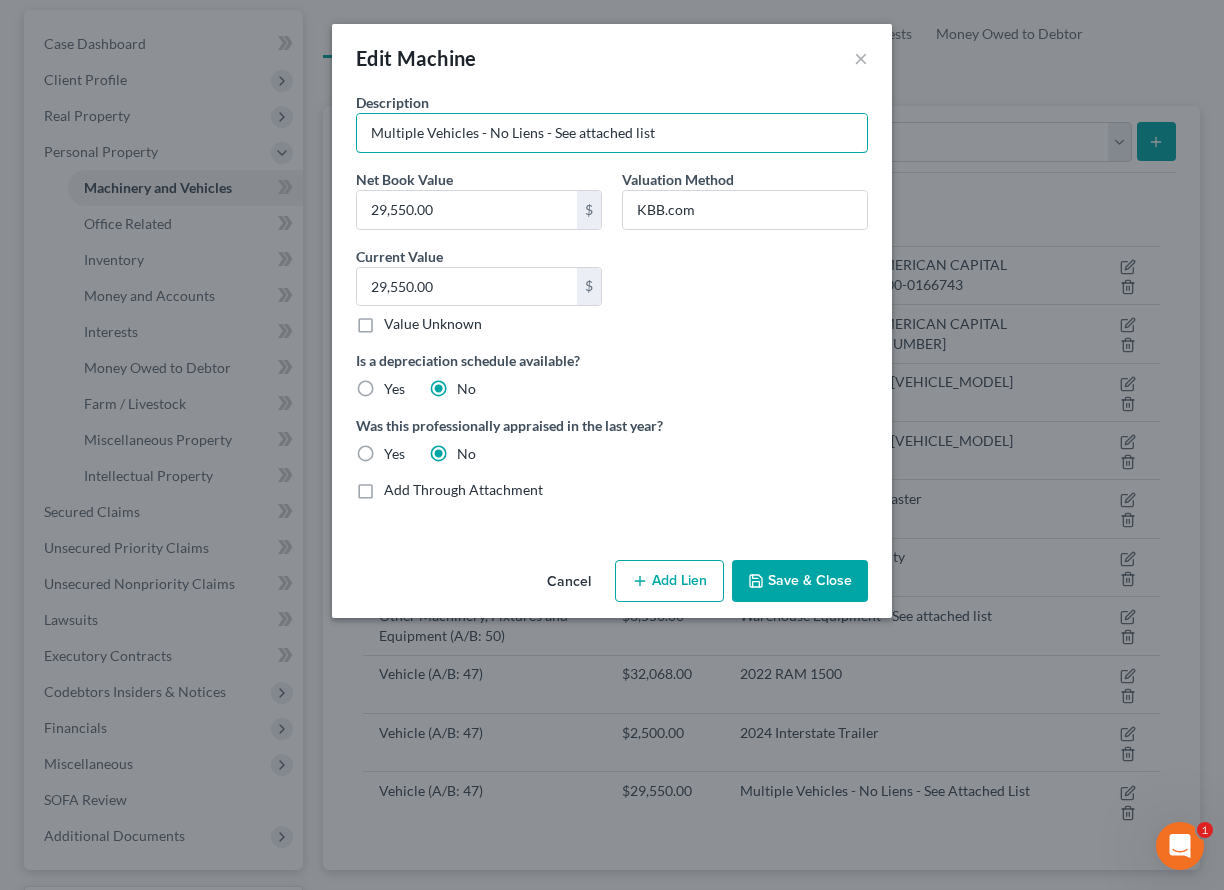 type on "Multiple Vehicles - No Liens - See attached list" 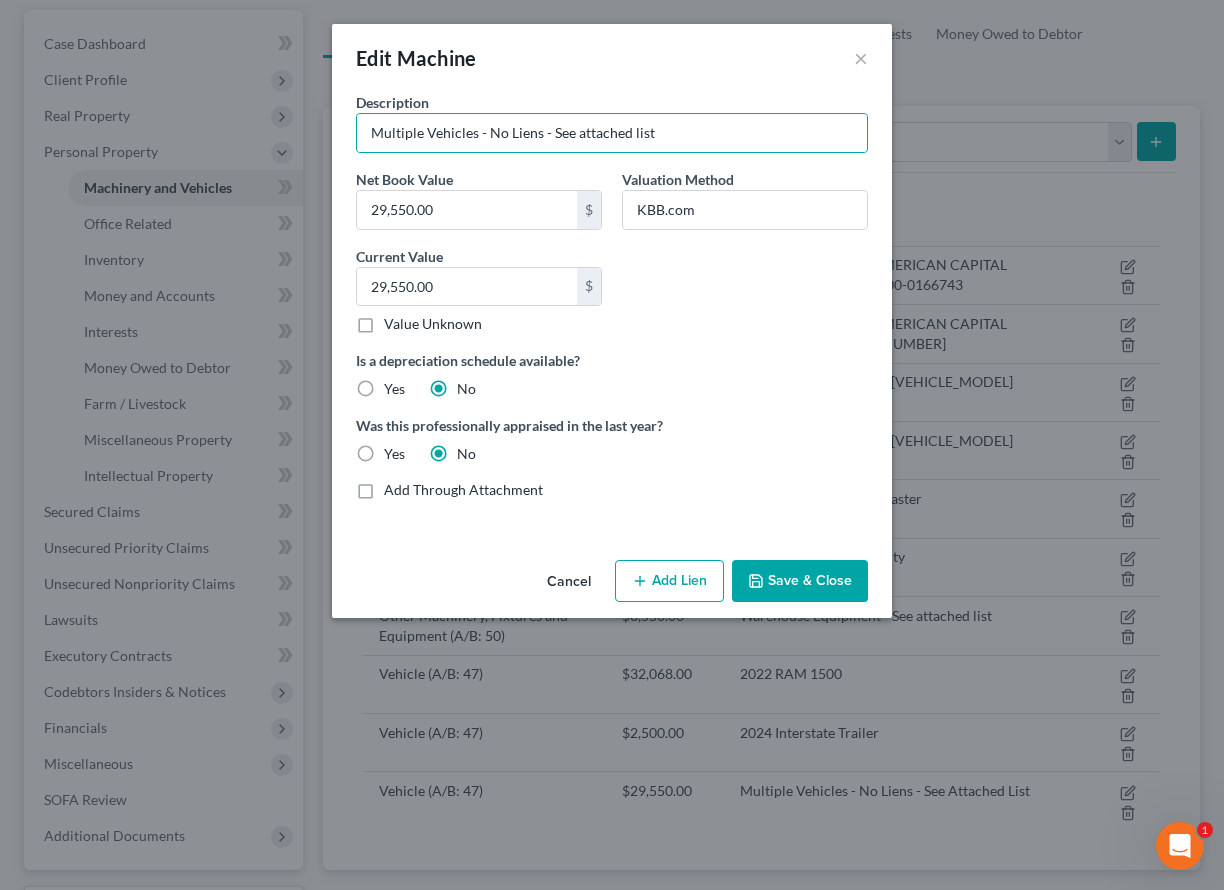 click on "Save & Close" at bounding box center [800, 581] 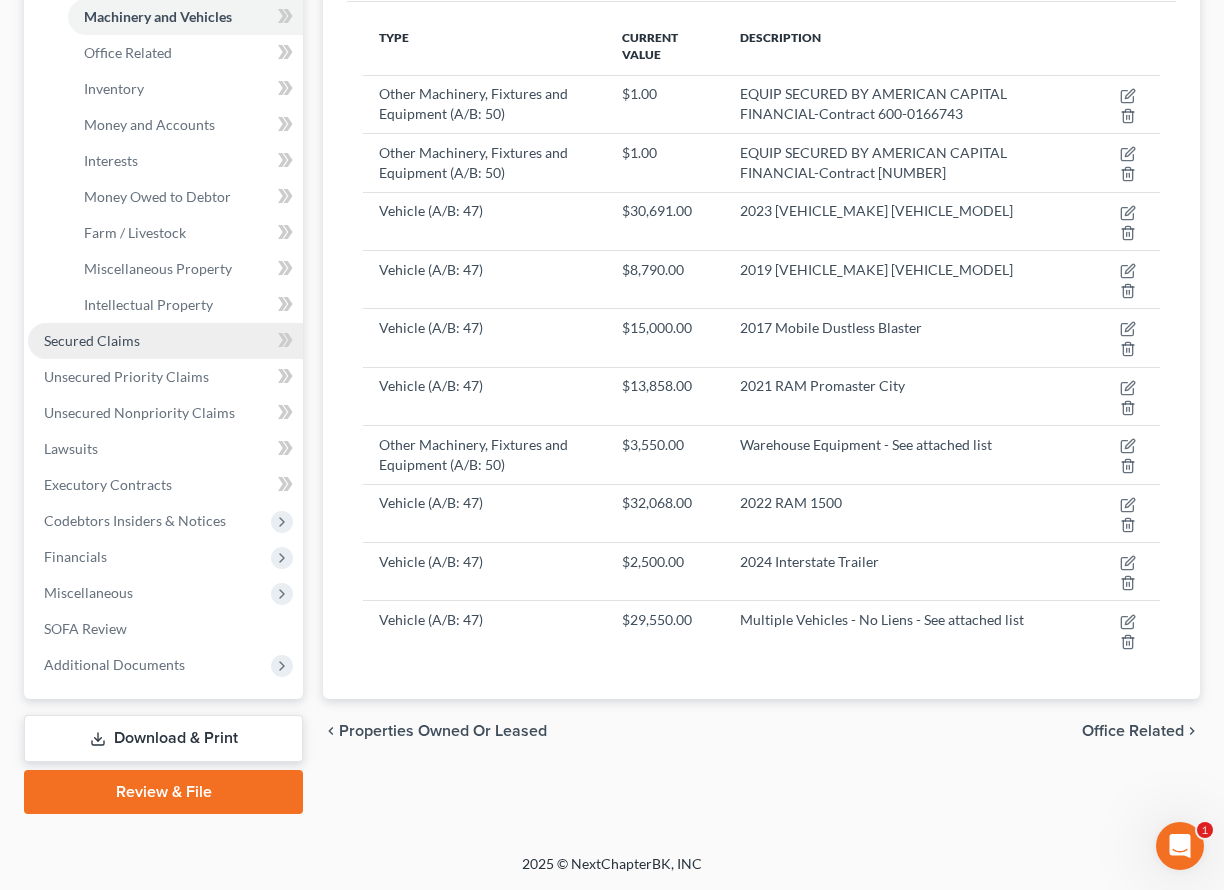 scroll, scrollTop: 353, scrollLeft: 0, axis: vertical 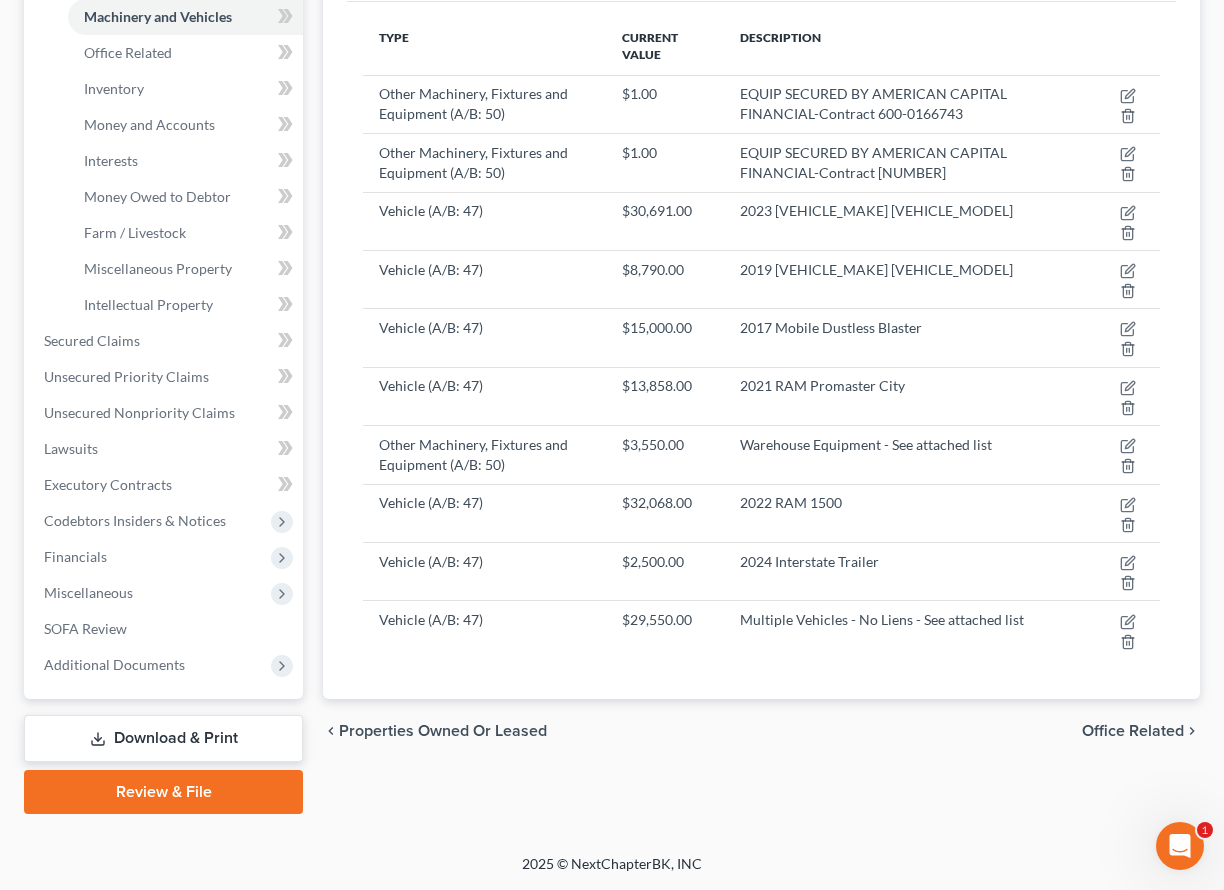 click on "Download & Print" at bounding box center [163, 738] 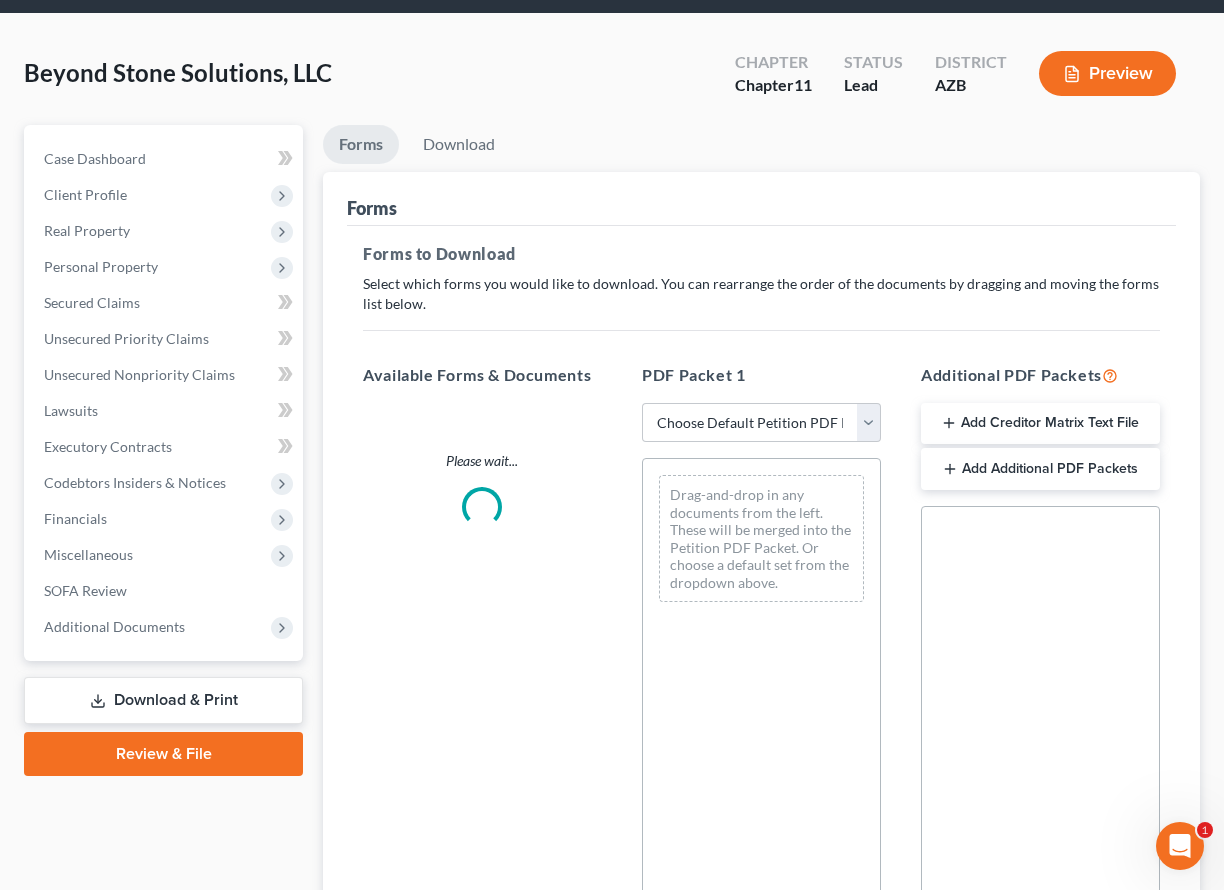 scroll, scrollTop: 0, scrollLeft: 0, axis: both 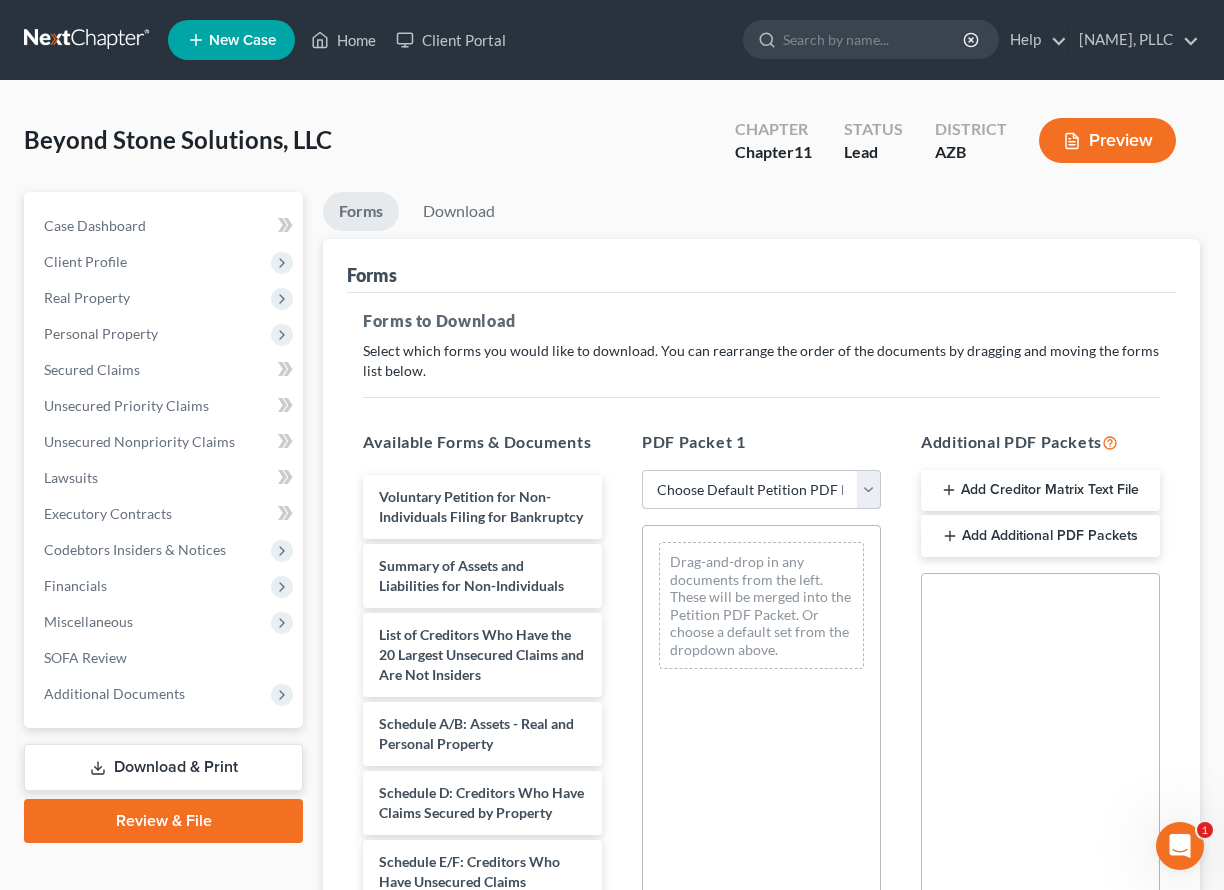 select on "0" 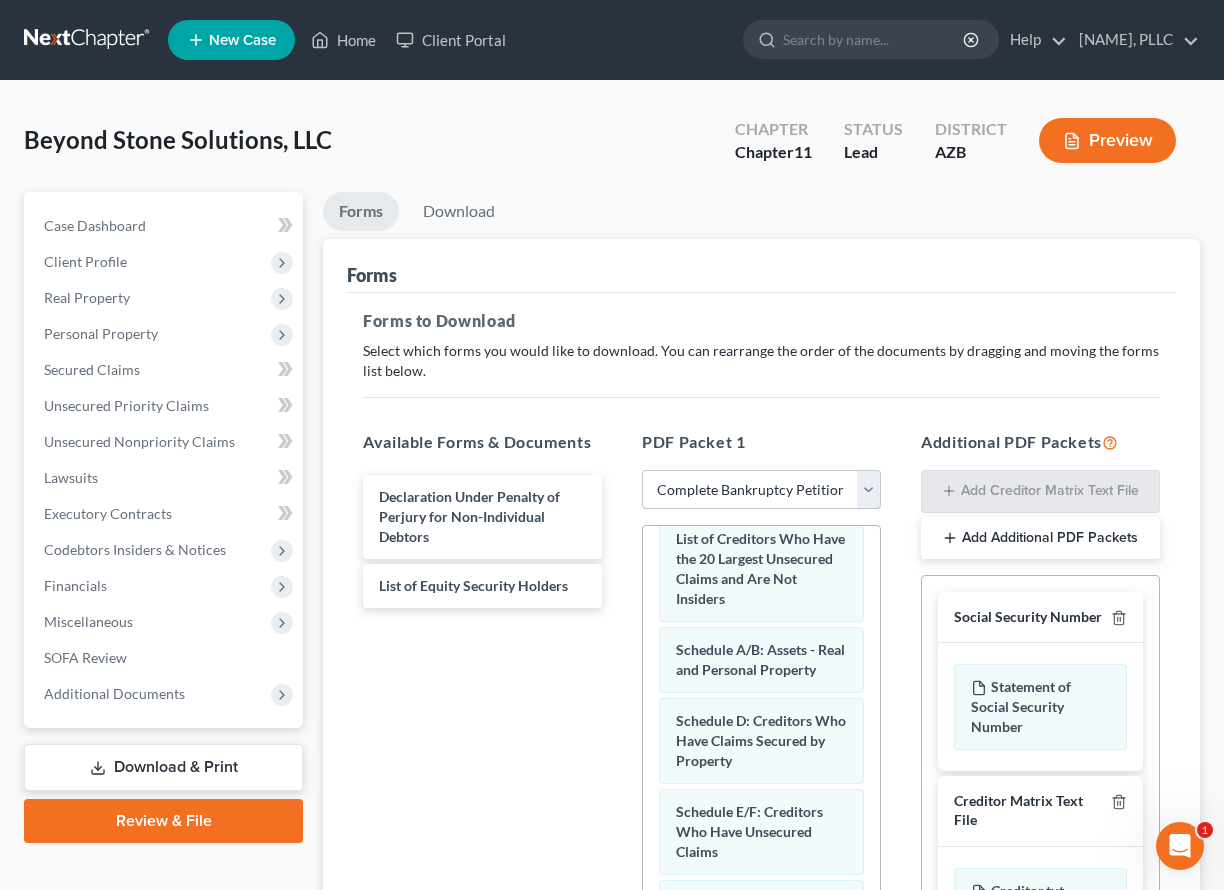 scroll, scrollTop: 192, scrollLeft: 0, axis: vertical 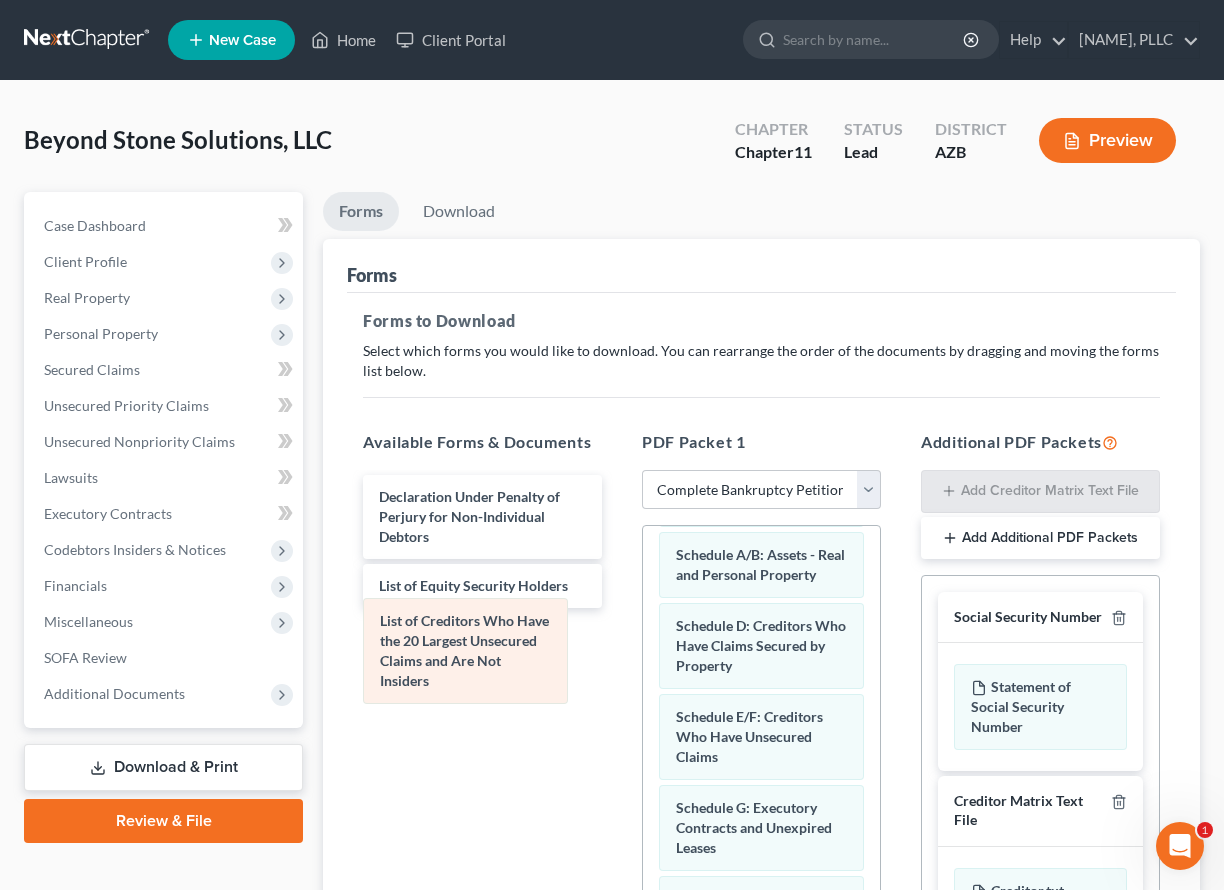 drag, startPoint x: 732, startPoint y: 578, endPoint x: 412, endPoint y: 646, distance: 327.14523 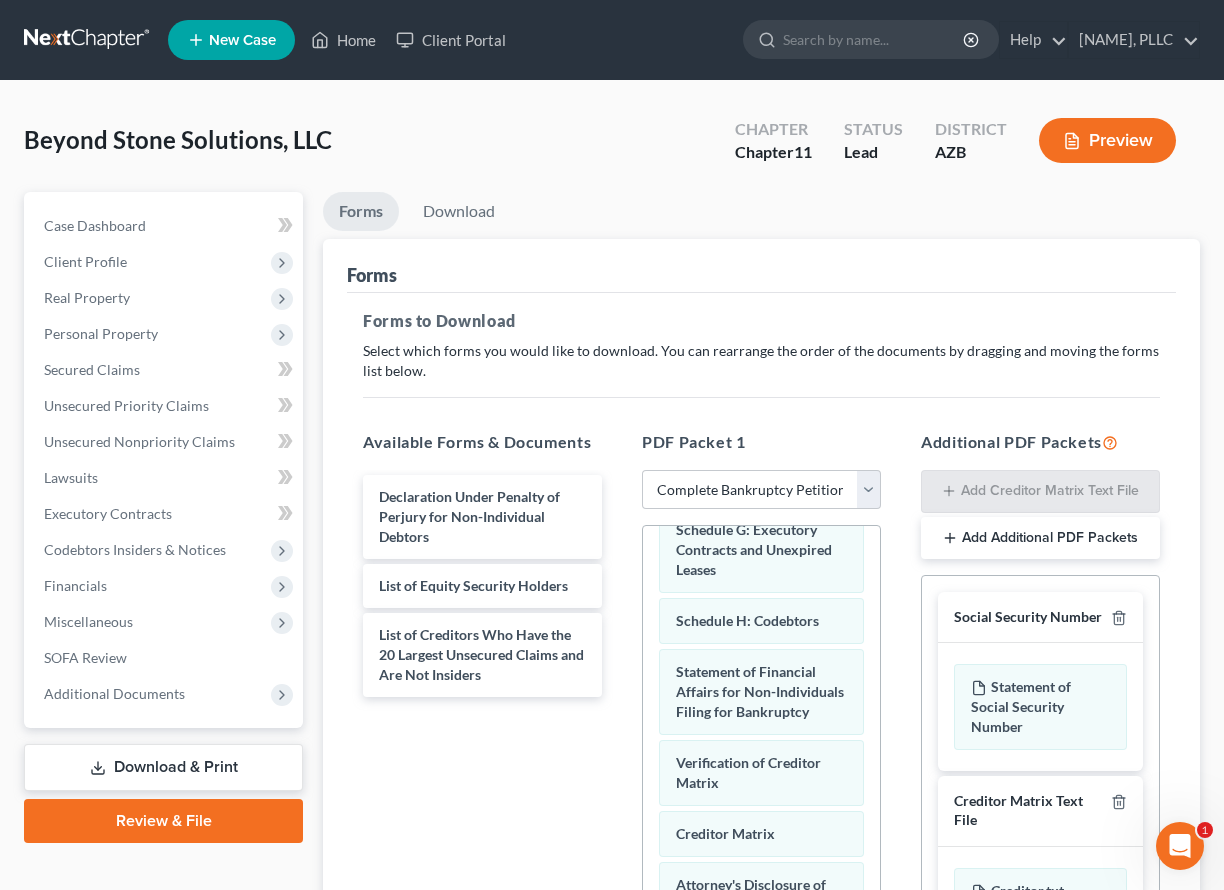 scroll, scrollTop: 469, scrollLeft: 0, axis: vertical 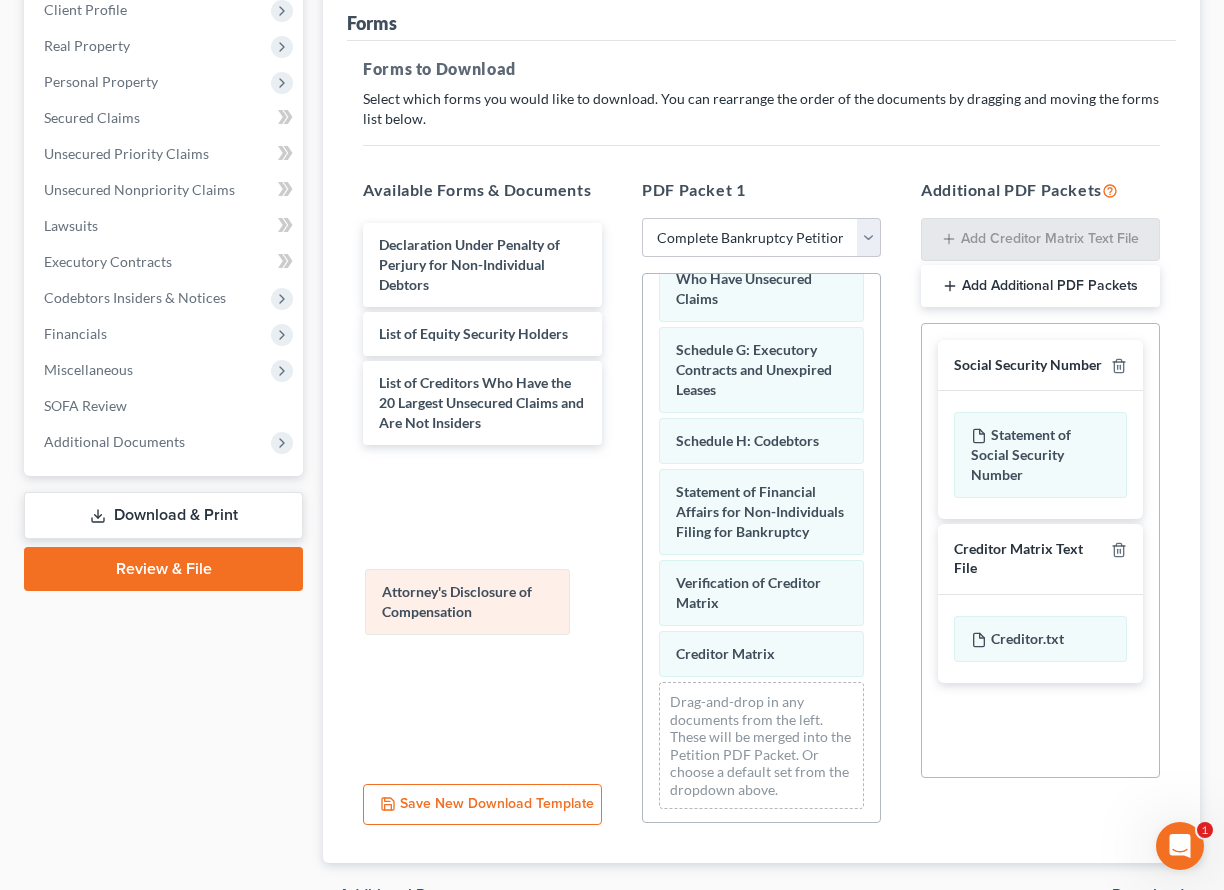 drag, startPoint x: 733, startPoint y: 643, endPoint x: 420, endPoint y: 593, distance: 316.96844 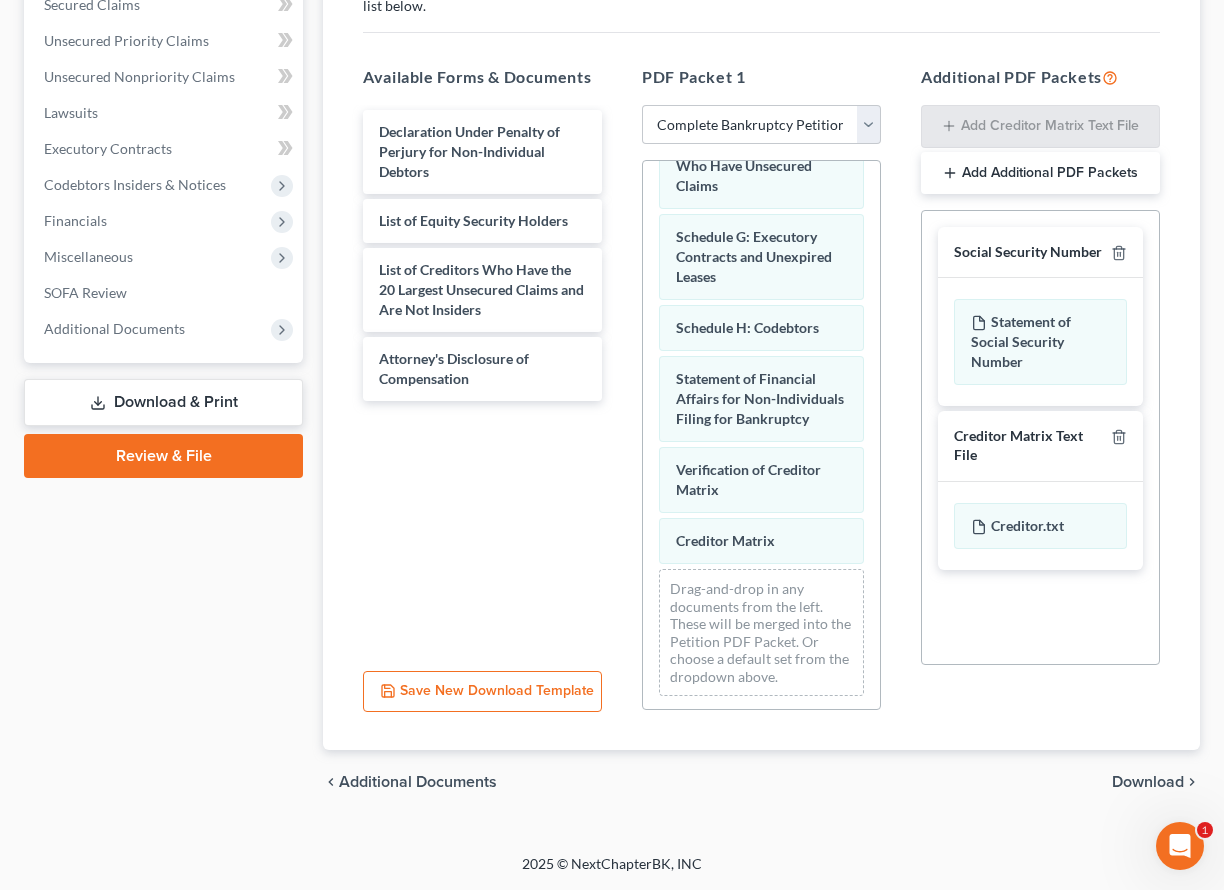 click on "Download" at bounding box center [1148, 782] 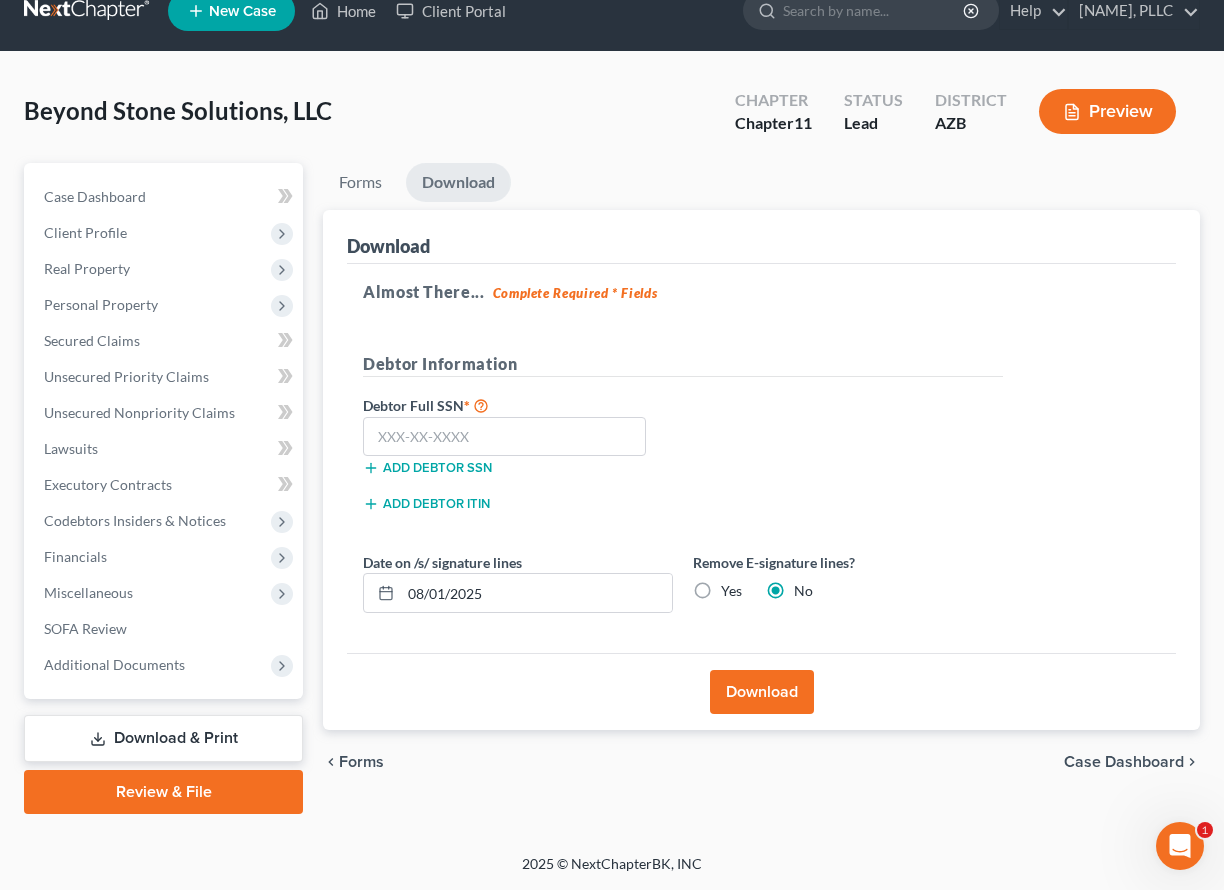 scroll, scrollTop: 29, scrollLeft: 0, axis: vertical 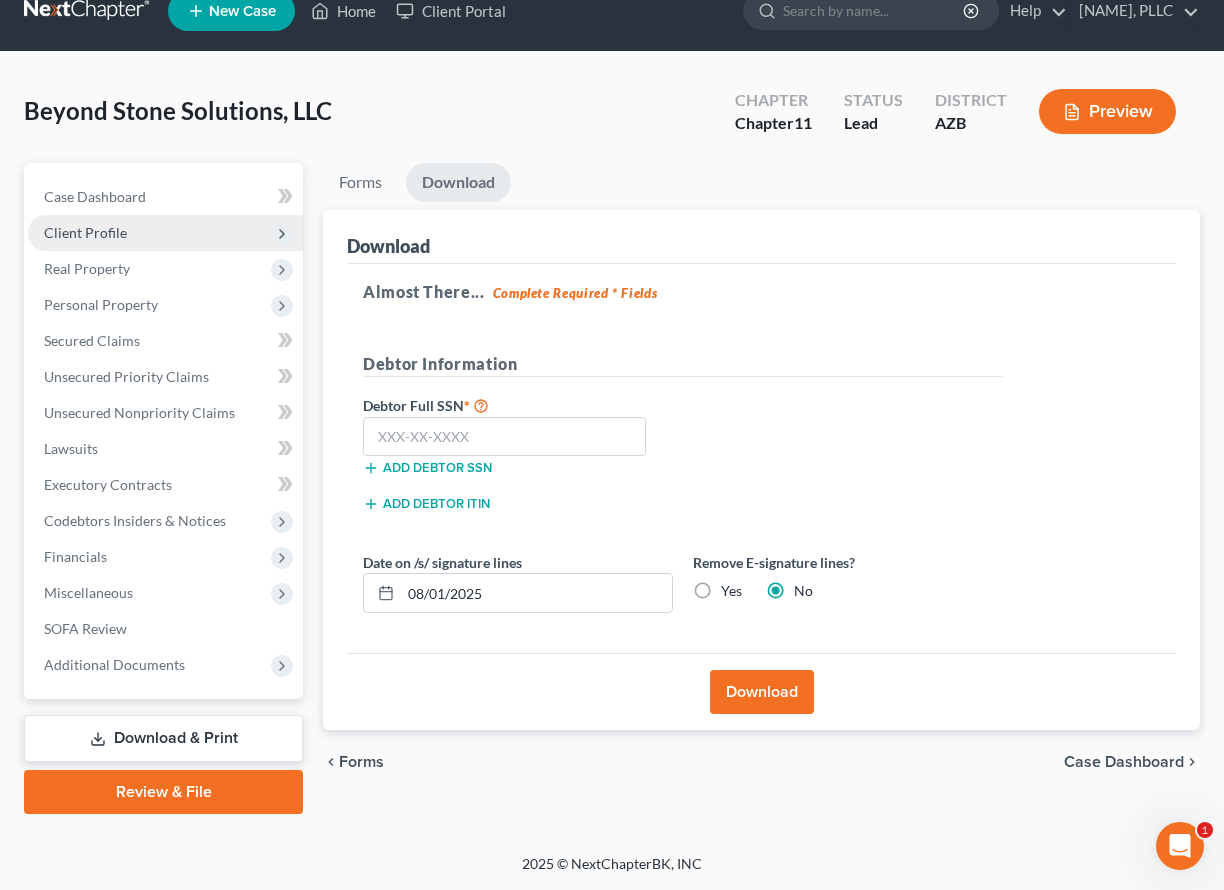 click on "Client Profile" at bounding box center (85, 232) 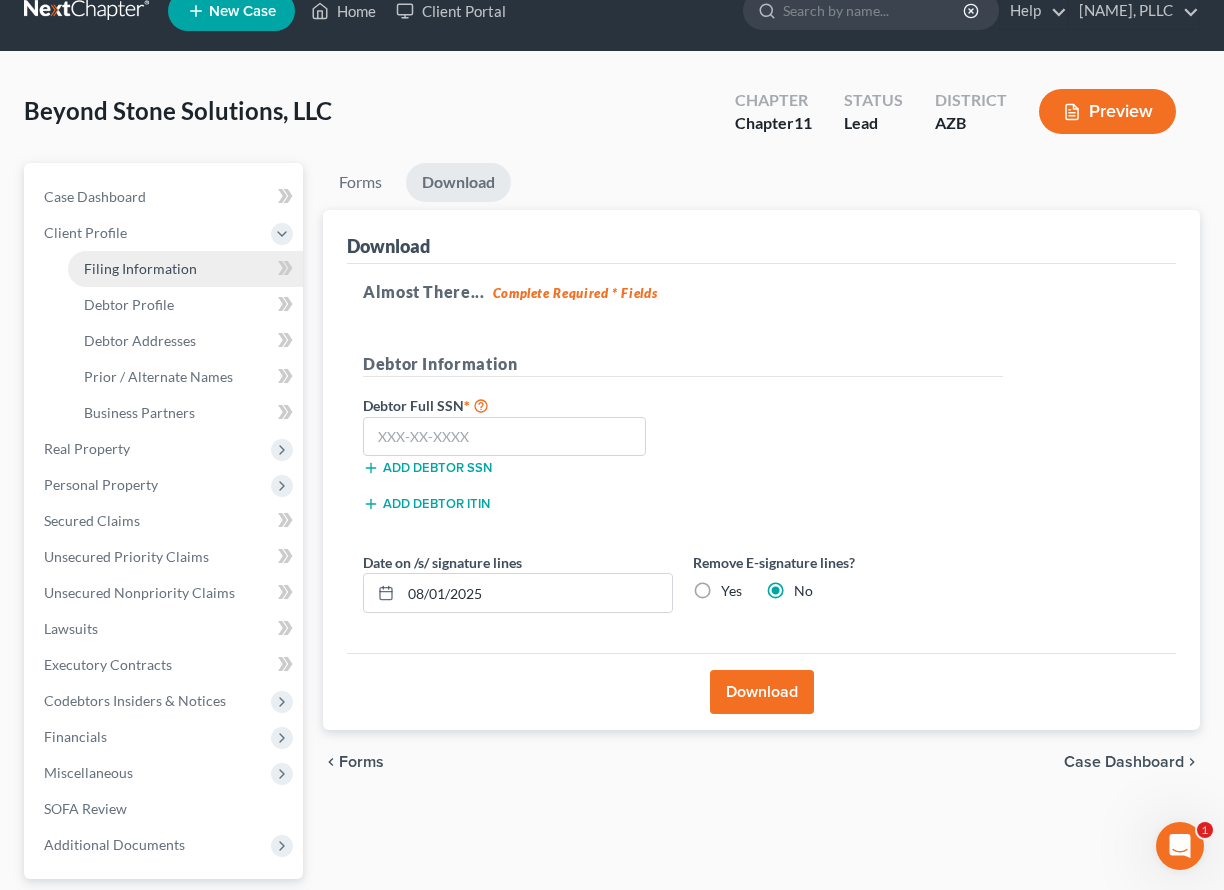 click on "Filing Information" at bounding box center [140, 268] 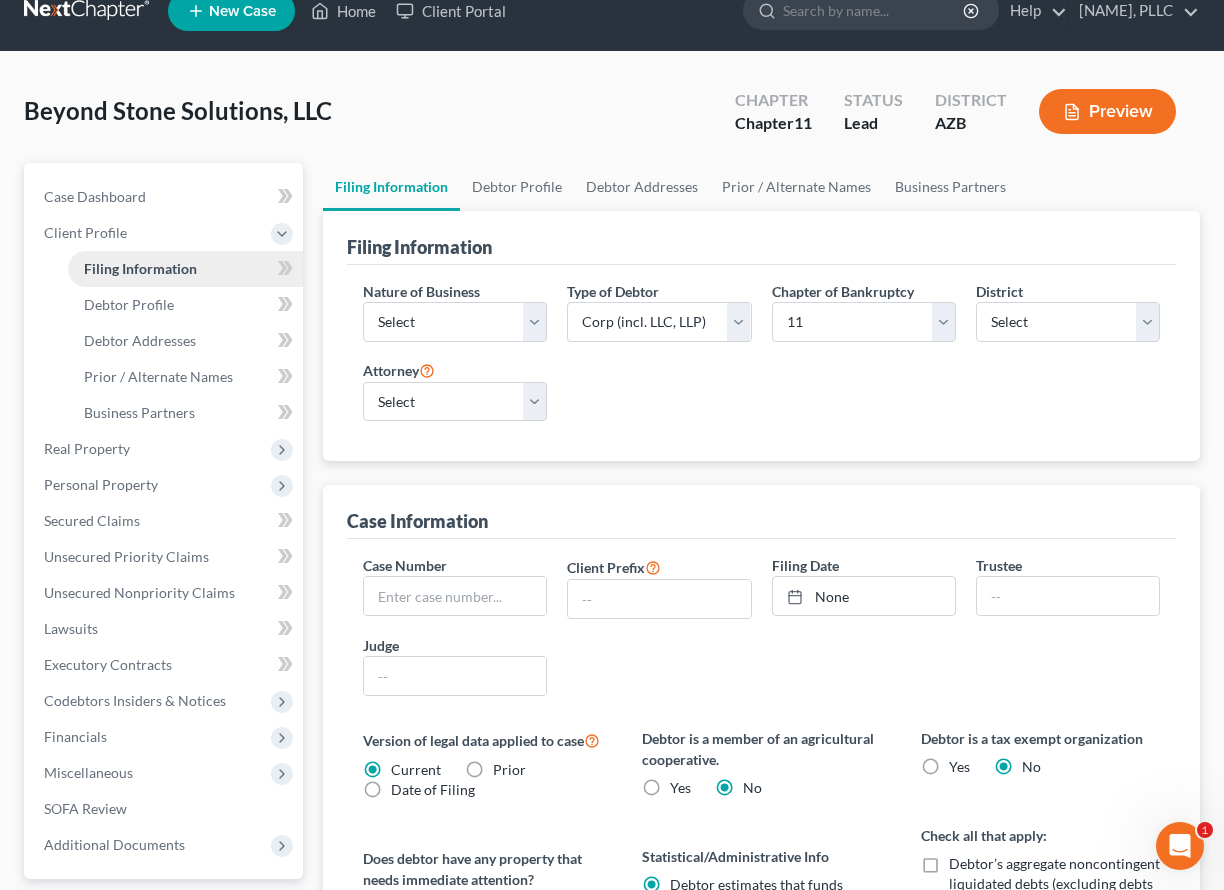 scroll, scrollTop: 0, scrollLeft: 0, axis: both 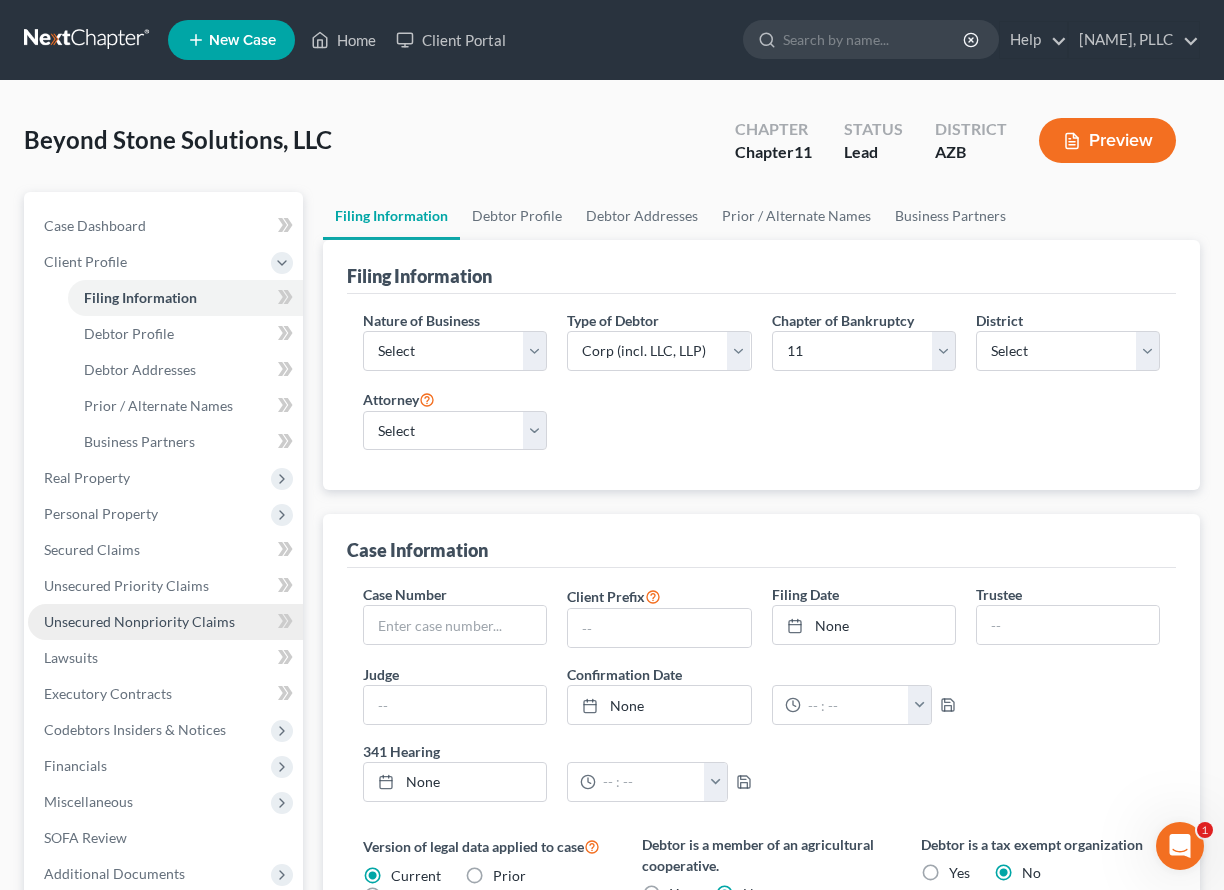 click on "Unsecured Nonpriority Claims" at bounding box center [139, 621] 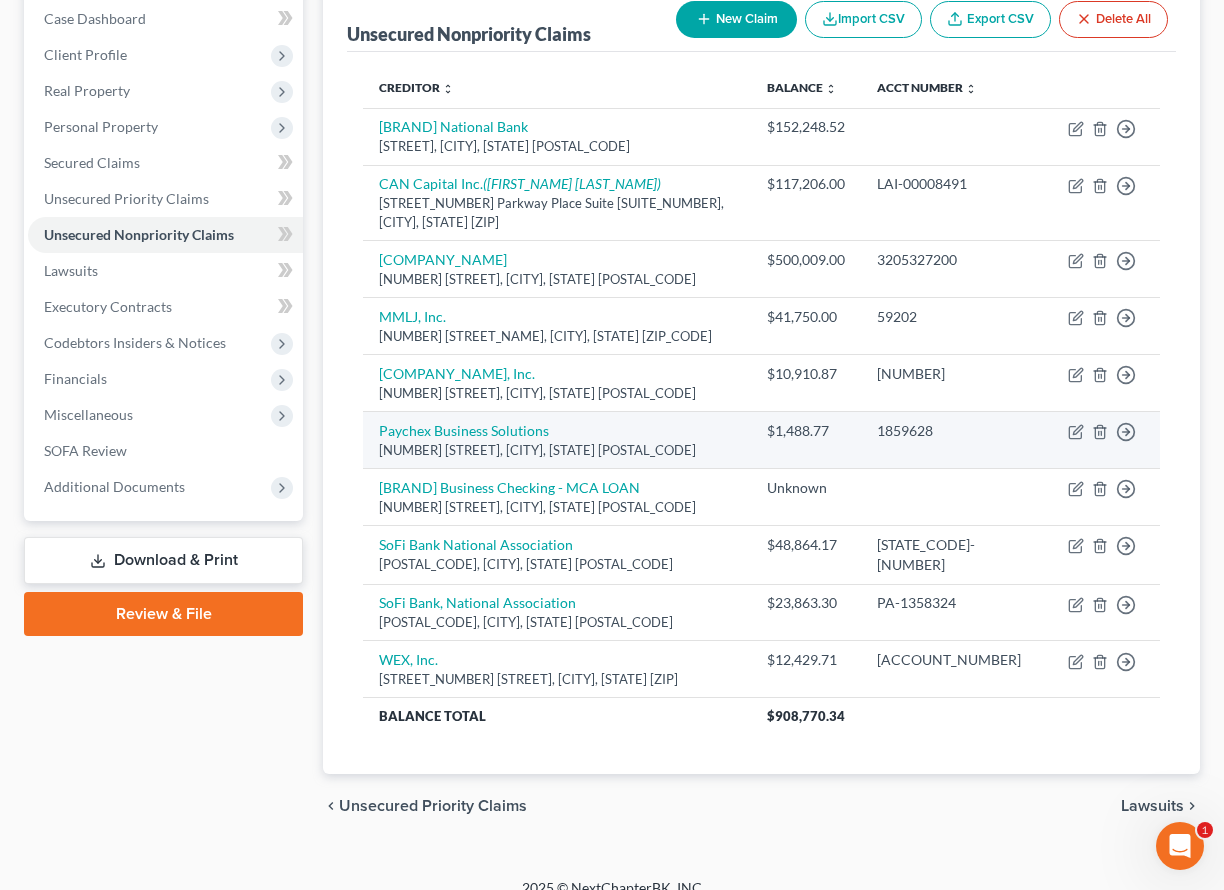 scroll, scrollTop: 205, scrollLeft: 0, axis: vertical 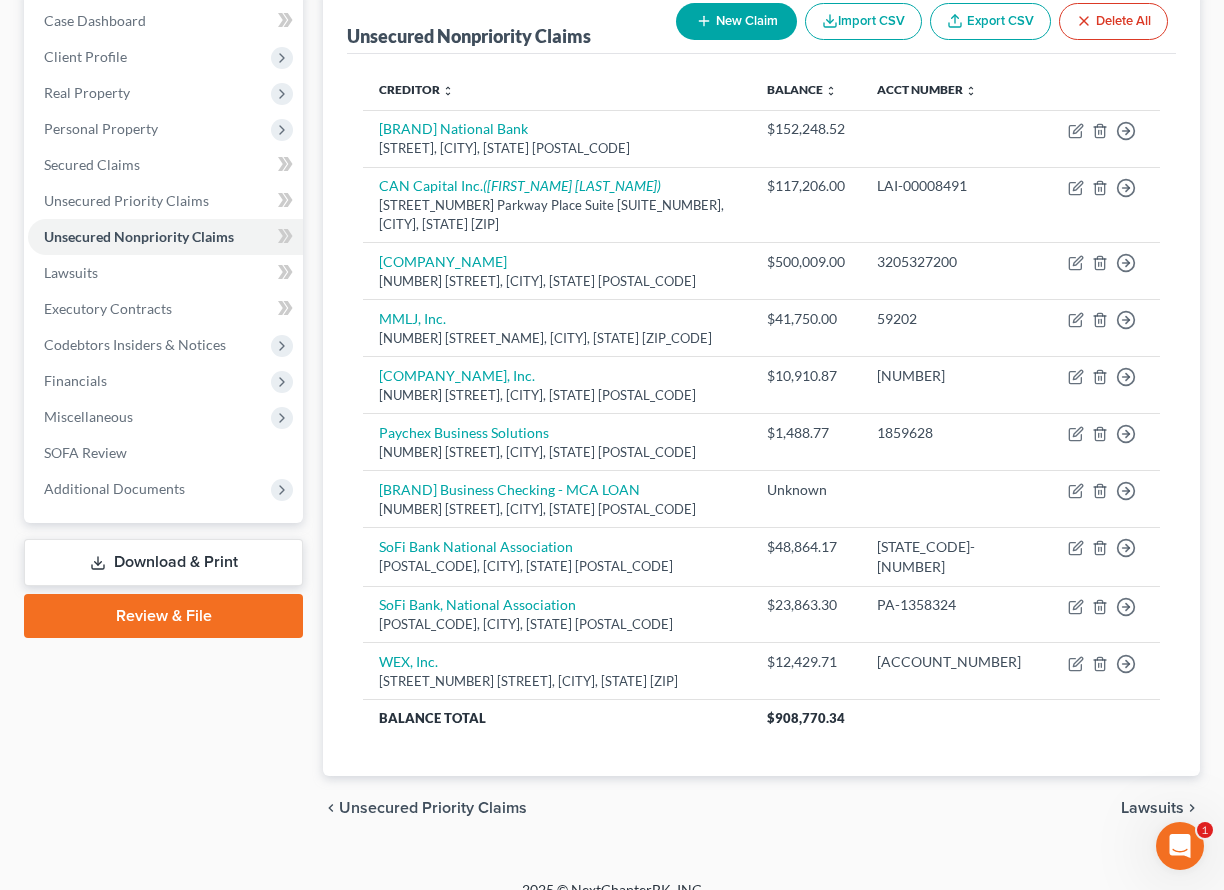 click on "Download & Print" at bounding box center (163, 562) 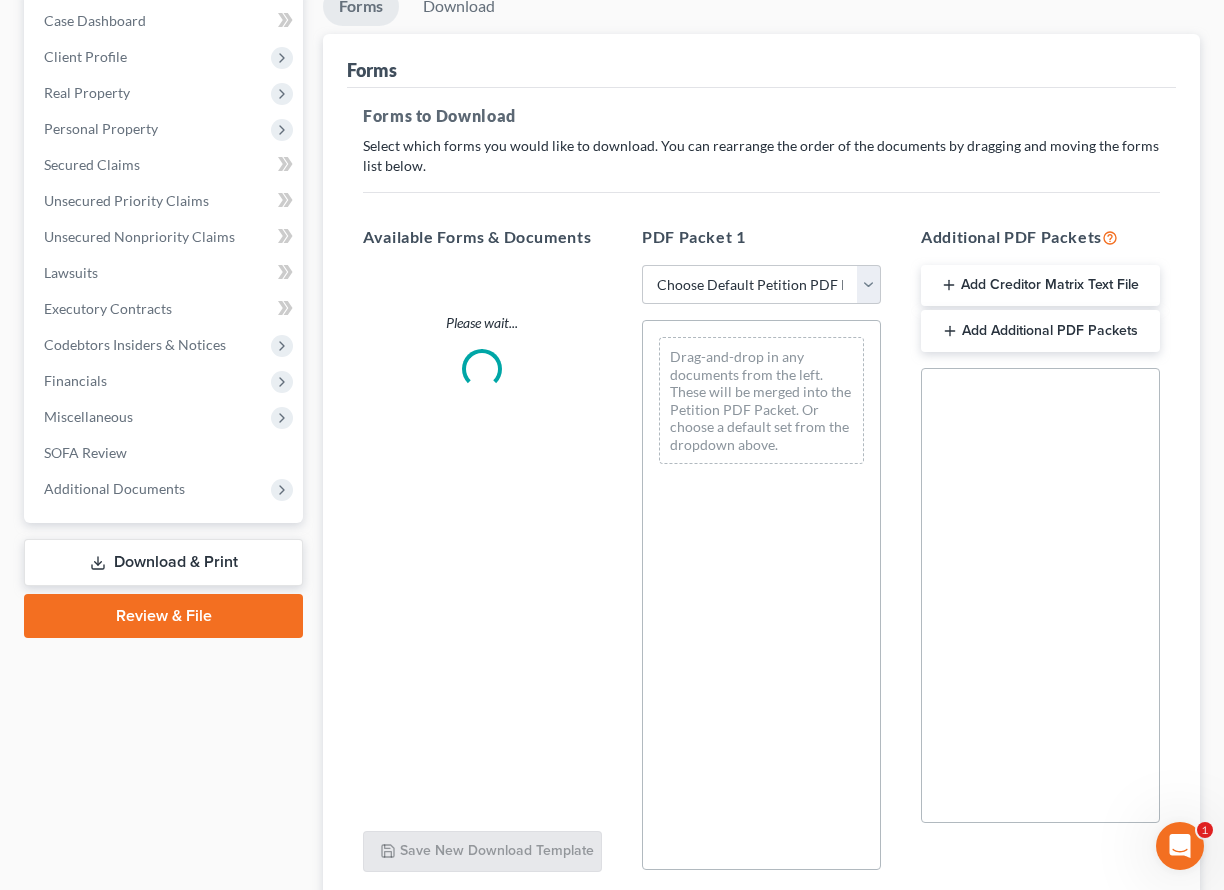 scroll, scrollTop: 0, scrollLeft: 0, axis: both 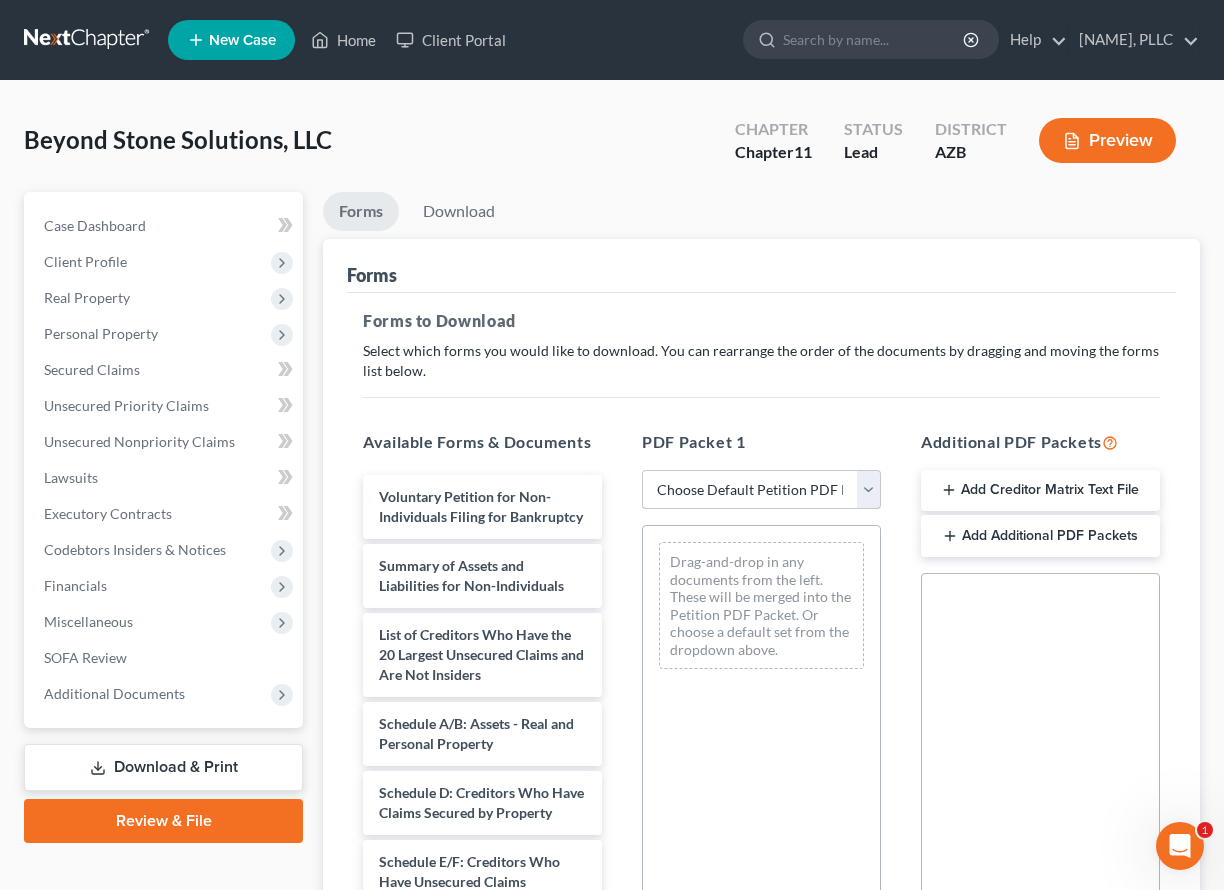 select on "0" 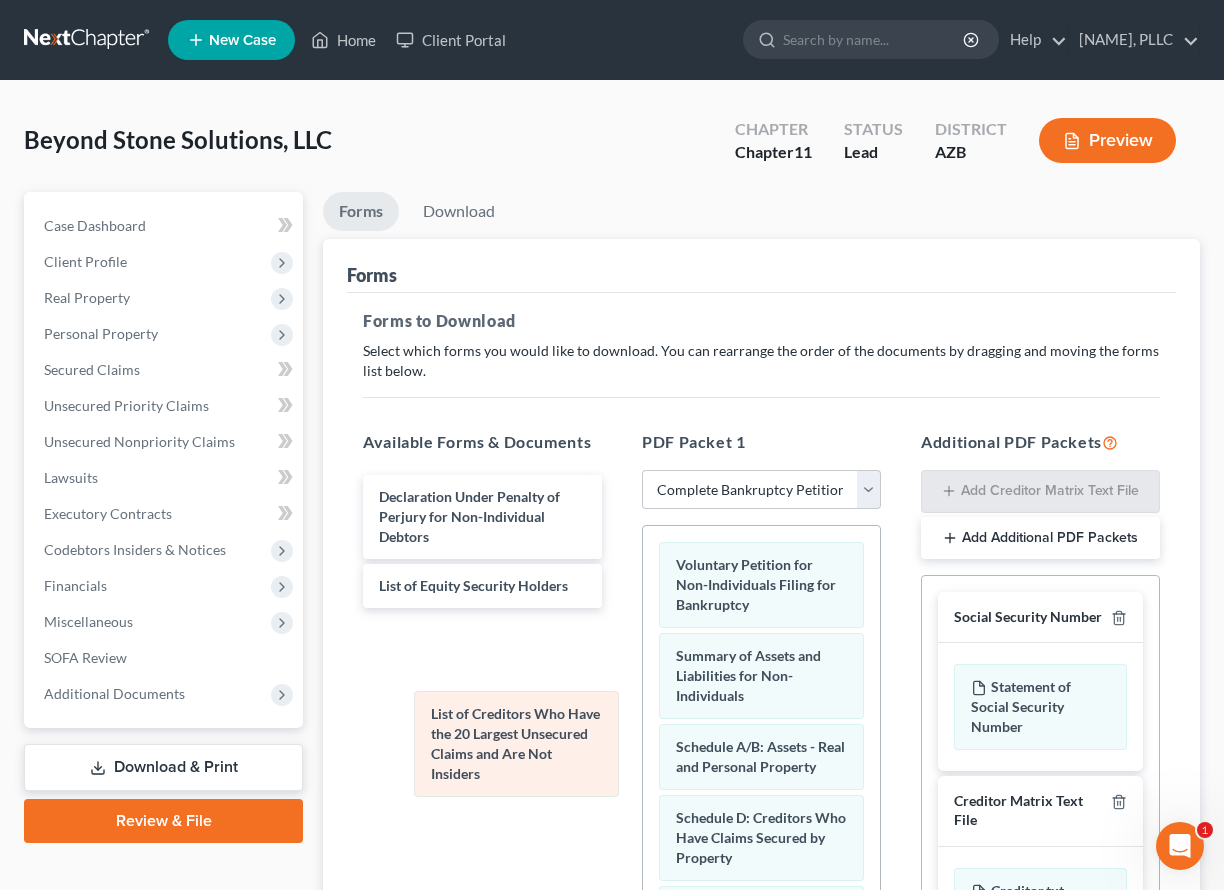 drag, startPoint x: 724, startPoint y: 763, endPoint x: 447, endPoint y: 714, distance: 281.30054 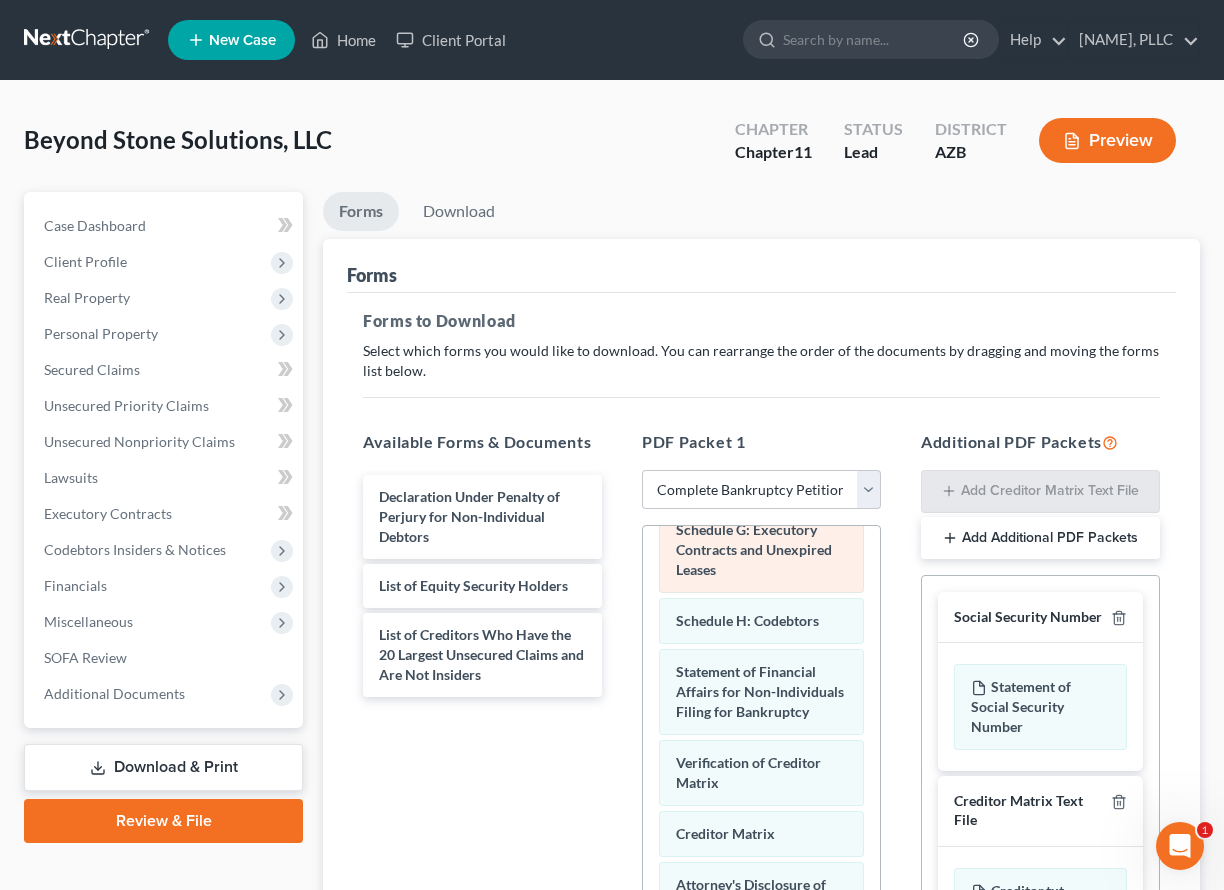 scroll, scrollTop: 469, scrollLeft: 0, axis: vertical 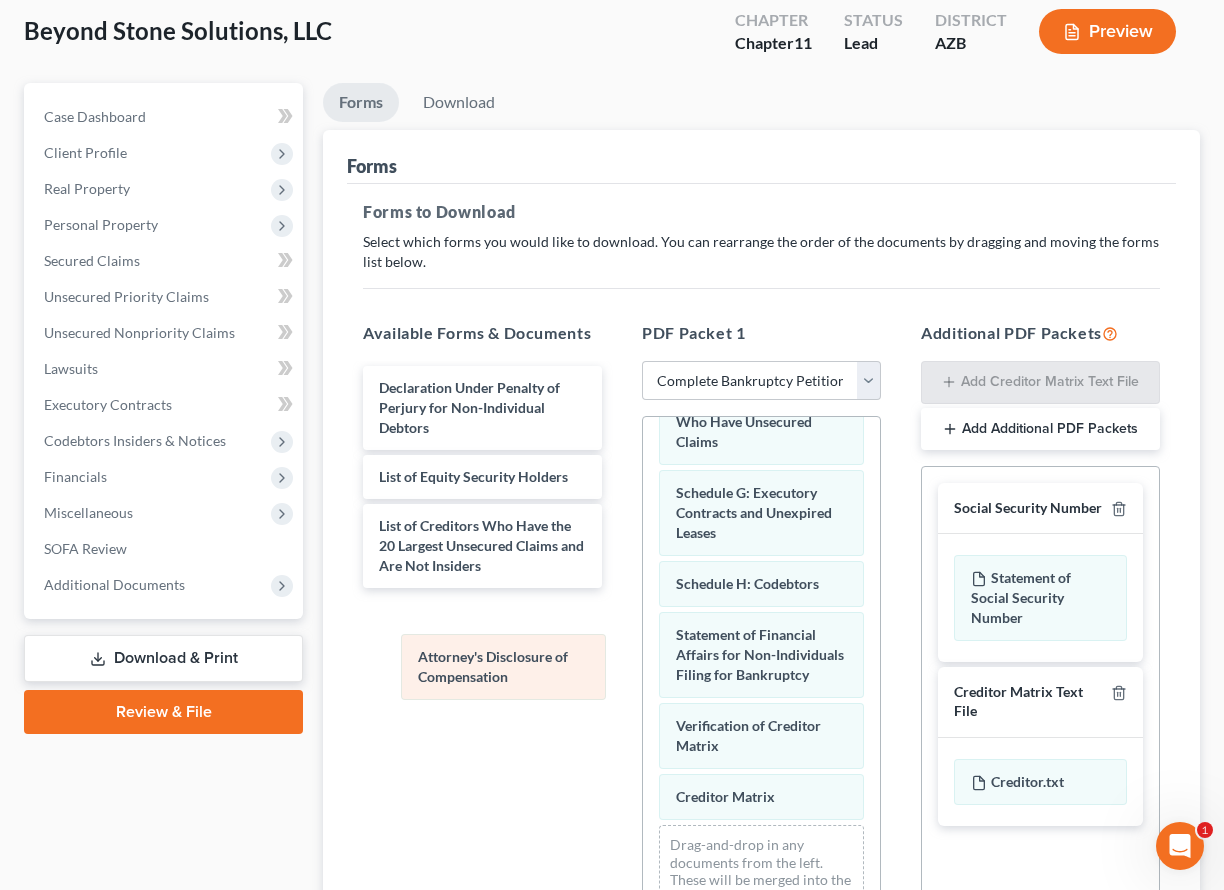 drag, startPoint x: 751, startPoint y: 785, endPoint x: 489, endPoint y: 662, distance: 289.43567 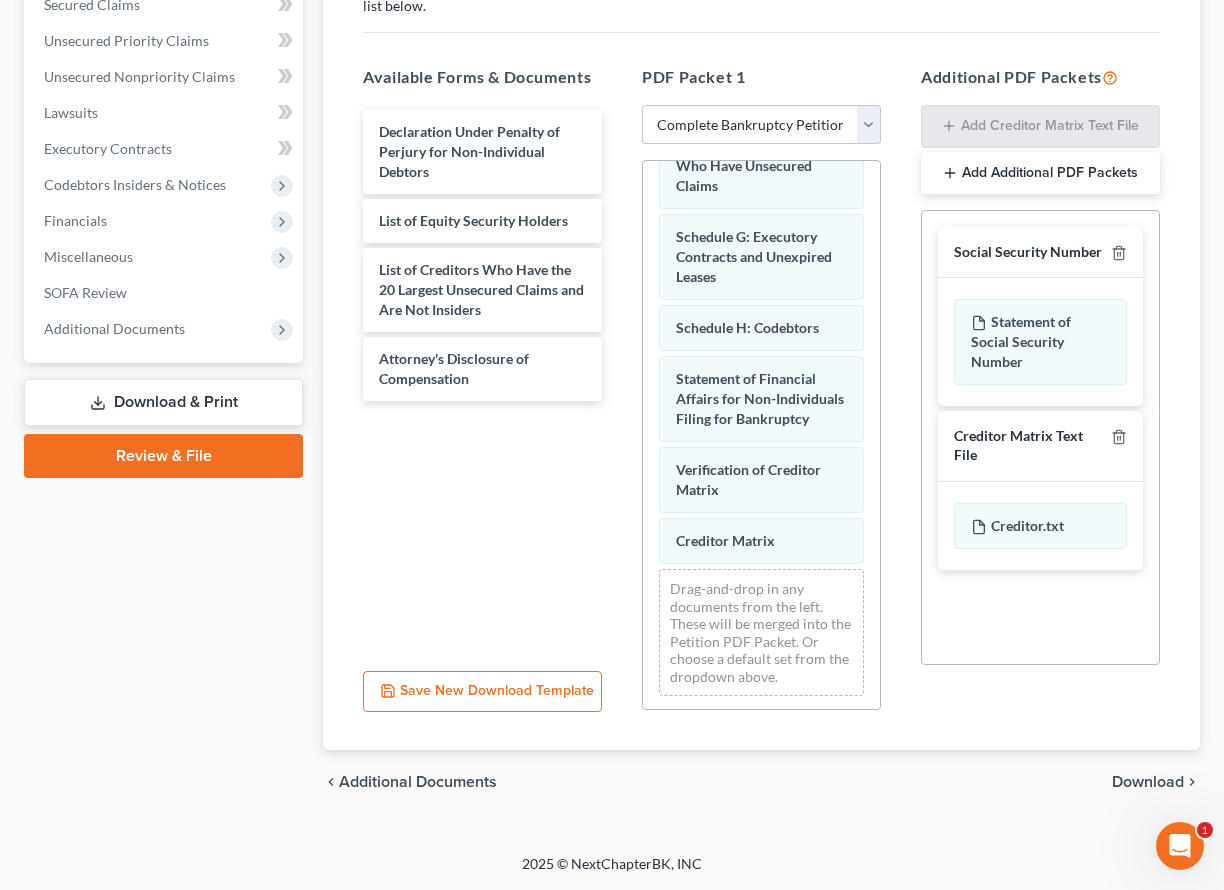 scroll, scrollTop: 365, scrollLeft: 0, axis: vertical 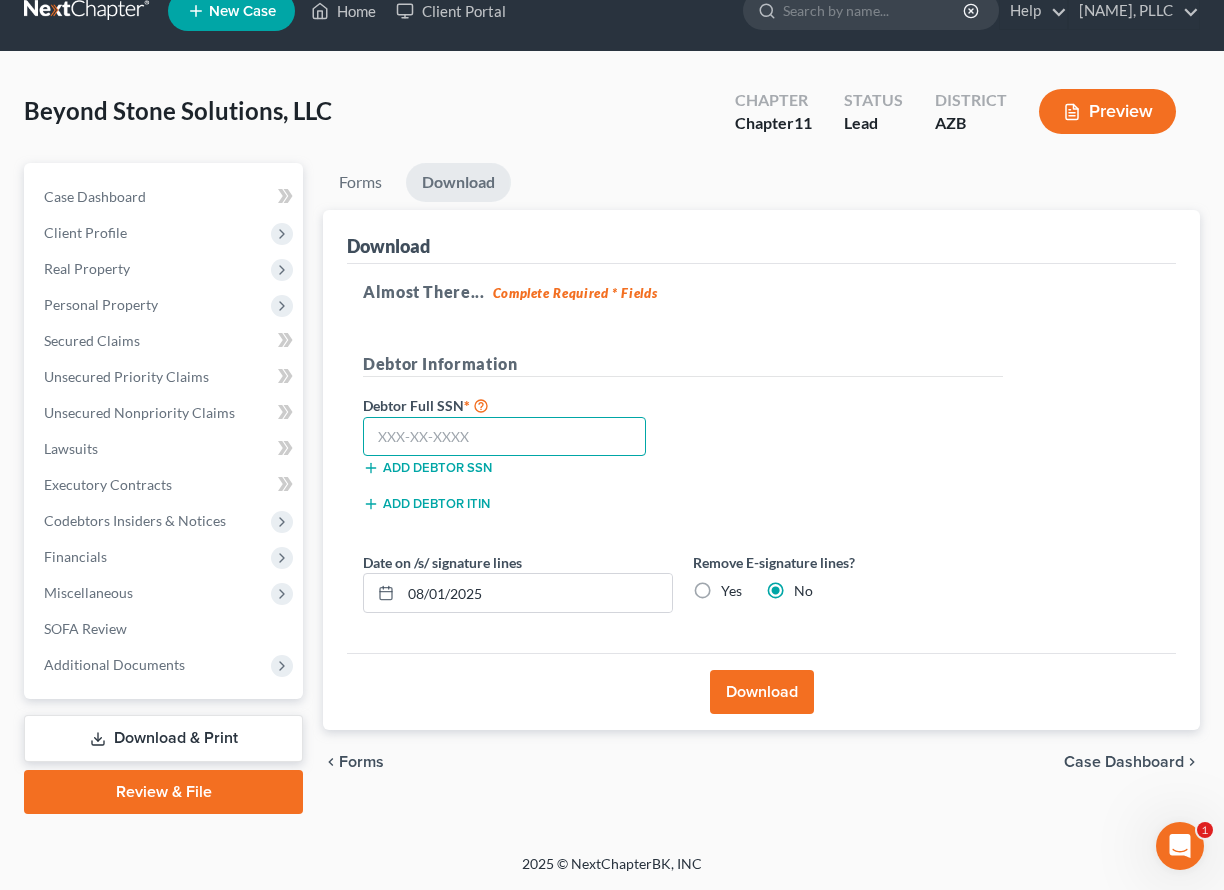 click at bounding box center [504, 437] 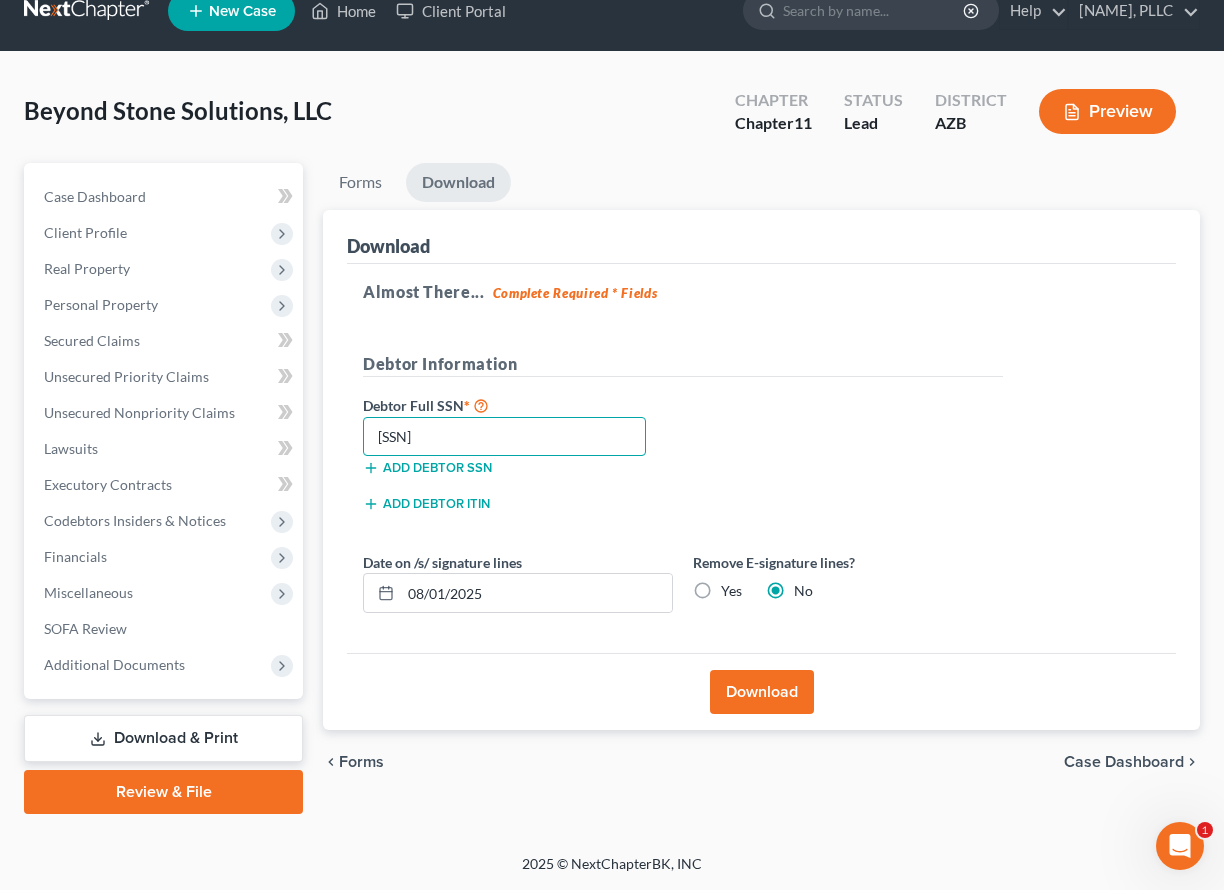 type on "356-78-7654" 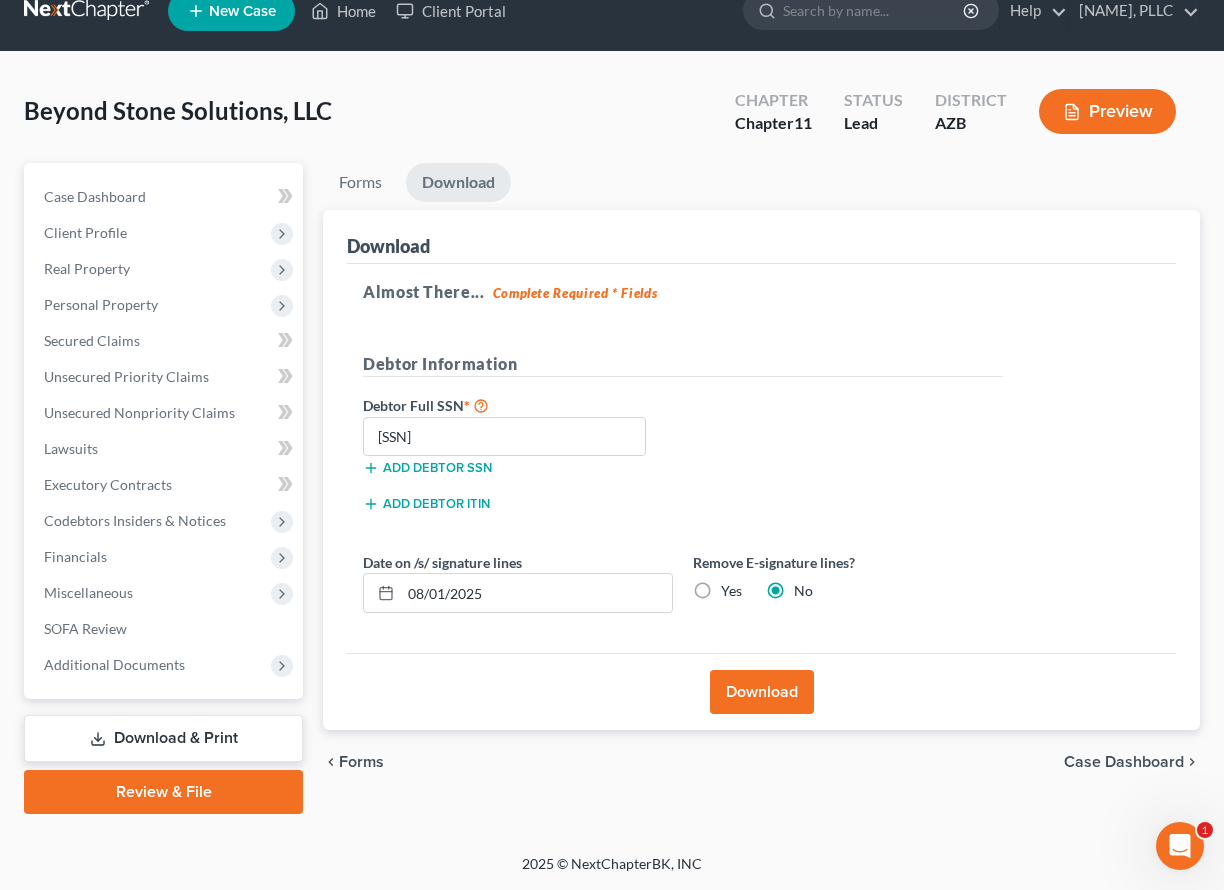click on "Download" at bounding box center [762, 692] 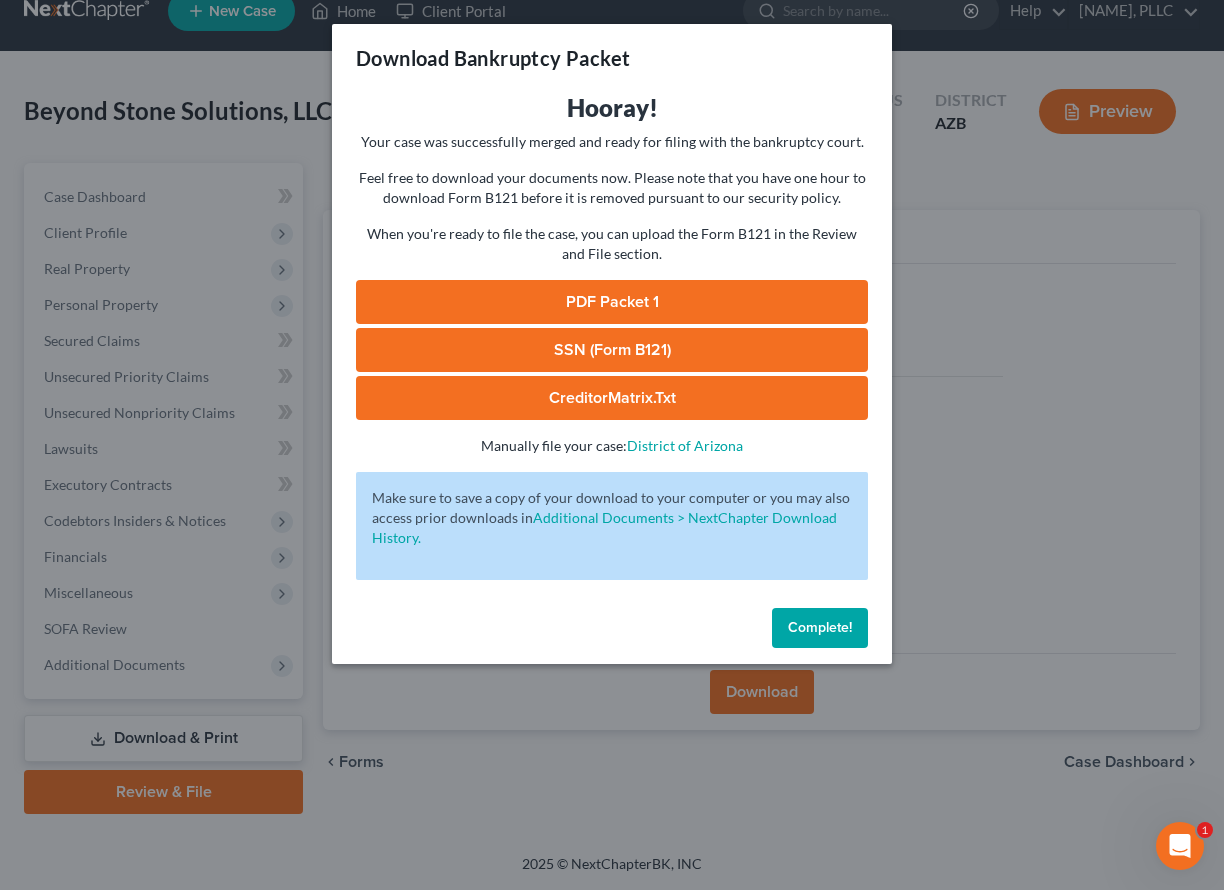 click on "PDF Packet 1" at bounding box center [612, 302] 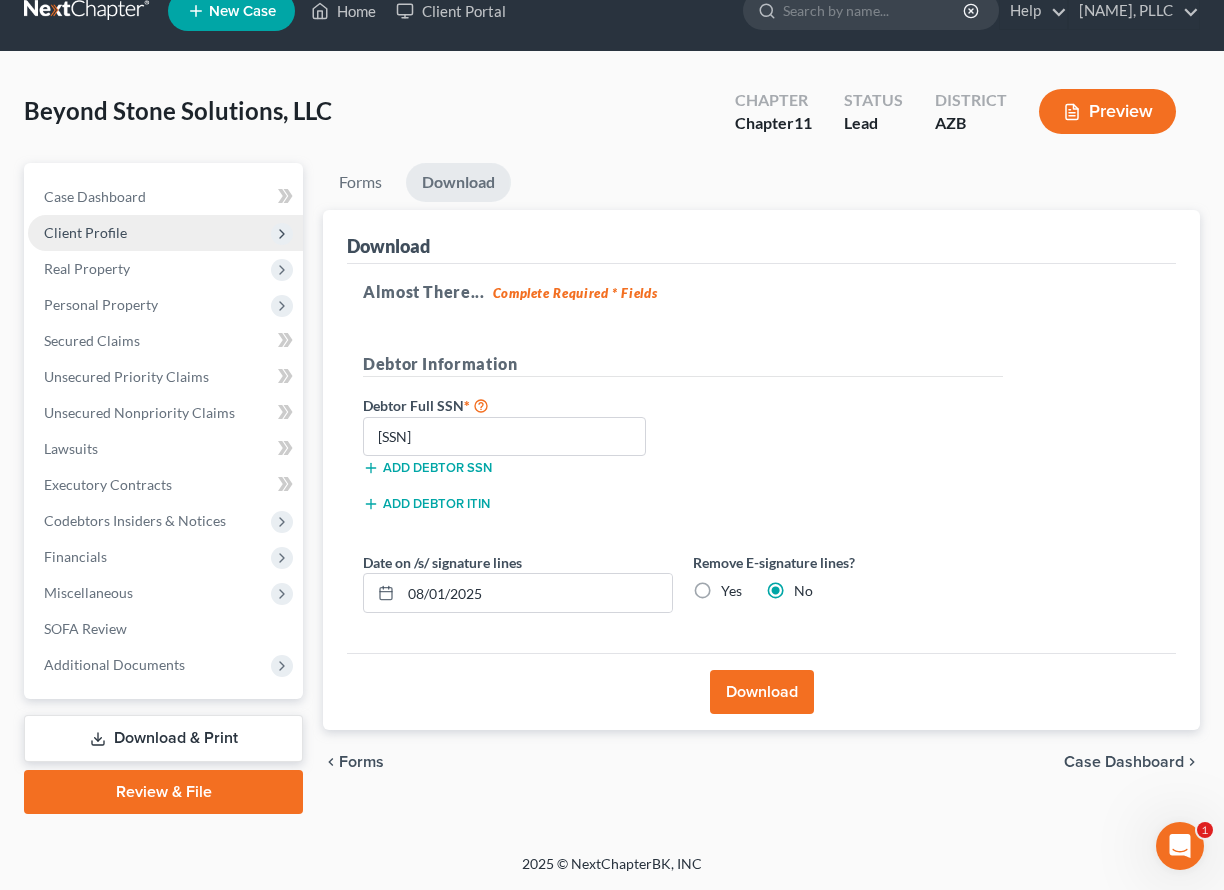 click on "Client Profile" at bounding box center [85, 232] 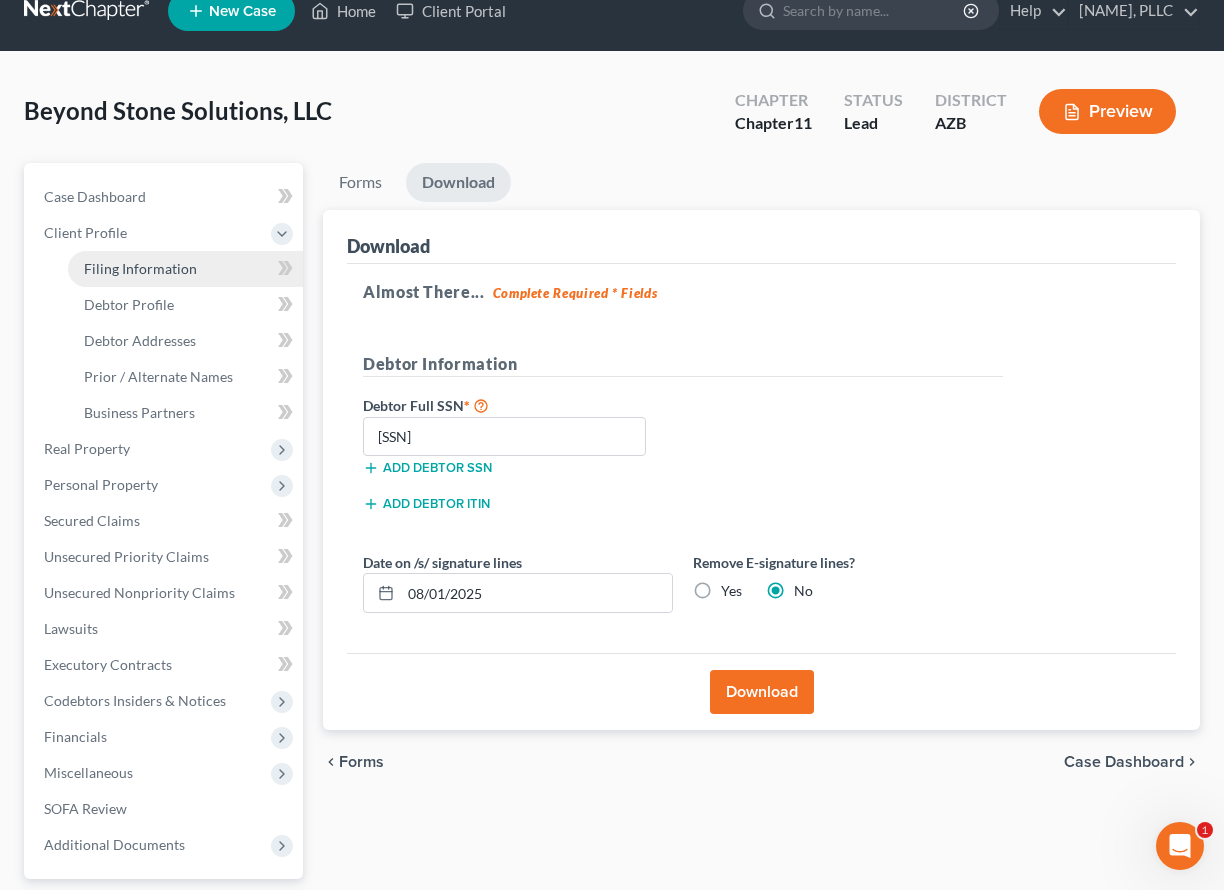 click on "Filing Information" at bounding box center (140, 268) 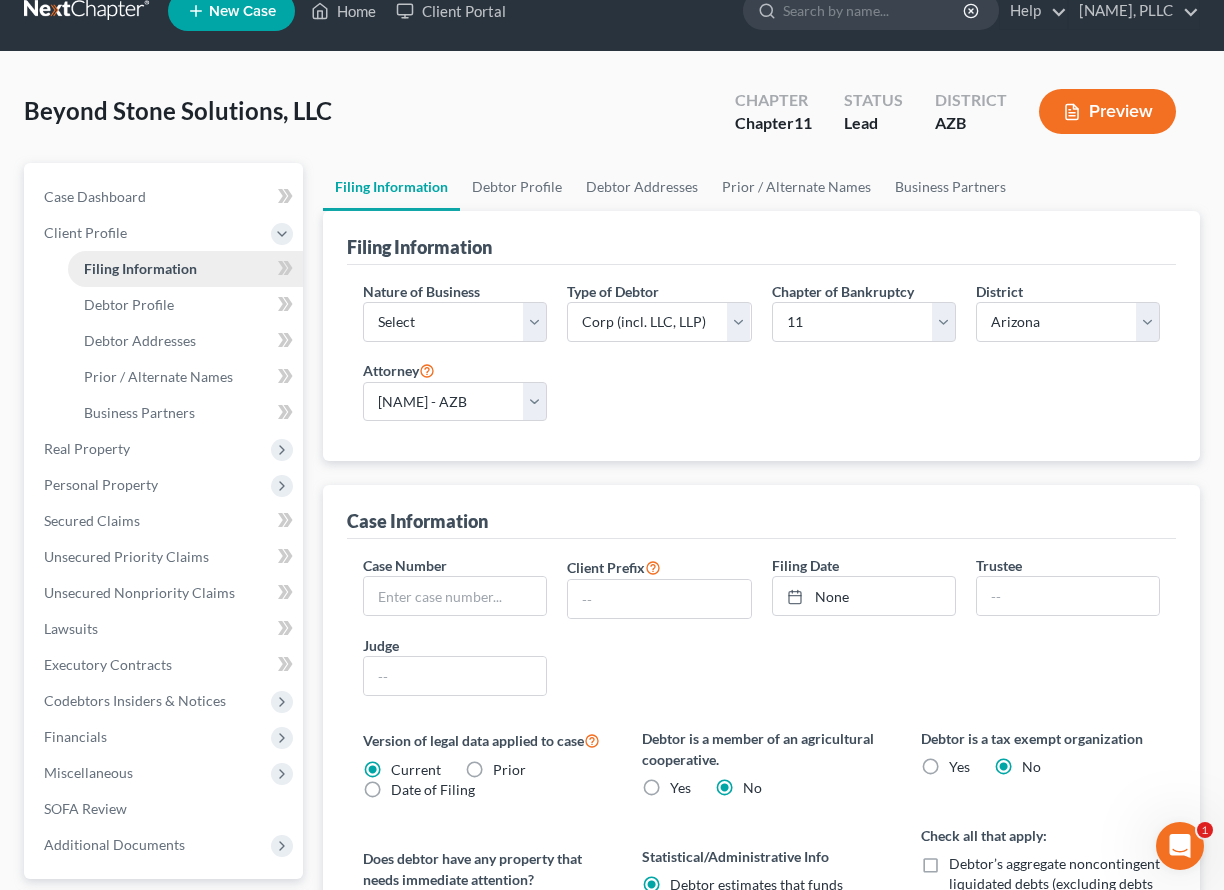 scroll, scrollTop: 0, scrollLeft: 0, axis: both 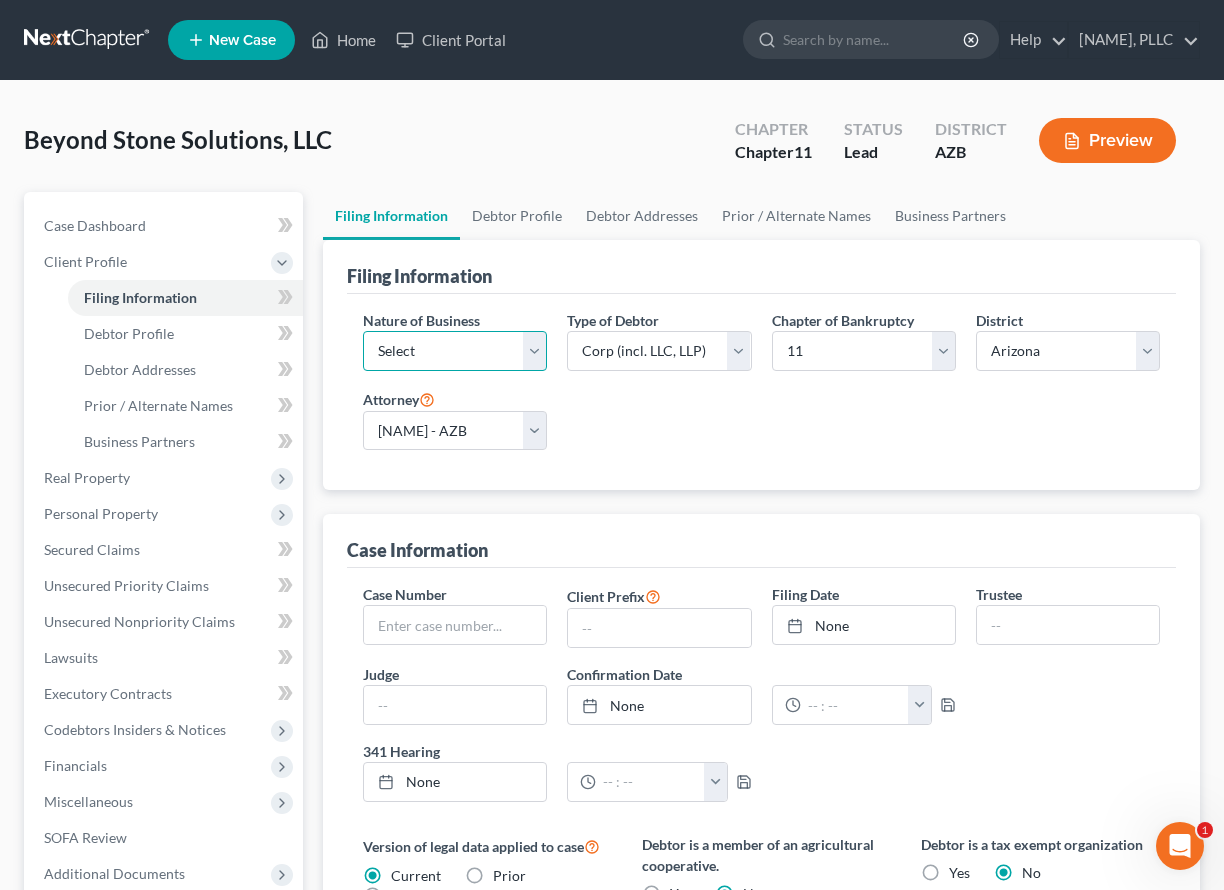 select on "3" 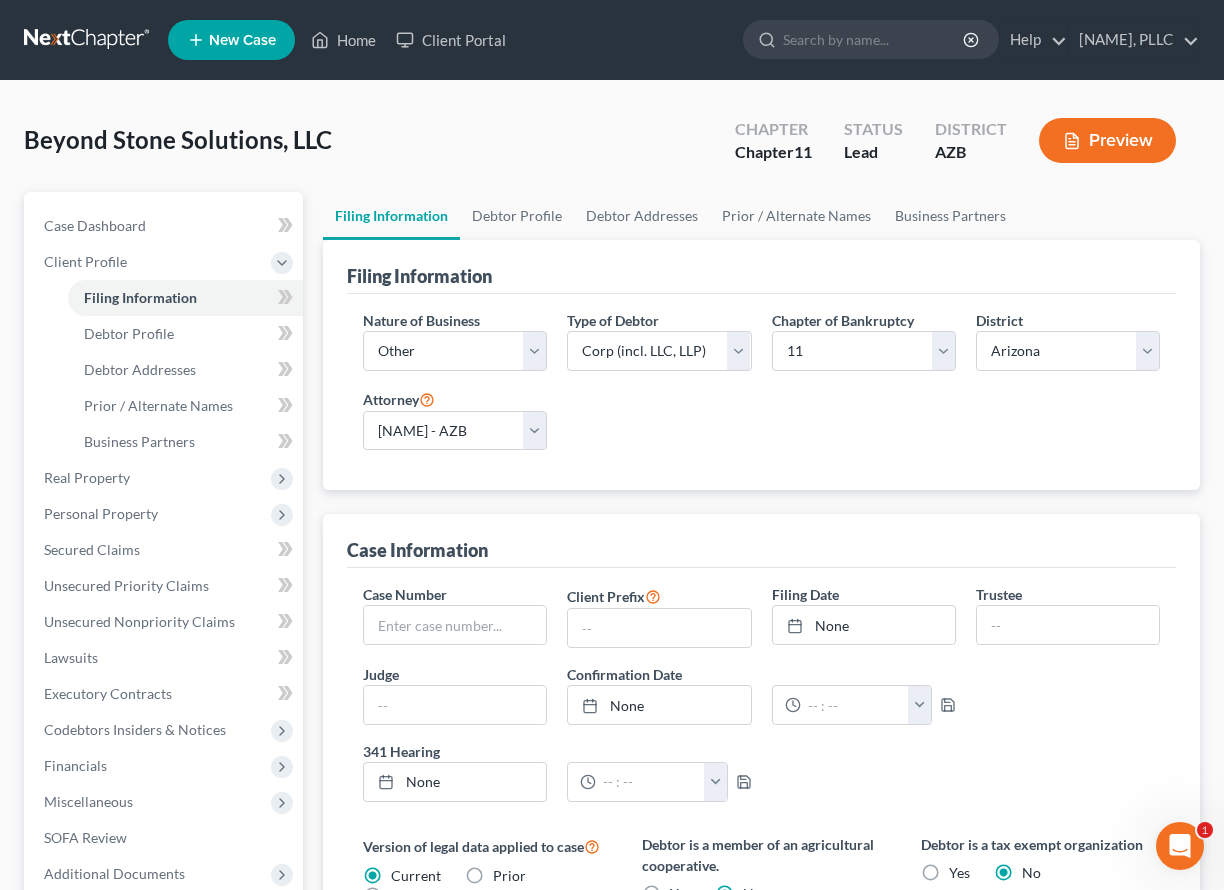 click on "Preview" at bounding box center (1107, 140) 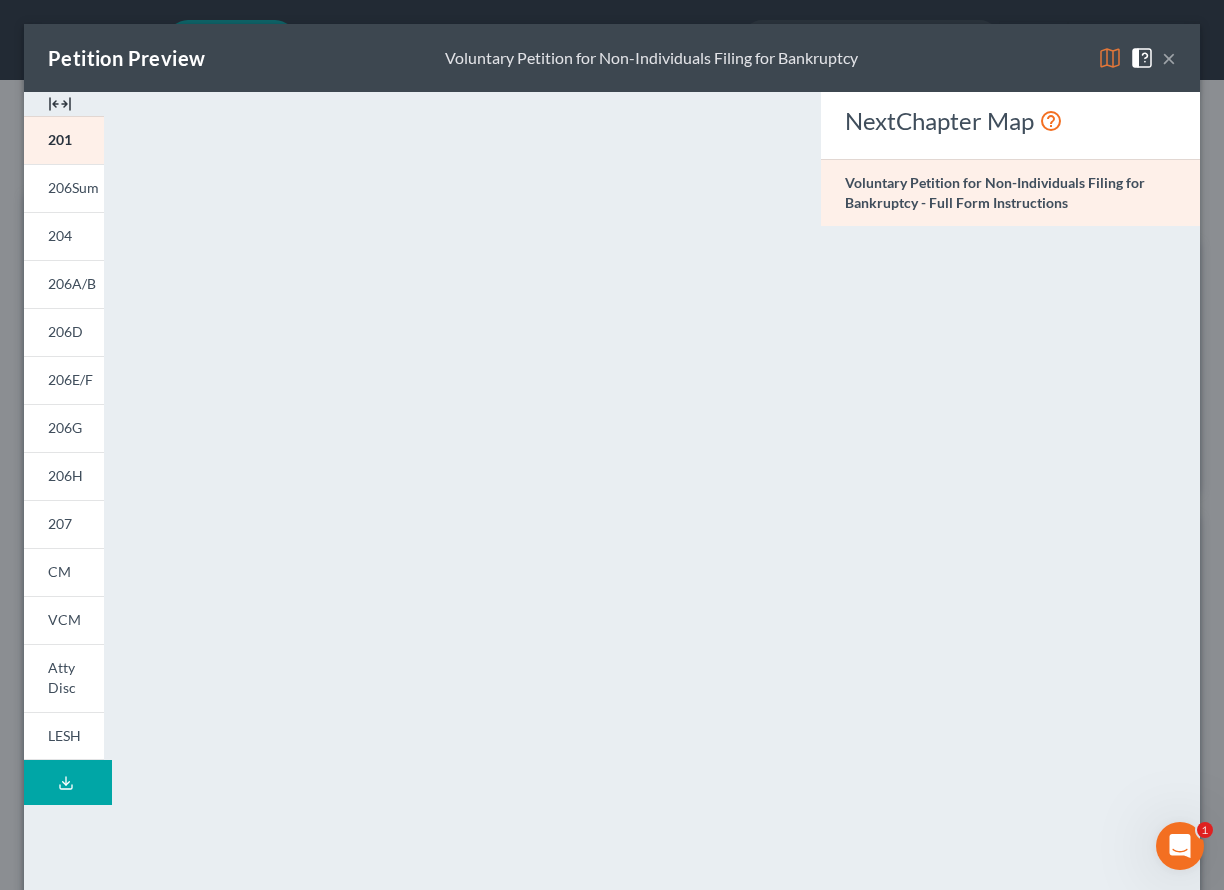click on "×" at bounding box center [1169, 58] 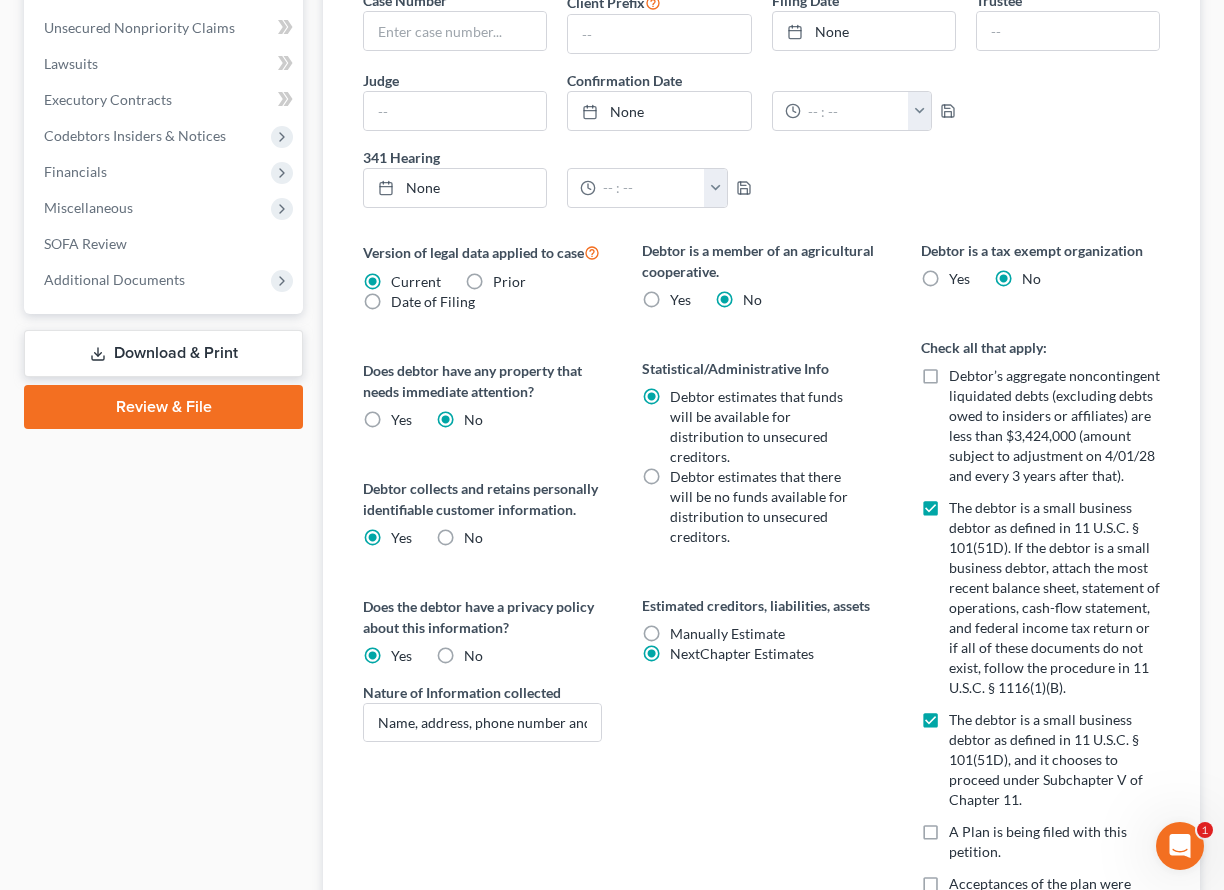 scroll, scrollTop: 565, scrollLeft: 0, axis: vertical 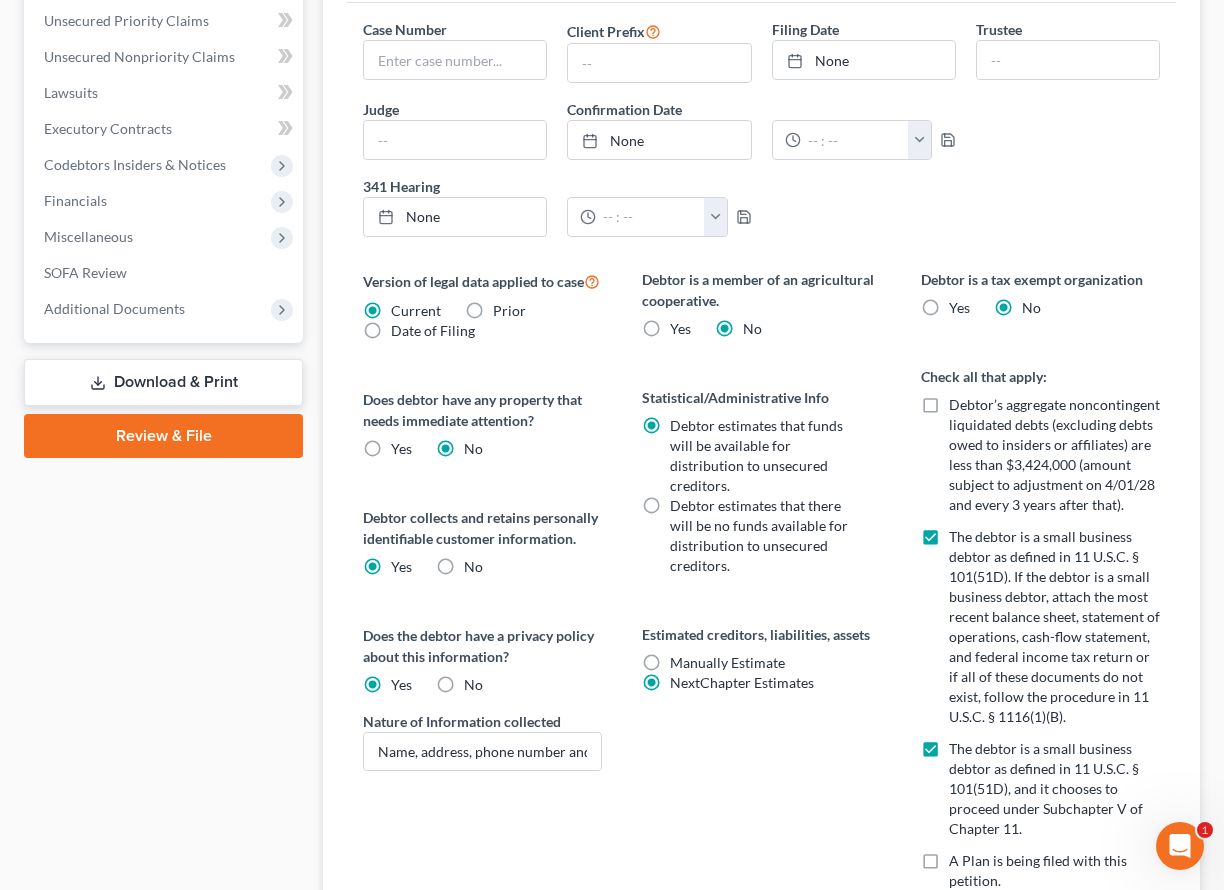 click on "Download & Print" at bounding box center [163, 382] 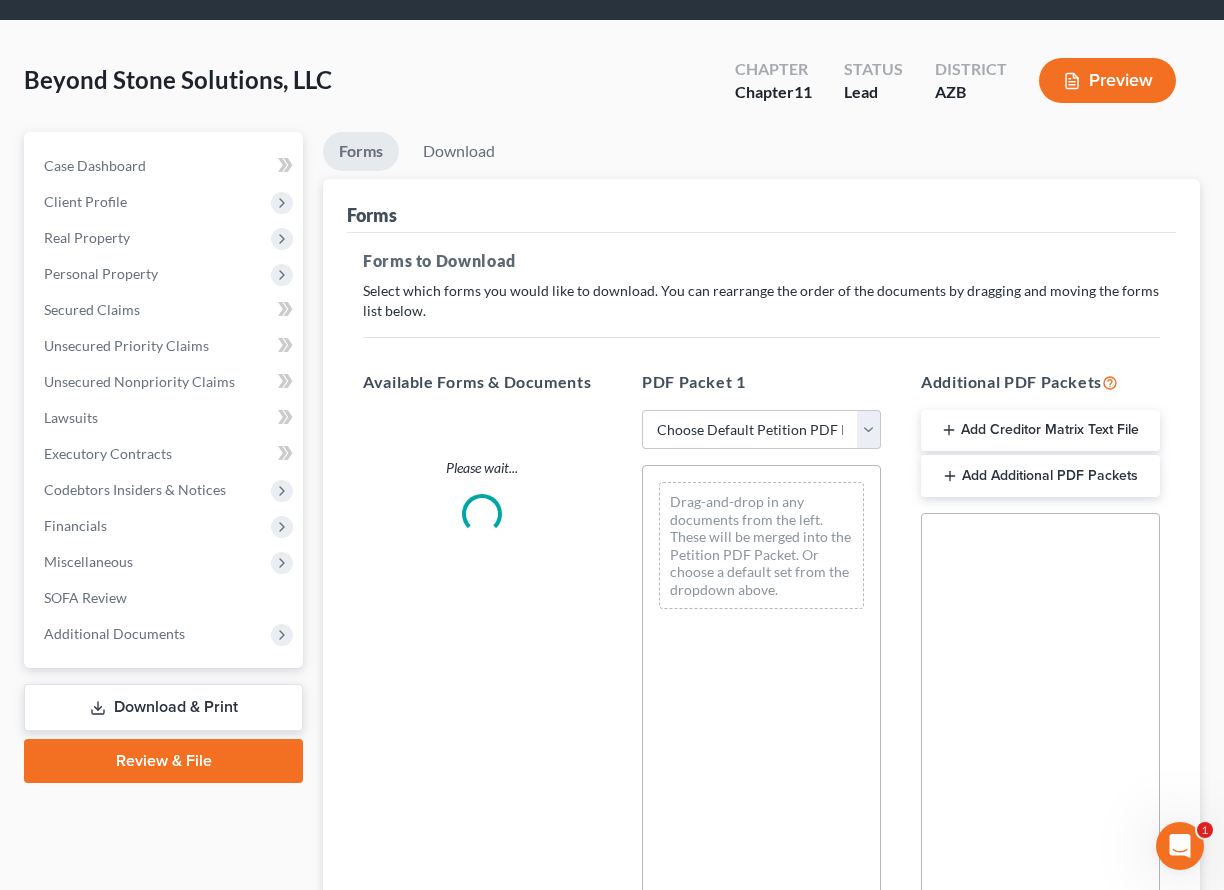 scroll, scrollTop: 0, scrollLeft: 0, axis: both 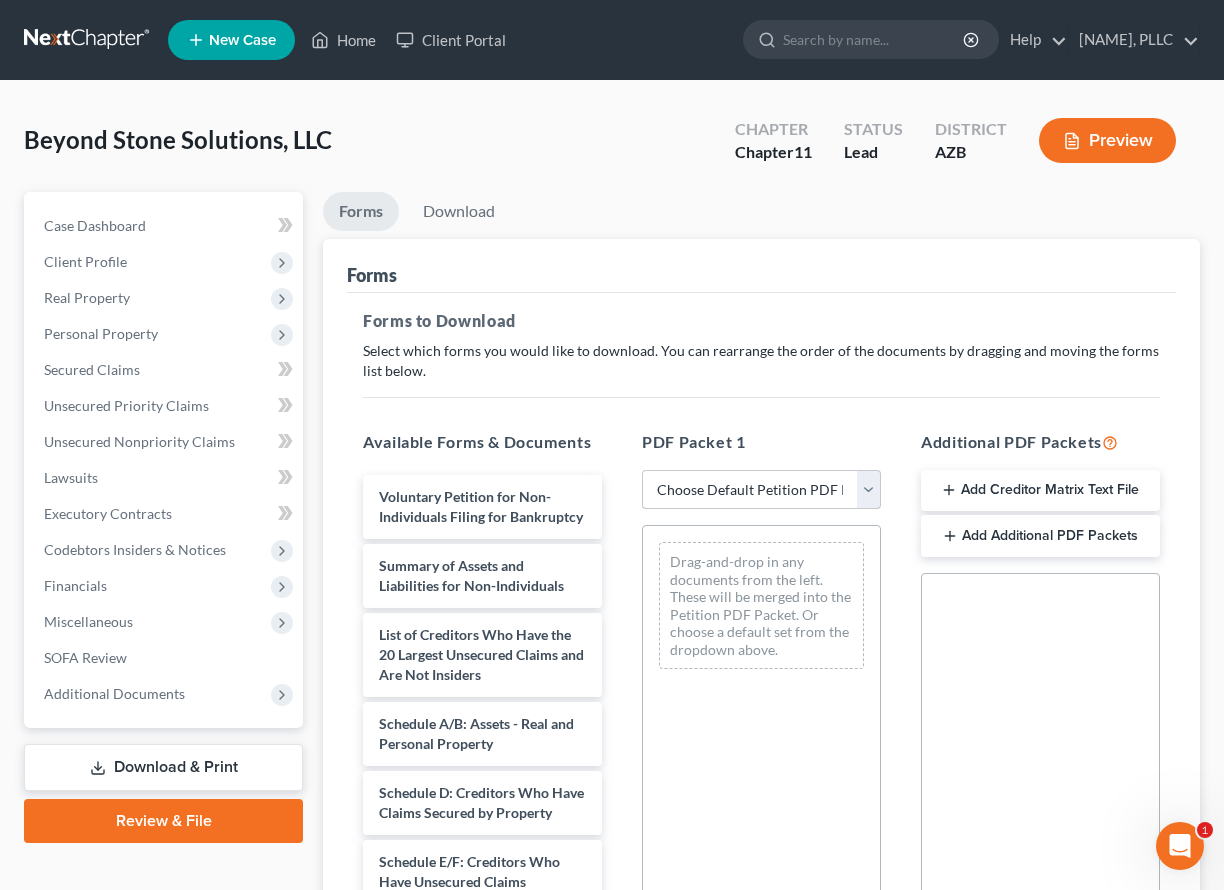 select on "0" 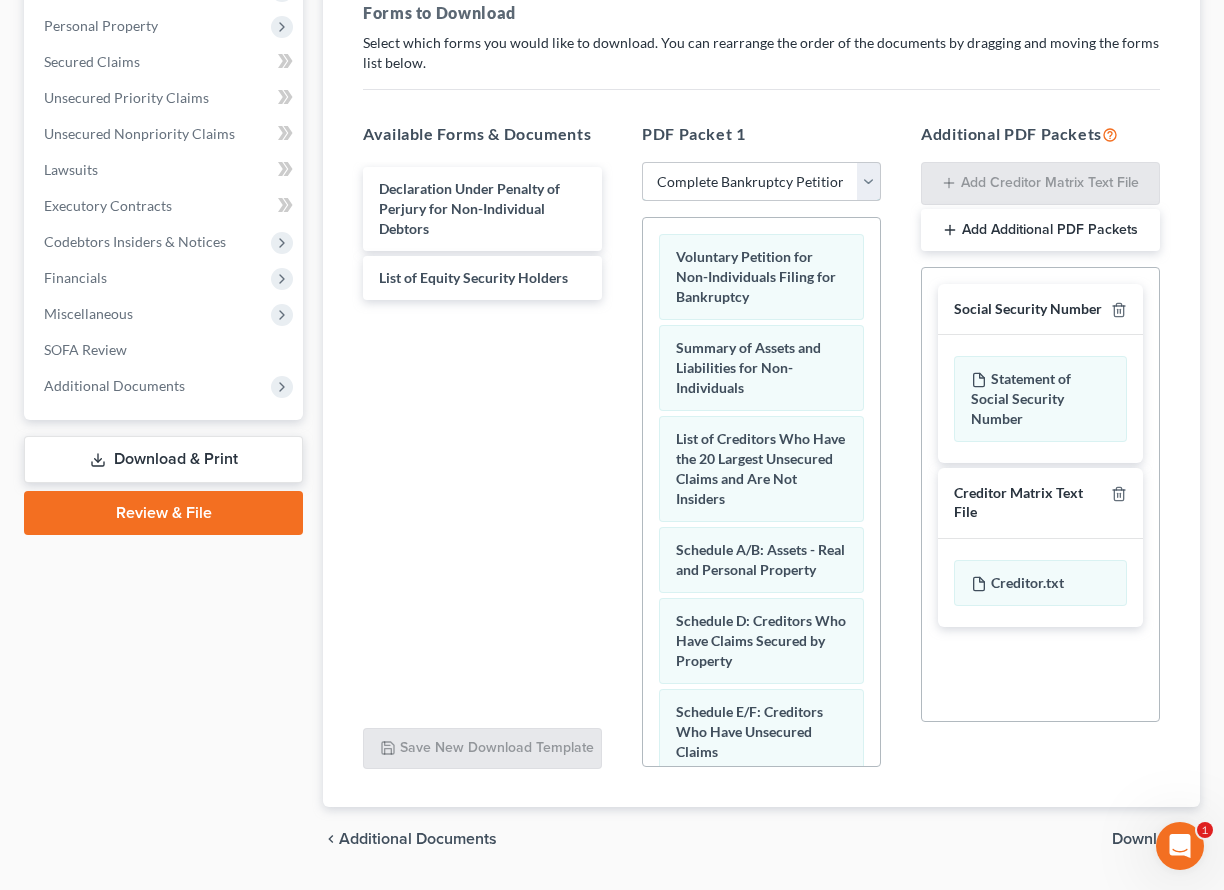 scroll, scrollTop: 307, scrollLeft: 0, axis: vertical 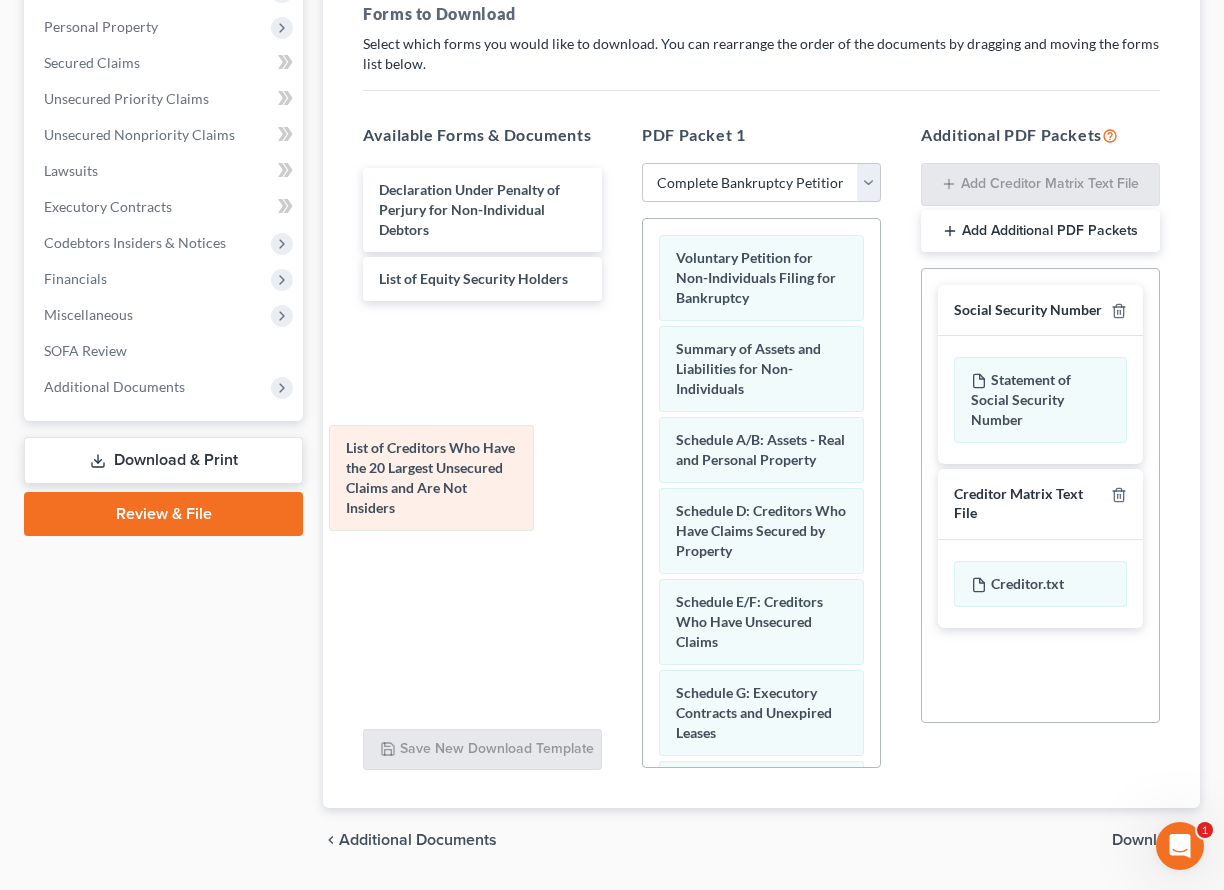 drag, startPoint x: 742, startPoint y: 461, endPoint x: 400, endPoint y: 463, distance: 342.00586 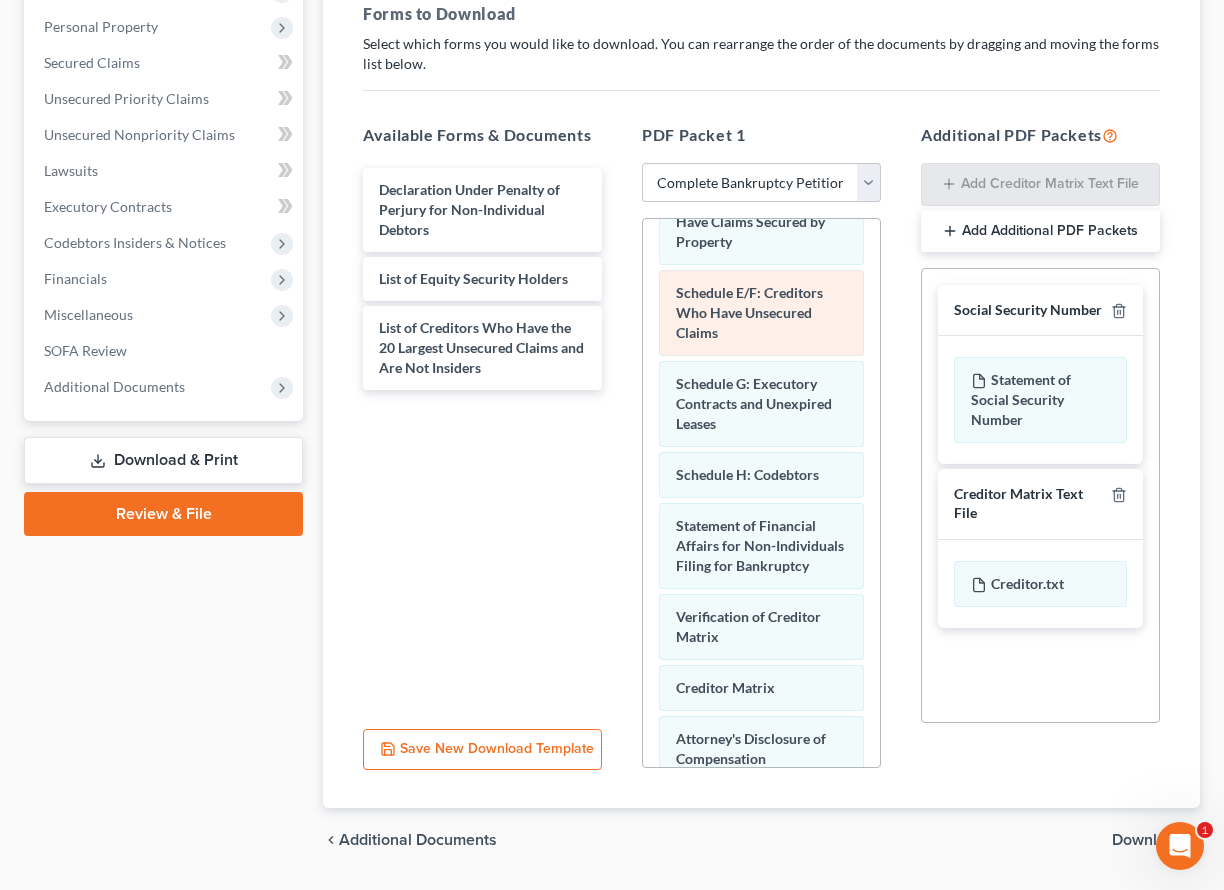 scroll, scrollTop: 312, scrollLeft: 0, axis: vertical 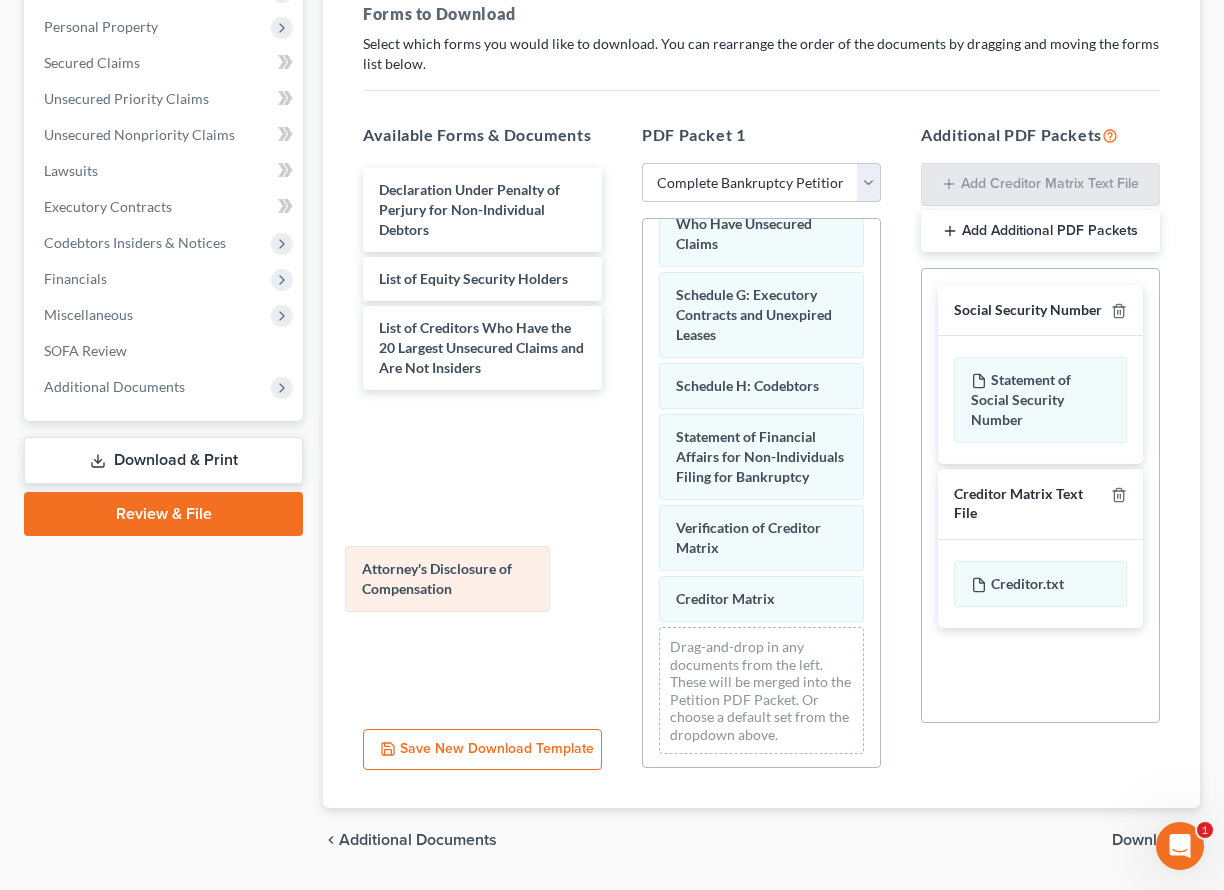 drag, startPoint x: 725, startPoint y: 582, endPoint x: 370, endPoint y: 552, distance: 356.26535 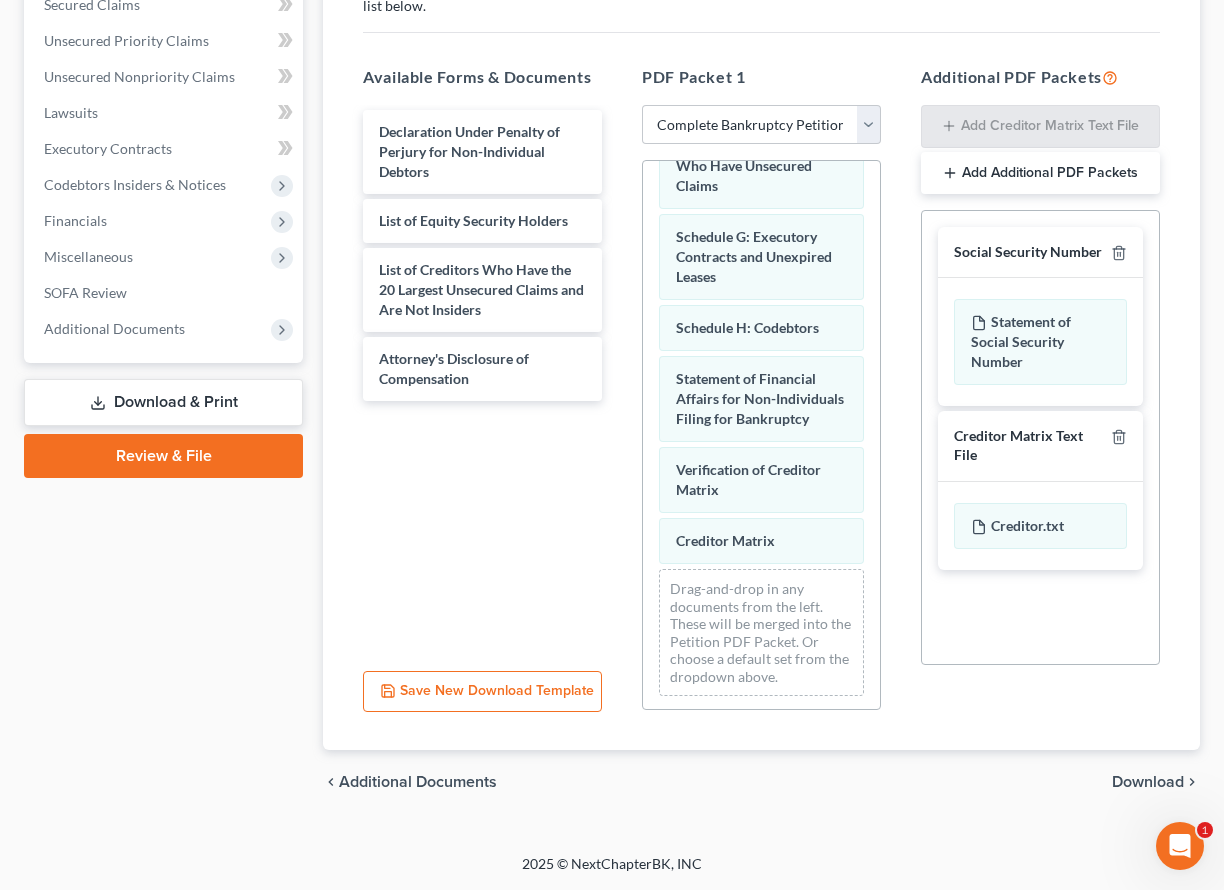 click on "Download" at bounding box center (1148, 782) 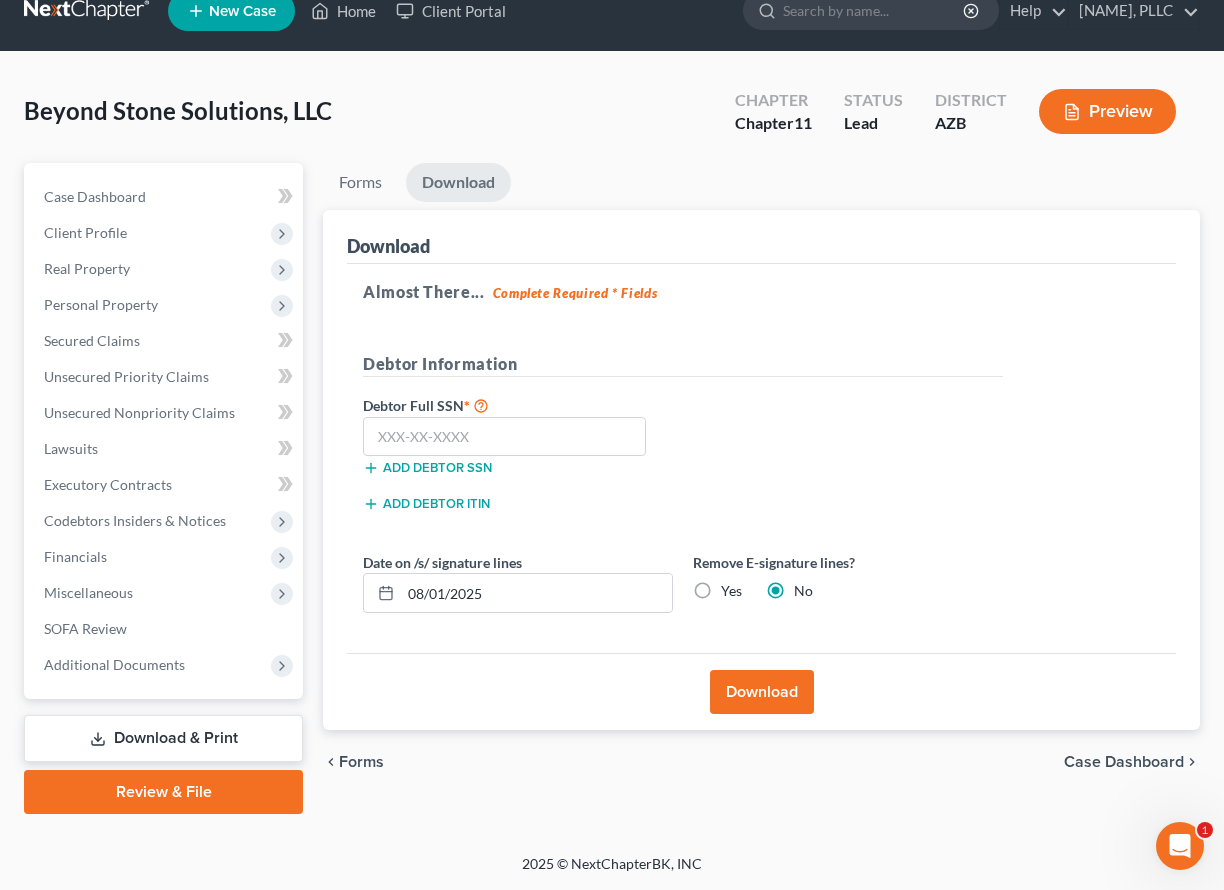 scroll, scrollTop: 29, scrollLeft: 0, axis: vertical 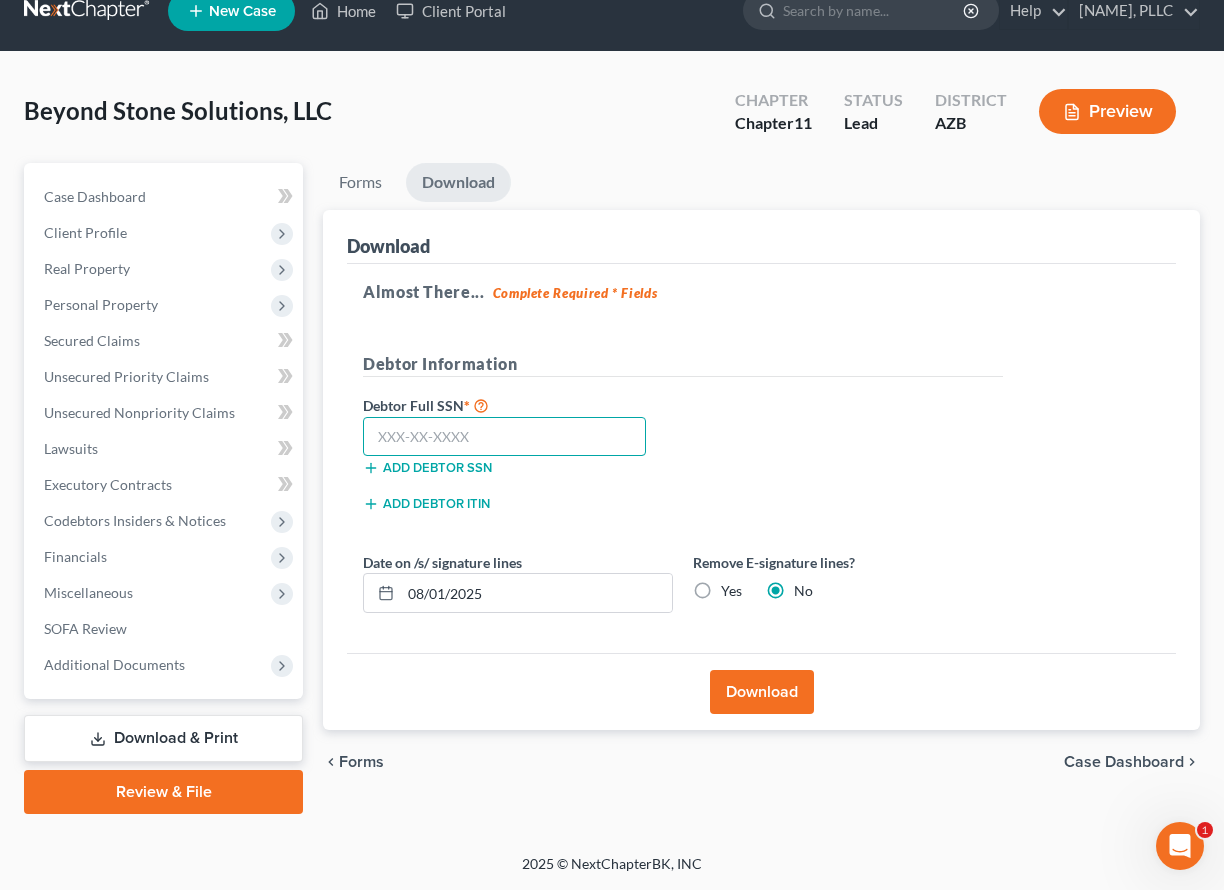click at bounding box center [504, 437] 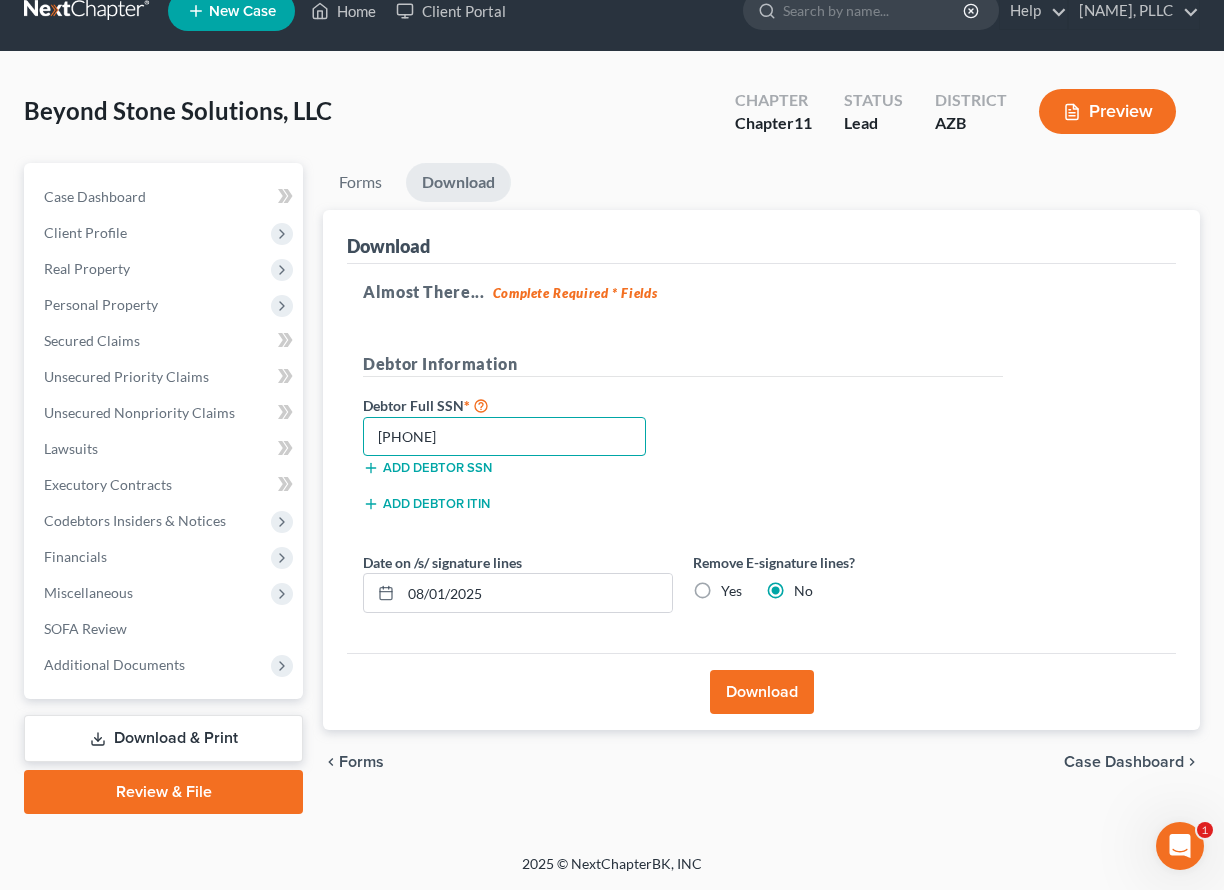 type on "435-79-9887" 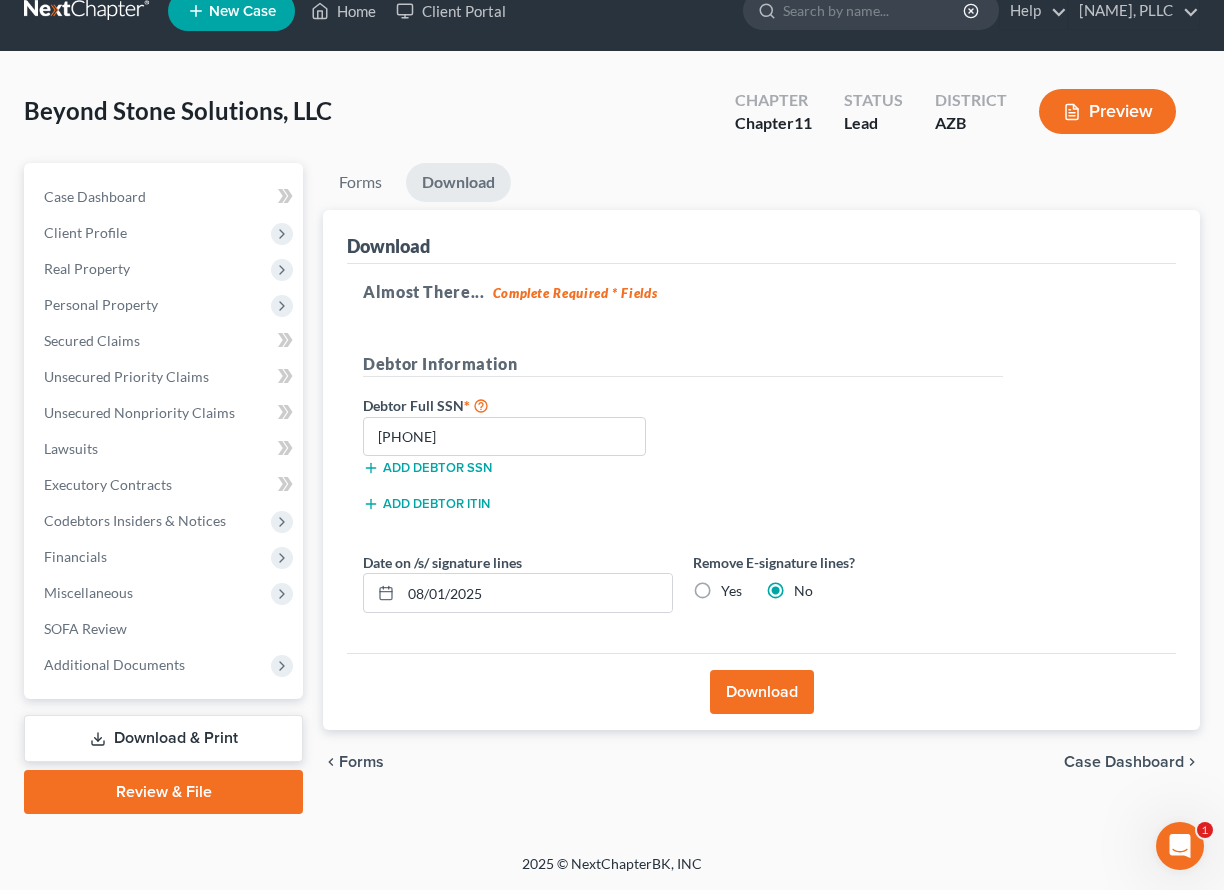 click on "Download" at bounding box center [762, 692] 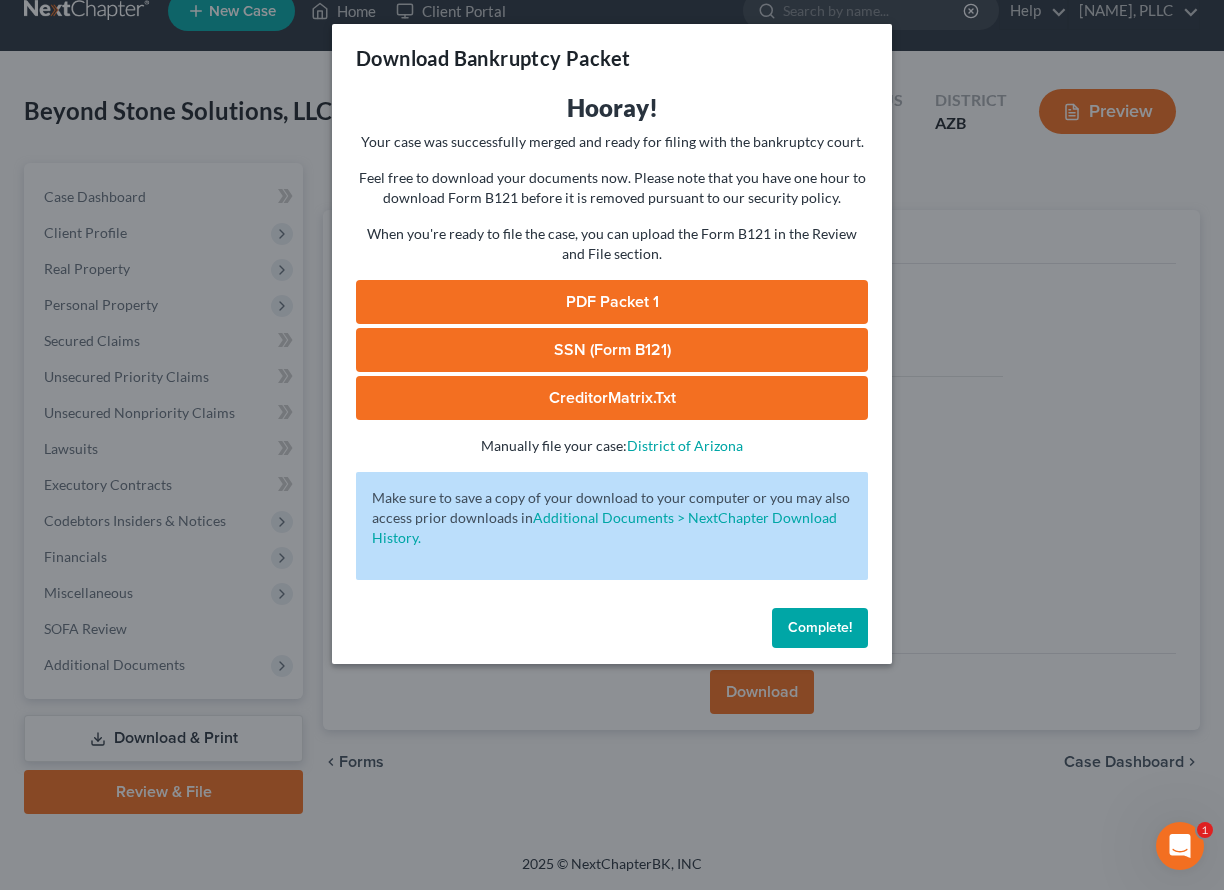 click on "PDF Packet 1" at bounding box center (612, 302) 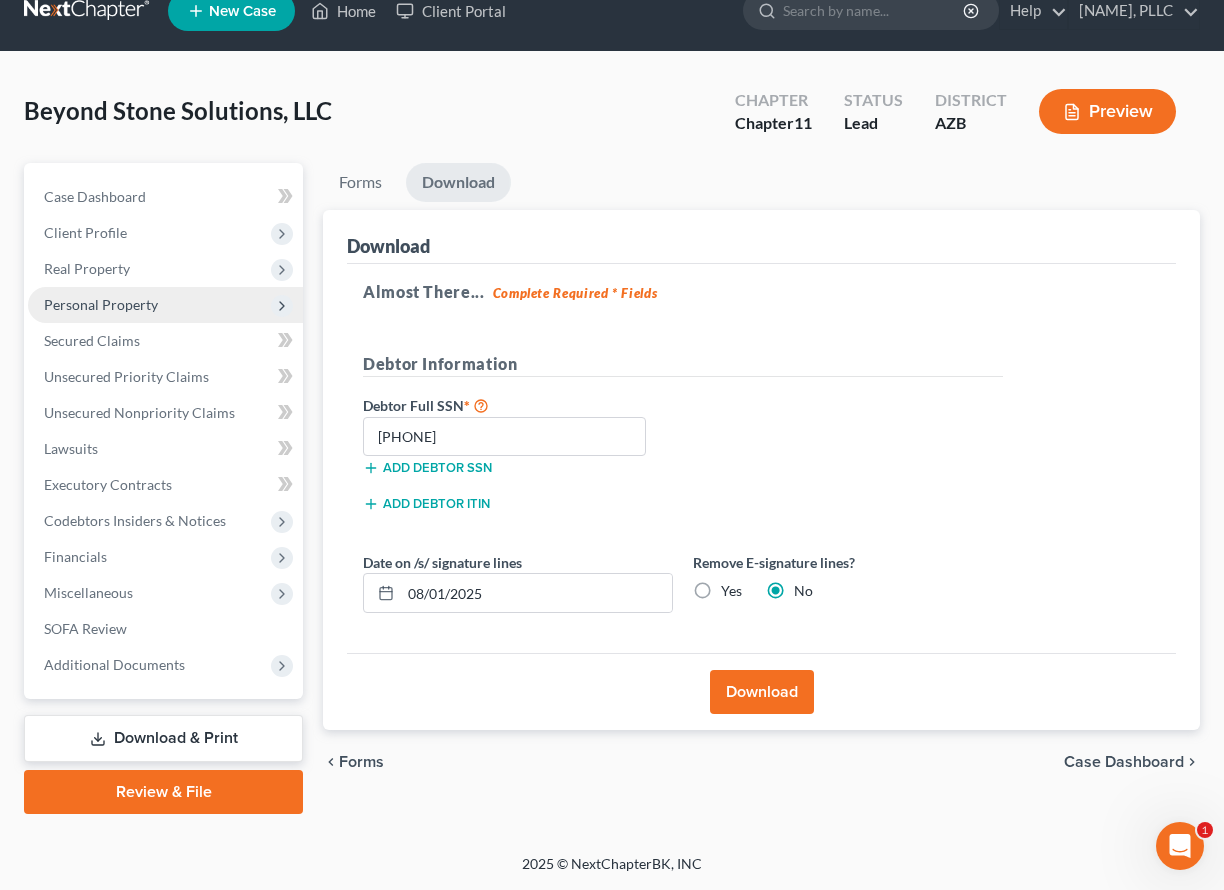 click on "Personal Property" at bounding box center [101, 304] 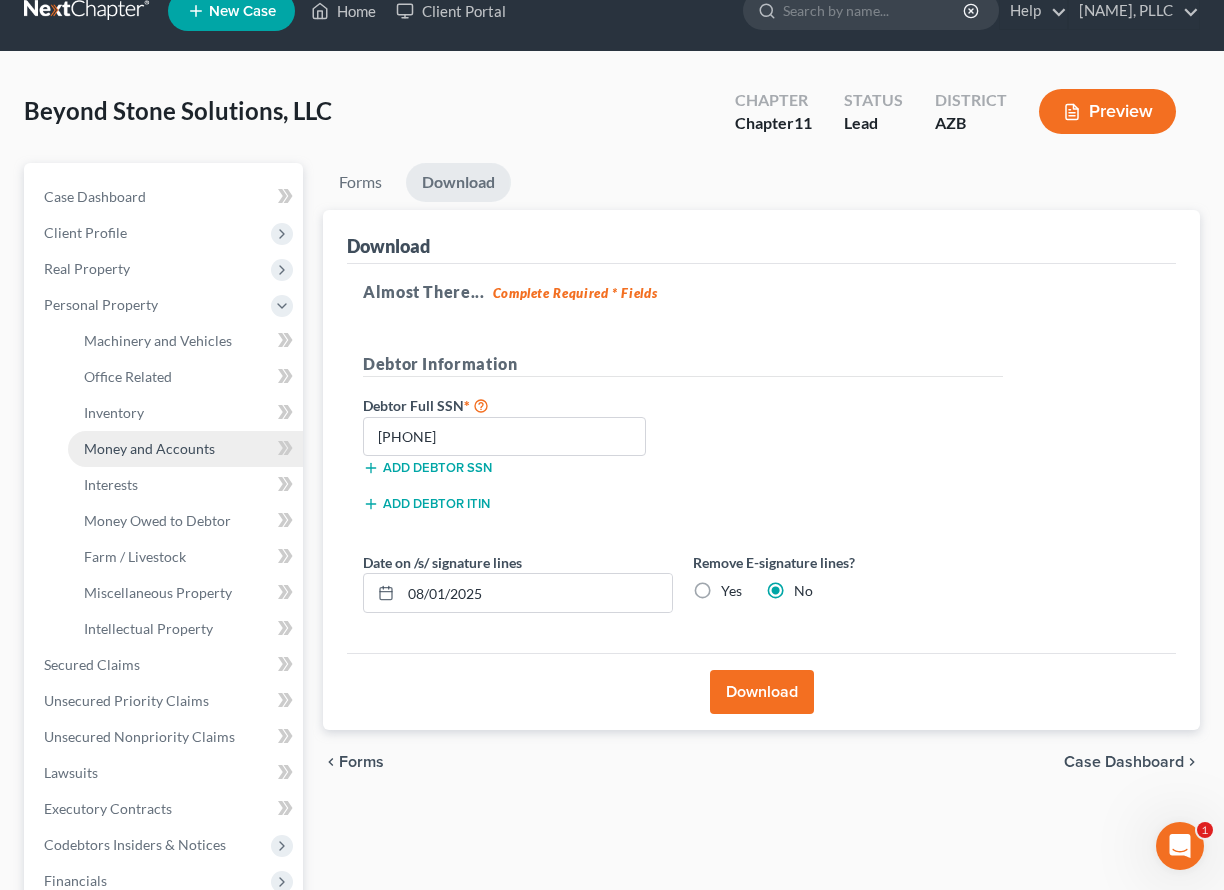 click on "Money and Accounts" at bounding box center [149, 448] 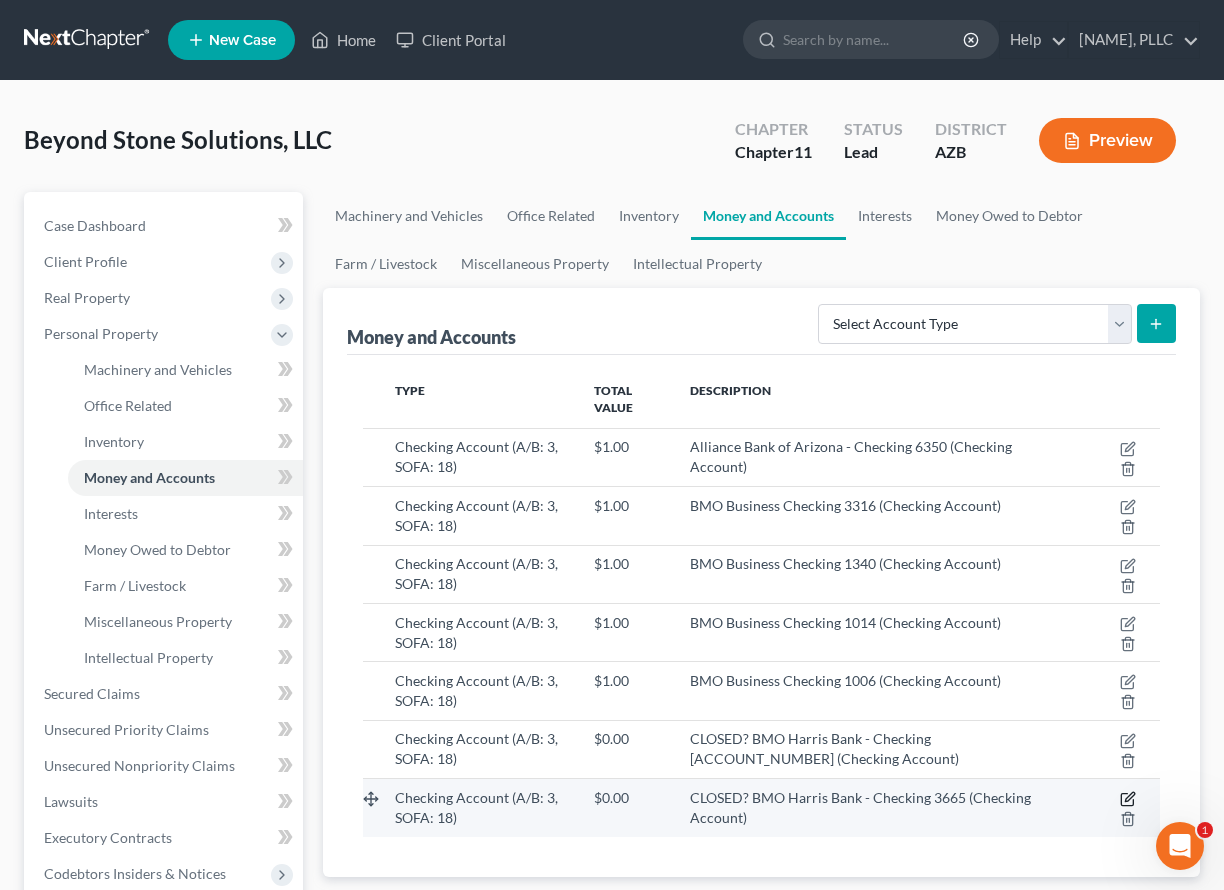 click 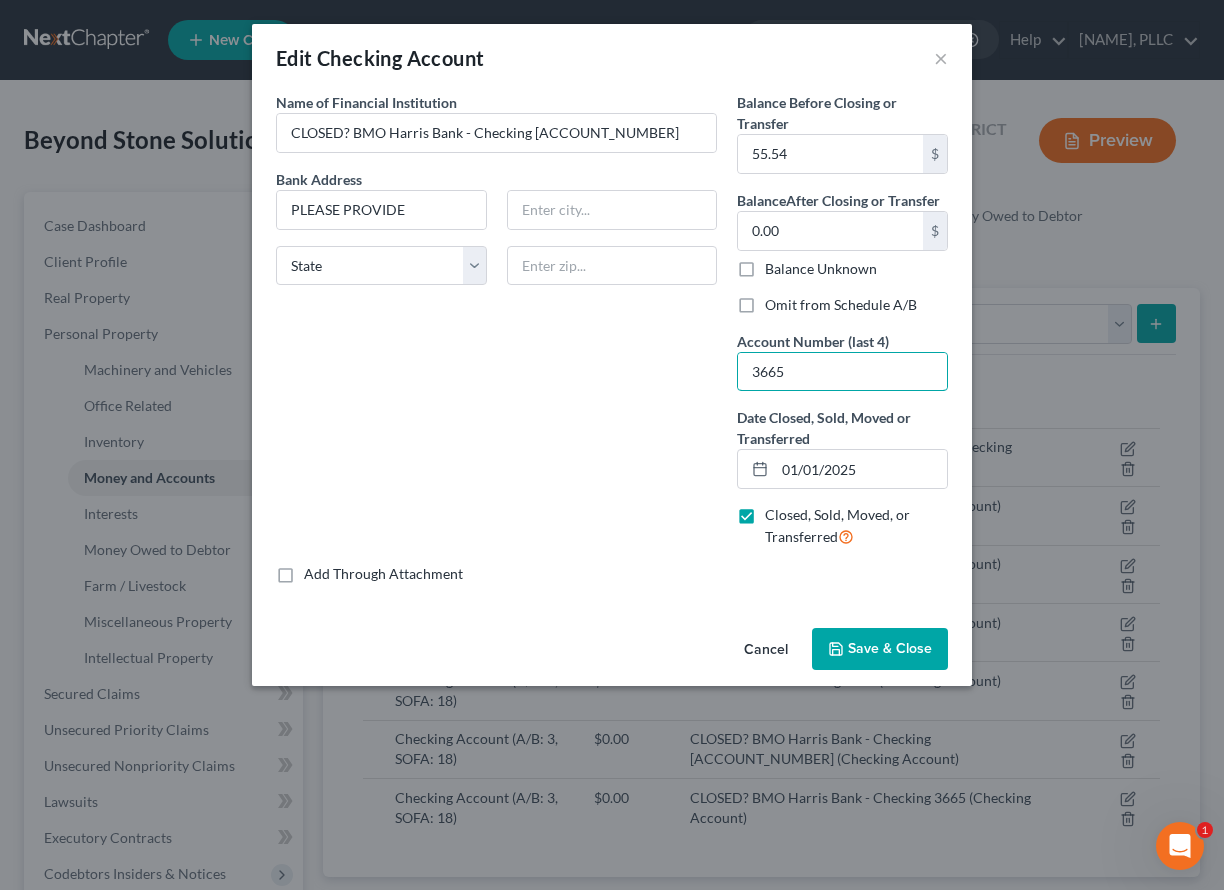 type on "3665" 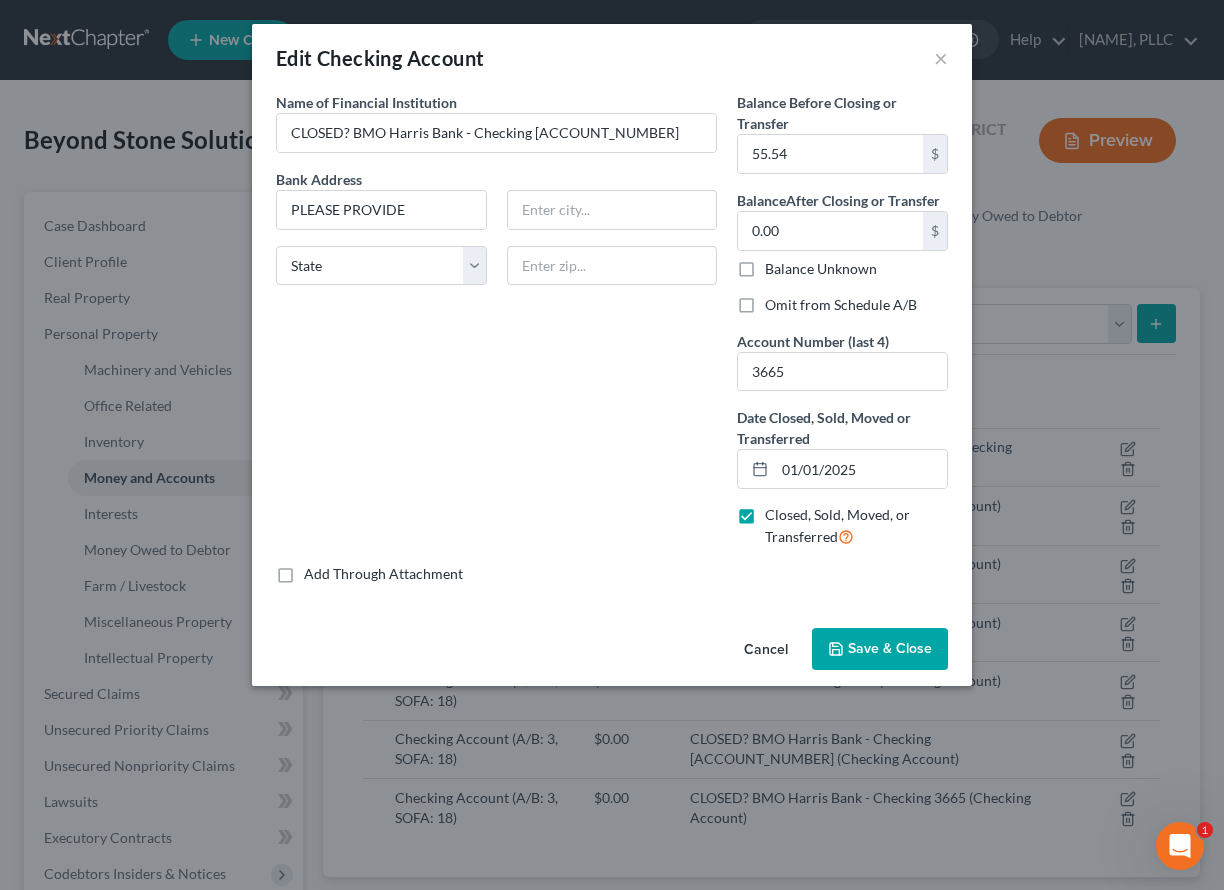 click on "Save & Close" at bounding box center [880, 649] 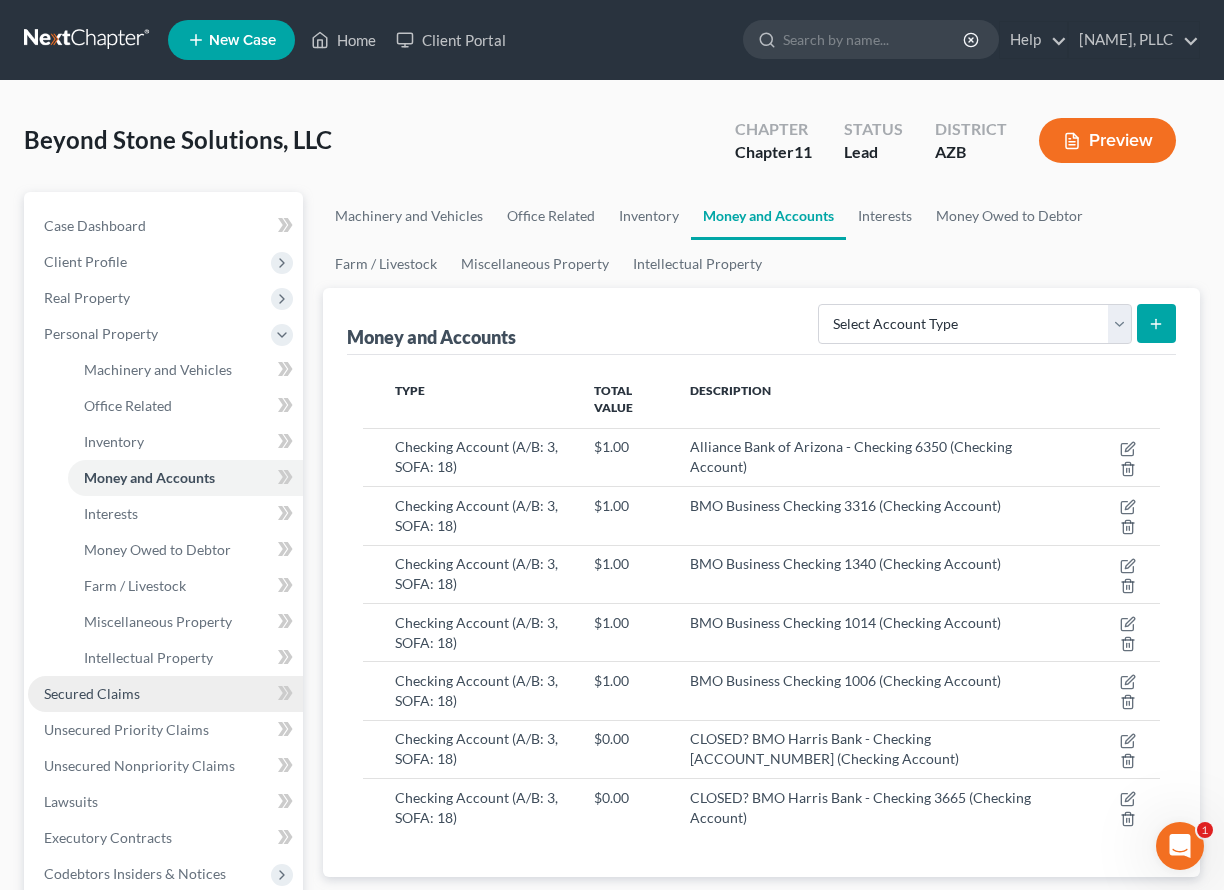 click on "Secured Claims" at bounding box center [92, 693] 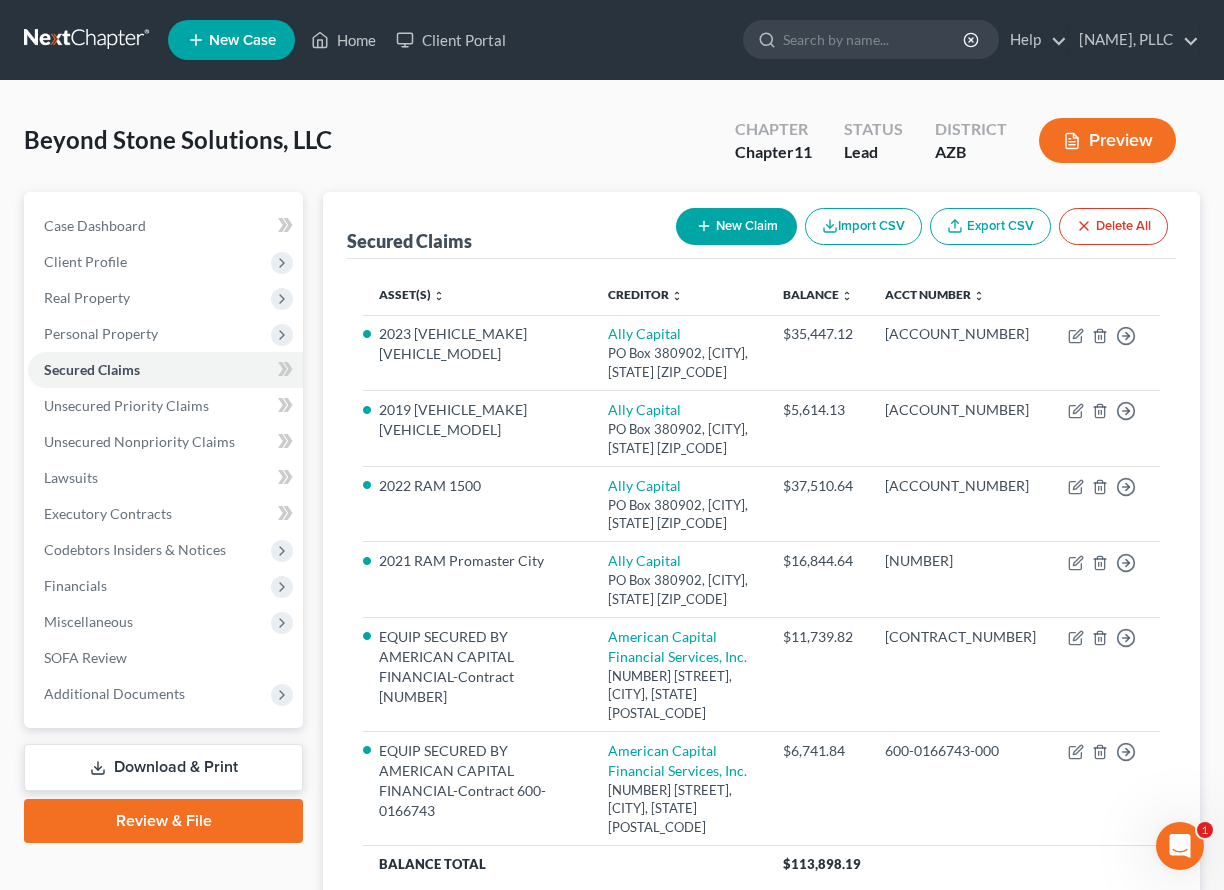 click at bounding box center [88, 40] 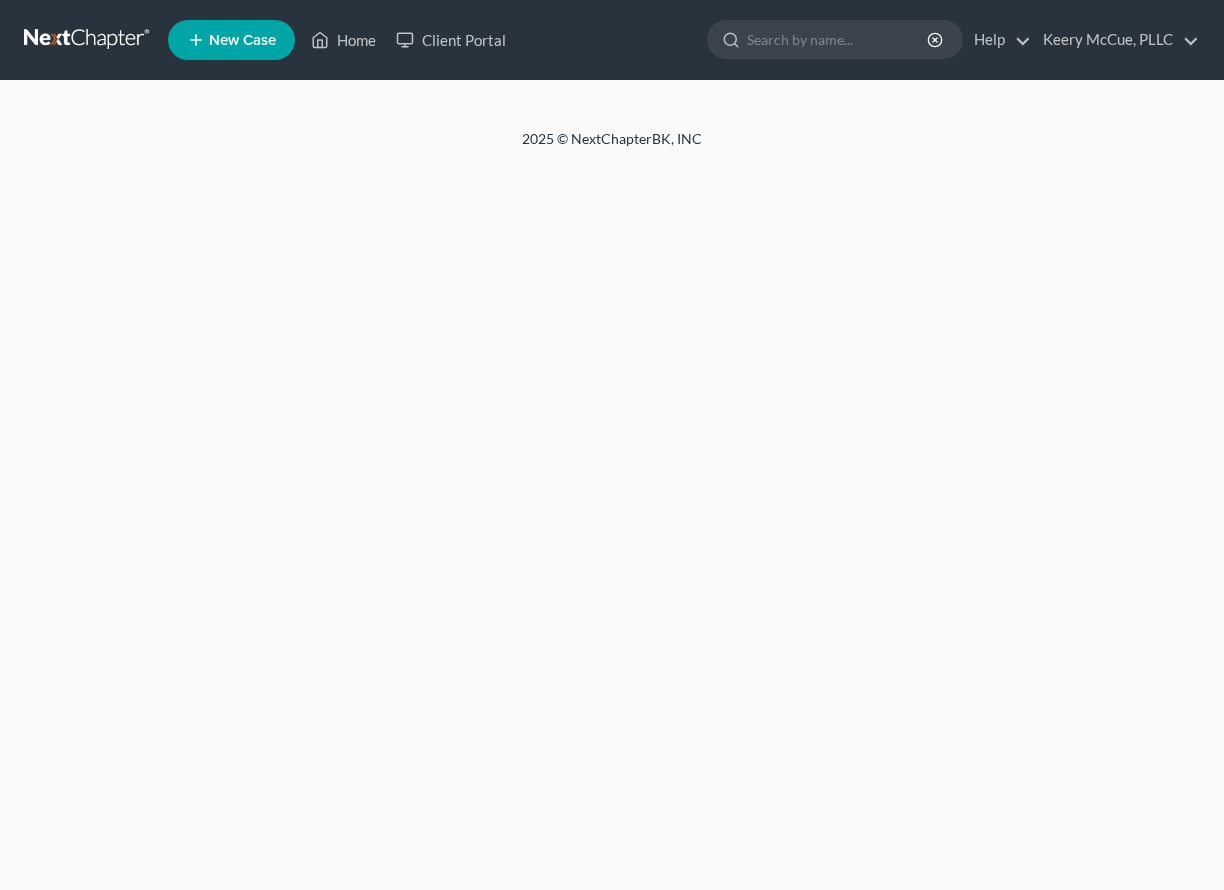 scroll, scrollTop: 0, scrollLeft: 0, axis: both 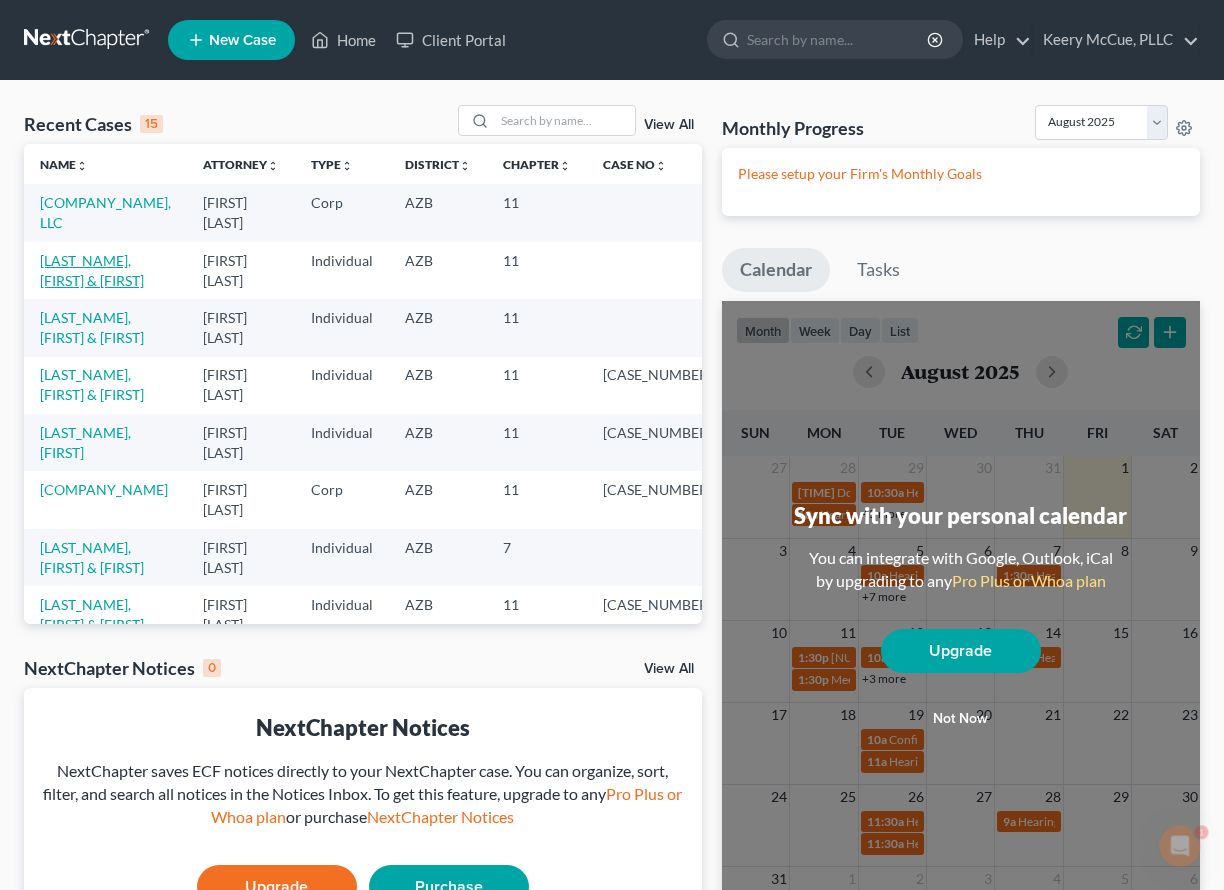 click on "[LAST], [FIRST] & [FIRST]" at bounding box center (92, 270) 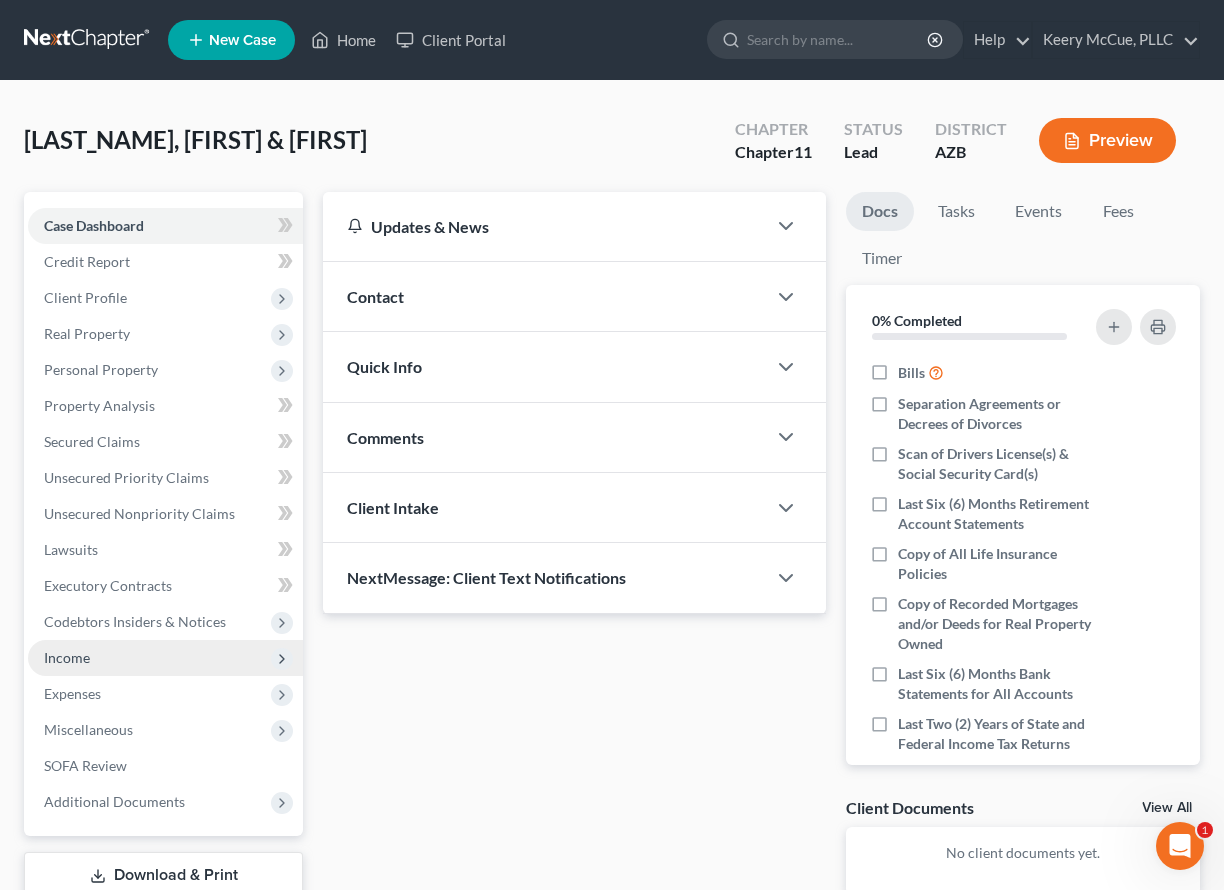 click on "Income" at bounding box center (67, 657) 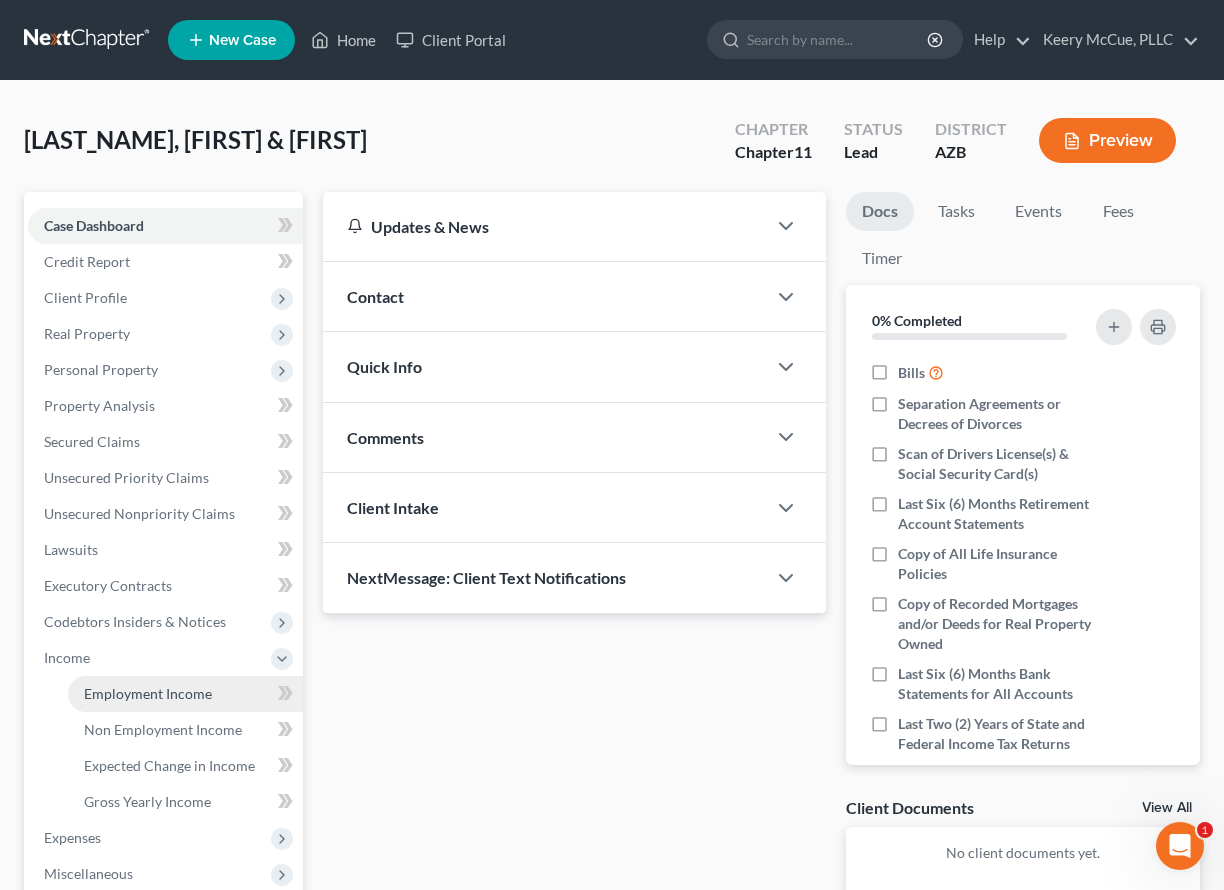click on "Employment Income" at bounding box center (185, 694) 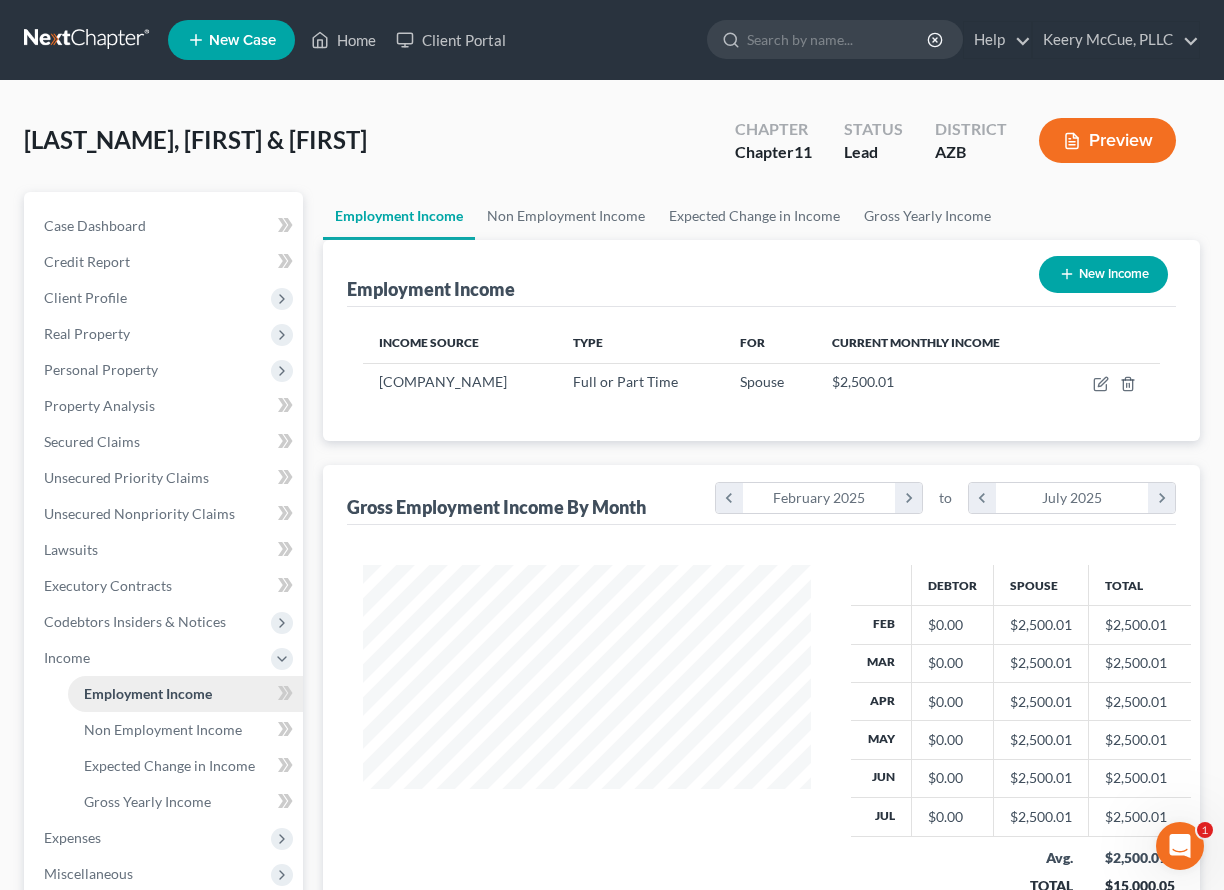 scroll, scrollTop: 999642, scrollLeft: 999512, axis: both 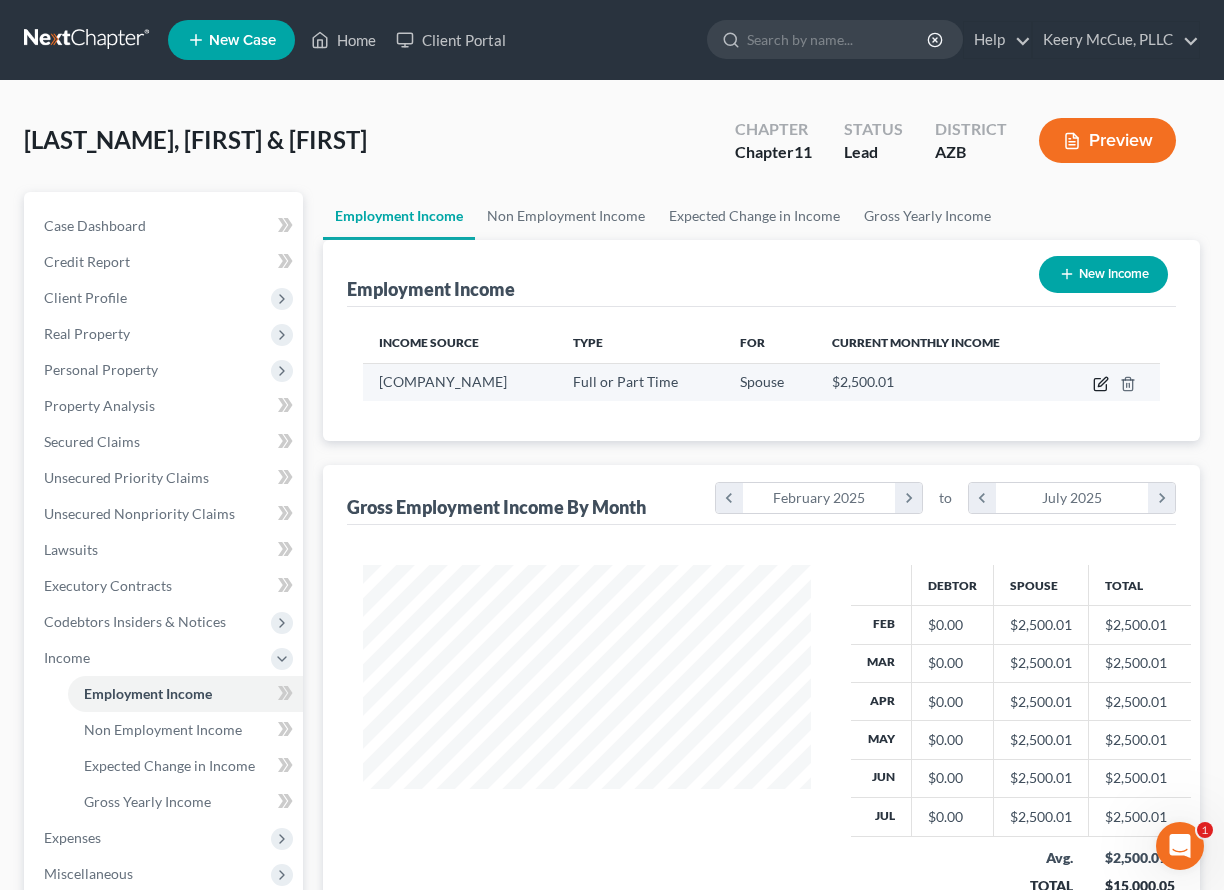 click 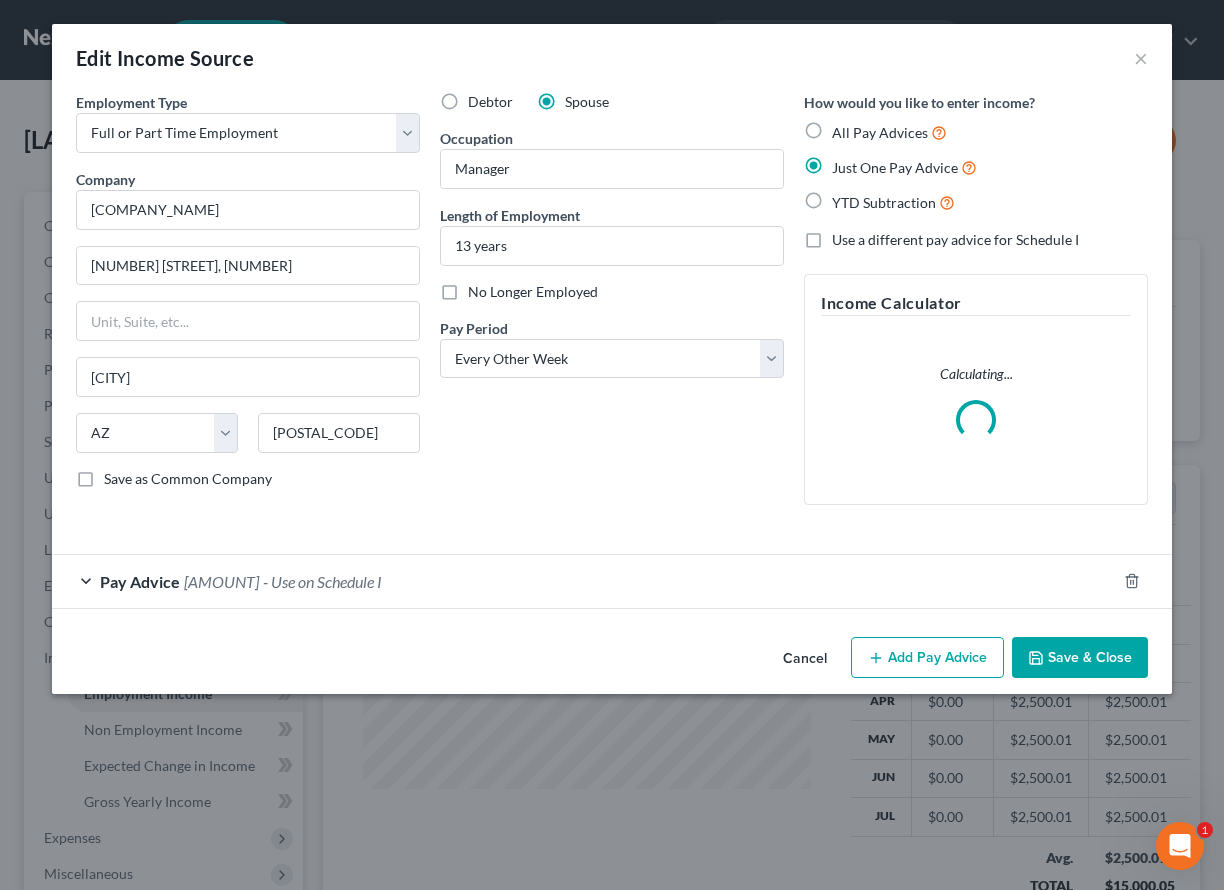 click on "- Use on Schedule I" at bounding box center [322, 581] 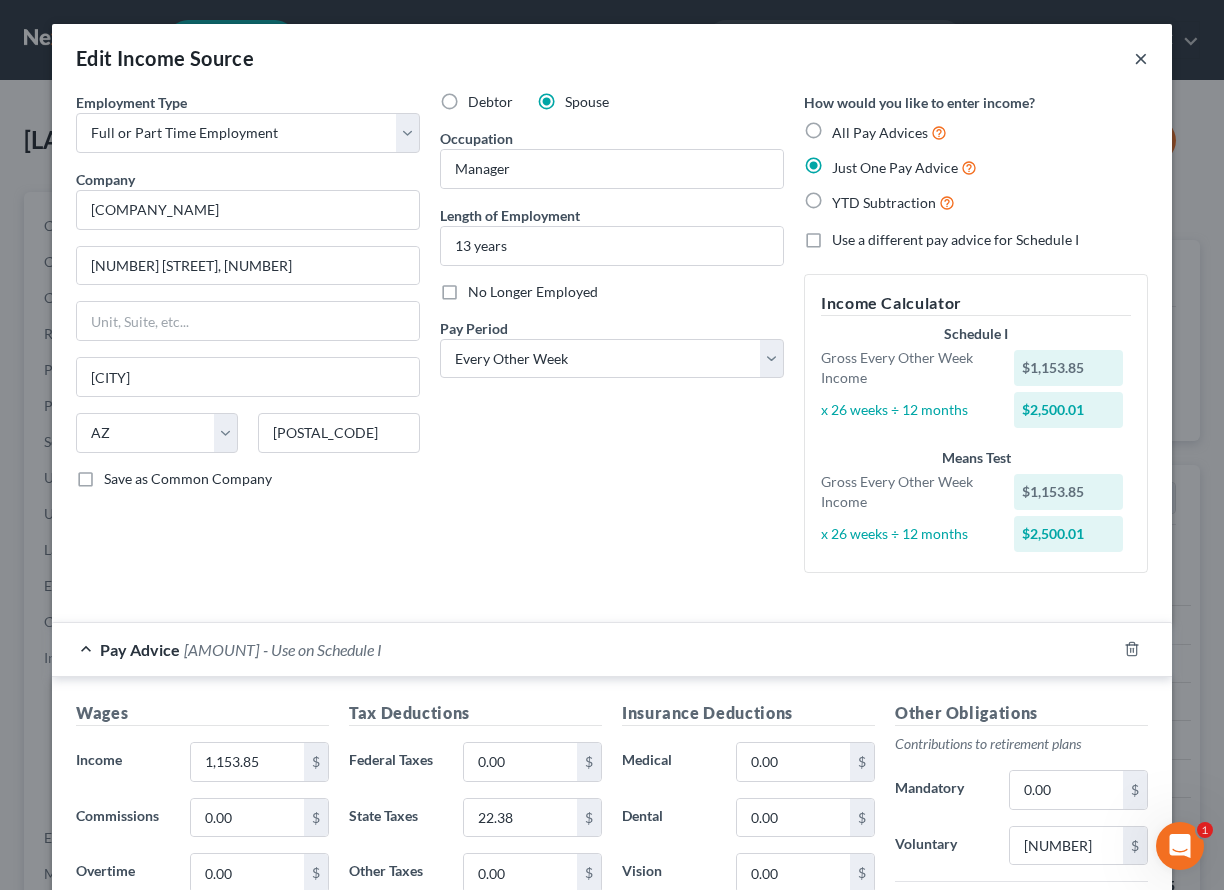 click on "×" at bounding box center [1141, 58] 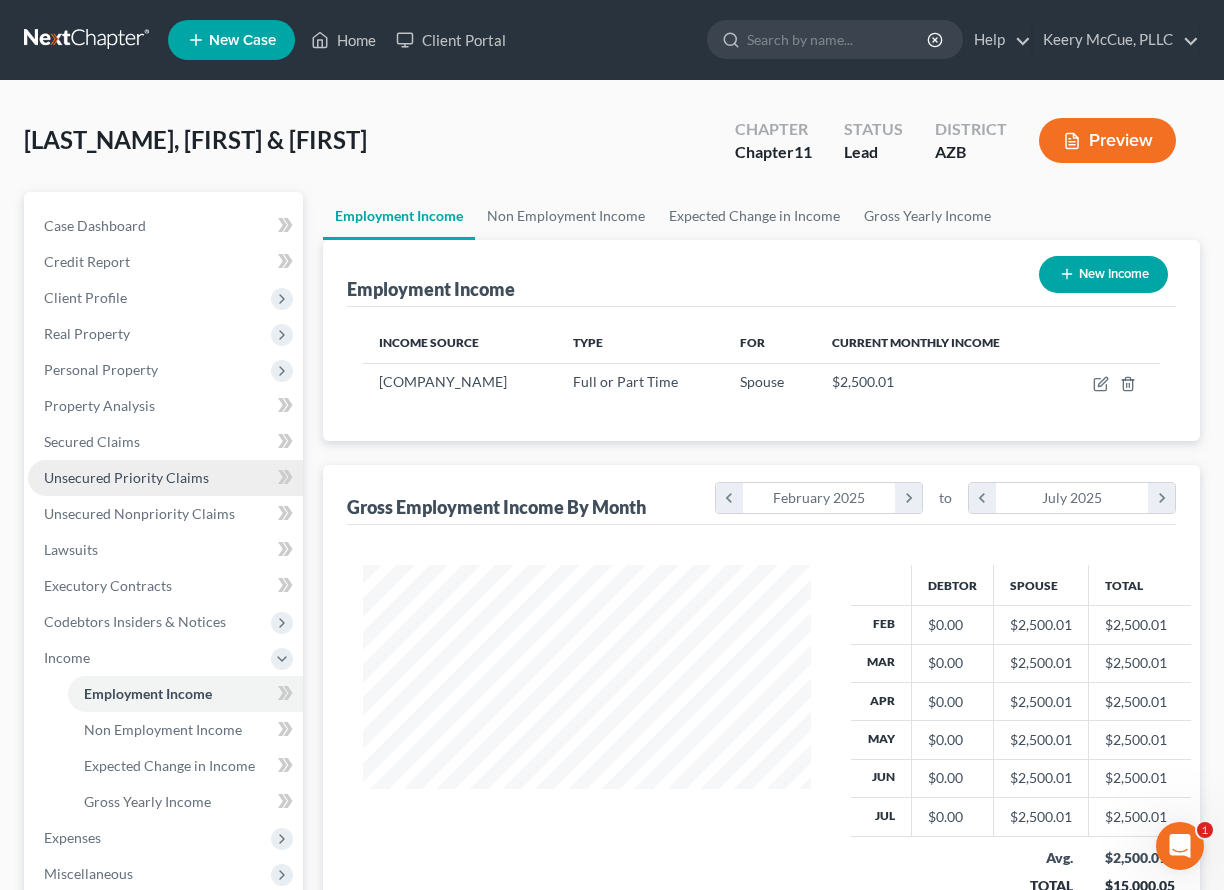 click on "Unsecured Priority Claims" at bounding box center (126, 477) 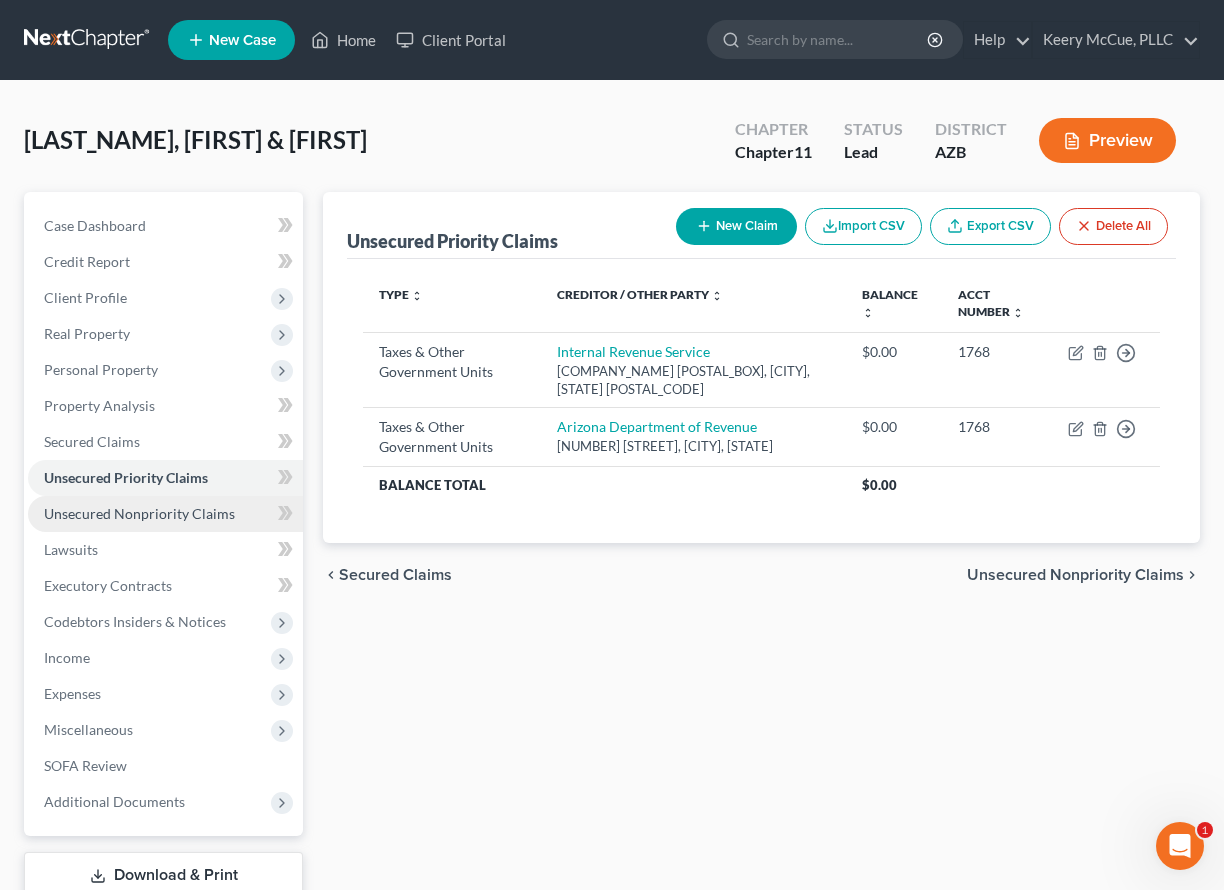 click on "Unsecured Nonpriority Claims" at bounding box center [139, 513] 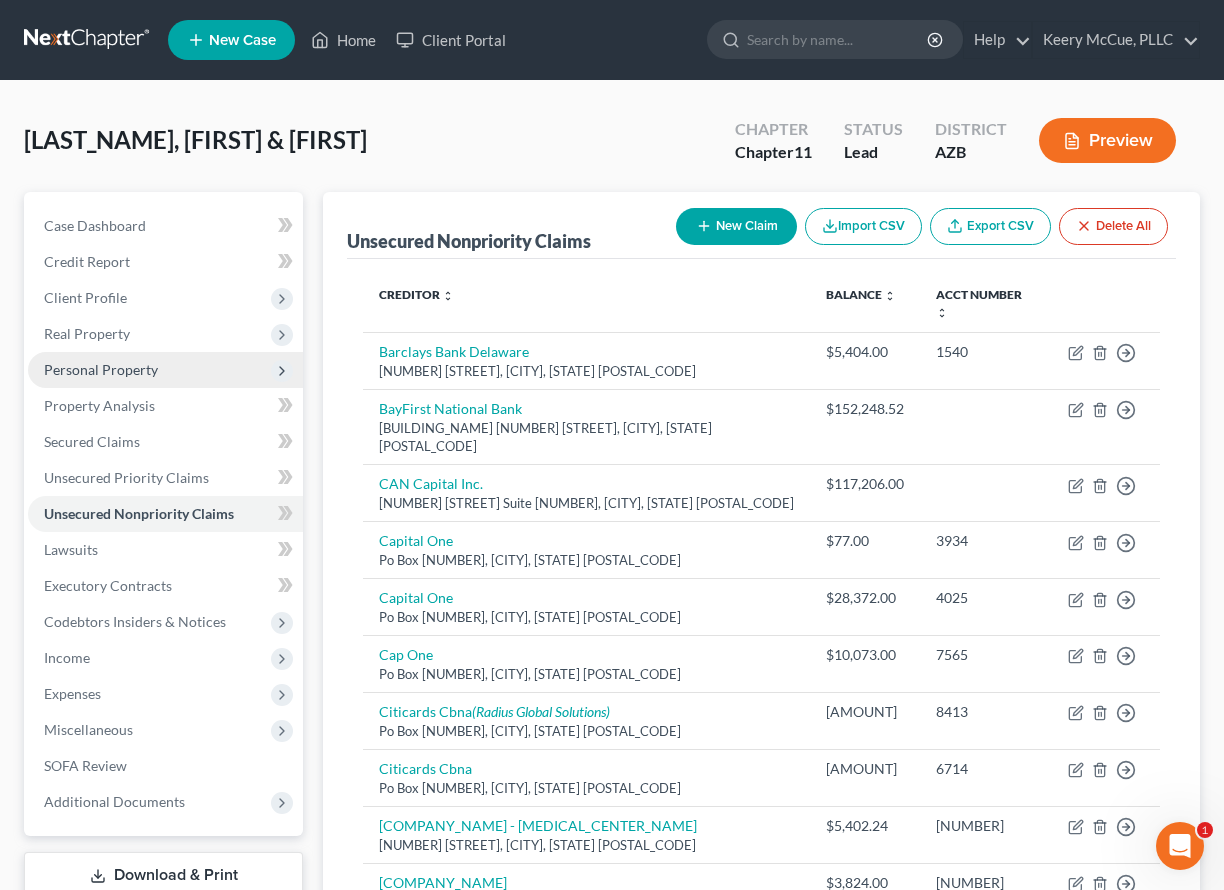 click on "Personal Property" at bounding box center [101, 369] 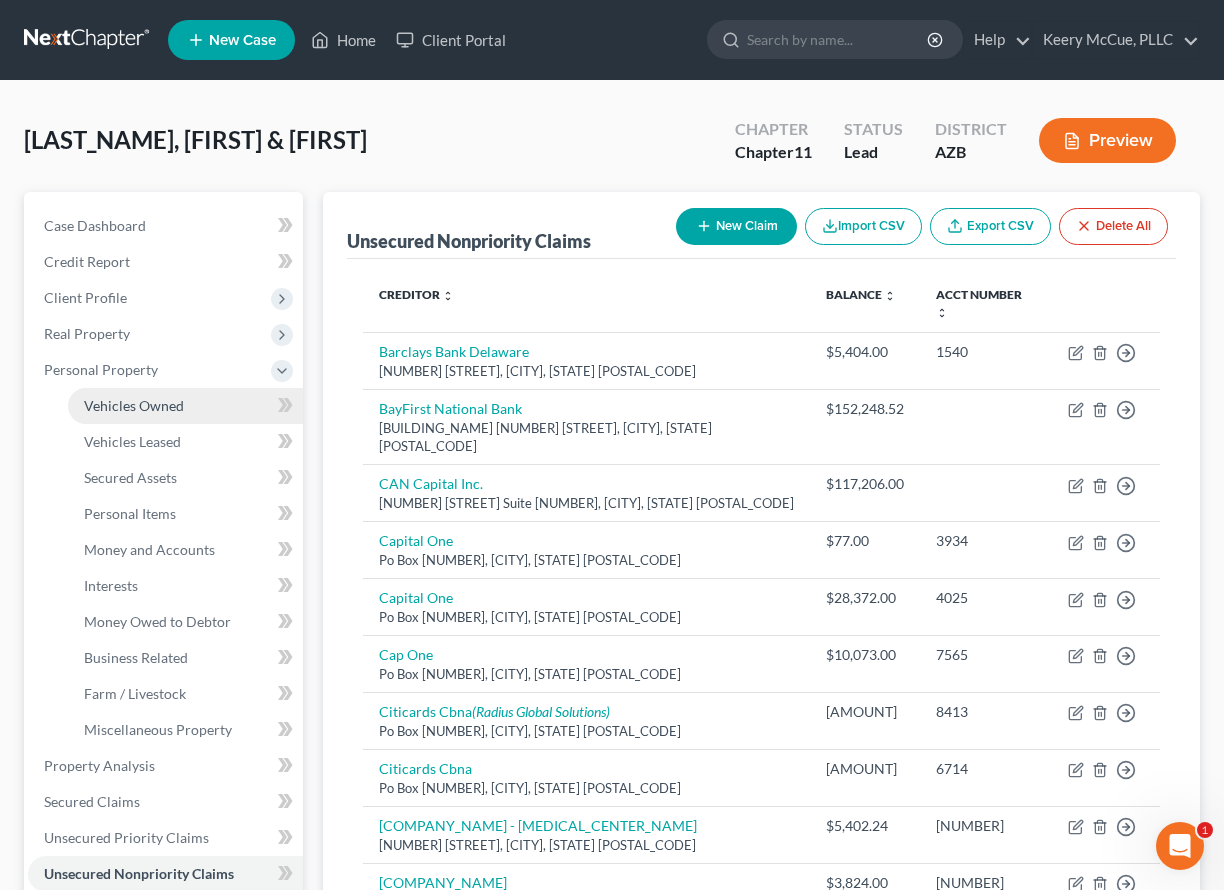 click on "Vehicles Owned" at bounding box center [134, 405] 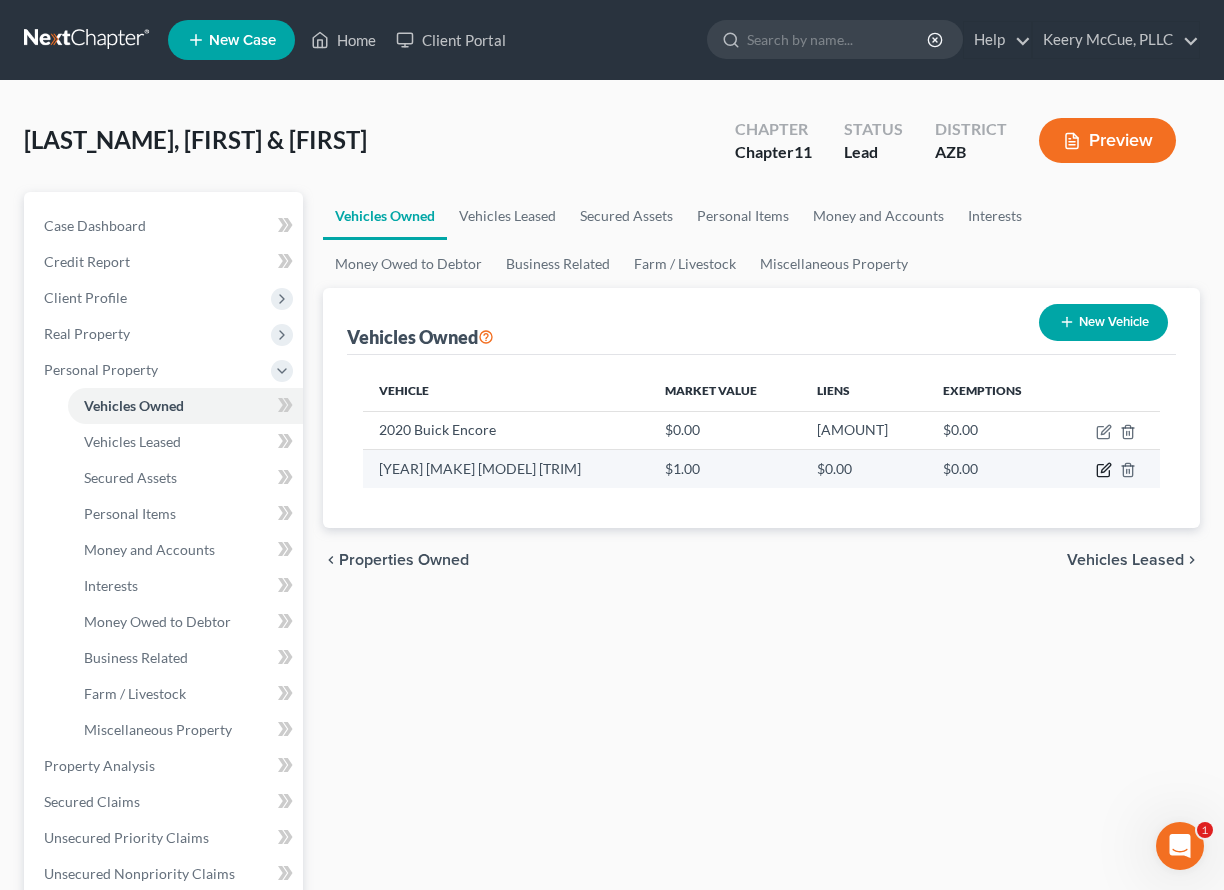click 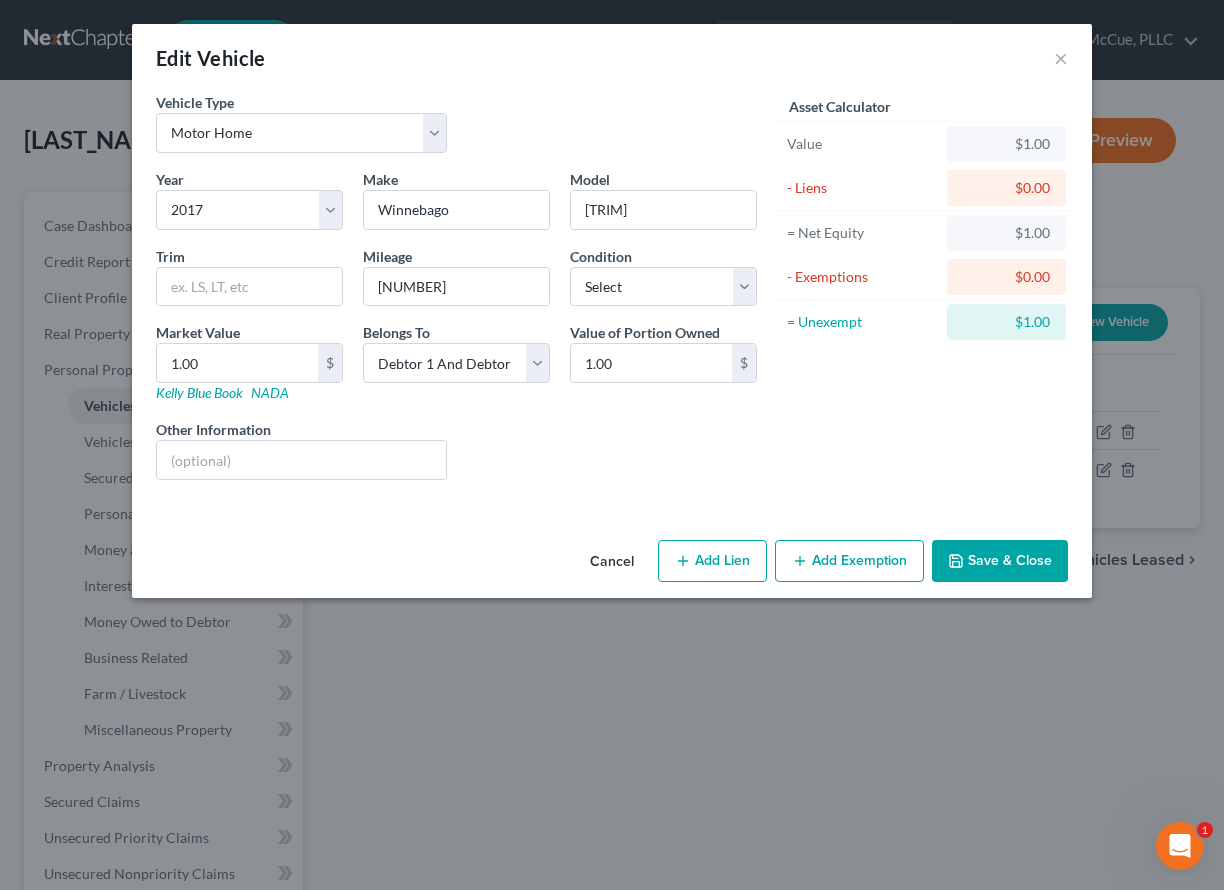 click 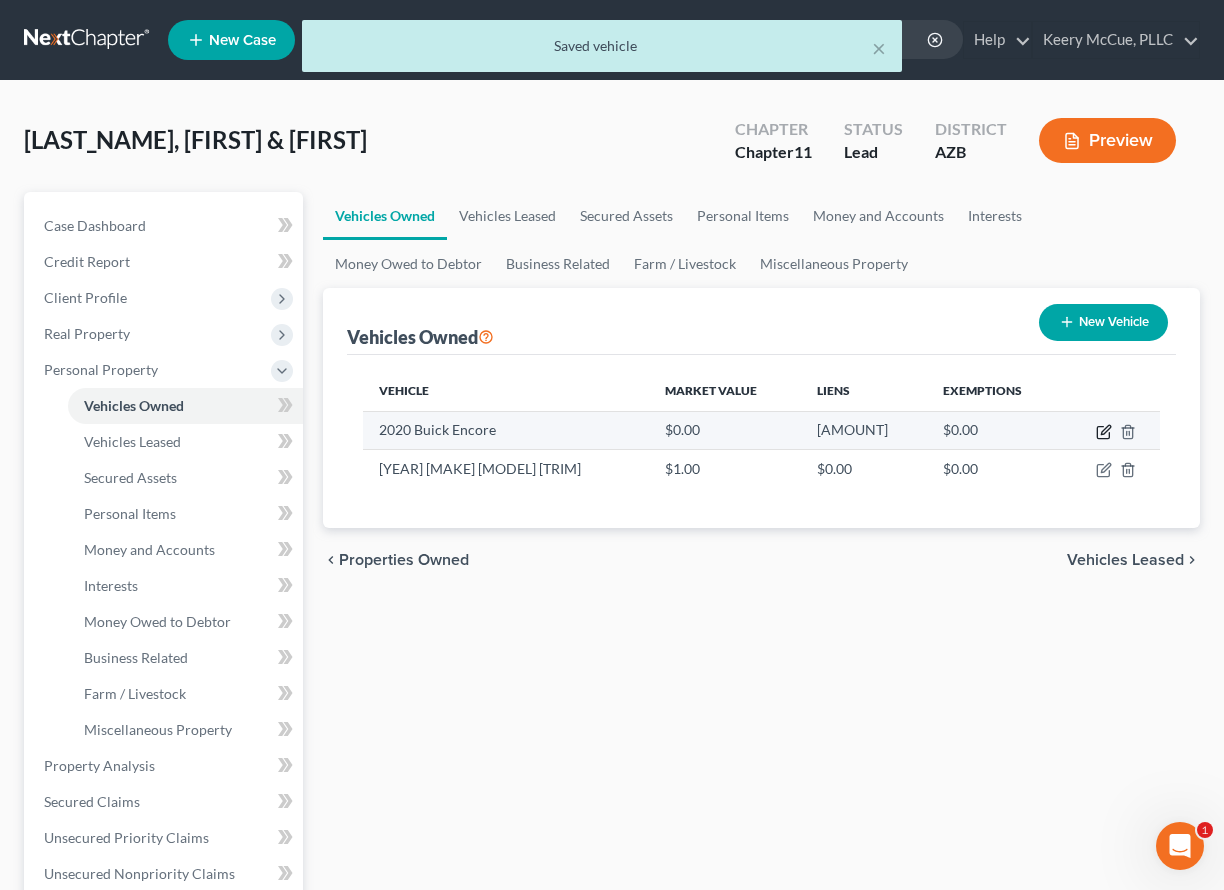 click 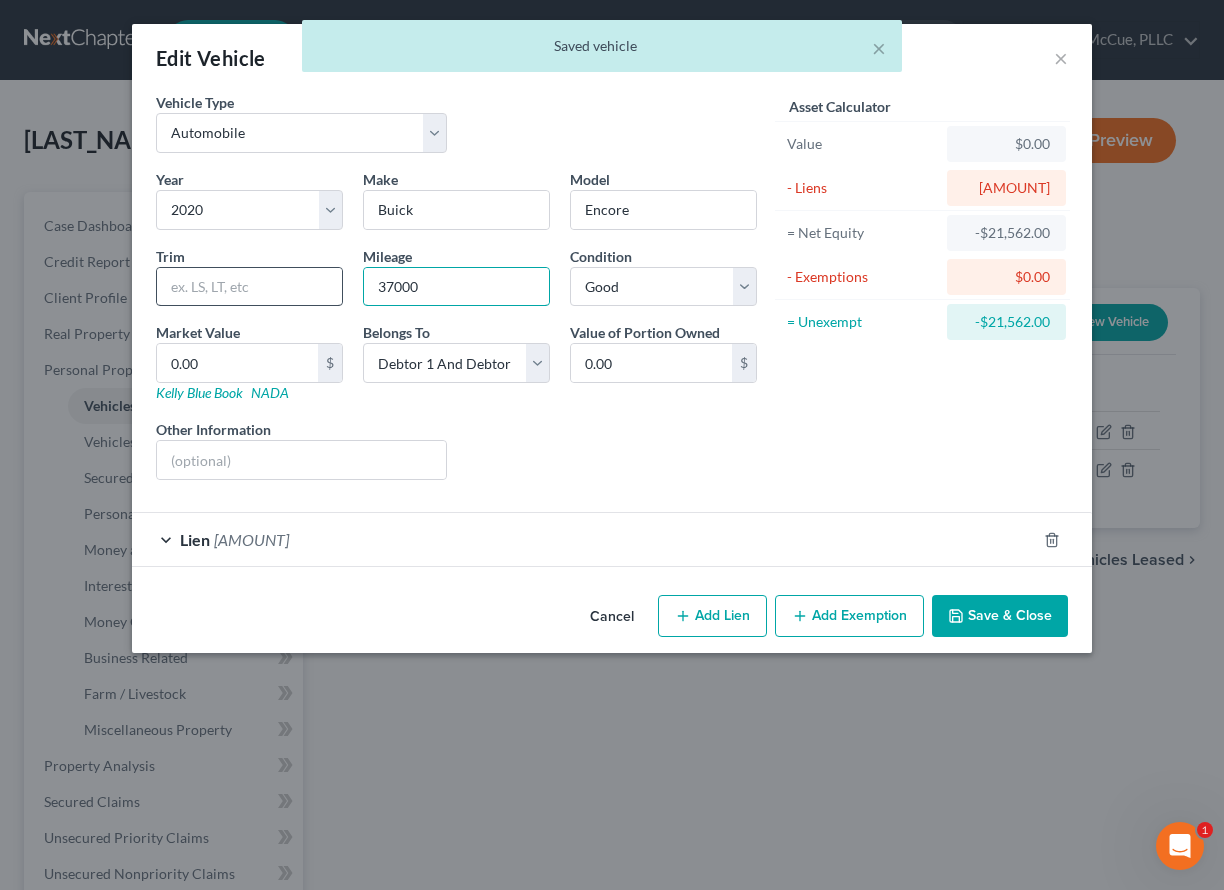drag, startPoint x: 428, startPoint y: 294, endPoint x: 337, endPoint y: 287, distance: 91.26884 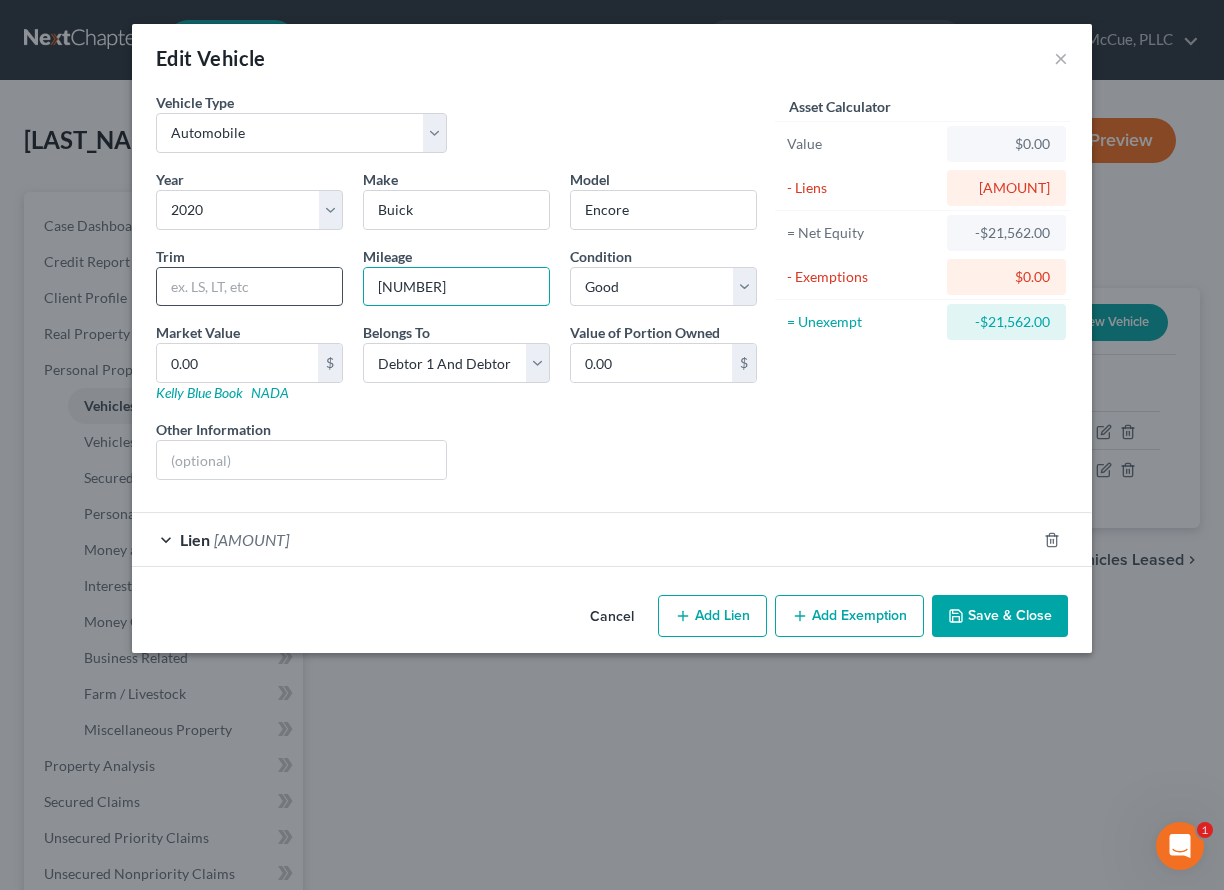 type on "41810" 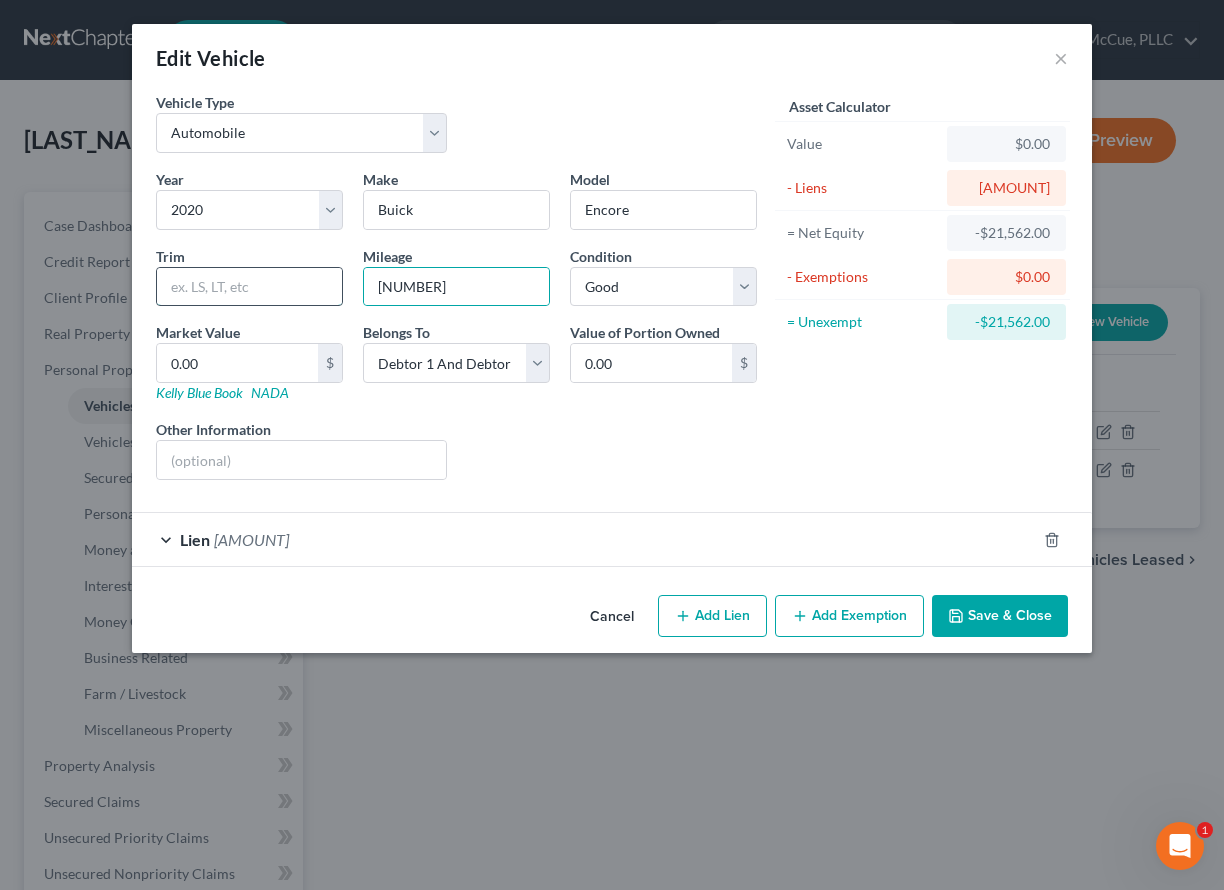 click at bounding box center (249, 287) 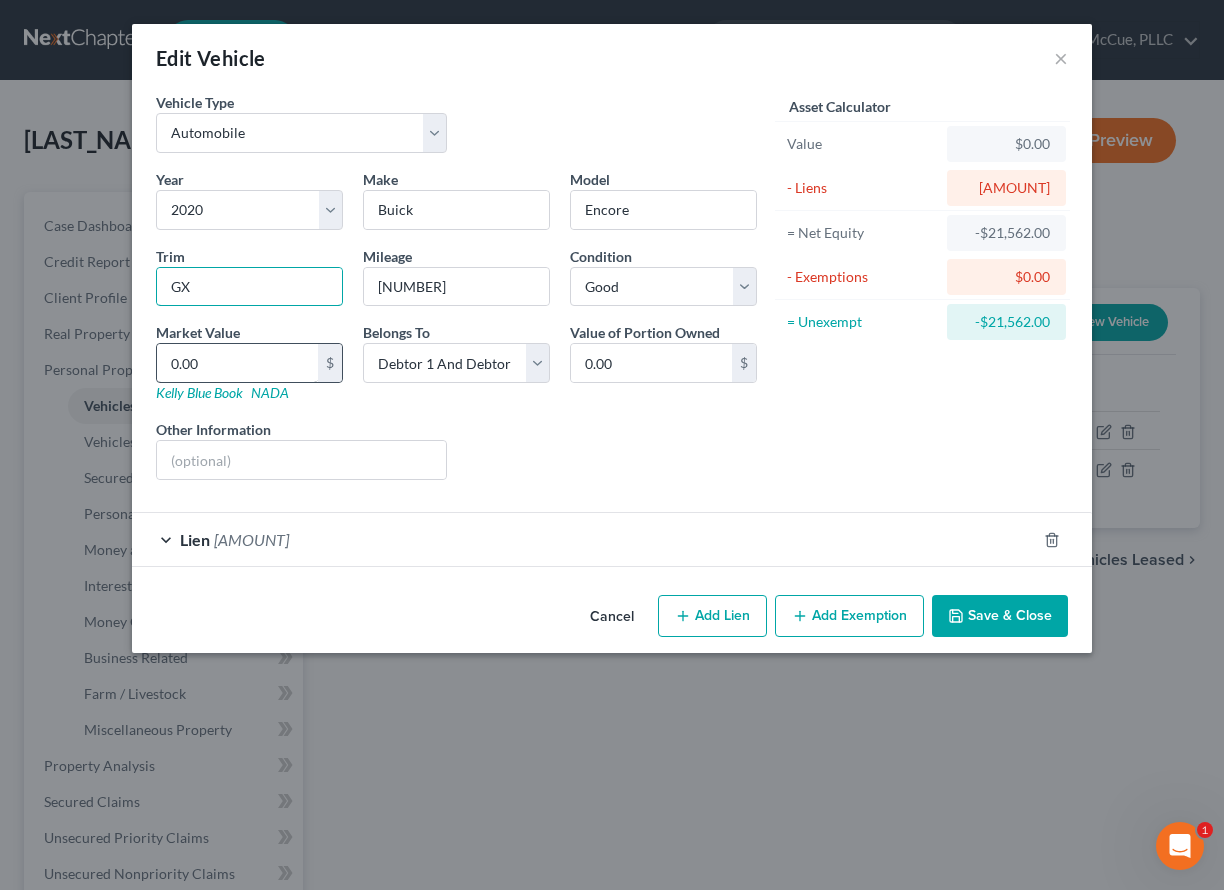 type on "GX" 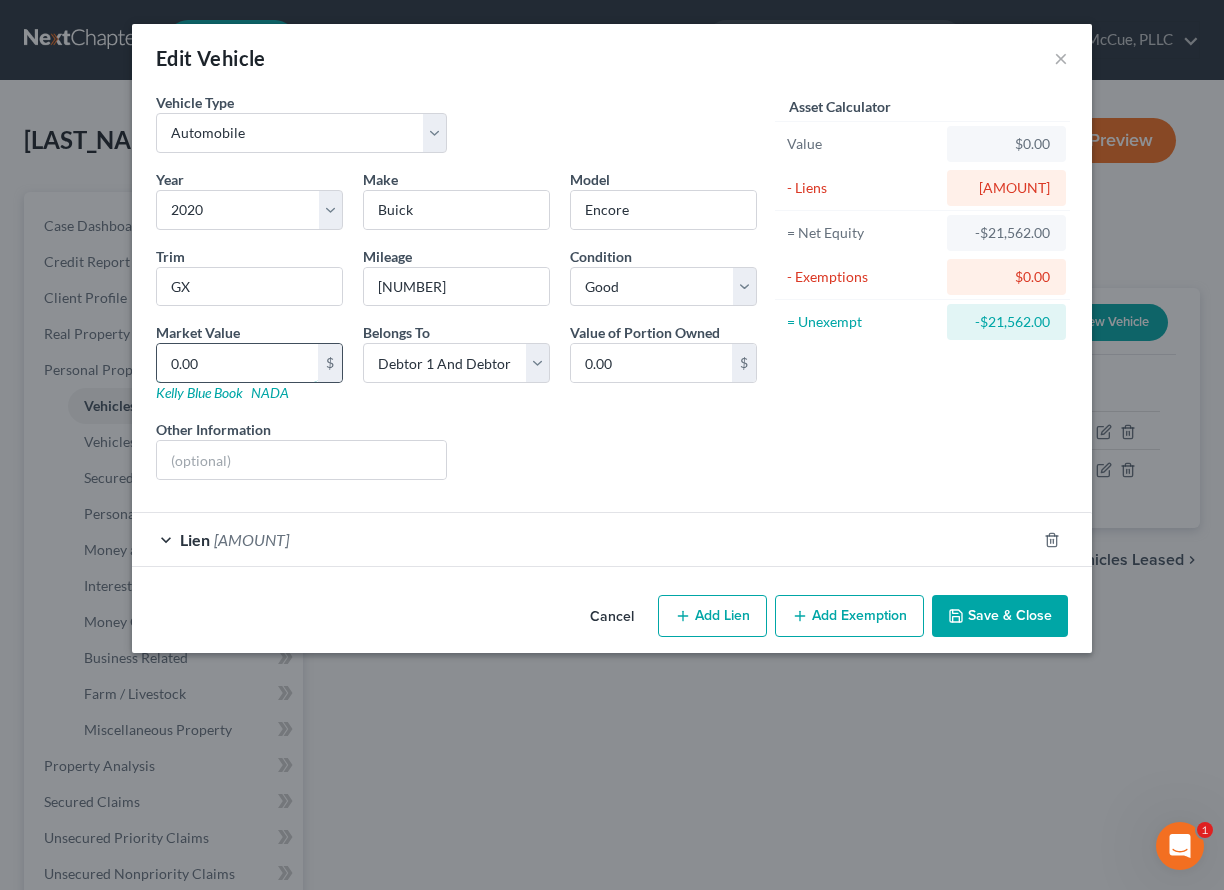 click on "0.00" at bounding box center (237, 363) 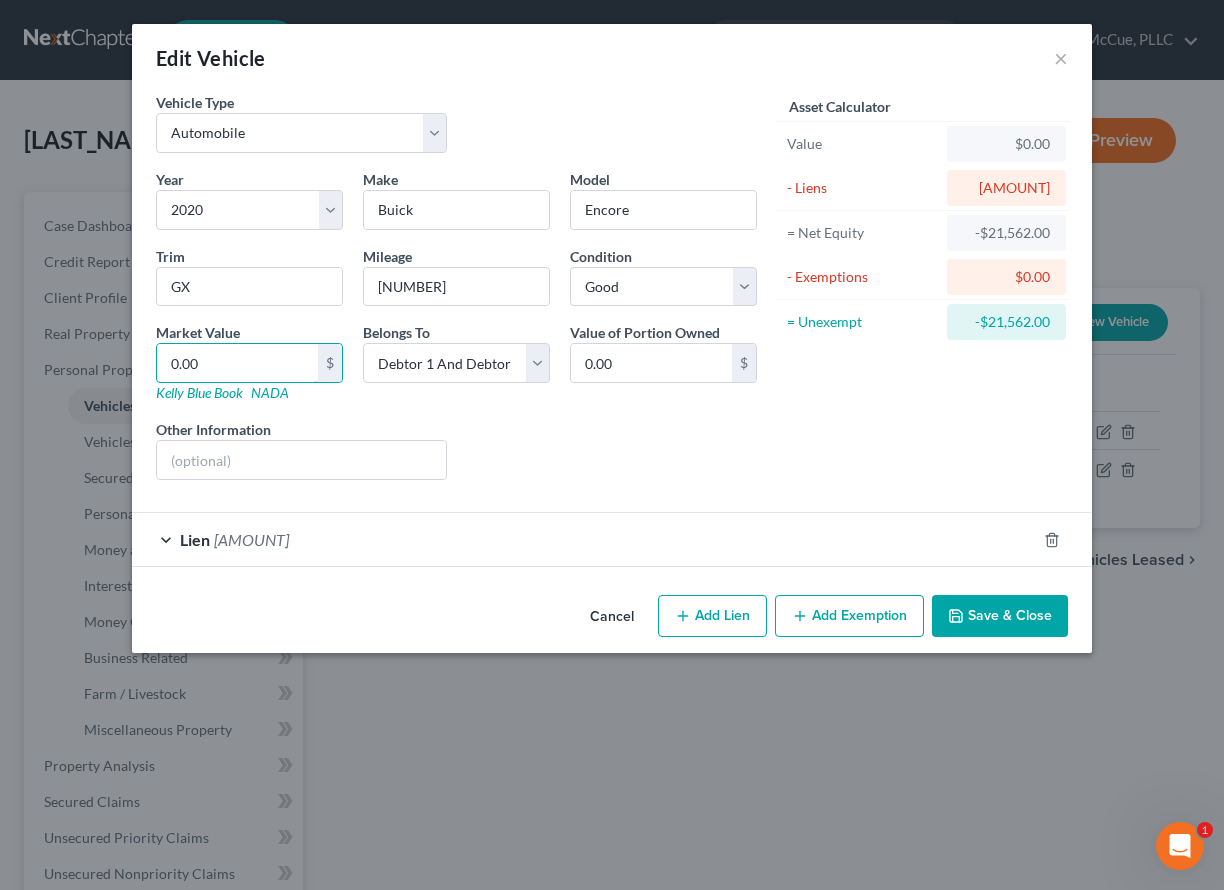 type on "1" 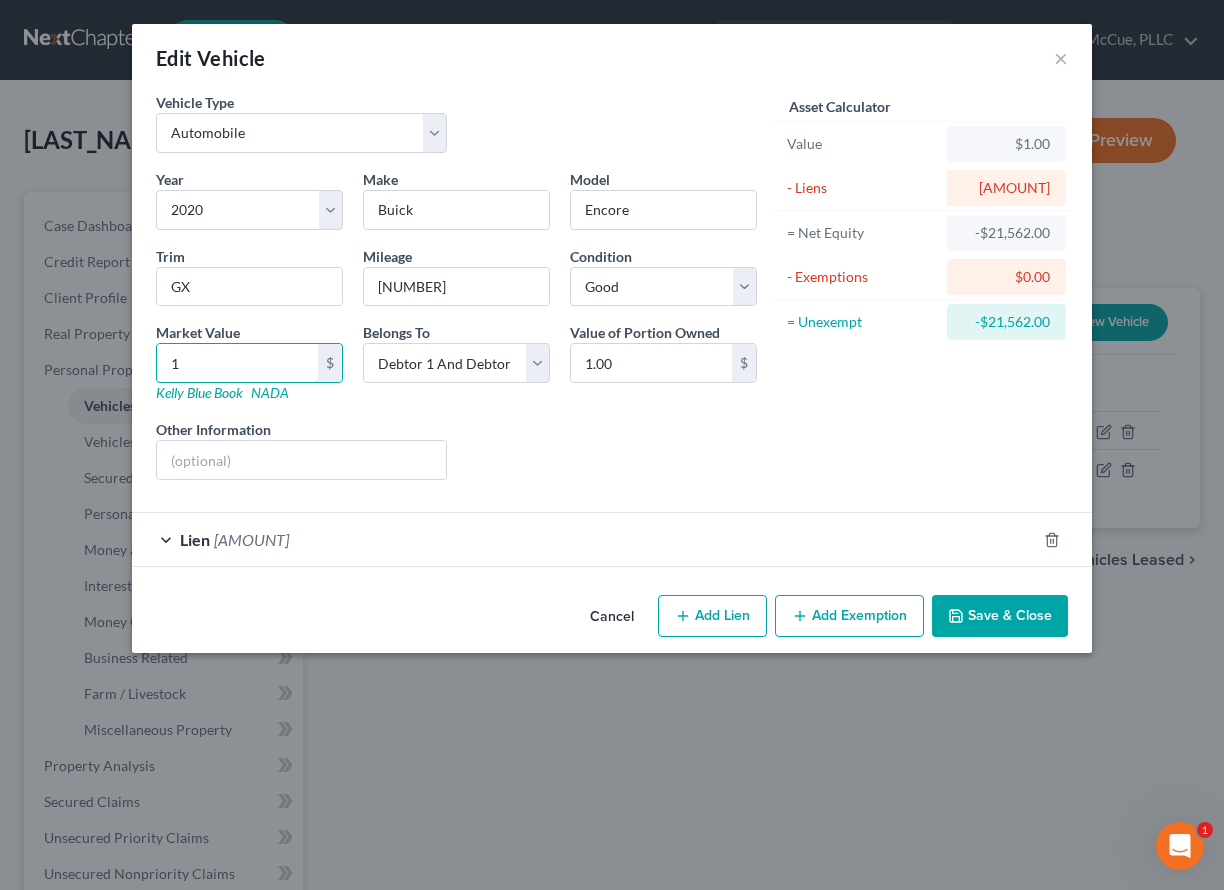 type on "13" 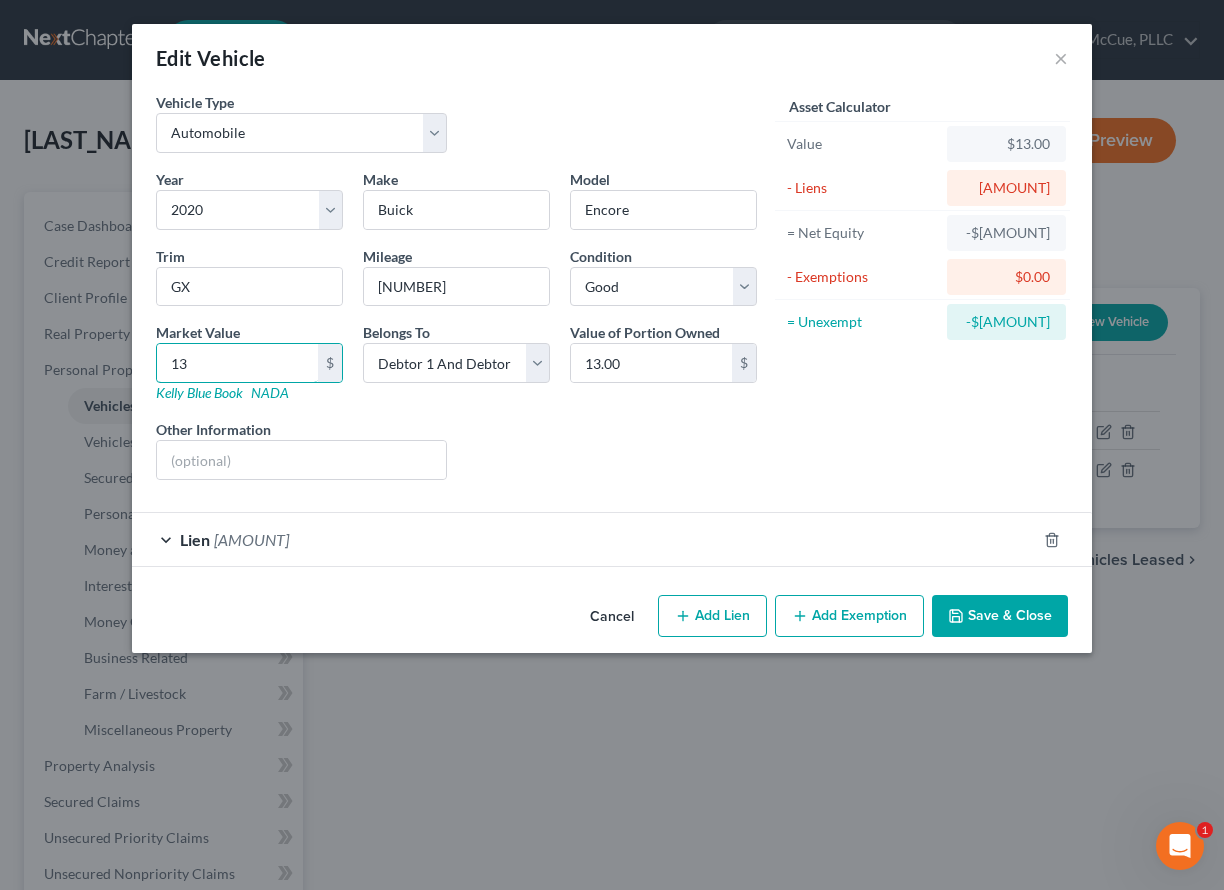 type on "138" 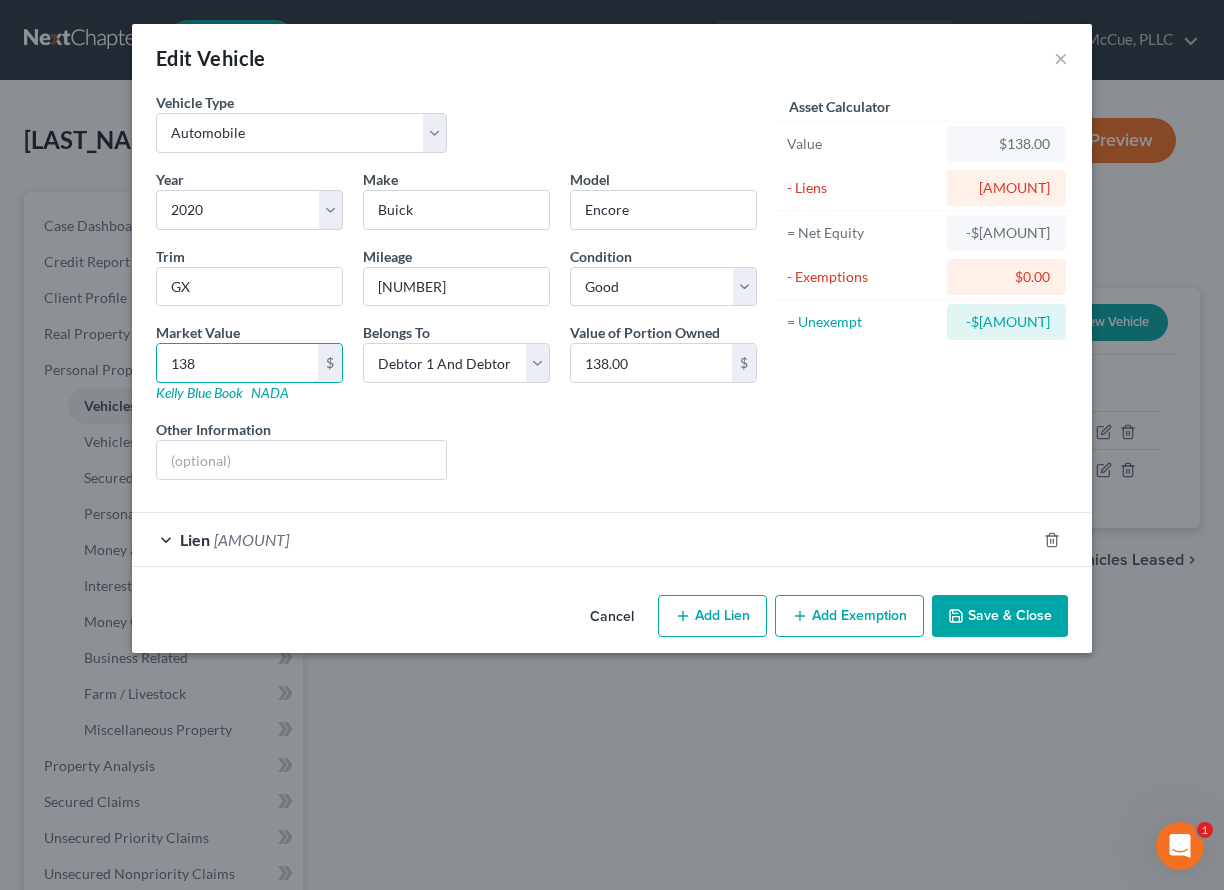 type on "1382" 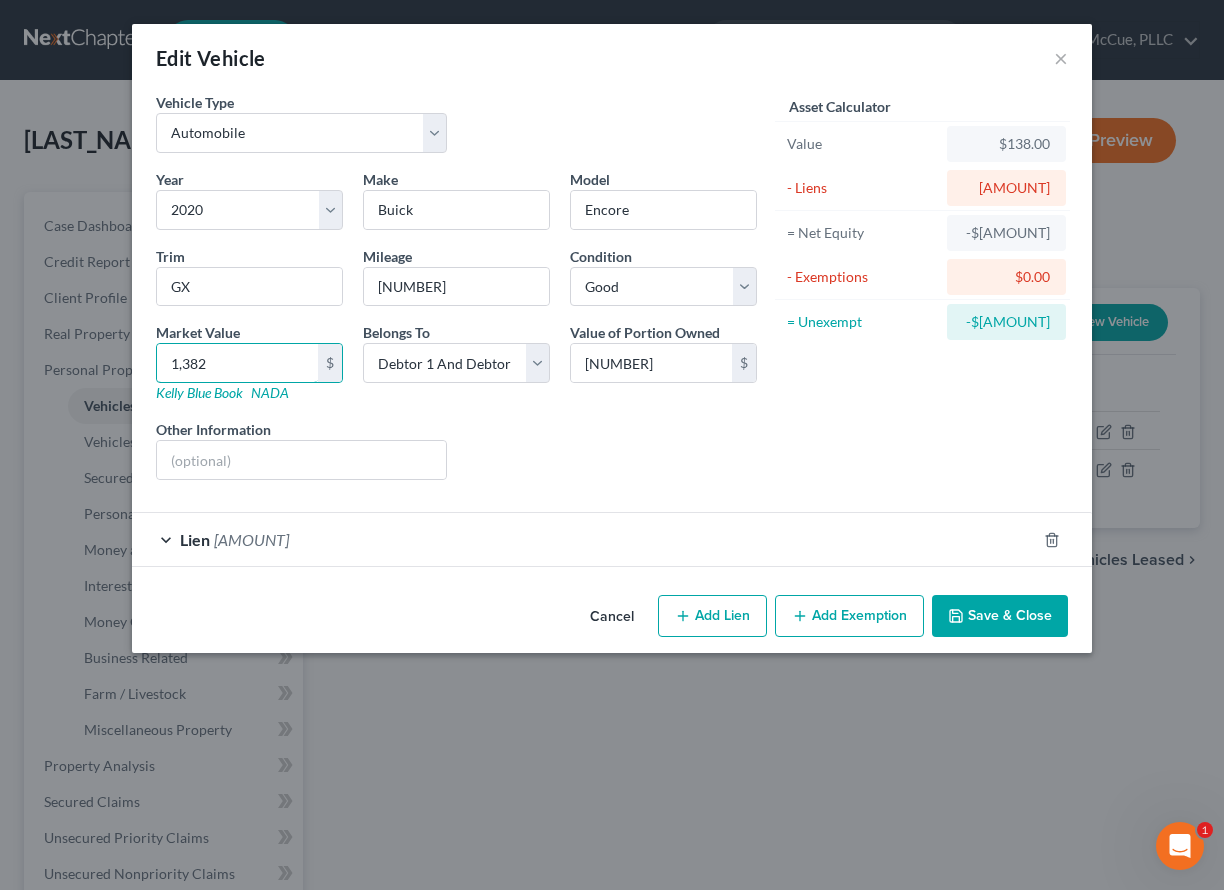 type on "1,3823" 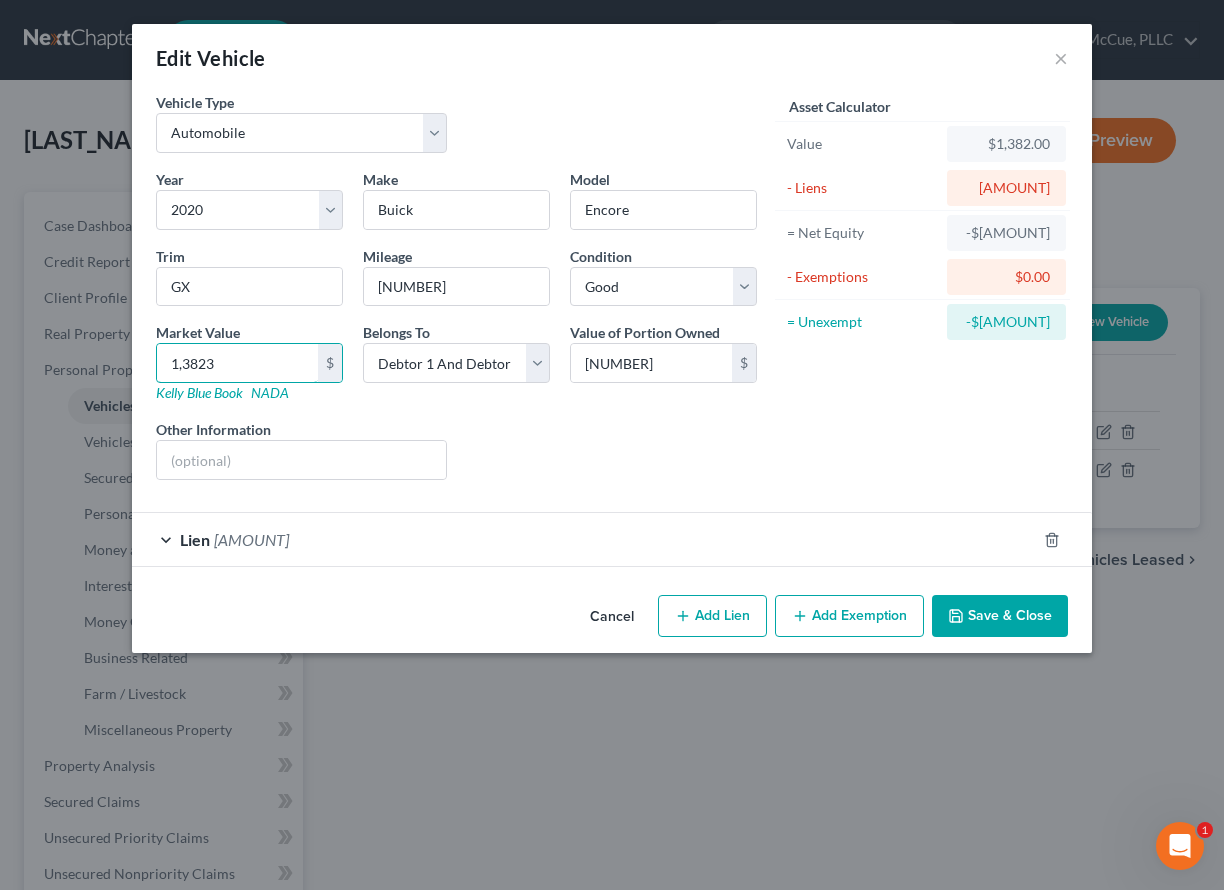 type on "13,823" 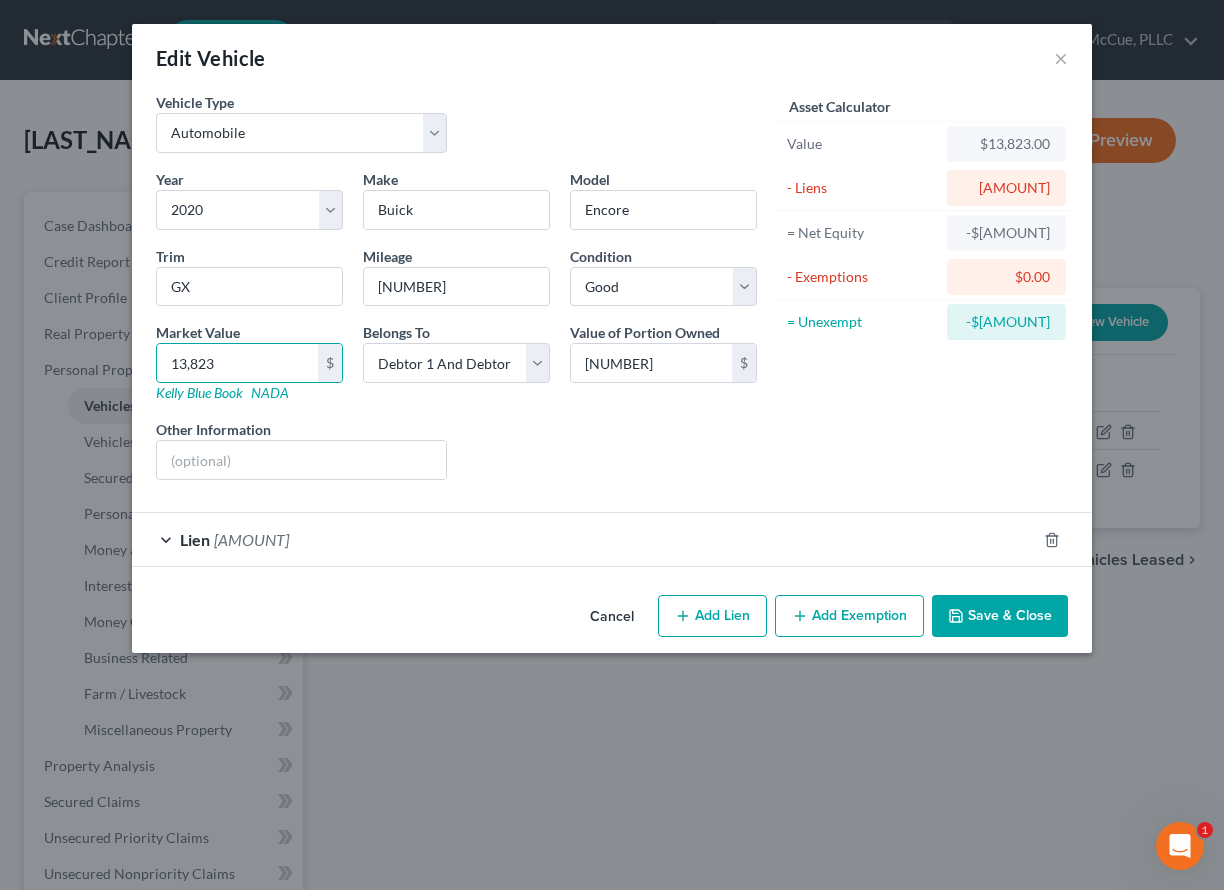 click on "Add Exemption" at bounding box center (849, 616) 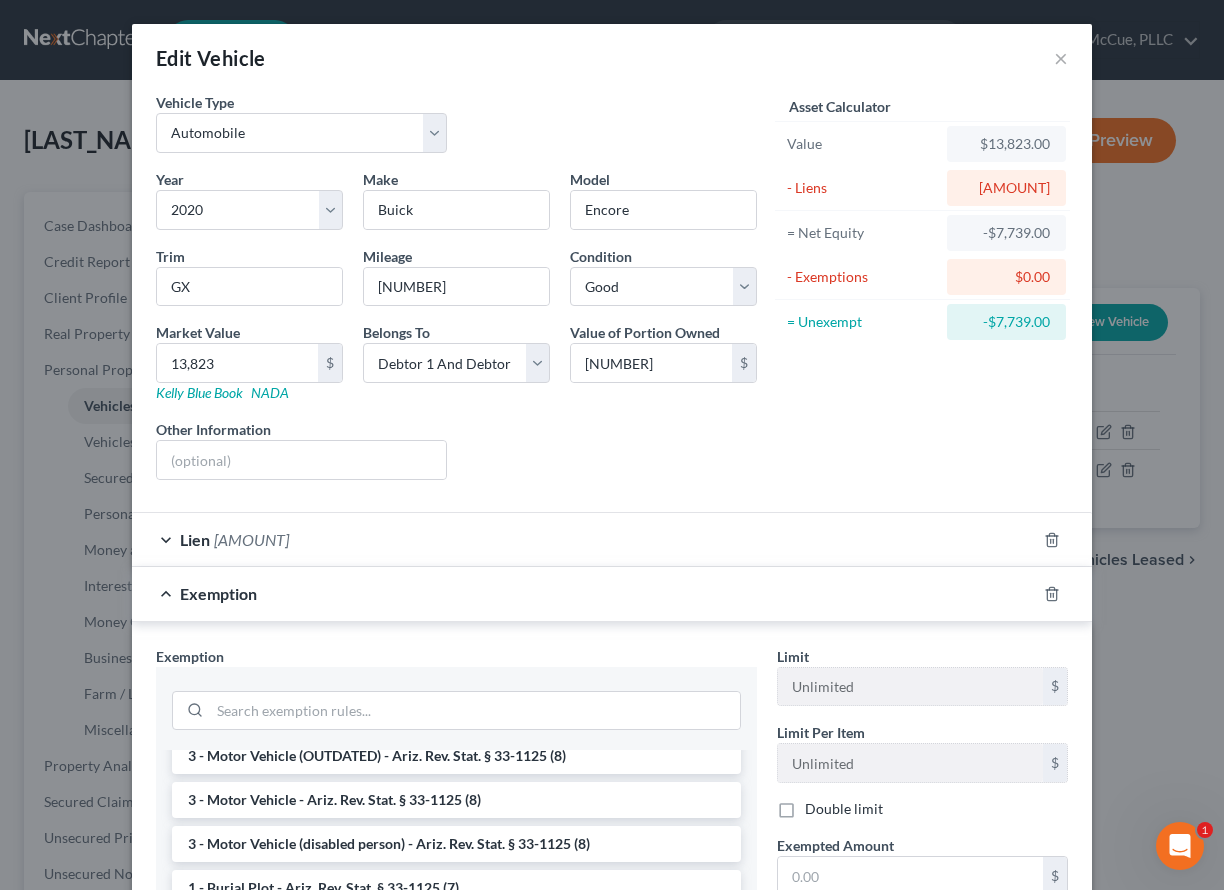 scroll, scrollTop: 101, scrollLeft: 0, axis: vertical 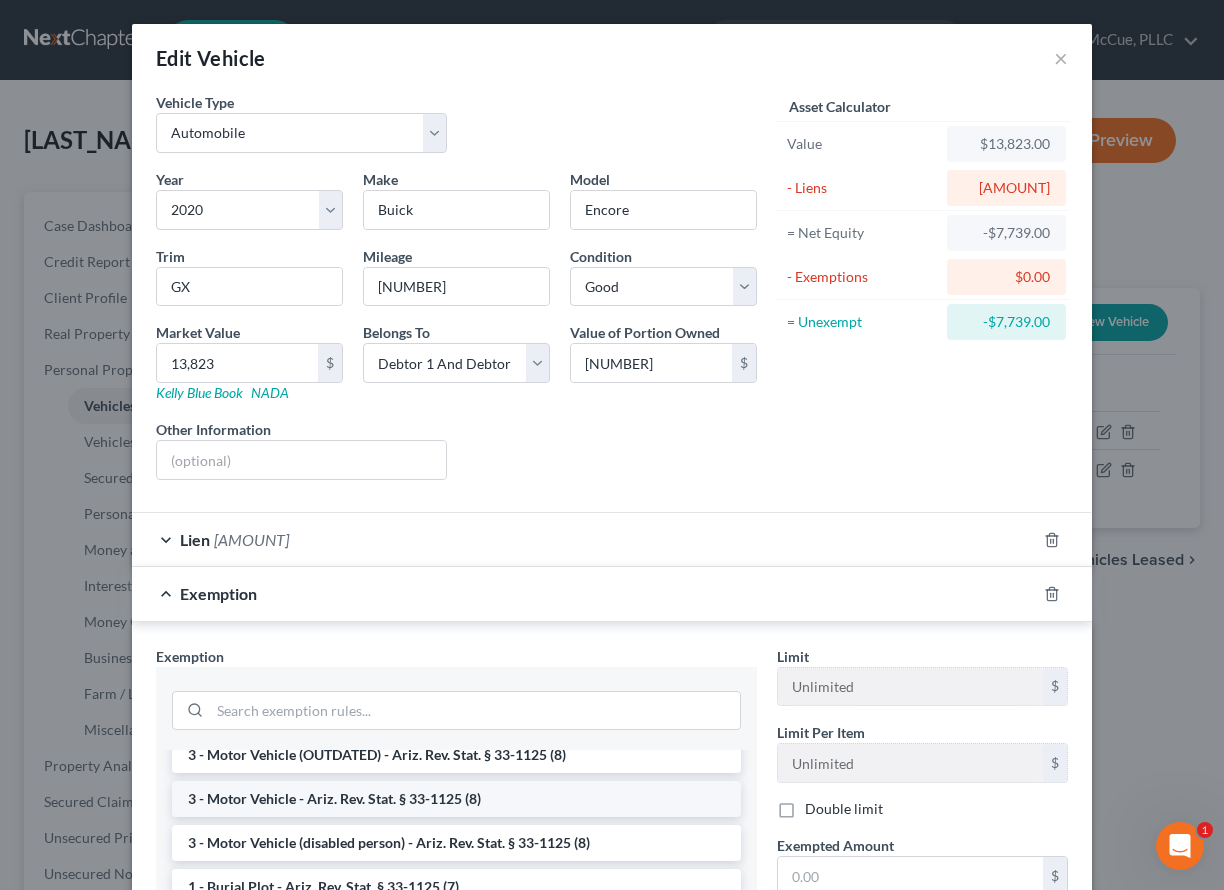 click on "3 - Motor Vehicle - Ariz. Rev. Stat. § 33-1125 (8)" at bounding box center (456, 799) 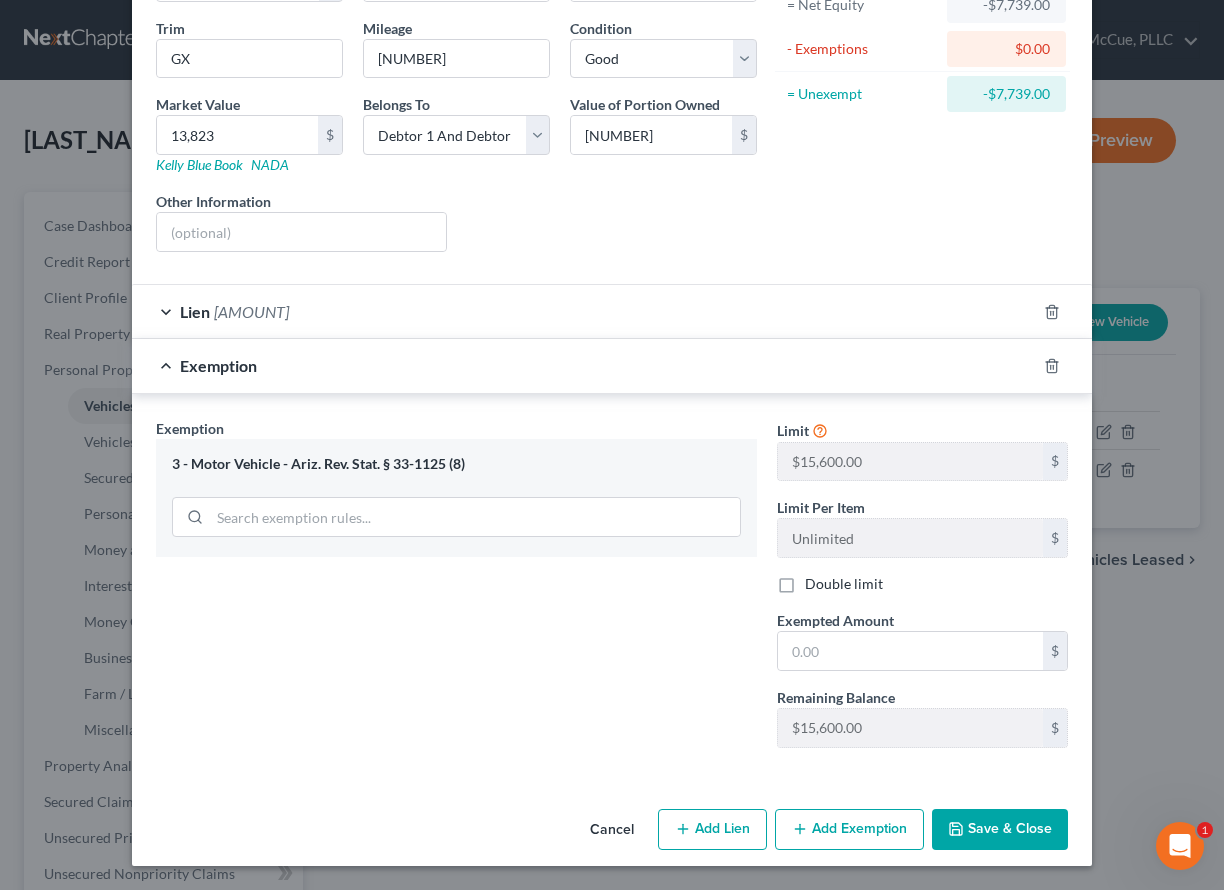 scroll, scrollTop: 228, scrollLeft: 0, axis: vertical 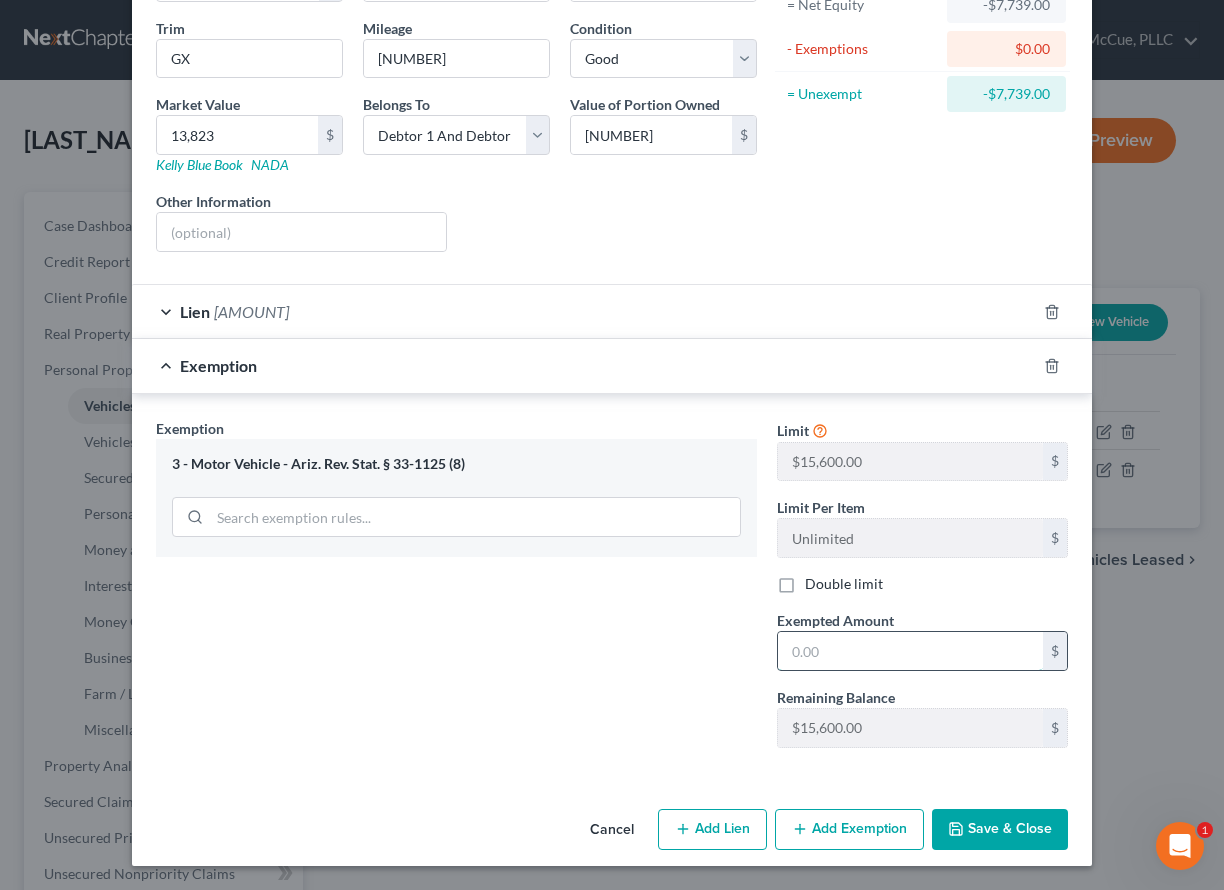 click at bounding box center (910, 651) 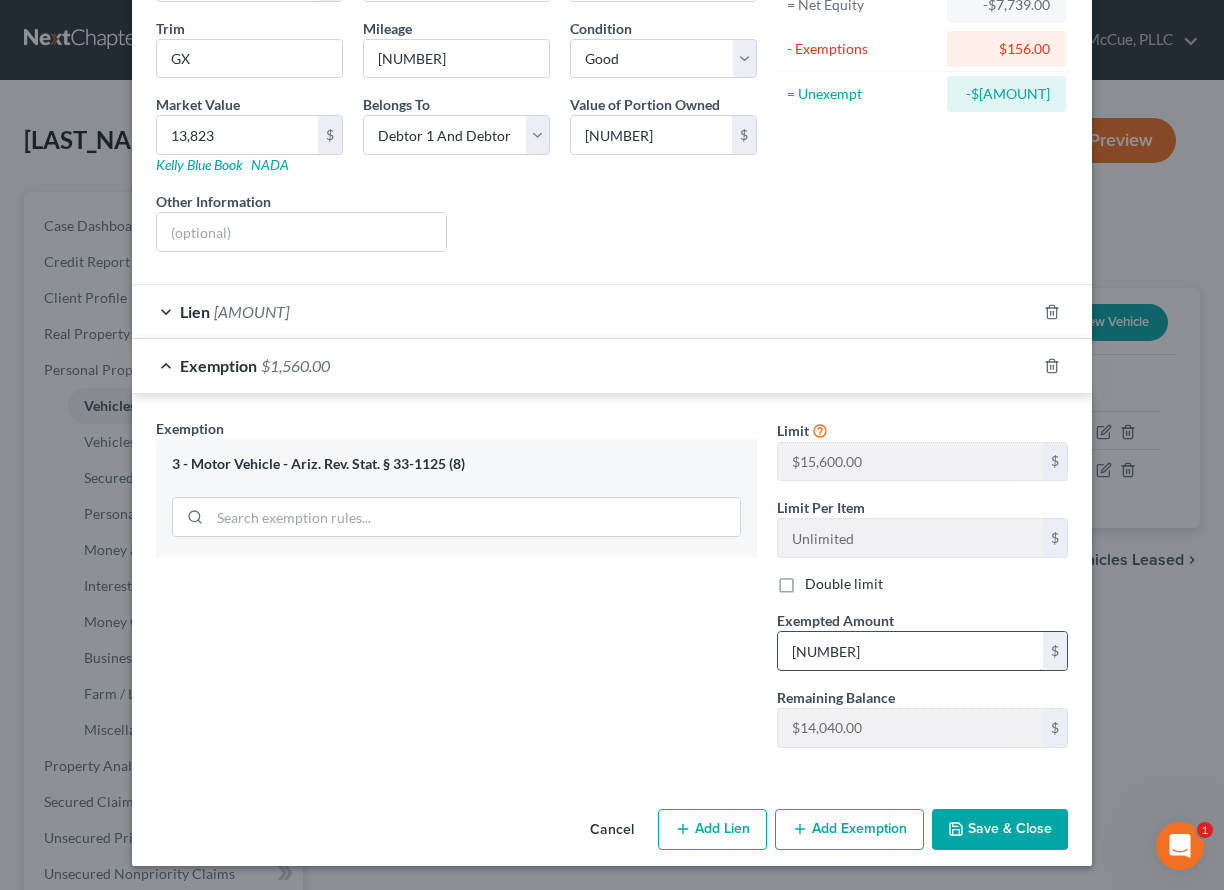 type on "15,600" 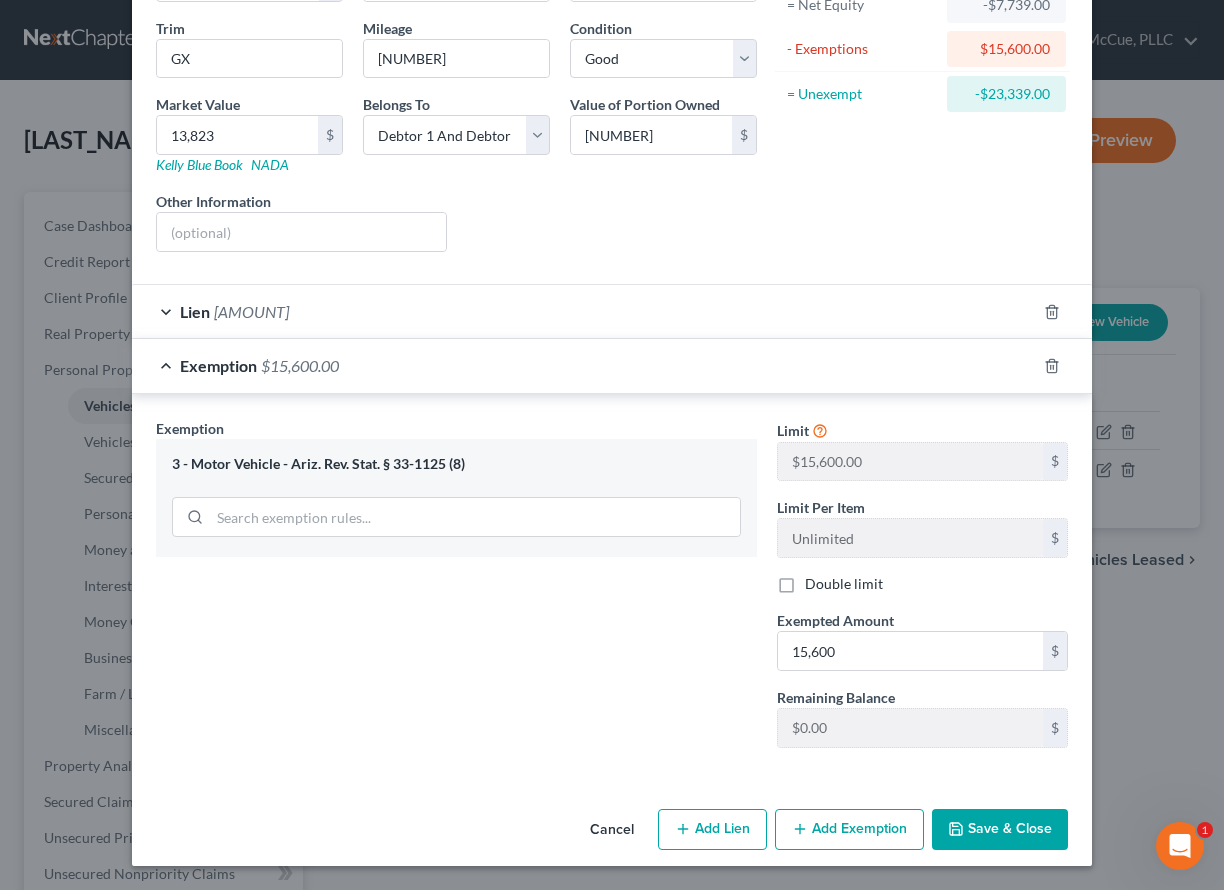 click on "Save & Close" at bounding box center (1000, 830) 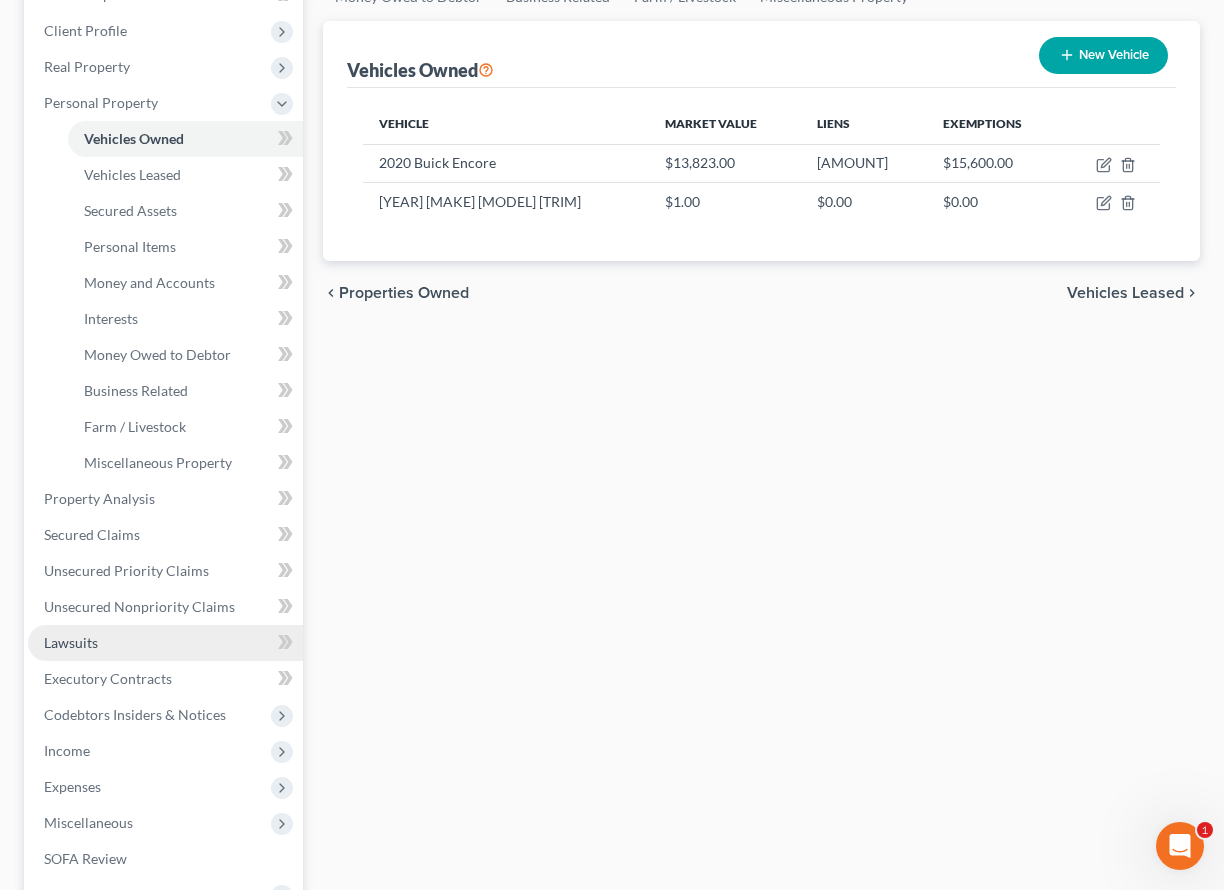scroll, scrollTop: 270, scrollLeft: 0, axis: vertical 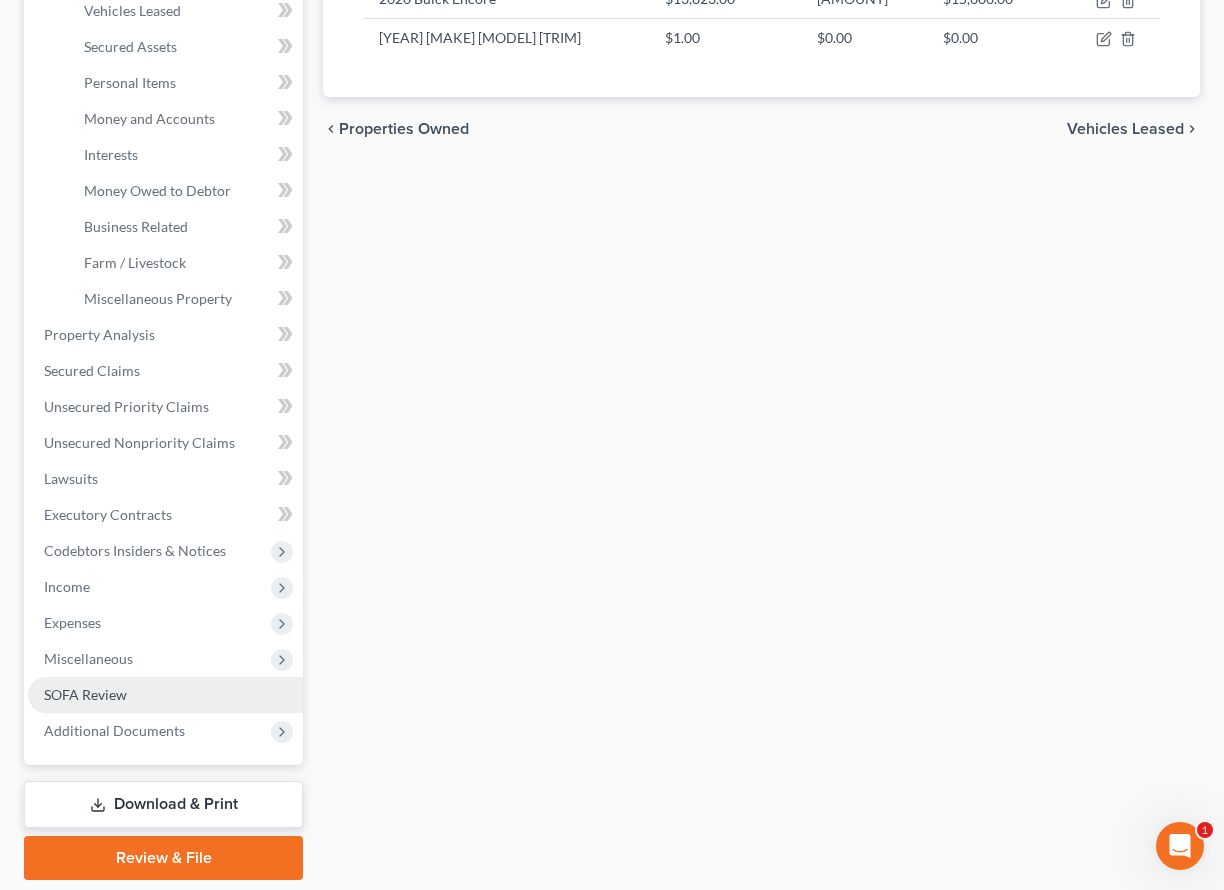 click on "SOFA Review" at bounding box center [85, 694] 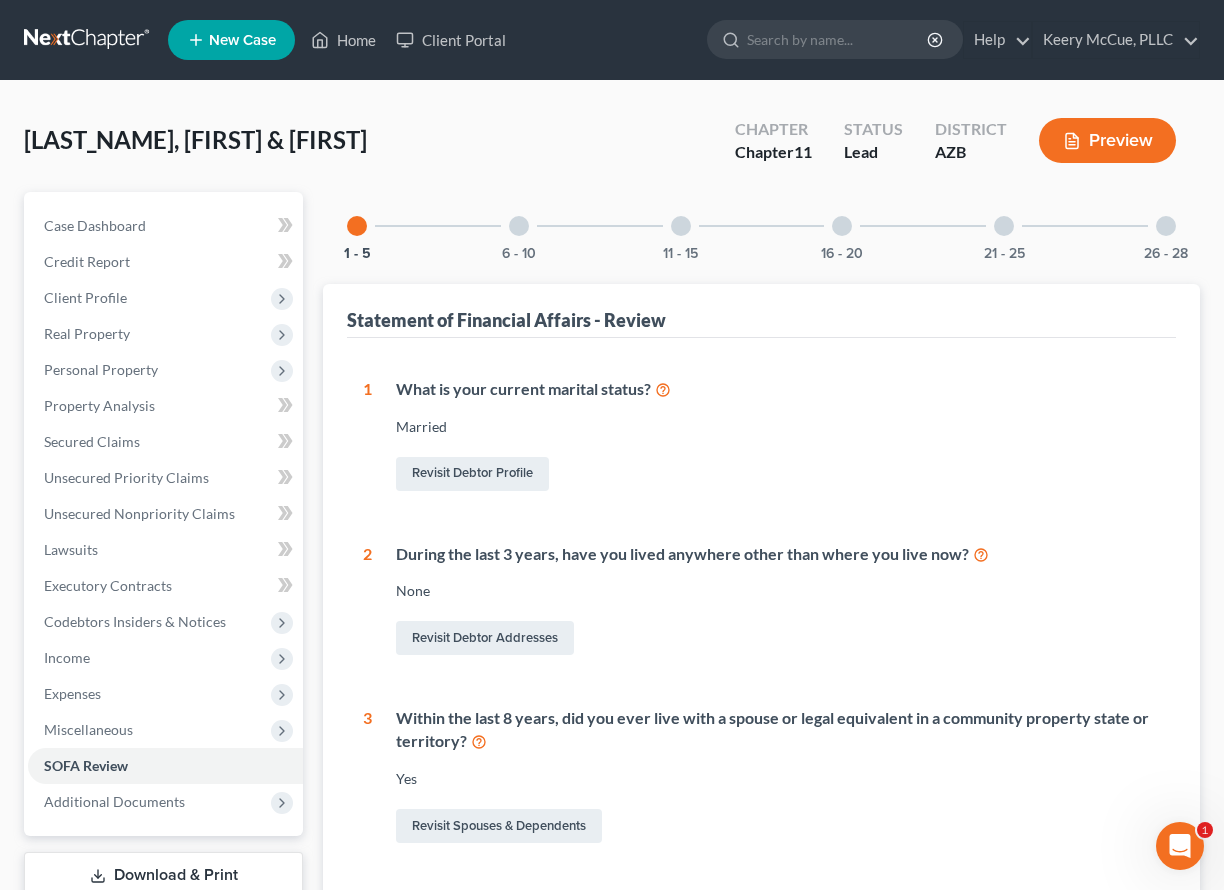 scroll, scrollTop: 0, scrollLeft: 0, axis: both 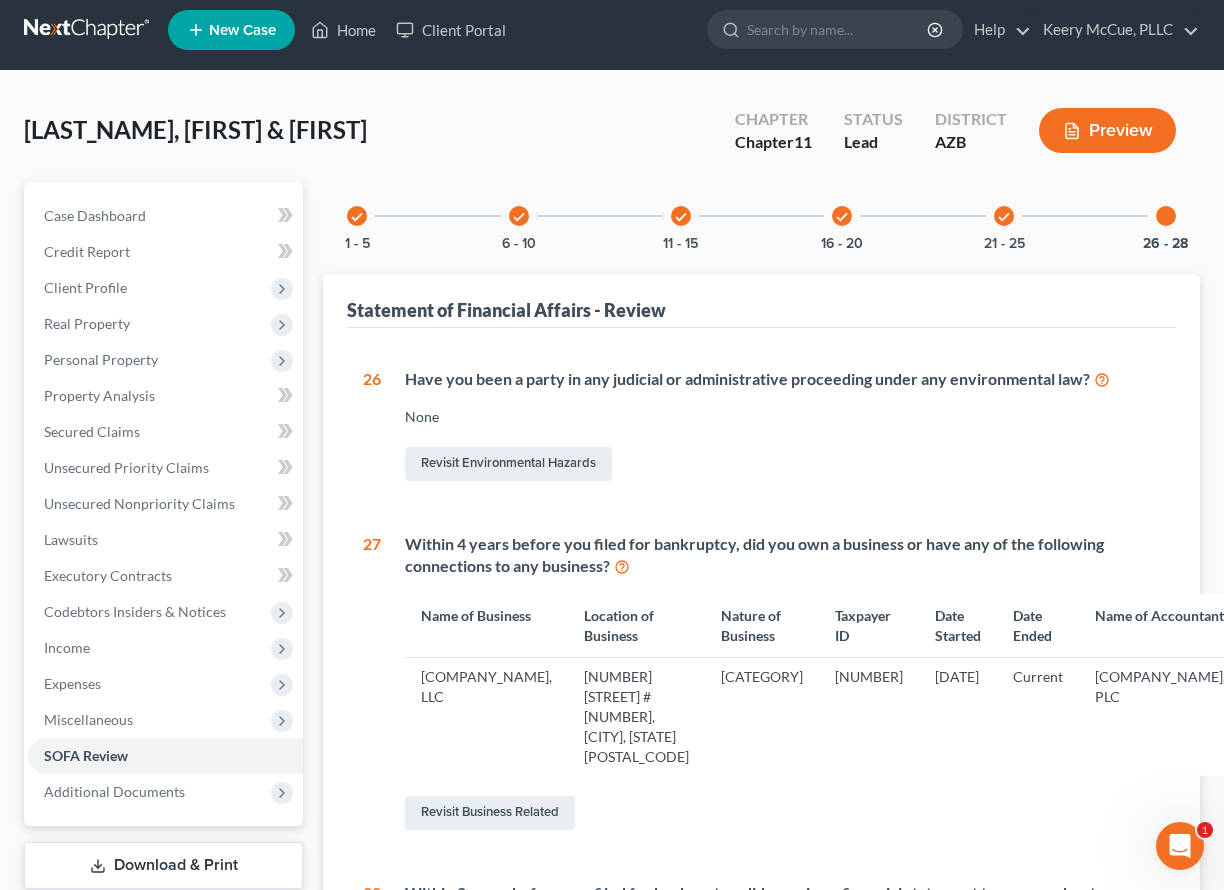 click on "check" at bounding box center (1004, 217) 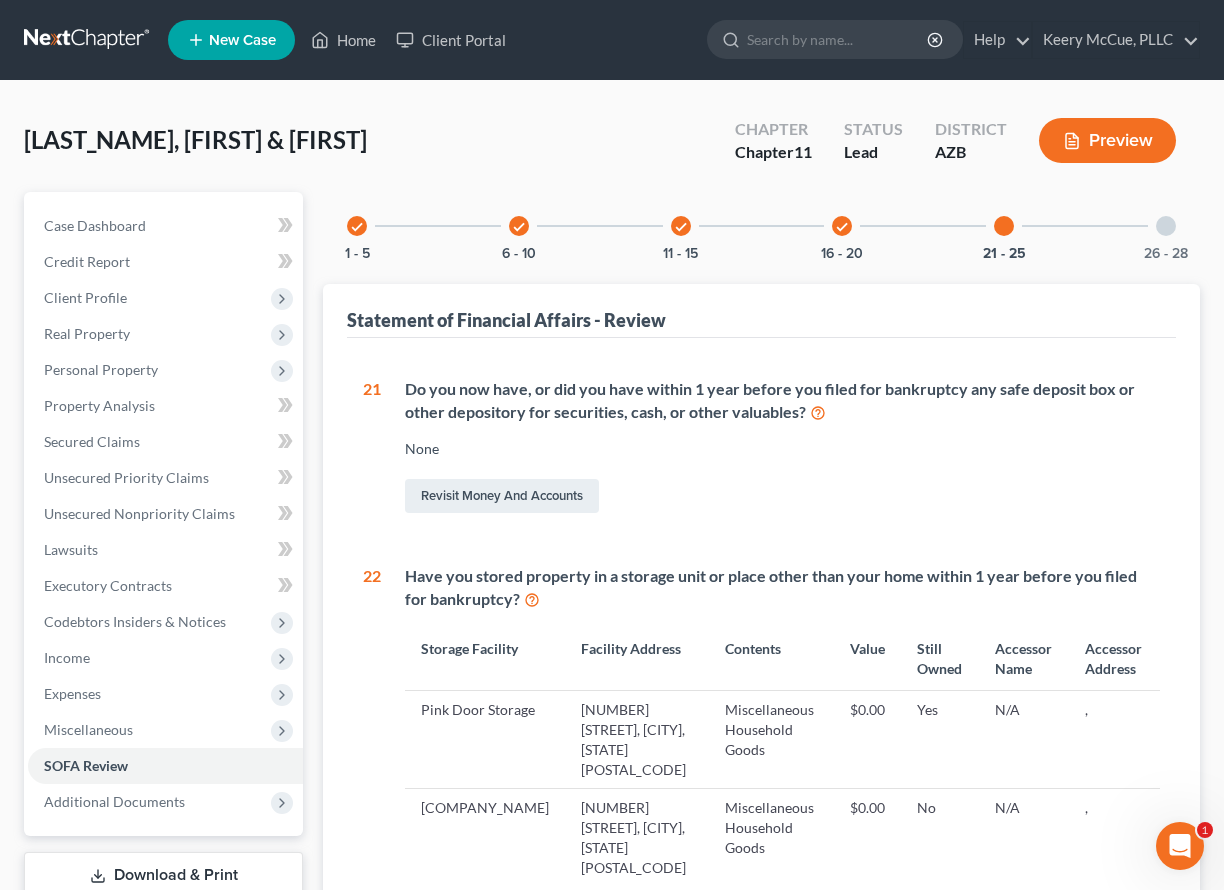 scroll, scrollTop: 0, scrollLeft: 0, axis: both 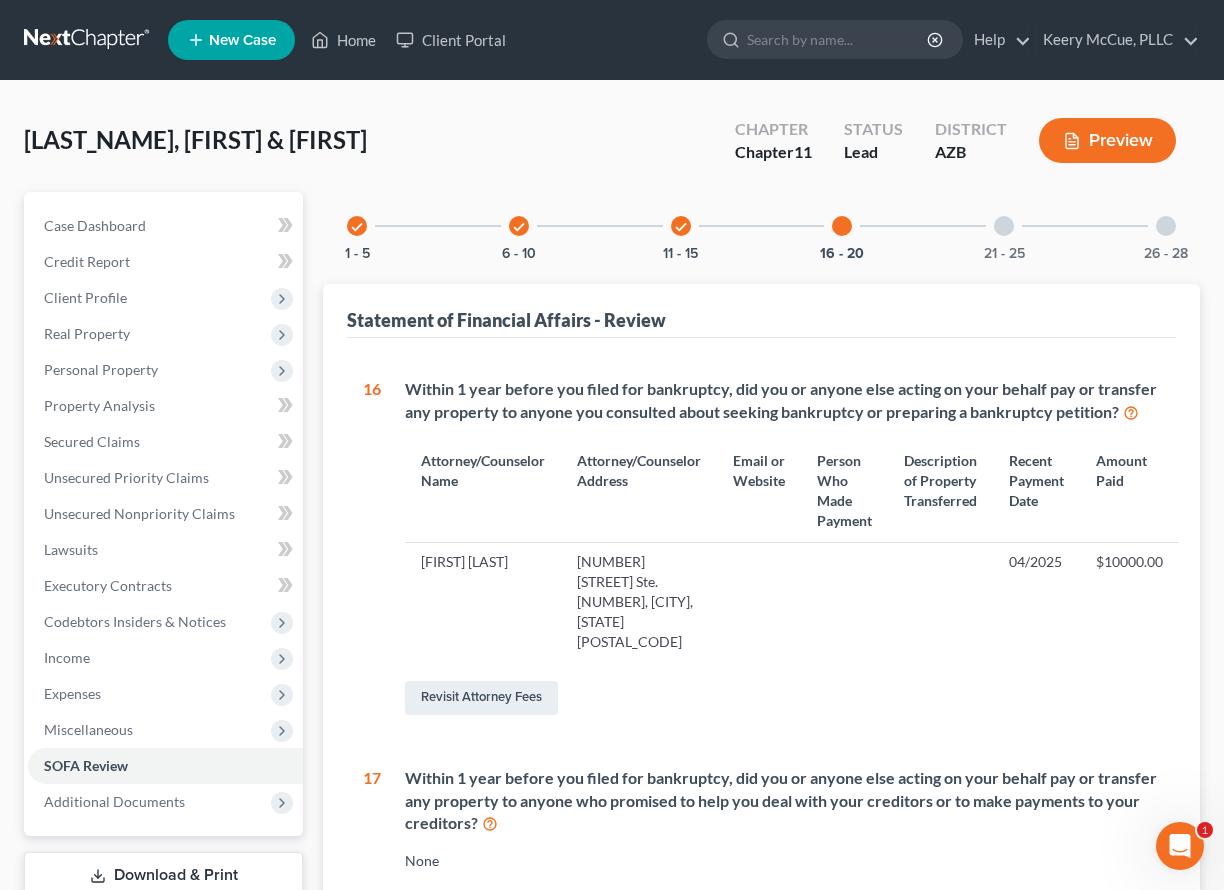 click at bounding box center (88, 40) 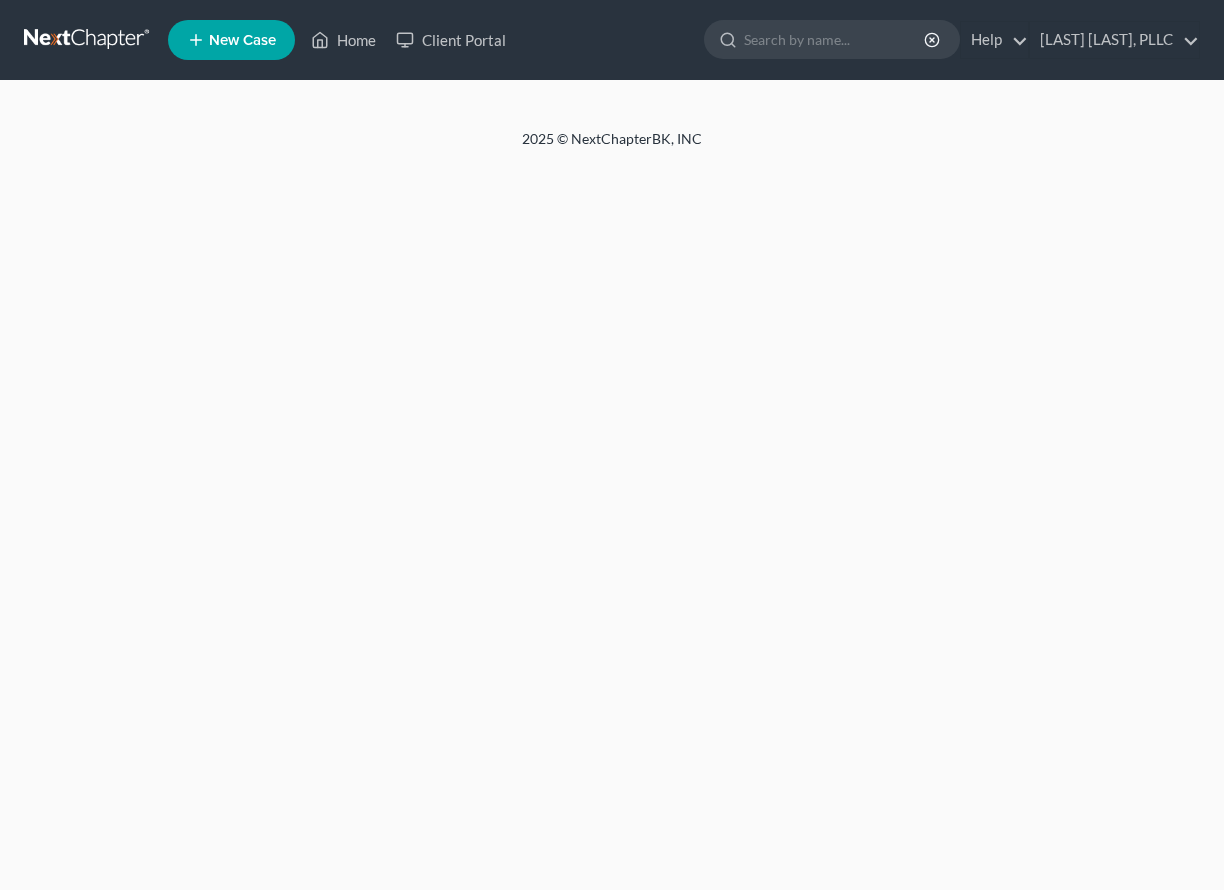 scroll, scrollTop: 0, scrollLeft: 0, axis: both 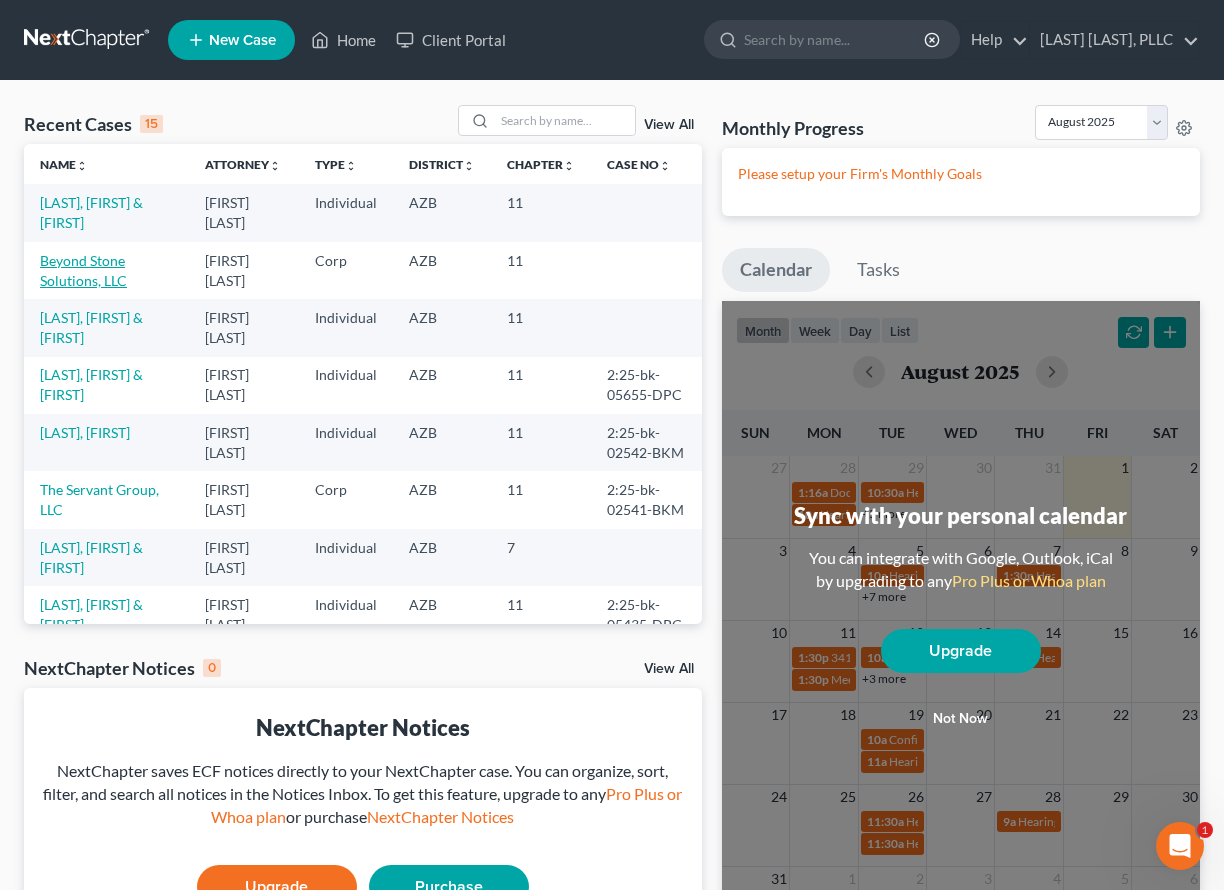 click on "Beyond Stone Solutions, LLC" at bounding box center [83, 270] 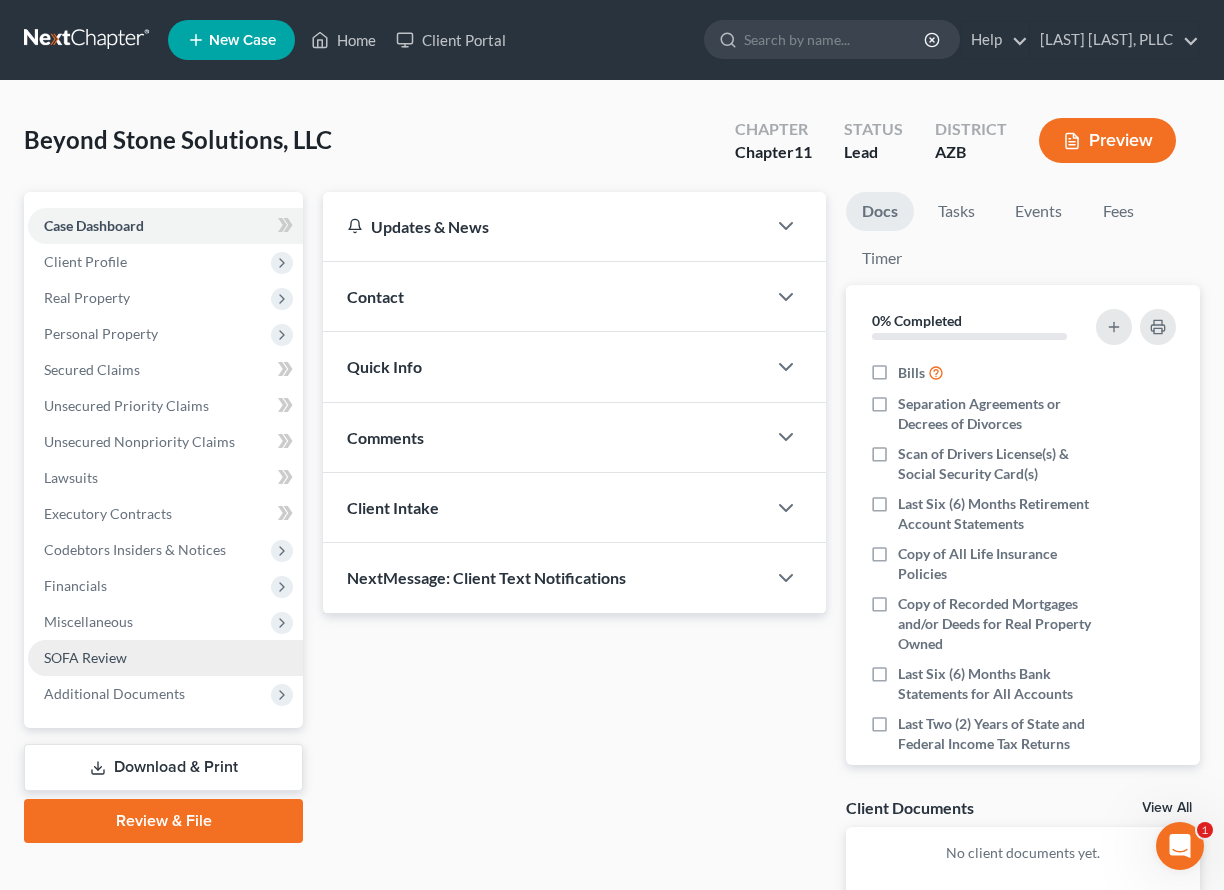 click on "SOFA Review" at bounding box center (85, 657) 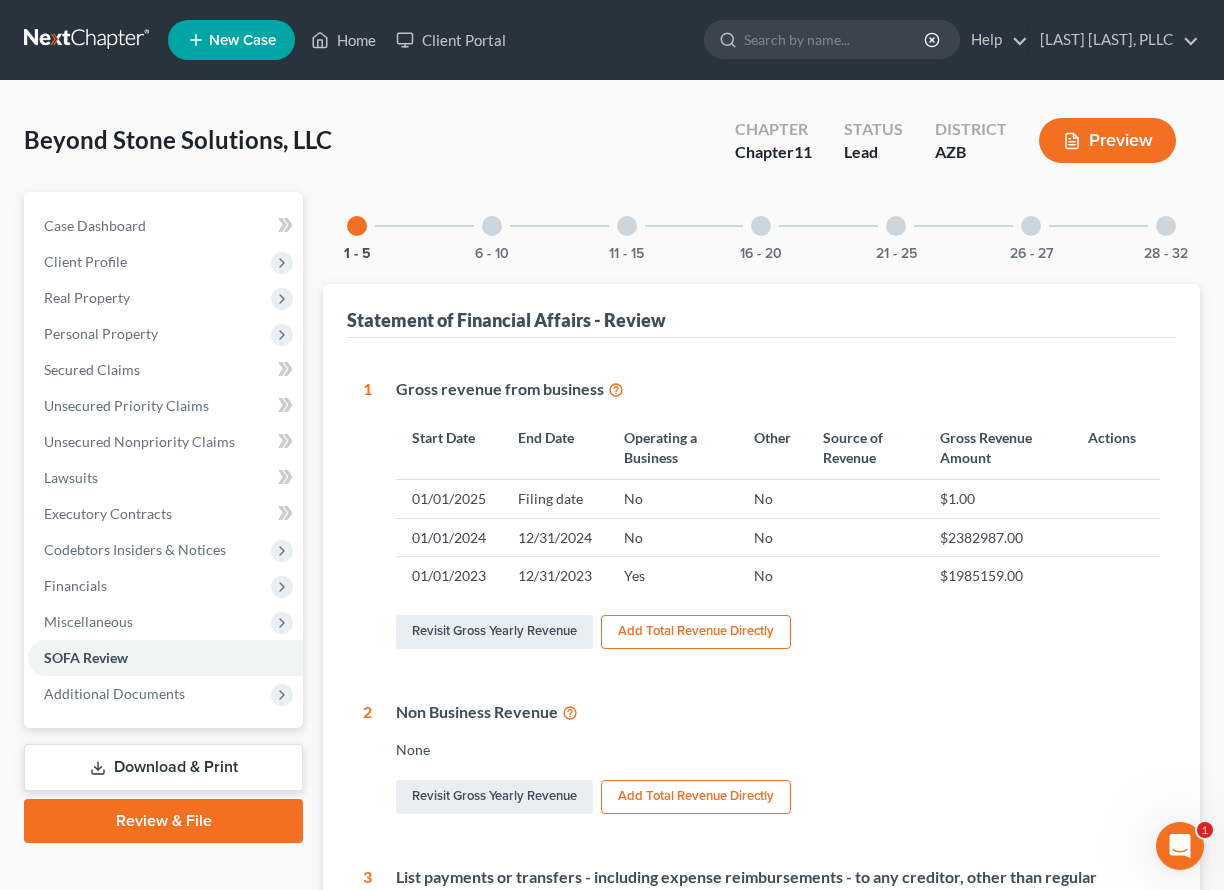 click at bounding box center (627, 226) 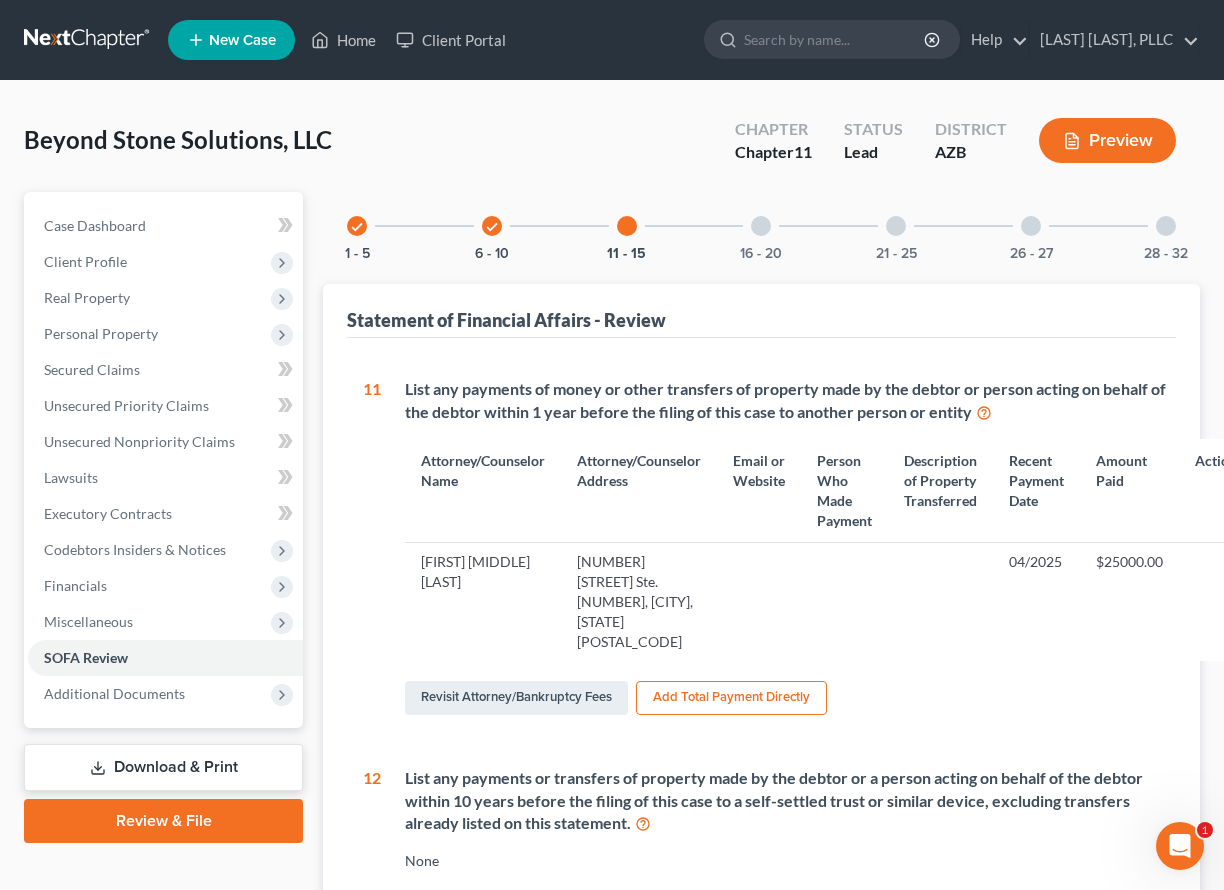 scroll, scrollTop: 0, scrollLeft: 0, axis: both 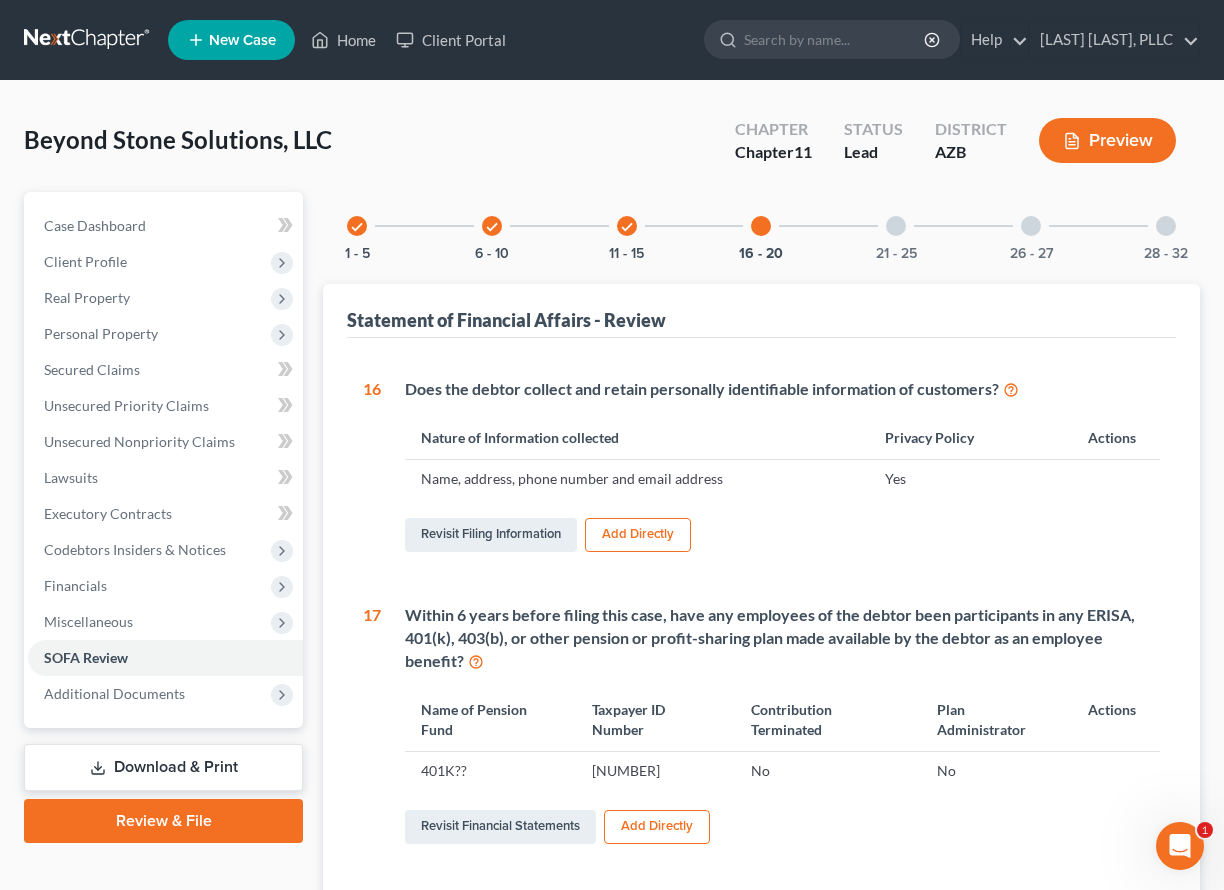 click at bounding box center [896, 226] 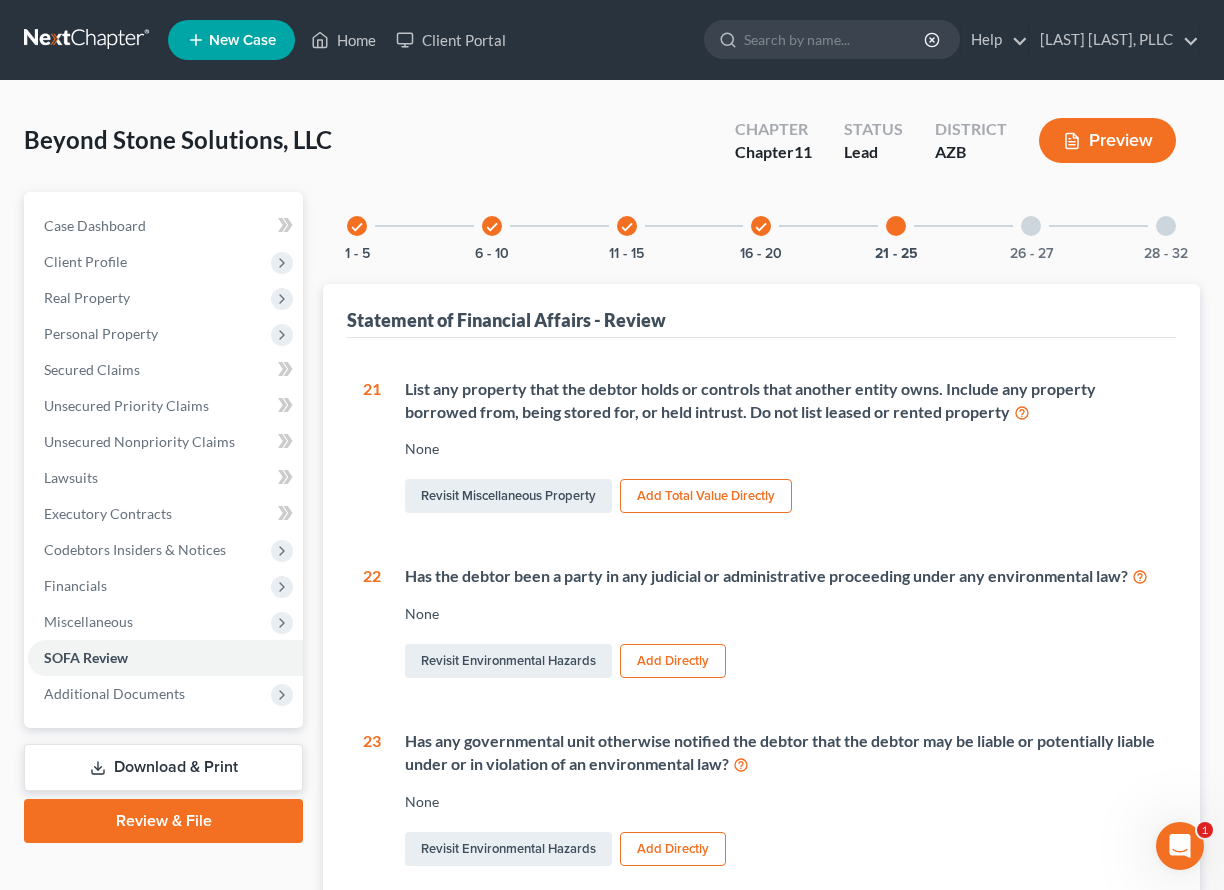scroll, scrollTop: 0, scrollLeft: 0, axis: both 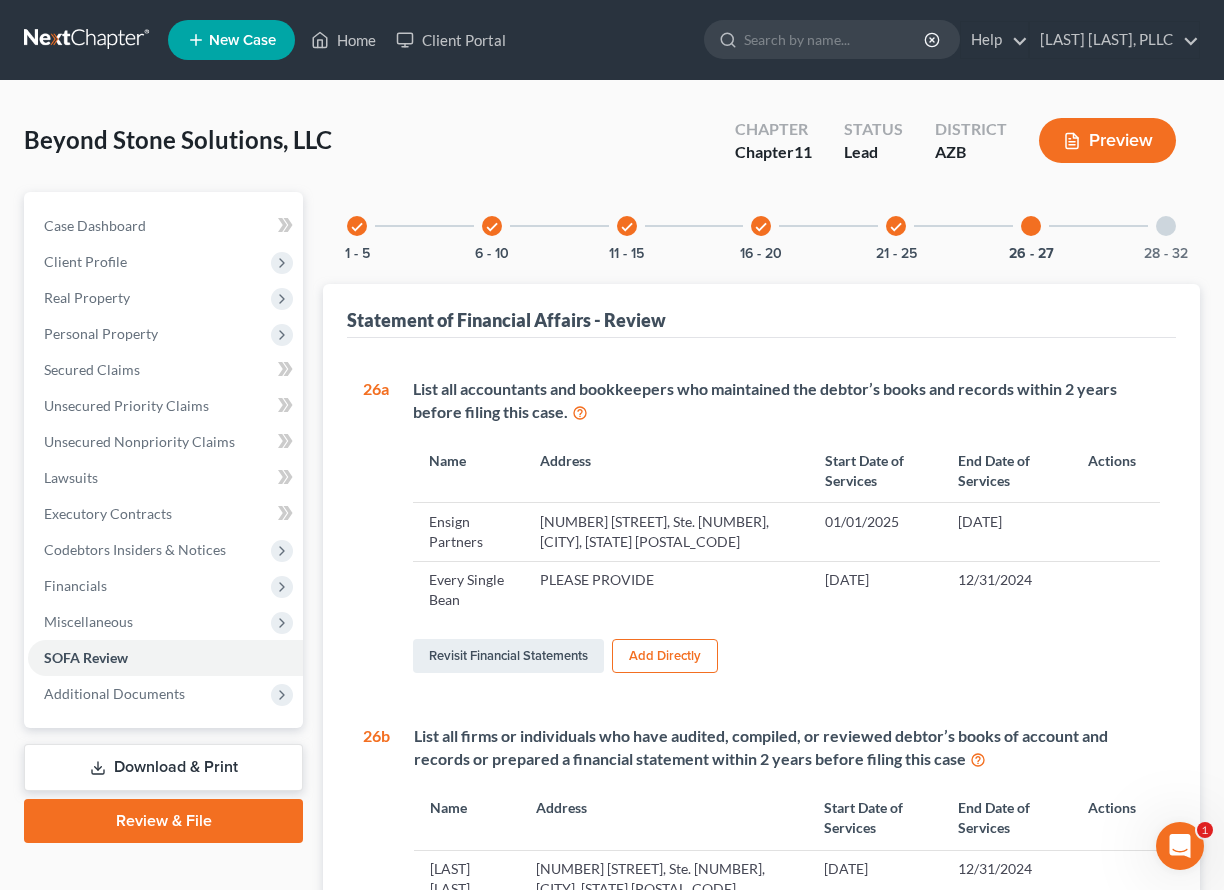 click at bounding box center [1031, 226] 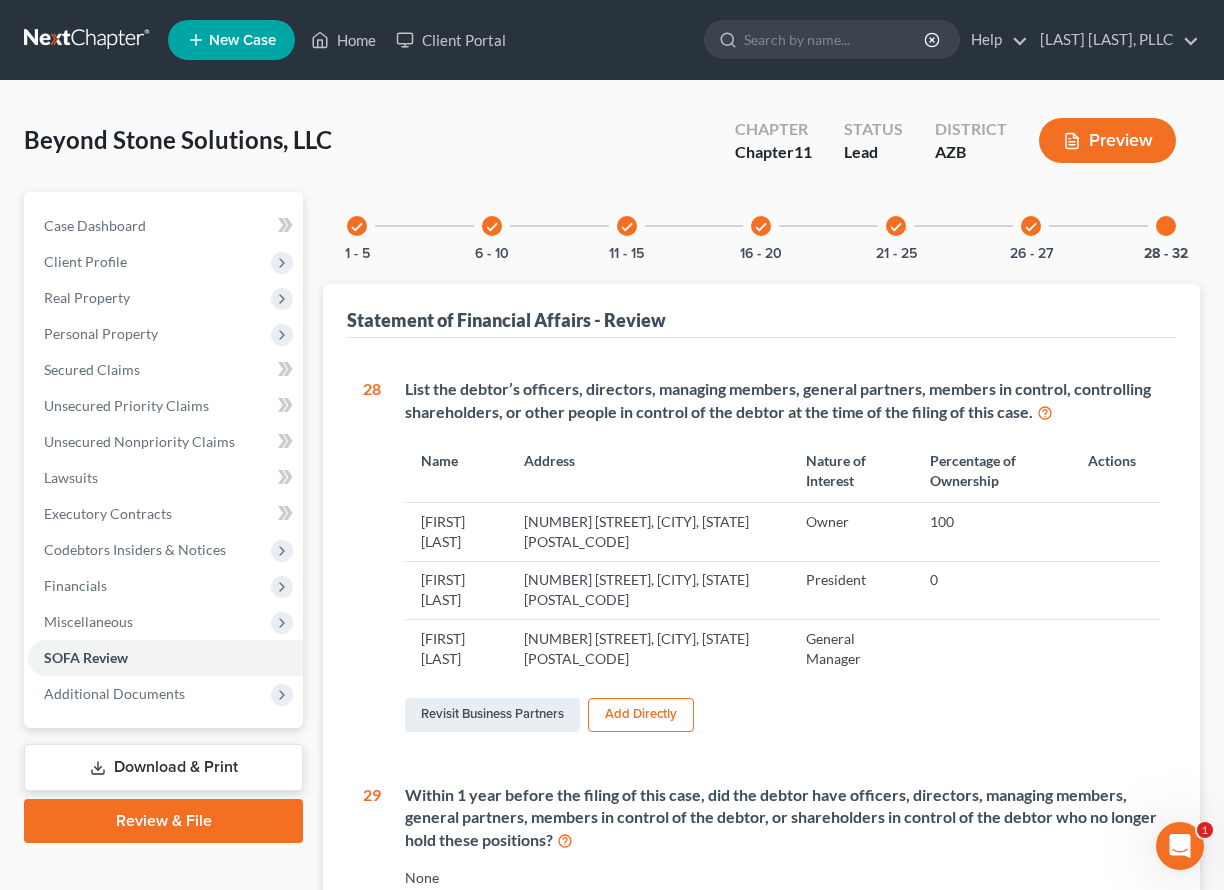 scroll, scrollTop: 0, scrollLeft: 0, axis: both 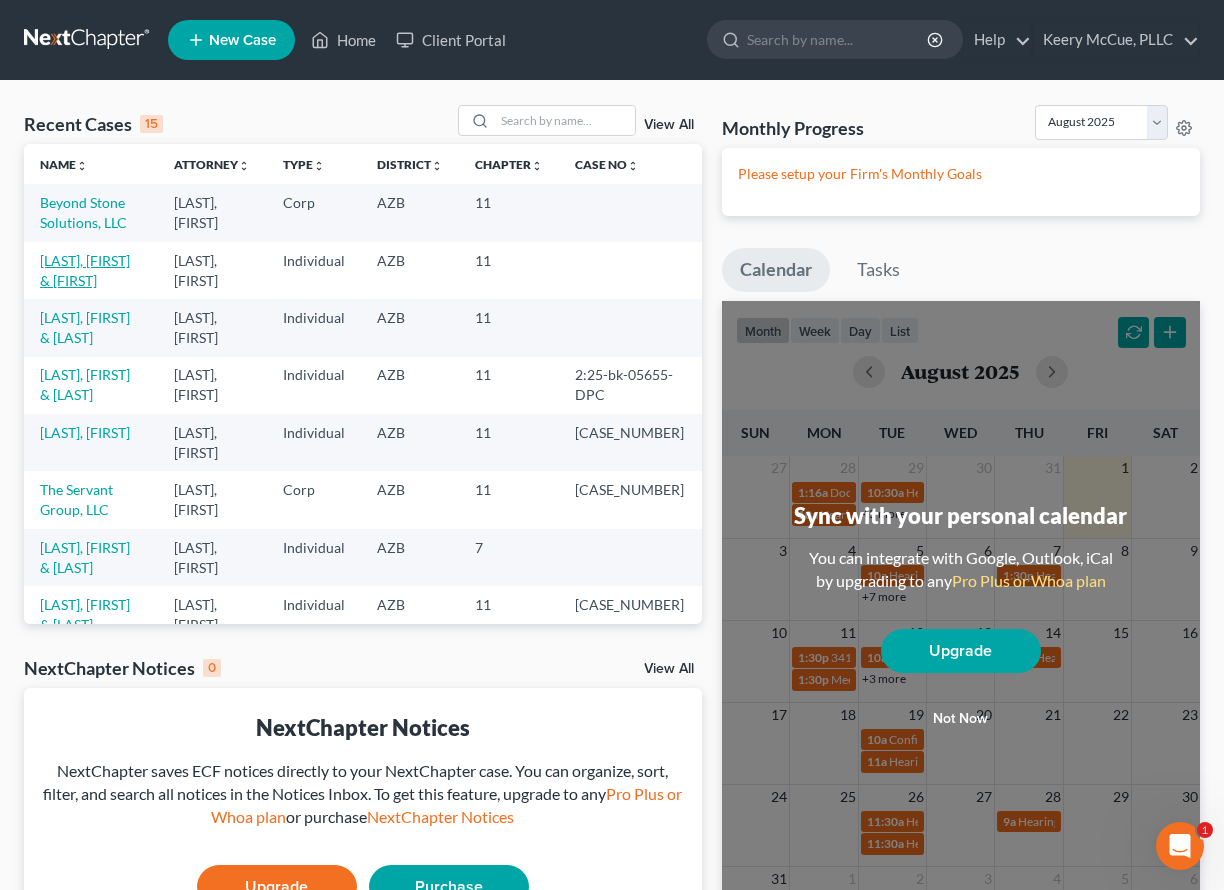 click on "[LAST], [FIRST] & [FIRST]" at bounding box center [85, 270] 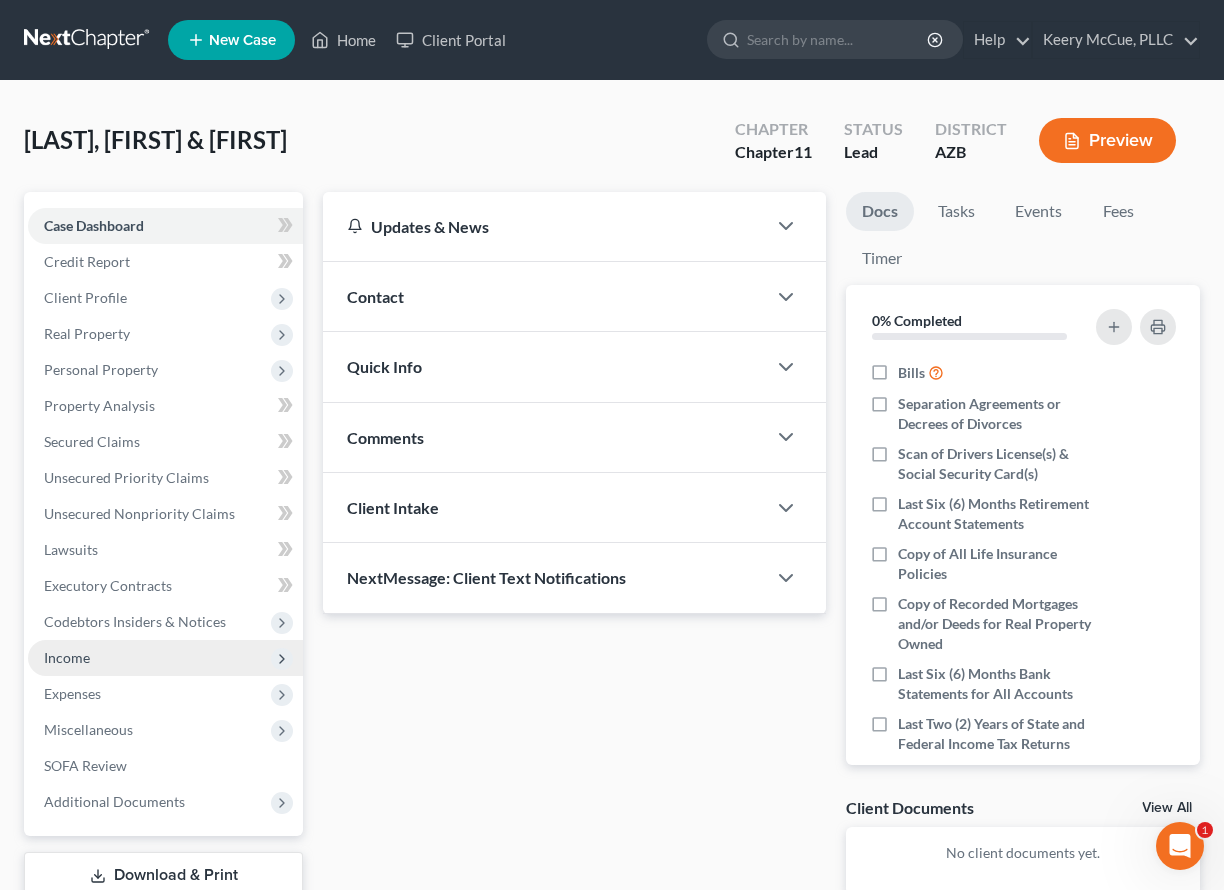 click on "Income" at bounding box center [165, 658] 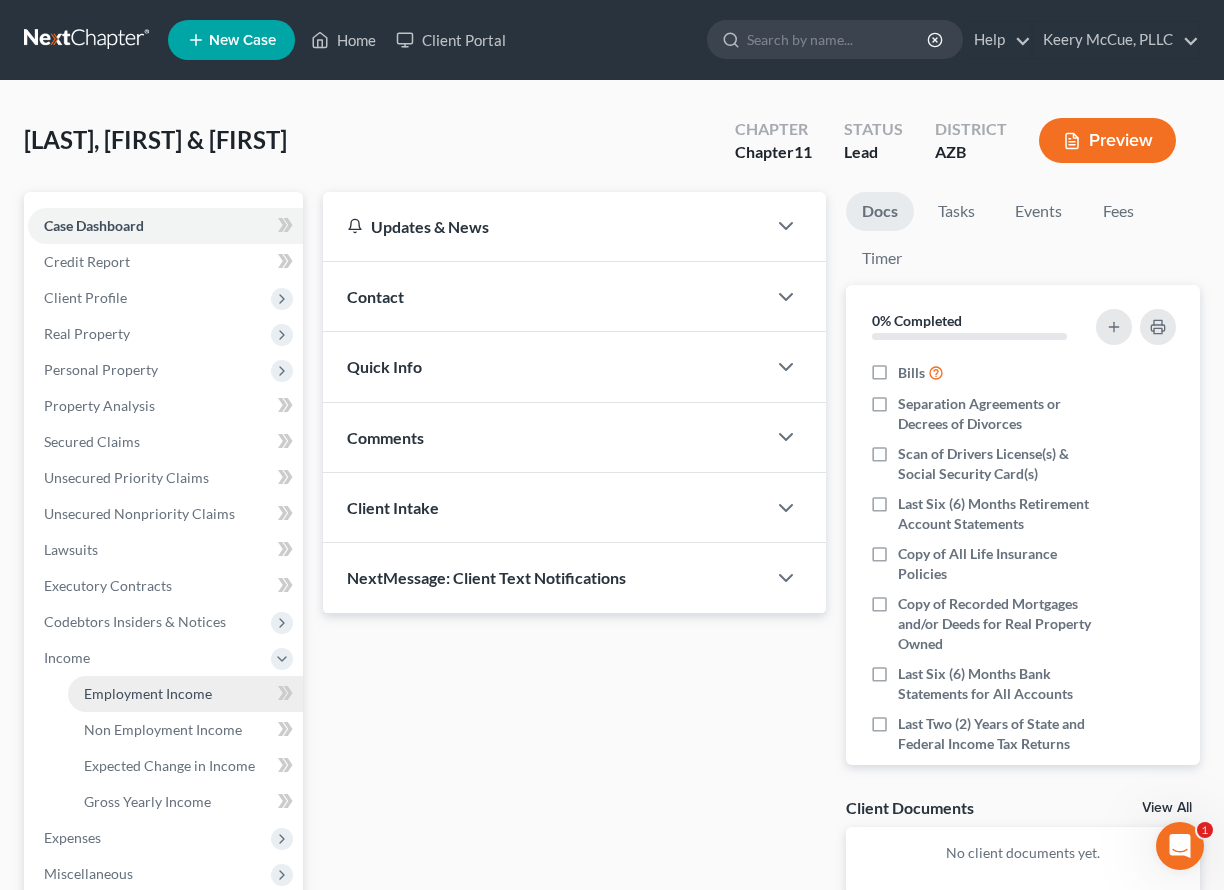 click on "Employment Income" at bounding box center (148, 693) 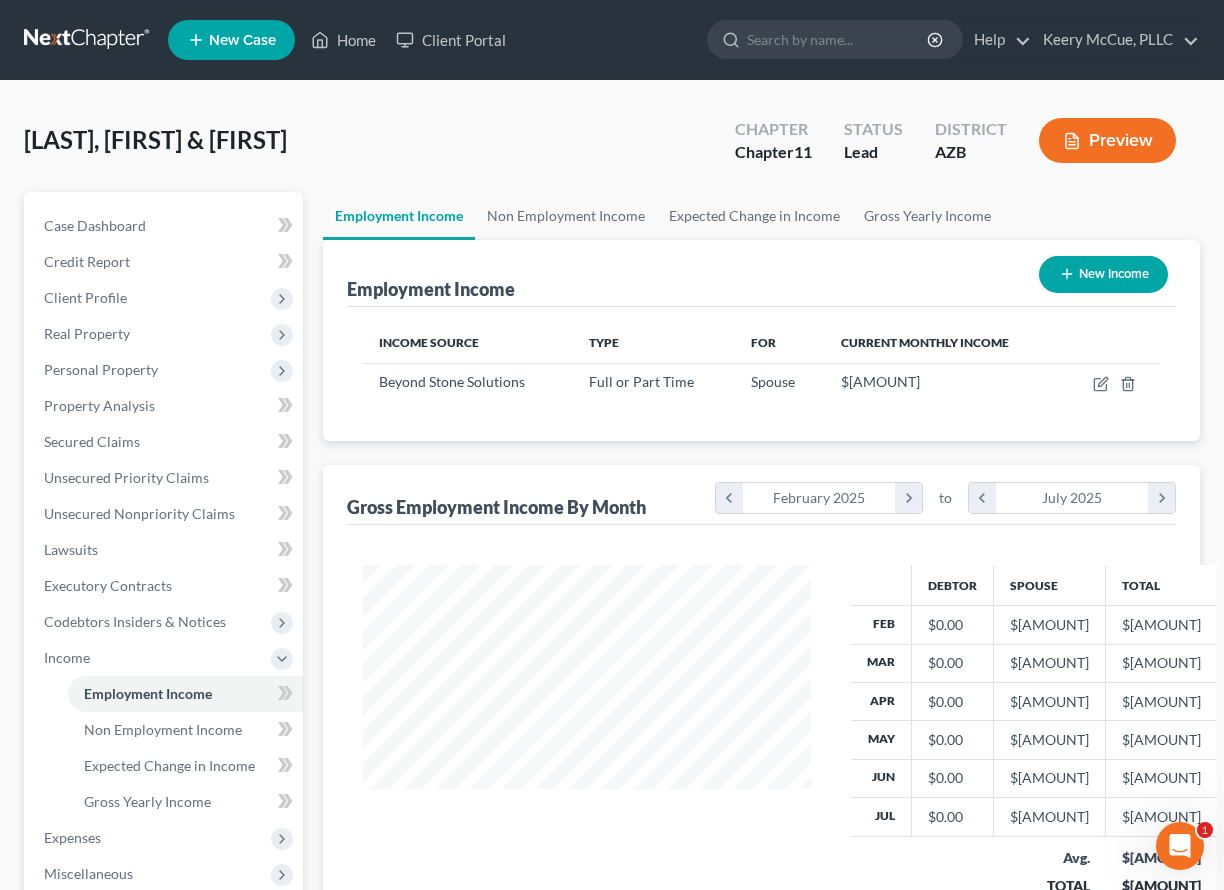 scroll, scrollTop: 999642, scrollLeft: 999512, axis: both 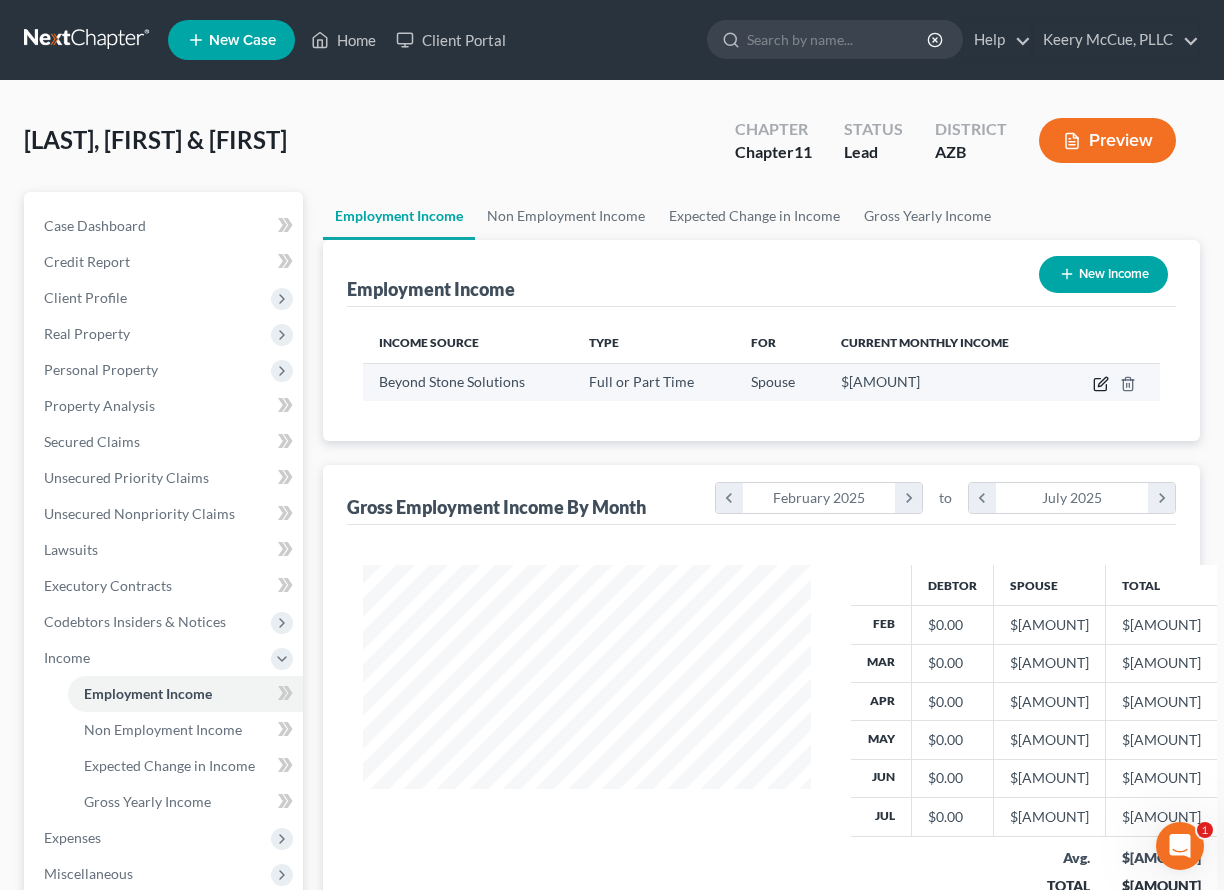 click 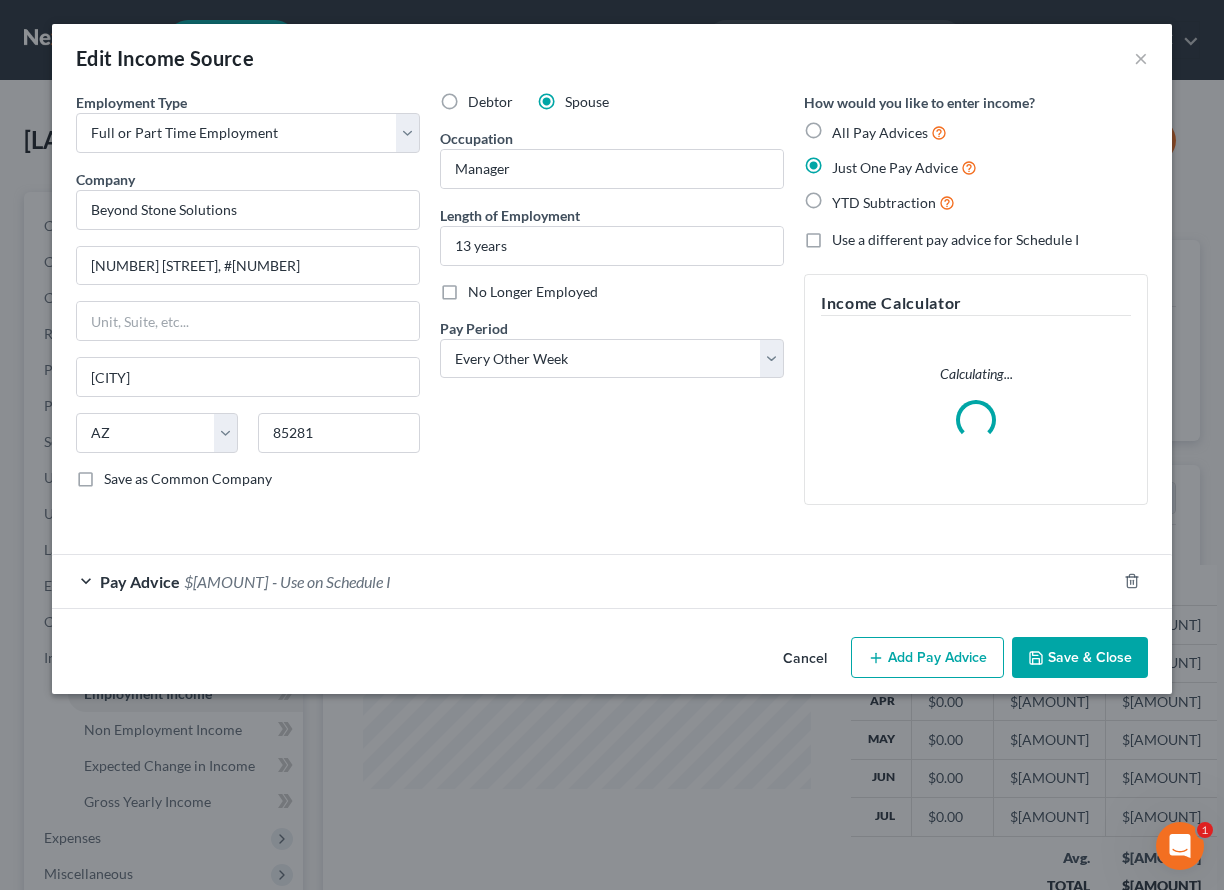 click on "All Pay Advices" at bounding box center [889, 132] 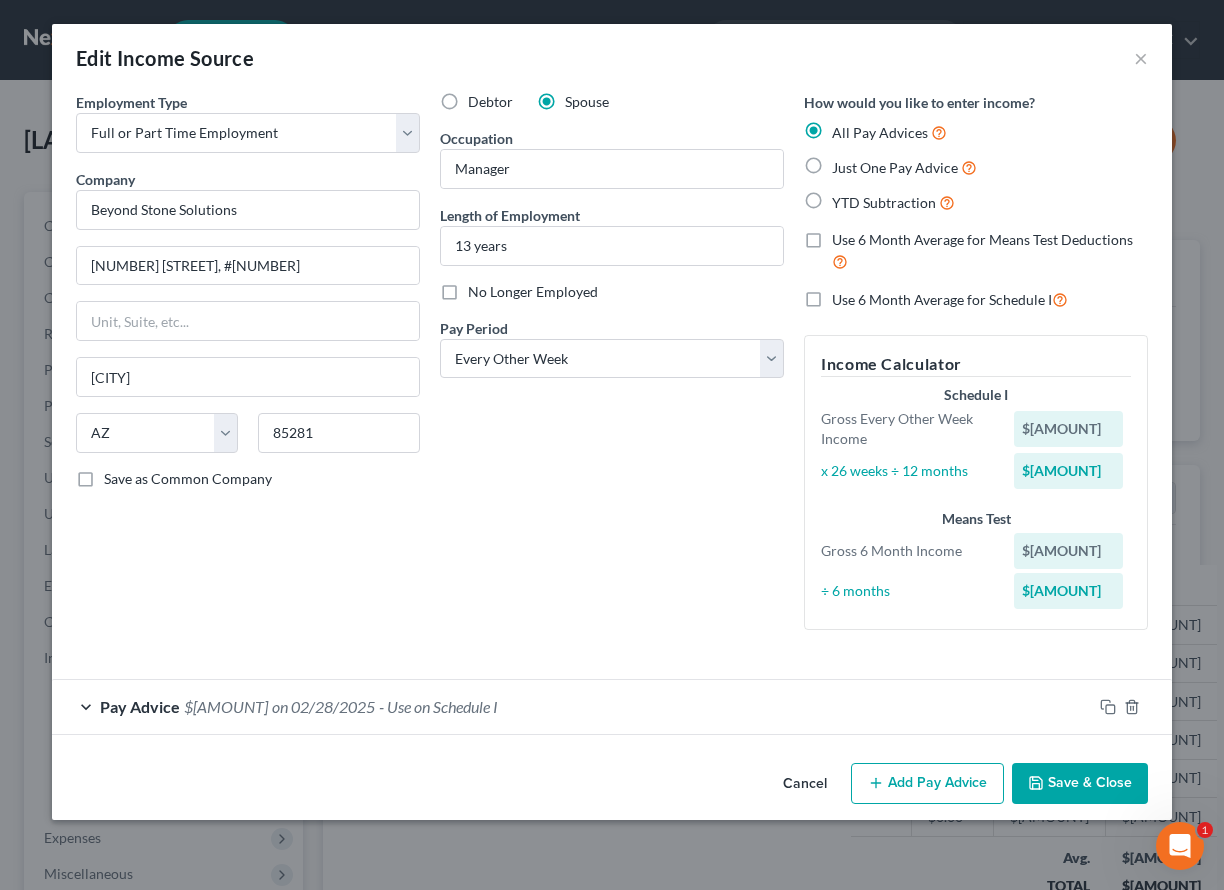 click on "Pay Advice $1,008.58 on 02/28/2025 - Use on Schedule I" at bounding box center (572, 706) 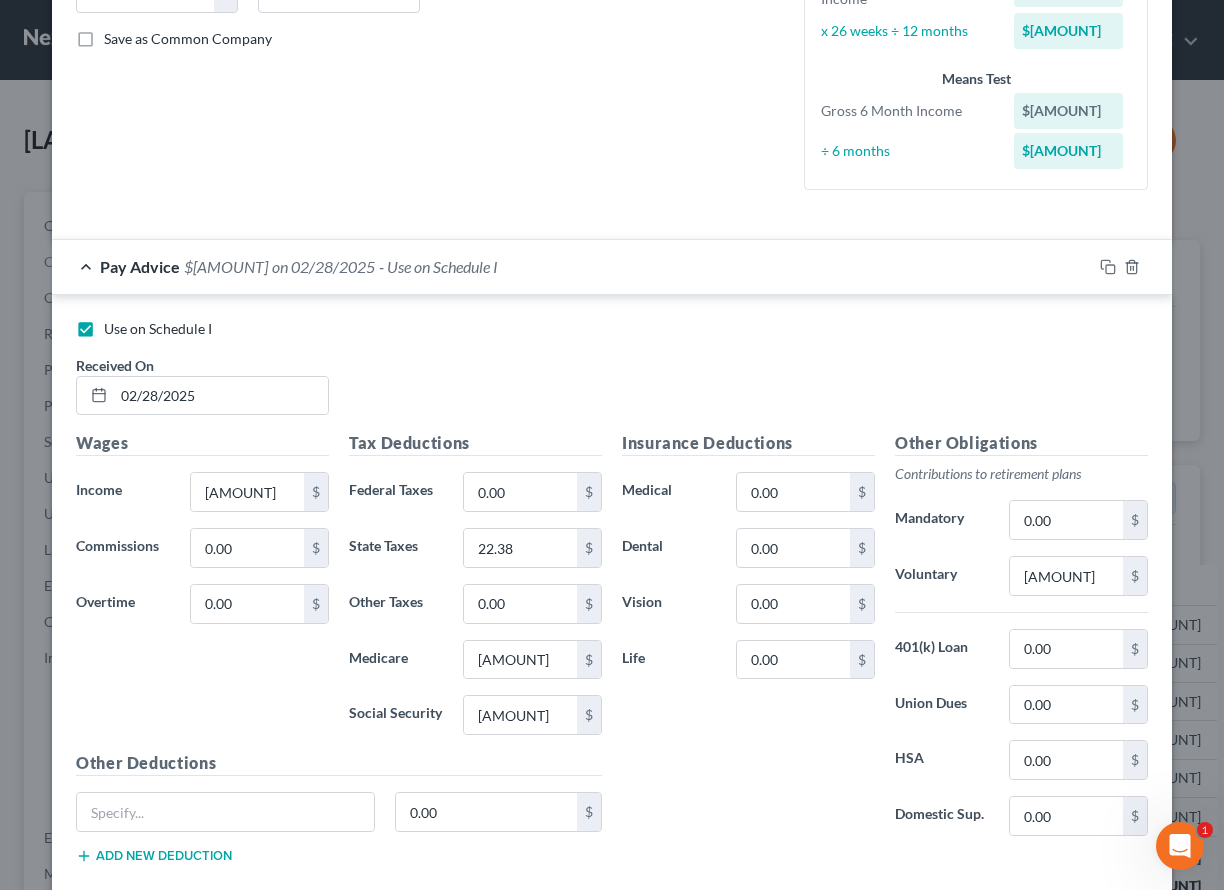 scroll, scrollTop: 445, scrollLeft: 0, axis: vertical 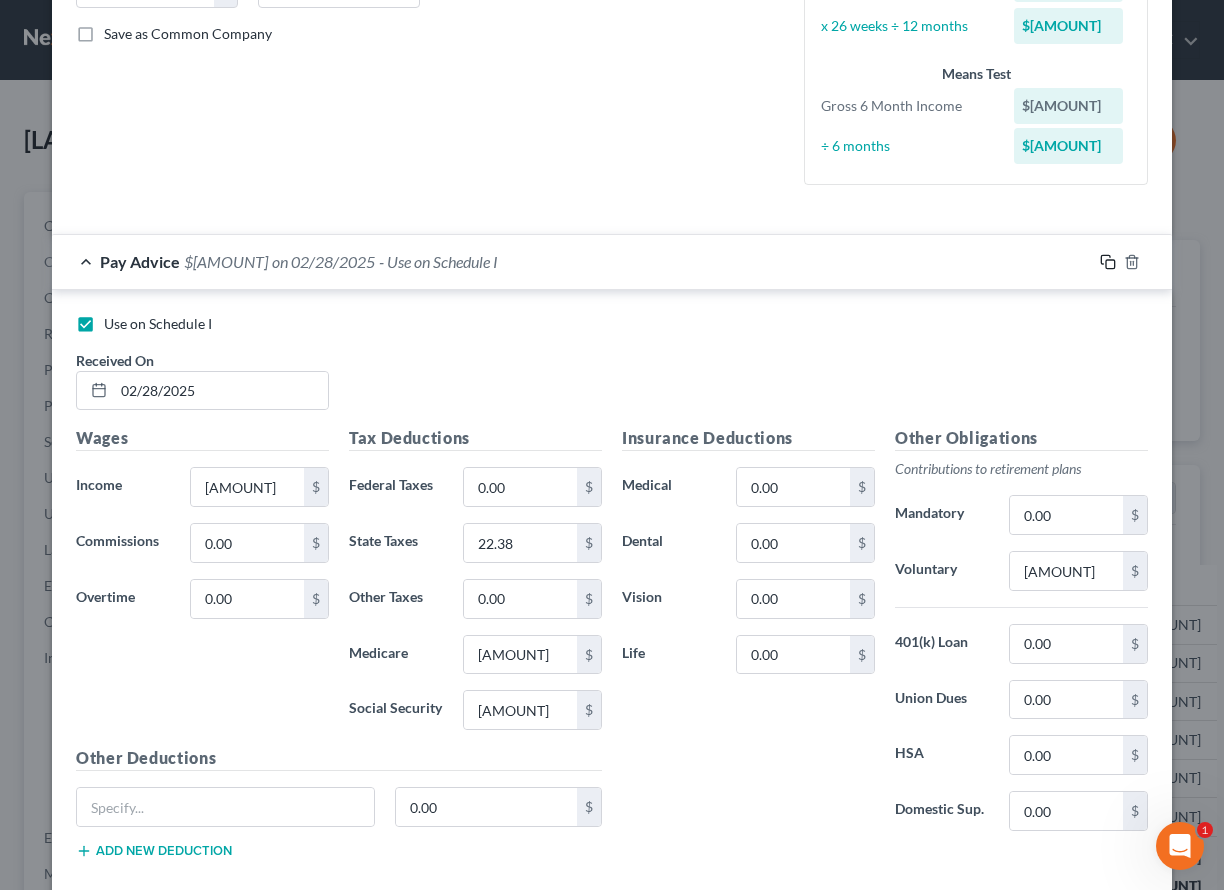 click 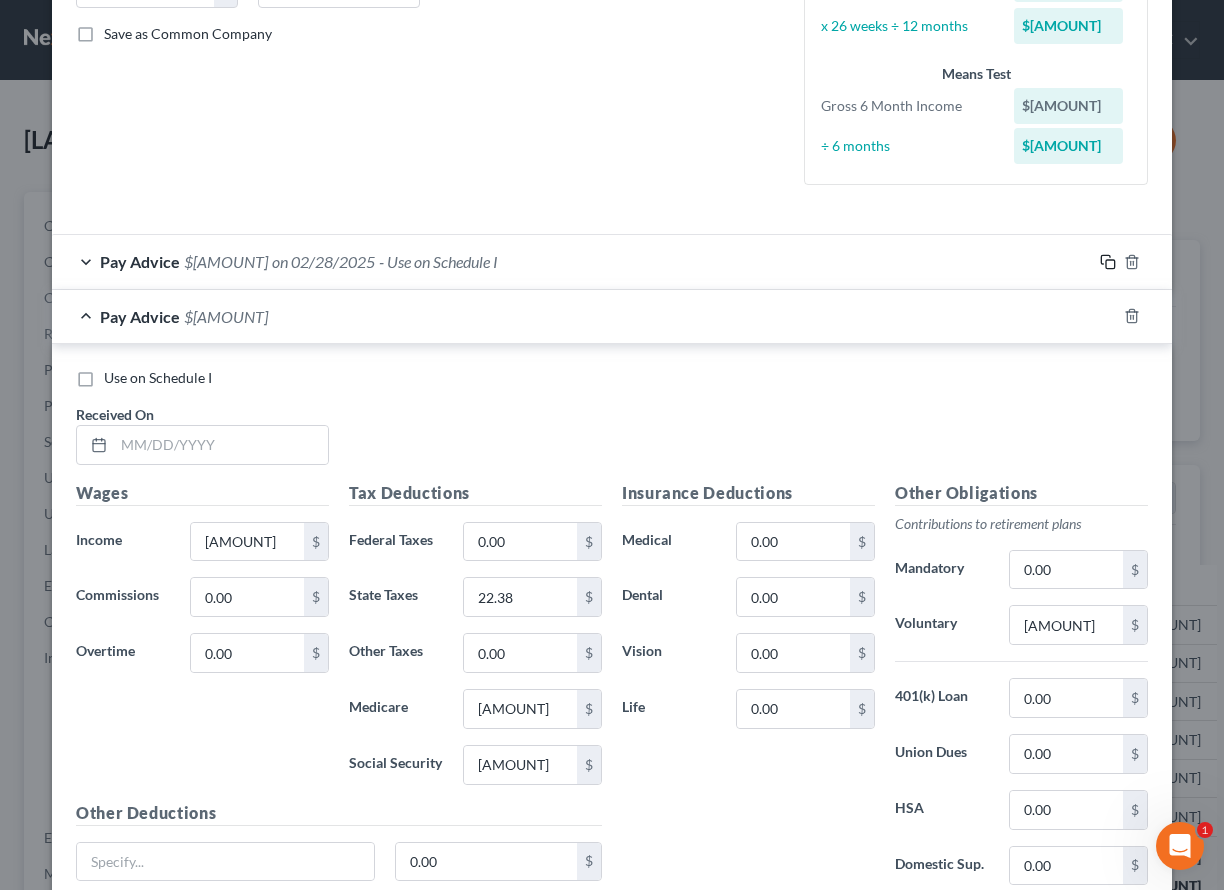 scroll, scrollTop: 41, scrollLeft: 0, axis: vertical 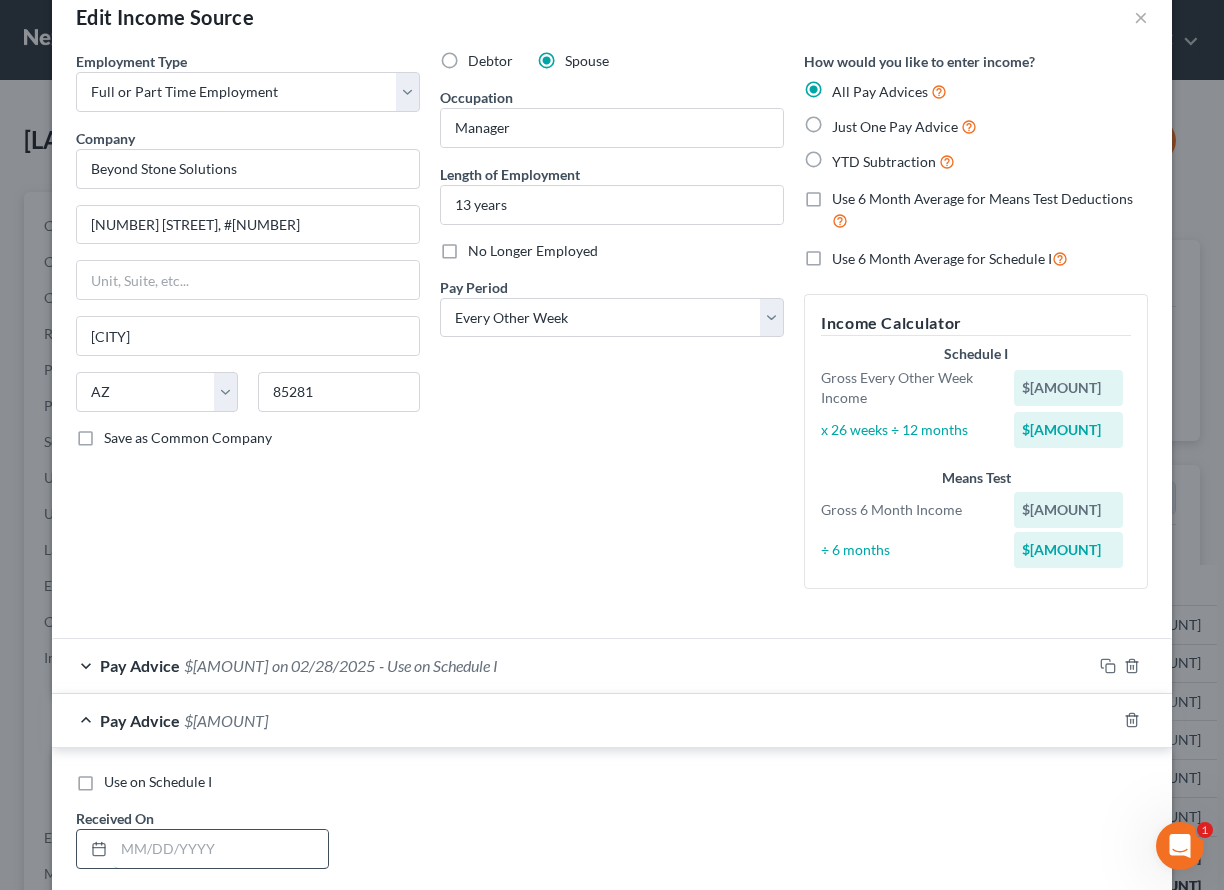 click at bounding box center [221, 849] 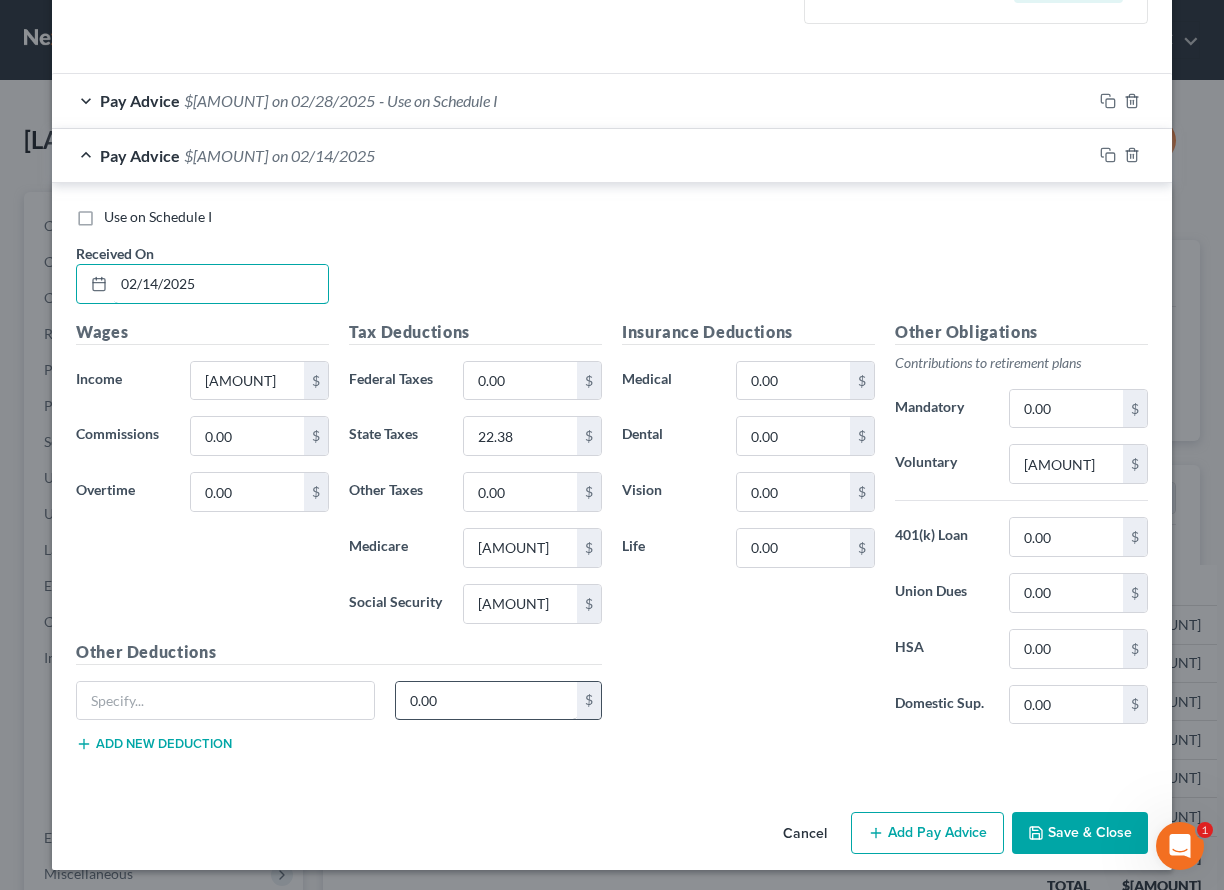 scroll, scrollTop: 605, scrollLeft: 0, axis: vertical 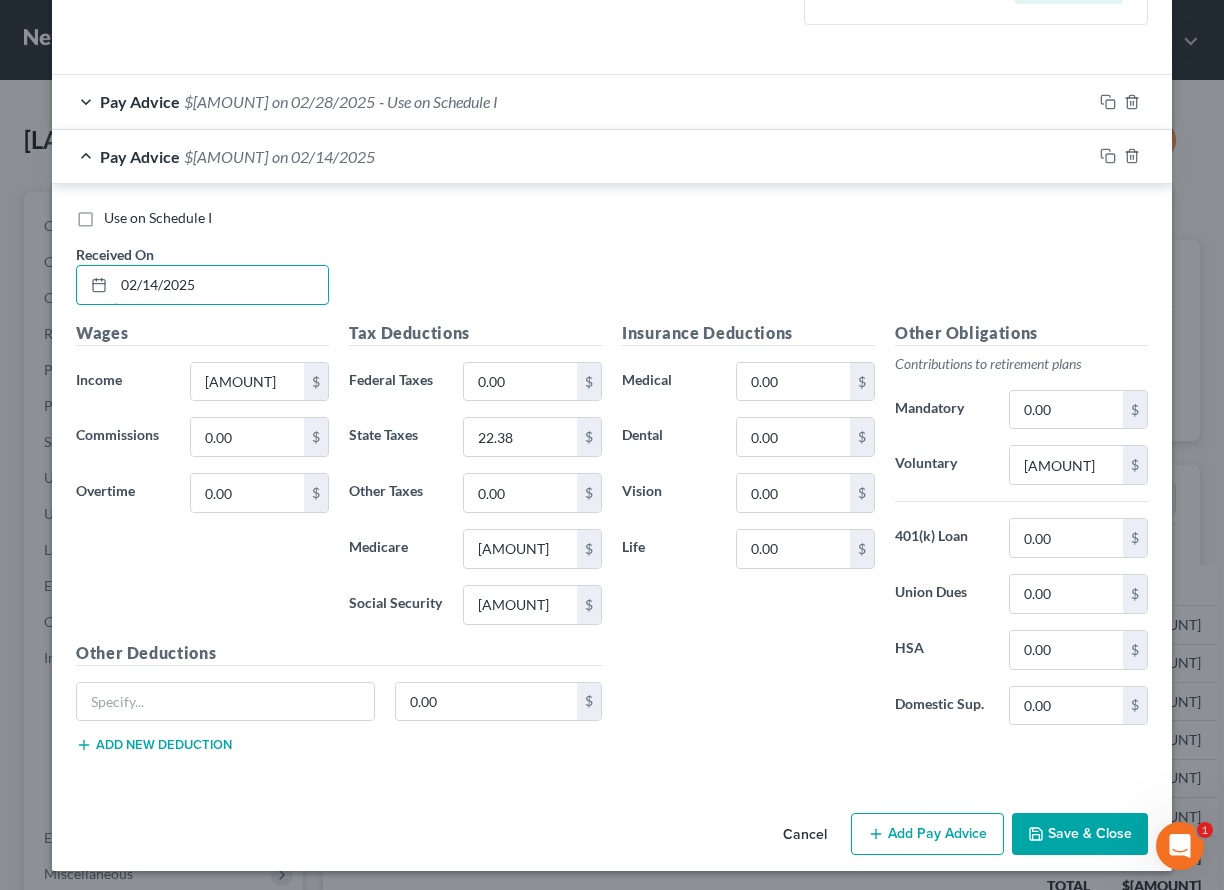type on "02/14/2025" 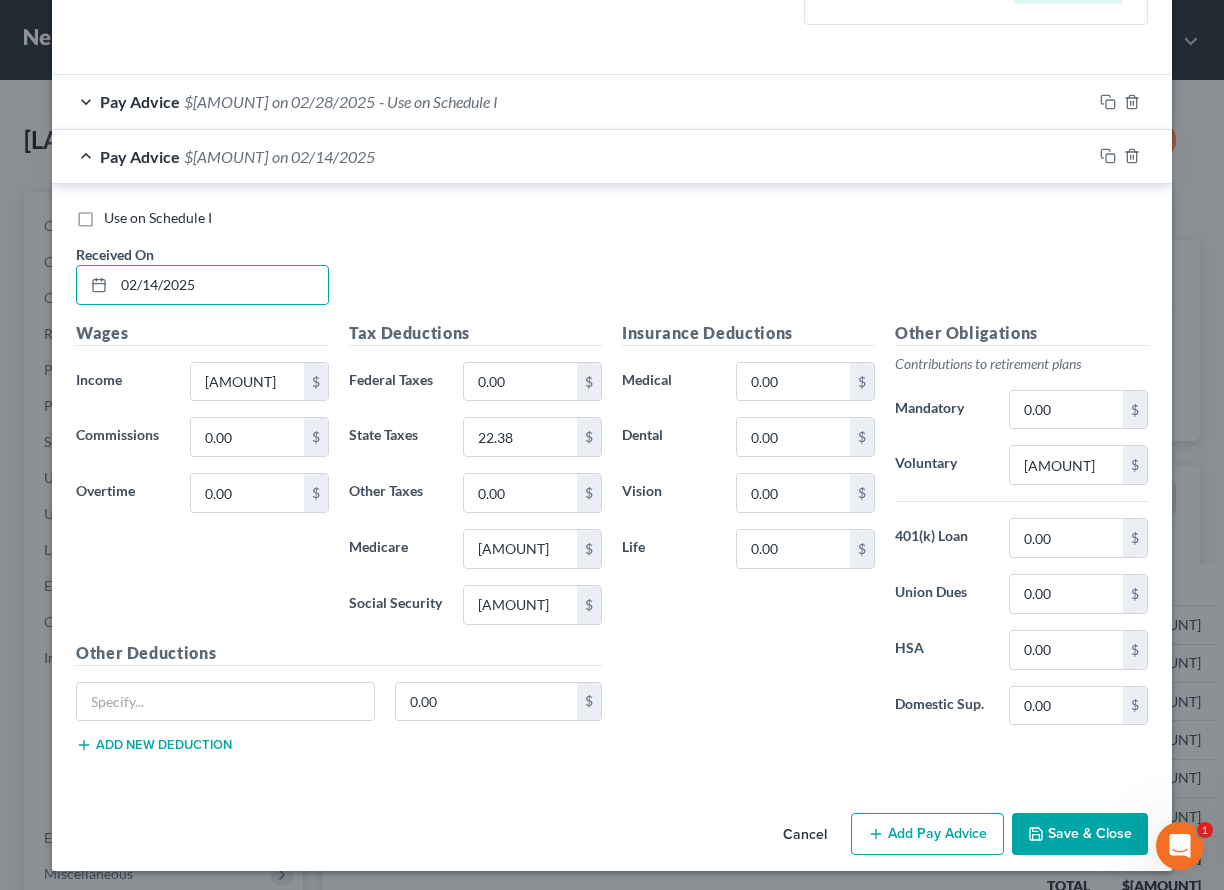 click on "Save & Close" at bounding box center [1080, 834] 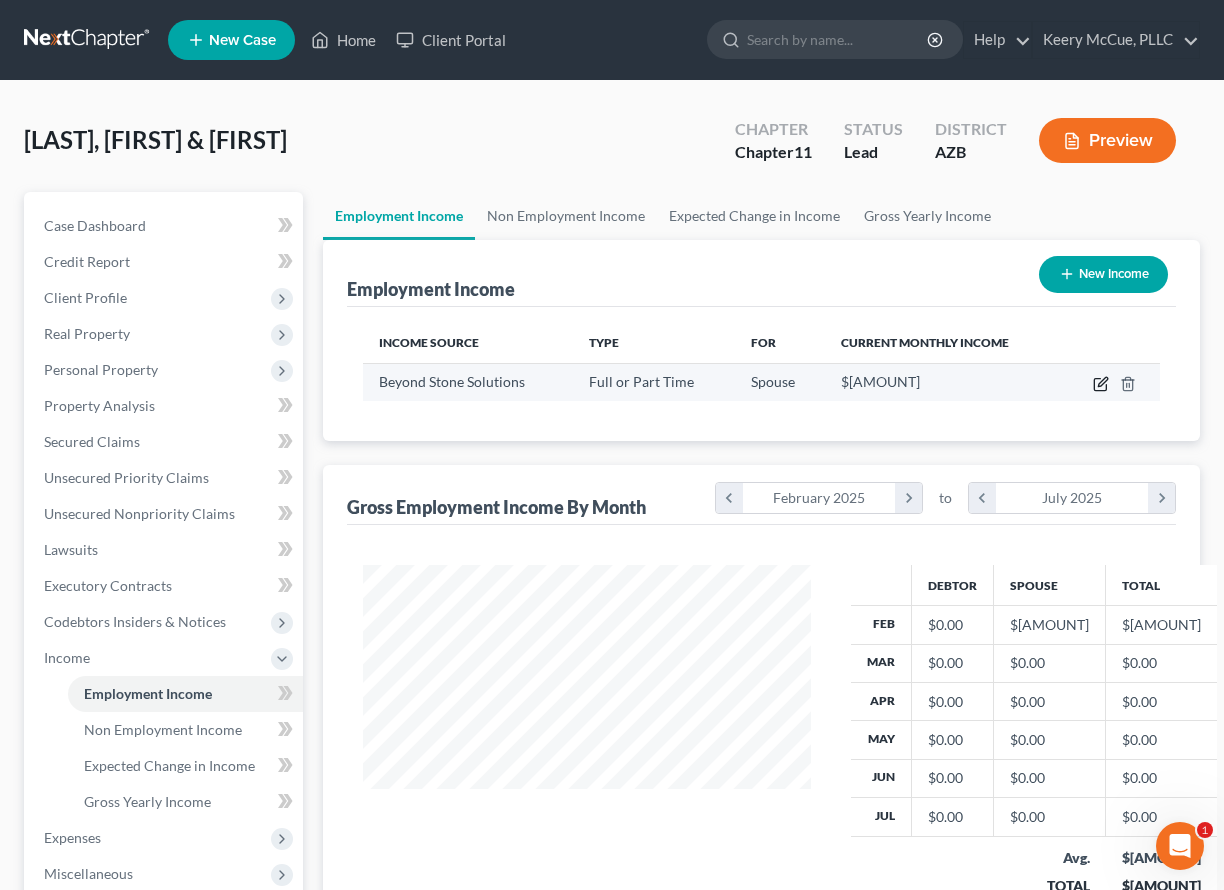 click 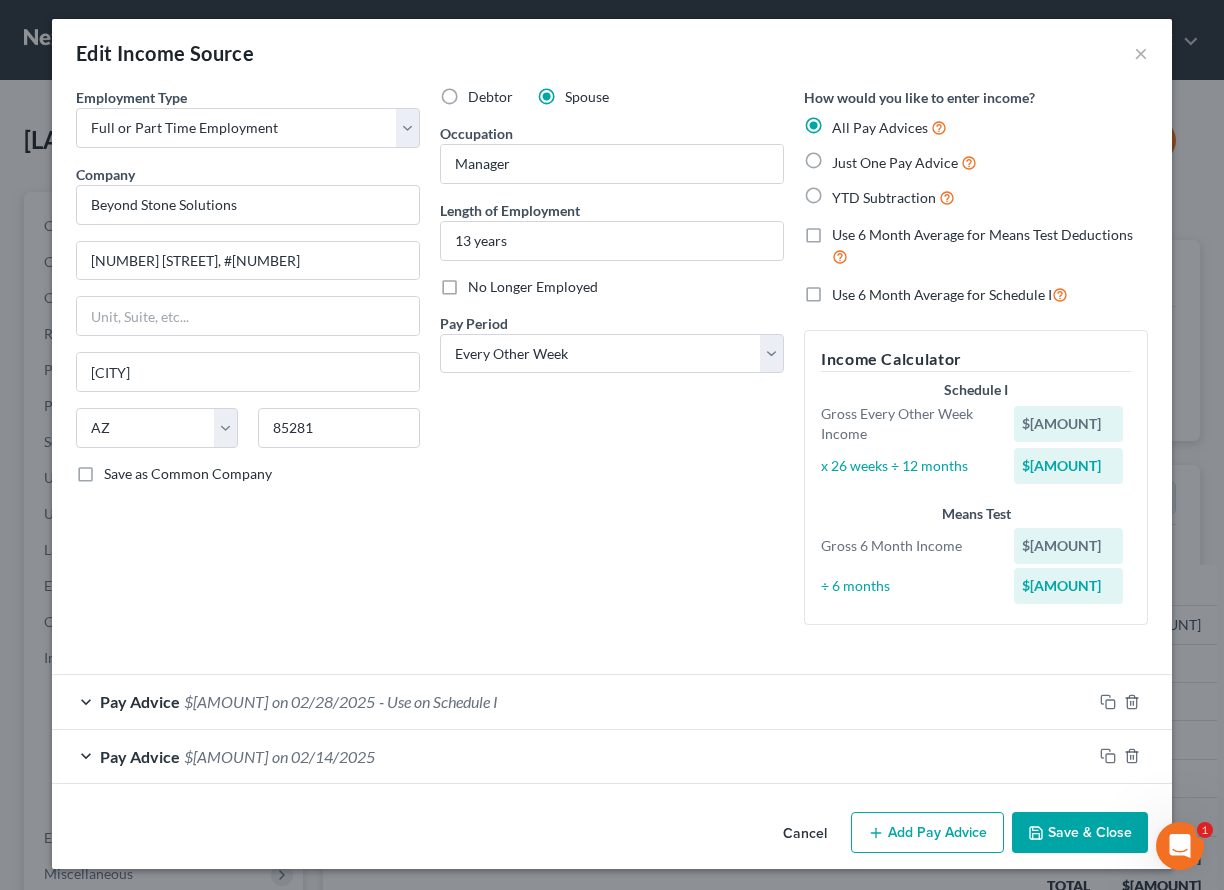scroll, scrollTop: 4, scrollLeft: 0, axis: vertical 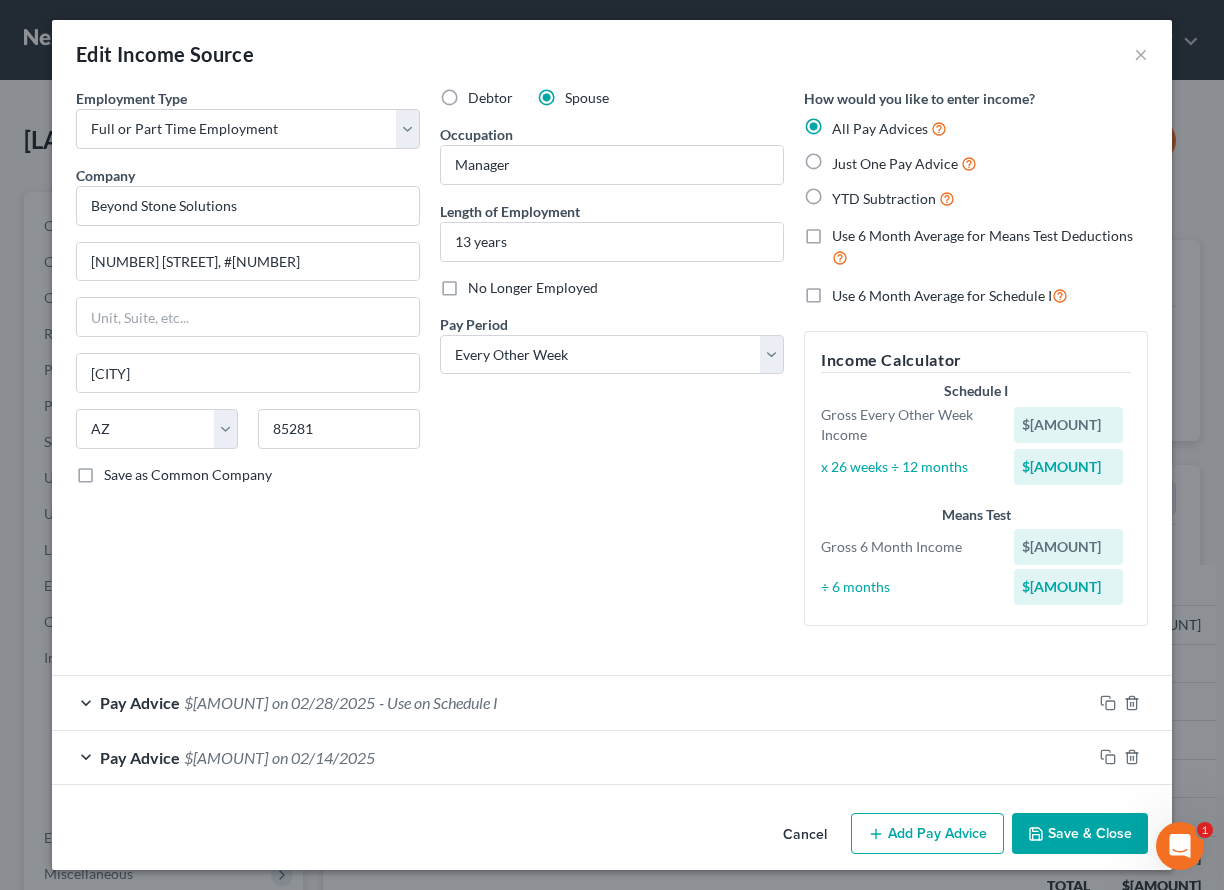 click on "Save & Close" at bounding box center [1080, 834] 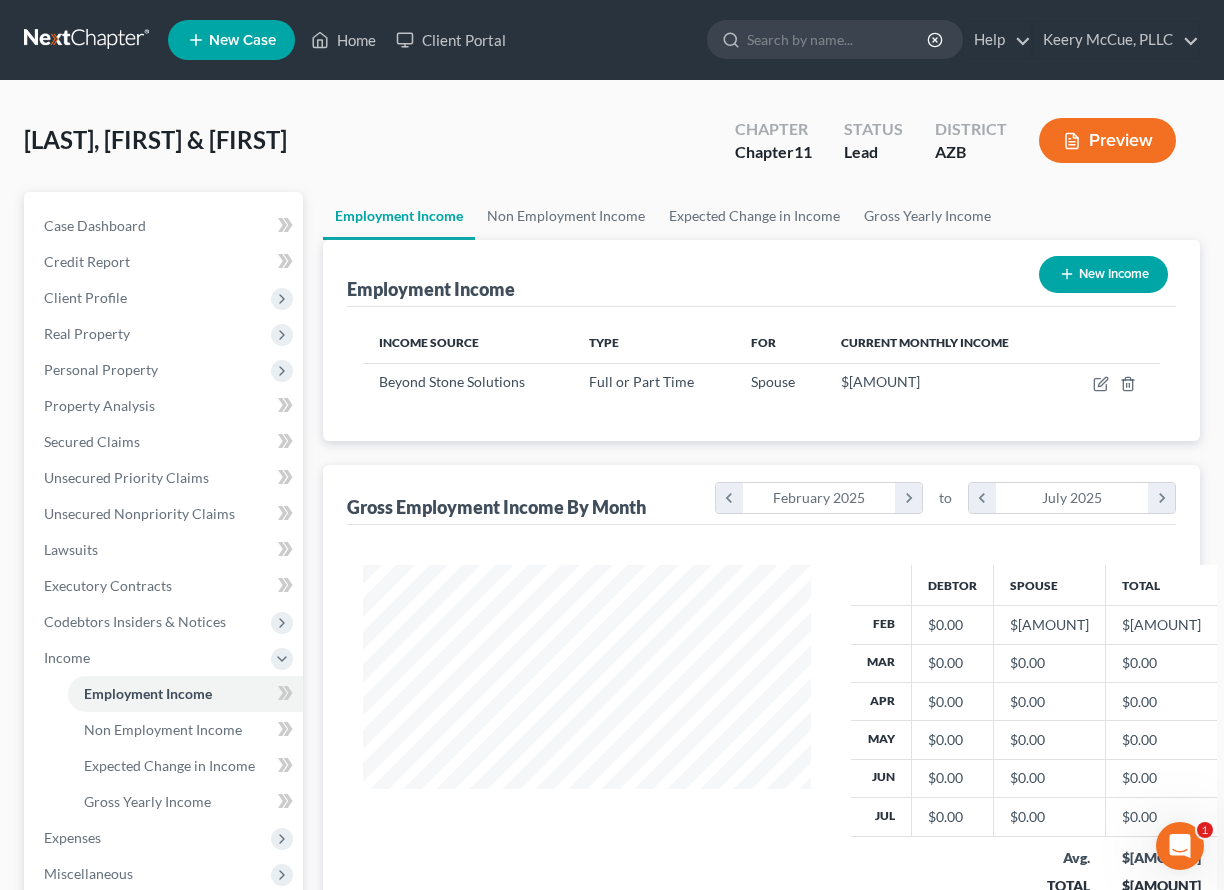 click on "Preview" at bounding box center (1111, 142) 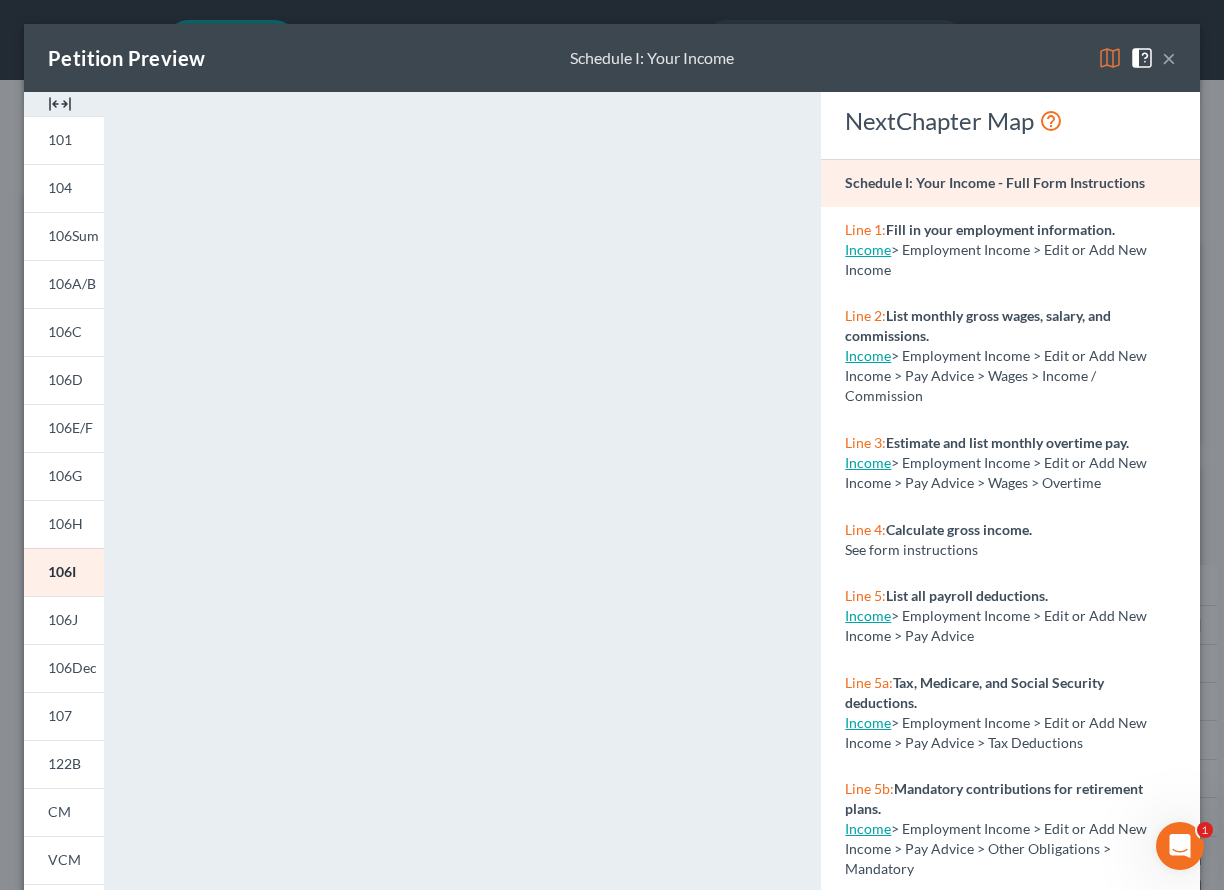 click on "×" at bounding box center (1169, 58) 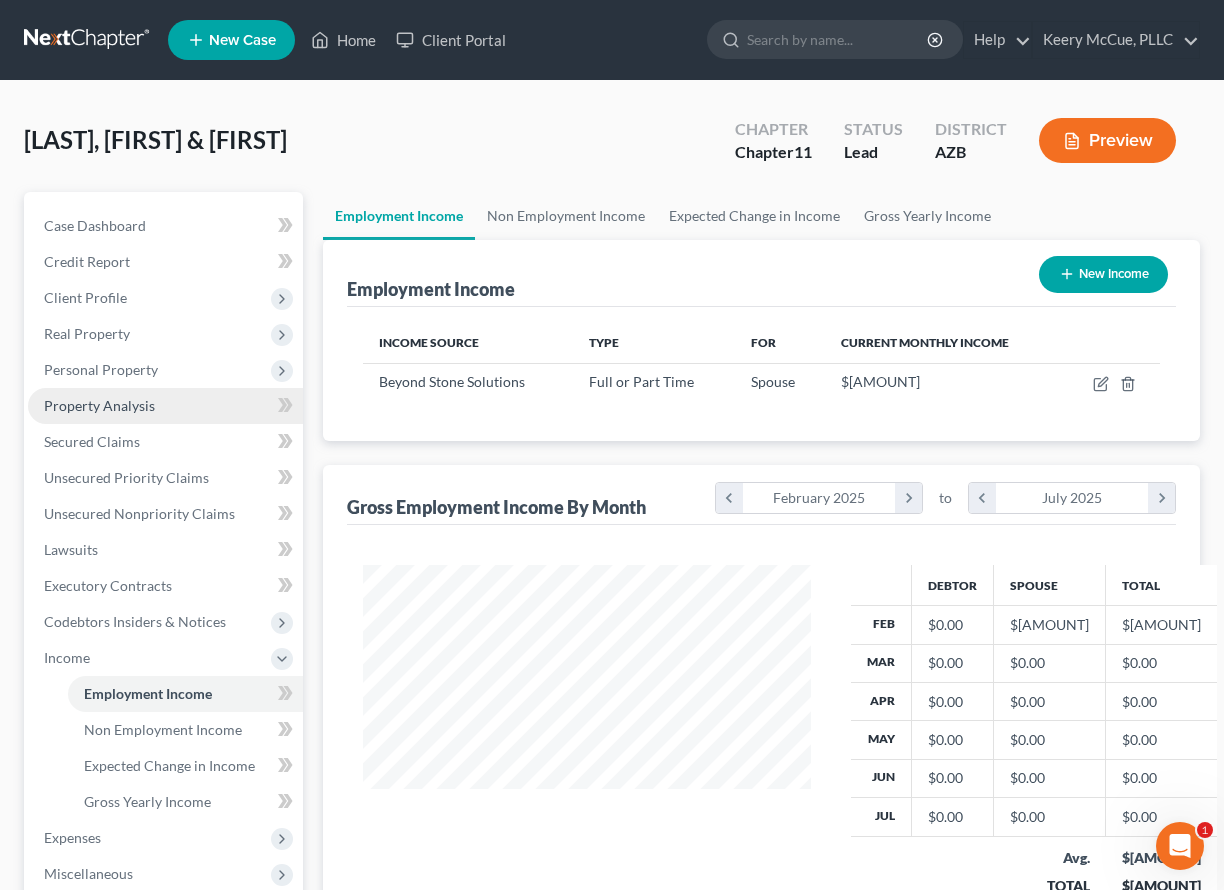 click on "Property Analysis" at bounding box center (99, 405) 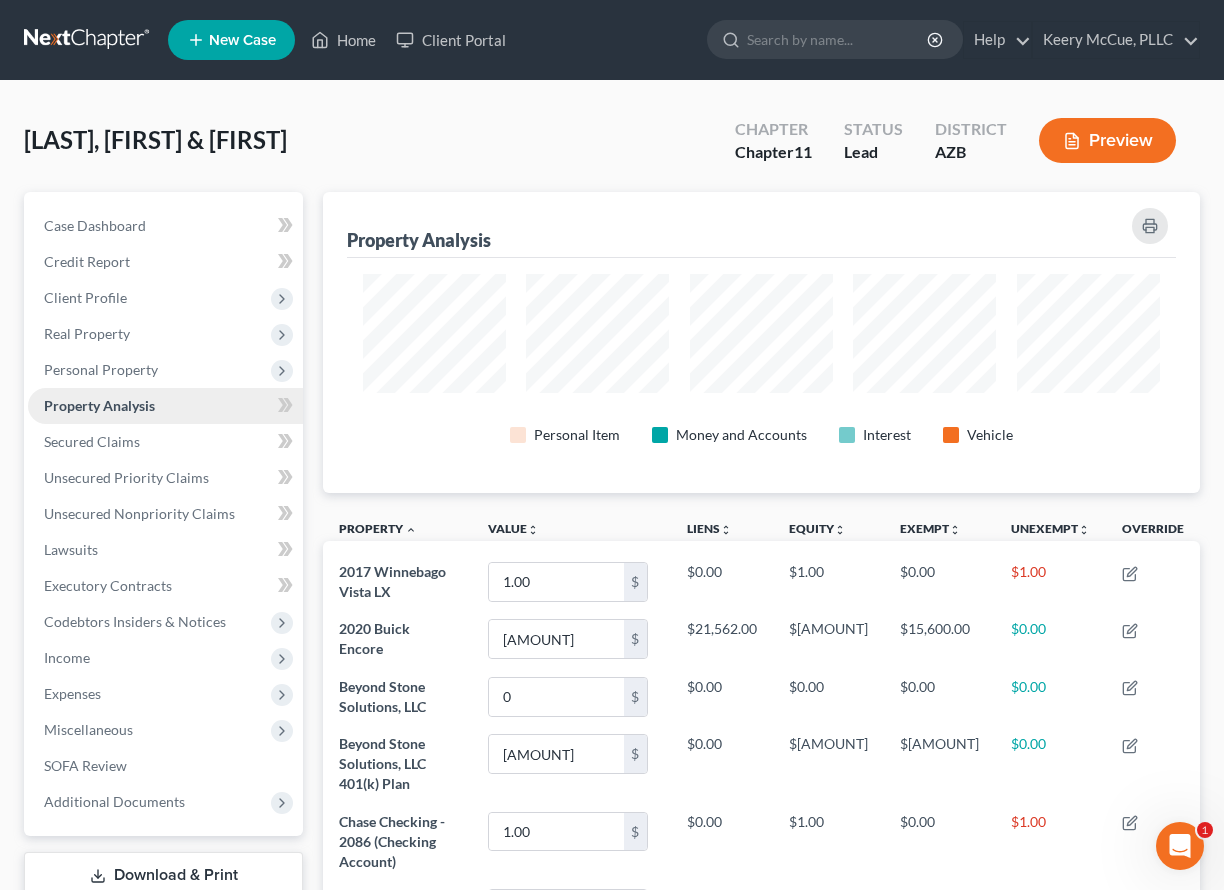 scroll, scrollTop: 999699, scrollLeft: 999123, axis: both 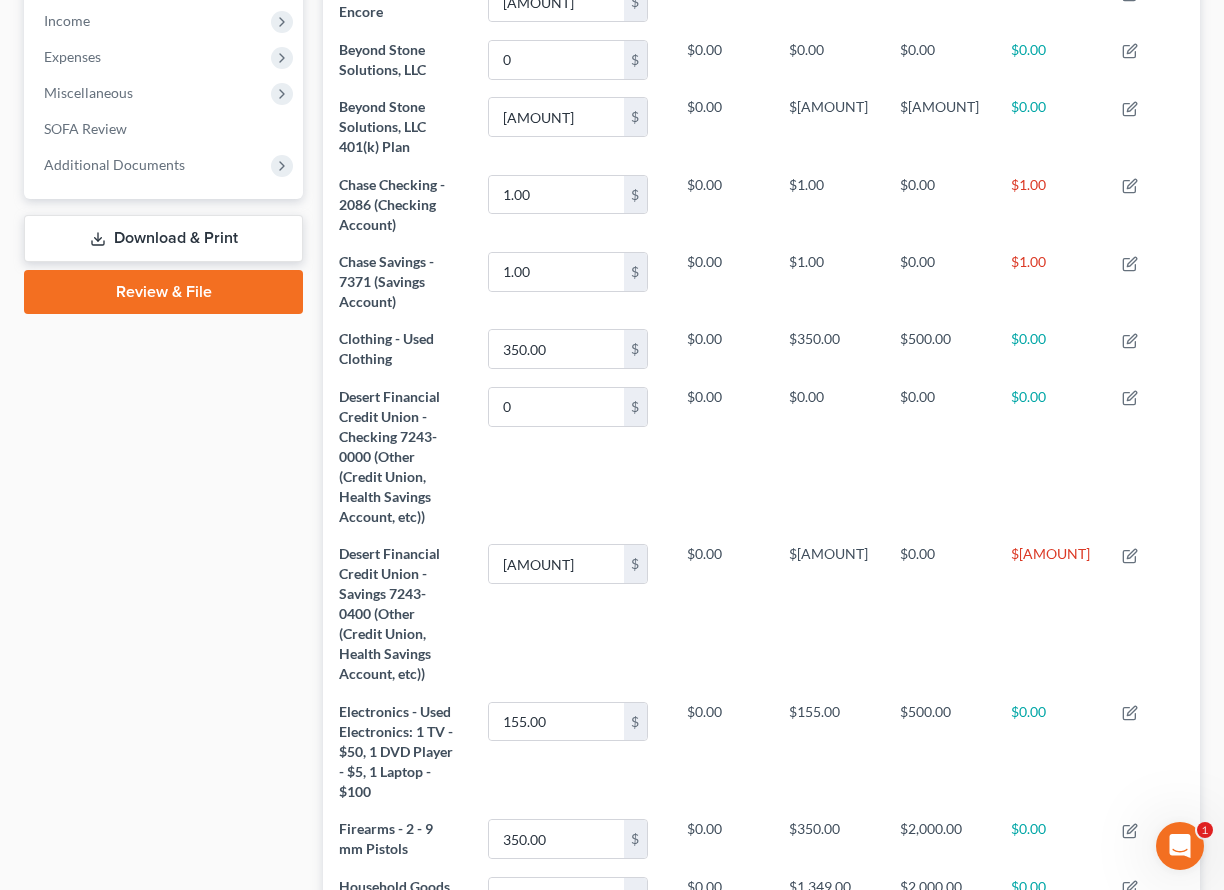 click on "Download & Print" at bounding box center [163, 238] 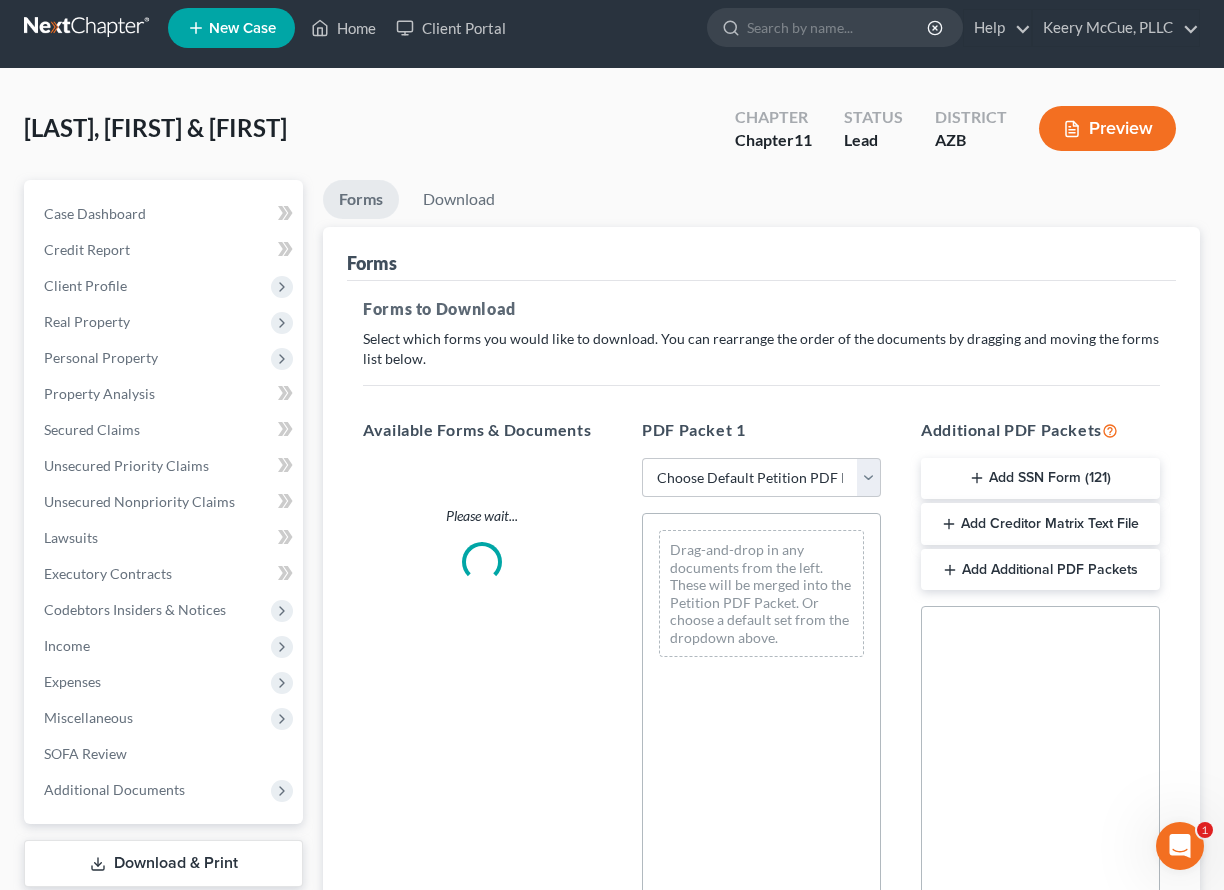 scroll, scrollTop: 0, scrollLeft: 0, axis: both 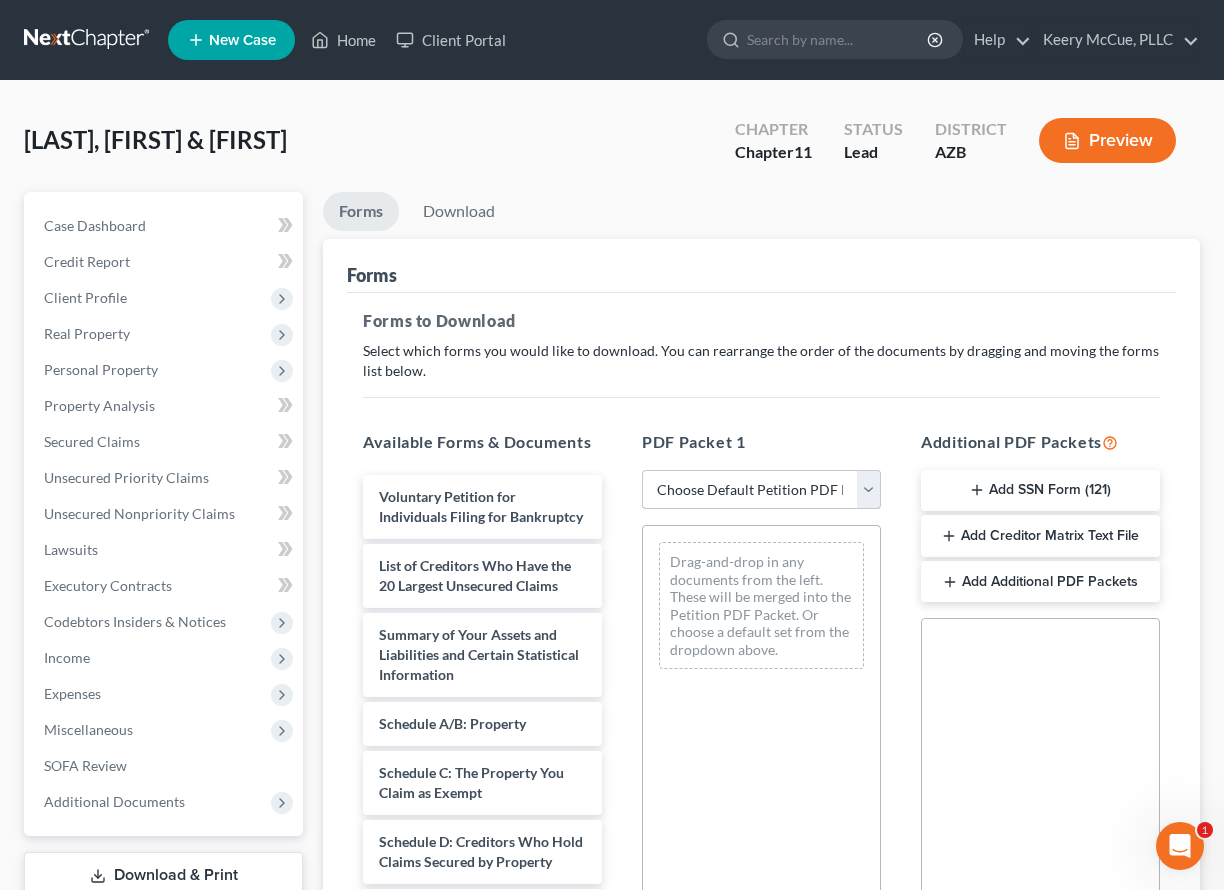 select on "0" 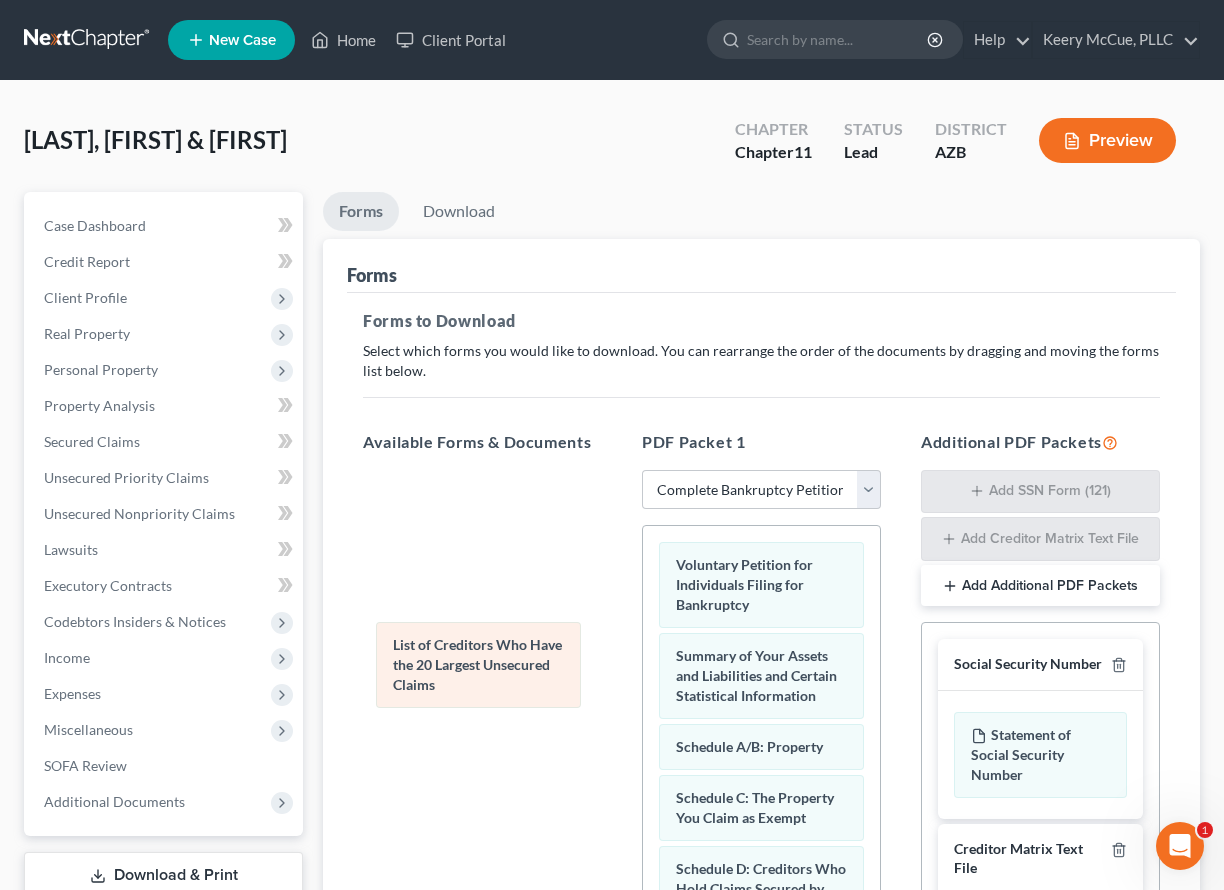 drag, startPoint x: 701, startPoint y: 691, endPoint x: 418, endPoint y: 679, distance: 283.2543 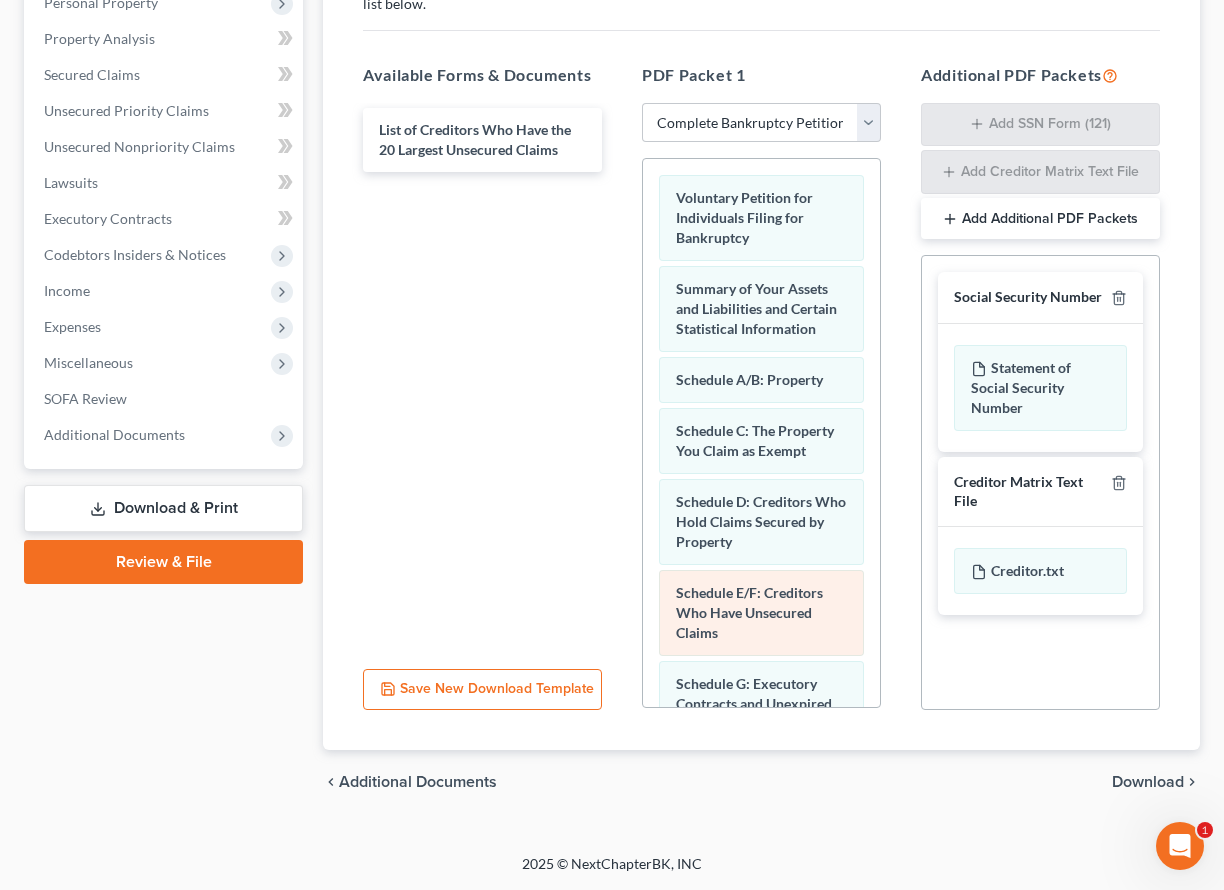 scroll, scrollTop: 367, scrollLeft: 0, axis: vertical 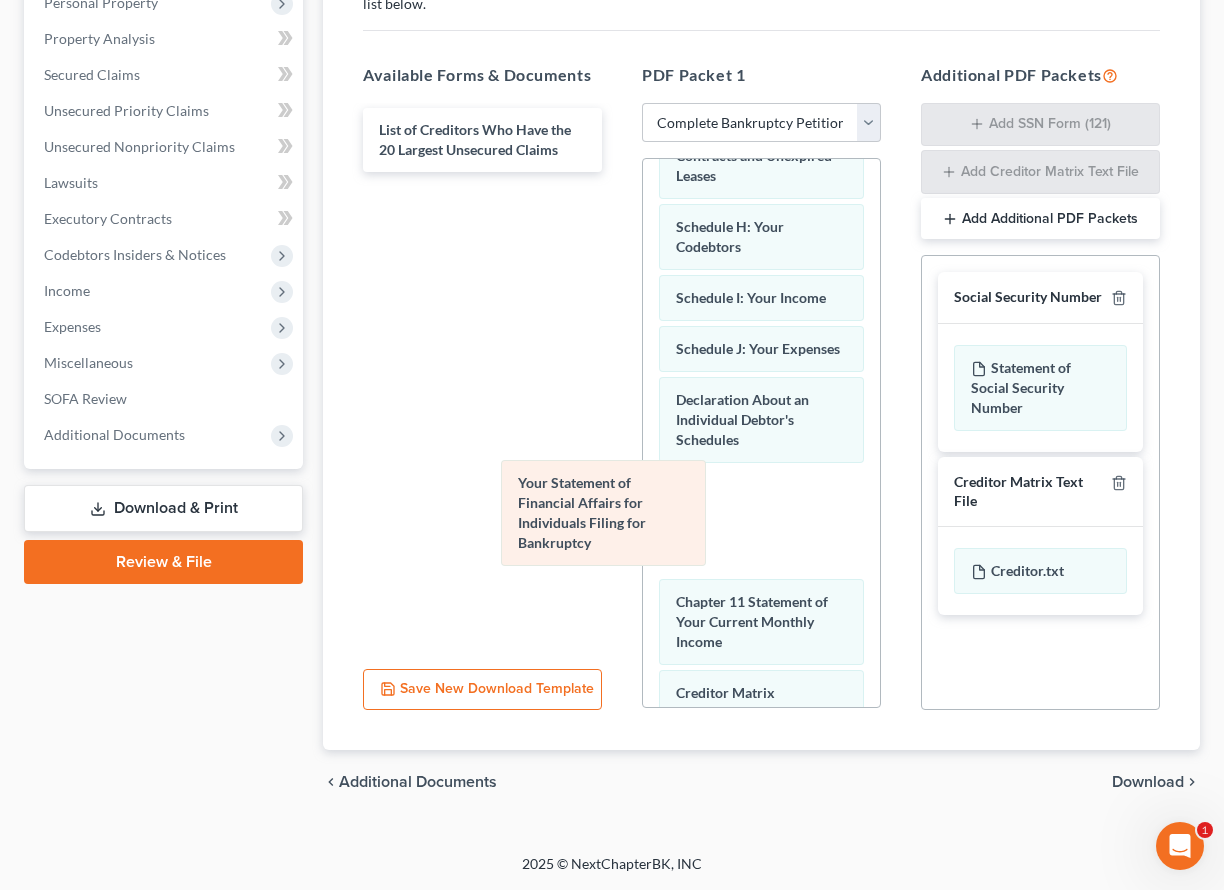 drag, startPoint x: 725, startPoint y: 494, endPoint x: 408, endPoint y: 421, distance: 325.29678 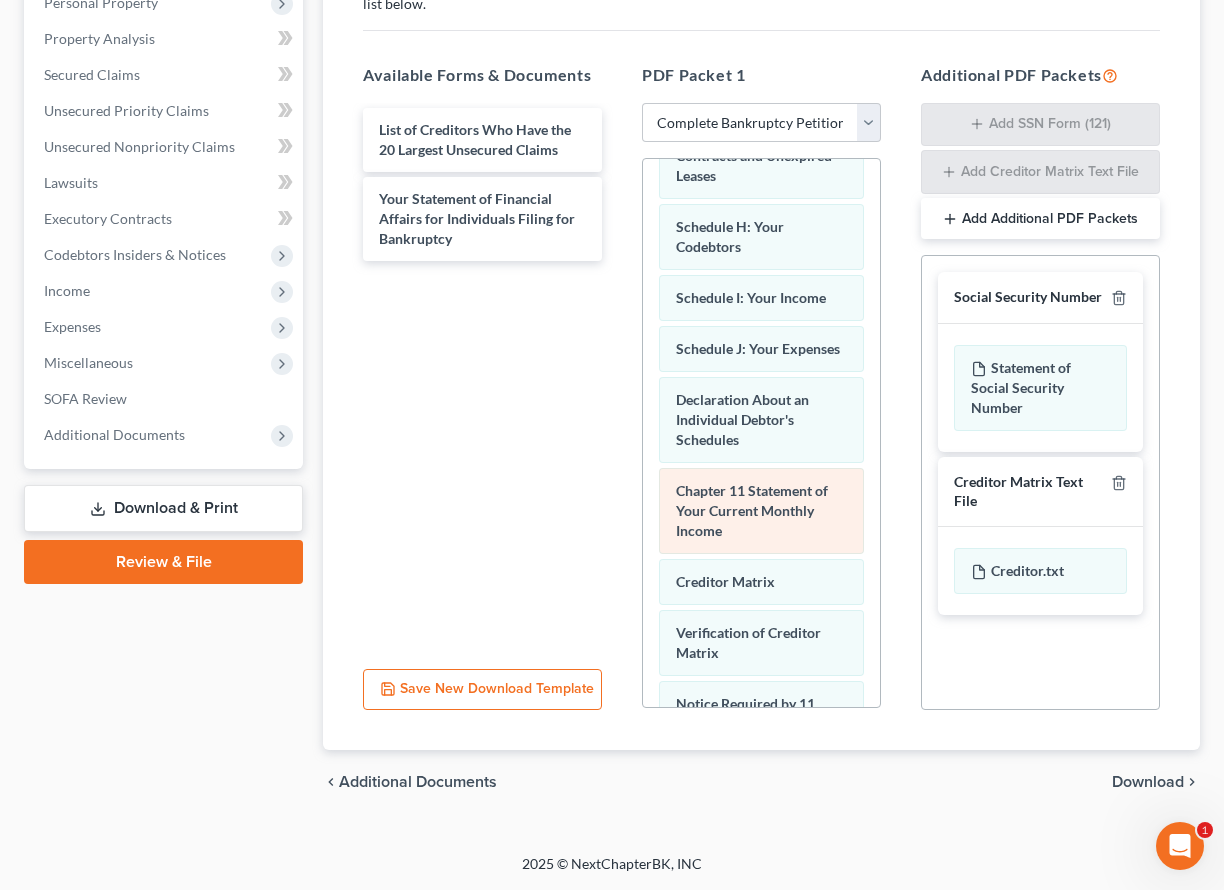 click on "Voluntary Petition for Individuals Filing for Bankruptcy Summary of Your Assets and Liabilities and Certain Statistical Information Schedule A/B: Property Schedule C: The Property You Claim as Exempt Schedule D: Creditors Who Hold Claims Secured by Property Schedule E/F: Creditors Who Have Unsecured Claims Schedule G: Executory Contracts and Unexpired Leases Schedule H: Your Codebtors Schedule I: Your Income Schedule J: Your Expenses Declaration About an Individual Debtor's Schedules Chapter 11 Statement of Your Current Monthly Income Creditor Matrix Verification of Creditor Matrix Notice Required by 11 U.S.C. § 342(b) for Individuals Filing for Bankruptcy Attorney's Disclosure of Compensation Drag-and-drop in any documents from the left. These will be merged into the Petition PDF Packet. Or choose a default set from the dropdown above." at bounding box center (761, 308) 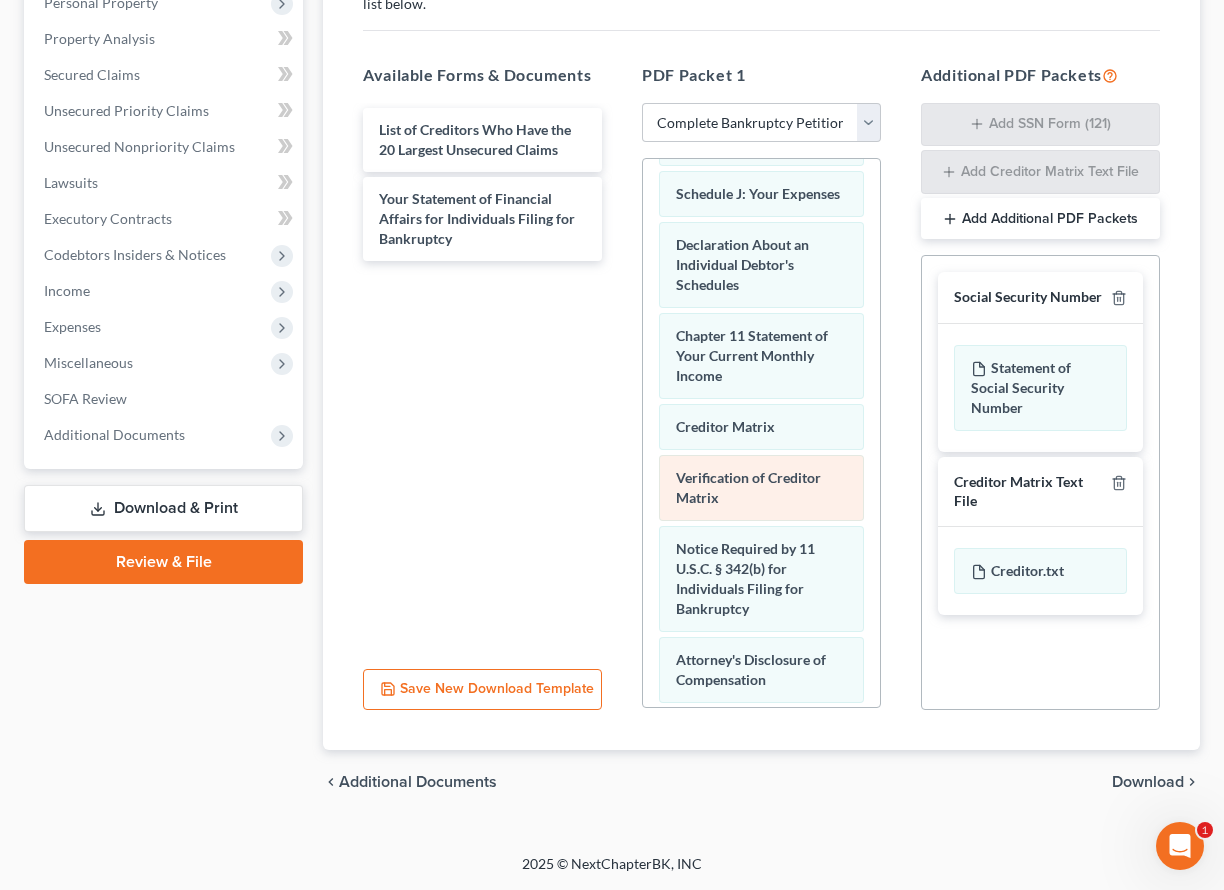scroll, scrollTop: 715, scrollLeft: 0, axis: vertical 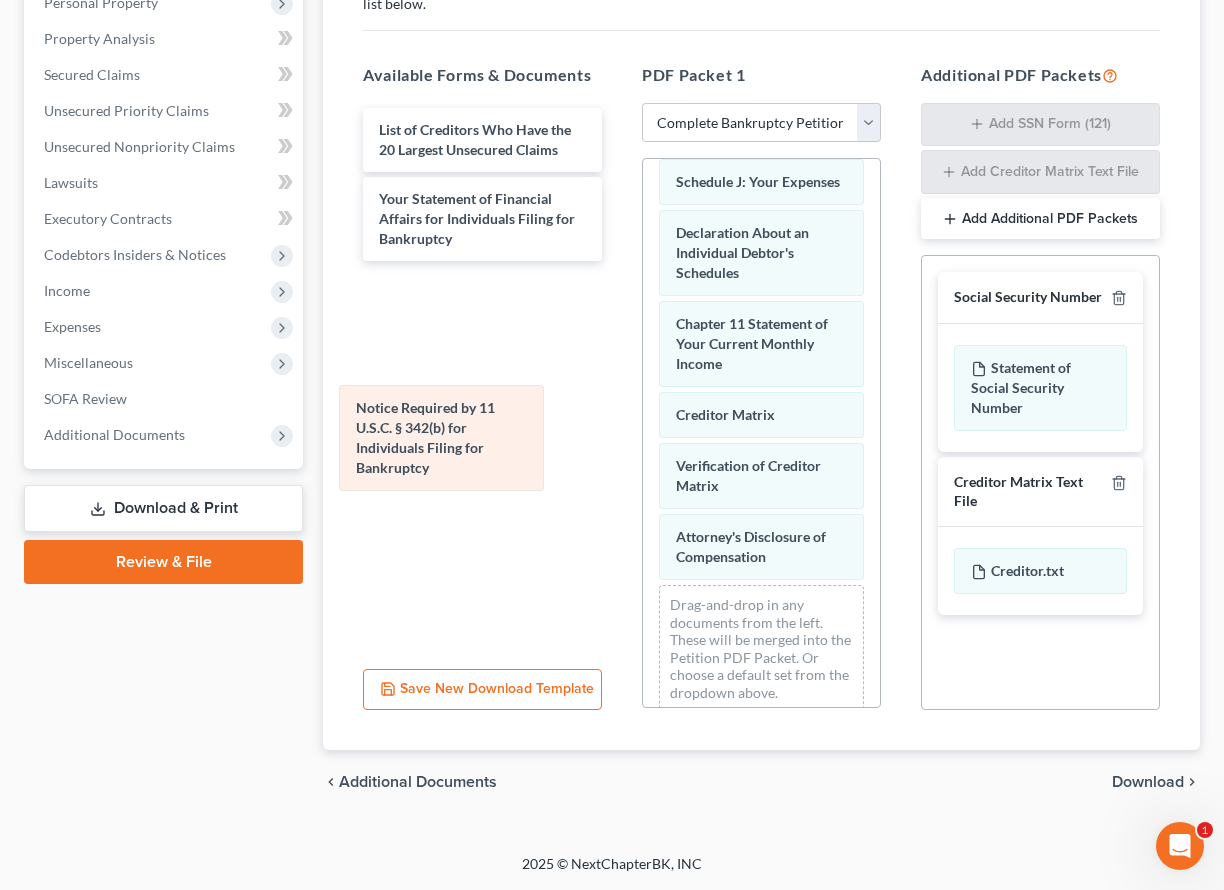 drag, startPoint x: 725, startPoint y: 591, endPoint x: 404, endPoint y: 452, distance: 349.8028 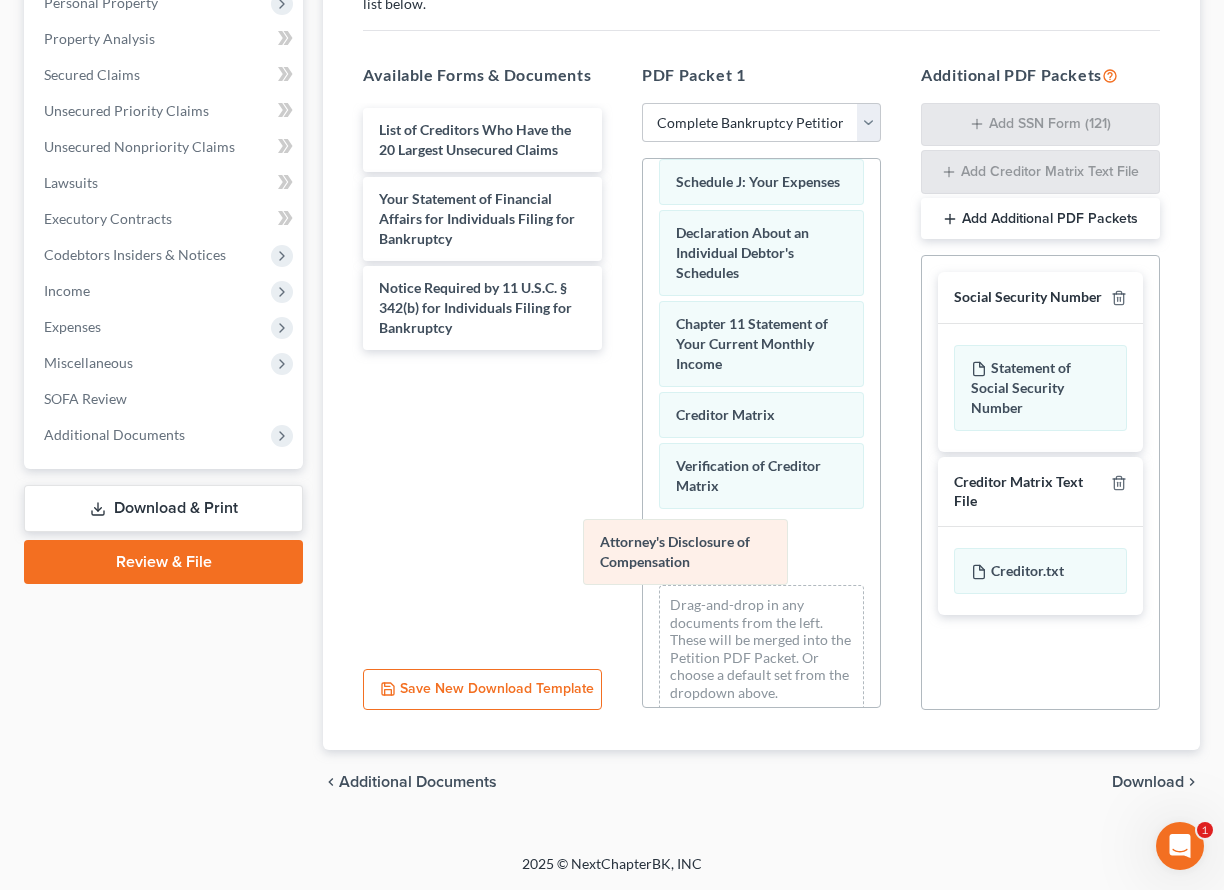 scroll, scrollTop: 662, scrollLeft: 0, axis: vertical 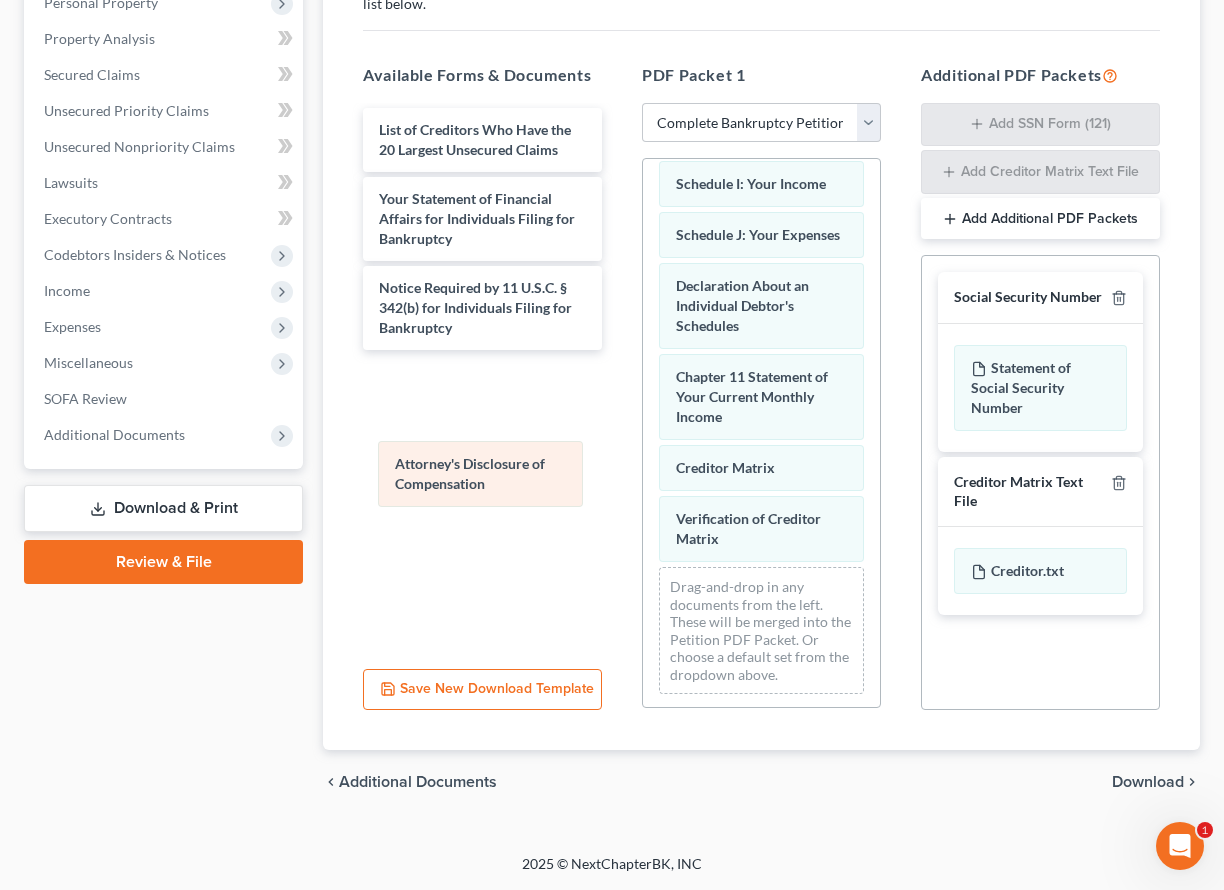 drag, startPoint x: 694, startPoint y: 553, endPoint x: 408, endPoint y: 480, distance: 295.16943 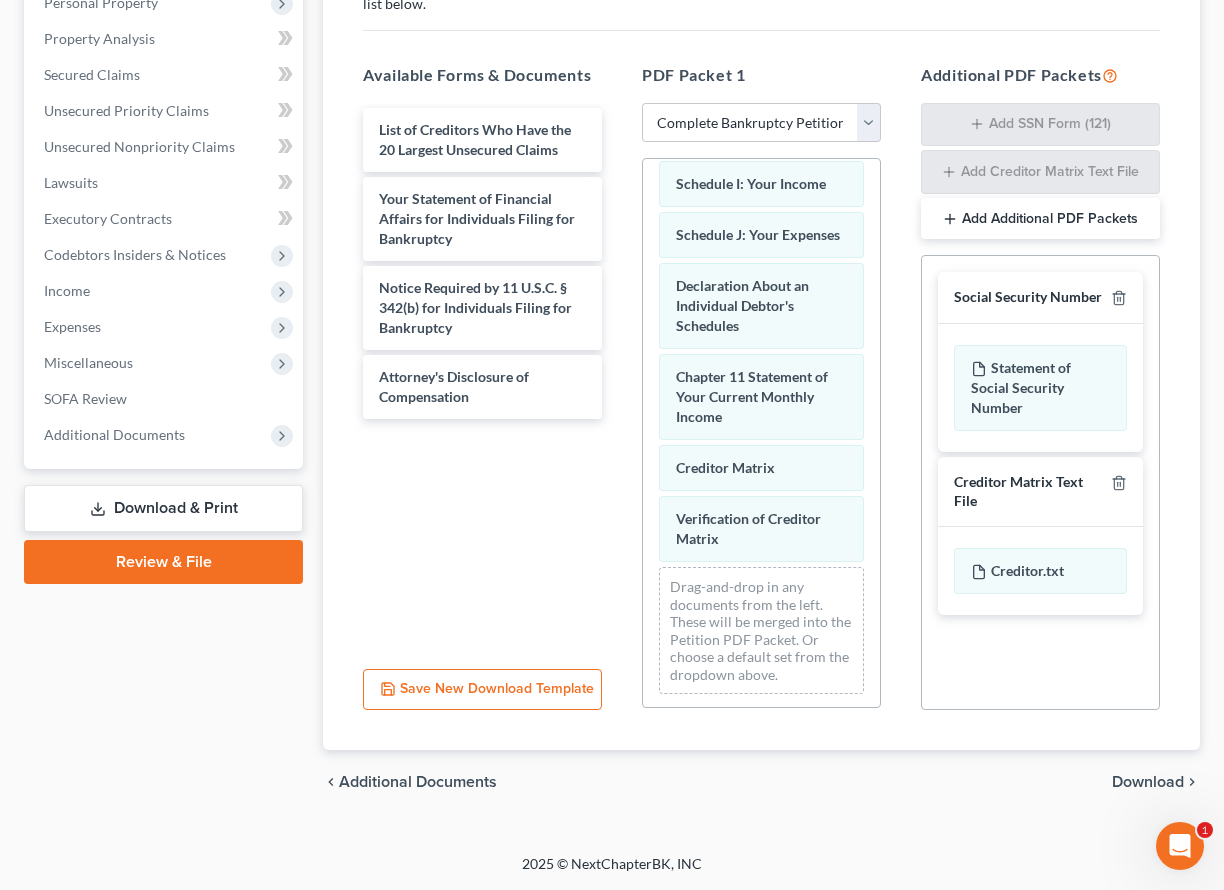 click on "Download" at bounding box center [1148, 782] 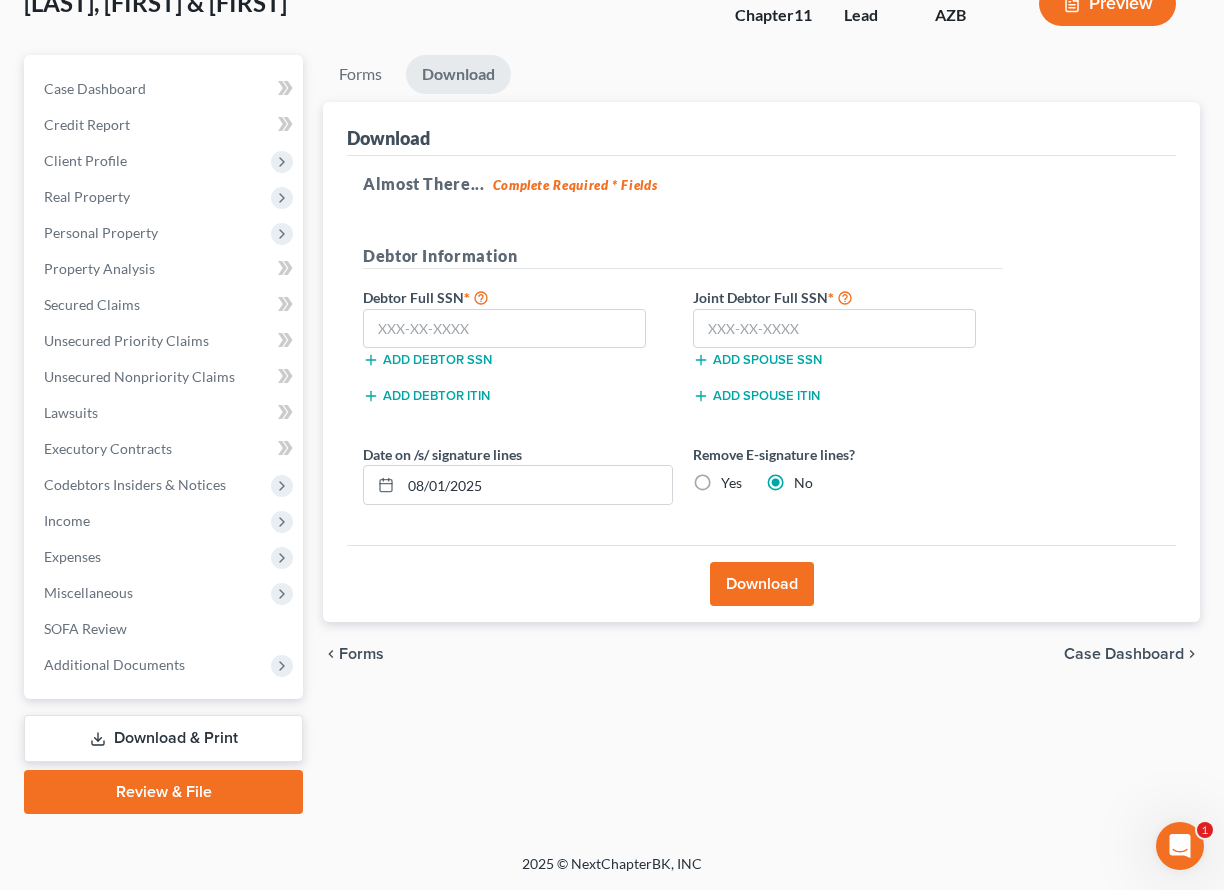 scroll, scrollTop: 137, scrollLeft: 0, axis: vertical 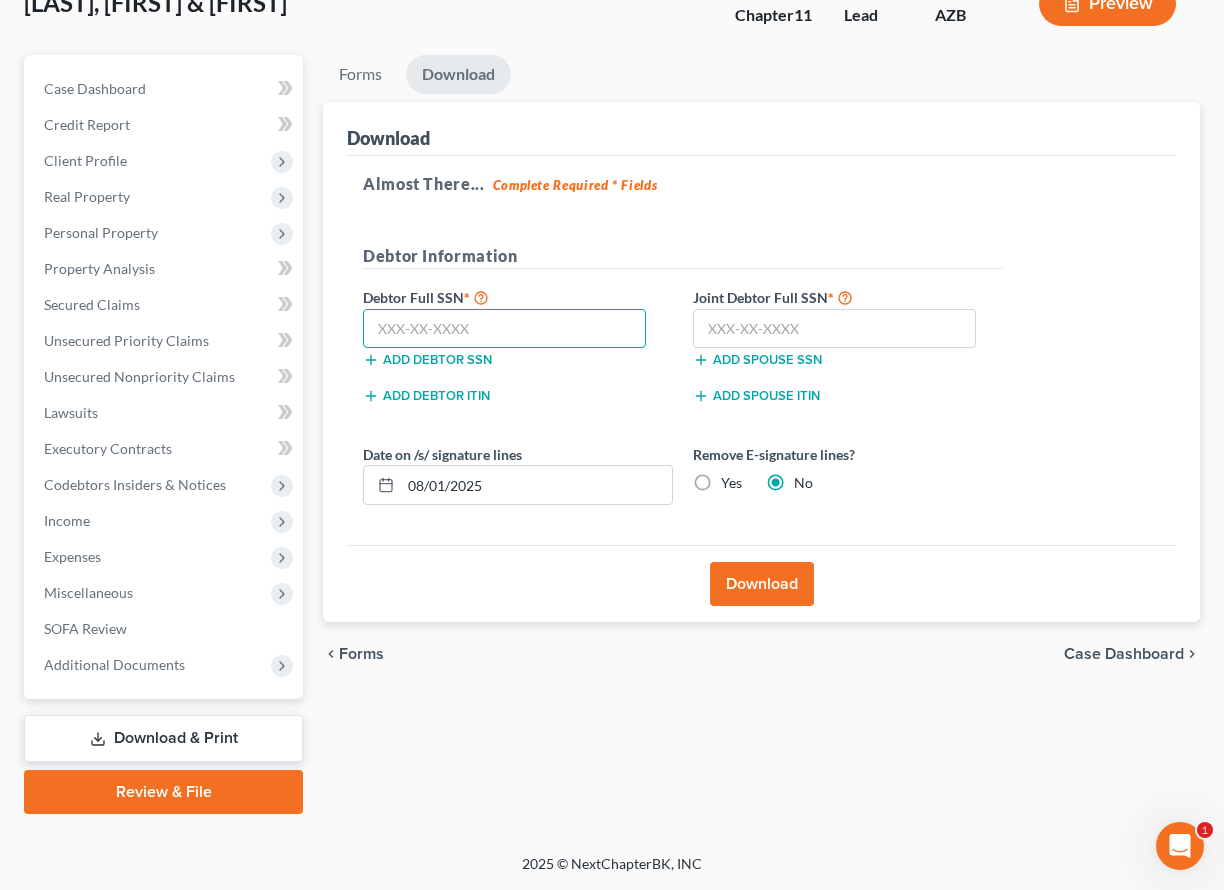click at bounding box center (504, 329) 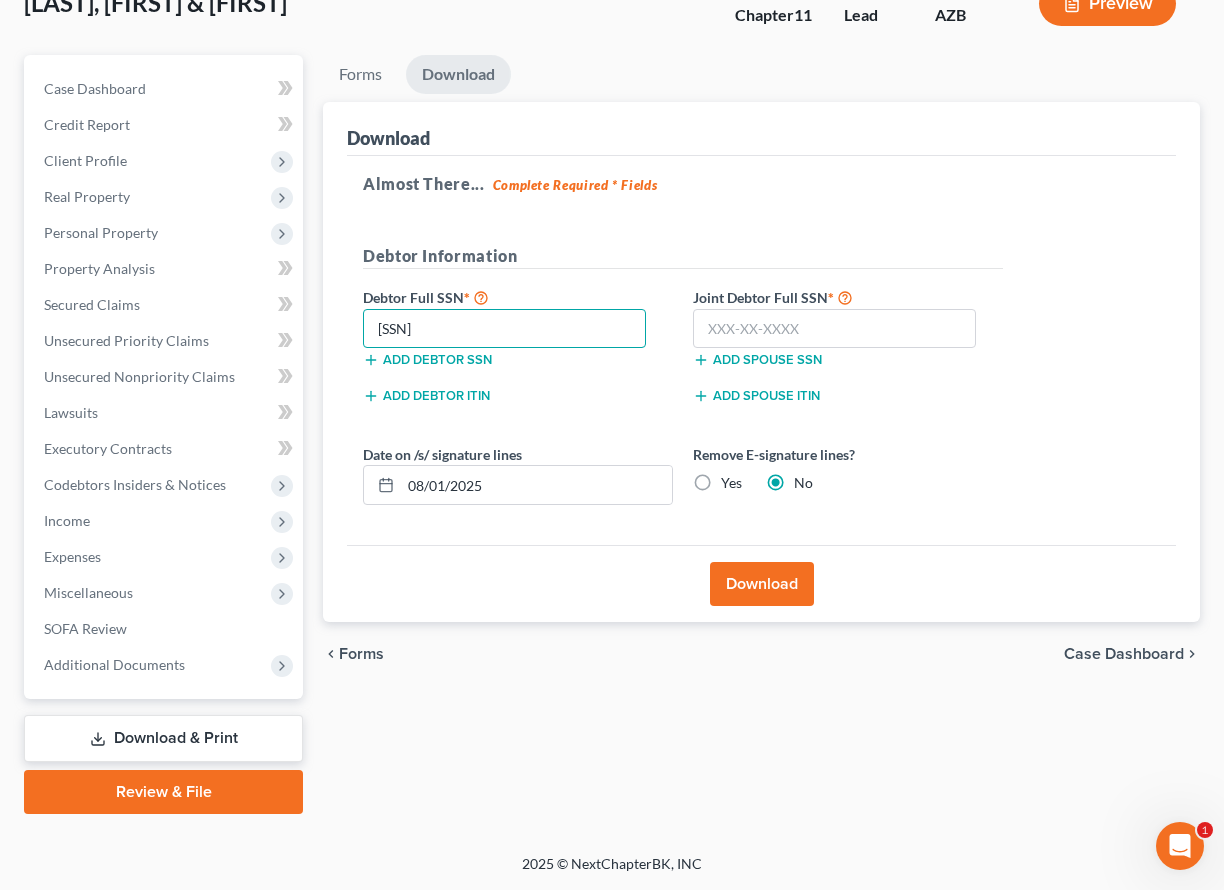 type on "357-77-6554" 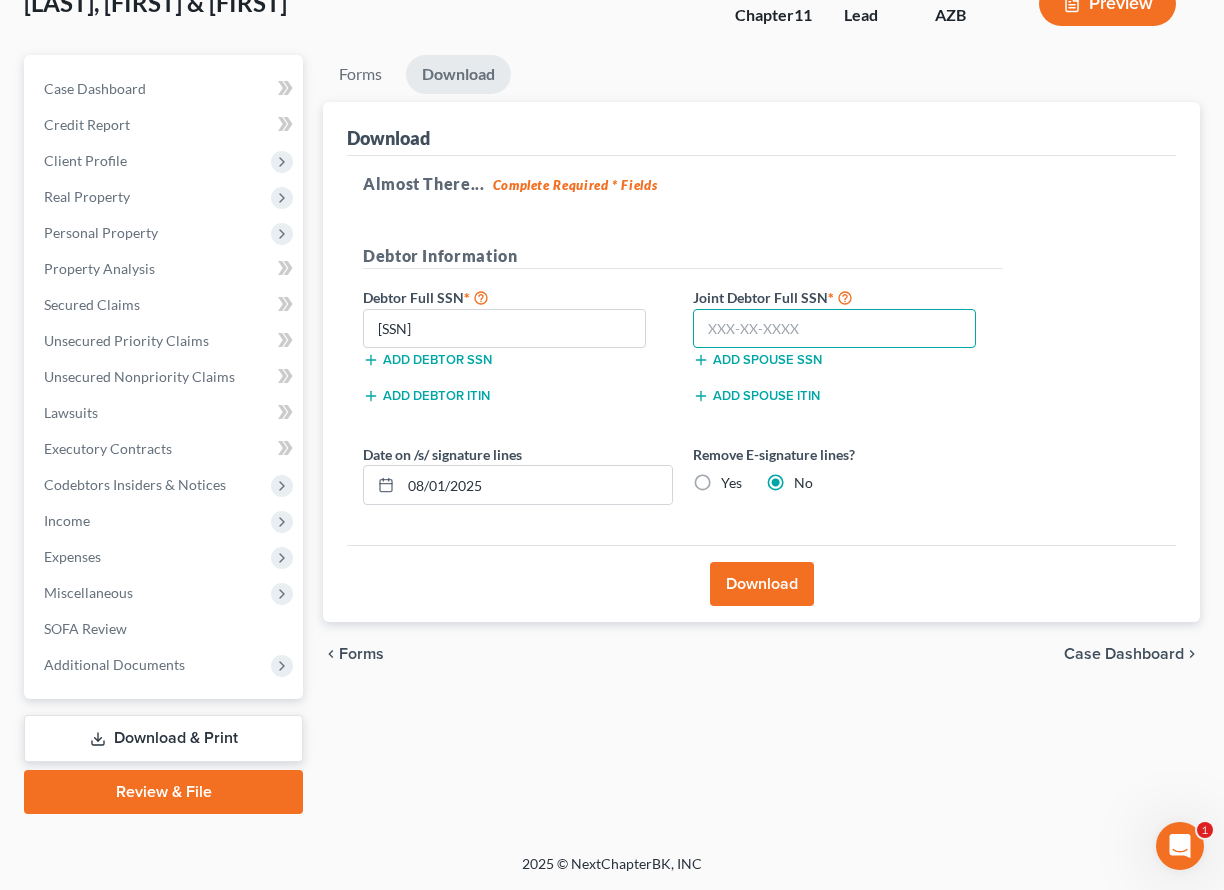 click at bounding box center [834, 329] 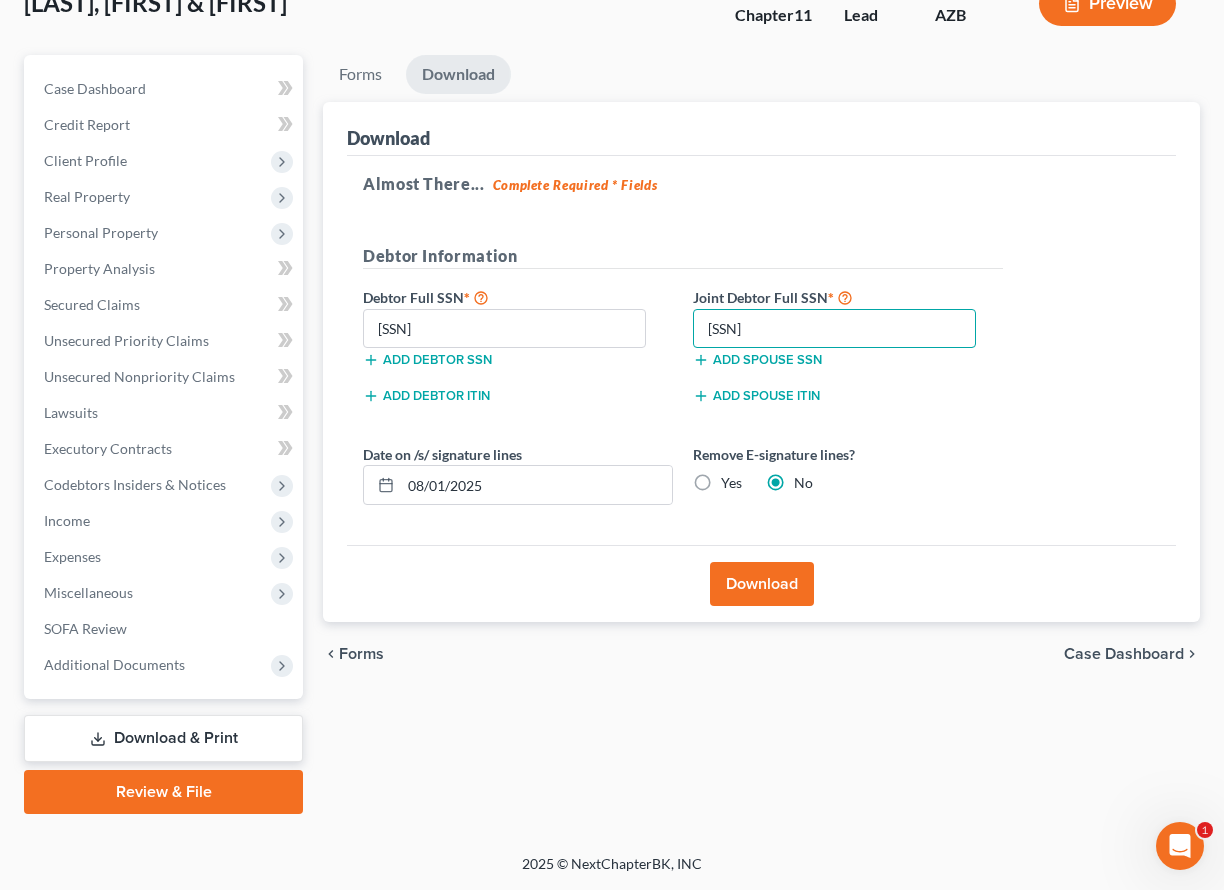 type on "345-79-9876" 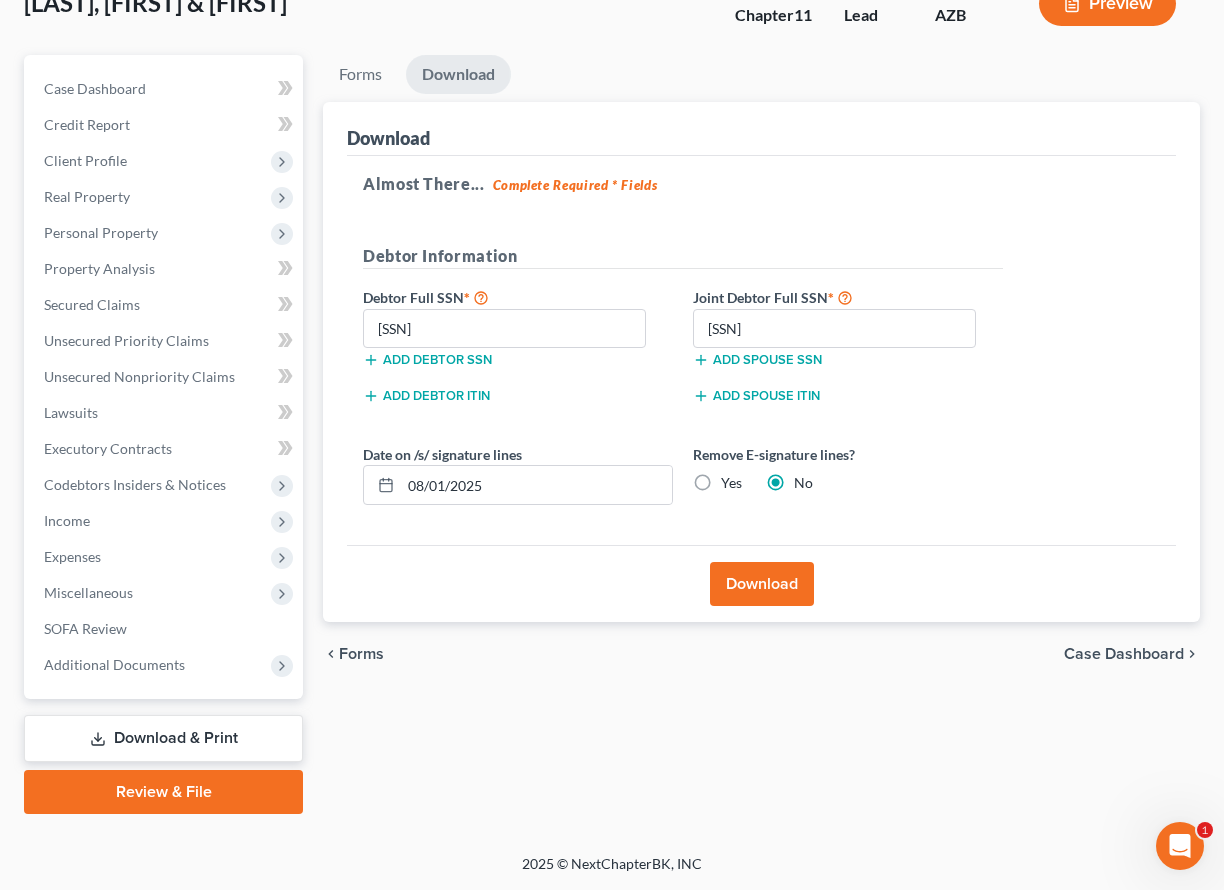 click on "Download" at bounding box center (762, 584) 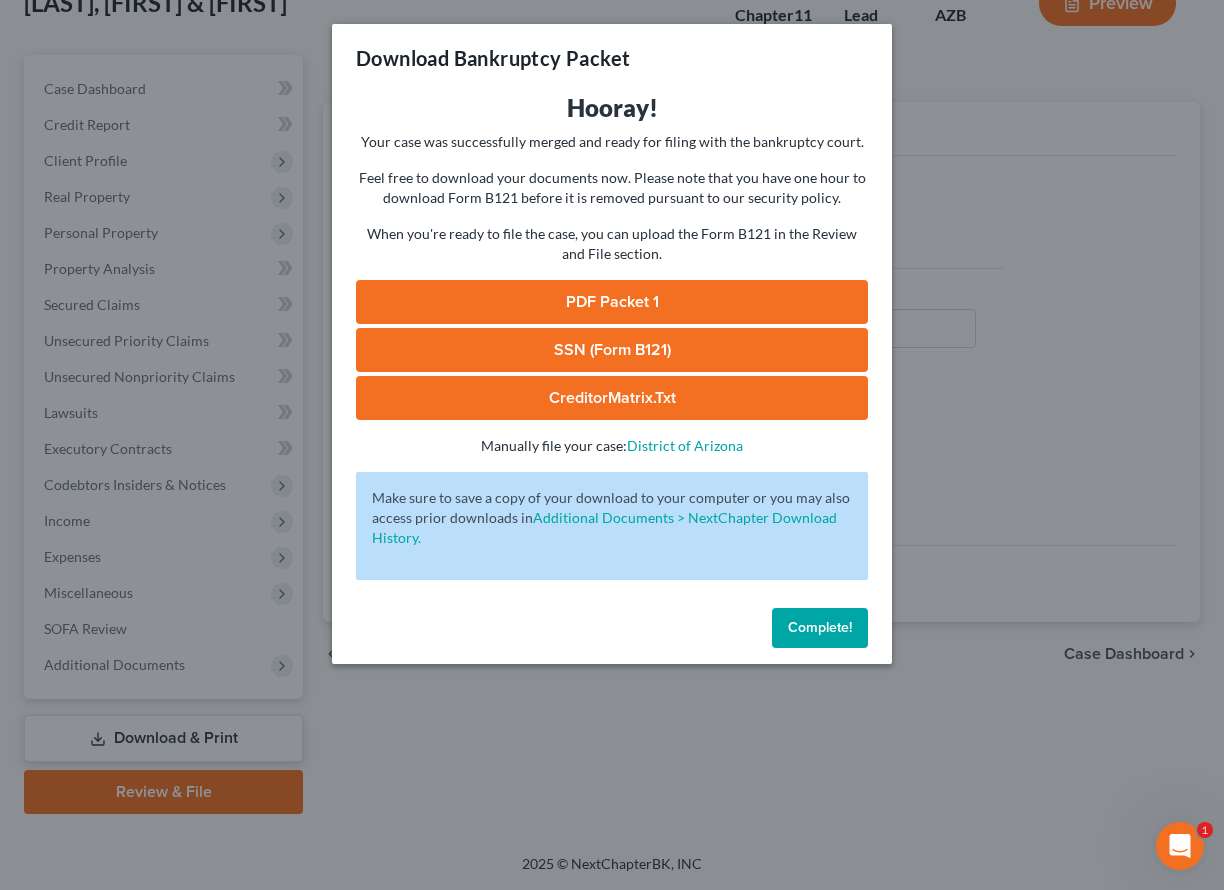 click on "PDF Packet 1" at bounding box center (612, 302) 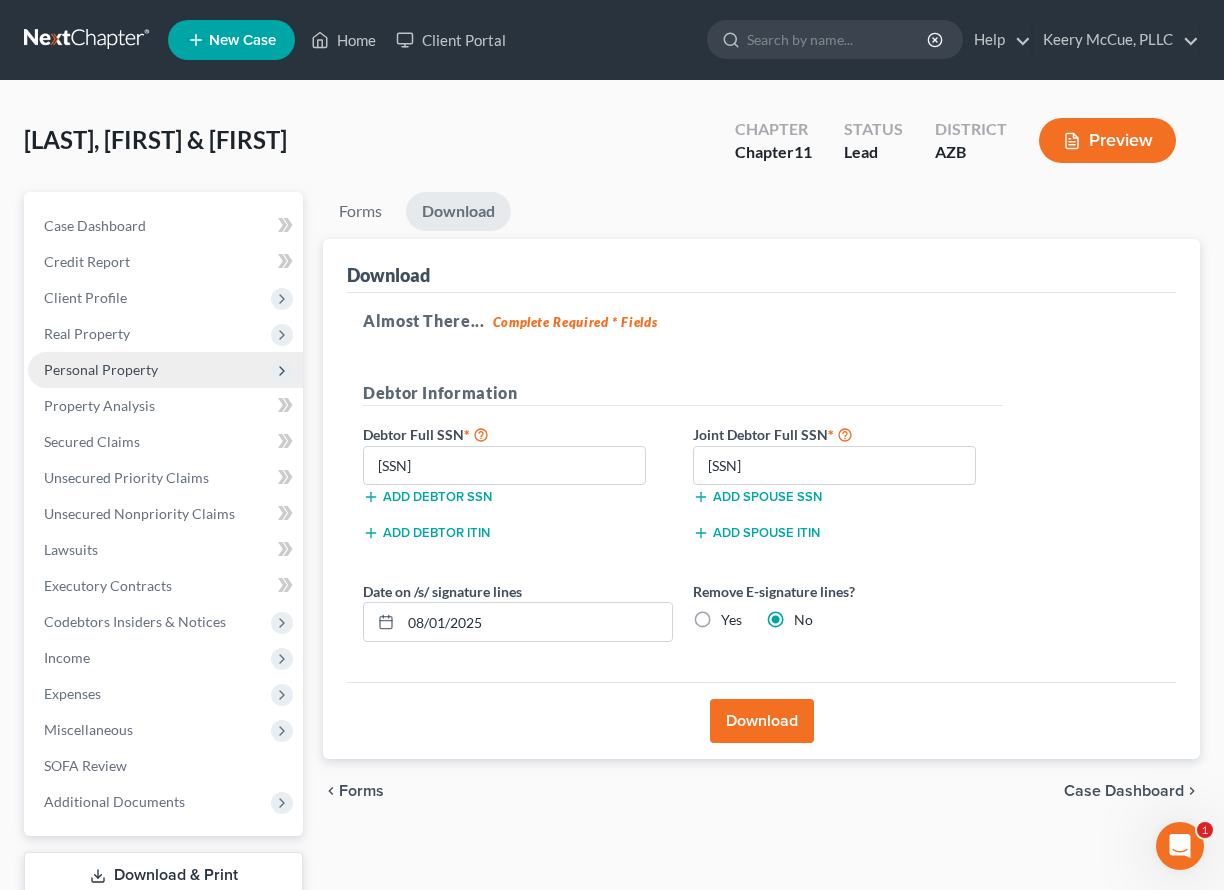 scroll, scrollTop: 0, scrollLeft: 0, axis: both 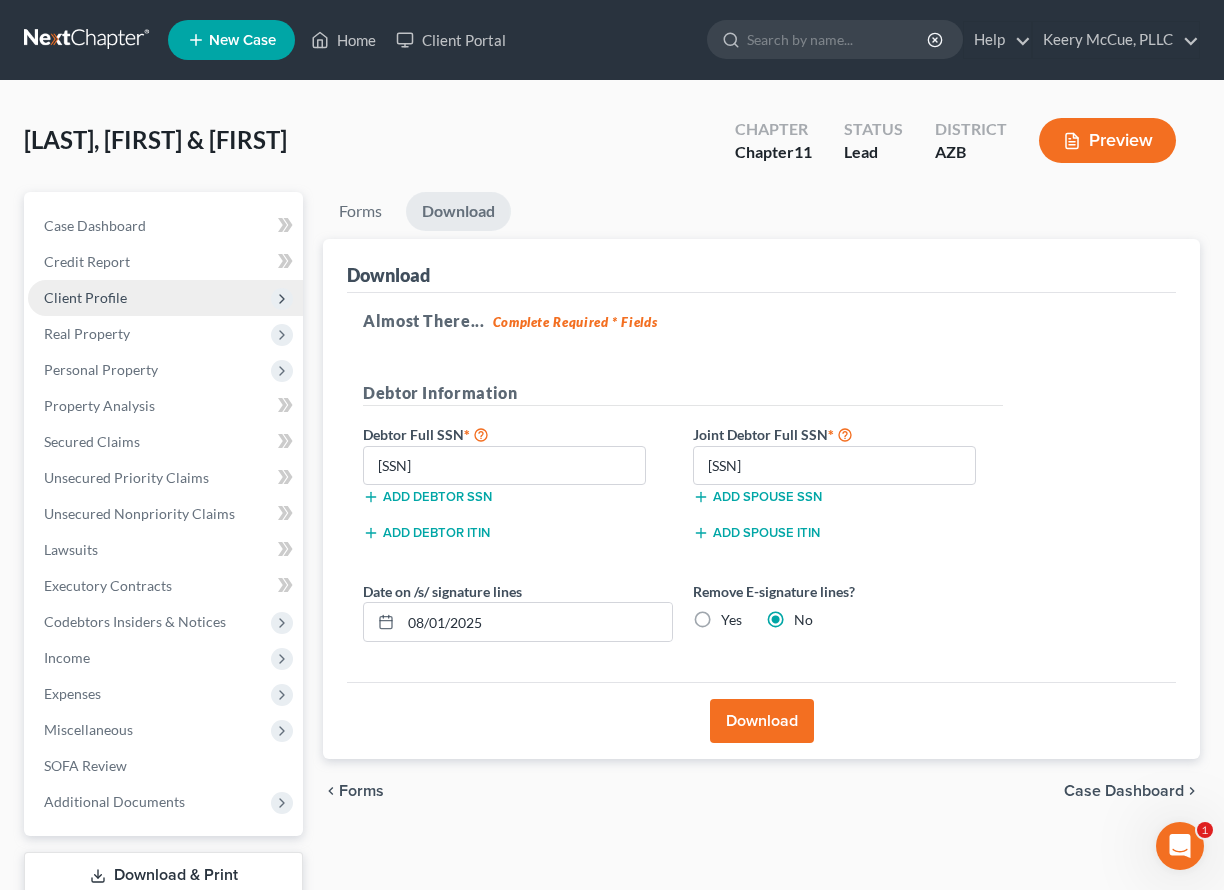 click on "Client Profile" at bounding box center [85, 297] 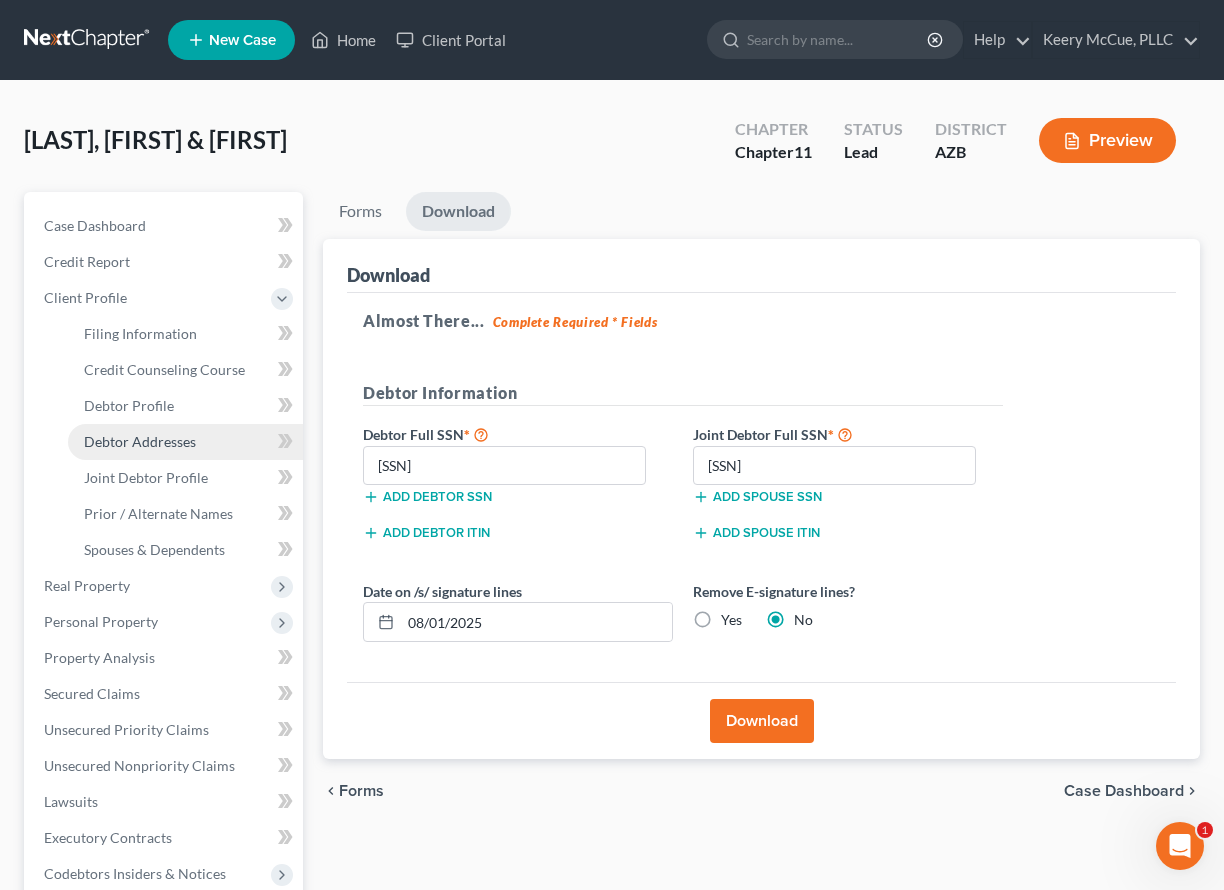 click on "Debtor Addresses" at bounding box center [140, 441] 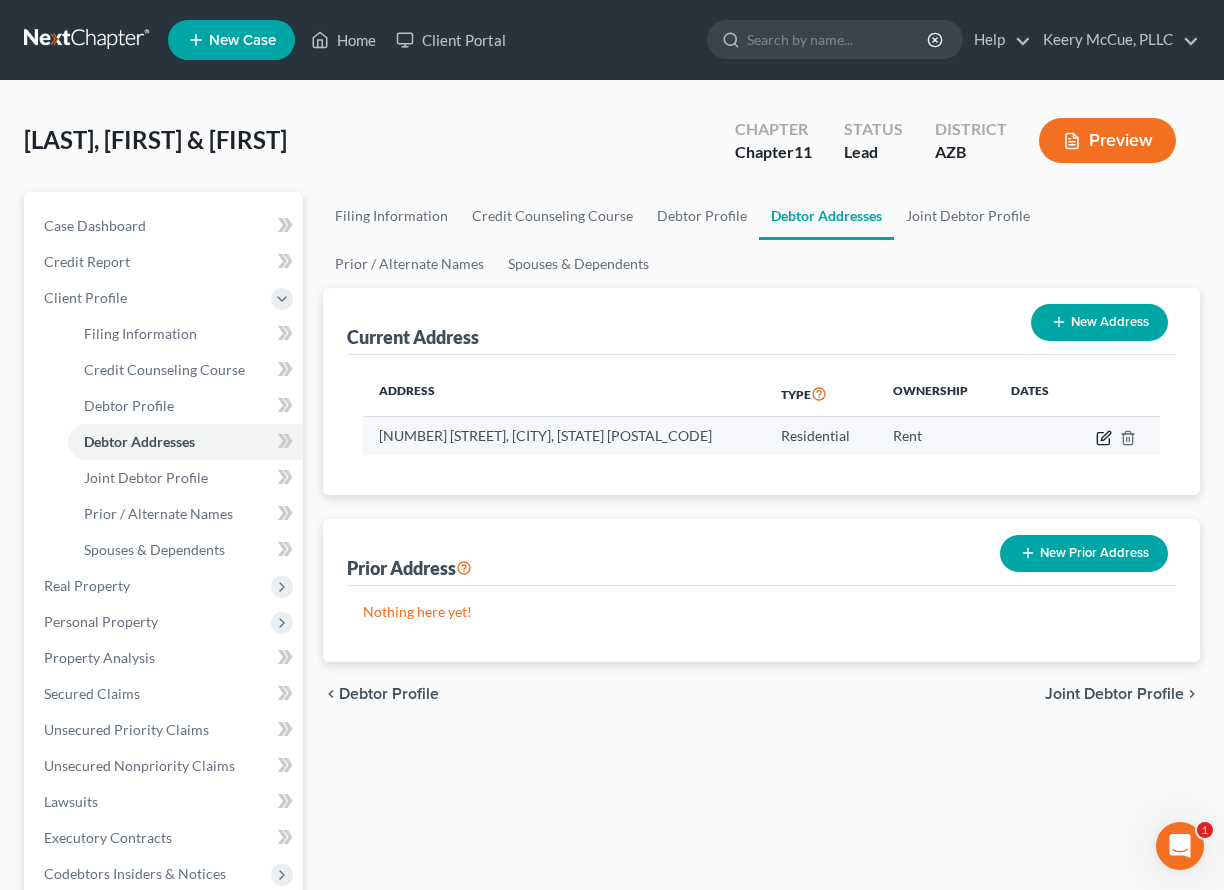 click 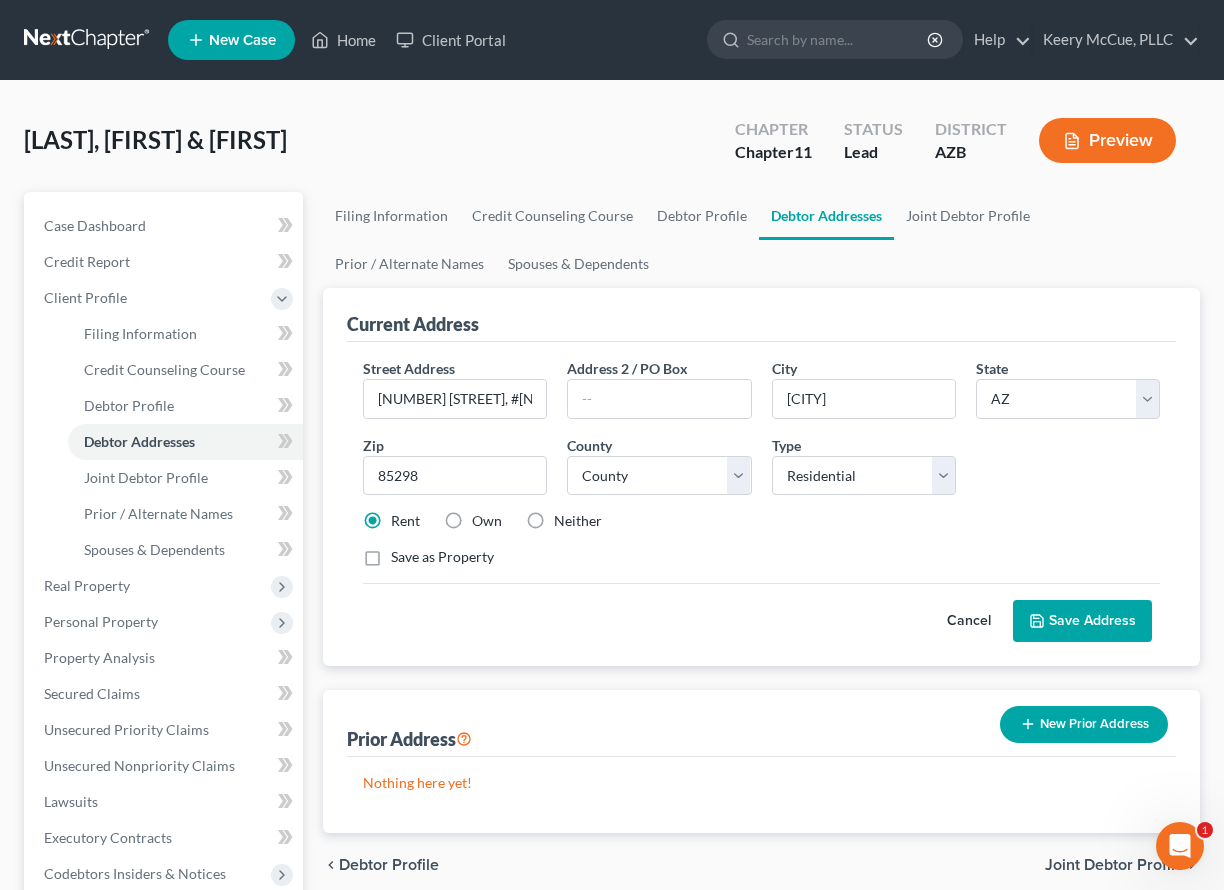 click on "Save Address" at bounding box center (1082, 621) 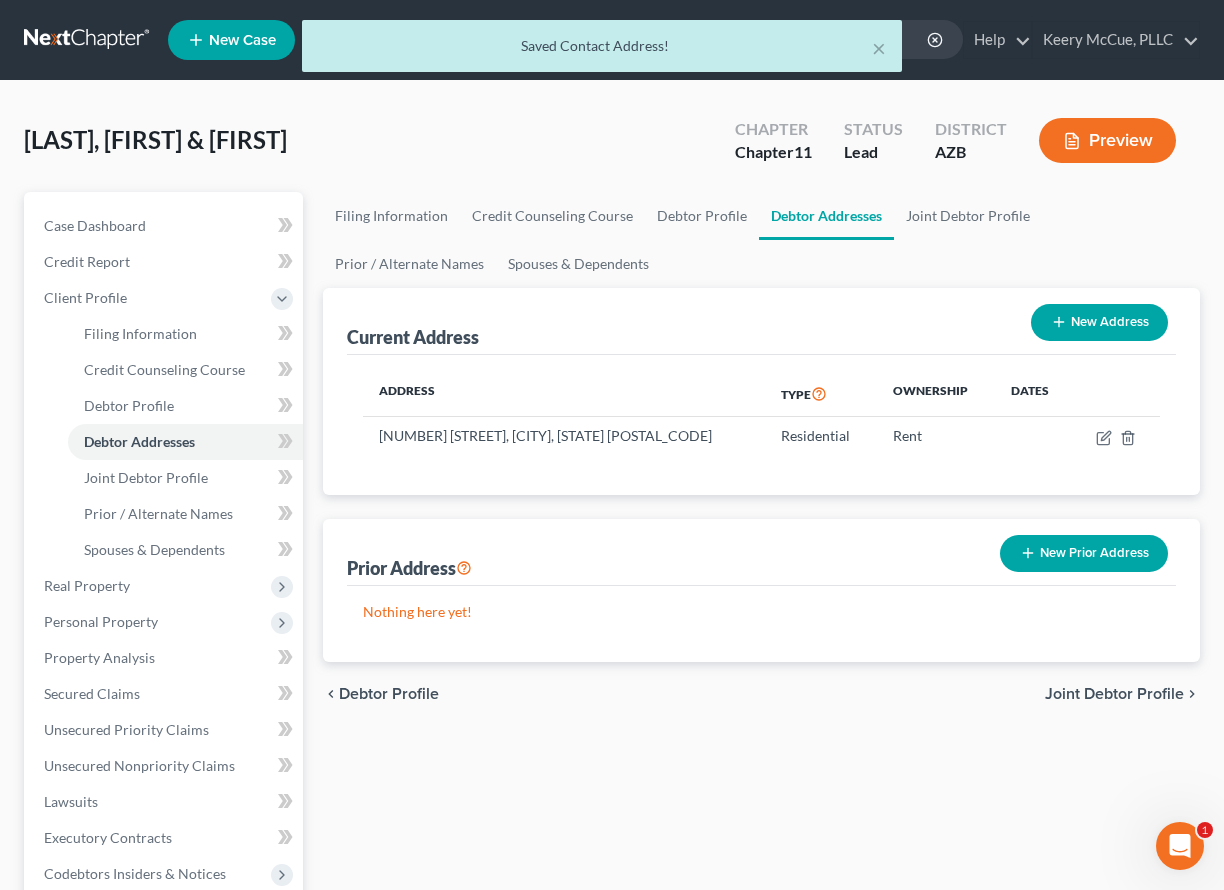 click on "New Address" at bounding box center (1099, 322) 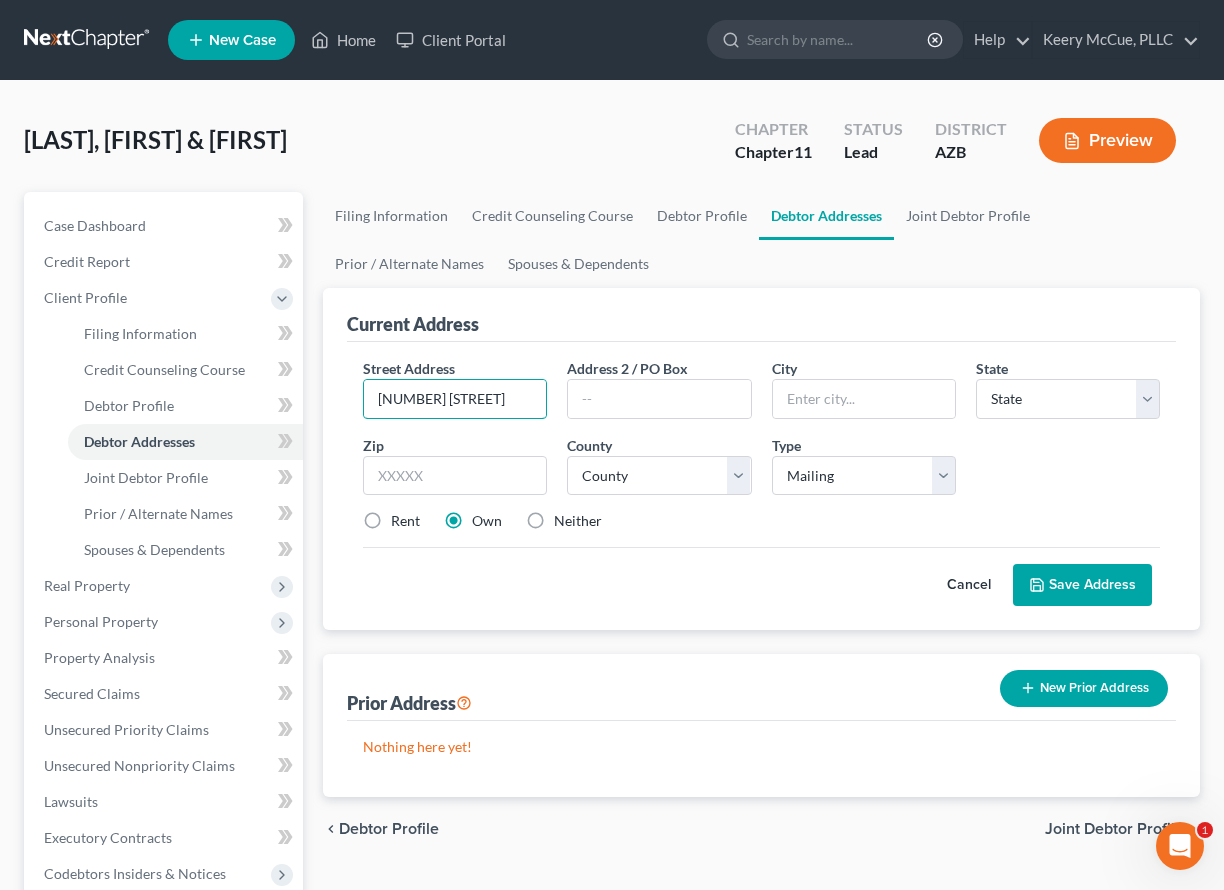 type on "1690 E. Nightengale Lane" 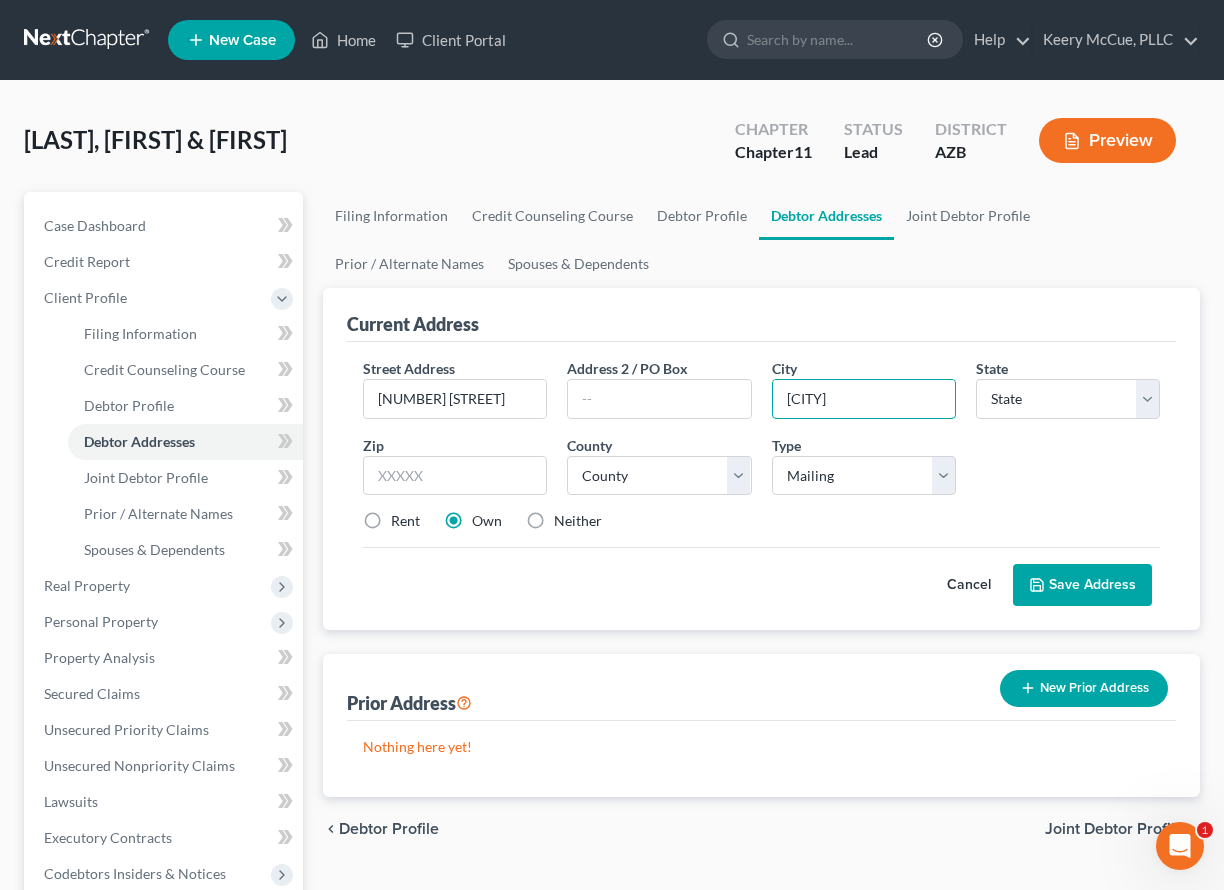 type on "Gilbert" 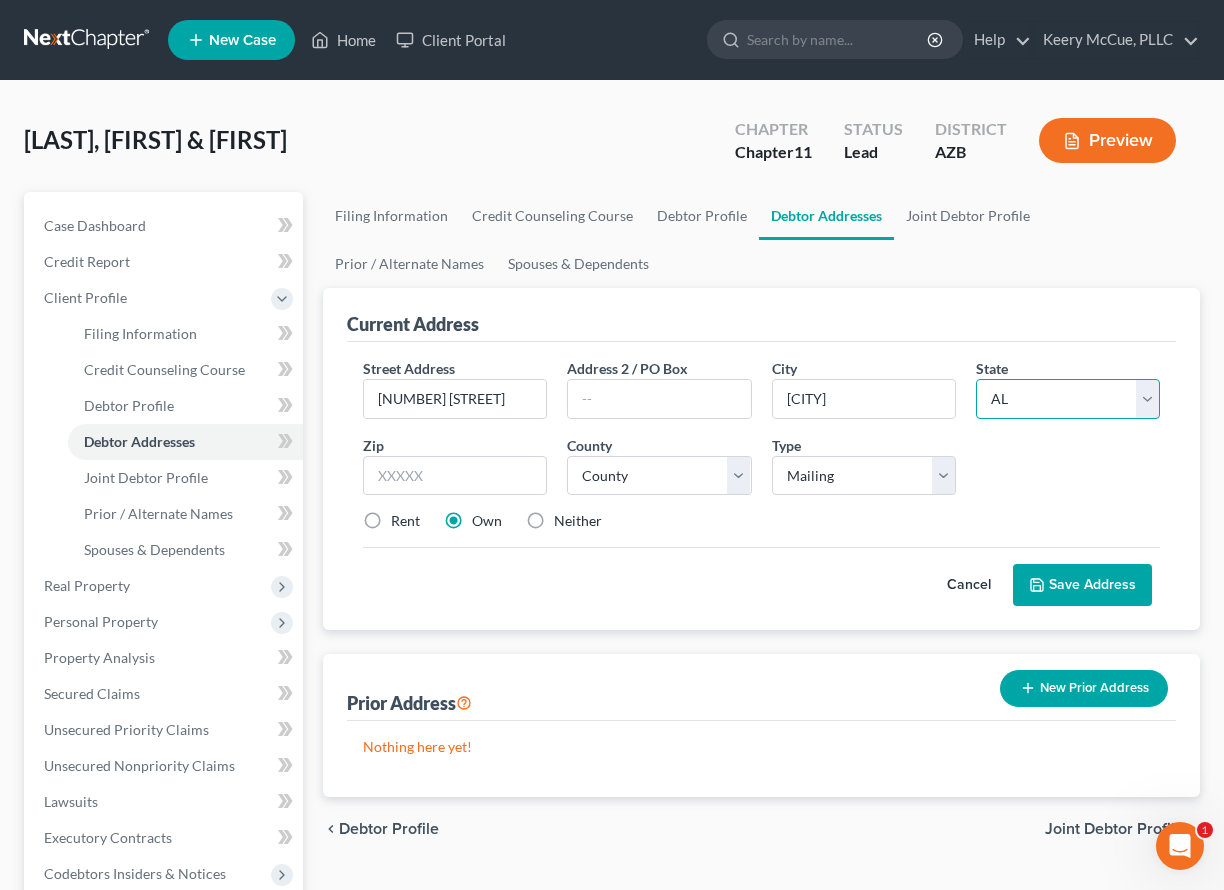 select on "3" 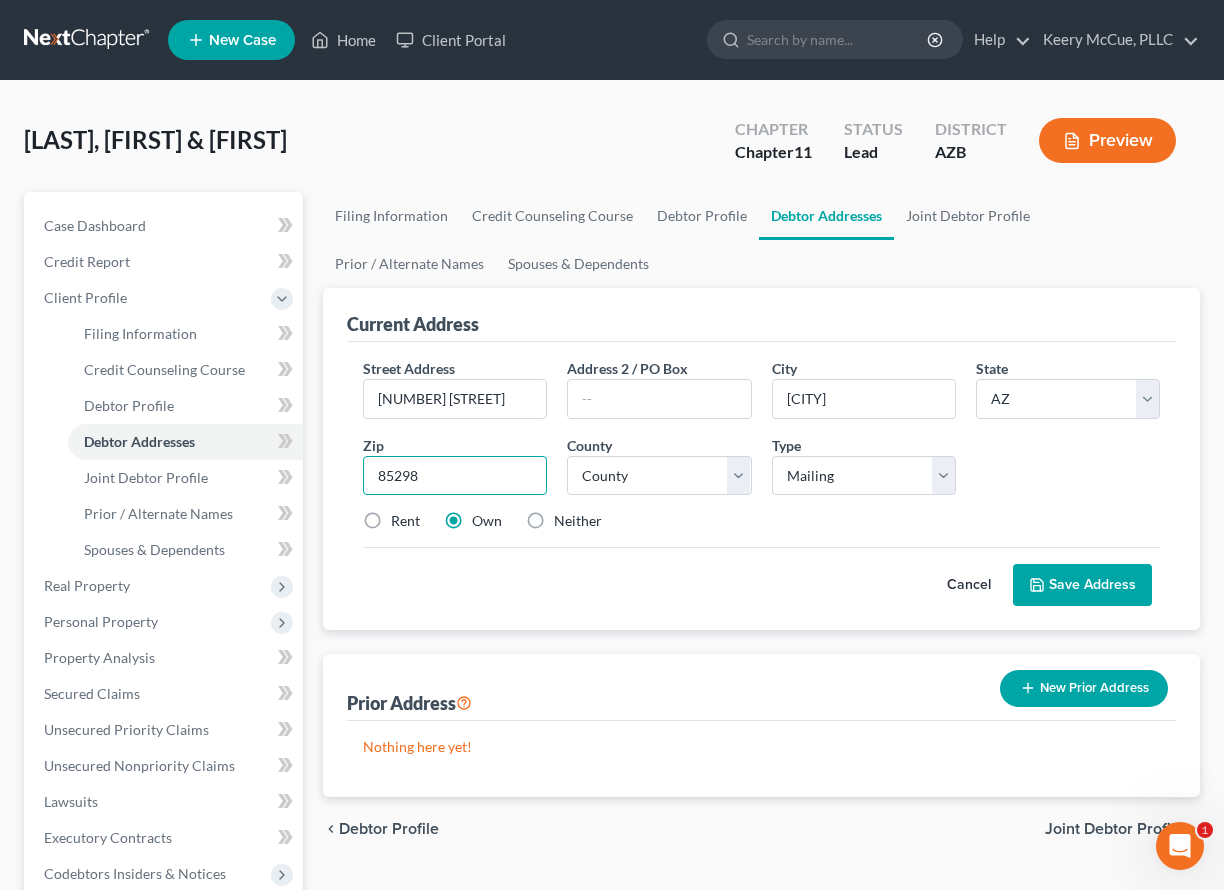 type on "85298" 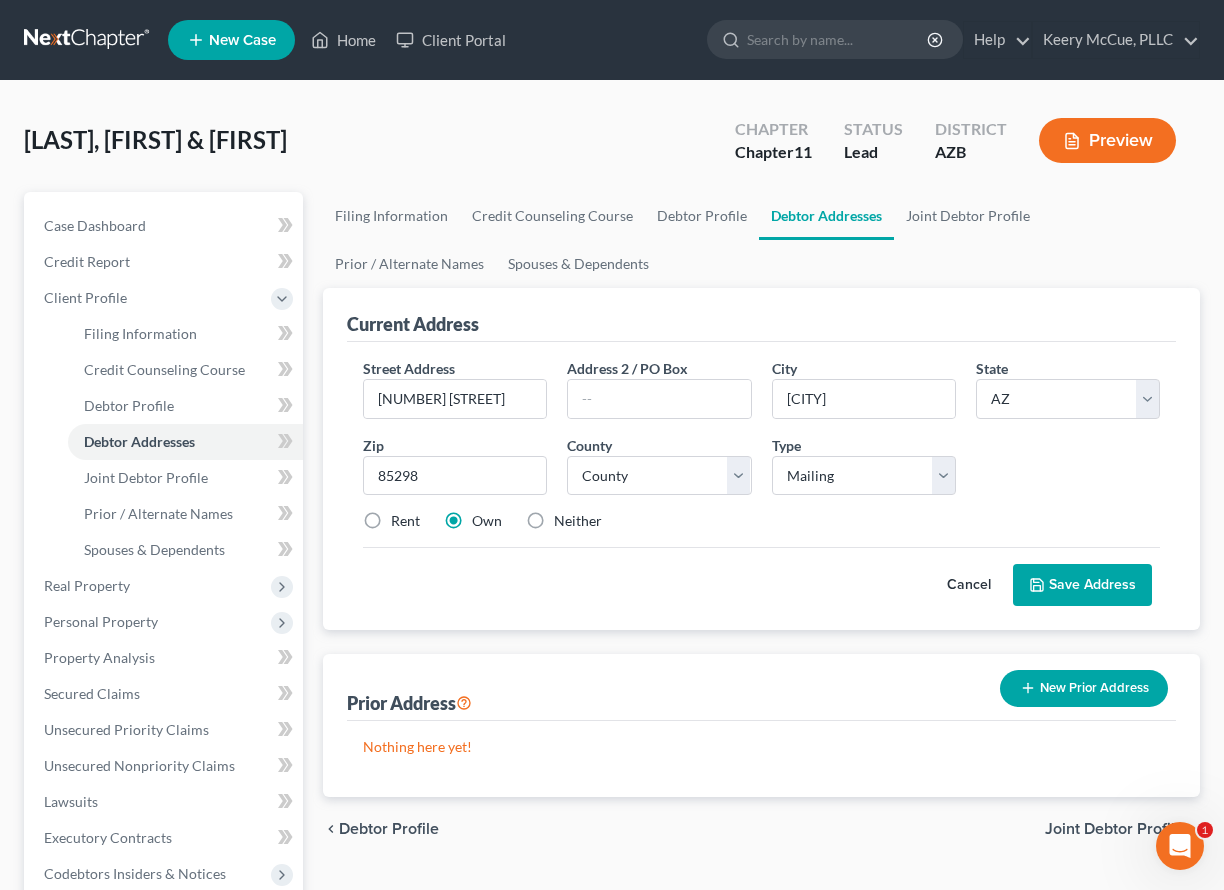 click on "Save Address" at bounding box center [1082, 585] 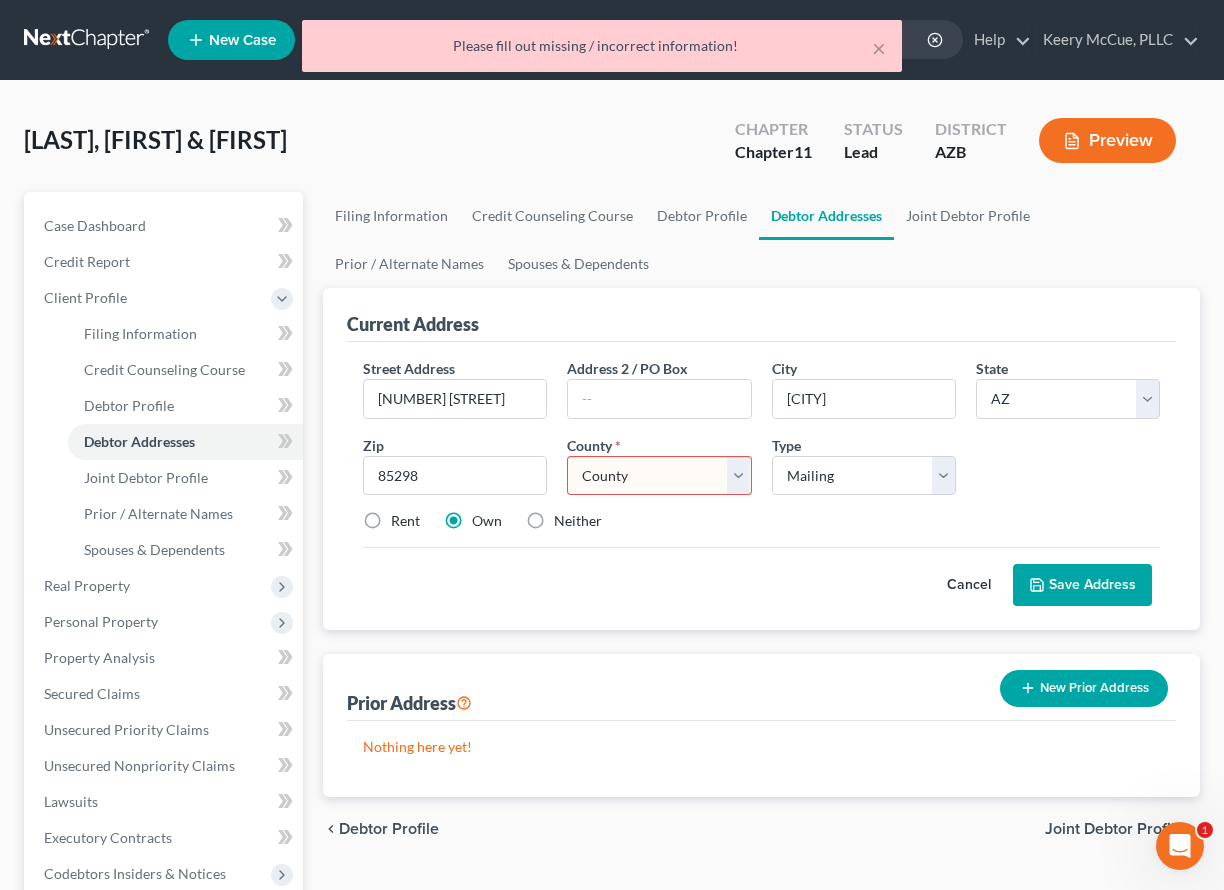 select on "7" 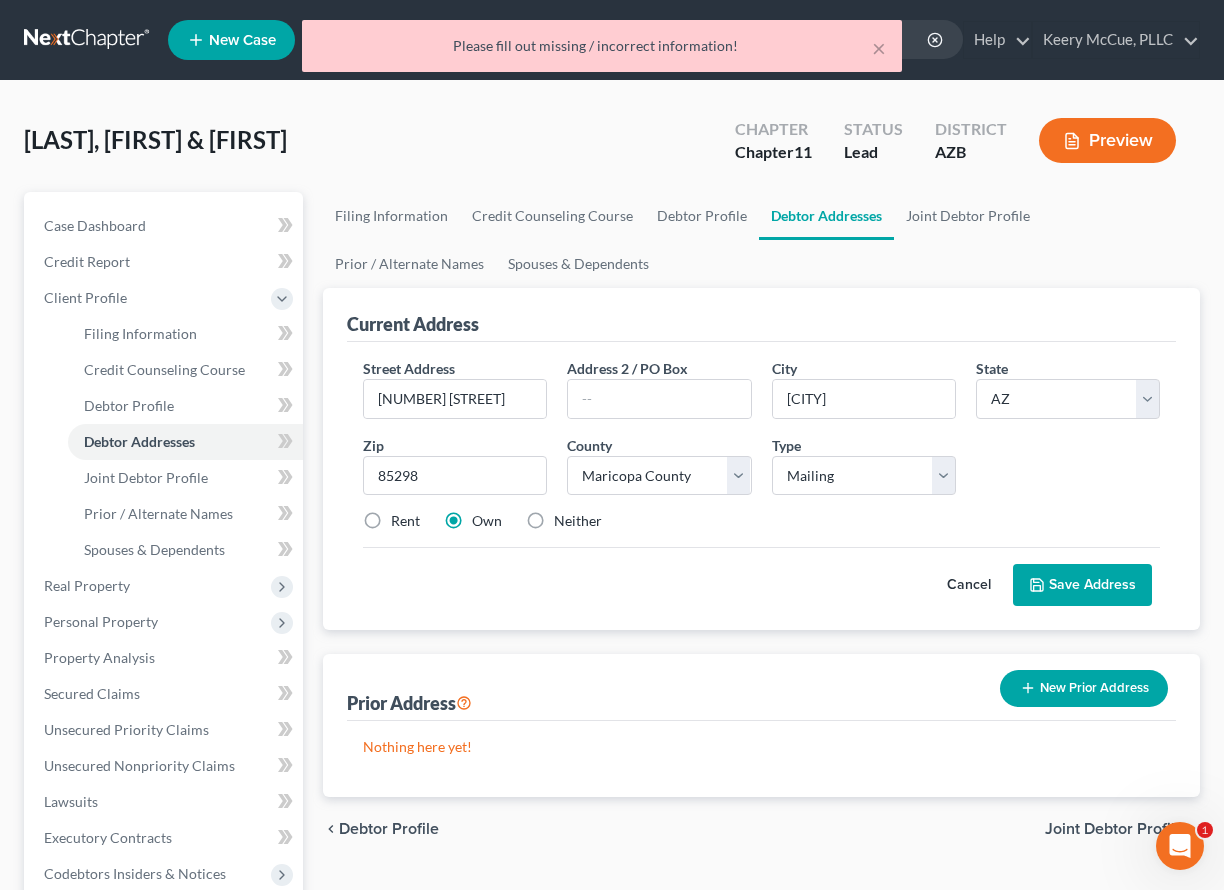click on "Save Address" at bounding box center (1082, 585) 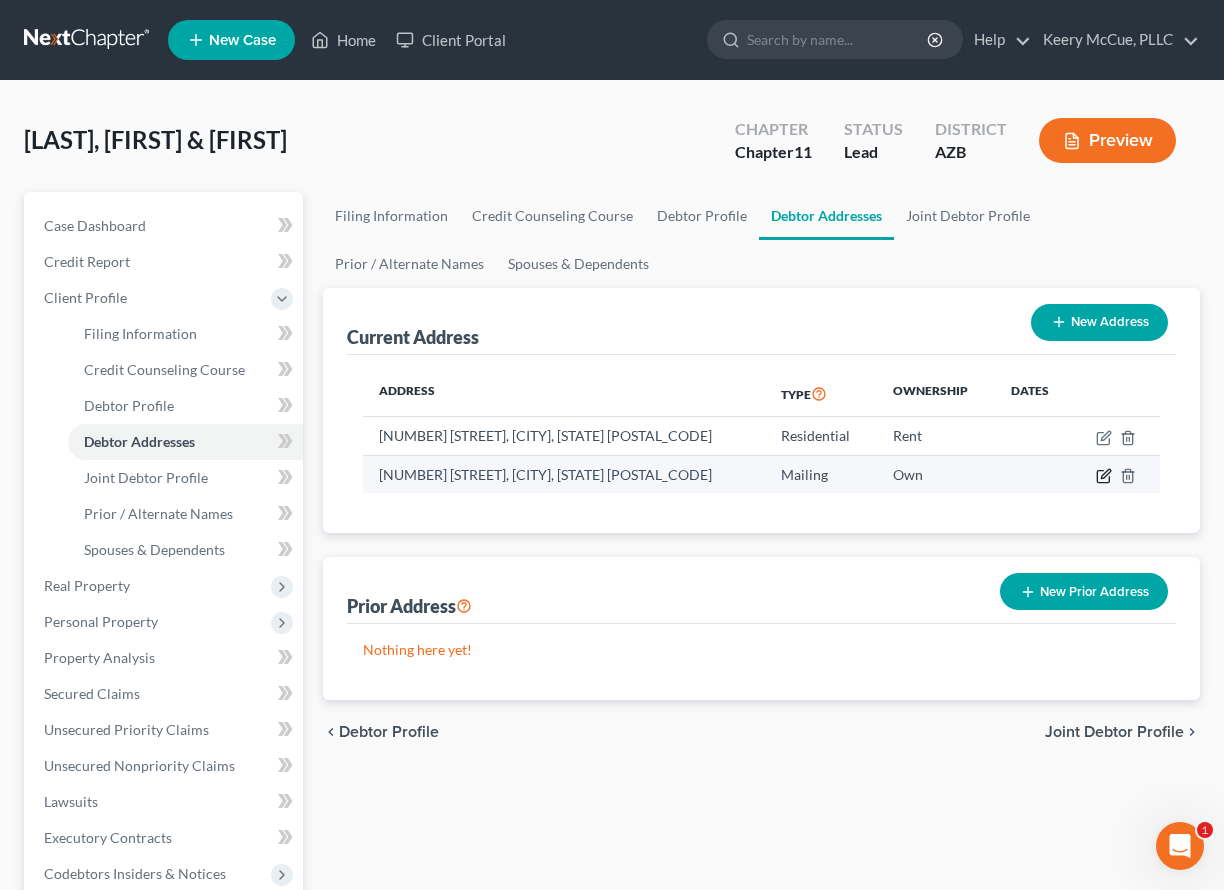 click 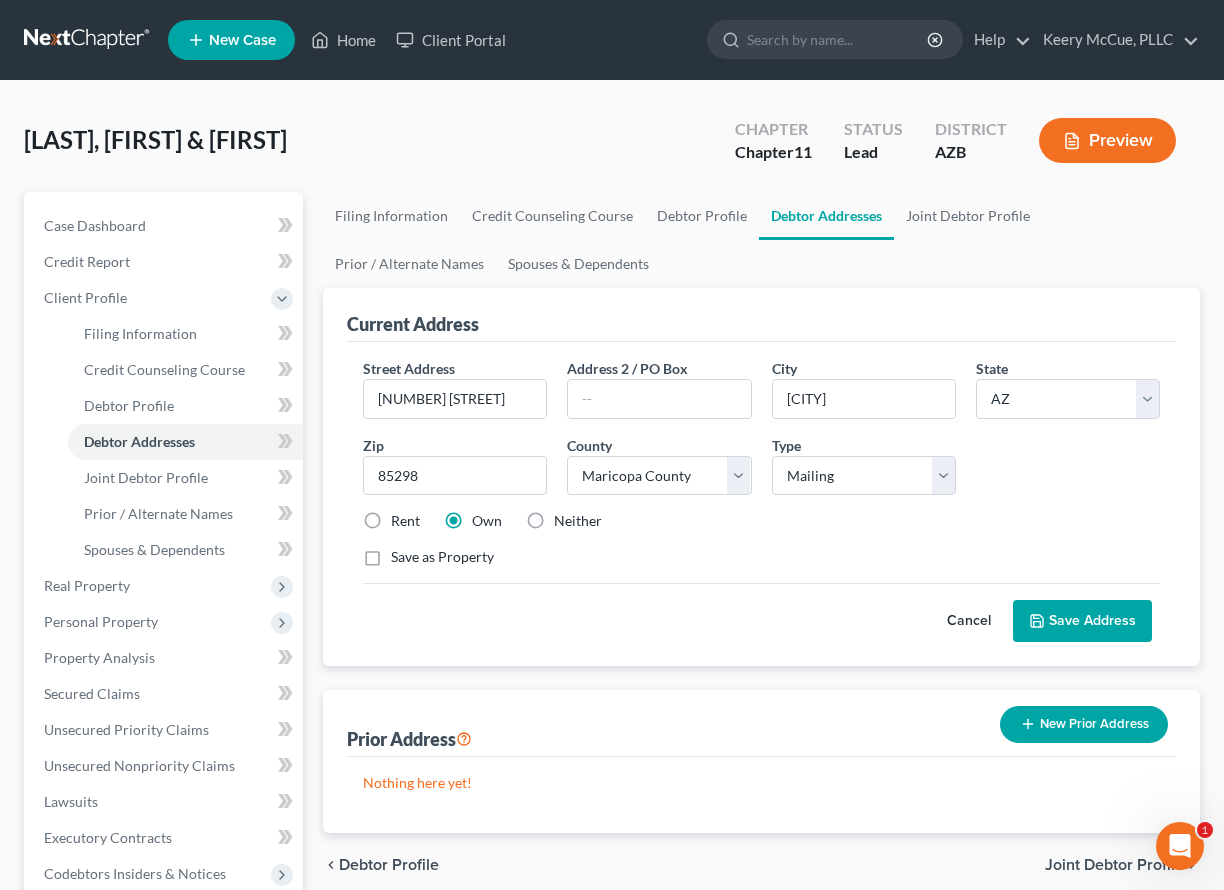 click on "Neither" at bounding box center [578, 521] 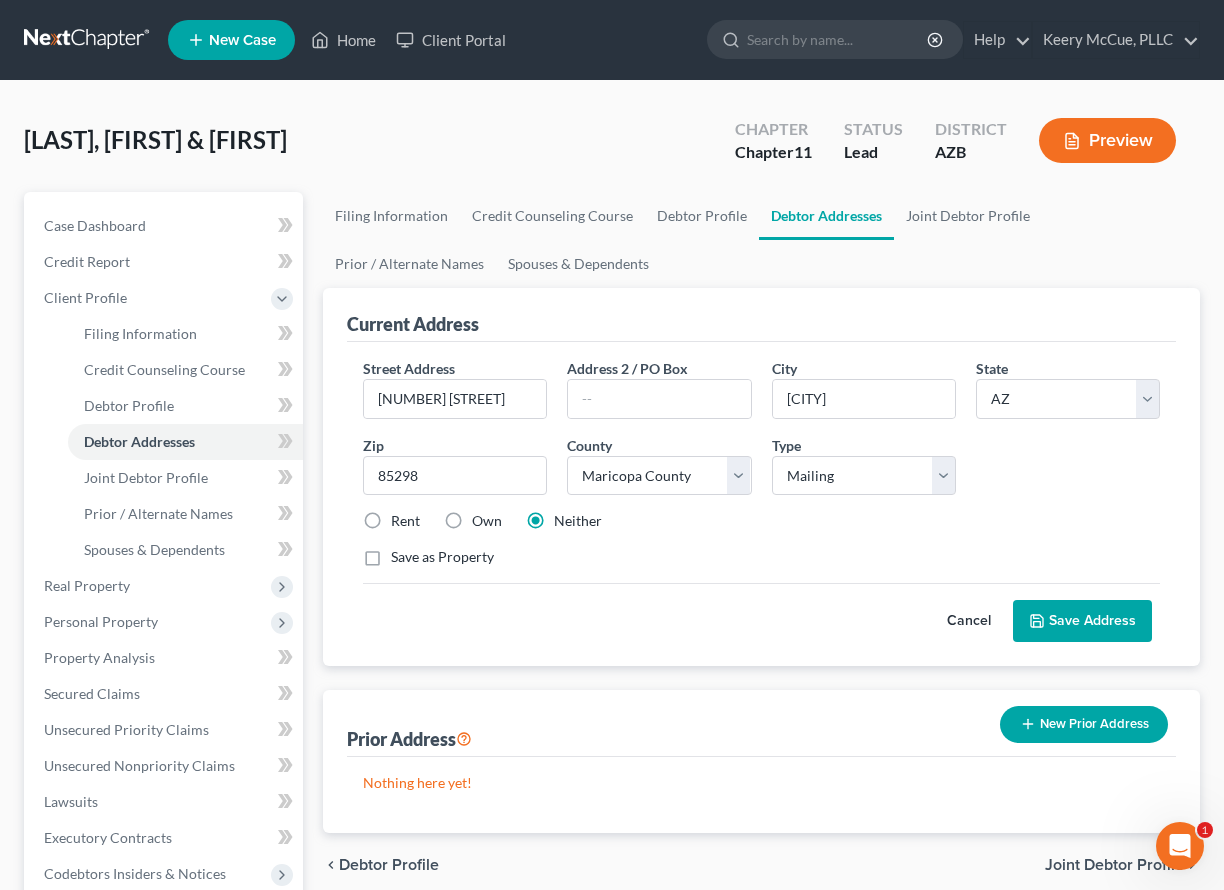 click on "Save Address" at bounding box center [1082, 621] 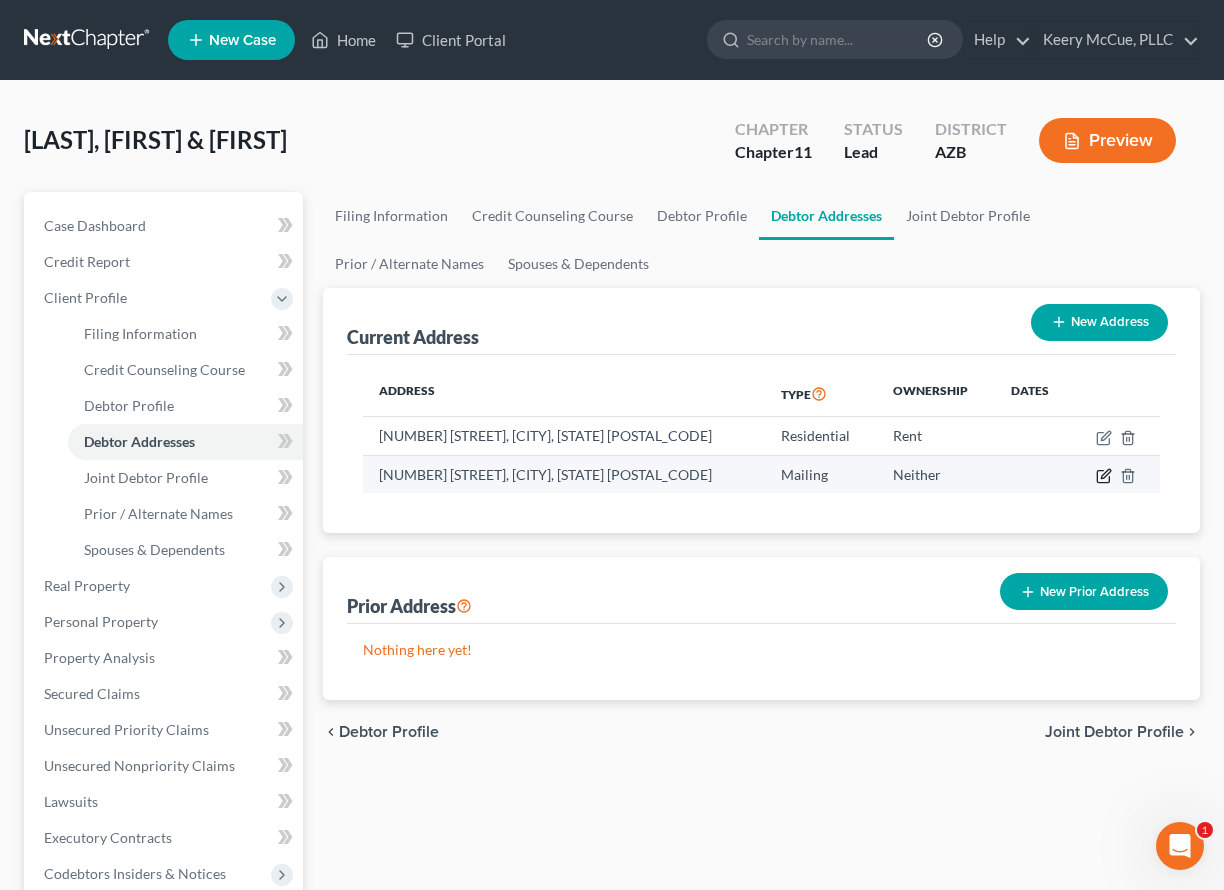 click 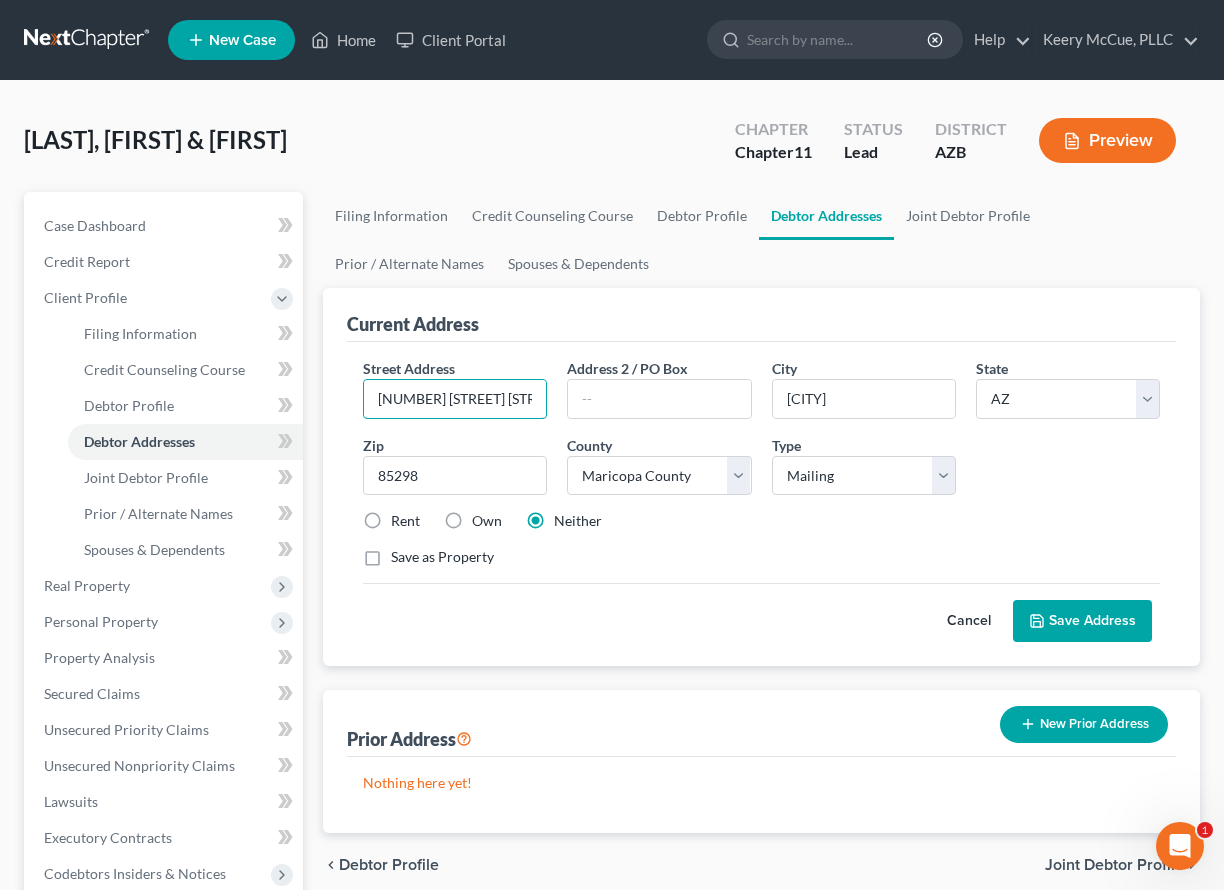 type on "1690 E. Nightingale Lane" 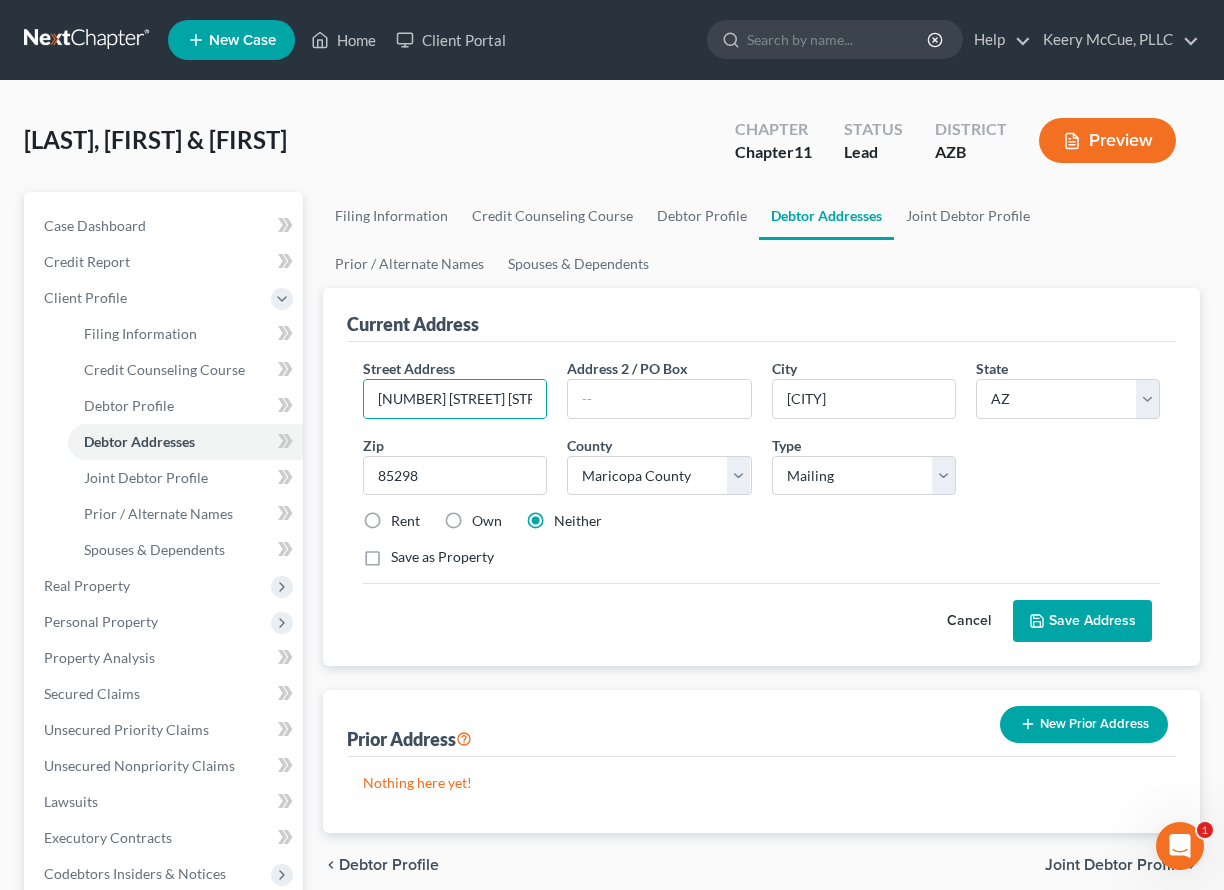click on "Save Address" at bounding box center [1082, 621] 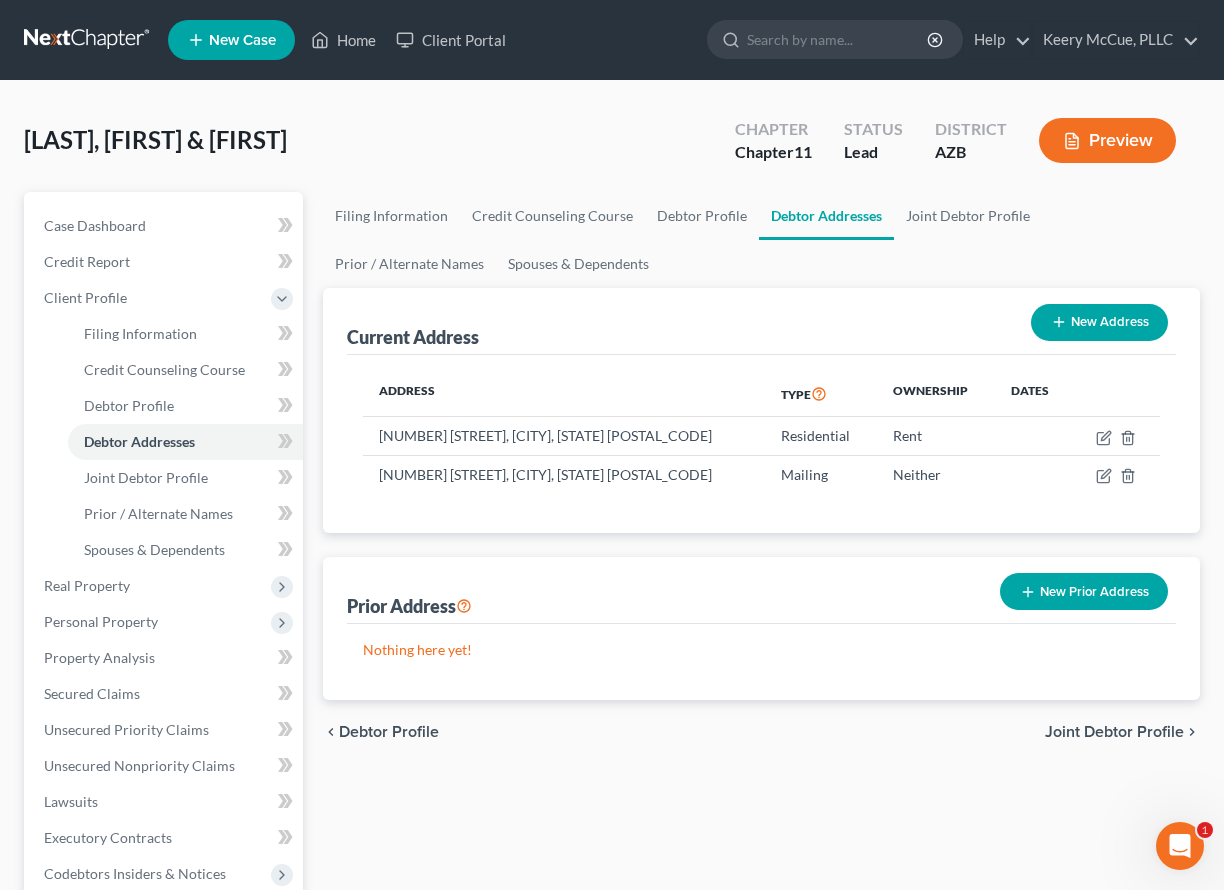 click at bounding box center [88, 40] 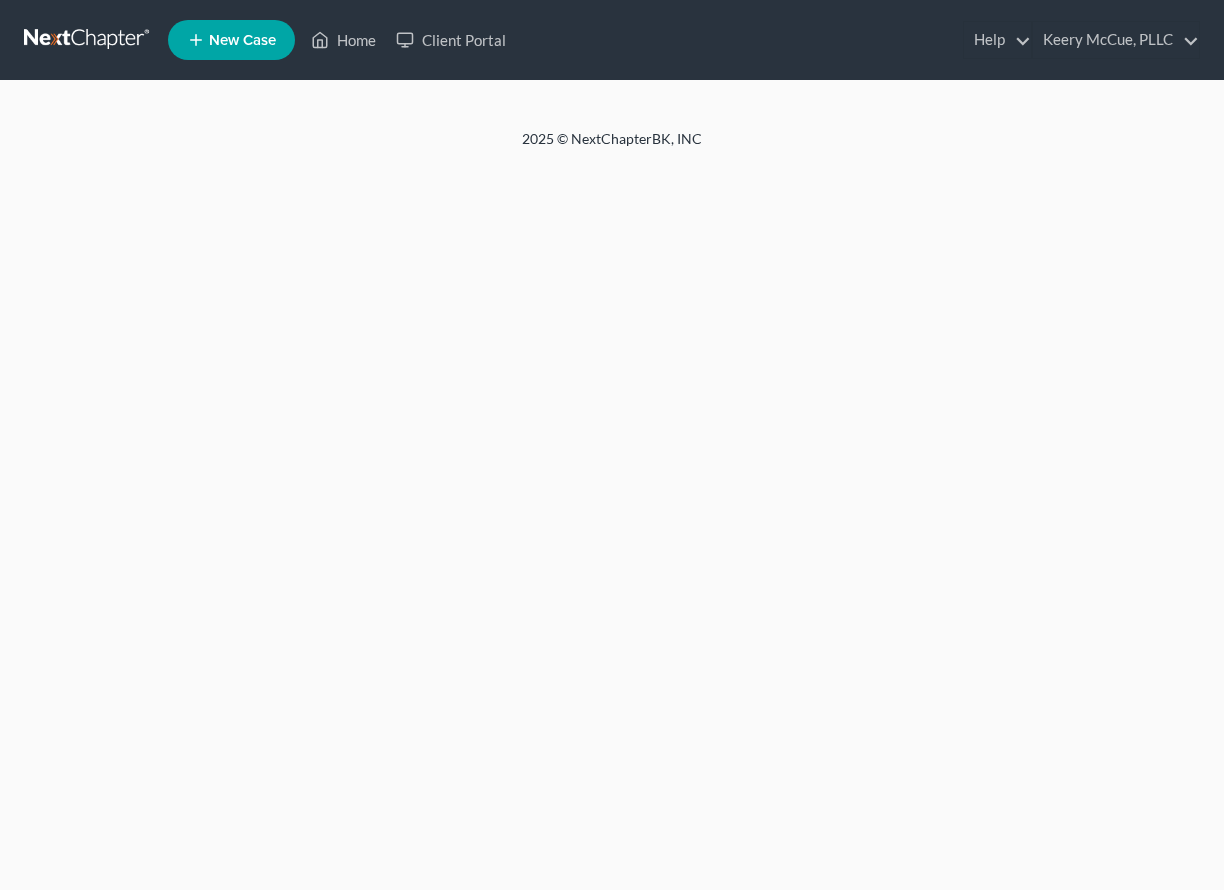 scroll, scrollTop: 0, scrollLeft: 0, axis: both 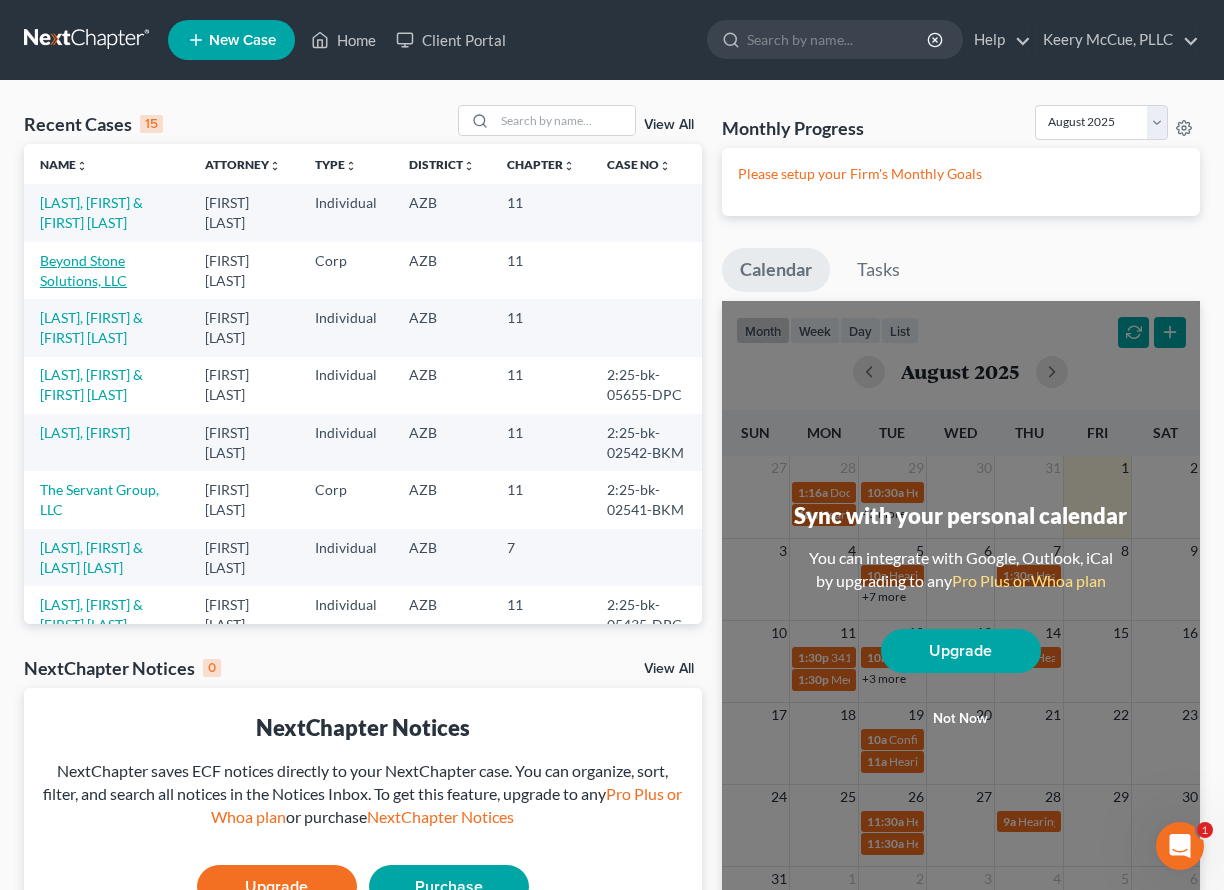 click on "Beyond Stone Solutions, LLC" at bounding box center (83, 270) 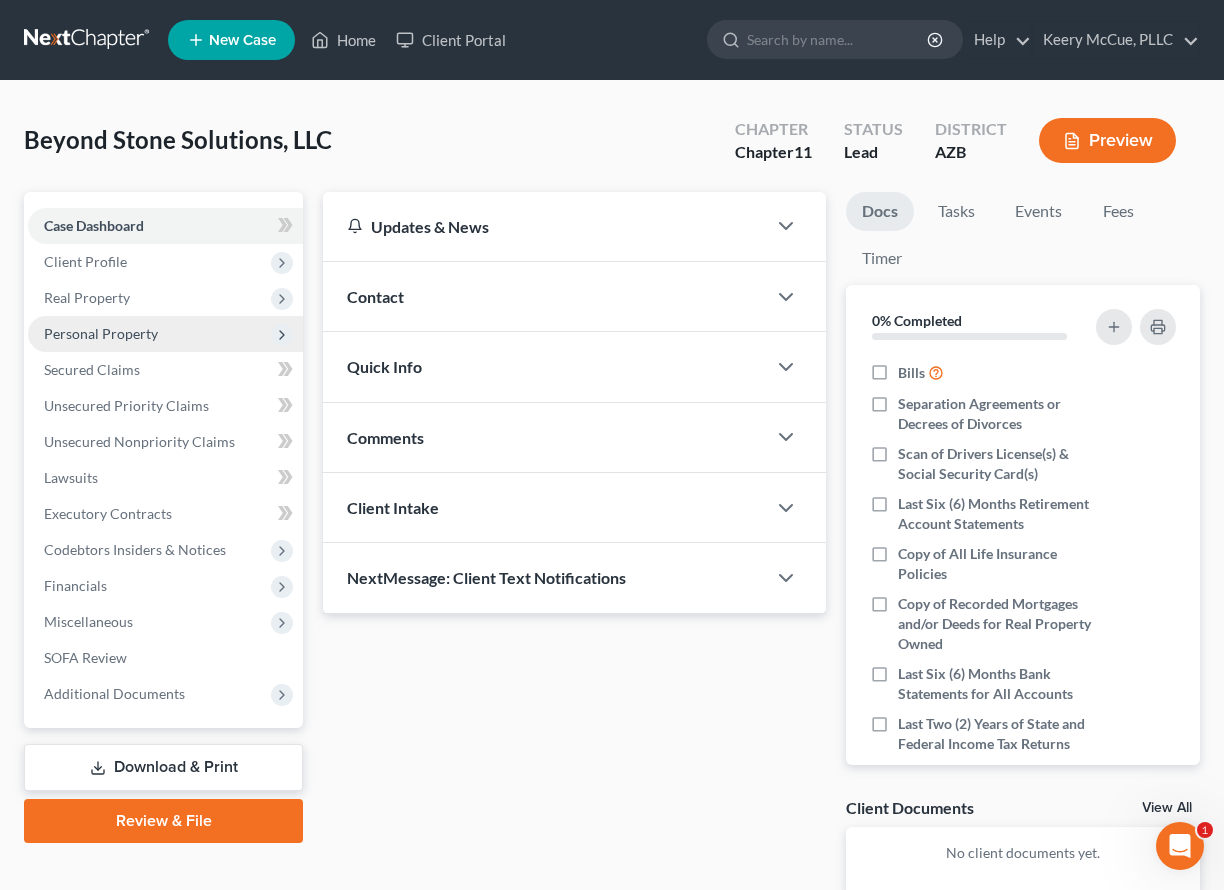 click on "Personal Property" at bounding box center (101, 333) 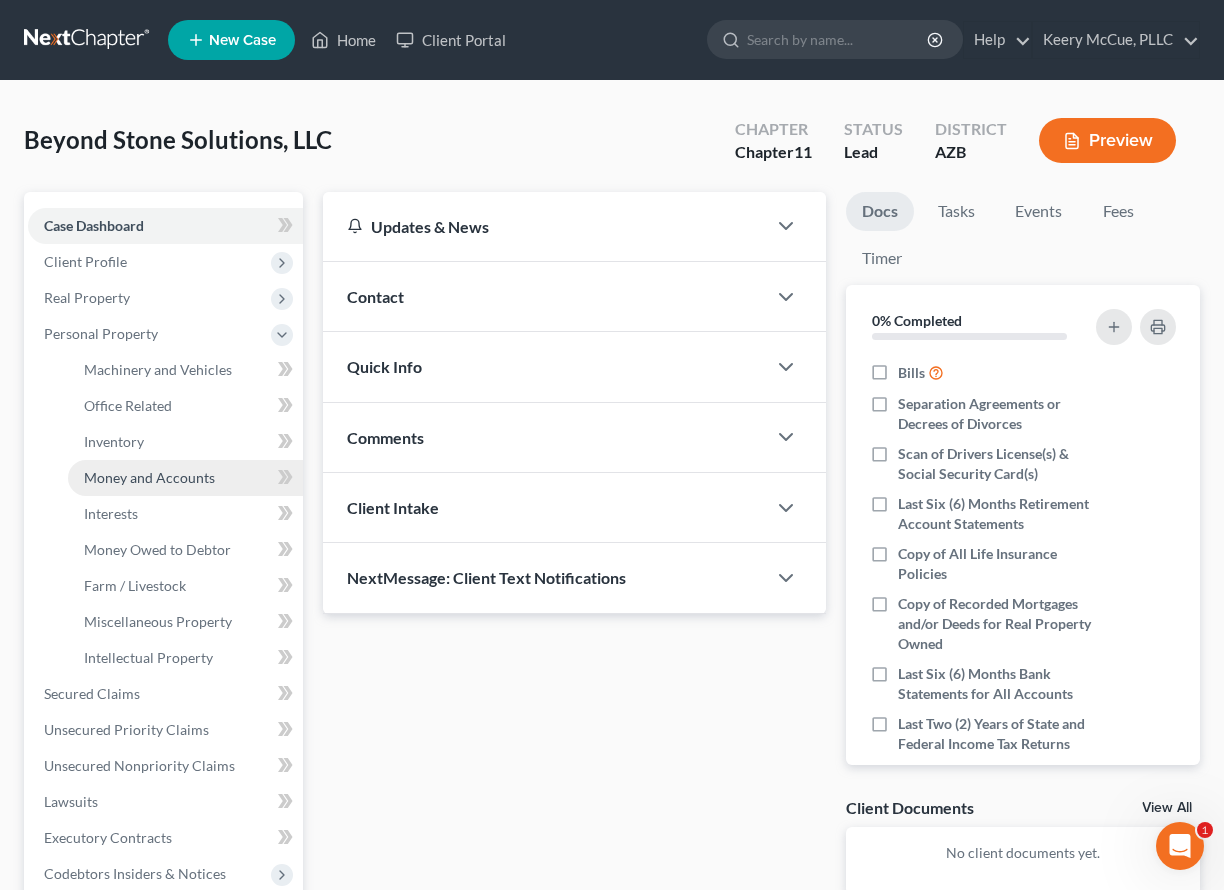 click on "Money and Accounts" at bounding box center [149, 477] 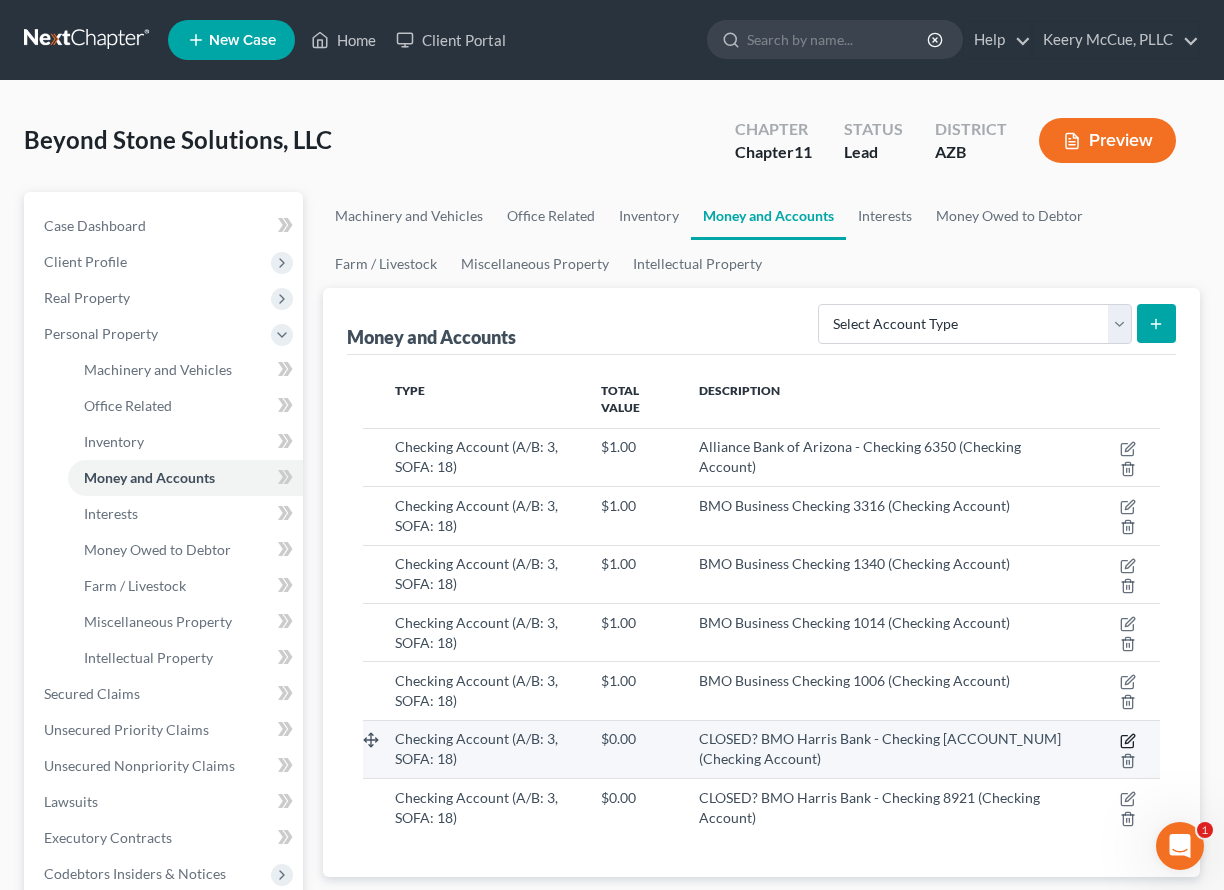 click 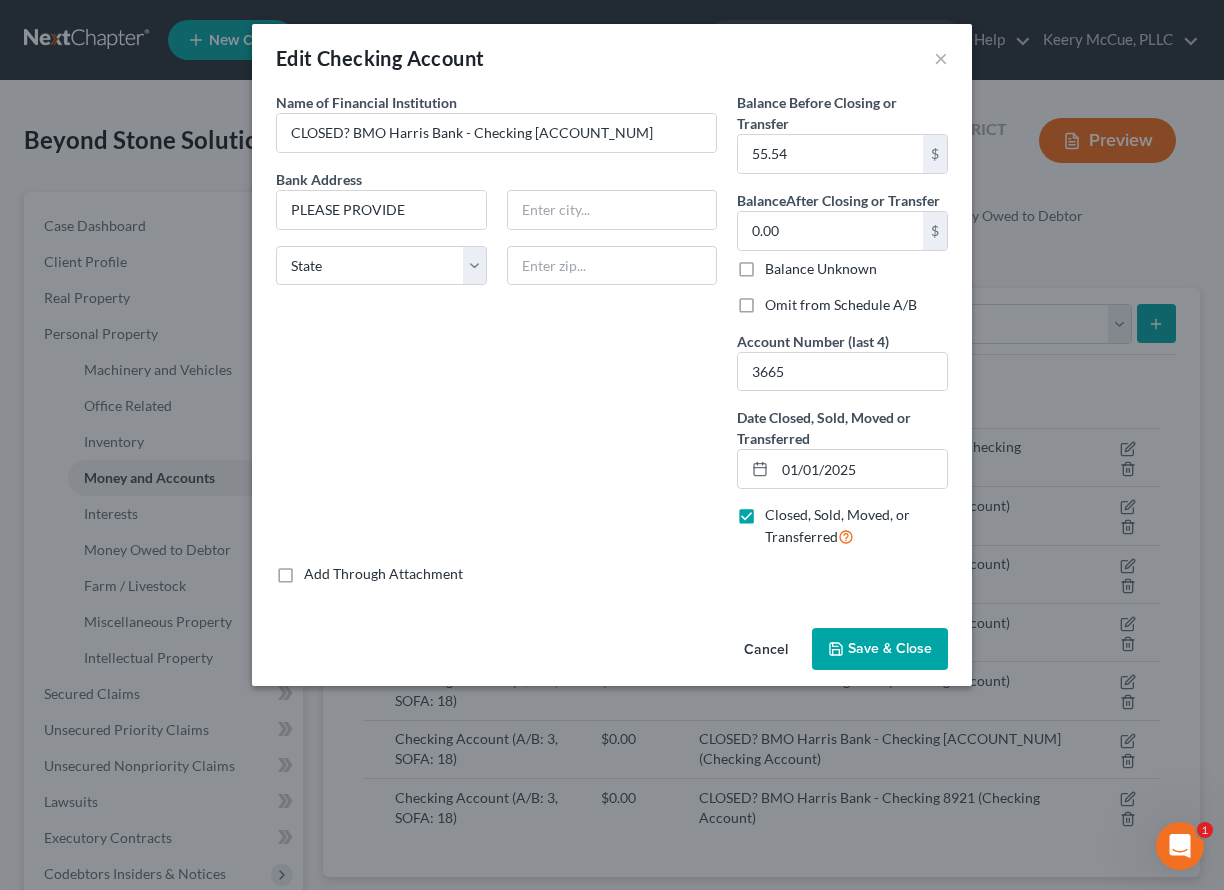click on "Closed, Sold, Moved, or Transferred" at bounding box center [856, 526] 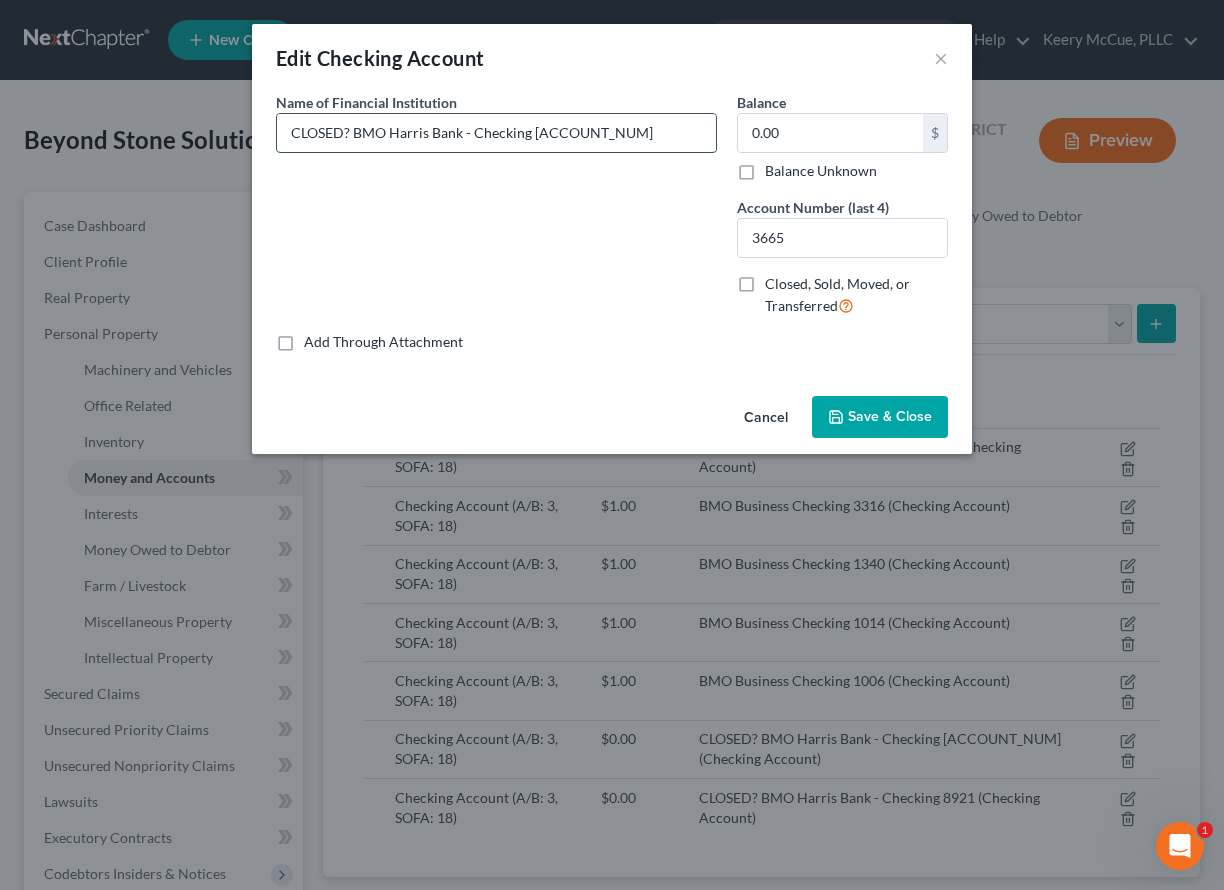 click on "CLOSED? BMO Harris Bank - Checking [ACCOUNT_NUMBER]" at bounding box center (496, 133) 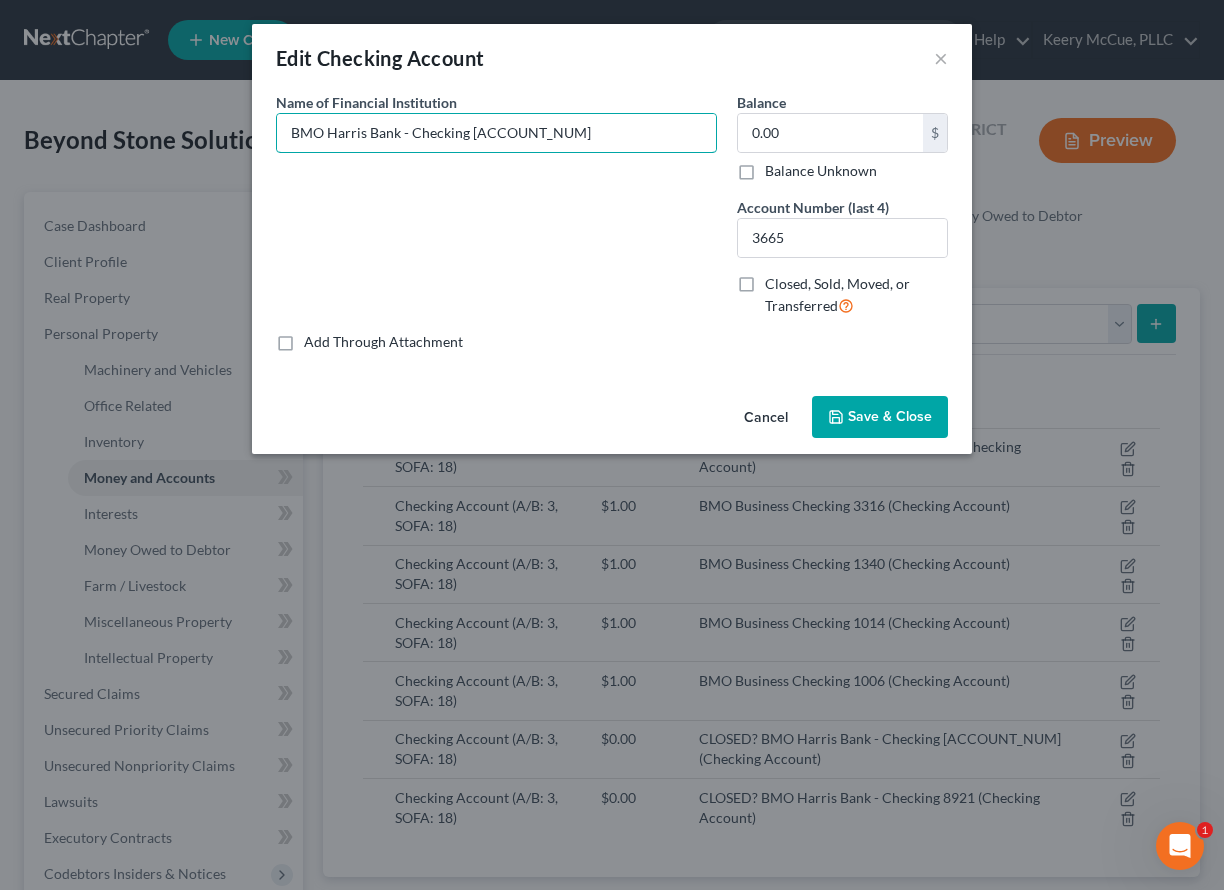 type on "BMO Harris Bank - Checking 3665" 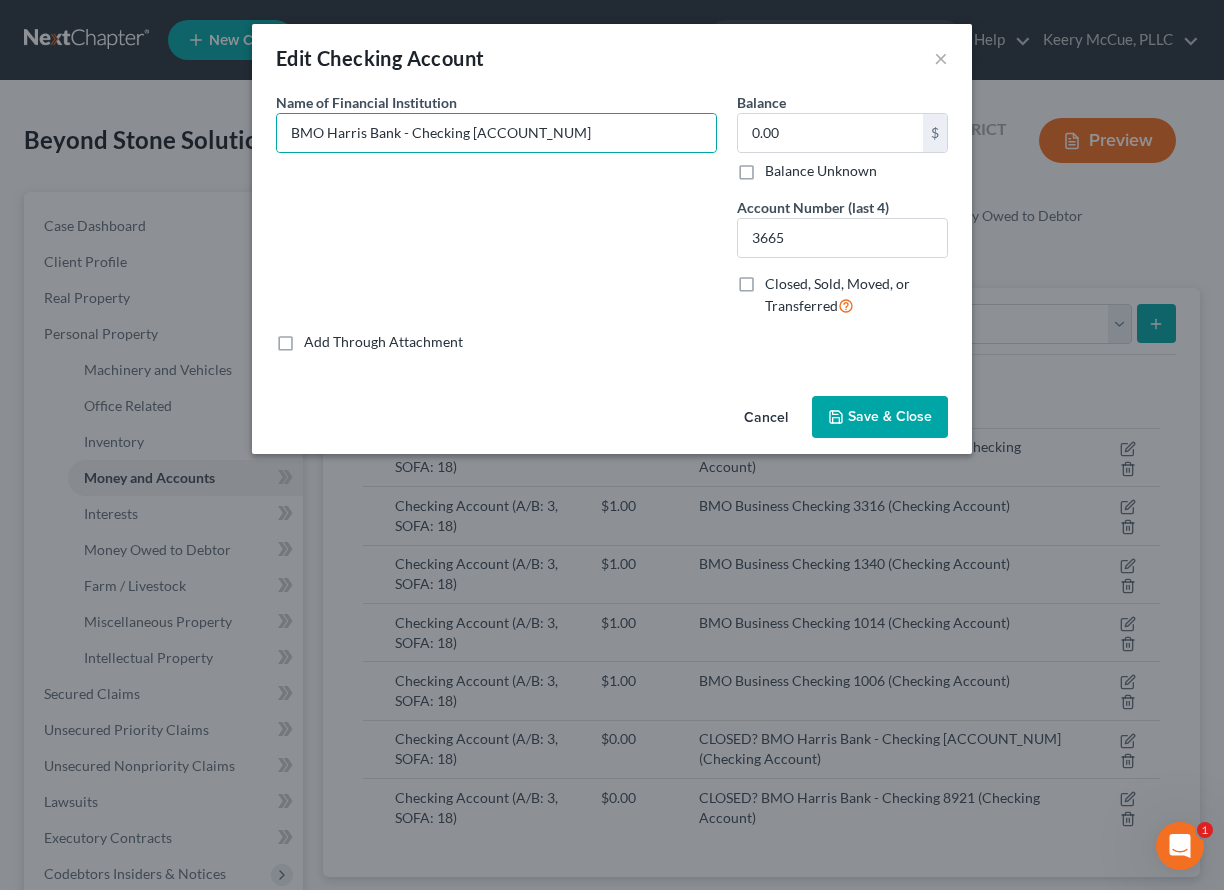 click on "Save & Close" at bounding box center [890, 416] 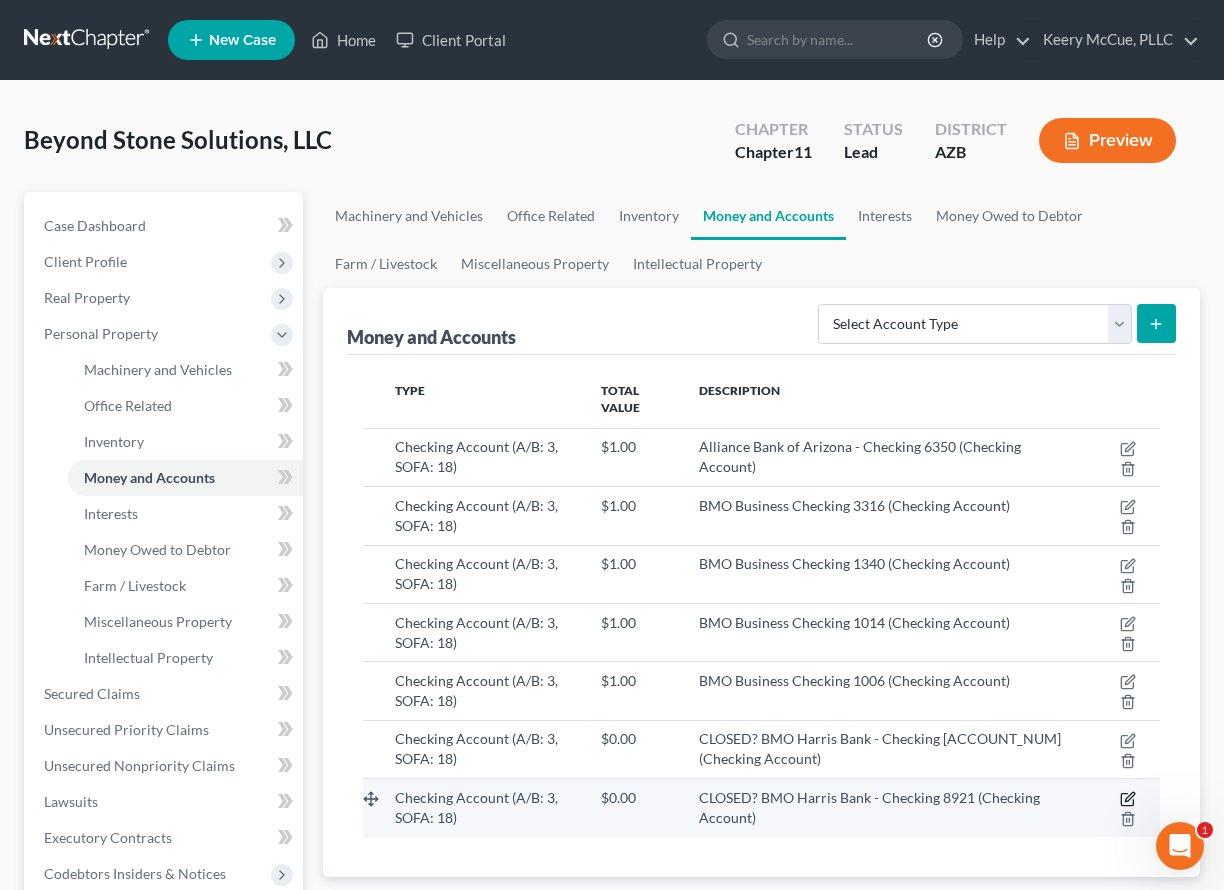 click 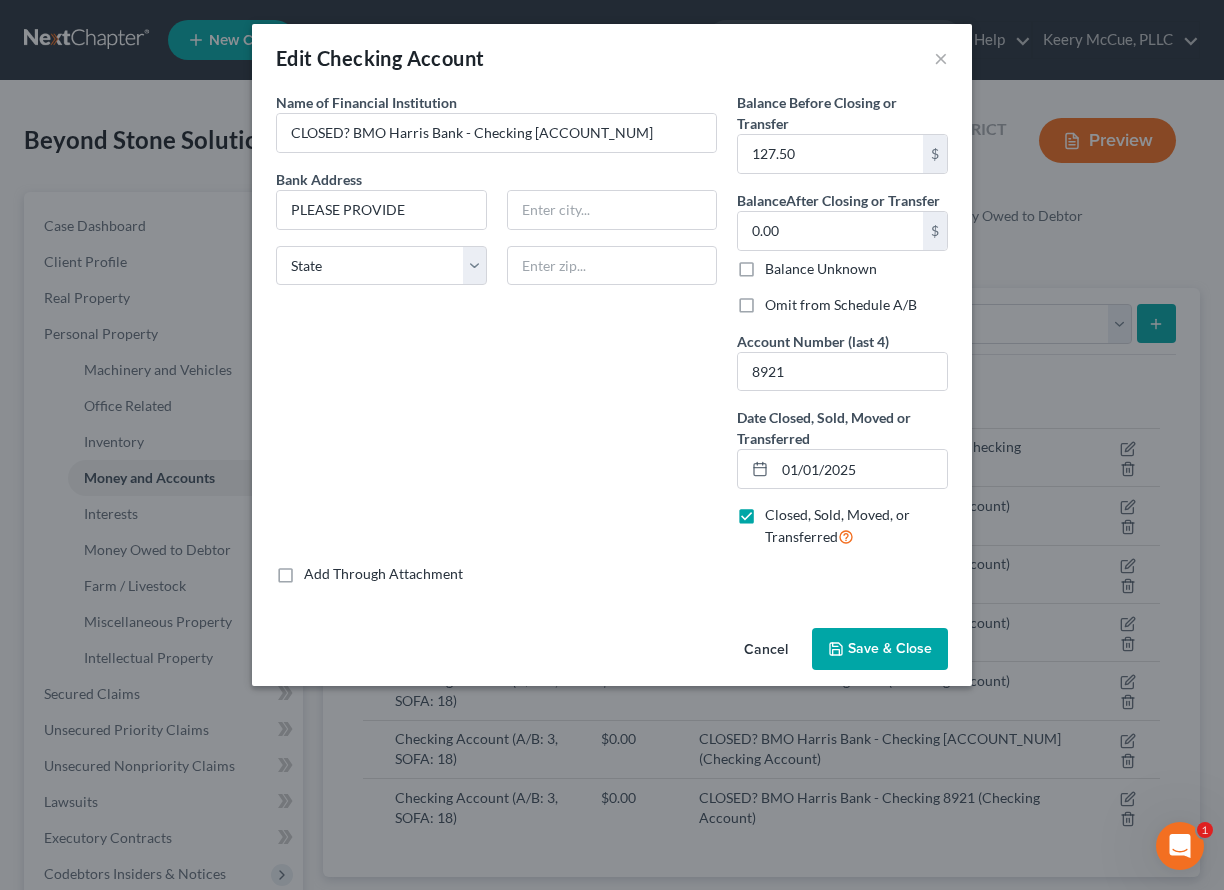 click on "Closed, Sold, Moved, or Transferred" at bounding box center (856, 526) 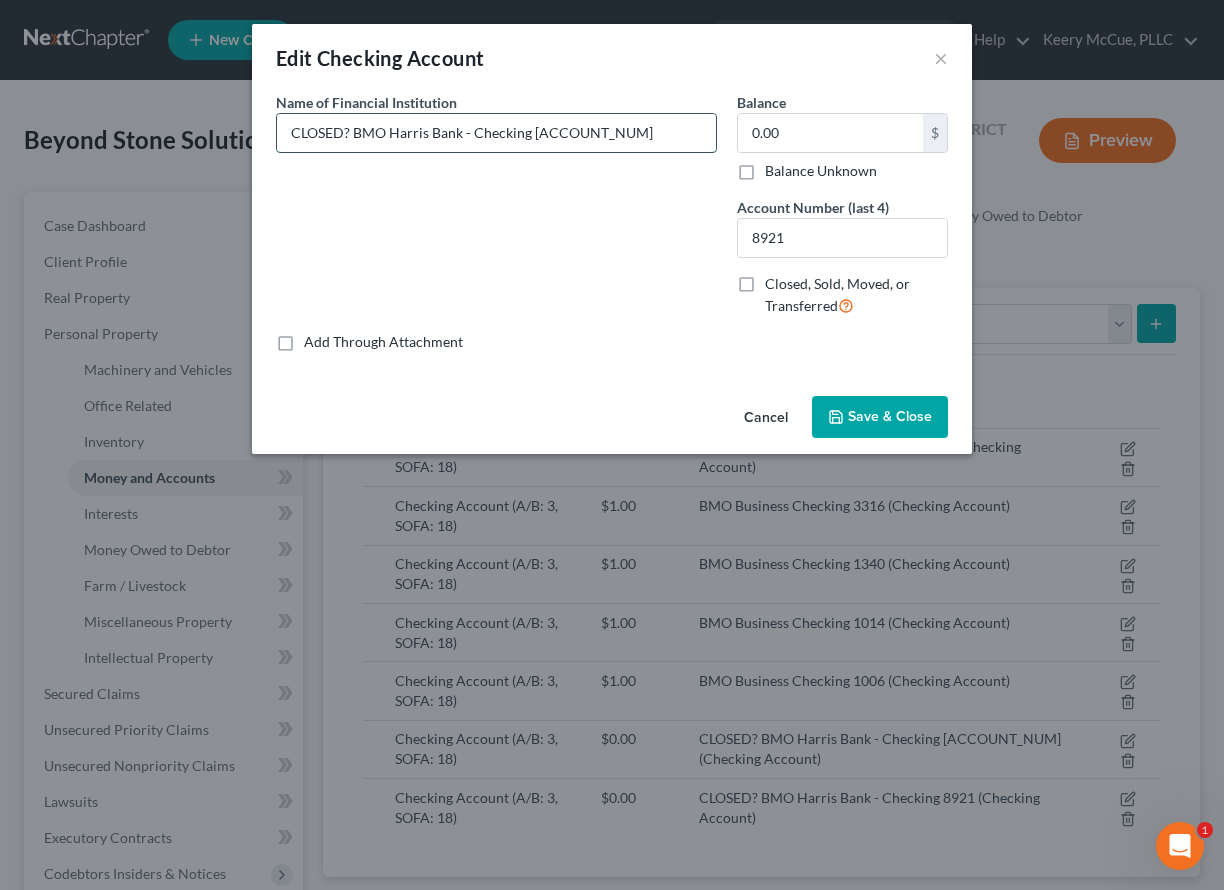 click on "CLOSED? BMO Harris Bank - Checking 8921" at bounding box center (496, 133) 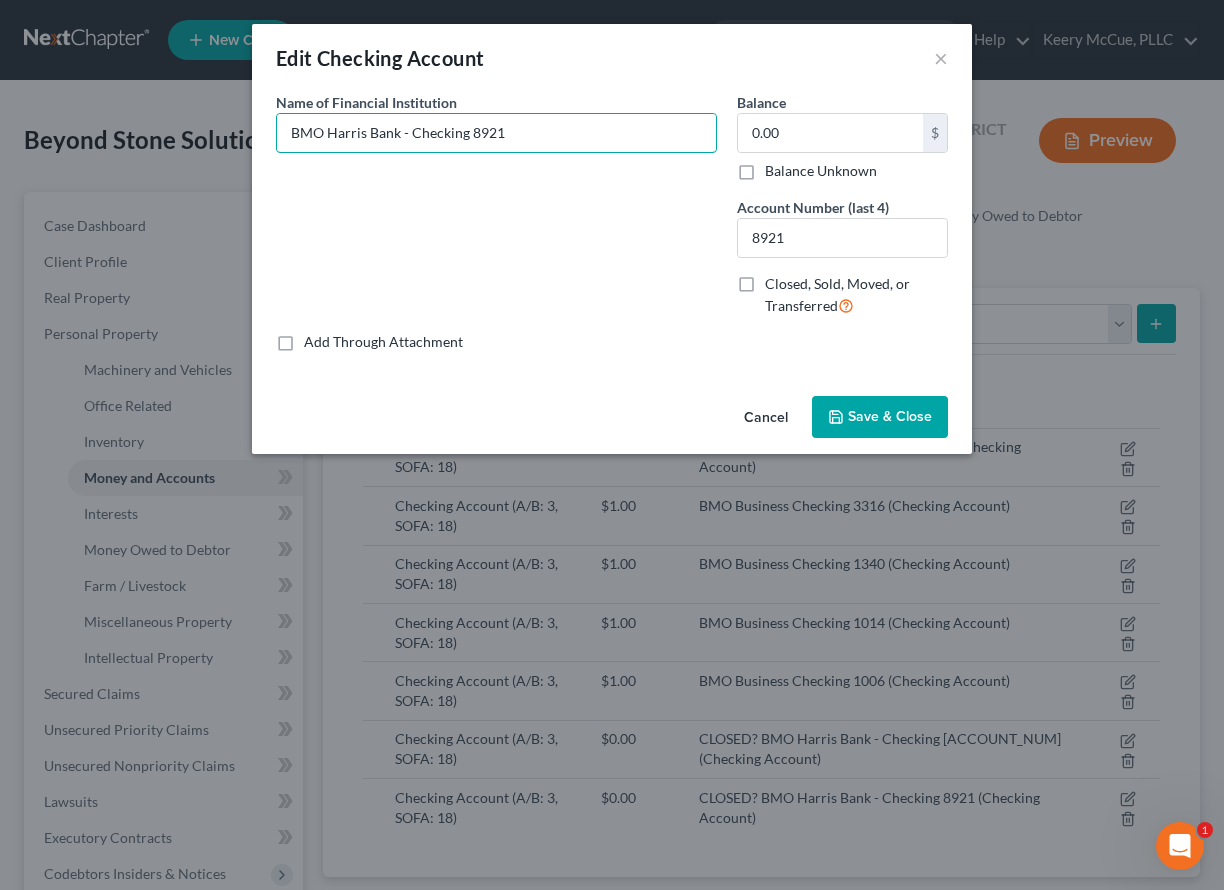 type on "BMO Harris Bank - Checking 8921" 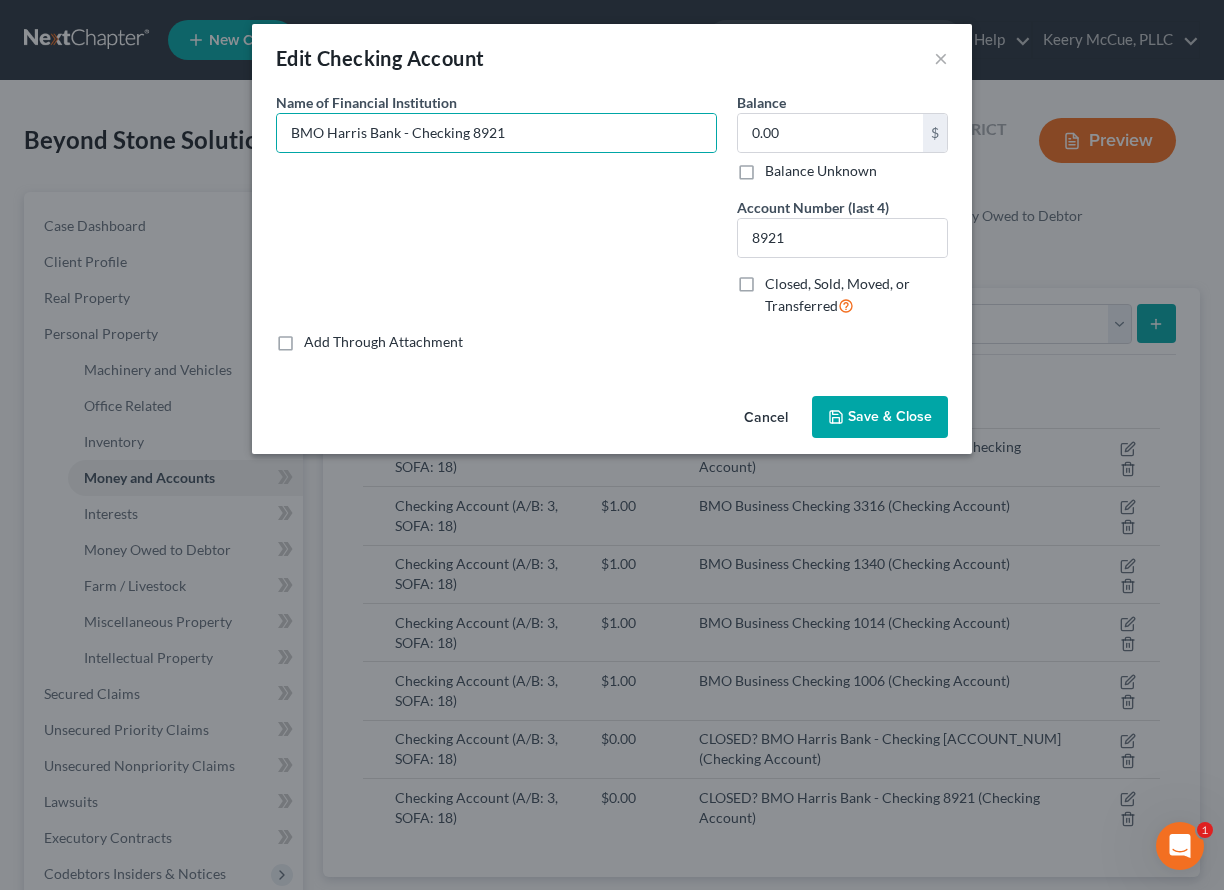 click on "Save & Close" at bounding box center [880, 417] 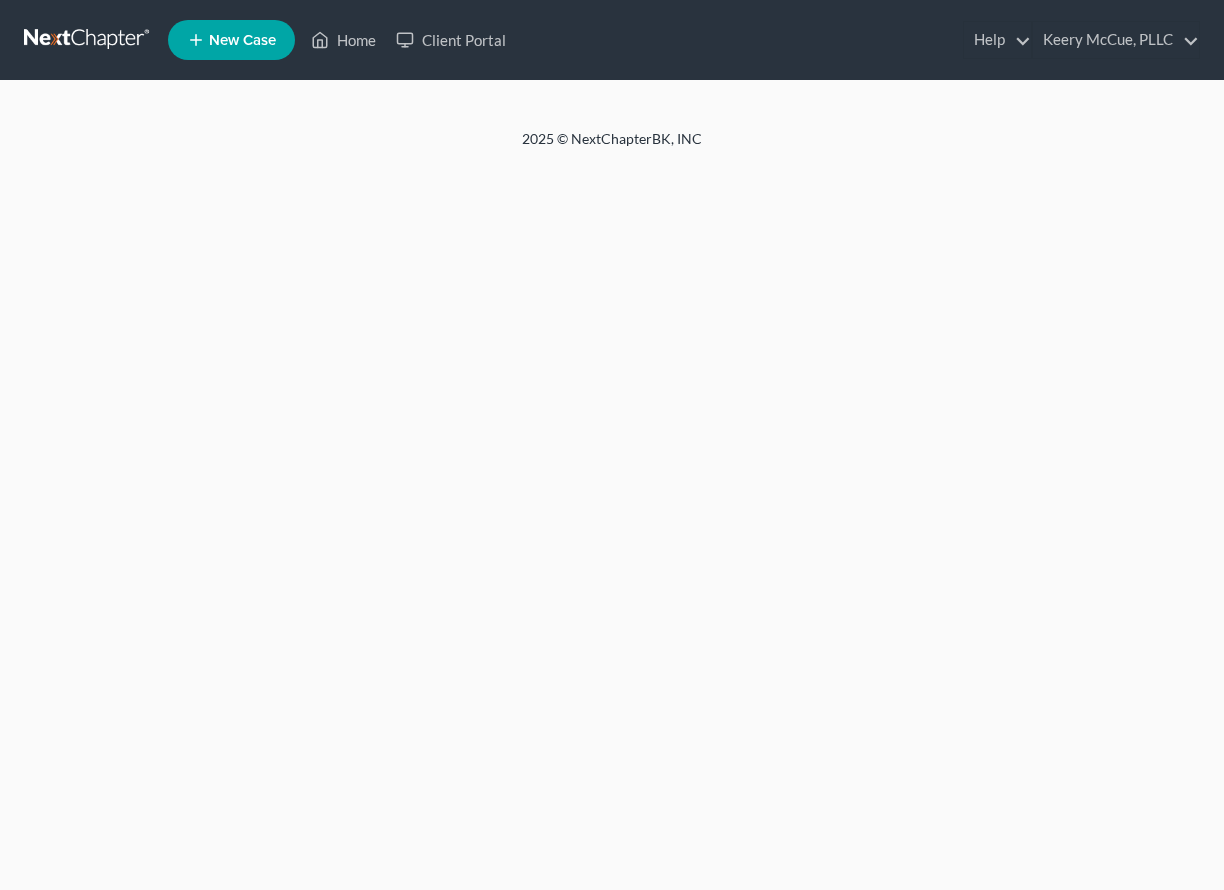 scroll, scrollTop: 0, scrollLeft: 0, axis: both 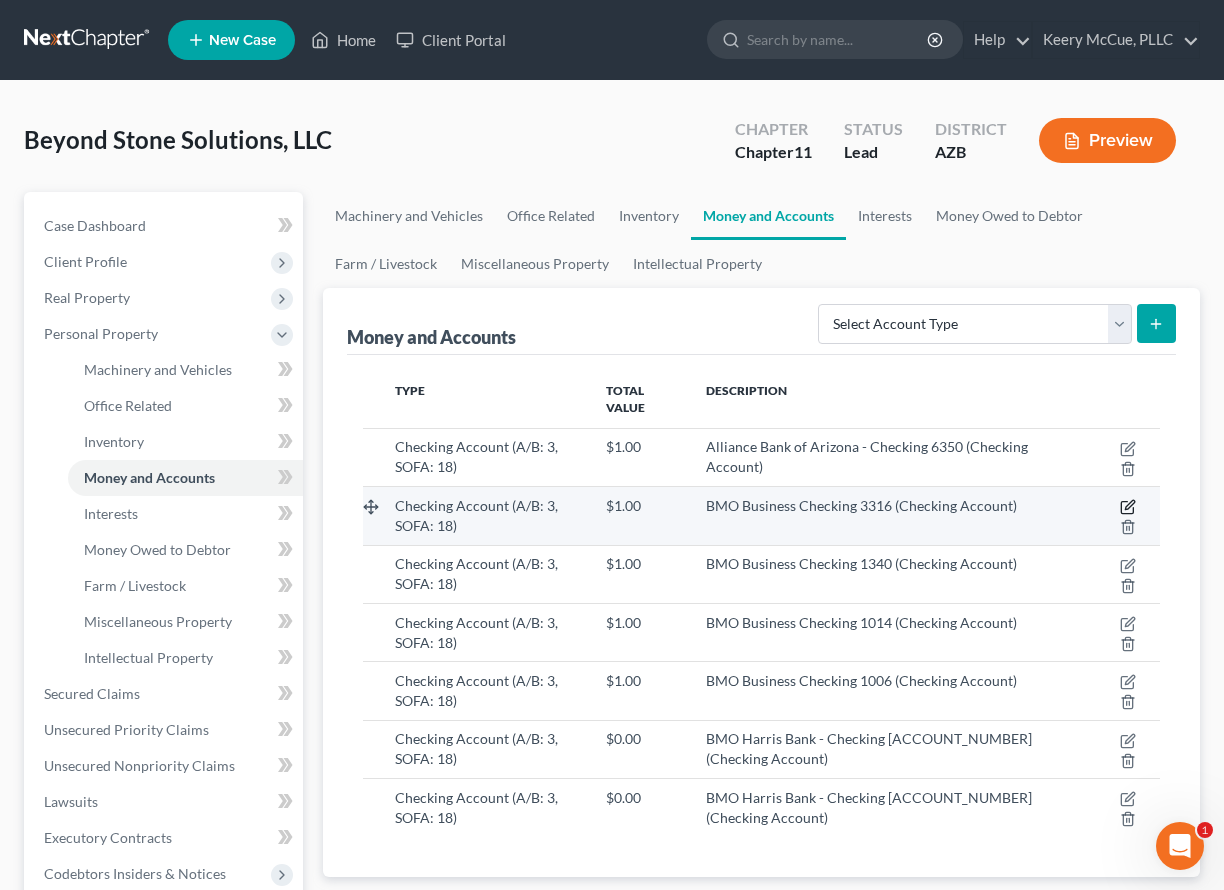click 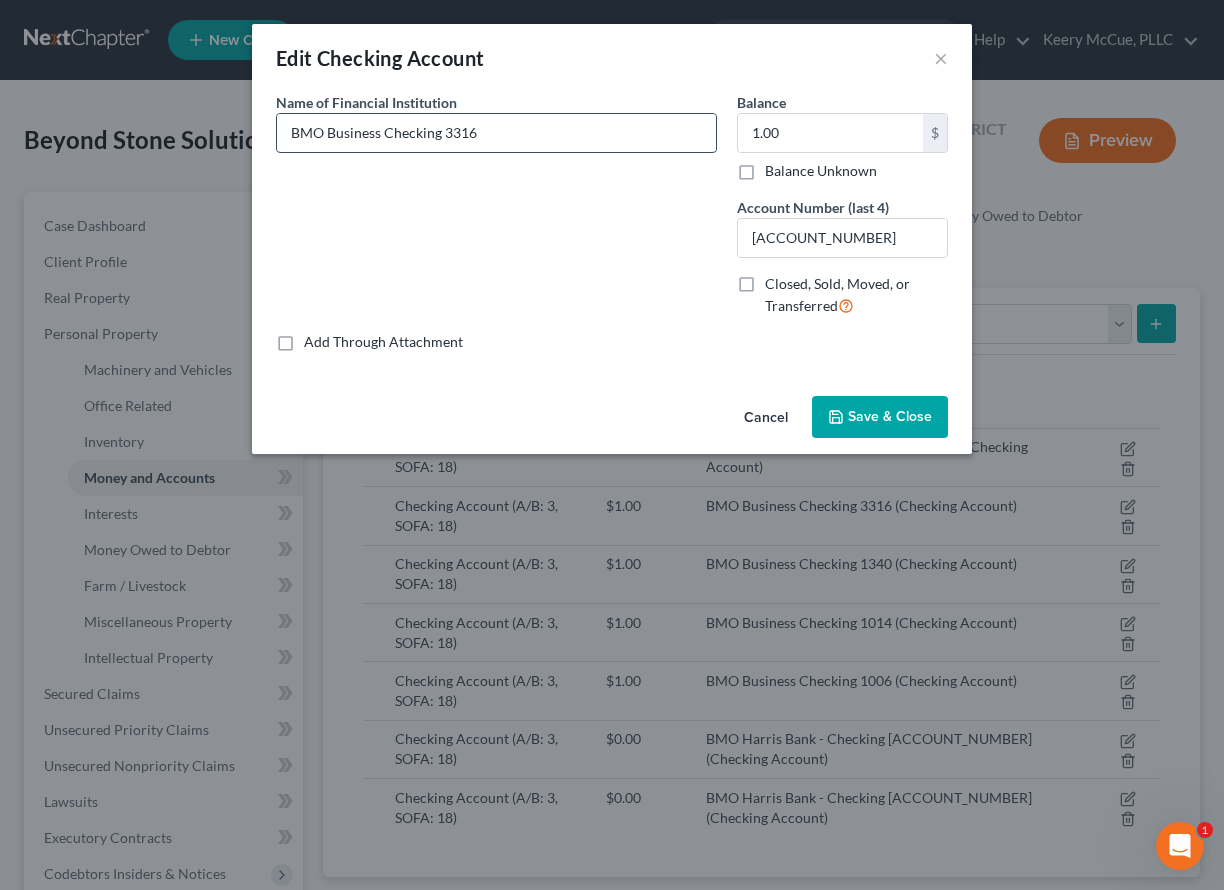 click on "BMO Business Checking 3316" at bounding box center (496, 133) 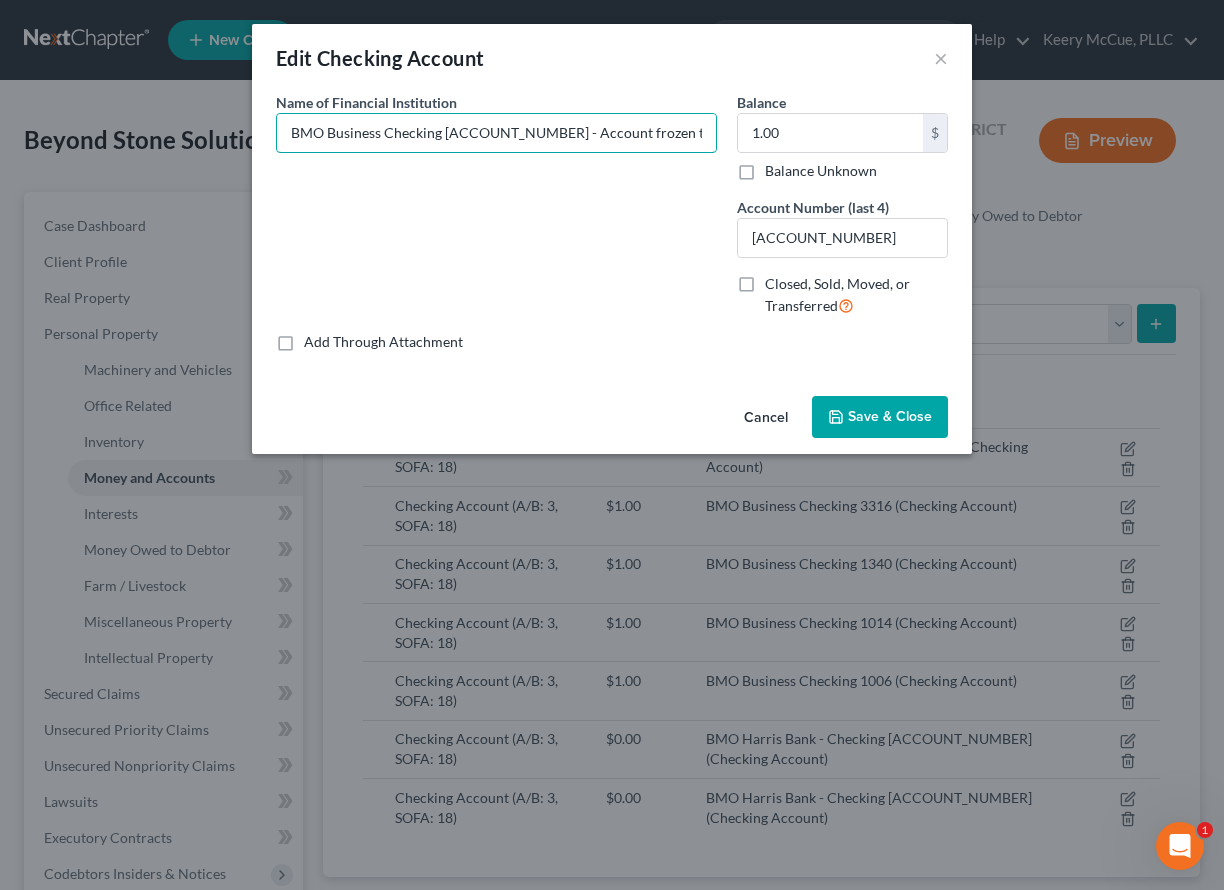 type on "BMO Business Checking [ACCOUNT_NUMBER] - Account frozen to avoid potential fraud" 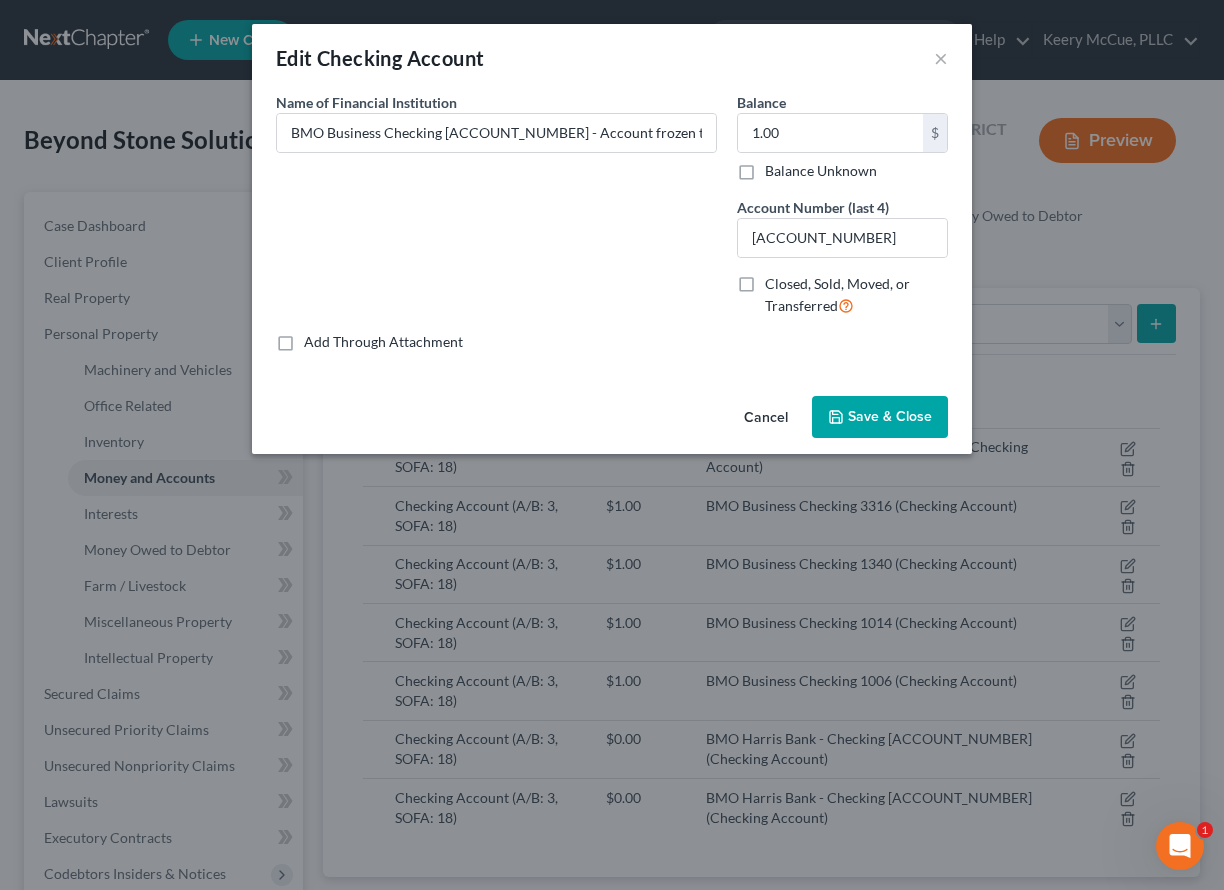 click on "Save & Close" at bounding box center [890, 416] 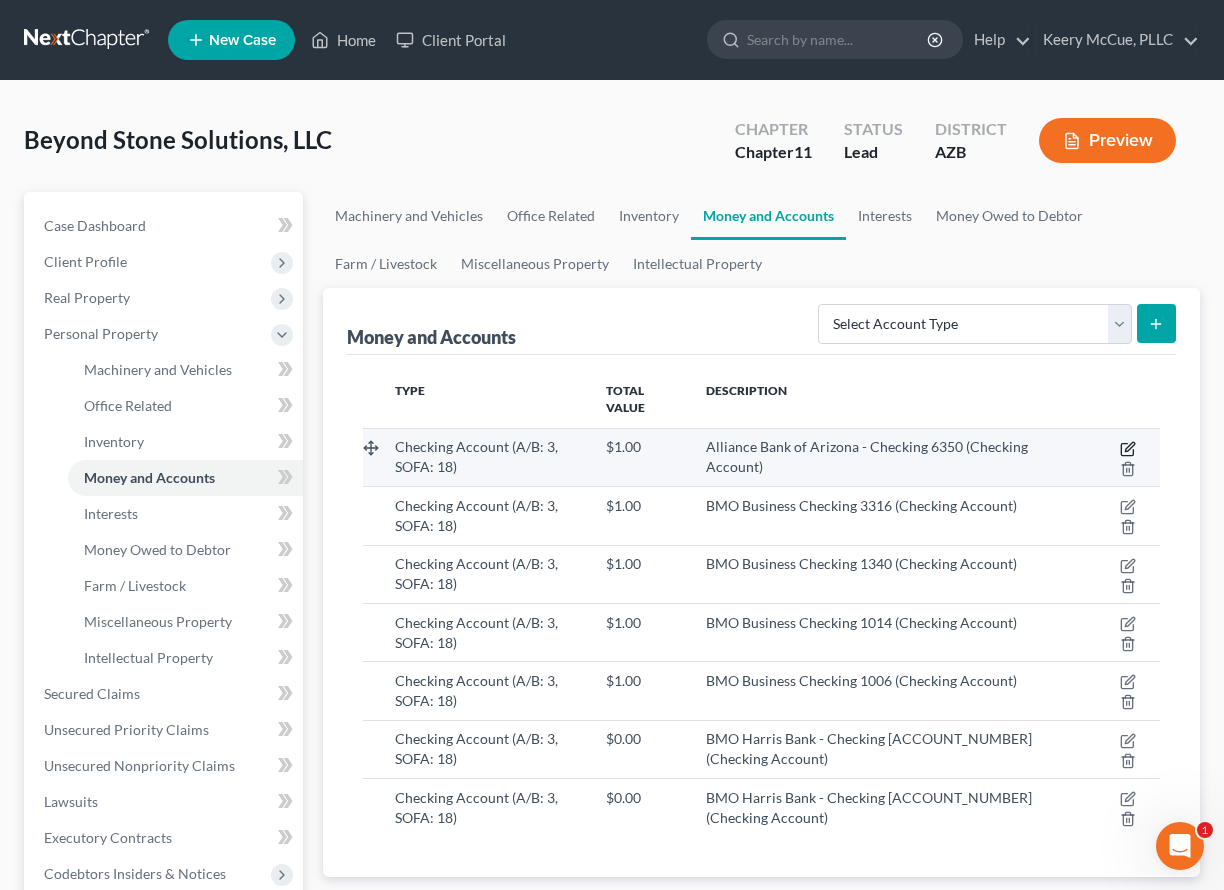 click 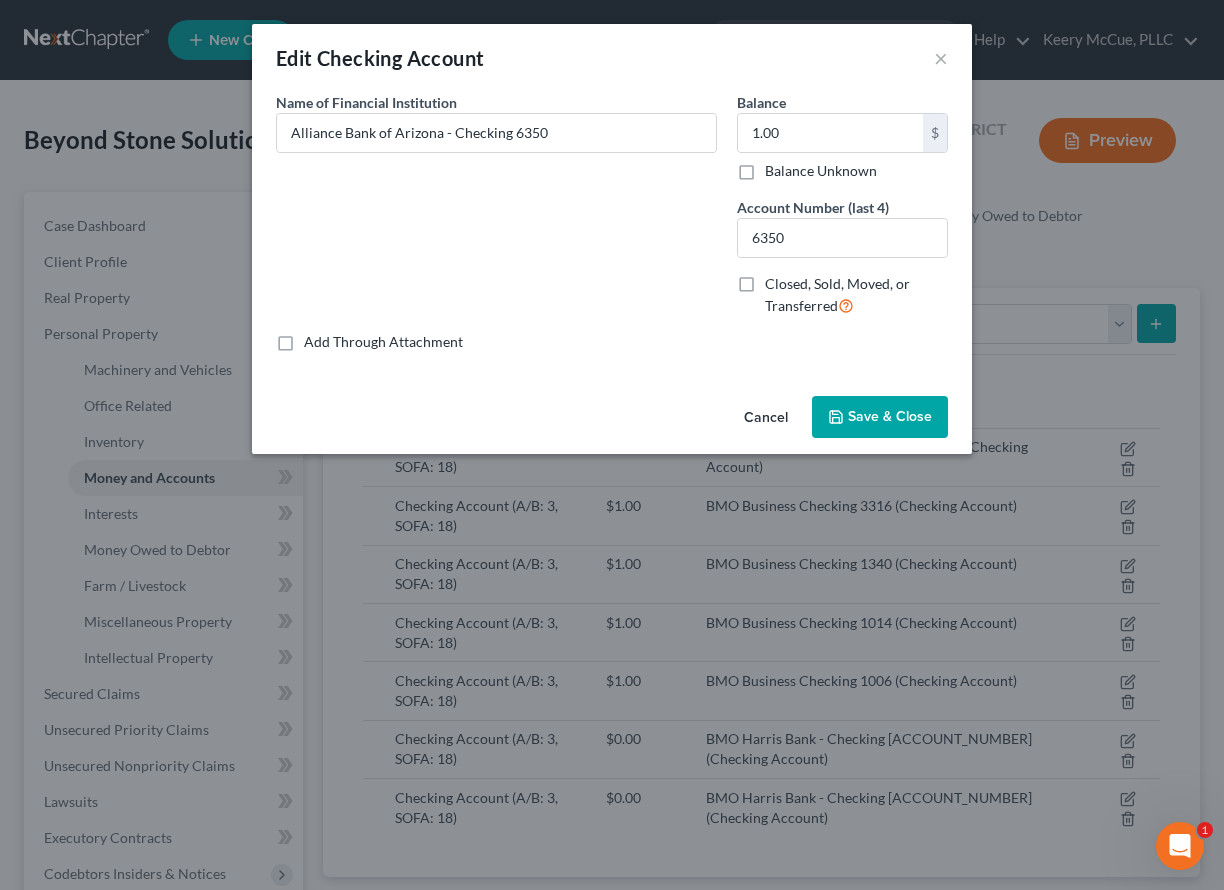 click on "Save & Close" at bounding box center (890, 416) 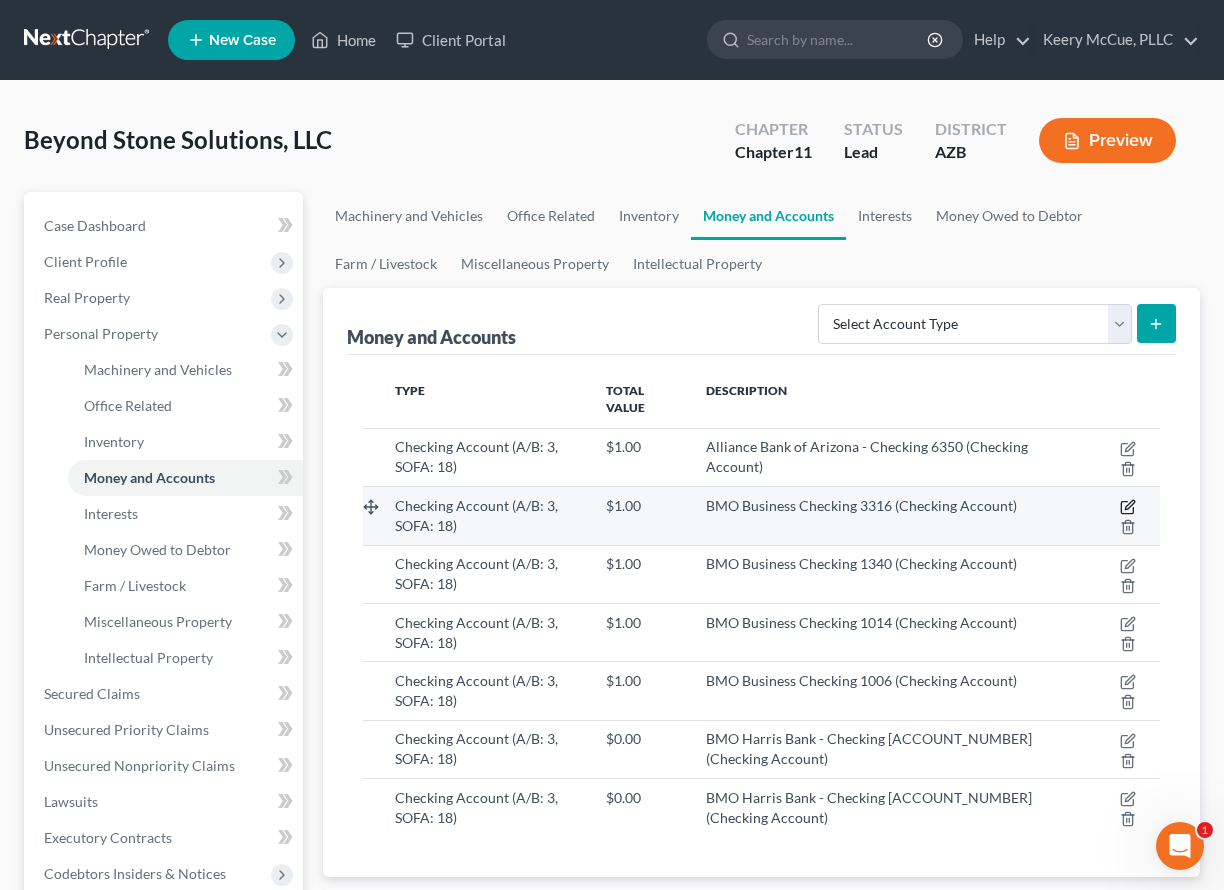 click 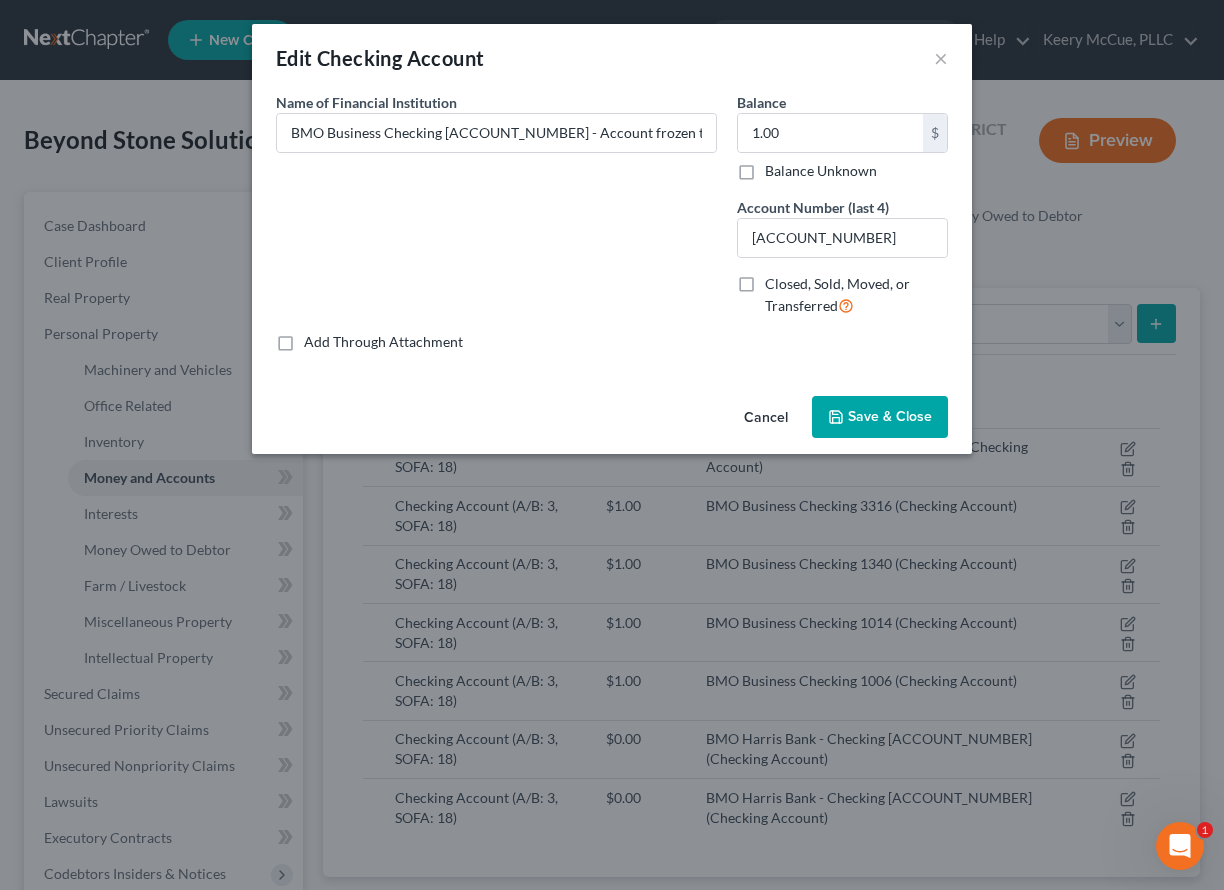 click on "Save & Close" at bounding box center [890, 416] 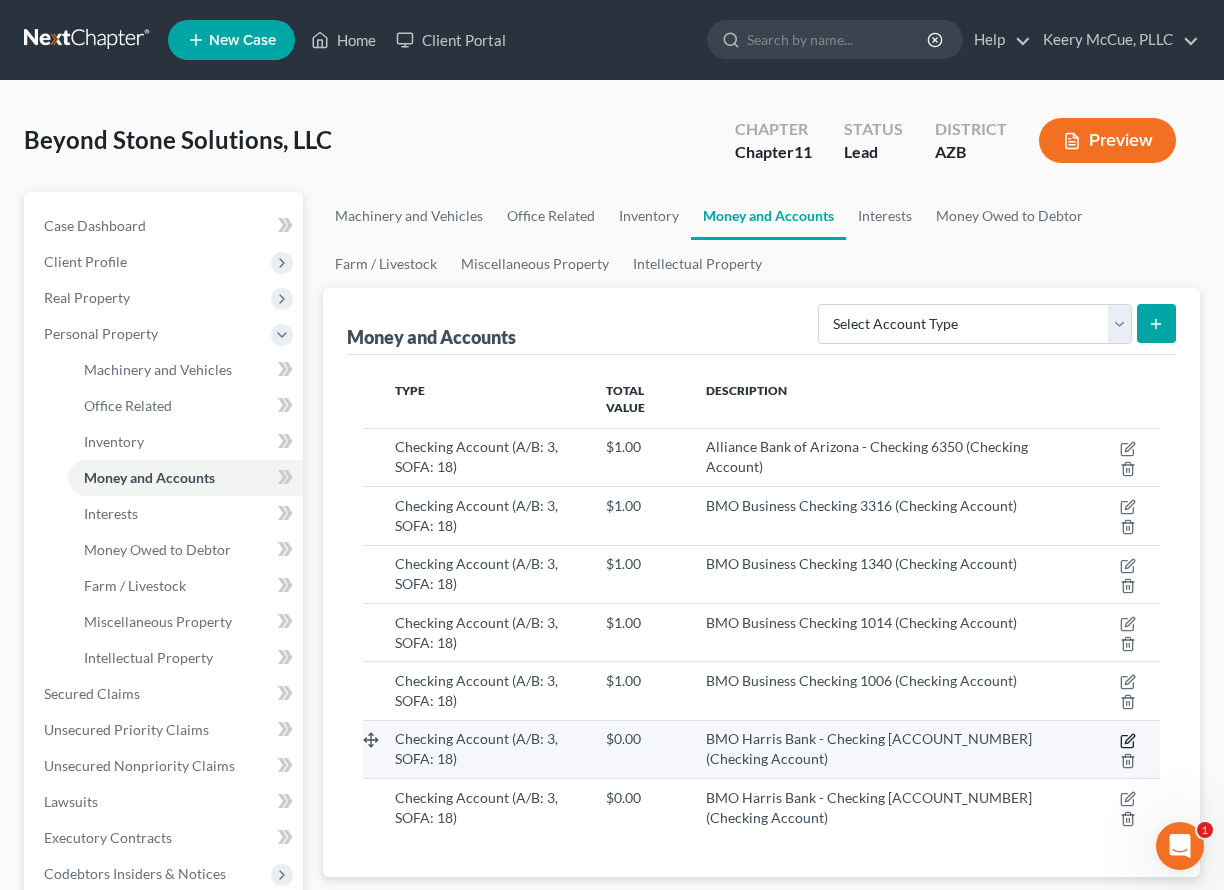 click 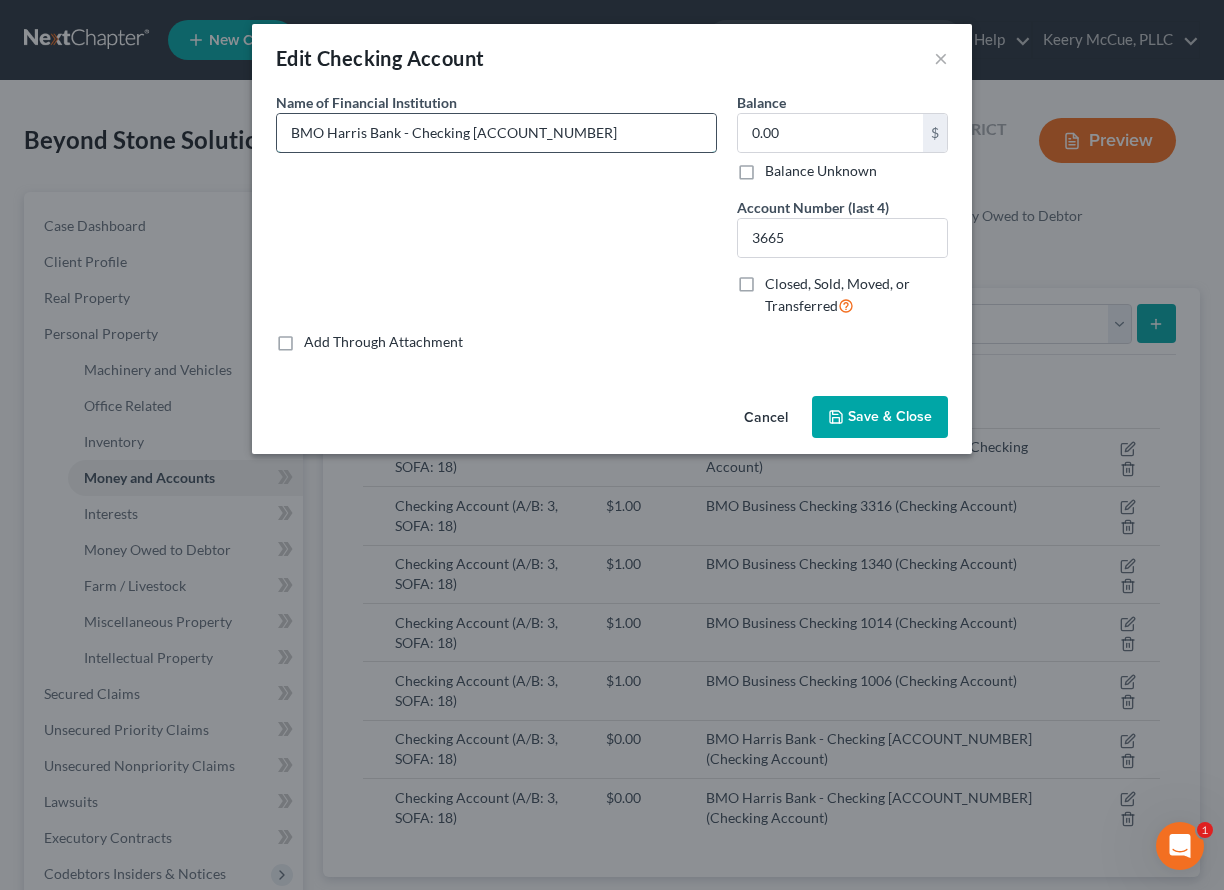 click on "BMO Harris Bank - Checking 3665" at bounding box center [496, 133] 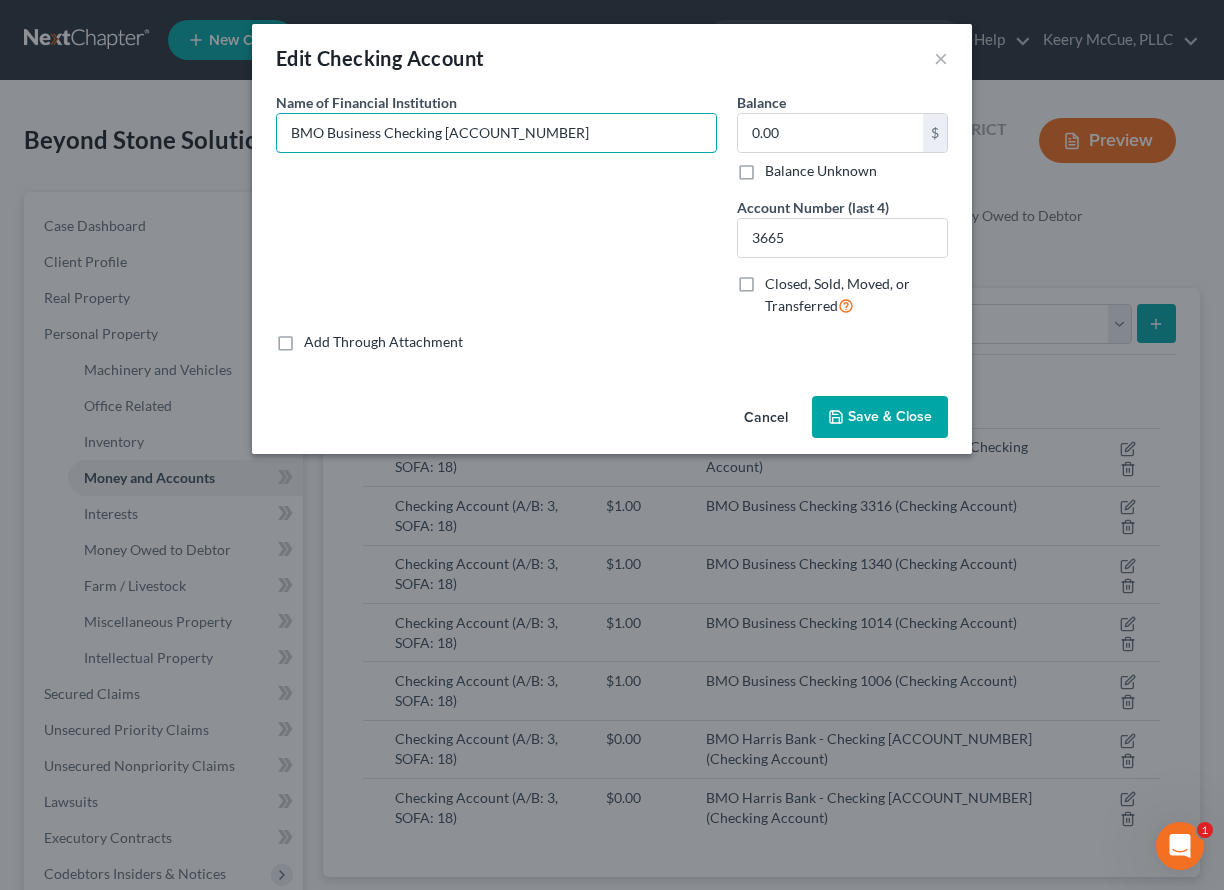 type on "BMO Business Checking 3665" 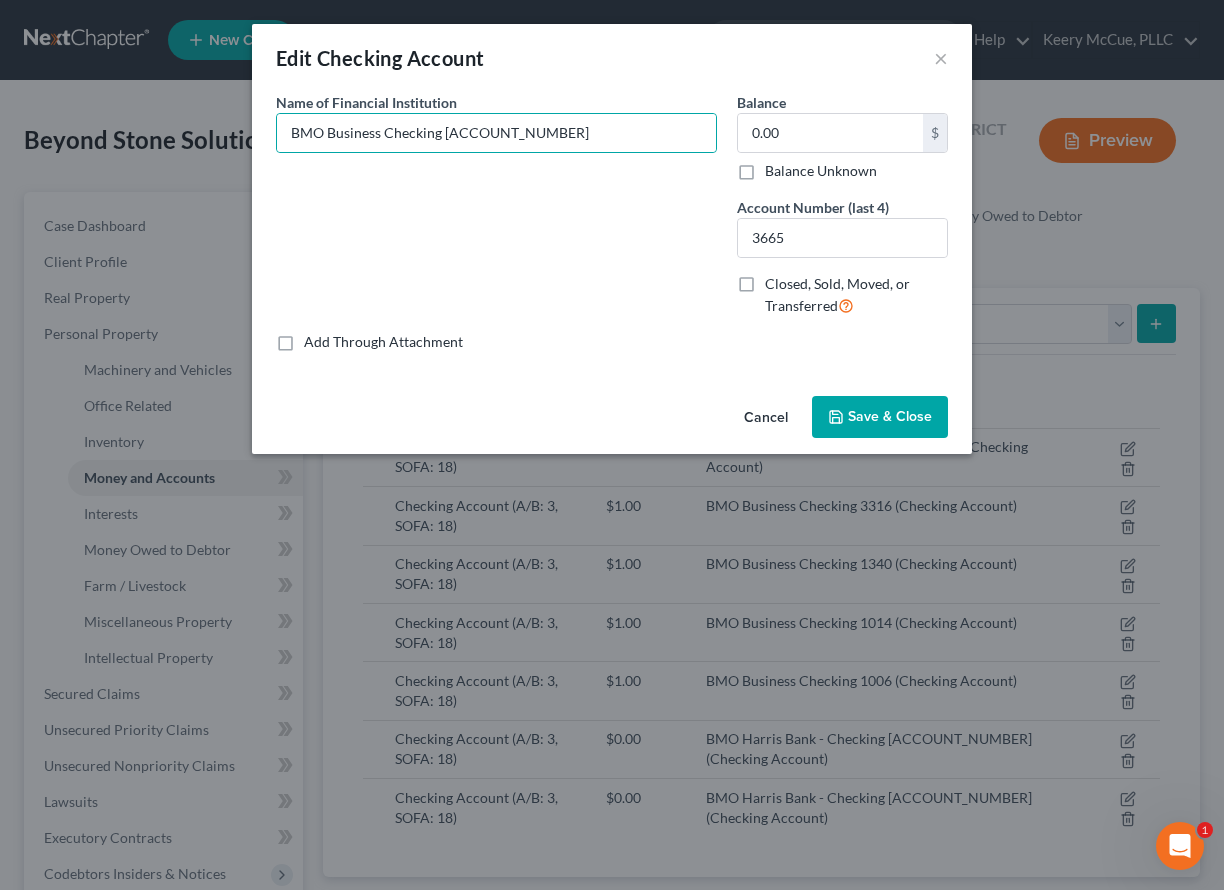 click on "Save & Close" at bounding box center (880, 417) 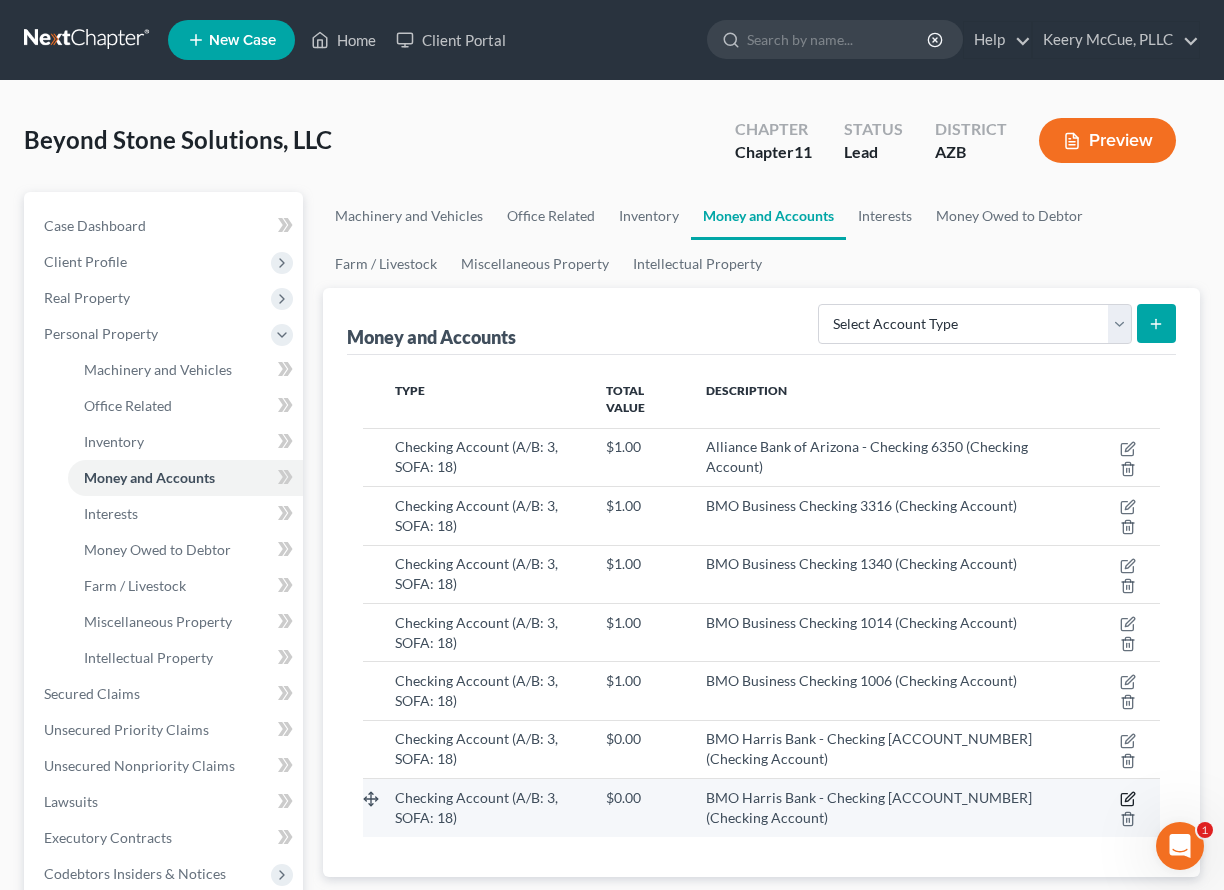 click 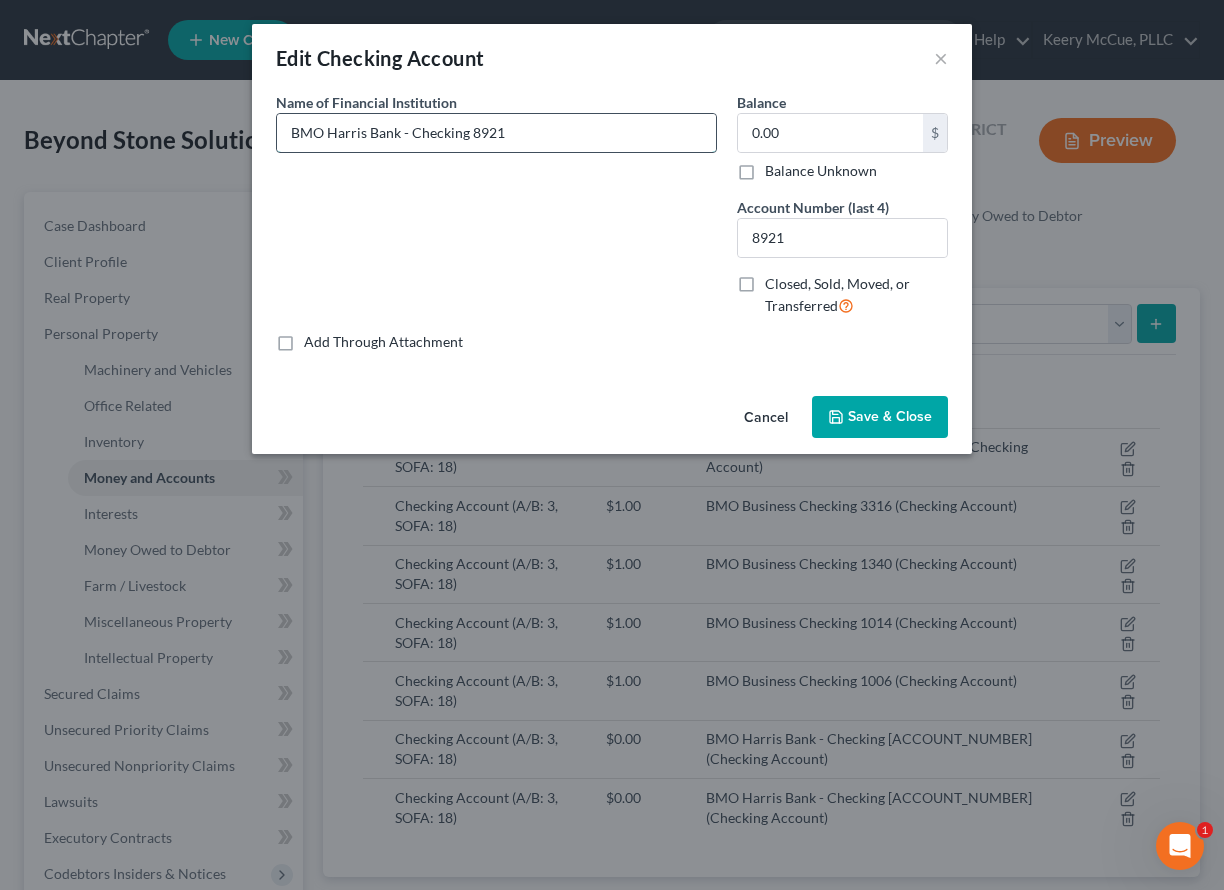 click on "BMO Harris Bank - Checking 8921" at bounding box center [496, 133] 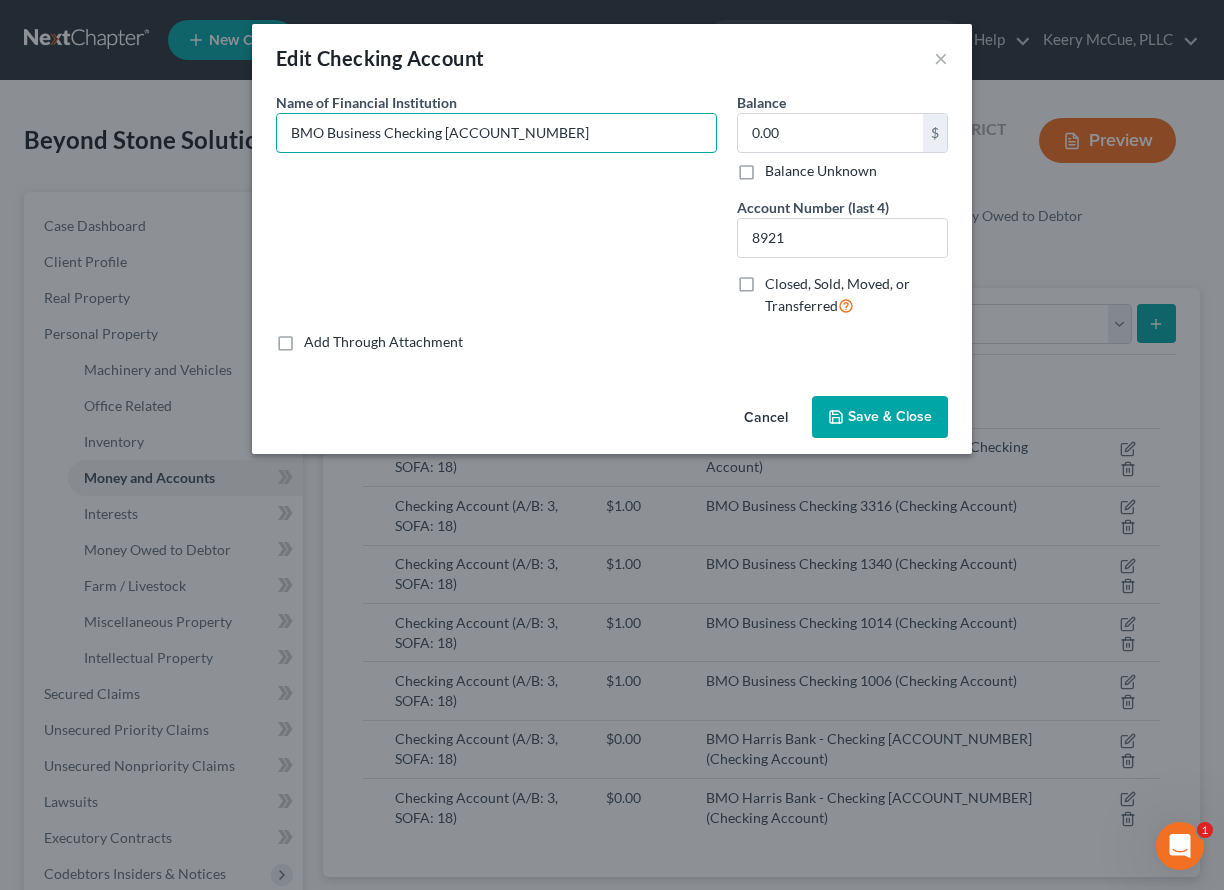 type on "BMO Business Checking 8921" 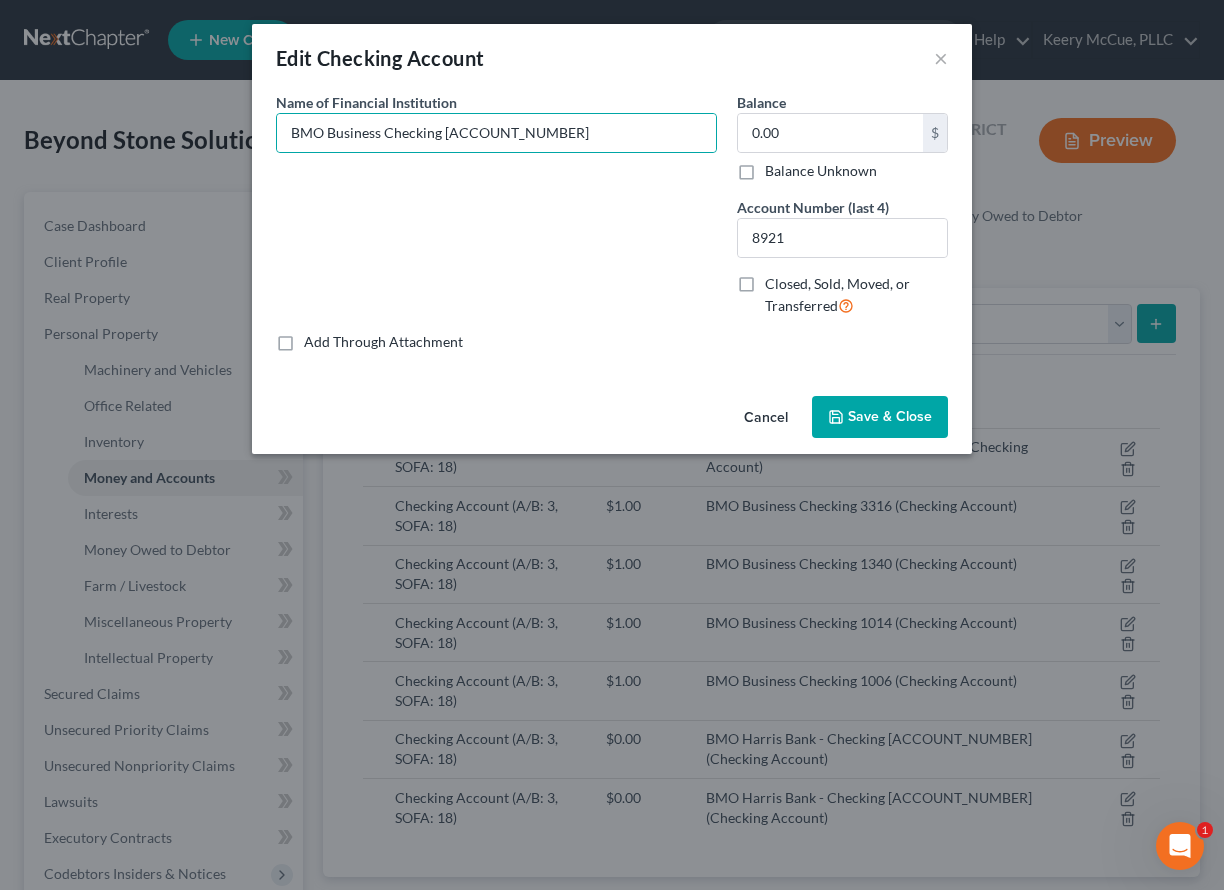 click on "Save & Close" at bounding box center (890, 416) 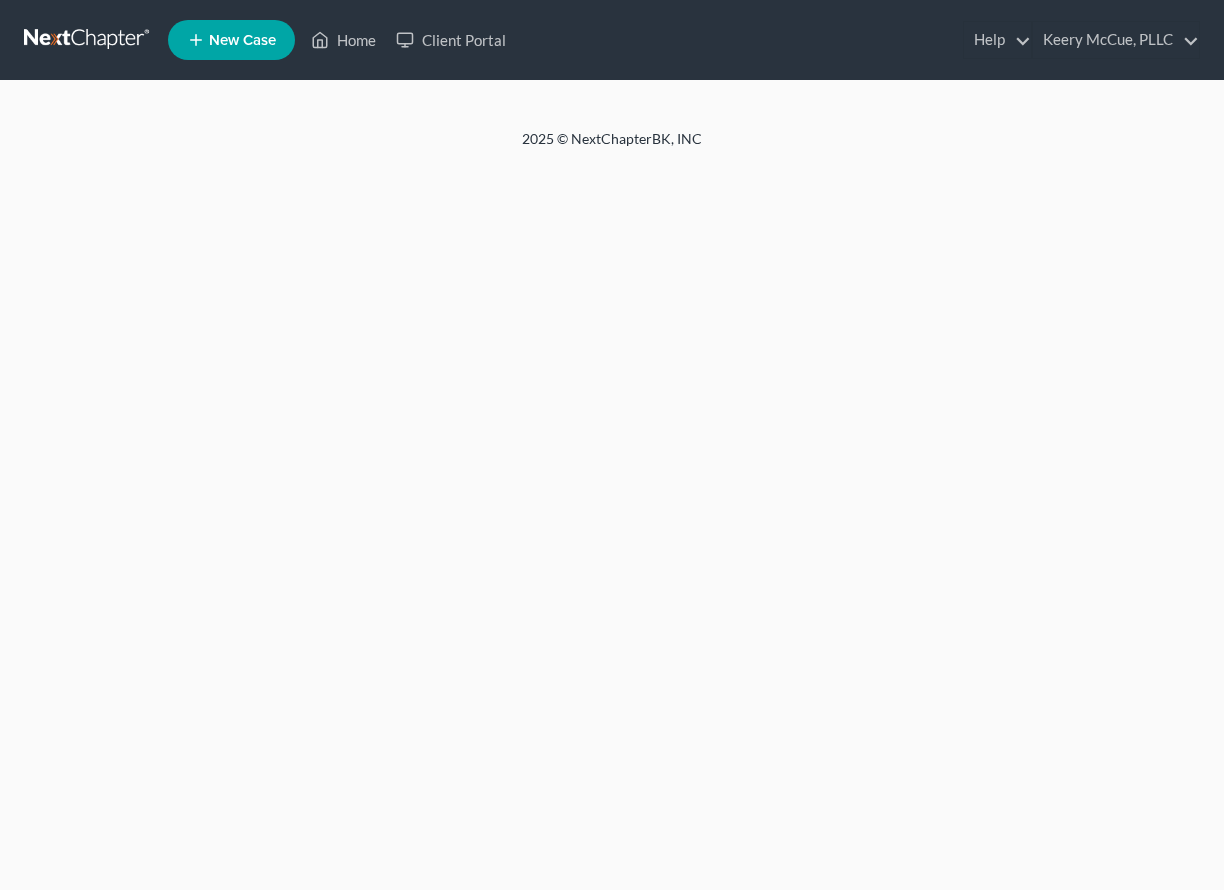 scroll, scrollTop: 0, scrollLeft: 0, axis: both 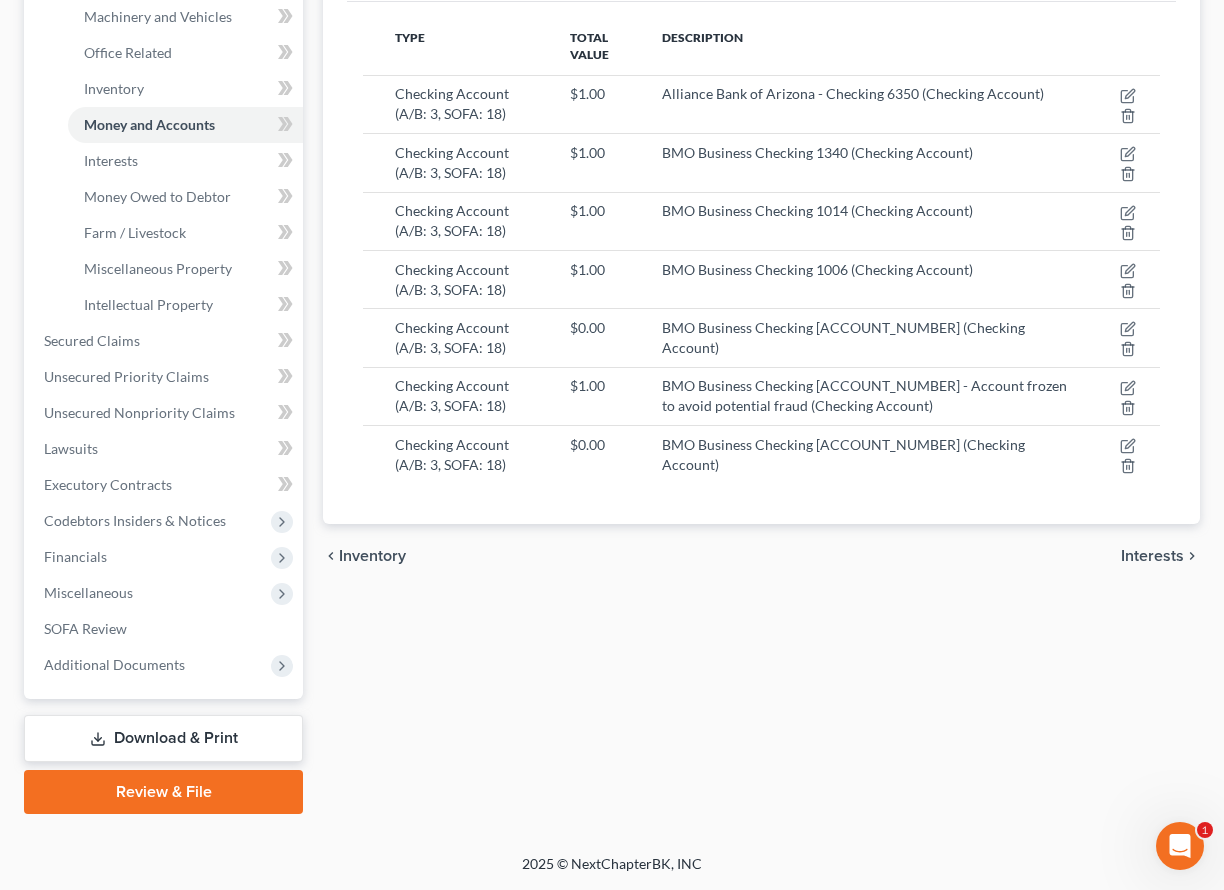 click on "Download & Print" at bounding box center (163, 738) 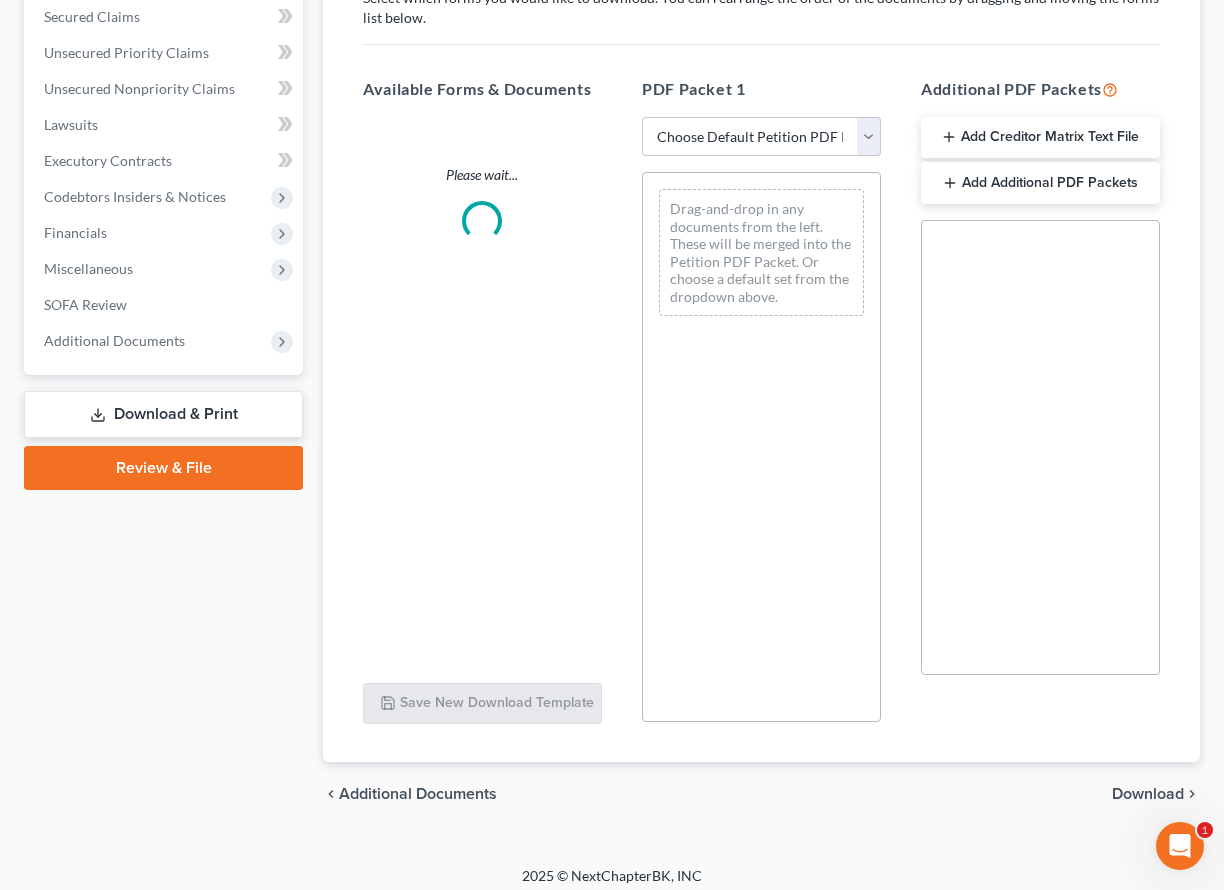 scroll, scrollTop: 0, scrollLeft: 0, axis: both 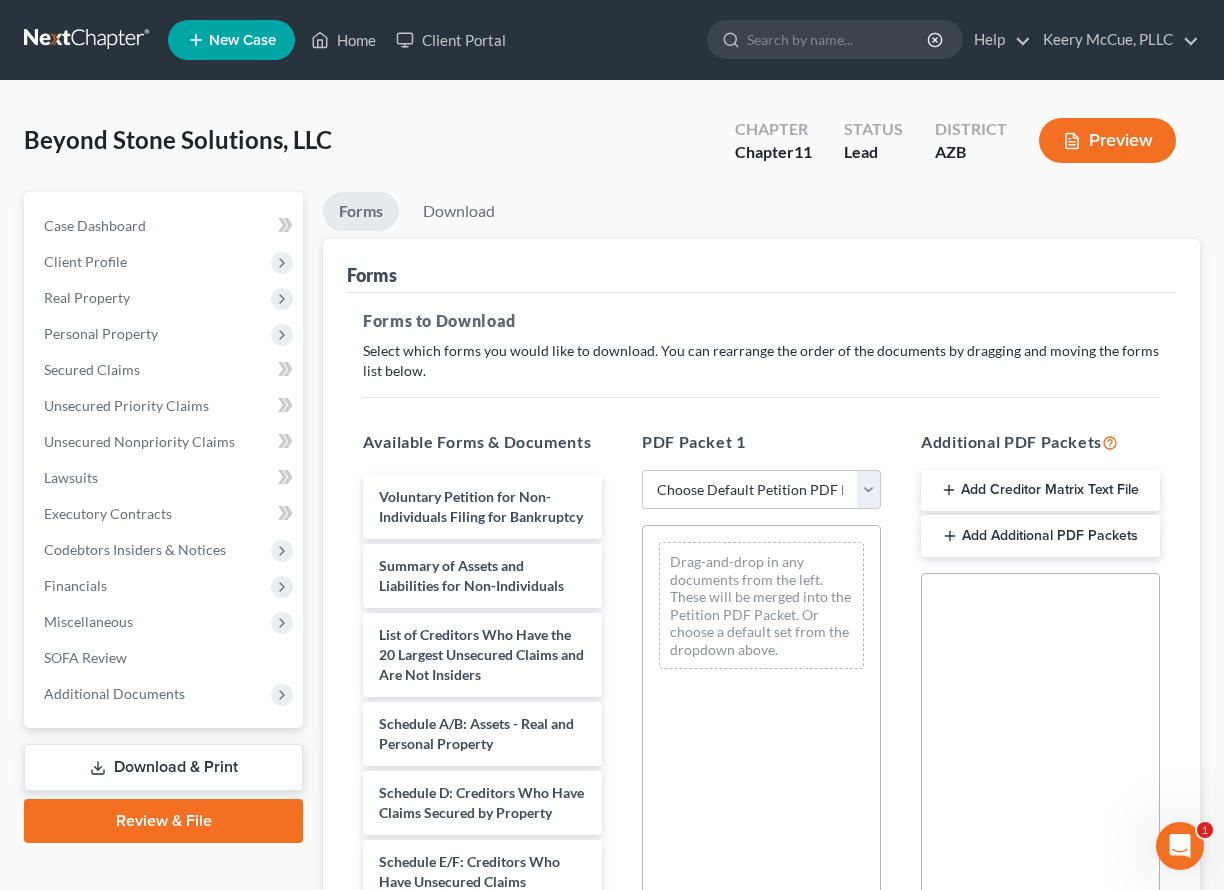 click on "Download & Print" at bounding box center [163, 767] 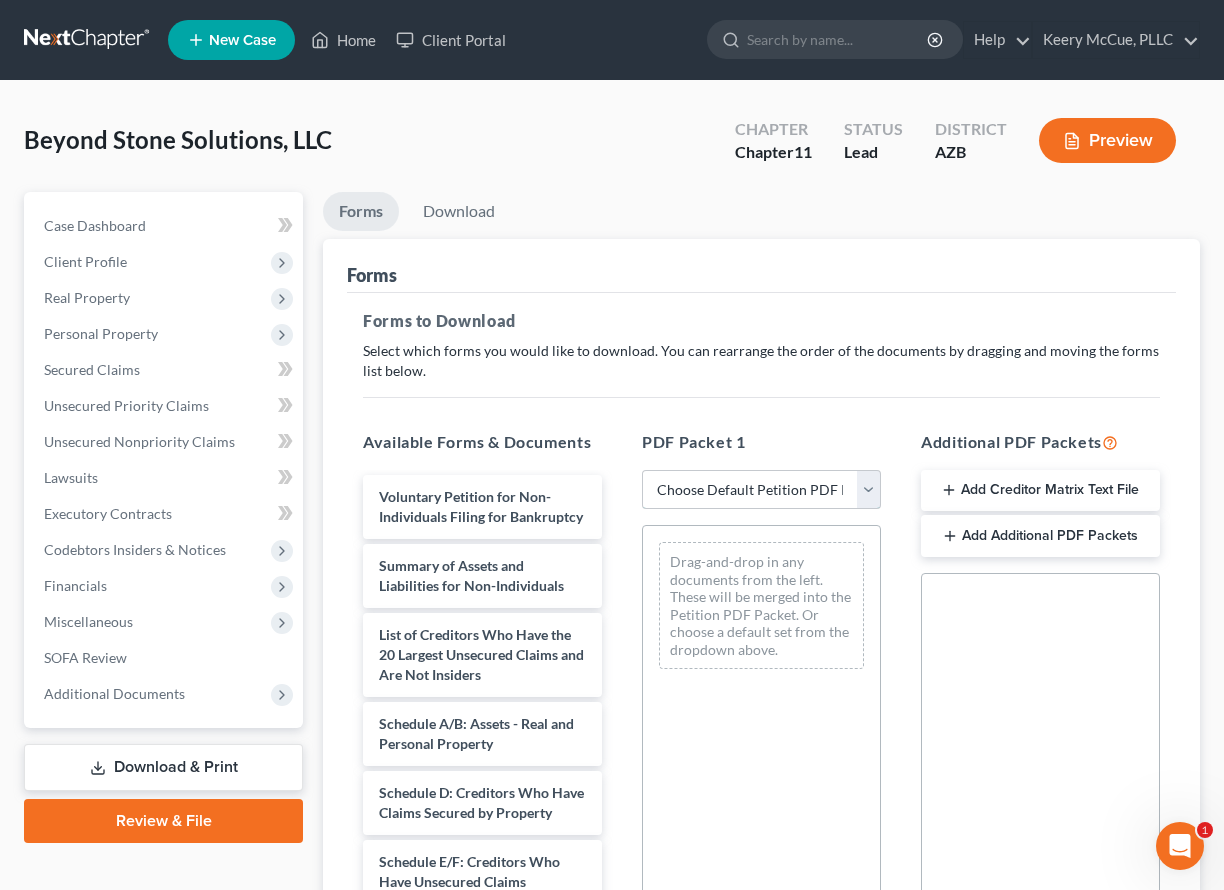 select on "0" 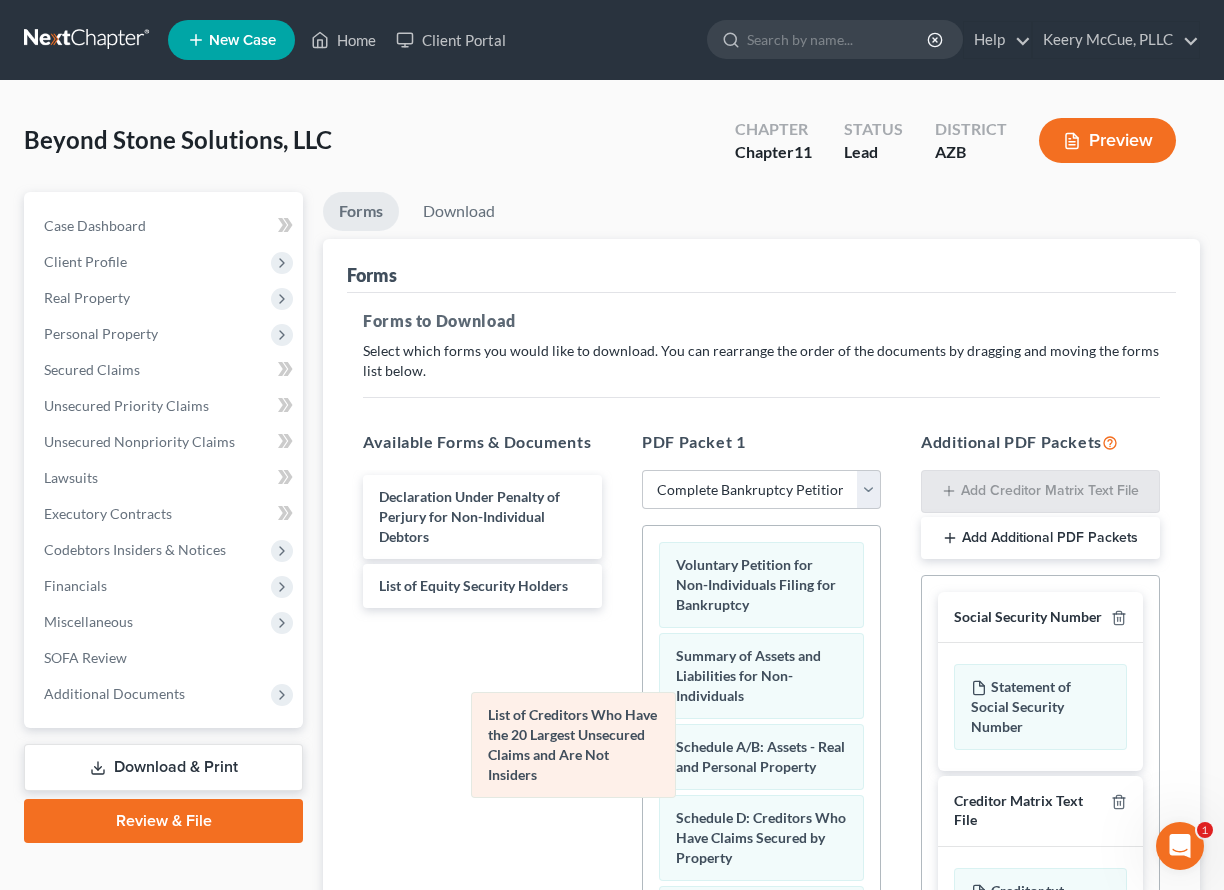 drag, startPoint x: 700, startPoint y: 783, endPoint x: 463, endPoint y: 703, distance: 250.13795 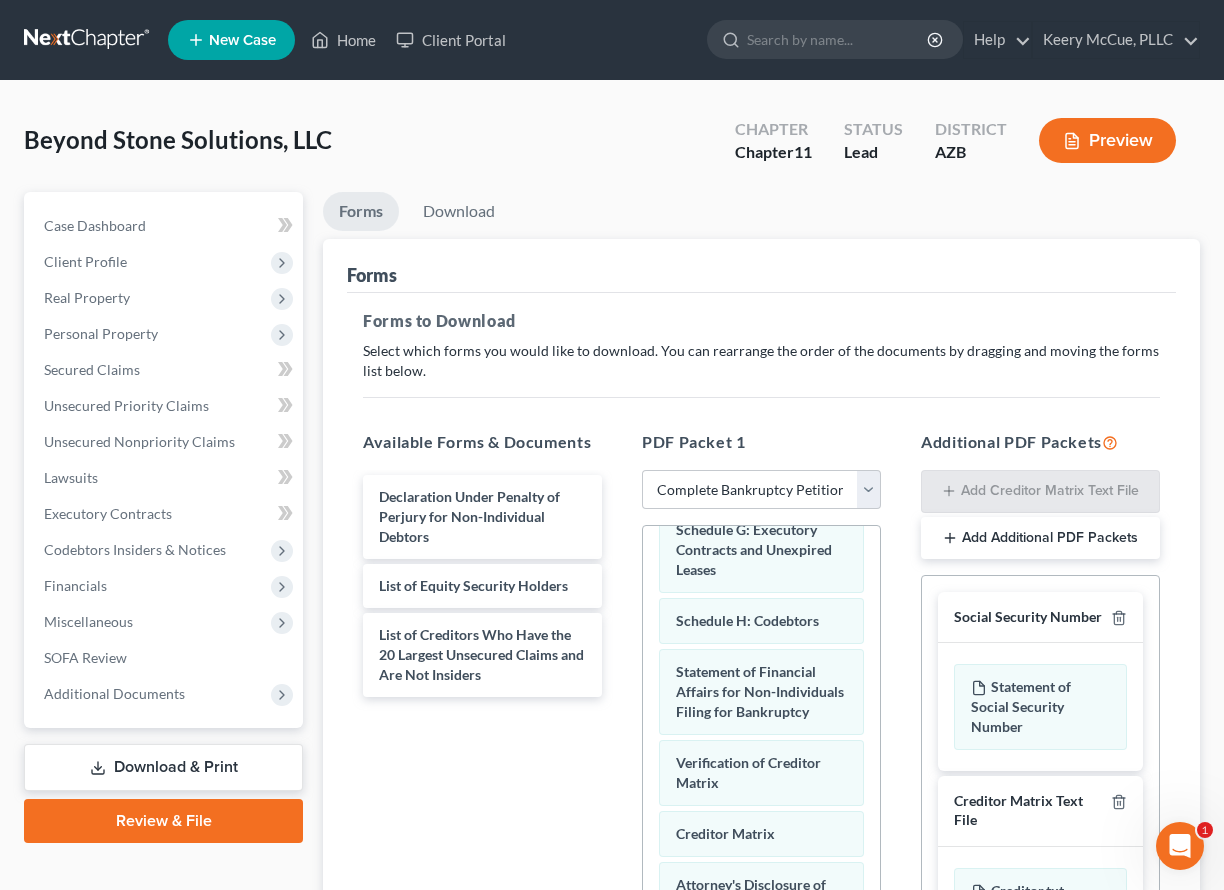 scroll, scrollTop: 469, scrollLeft: 0, axis: vertical 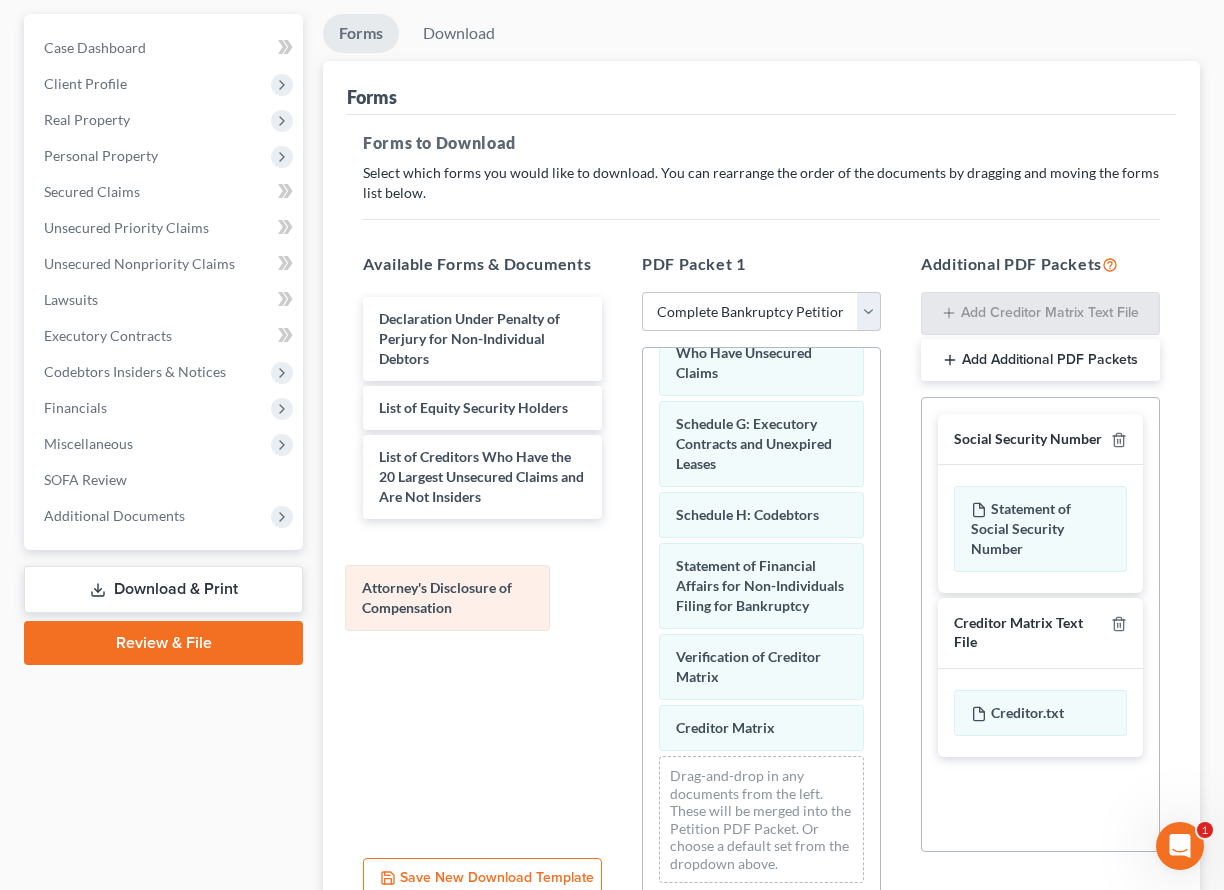 drag, startPoint x: 729, startPoint y: 709, endPoint x: 412, endPoint y: 588, distance: 339.3081 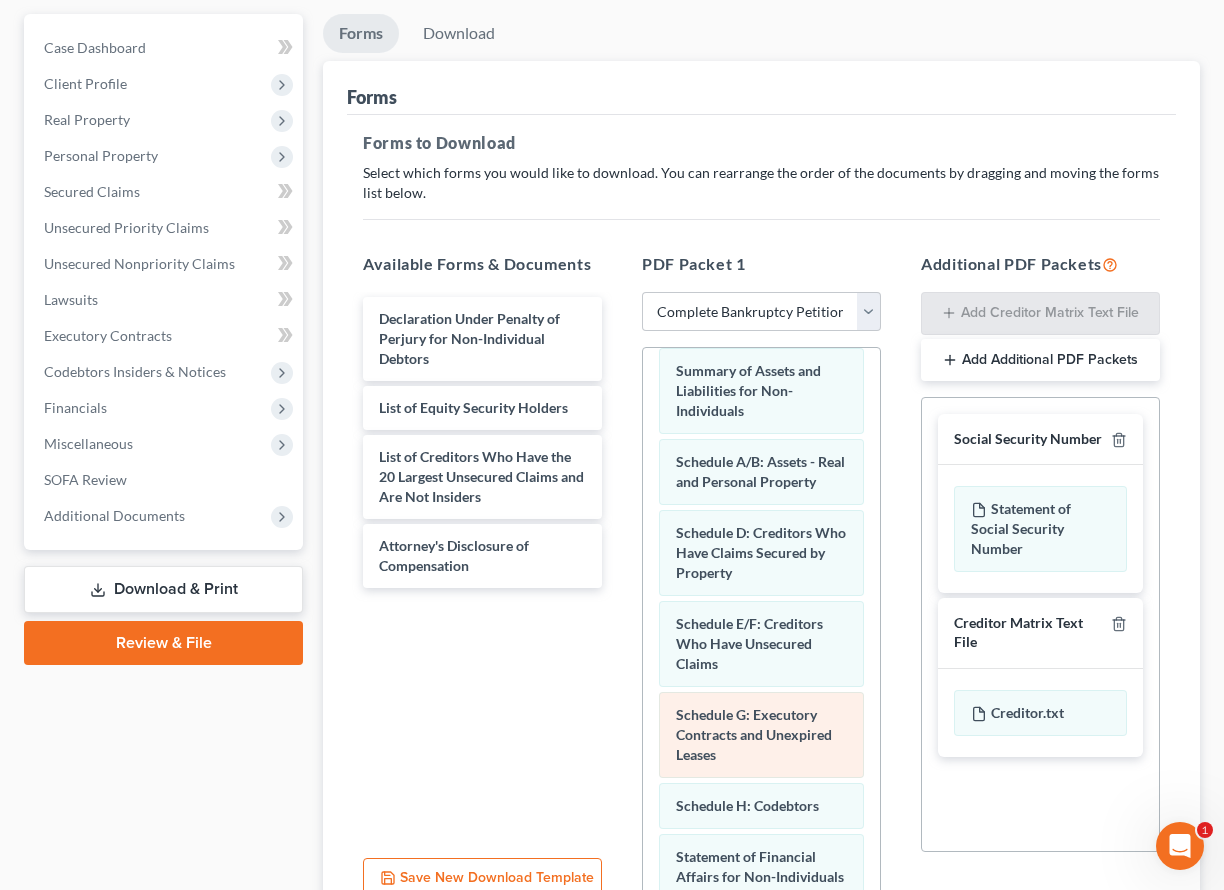scroll, scrollTop: 103, scrollLeft: 0, axis: vertical 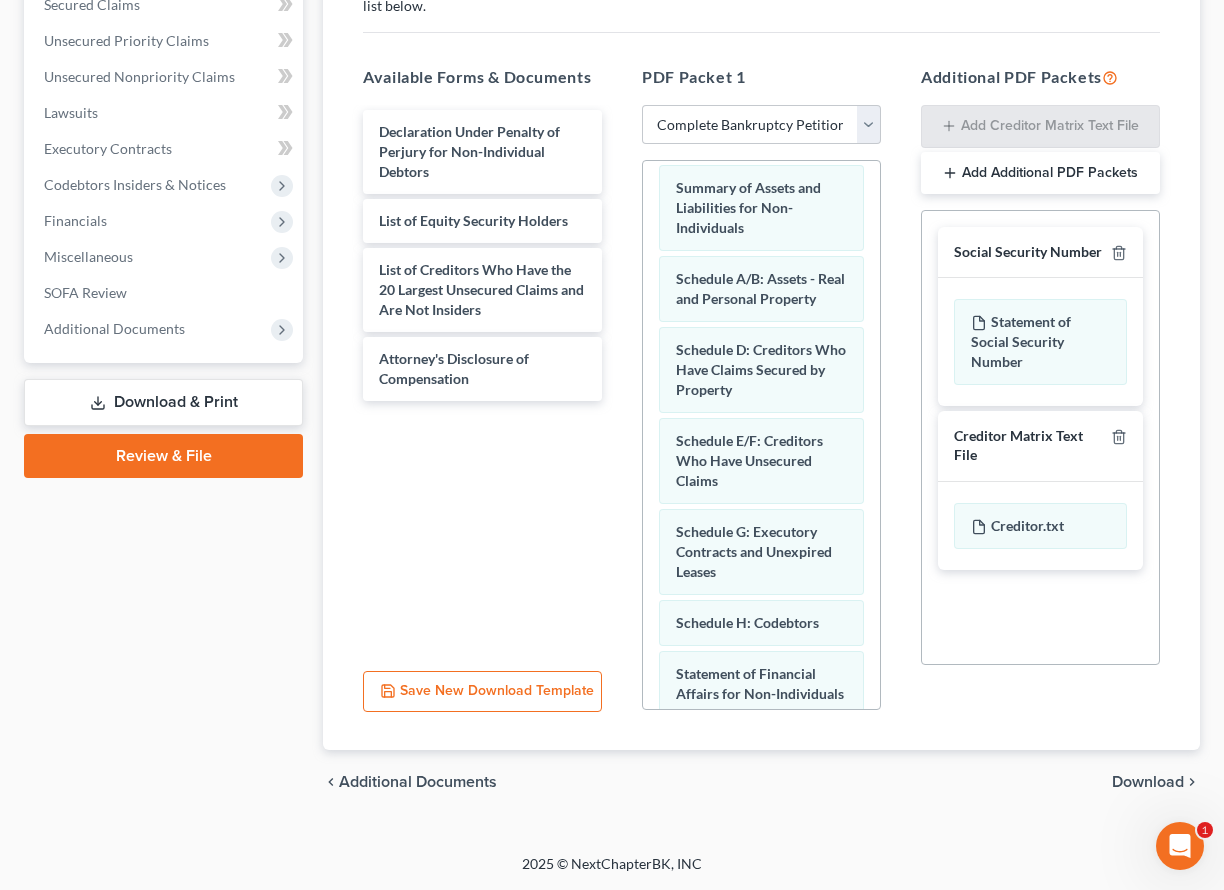 click on "Download" at bounding box center [1148, 782] 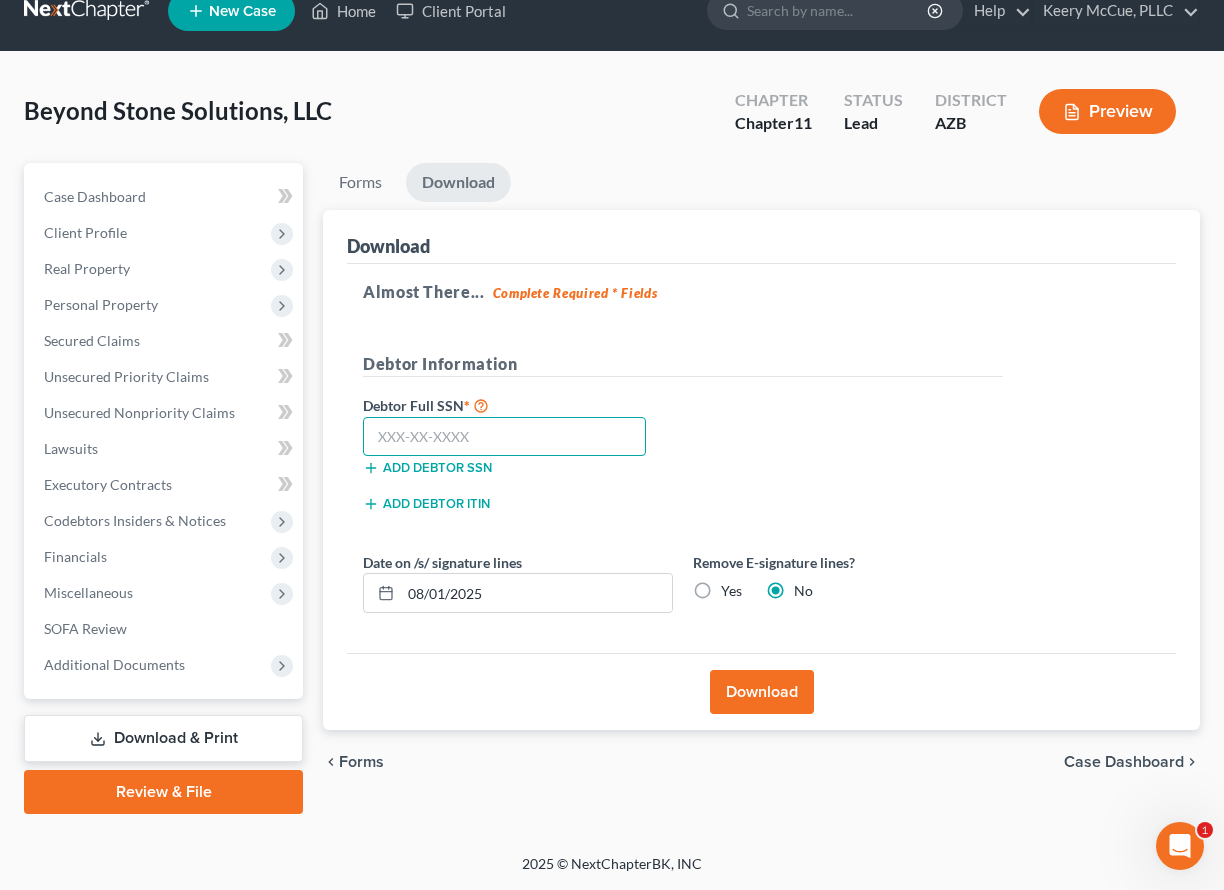 click at bounding box center [504, 437] 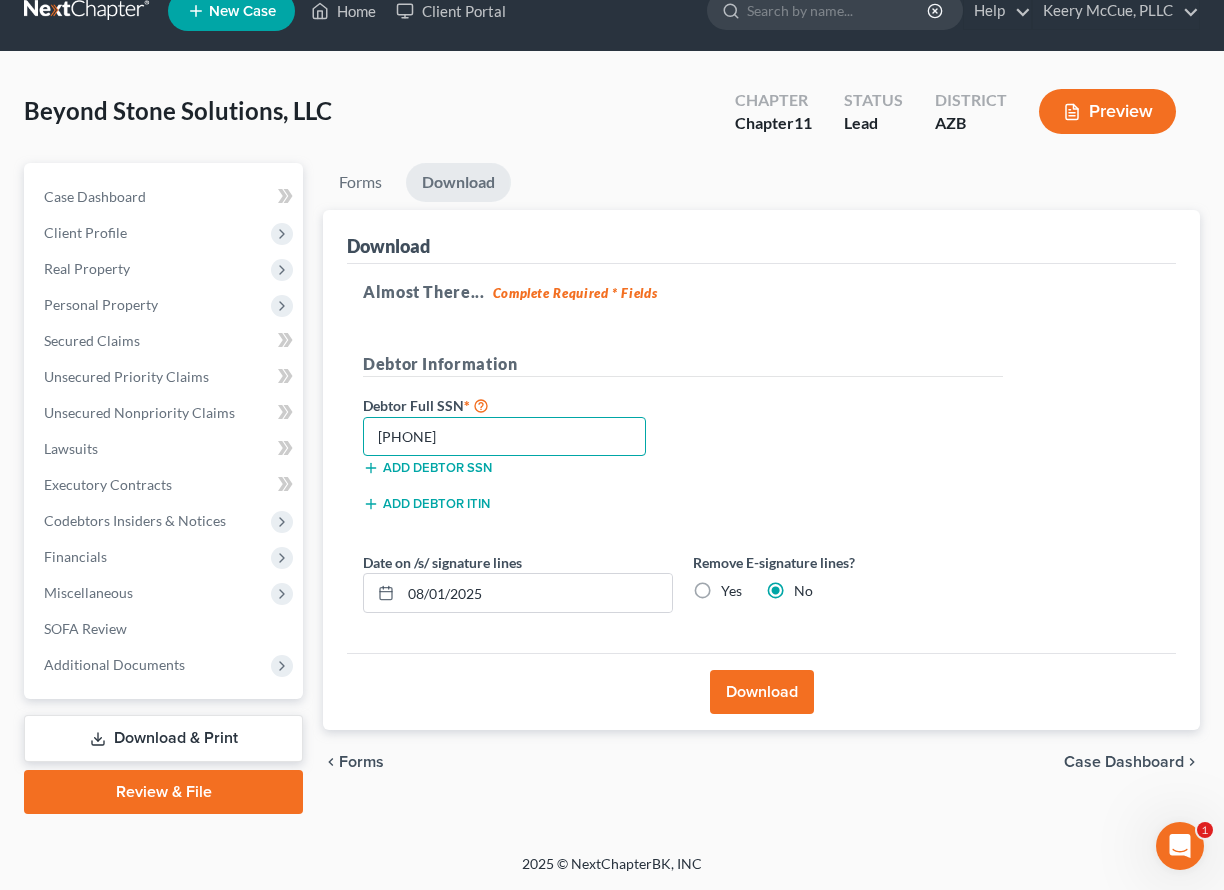 type on "[PHONE]" 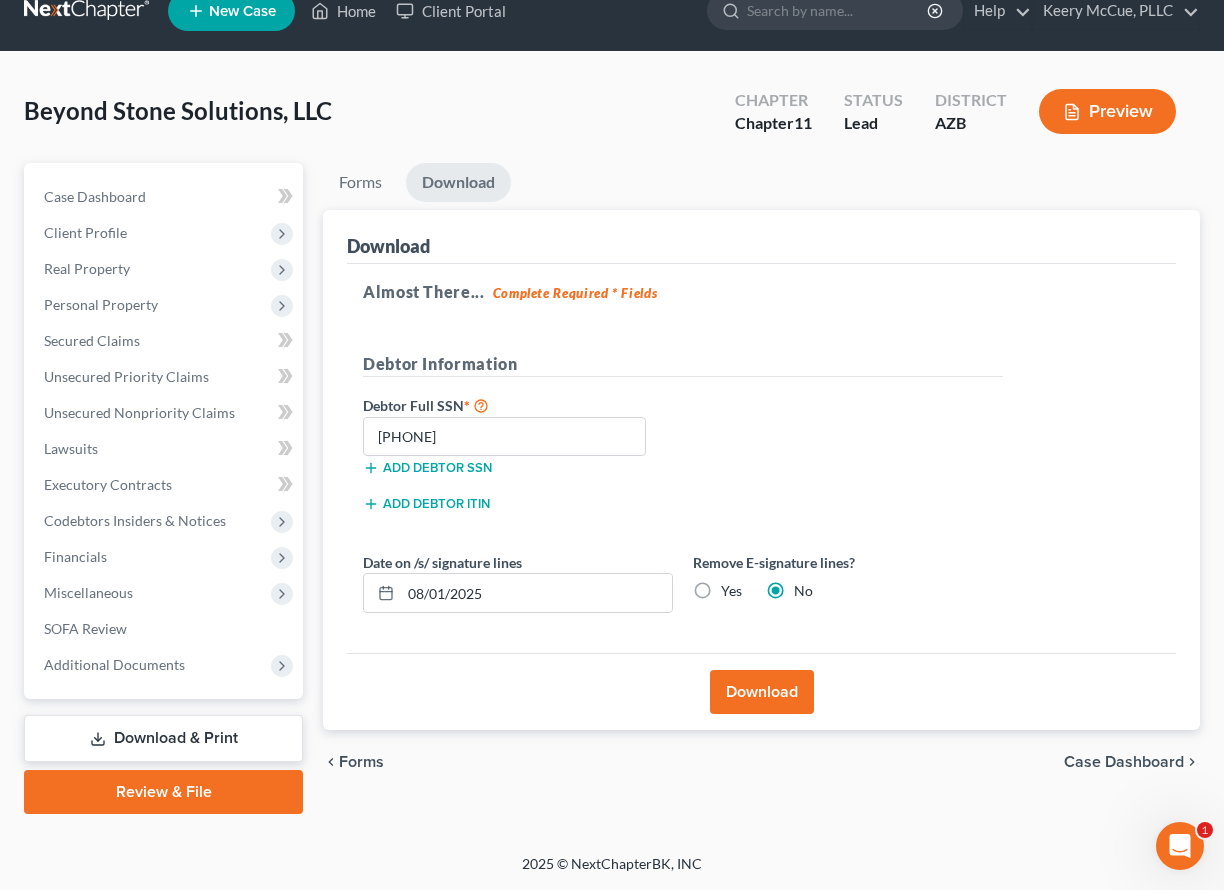 click on "Download" at bounding box center (762, 692) 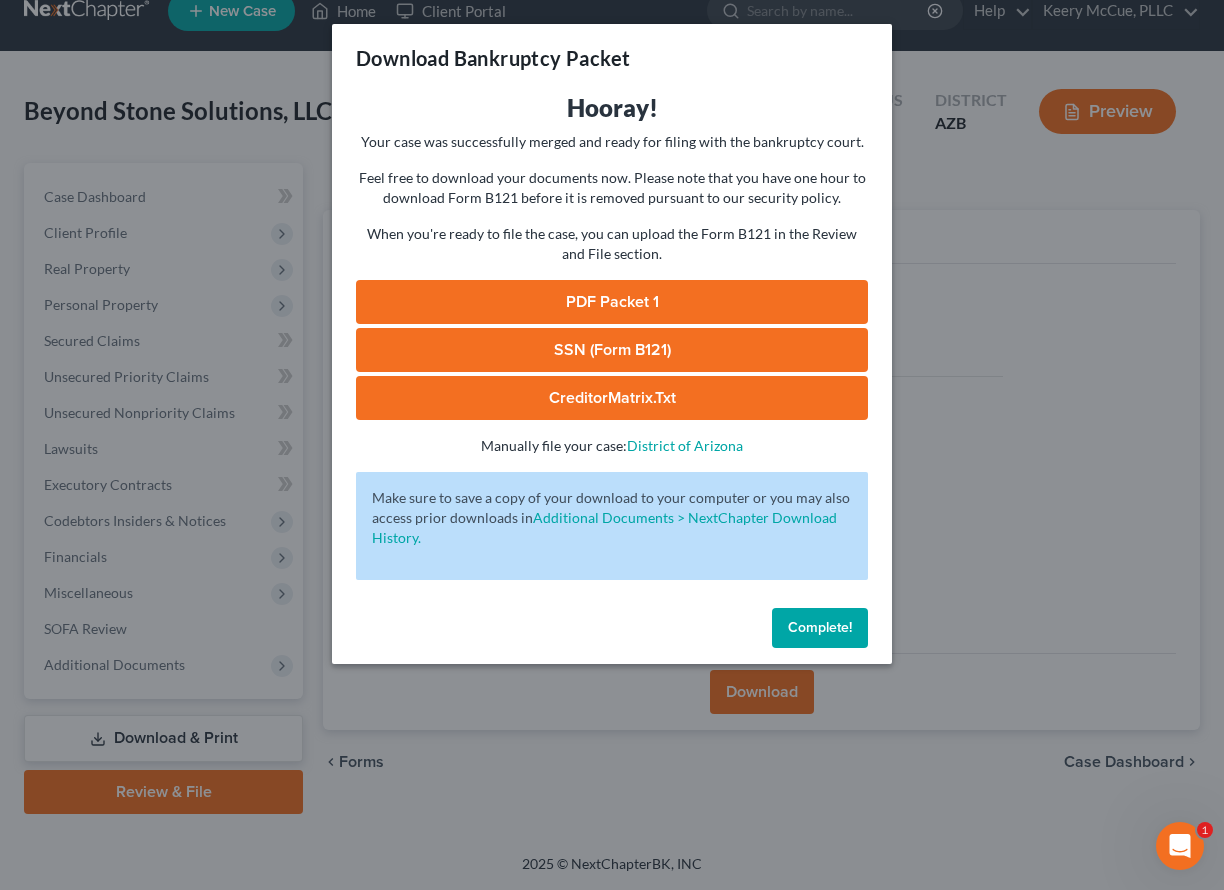 click on "PDF Packet 1" at bounding box center [612, 302] 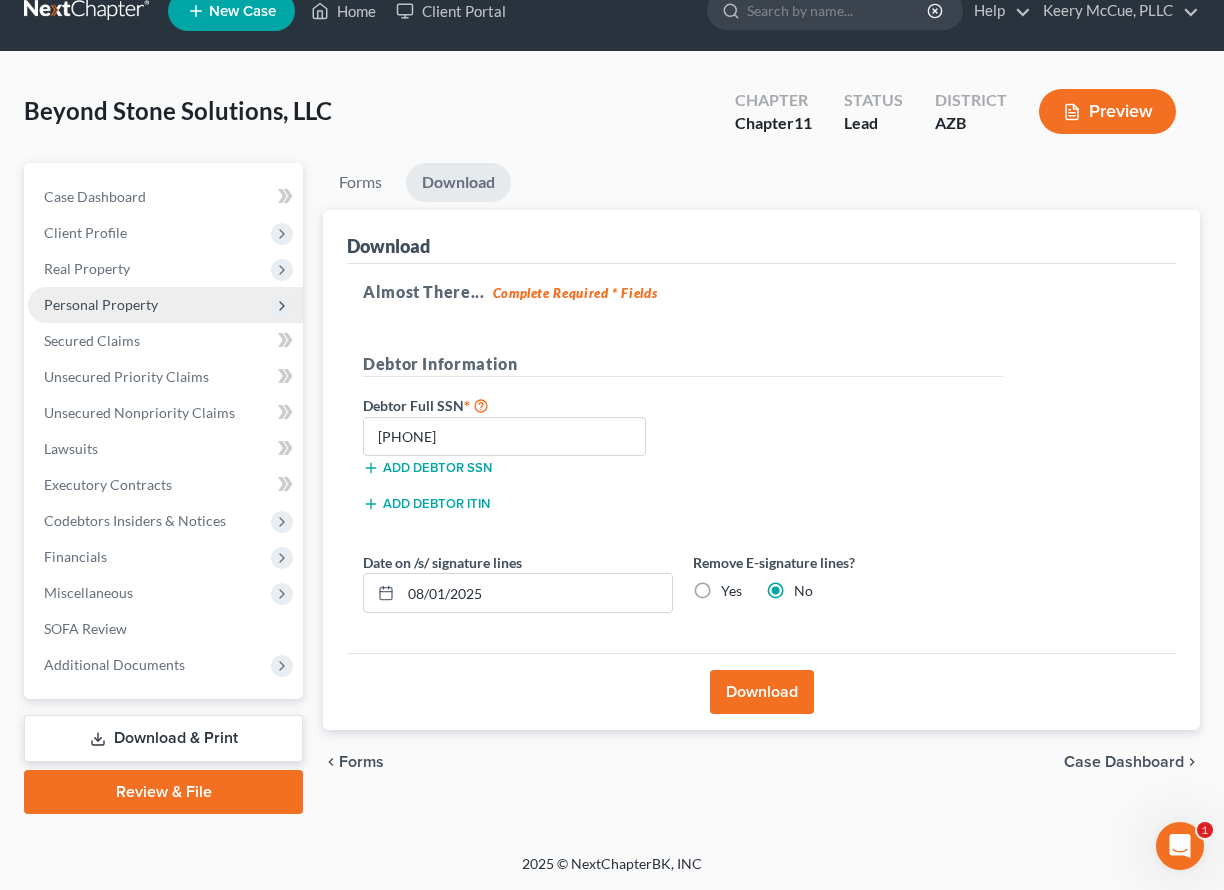 click on "Personal Property" at bounding box center [165, 305] 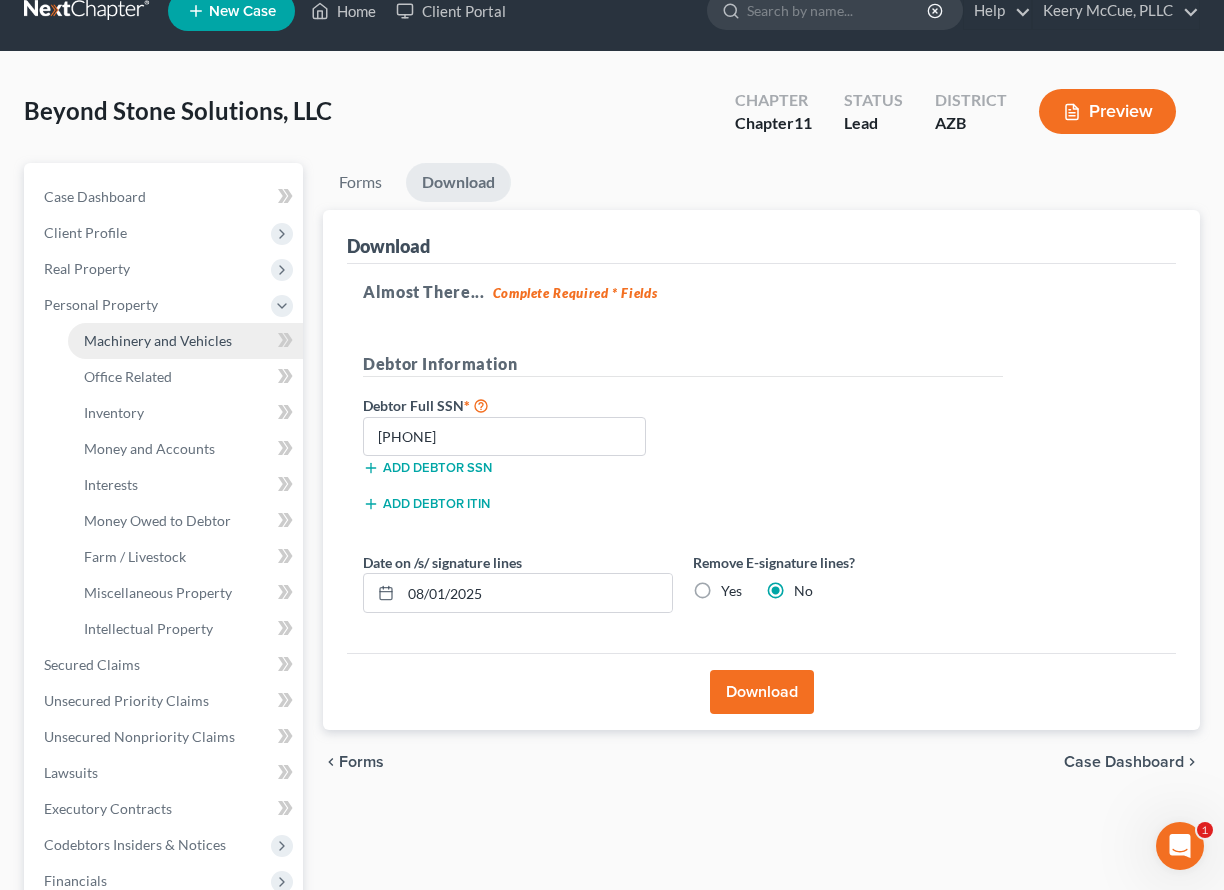 click on "Machinery and Vehicles" at bounding box center (158, 340) 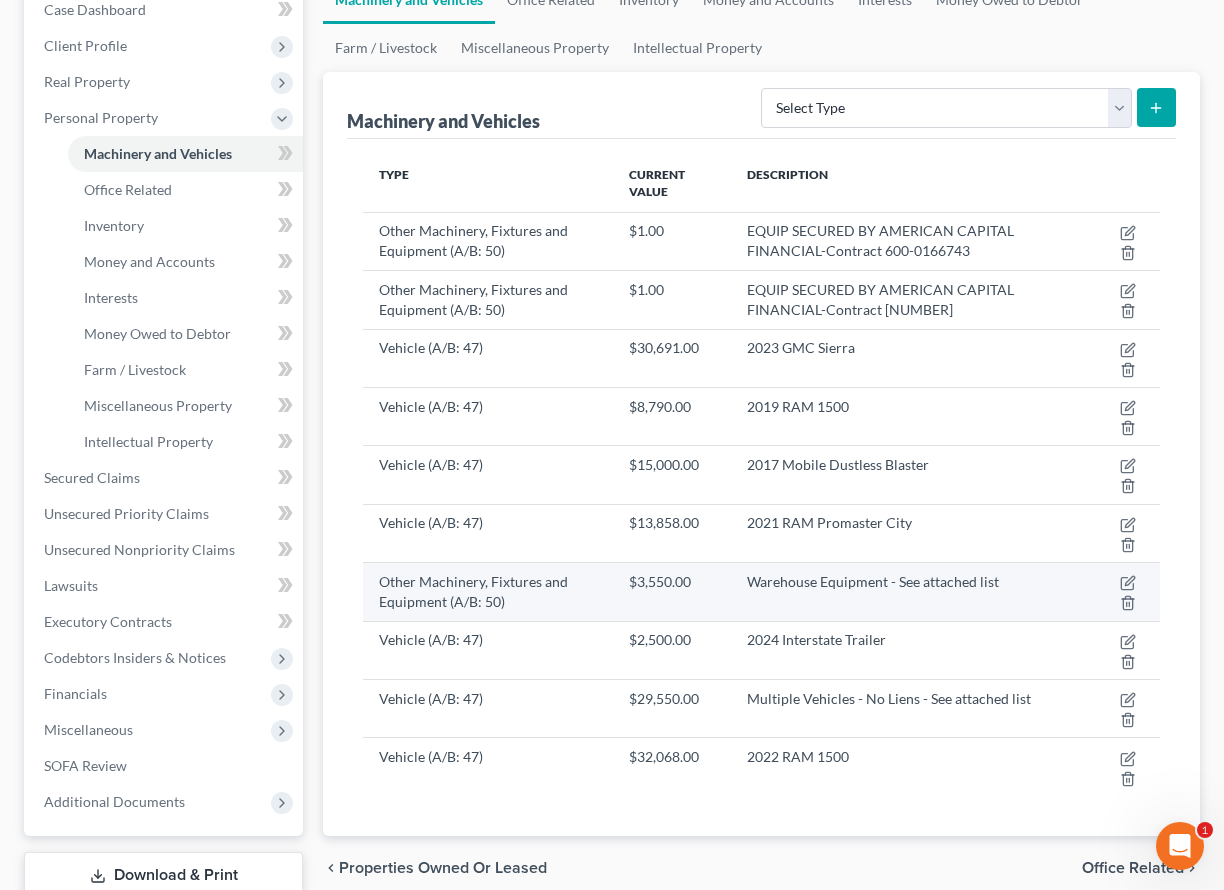 scroll, scrollTop: 217, scrollLeft: 0, axis: vertical 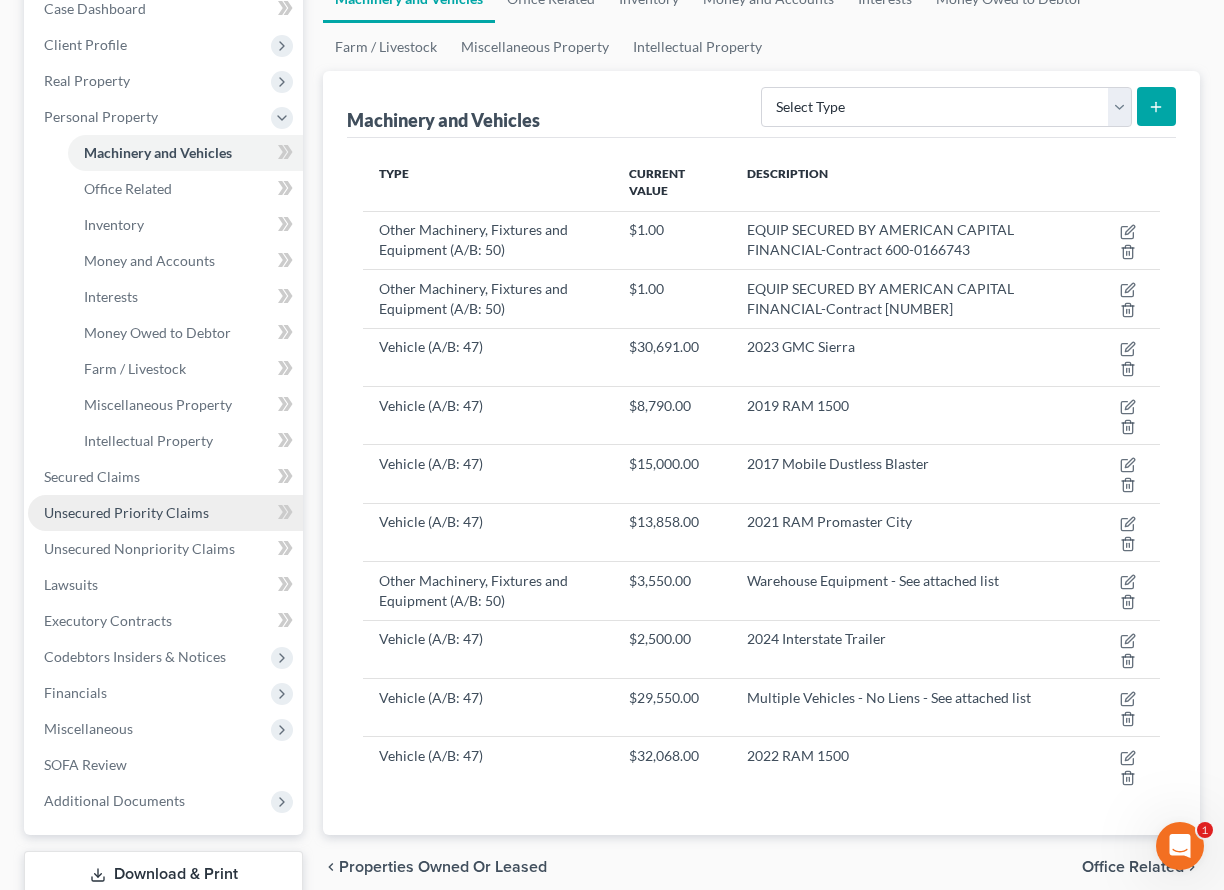 click on "Unsecured Priority Claims" at bounding box center [126, 512] 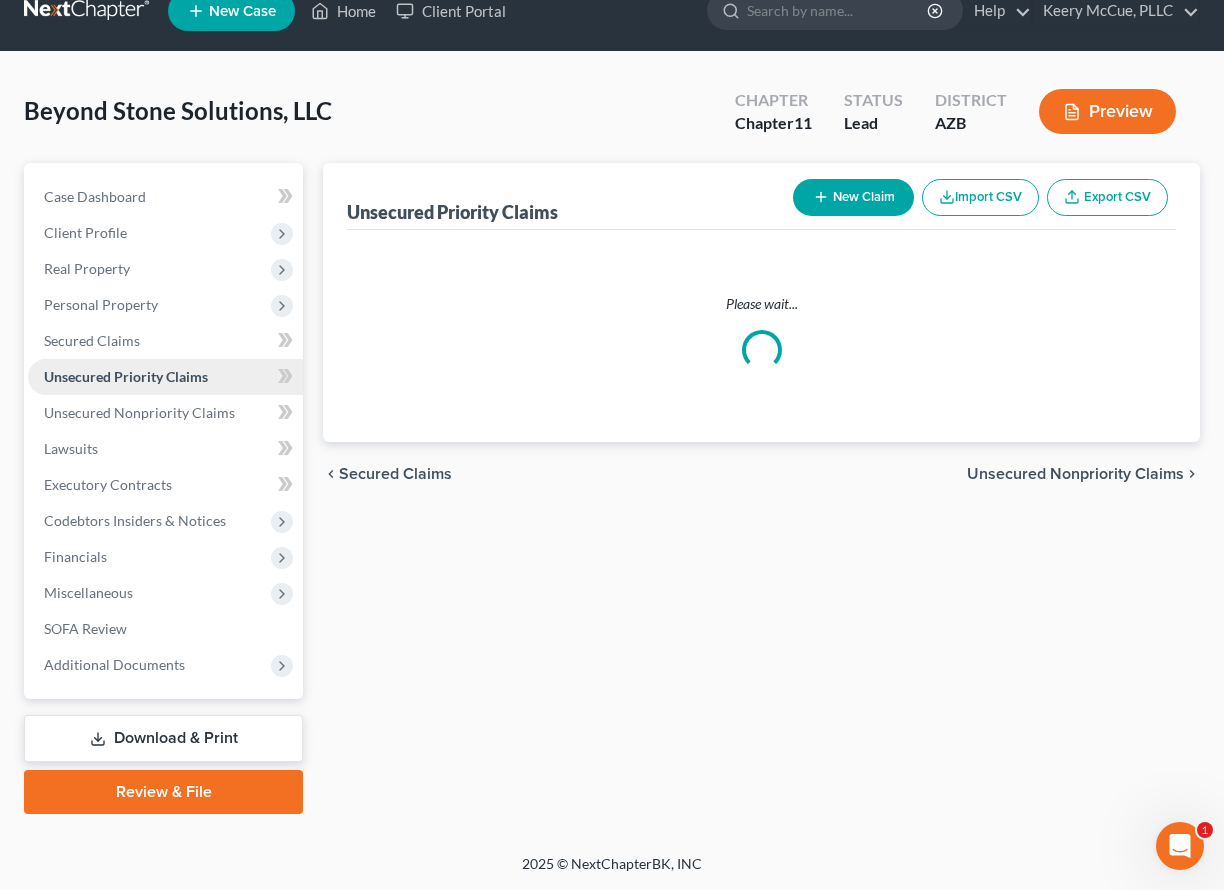 scroll, scrollTop: 0, scrollLeft: 0, axis: both 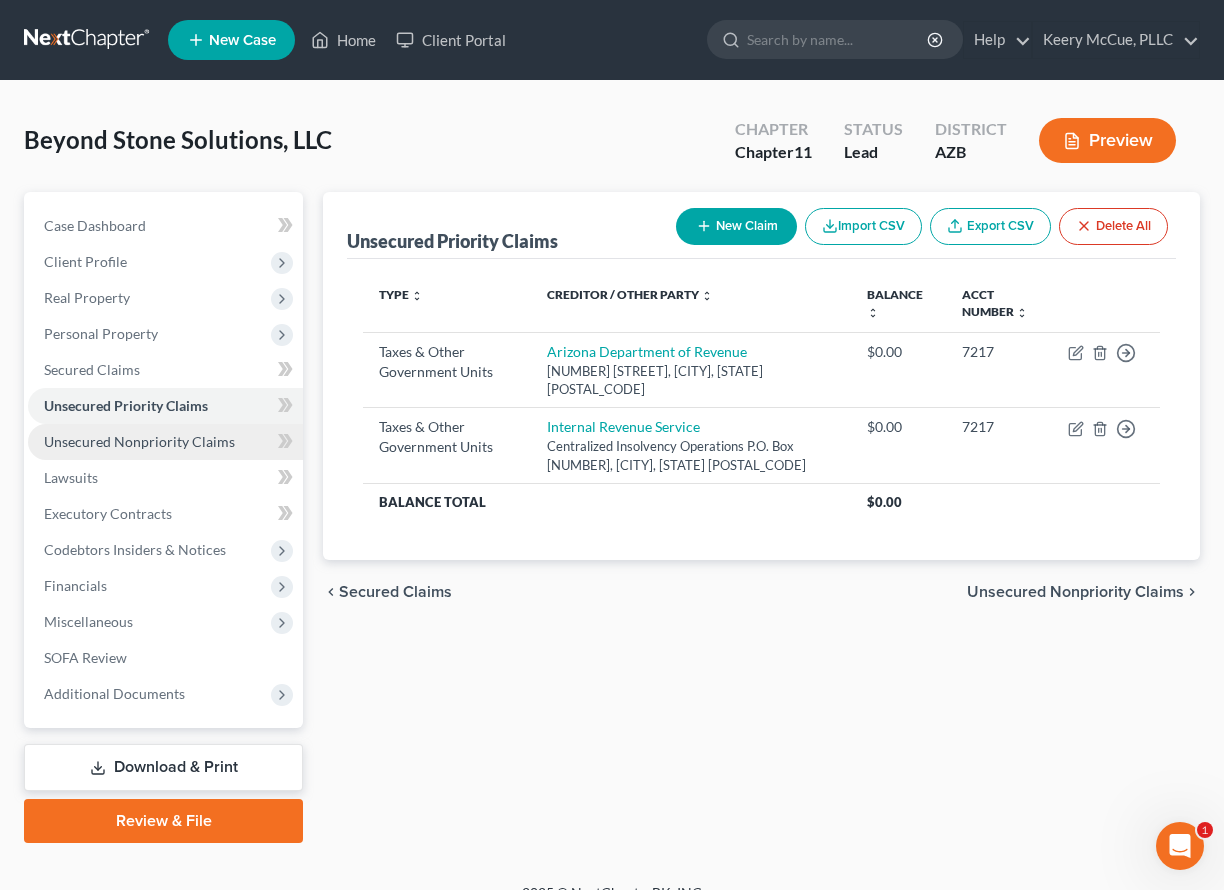 click on "Unsecured Nonpriority Claims" at bounding box center [139, 441] 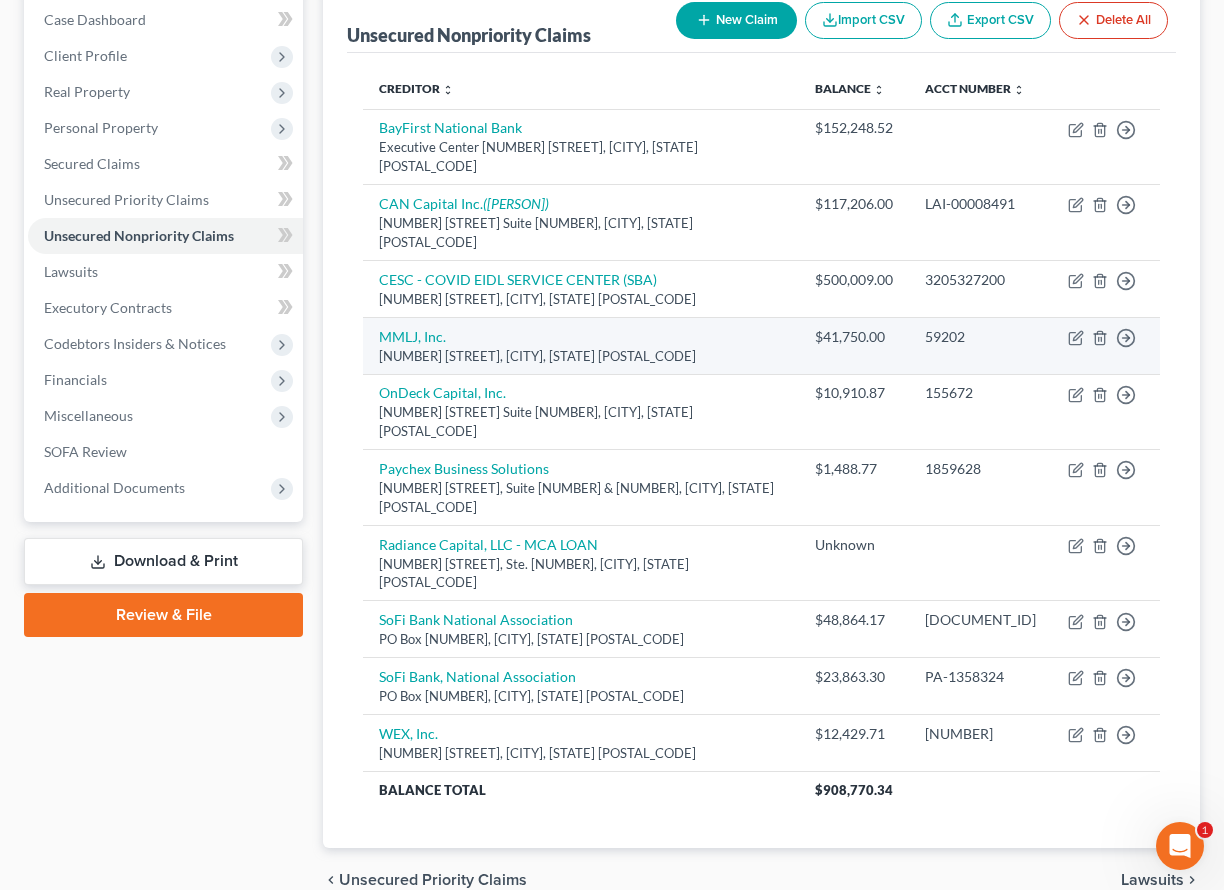 scroll, scrollTop: 205, scrollLeft: 0, axis: vertical 